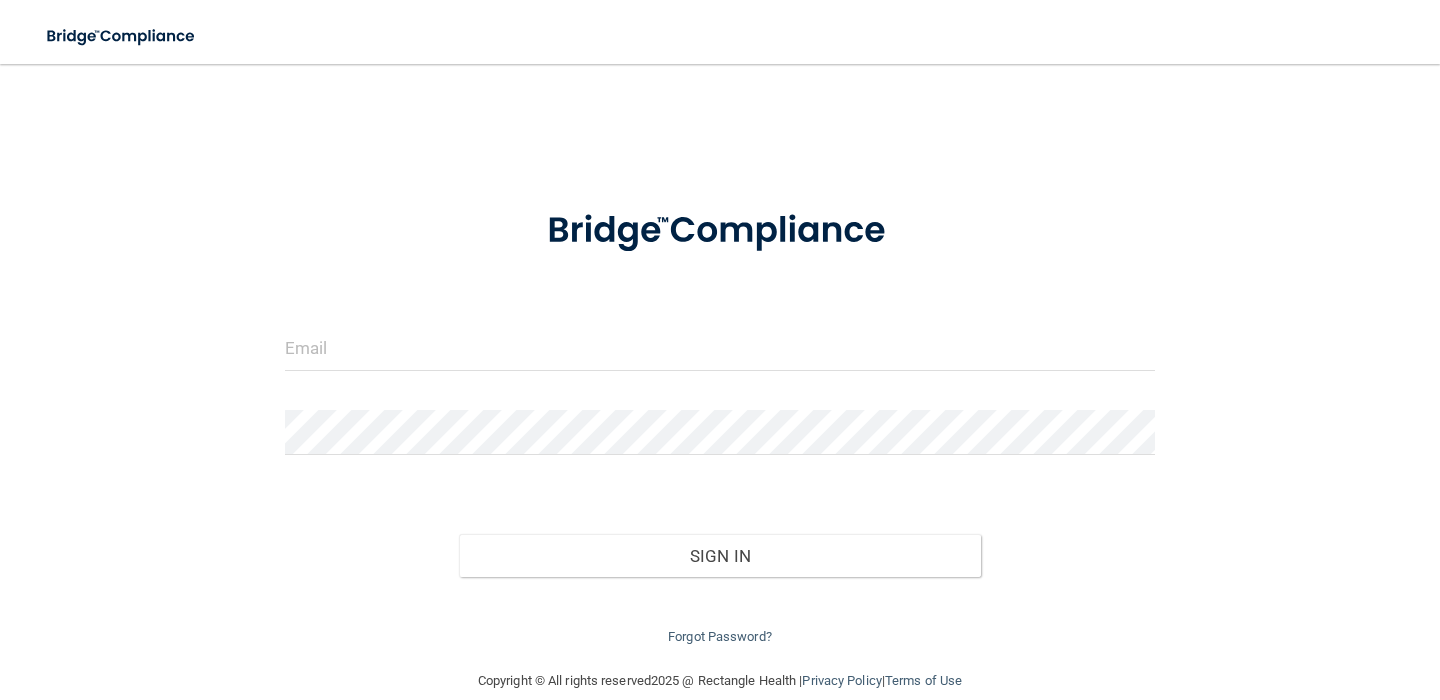 scroll, scrollTop: 0, scrollLeft: 0, axis: both 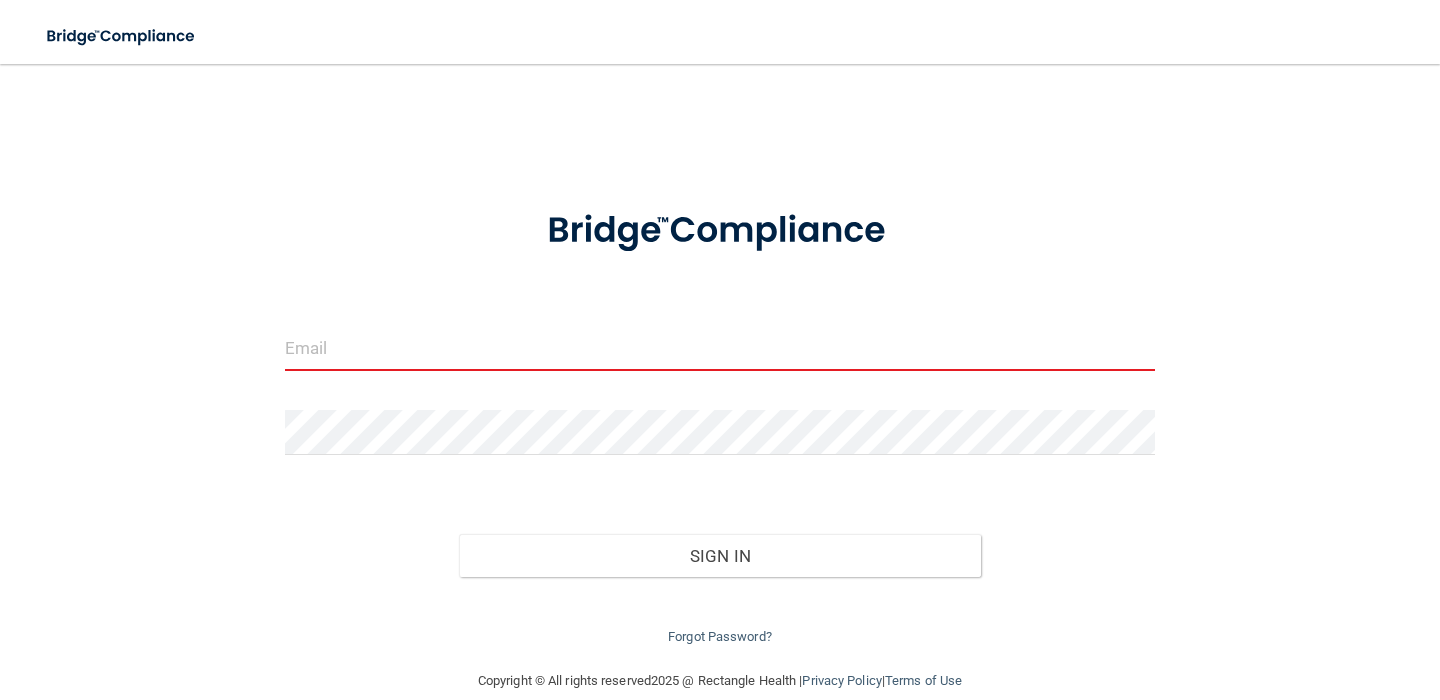 click at bounding box center [720, 348] 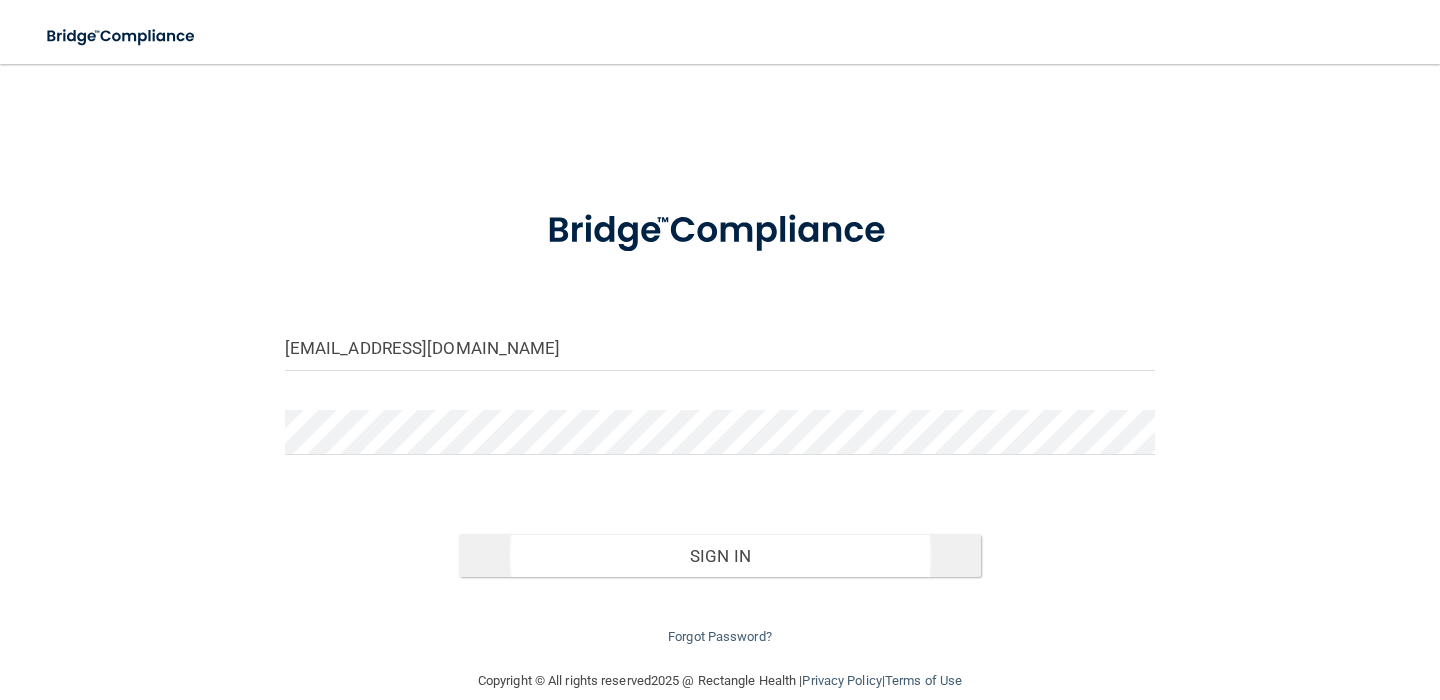 click on "Sign In" at bounding box center (720, 556) 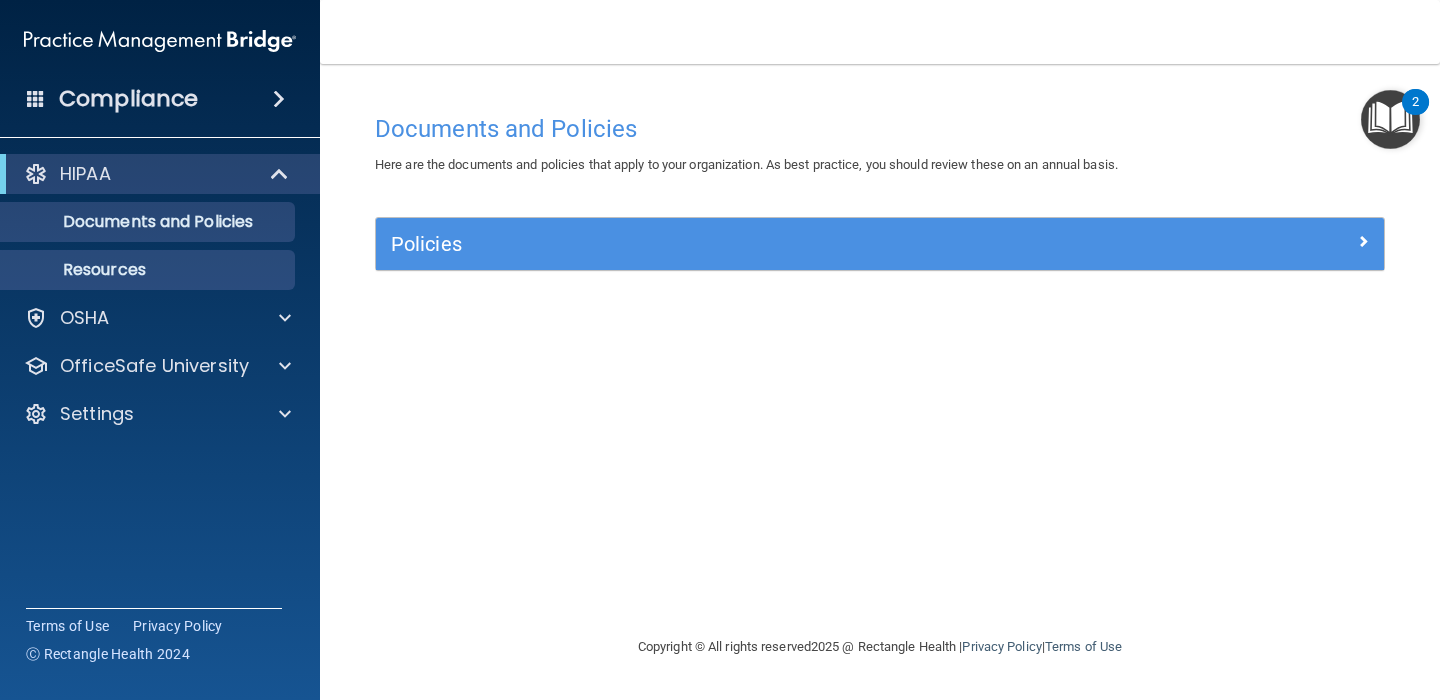 click on "Resources" at bounding box center (149, 270) 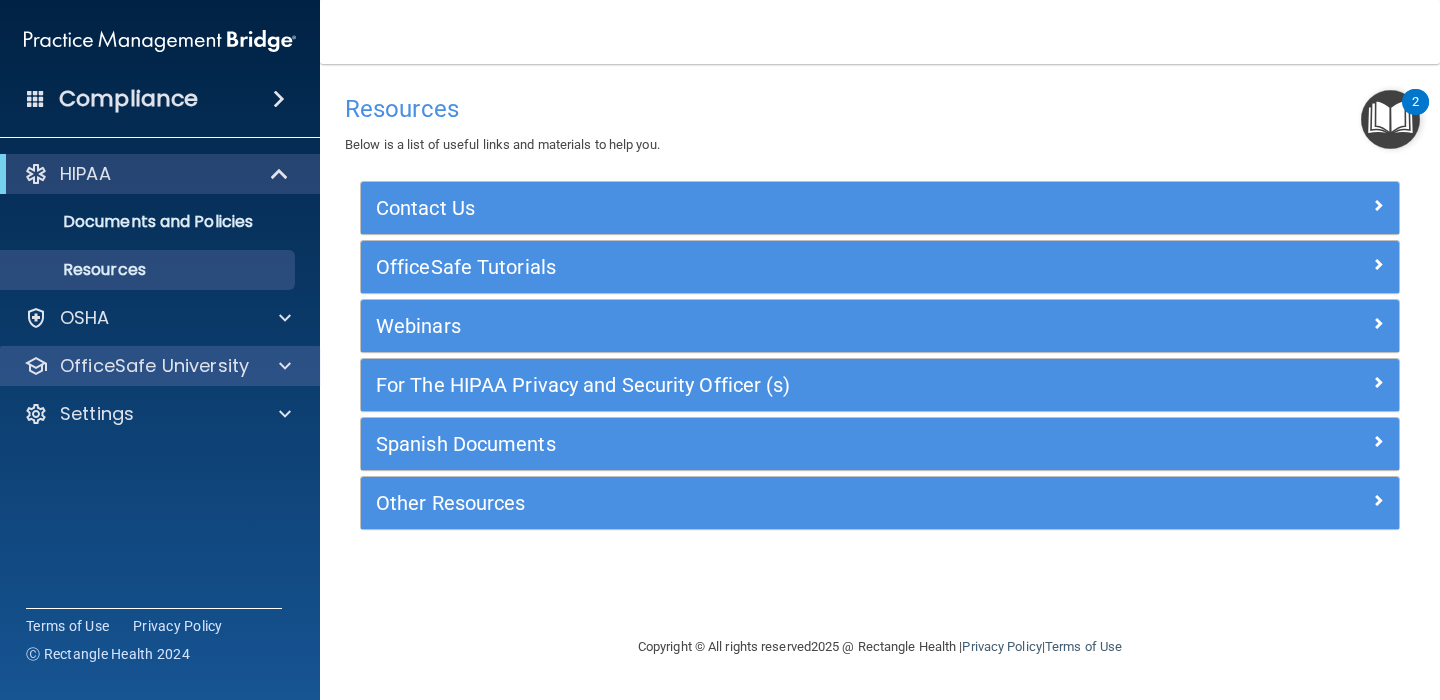 click on "OfficeSafe University" at bounding box center (154, 366) 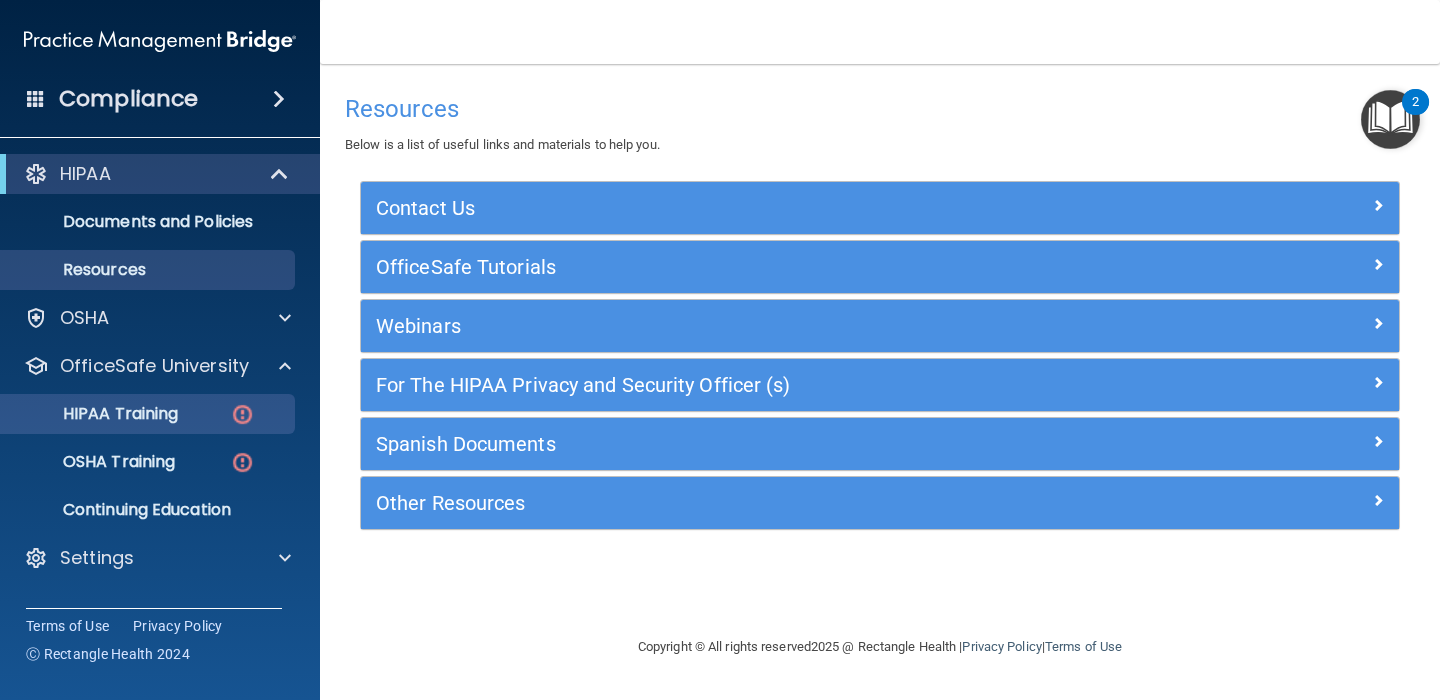 click at bounding box center (242, 414) 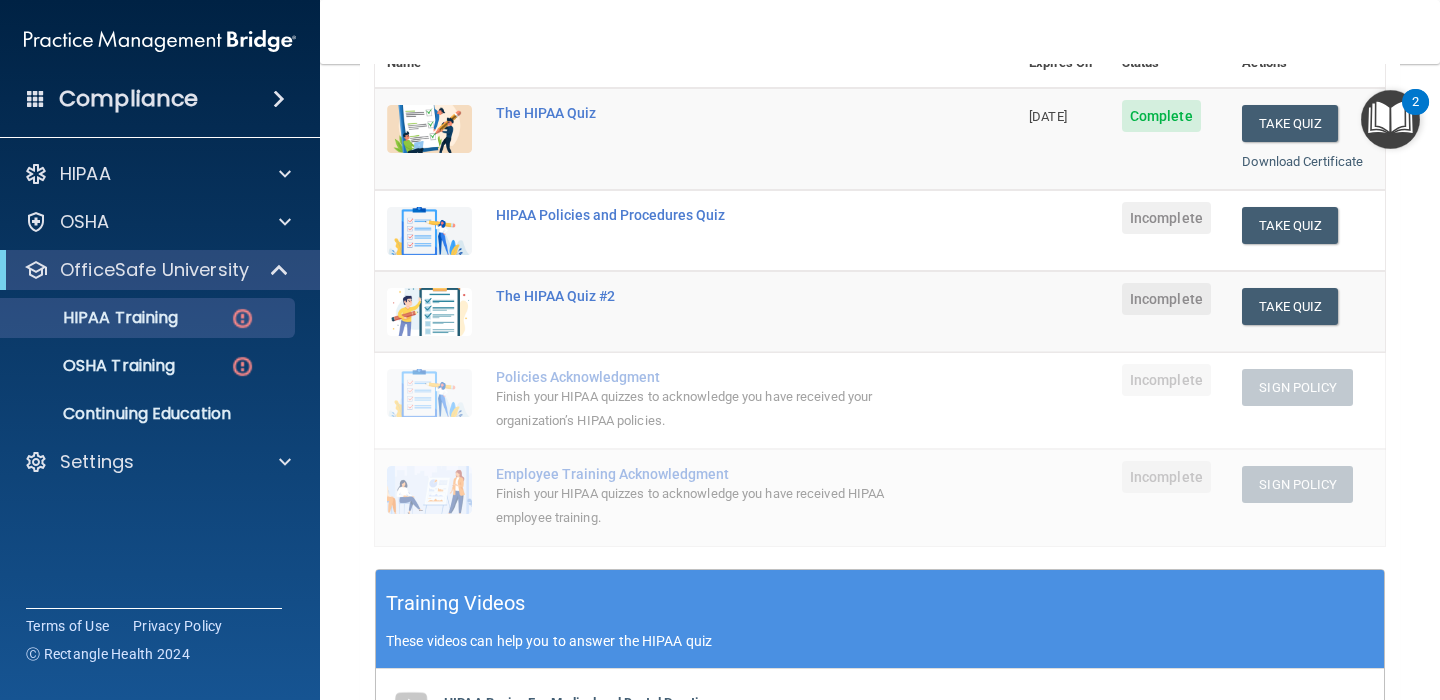scroll, scrollTop: 261, scrollLeft: 0, axis: vertical 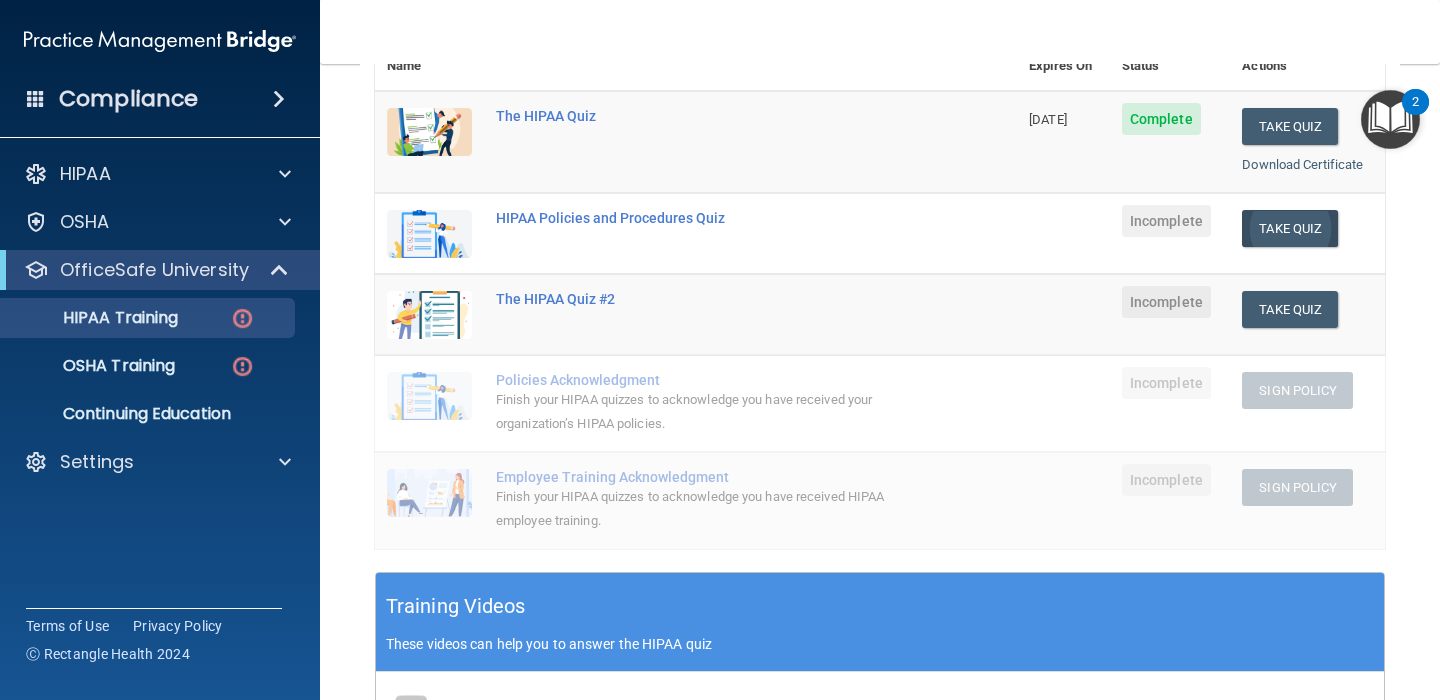 click on "Take Quiz" at bounding box center (1290, 228) 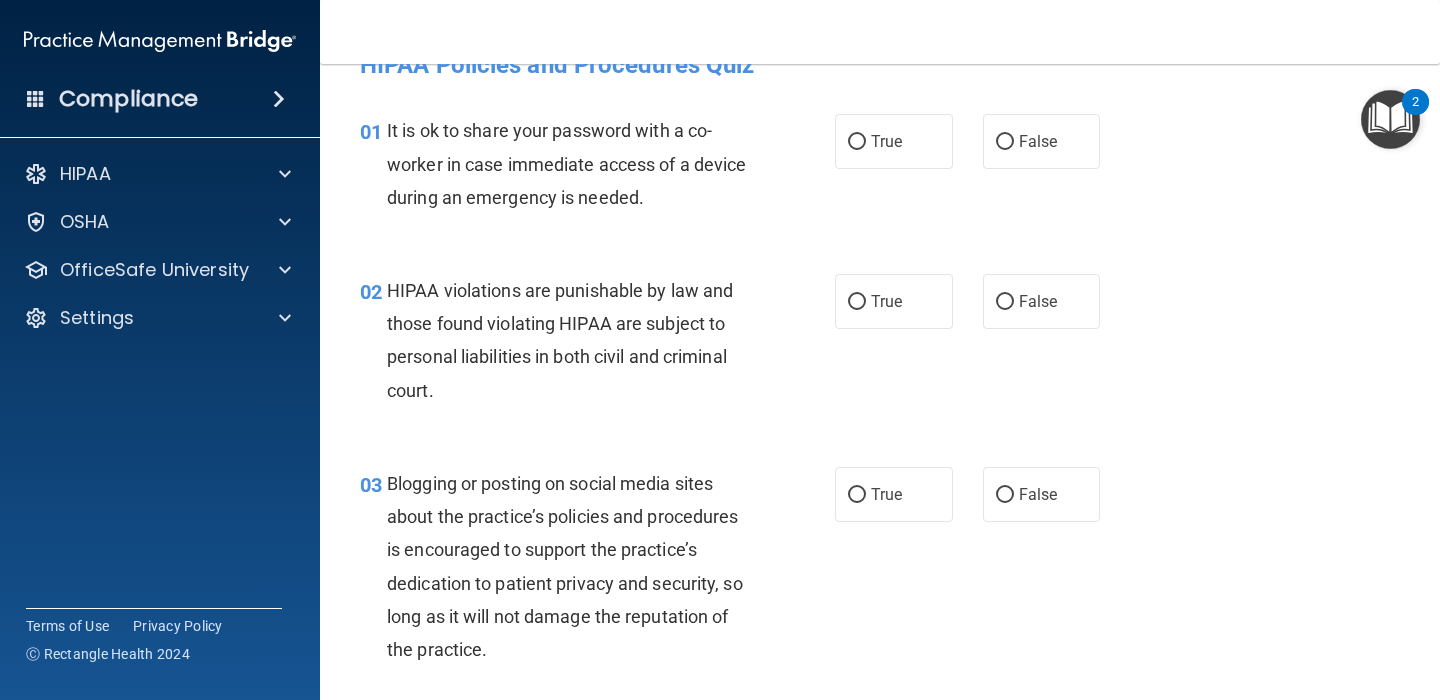 scroll, scrollTop: 45, scrollLeft: 0, axis: vertical 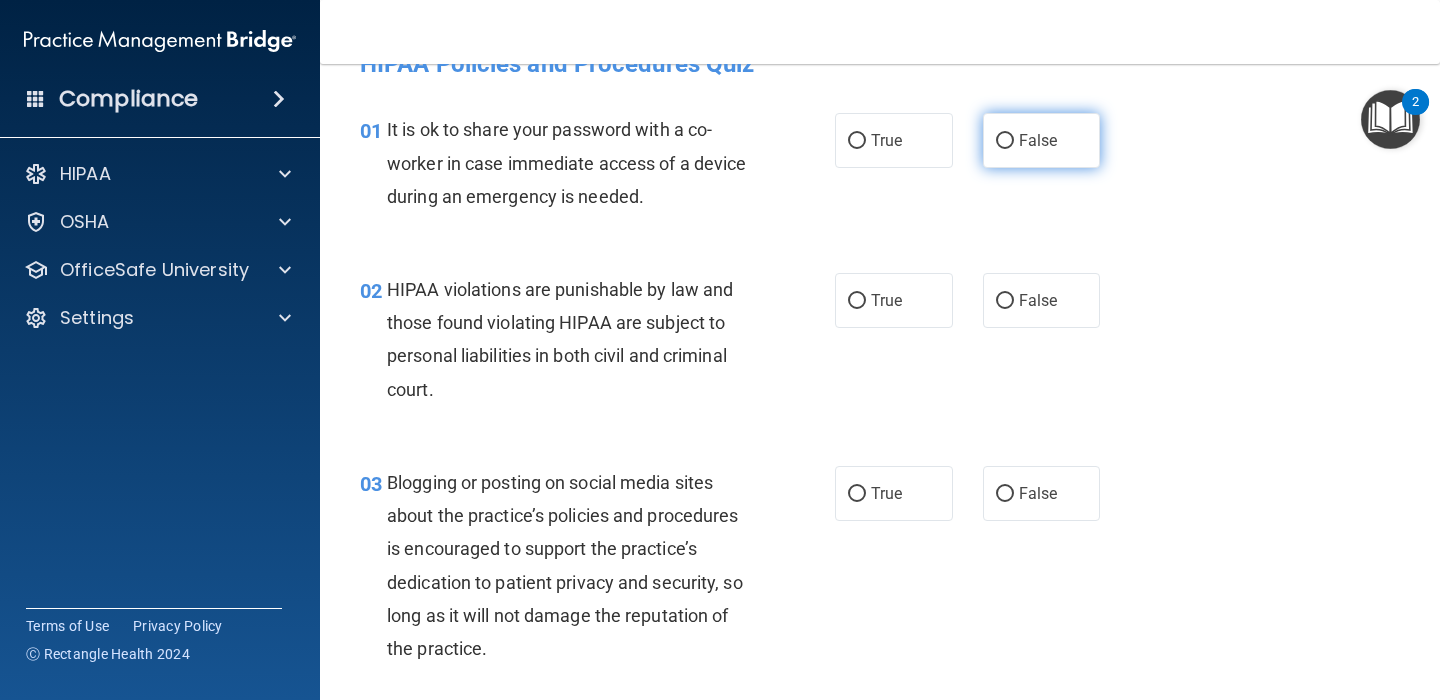 click on "False" at bounding box center (1042, 140) 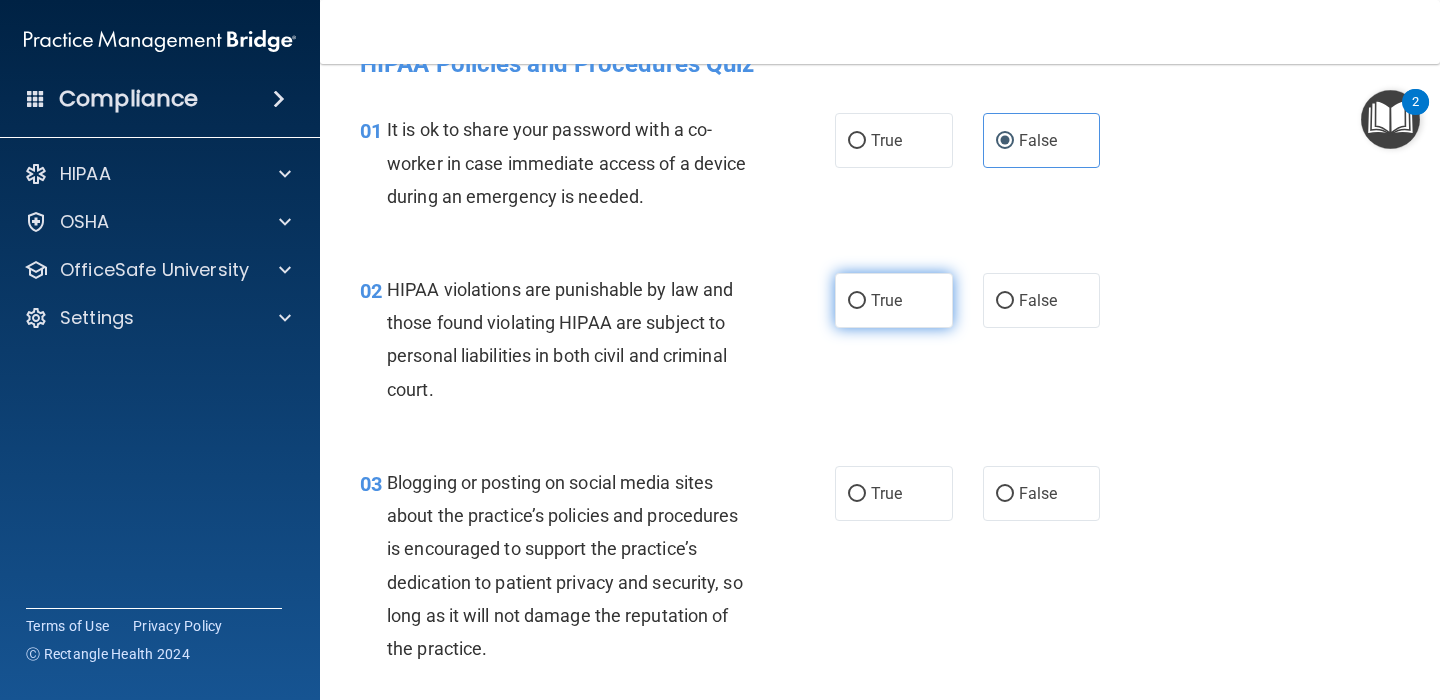click on "True" at bounding box center [857, 301] 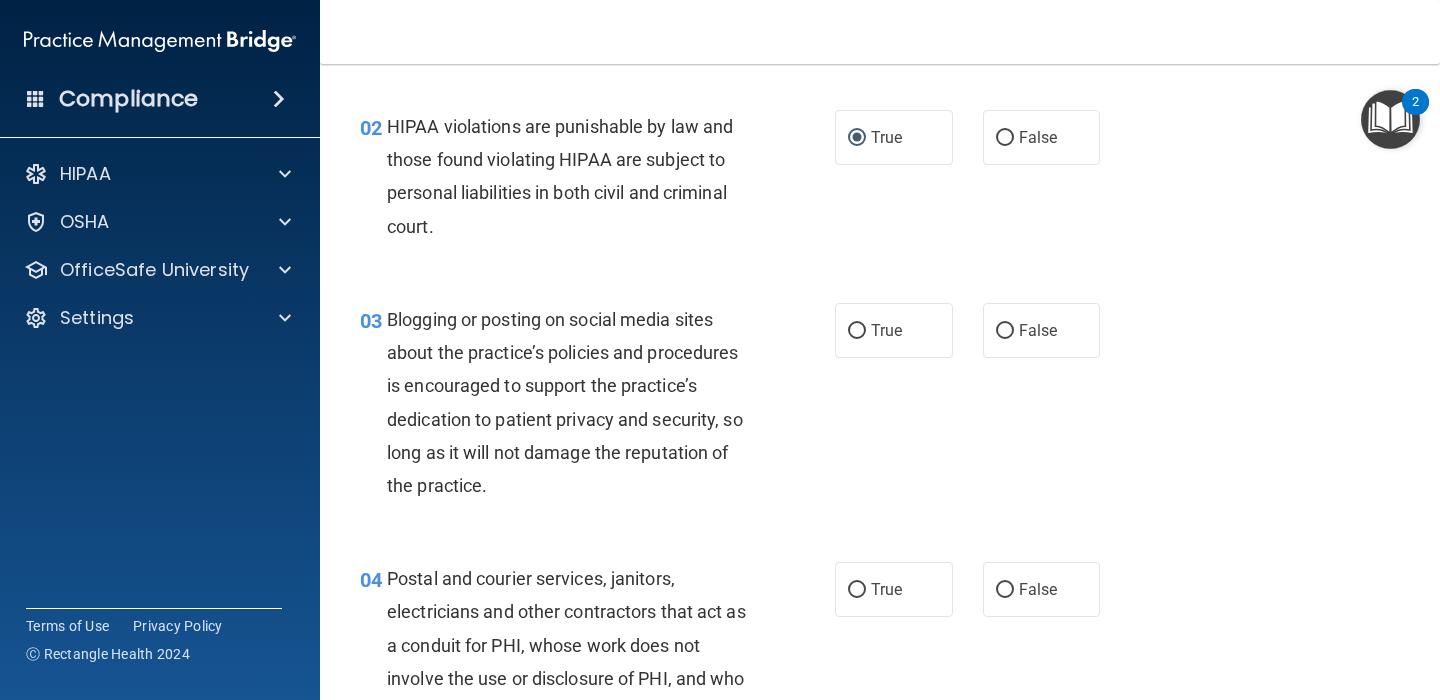 scroll, scrollTop: 215, scrollLeft: 0, axis: vertical 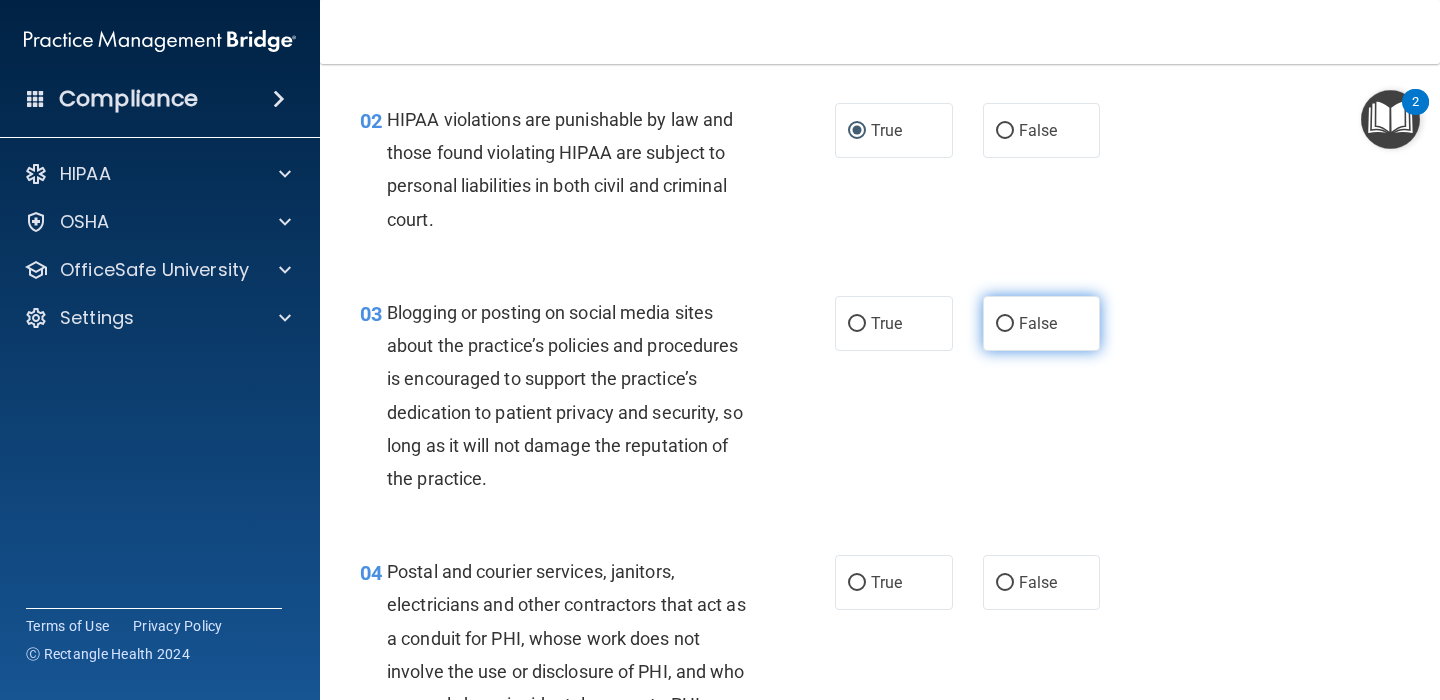 click on "False" at bounding box center [1042, 323] 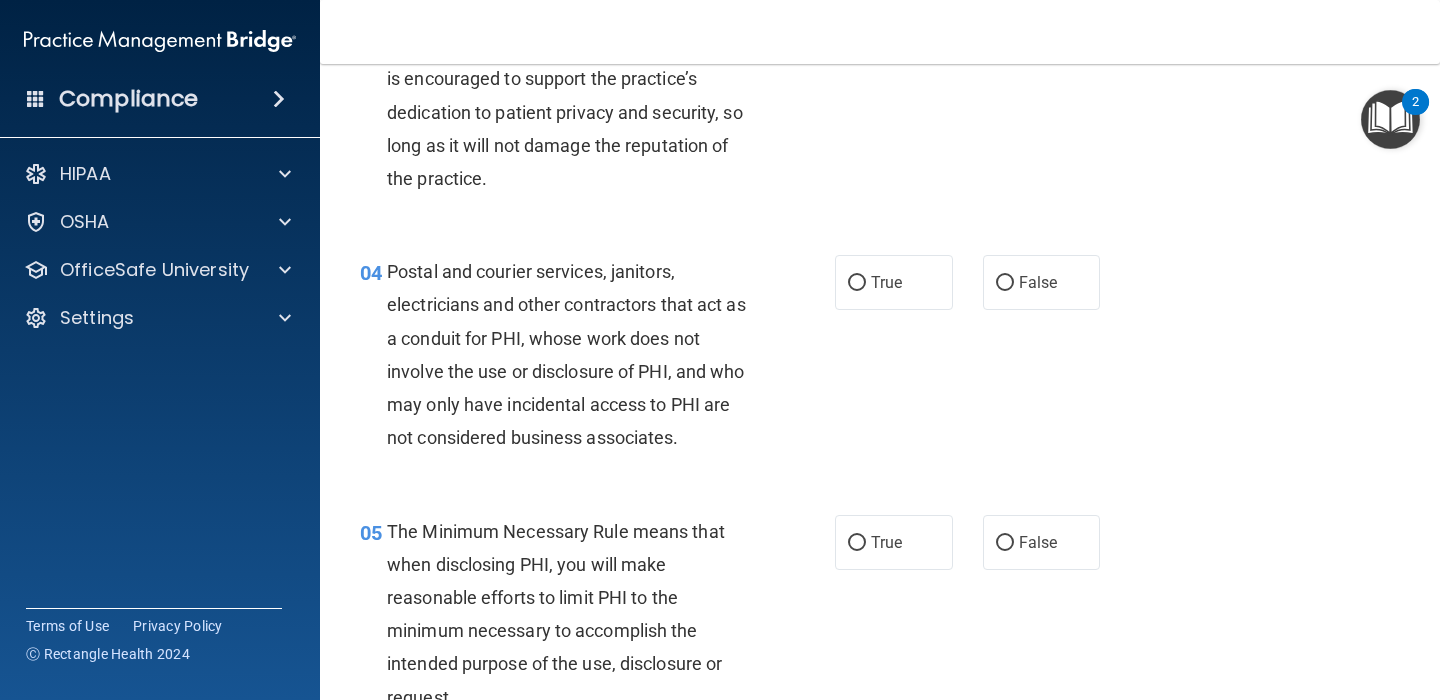 scroll, scrollTop: 516, scrollLeft: 0, axis: vertical 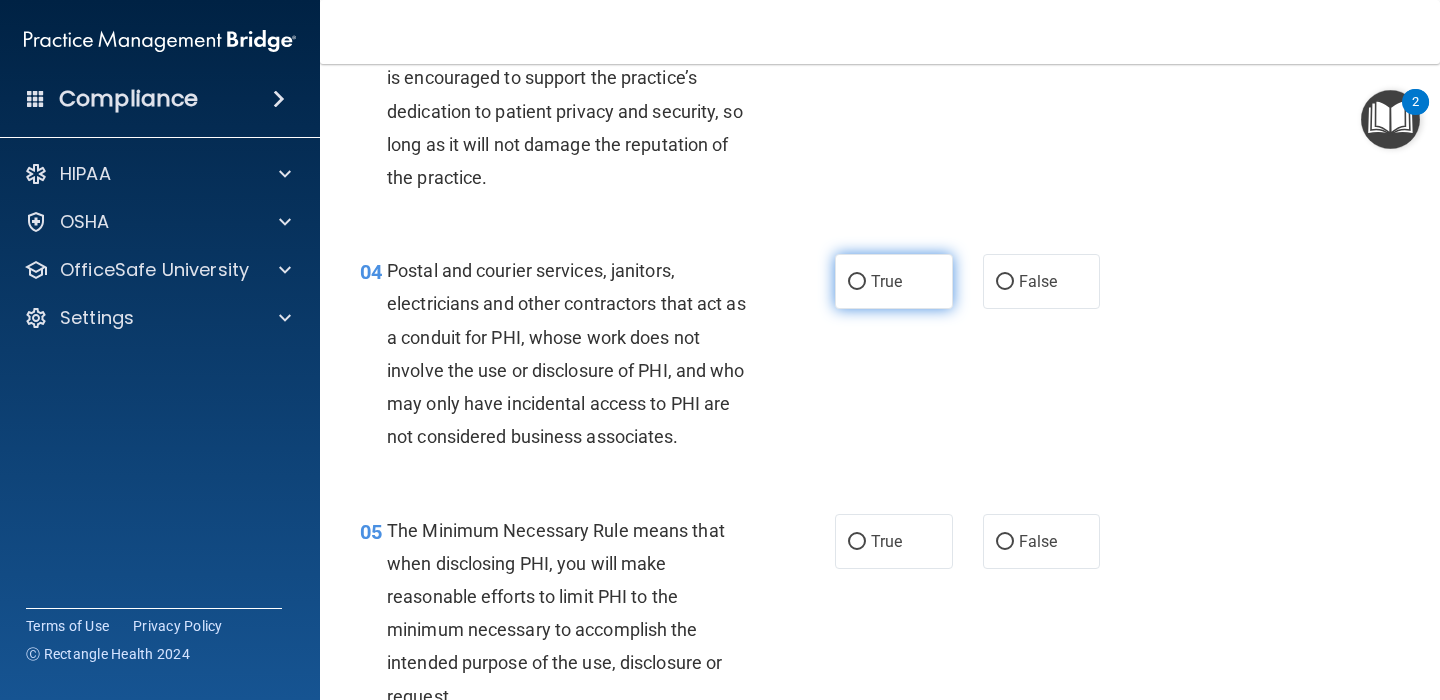 click on "True" at bounding box center (857, 282) 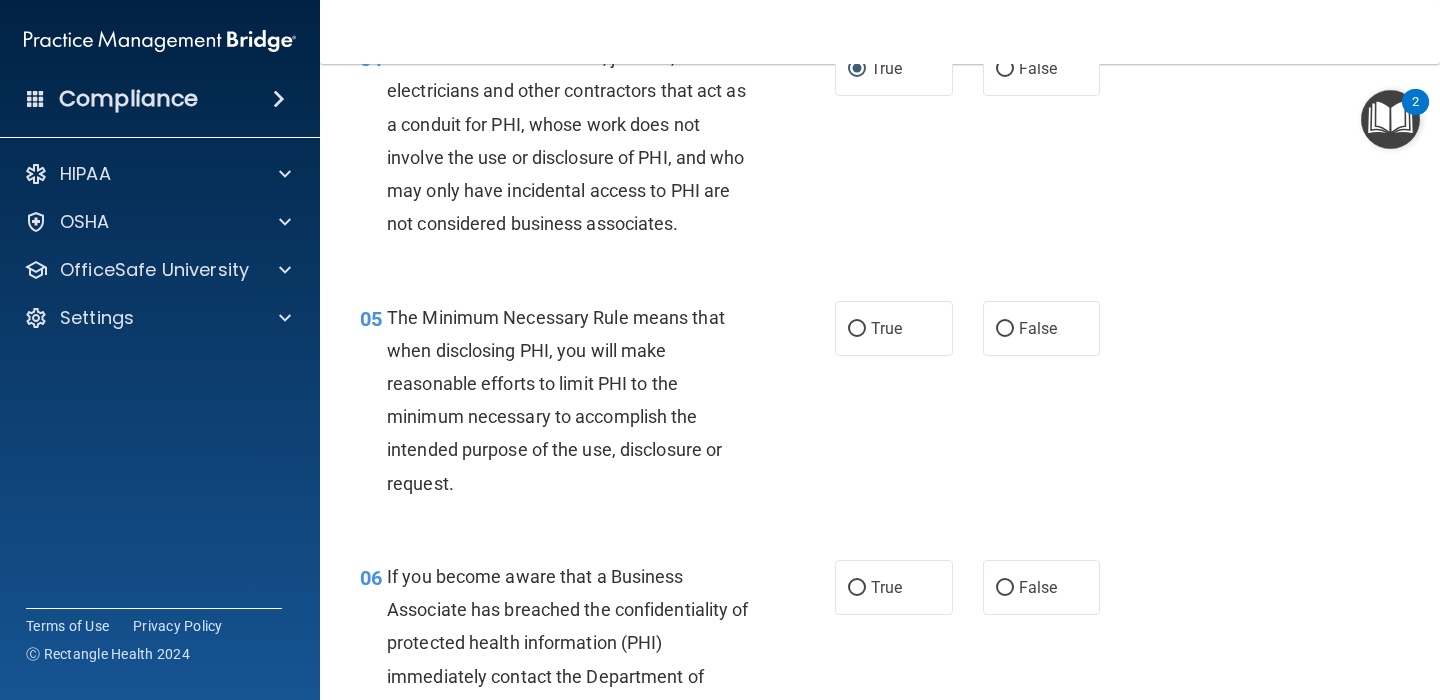 scroll, scrollTop: 764, scrollLeft: 0, axis: vertical 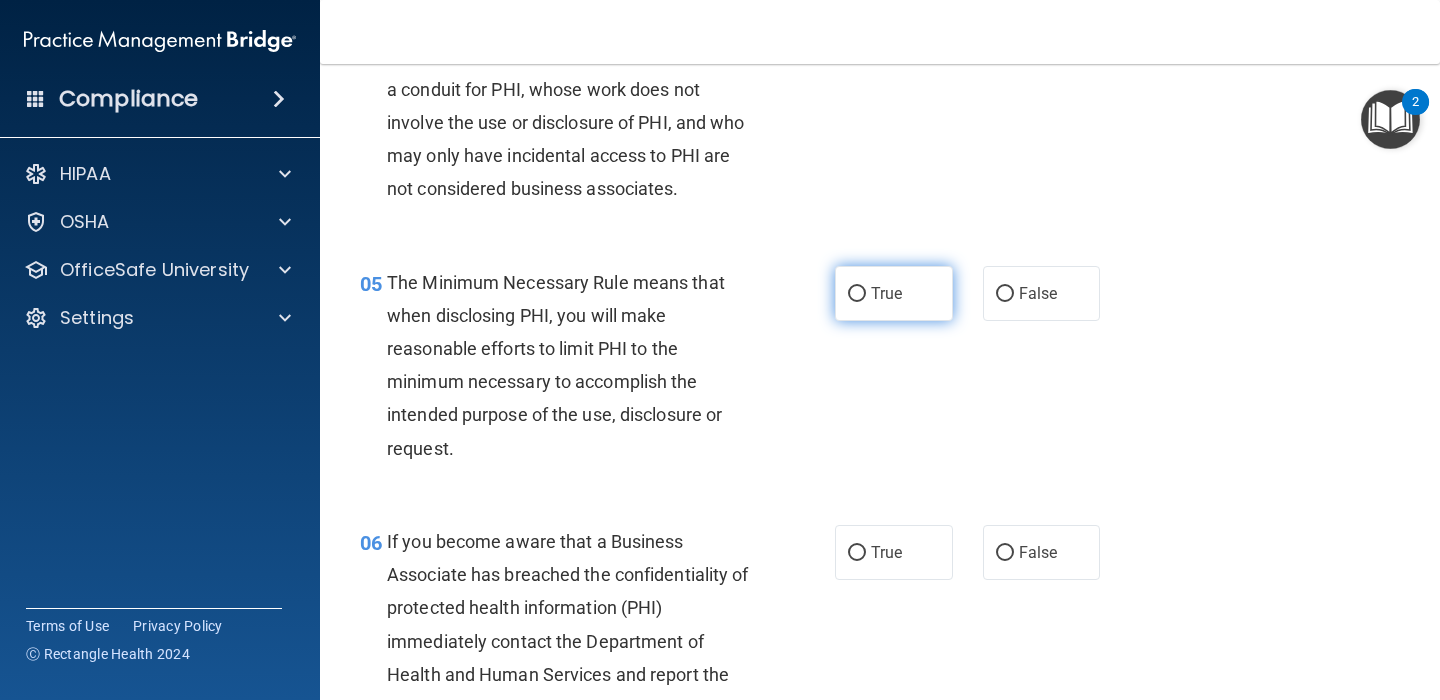 click on "True" at bounding box center [894, 293] 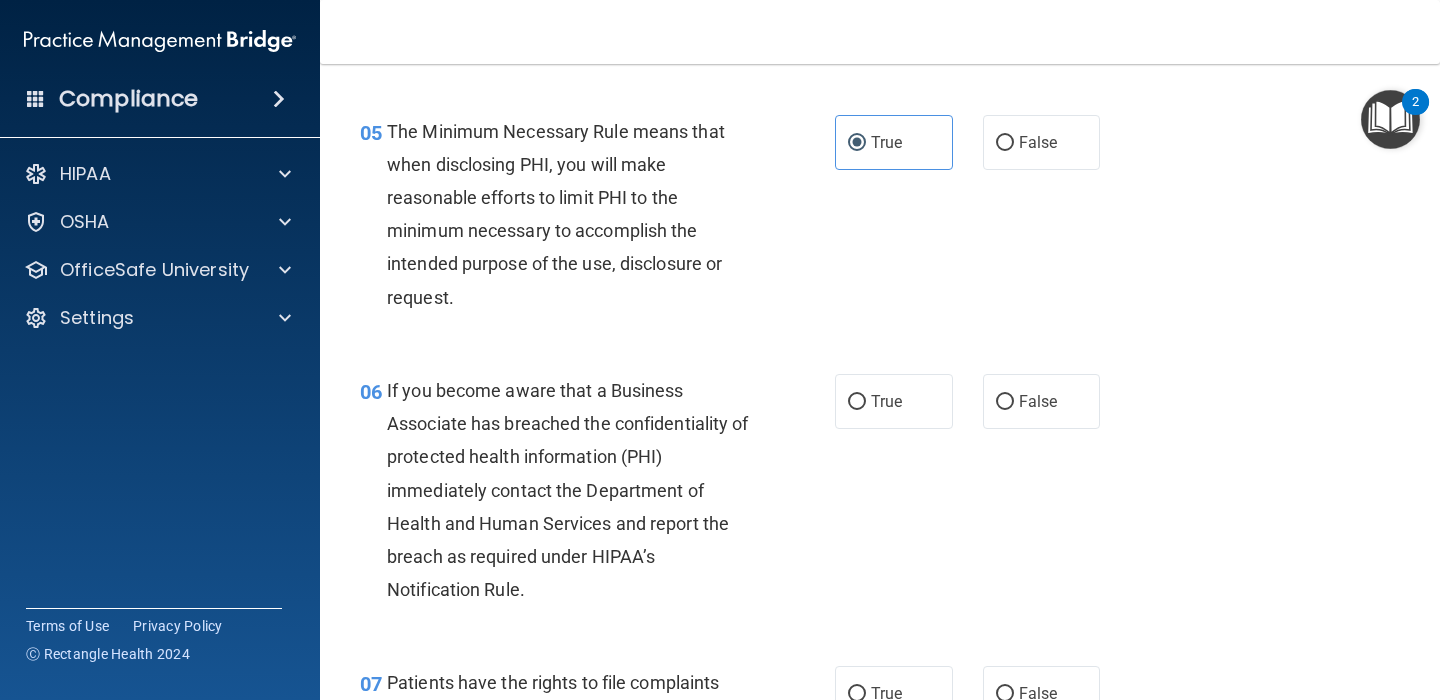 scroll, scrollTop: 961, scrollLeft: 0, axis: vertical 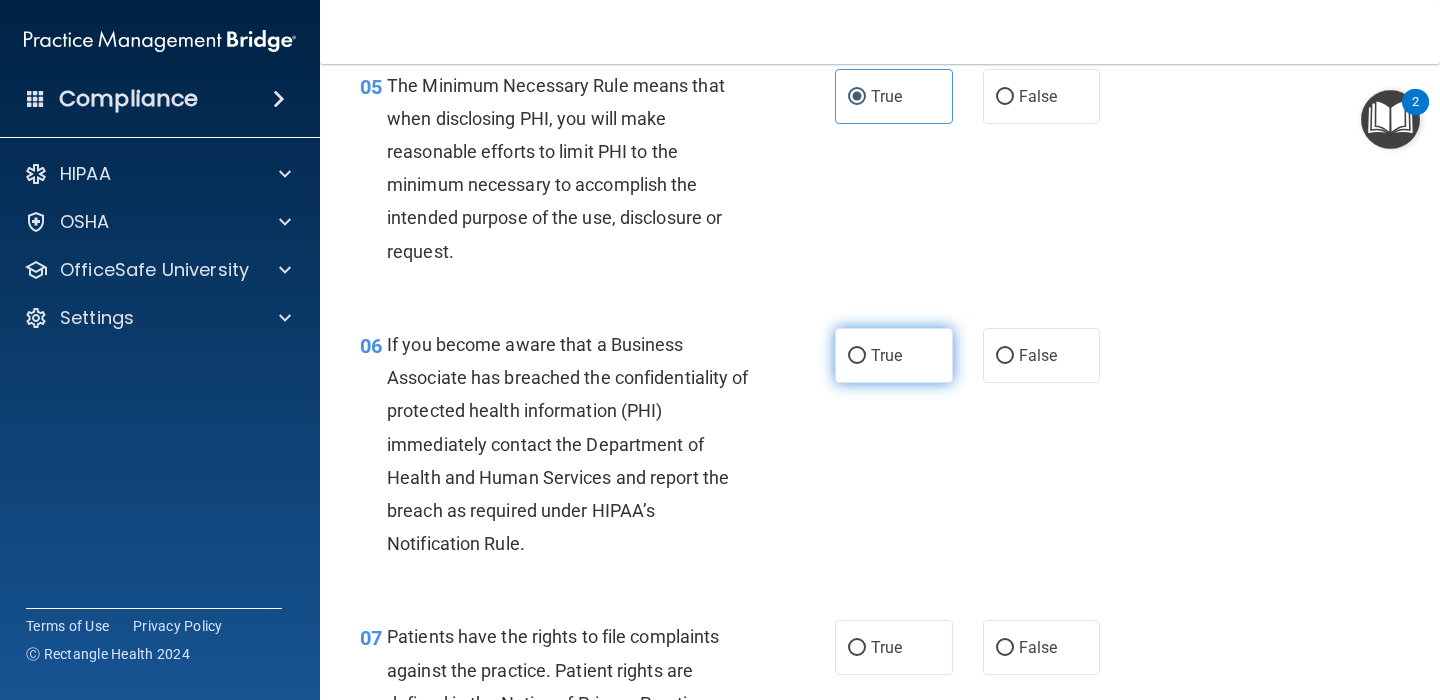 click on "True" at bounding box center (894, 355) 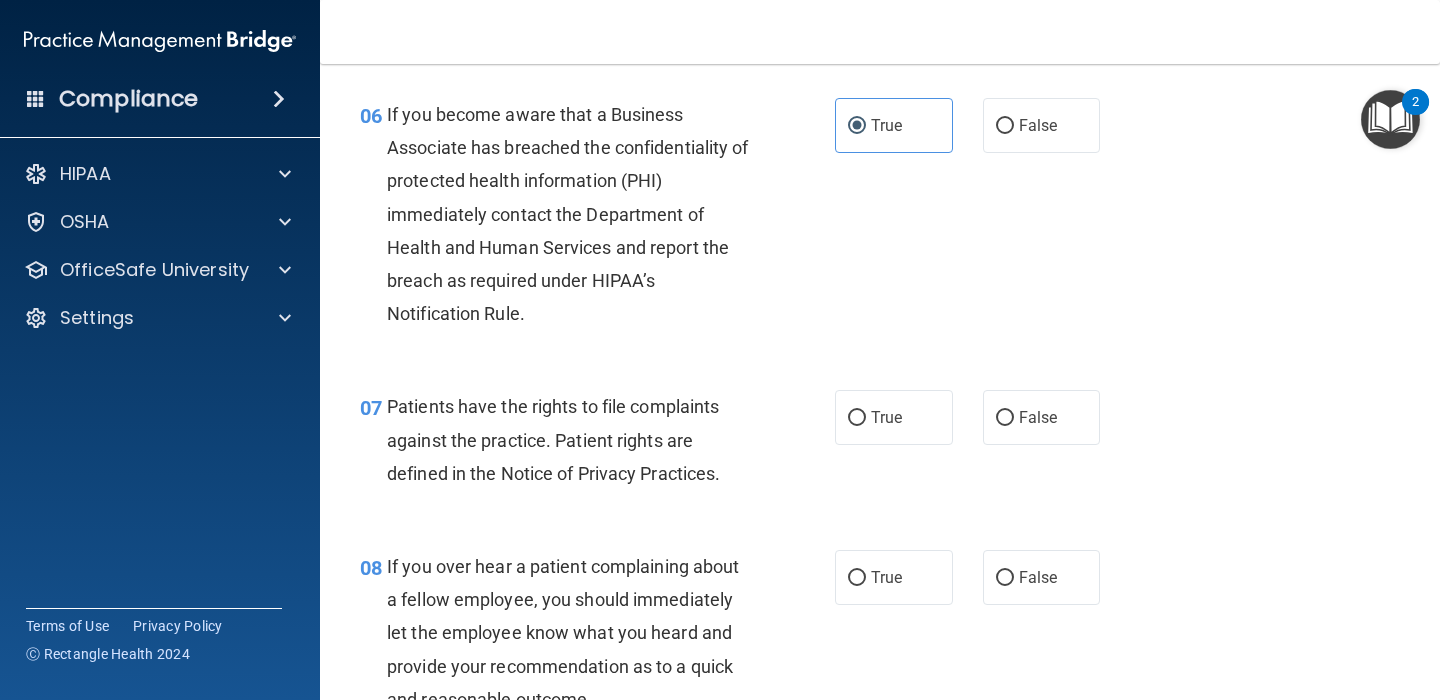 scroll, scrollTop: 1217, scrollLeft: 0, axis: vertical 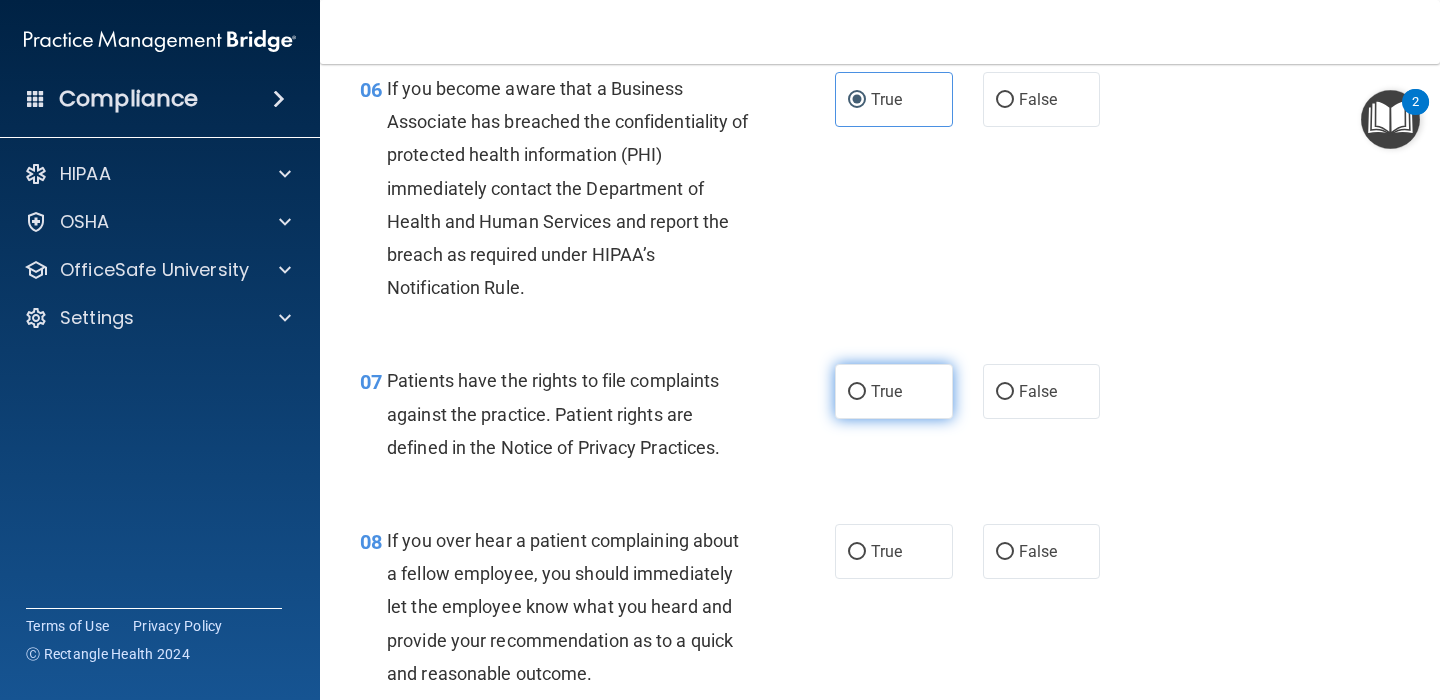 click on "True" at bounding box center (894, 391) 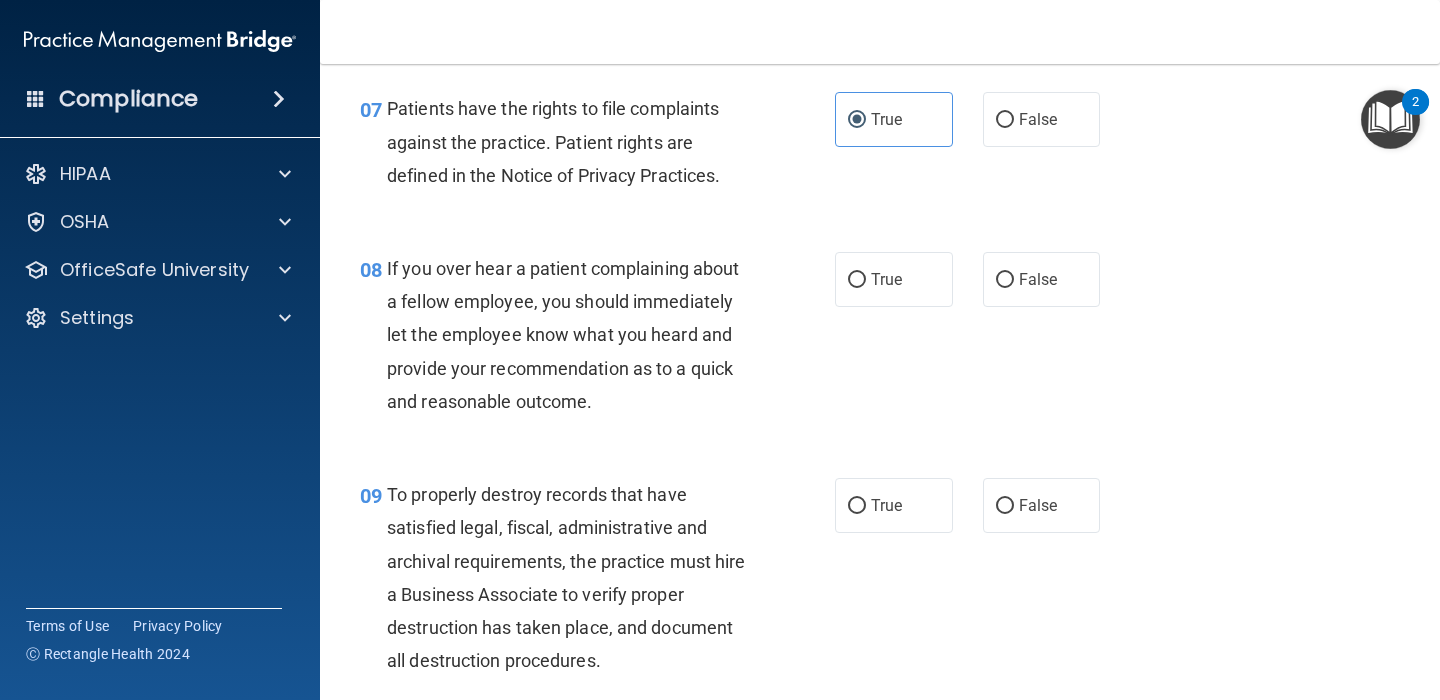 scroll, scrollTop: 1541, scrollLeft: 0, axis: vertical 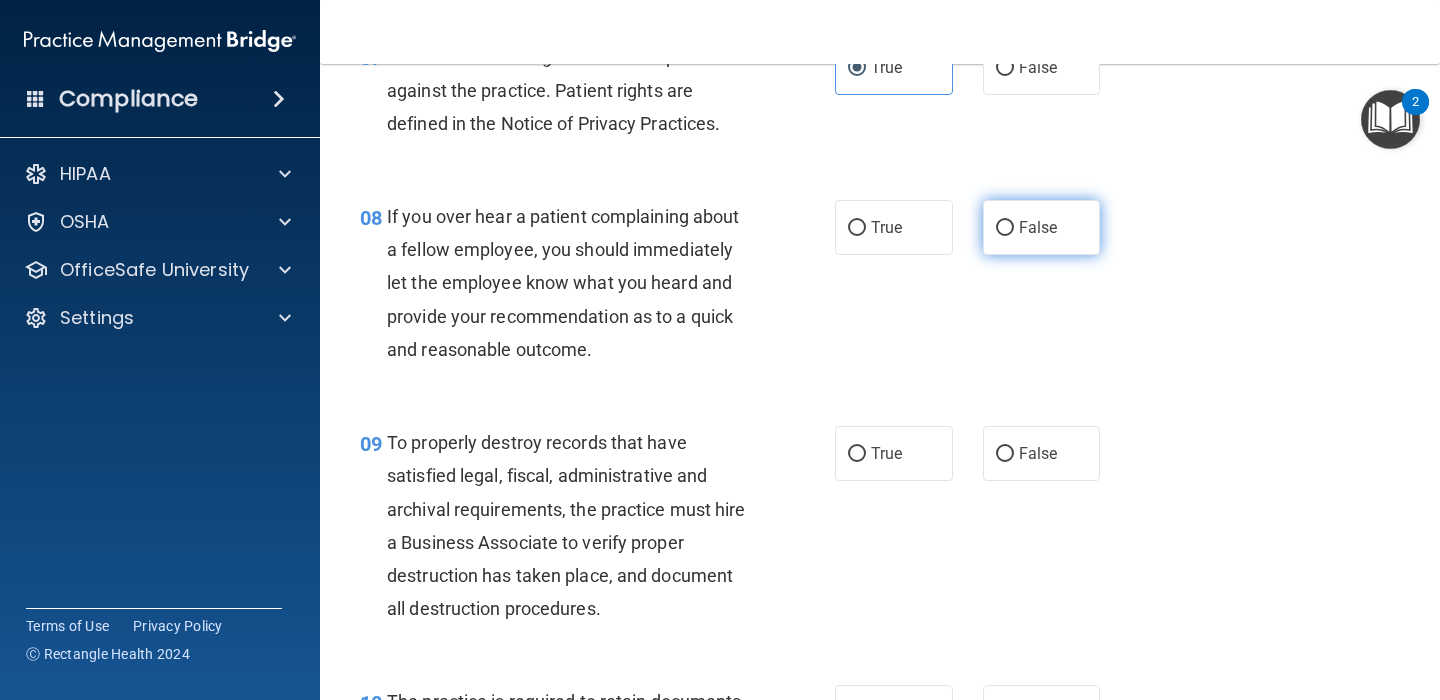 click on "False" at bounding box center (1038, 227) 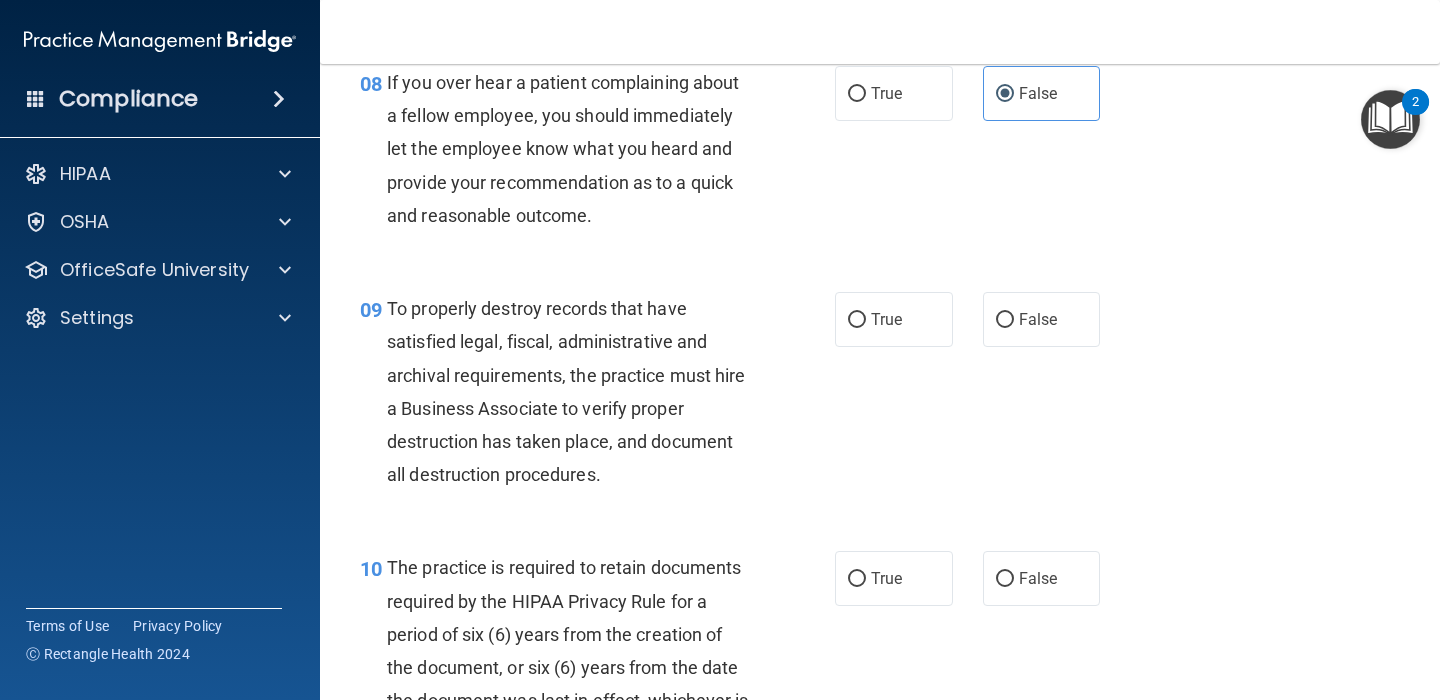 scroll, scrollTop: 1678, scrollLeft: 0, axis: vertical 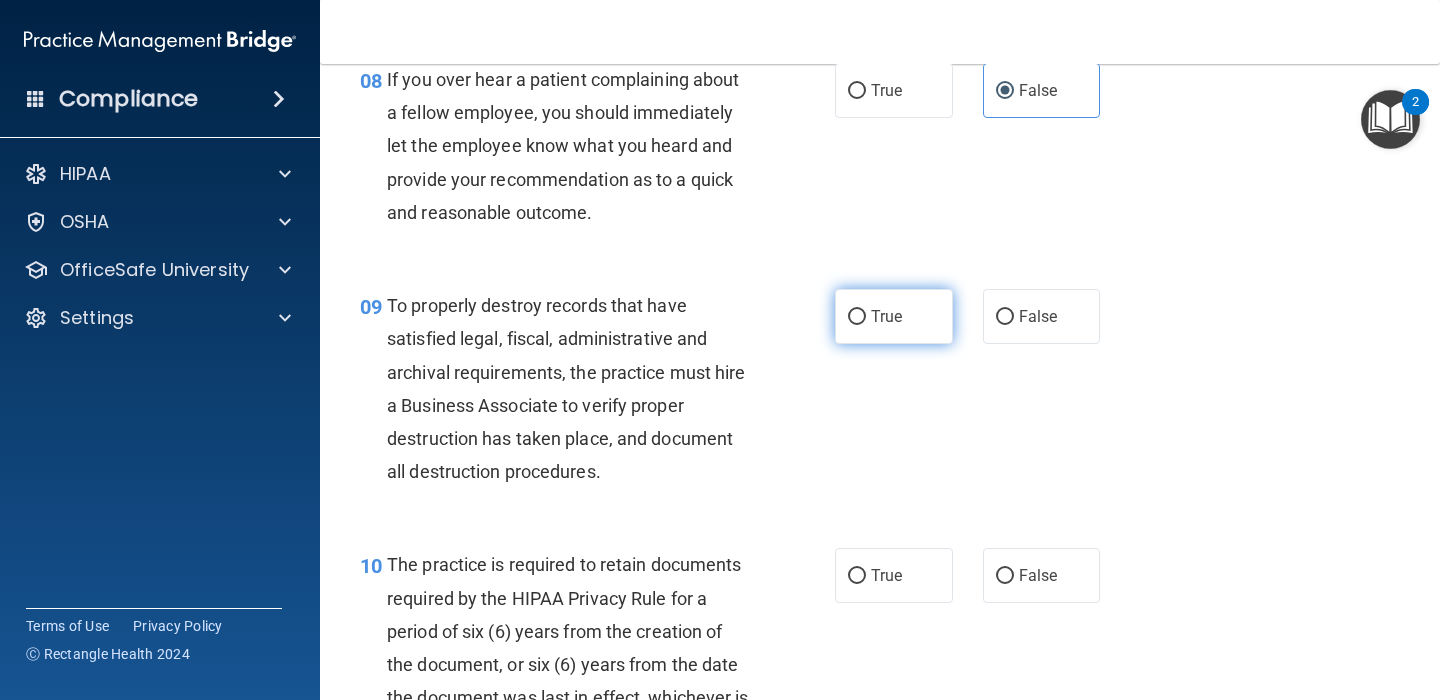 click on "True" at bounding box center (886, 316) 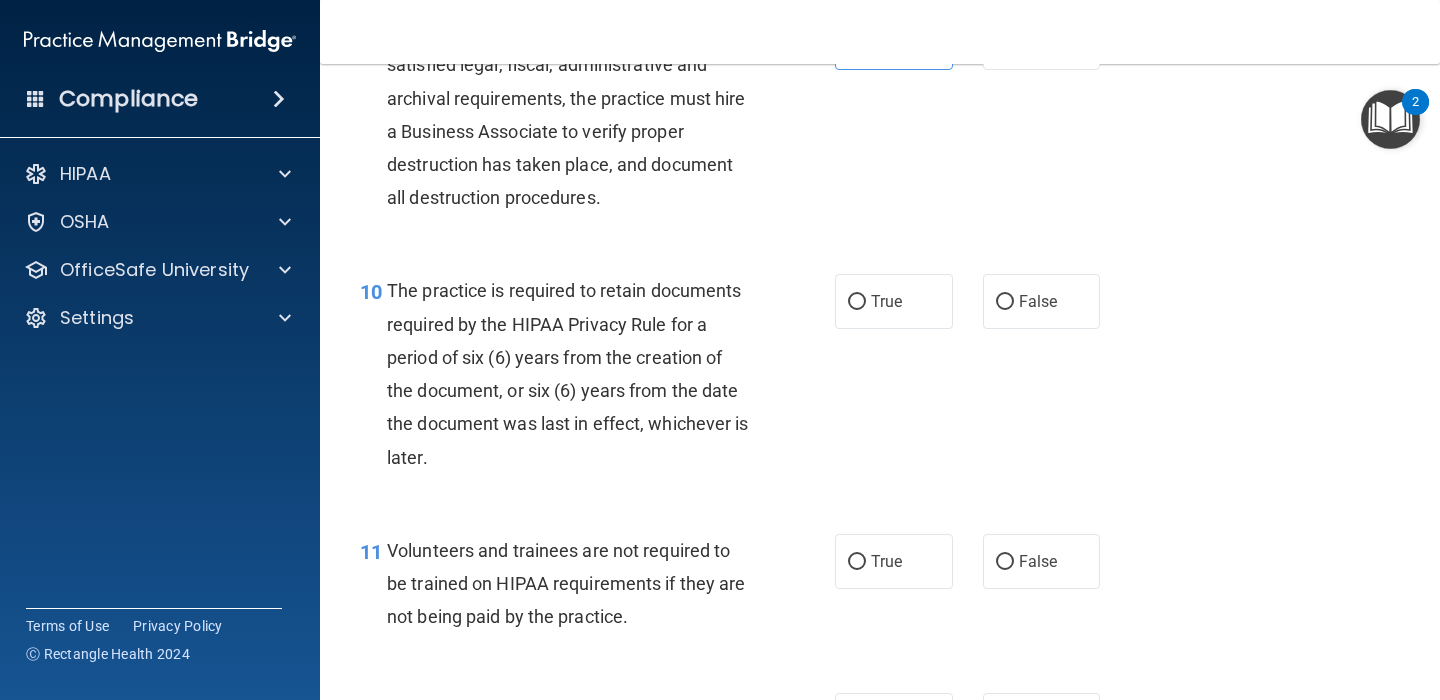 scroll, scrollTop: 1954, scrollLeft: 0, axis: vertical 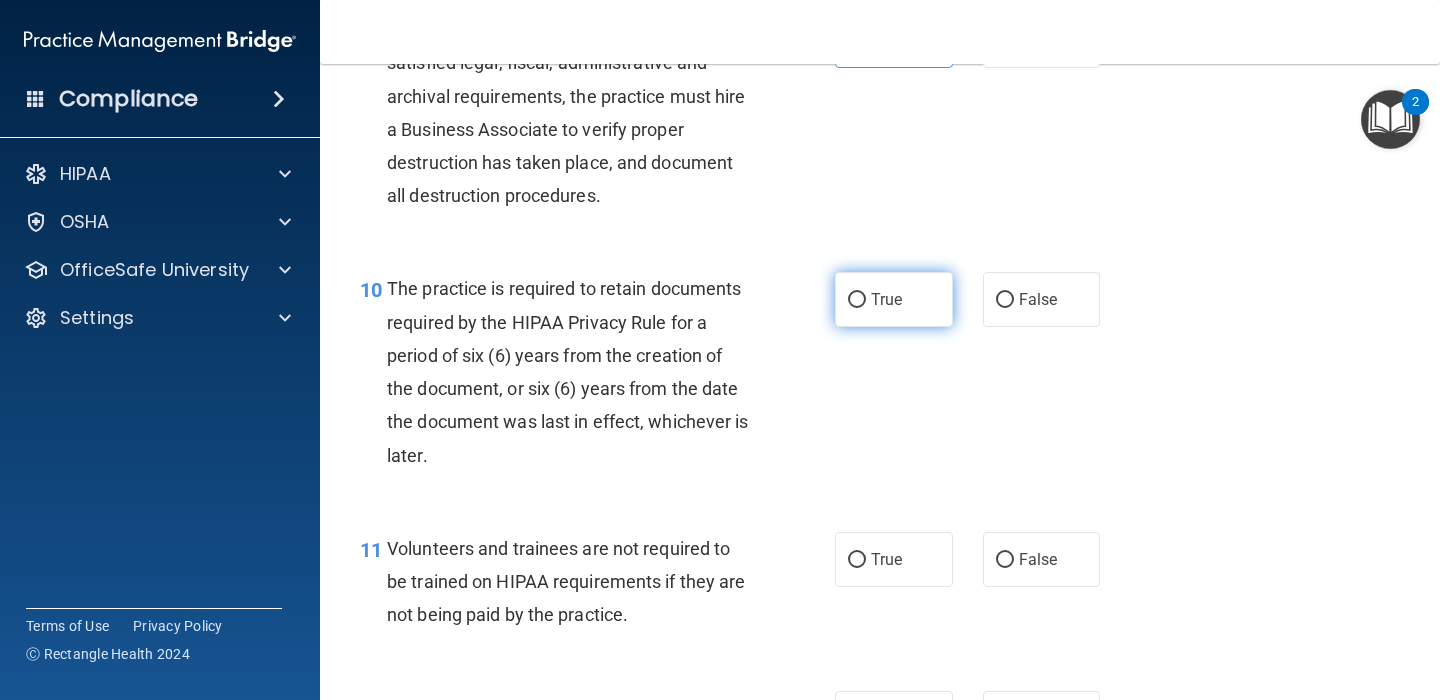 click on "True" at bounding box center [886, 299] 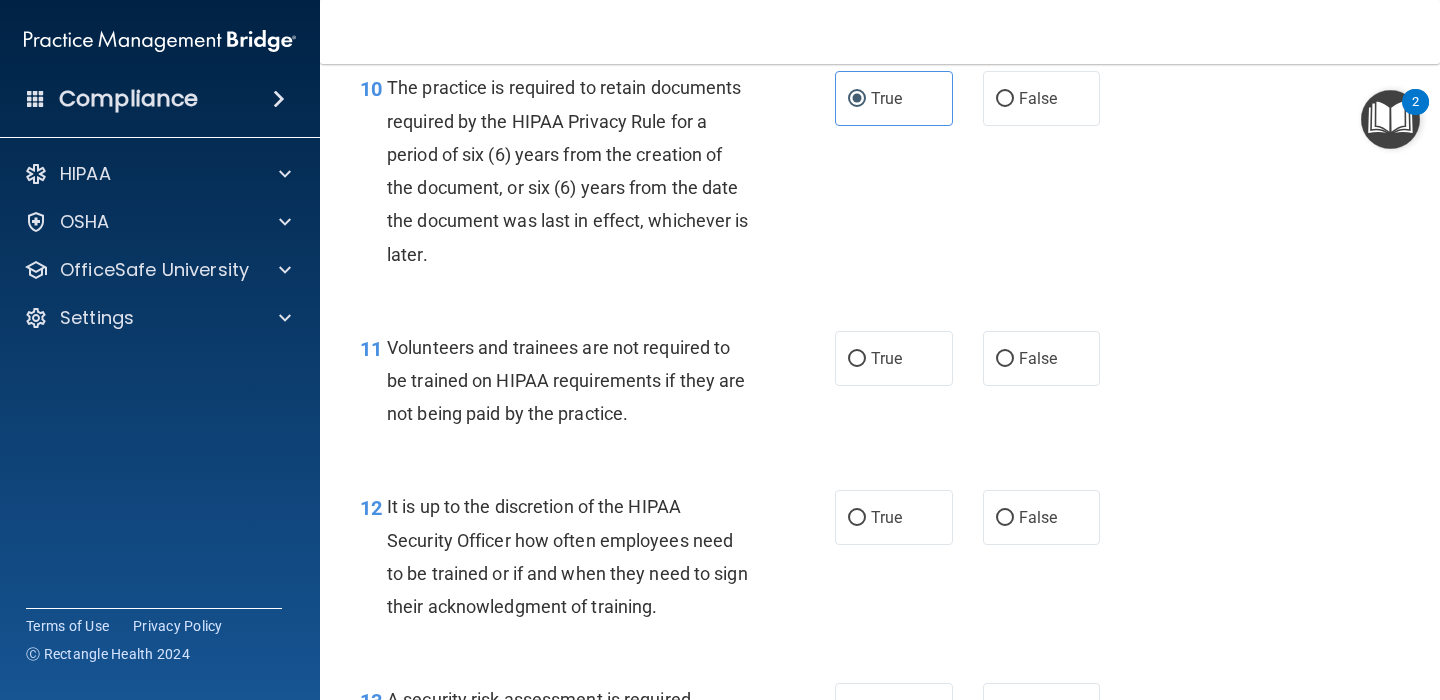 scroll, scrollTop: 2161, scrollLeft: 0, axis: vertical 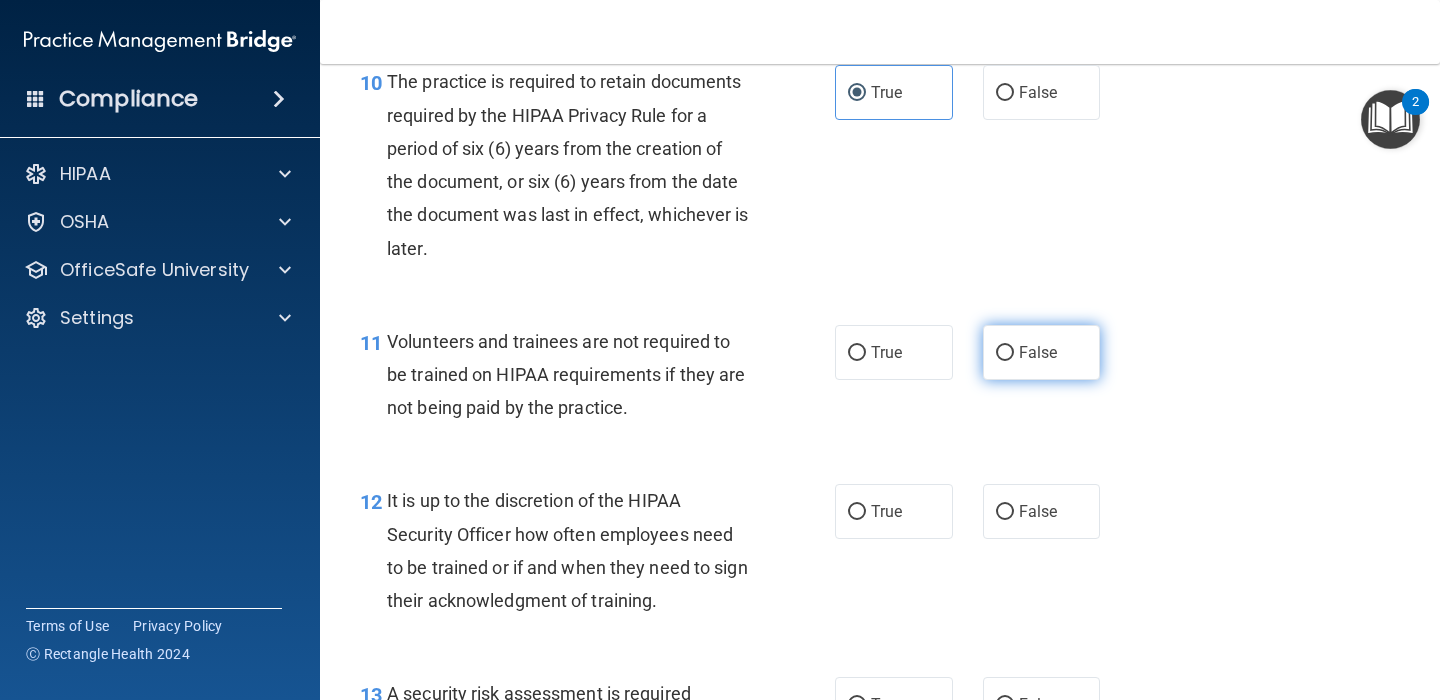 click on "False" at bounding box center [1042, 352] 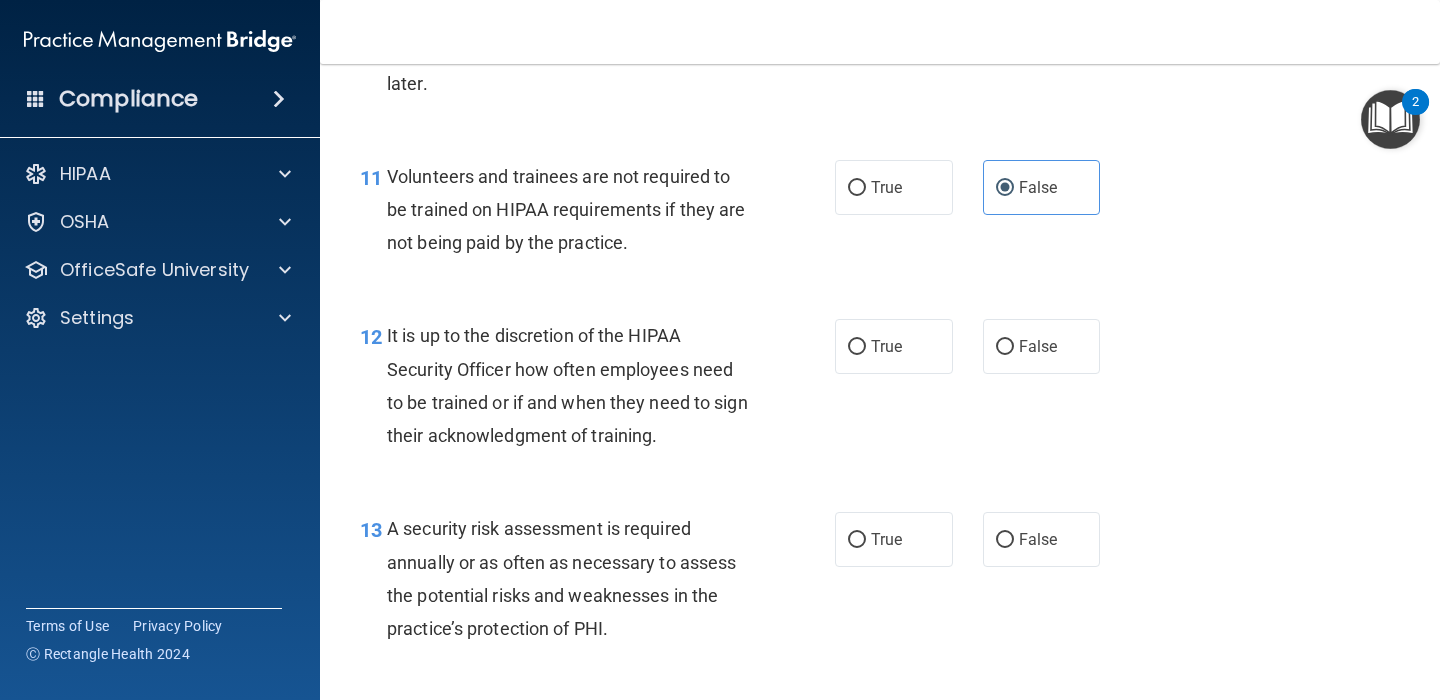 scroll, scrollTop: 2327, scrollLeft: 0, axis: vertical 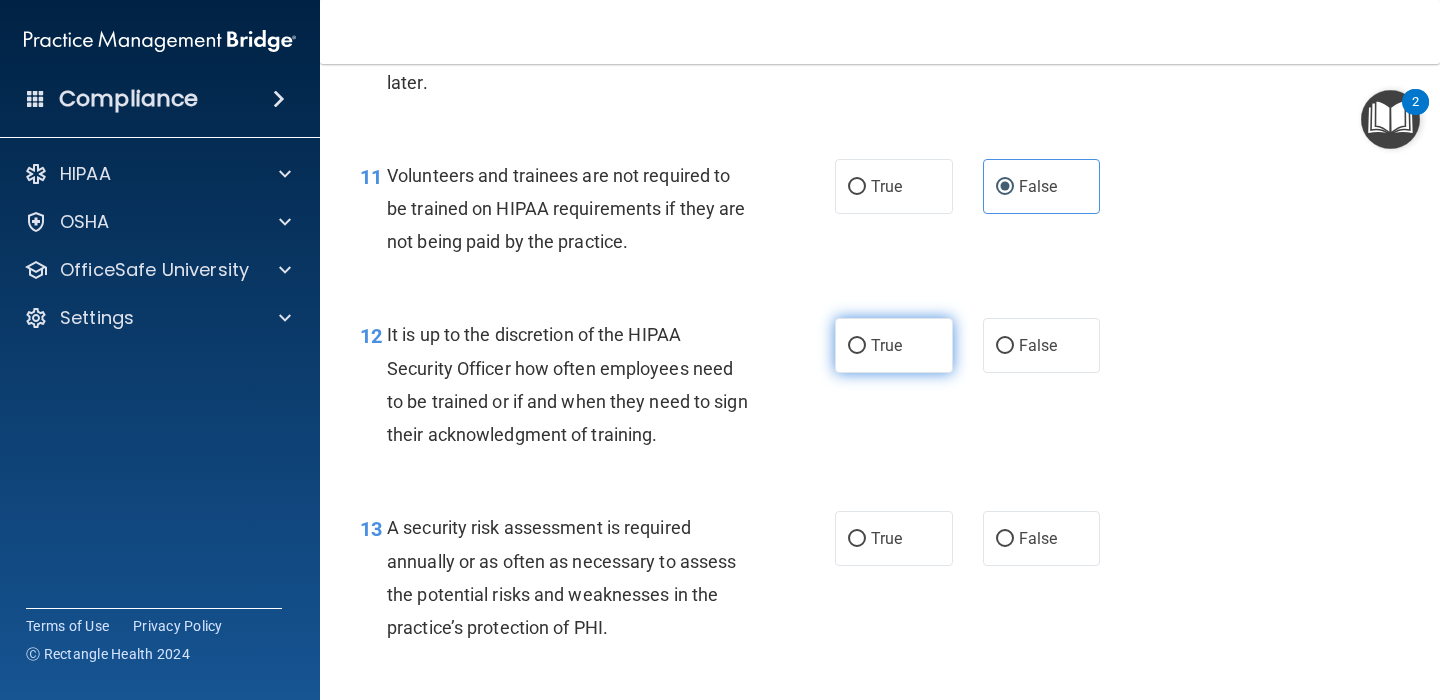 click on "True" at bounding box center (857, 346) 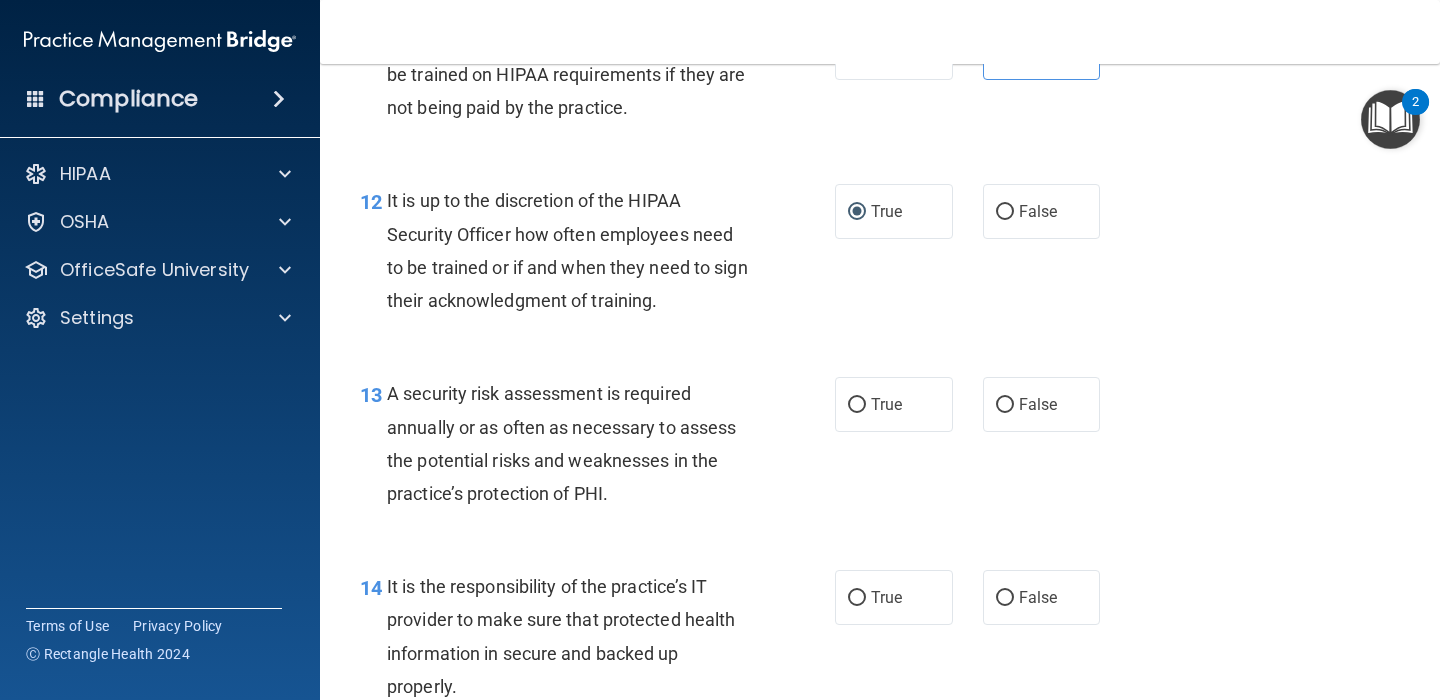 scroll, scrollTop: 2477, scrollLeft: 0, axis: vertical 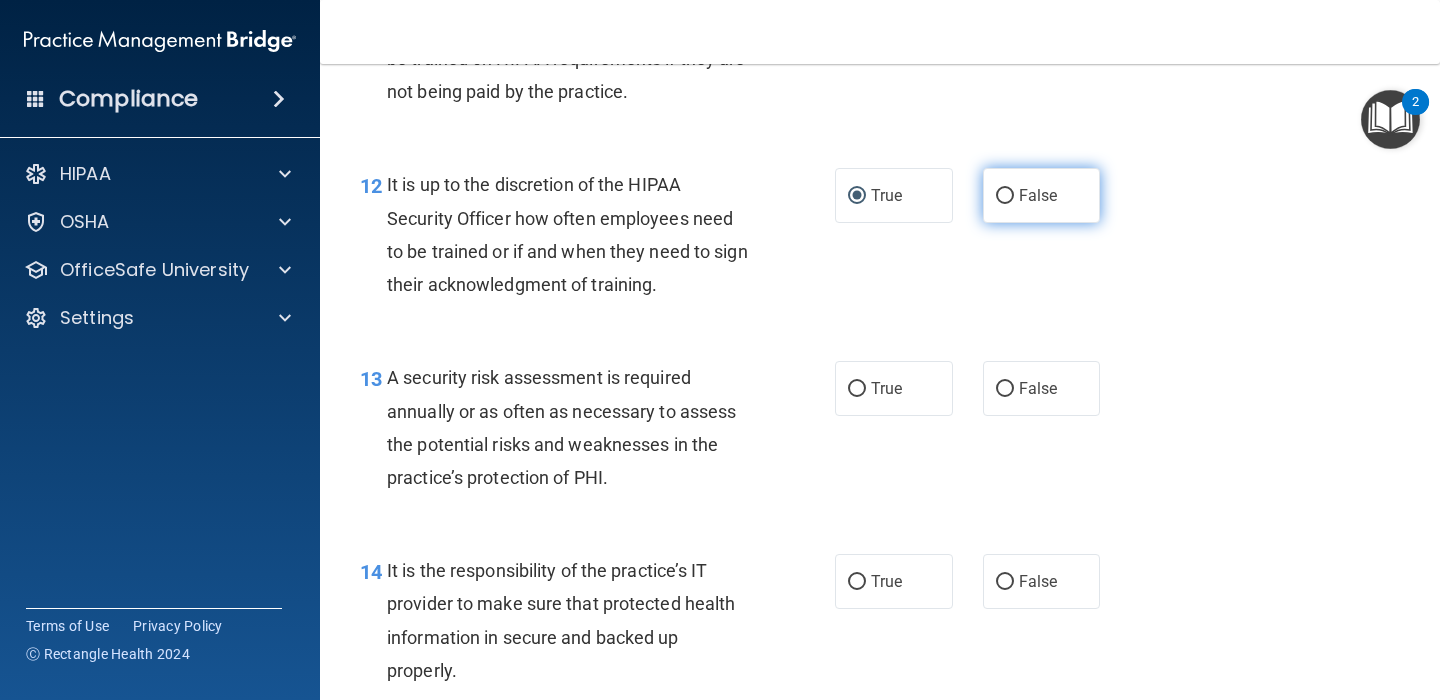 click on "False" at bounding box center [1042, 195] 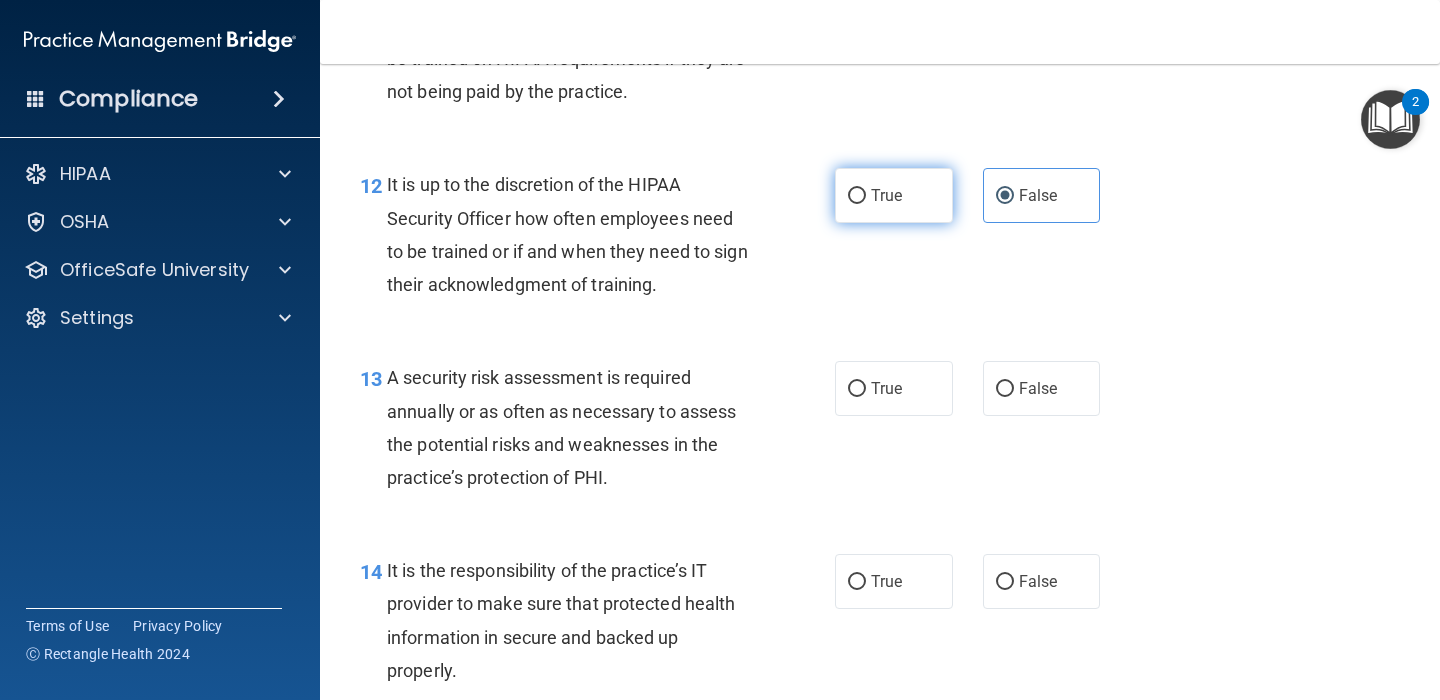 click on "True" at bounding box center (894, 195) 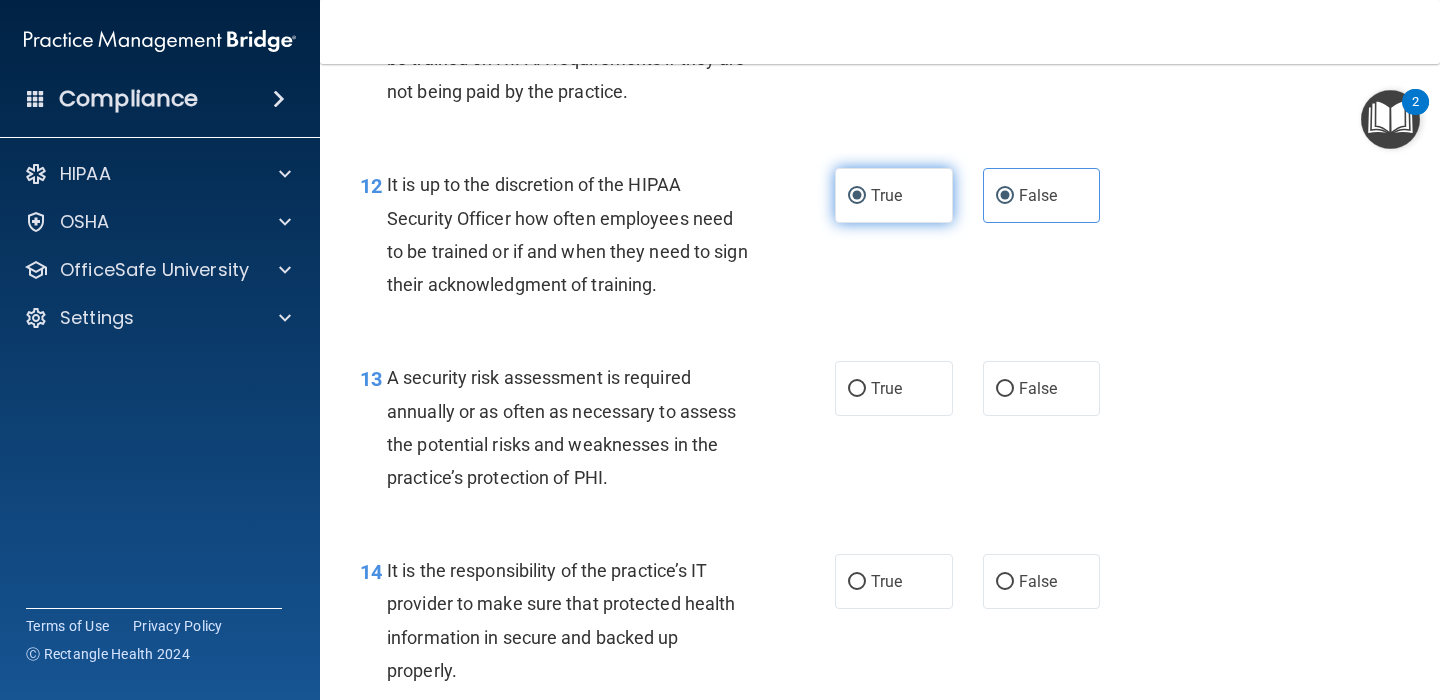 radio on "false" 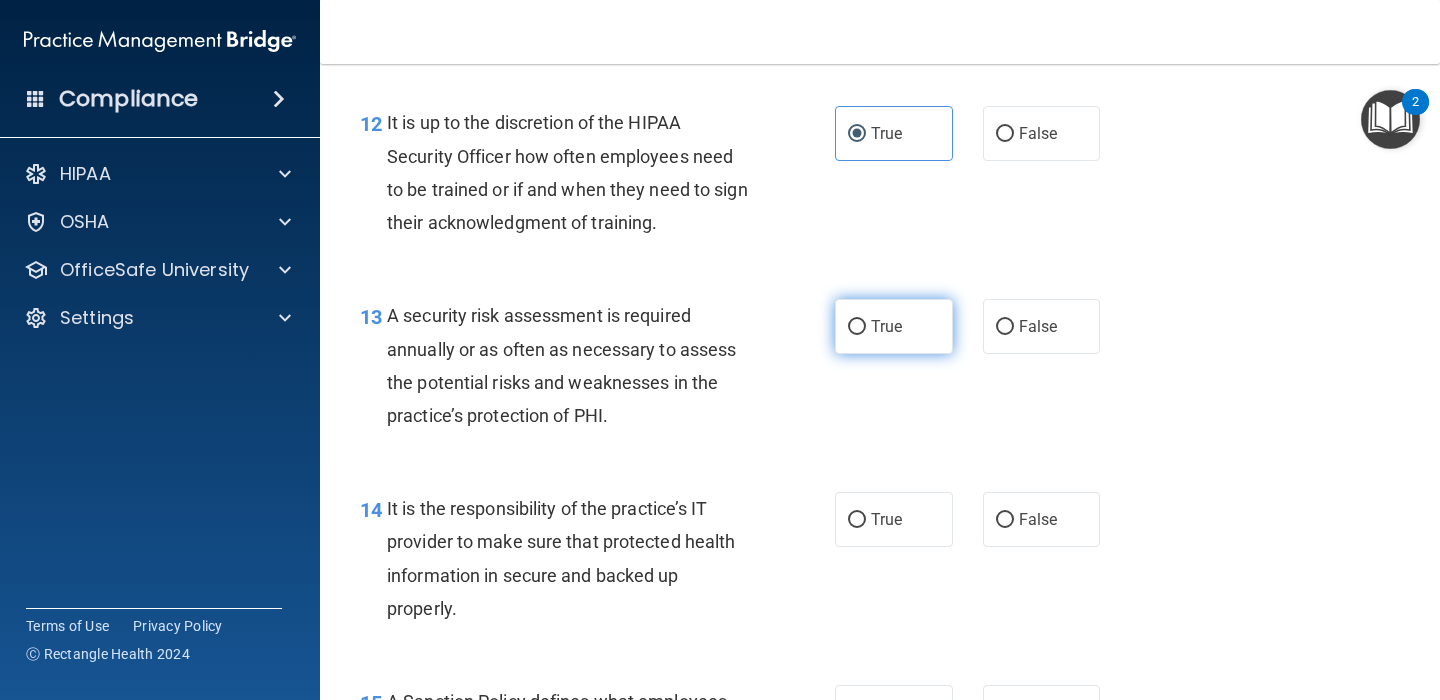 click on "True" at bounding box center (886, 326) 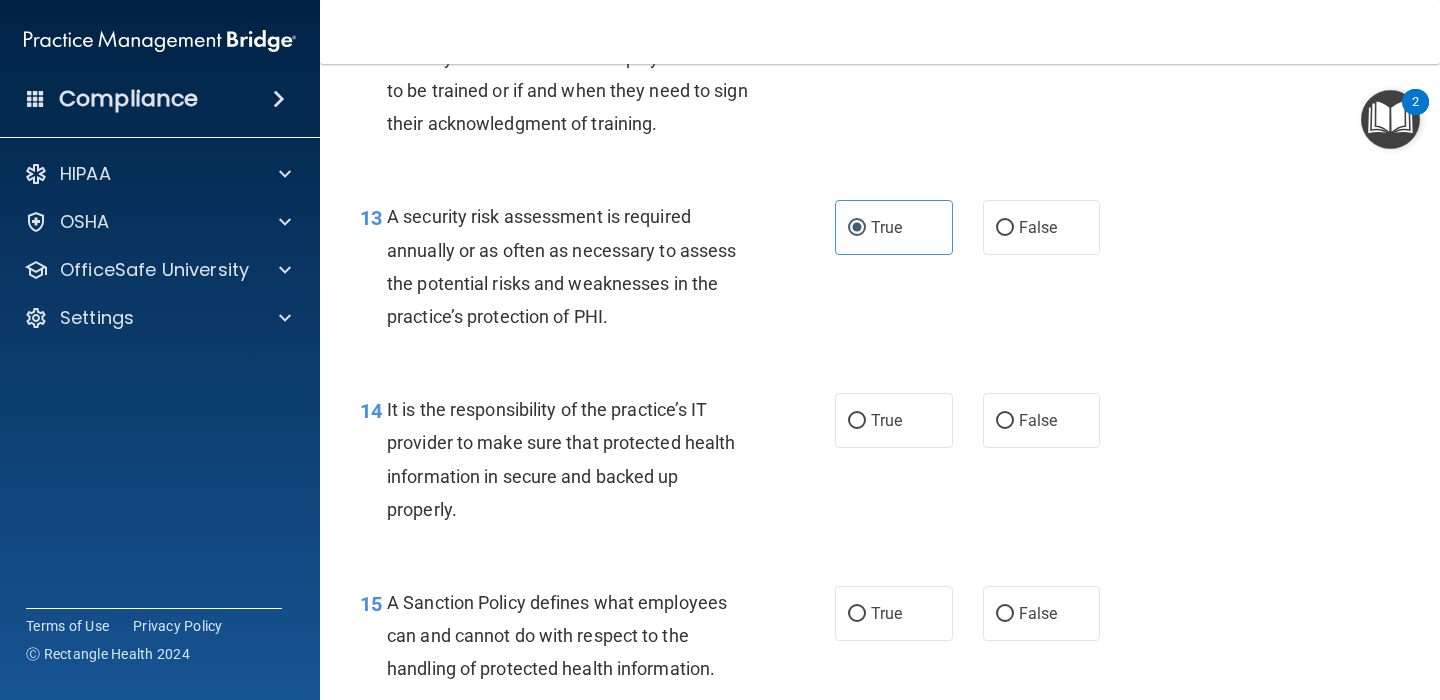 scroll, scrollTop: 2651, scrollLeft: 0, axis: vertical 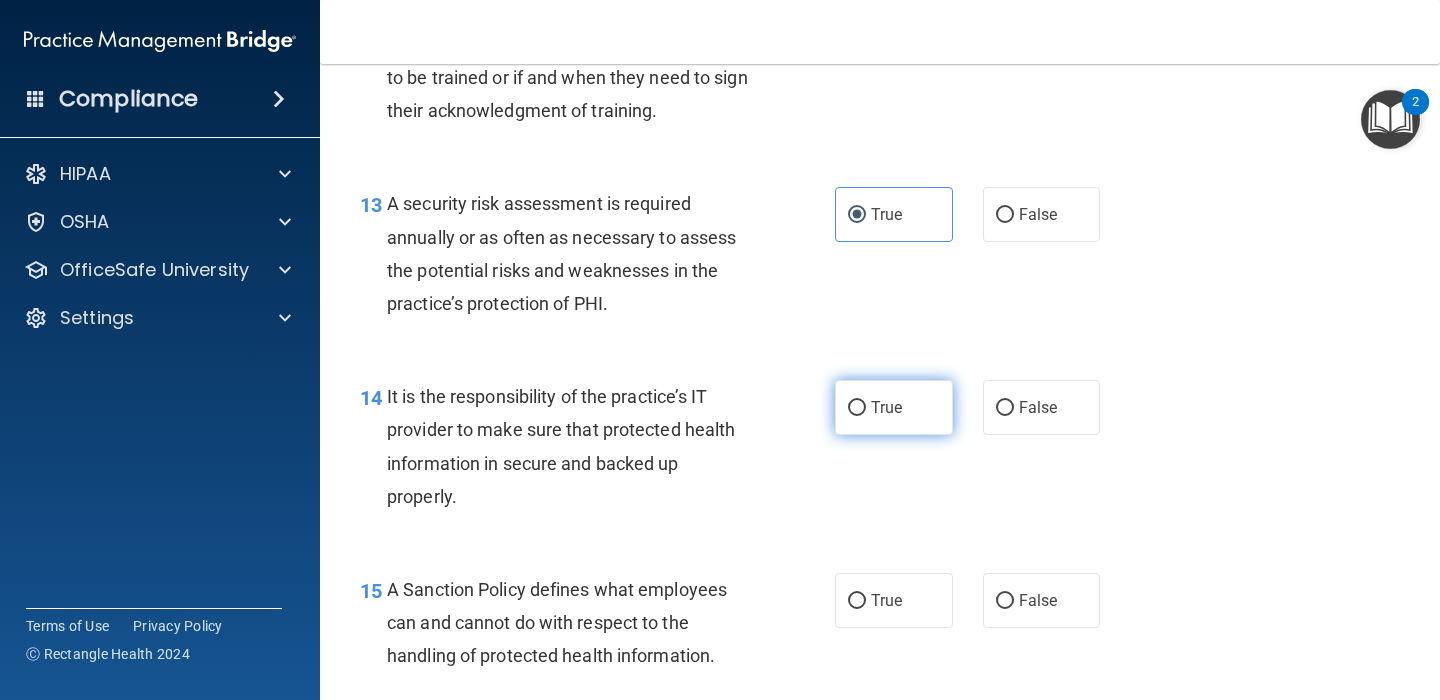 click on "True" at bounding box center (857, 408) 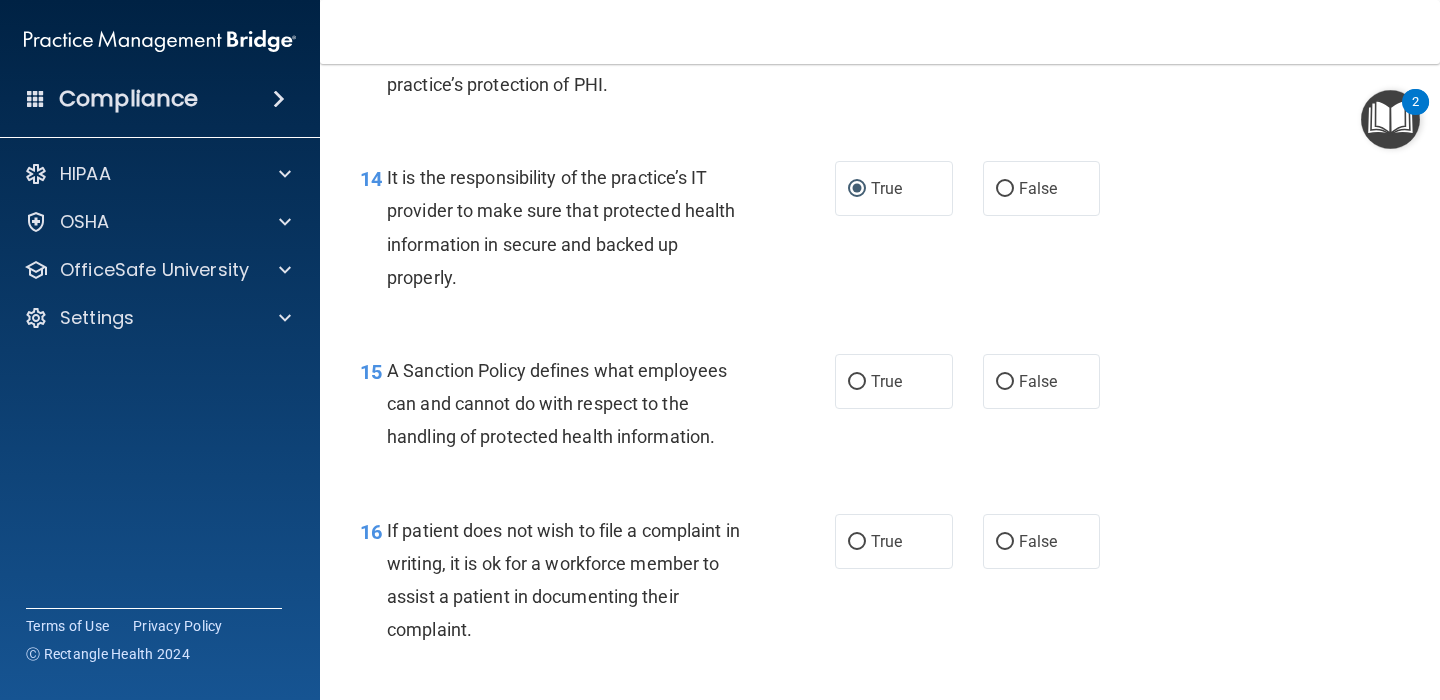 scroll, scrollTop: 2872, scrollLeft: 0, axis: vertical 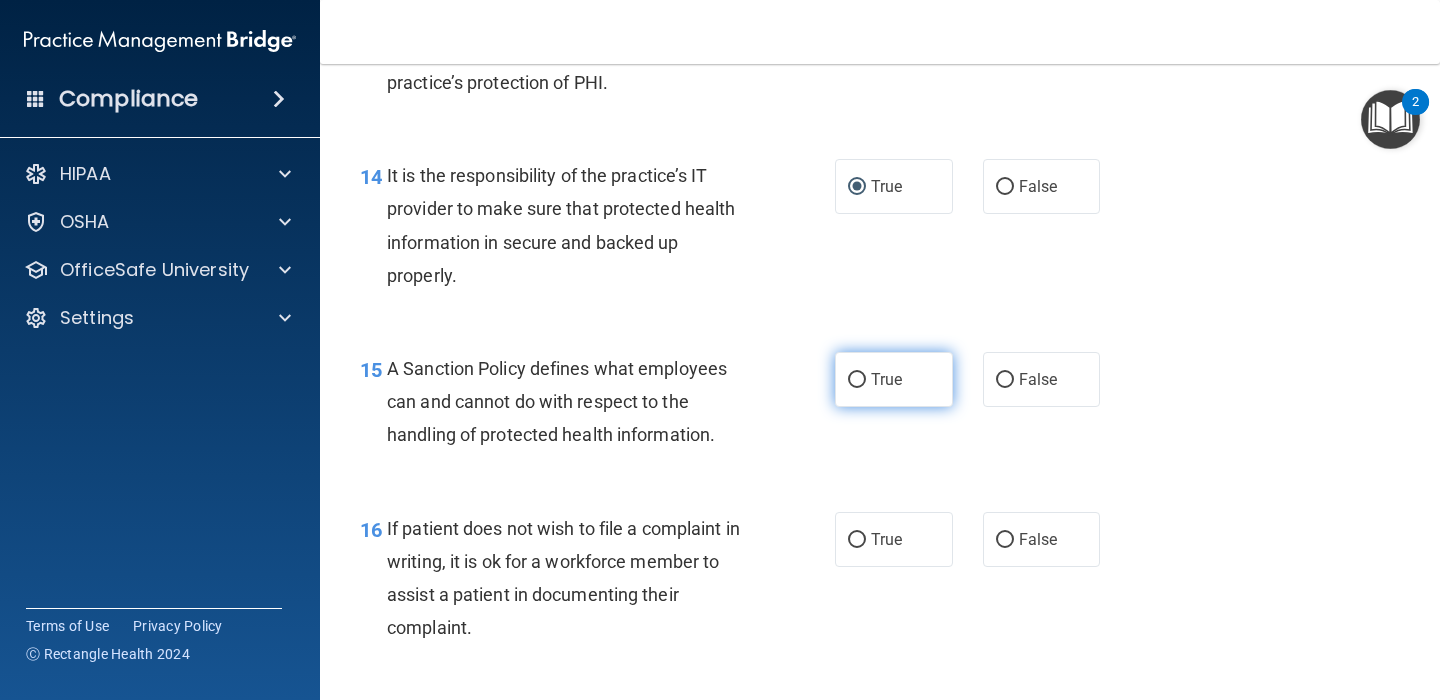 click on "True" at bounding box center [857, 380] 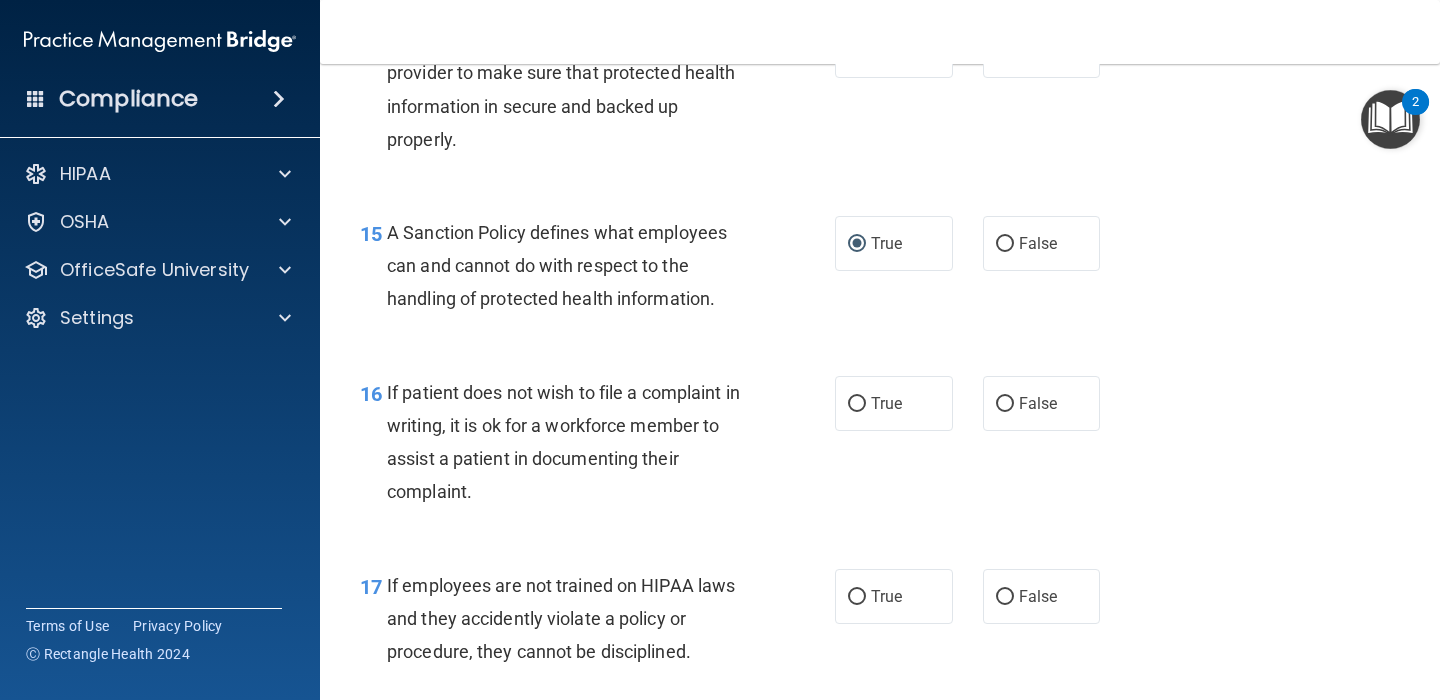 scroll, scrollTop: 3013, scrollLeft: 0, axis: vertical 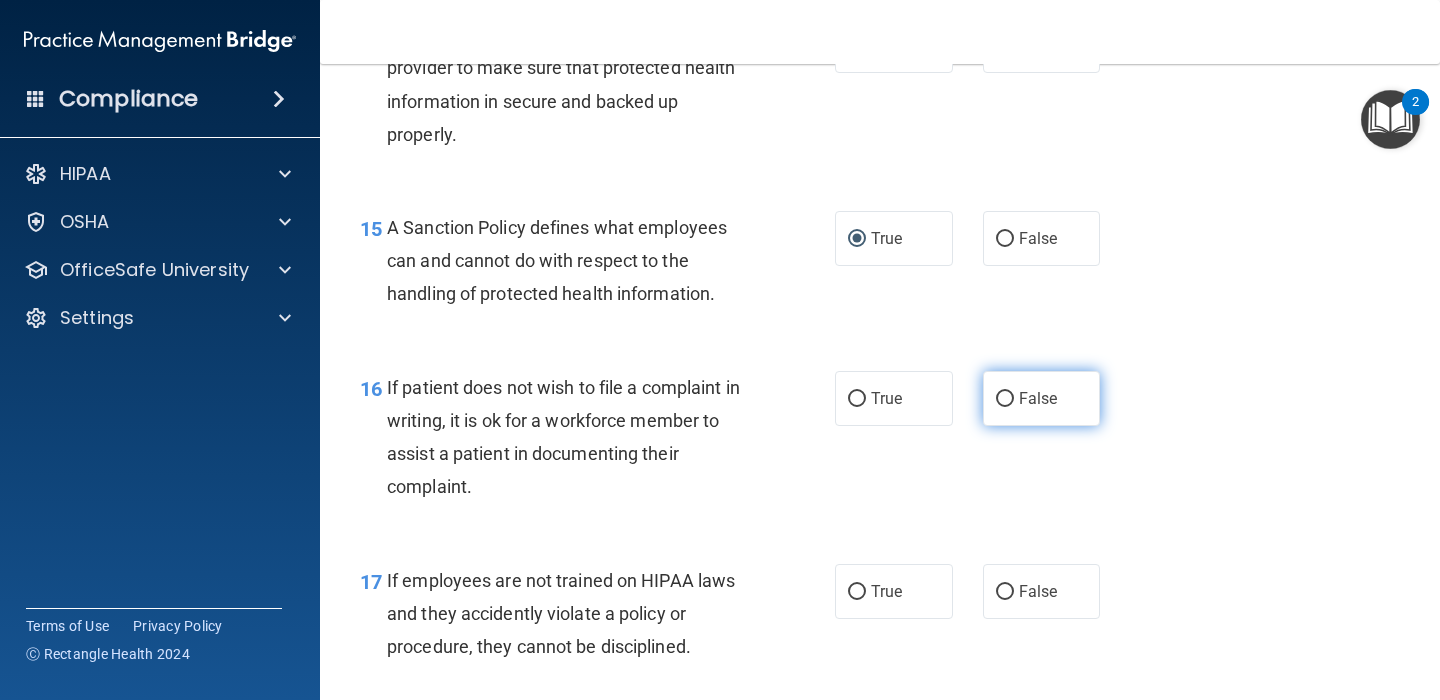 click on "False" at bounding box center [1042, 398] 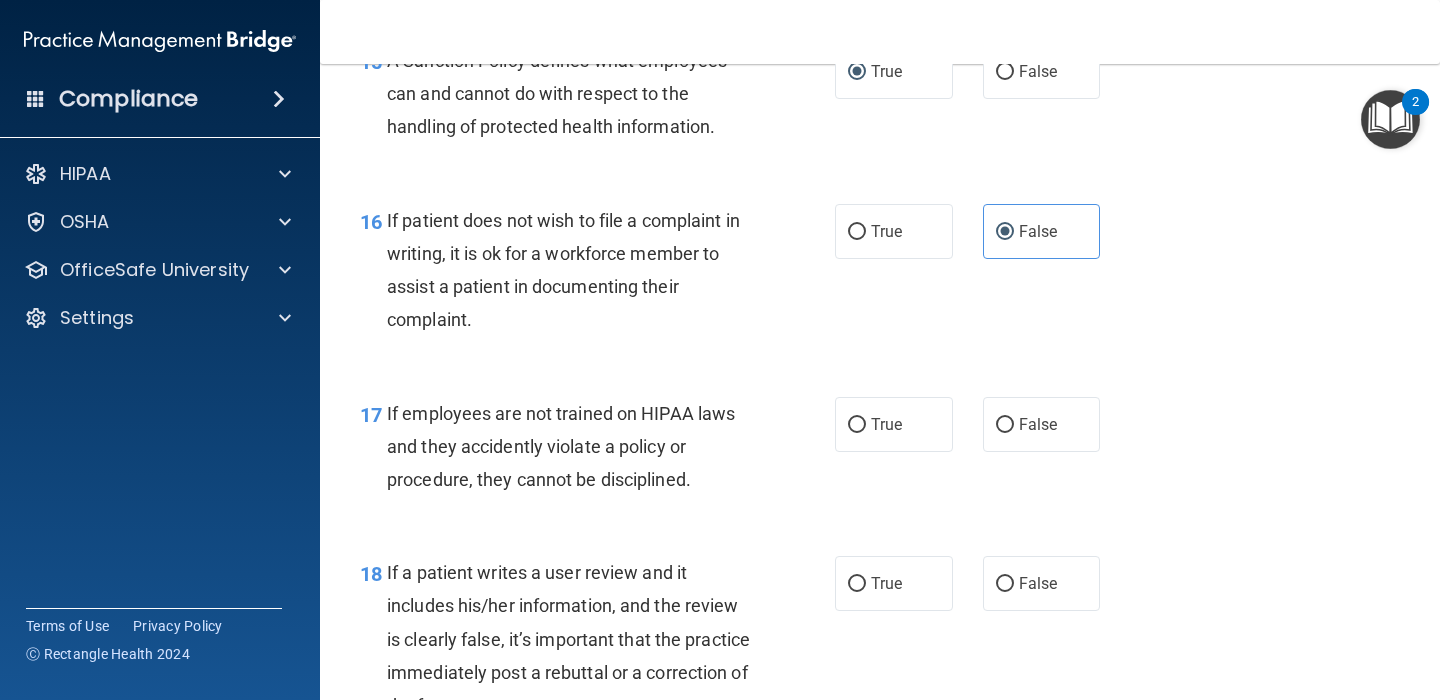 scroll, scrollTop: 3181, scrollLeft: 0, axis: vertical 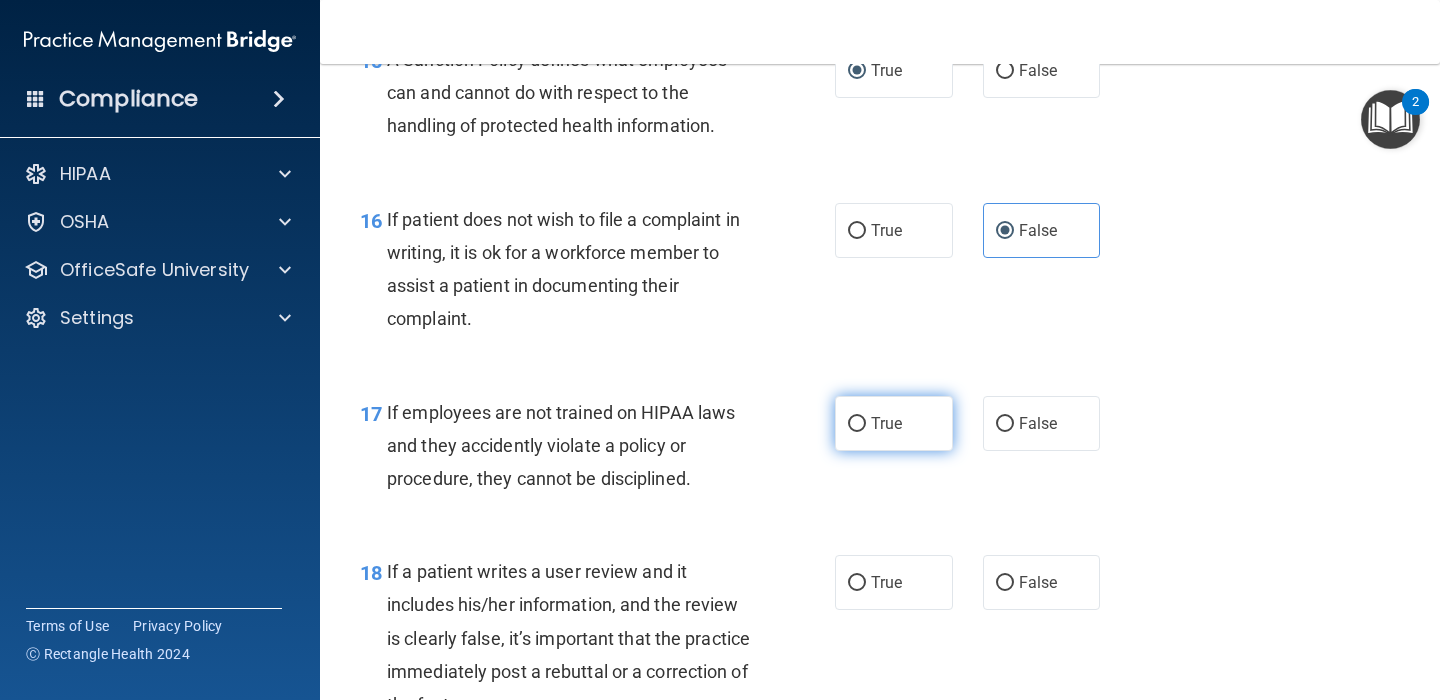 click on "True" at bounding box center [886, 423] 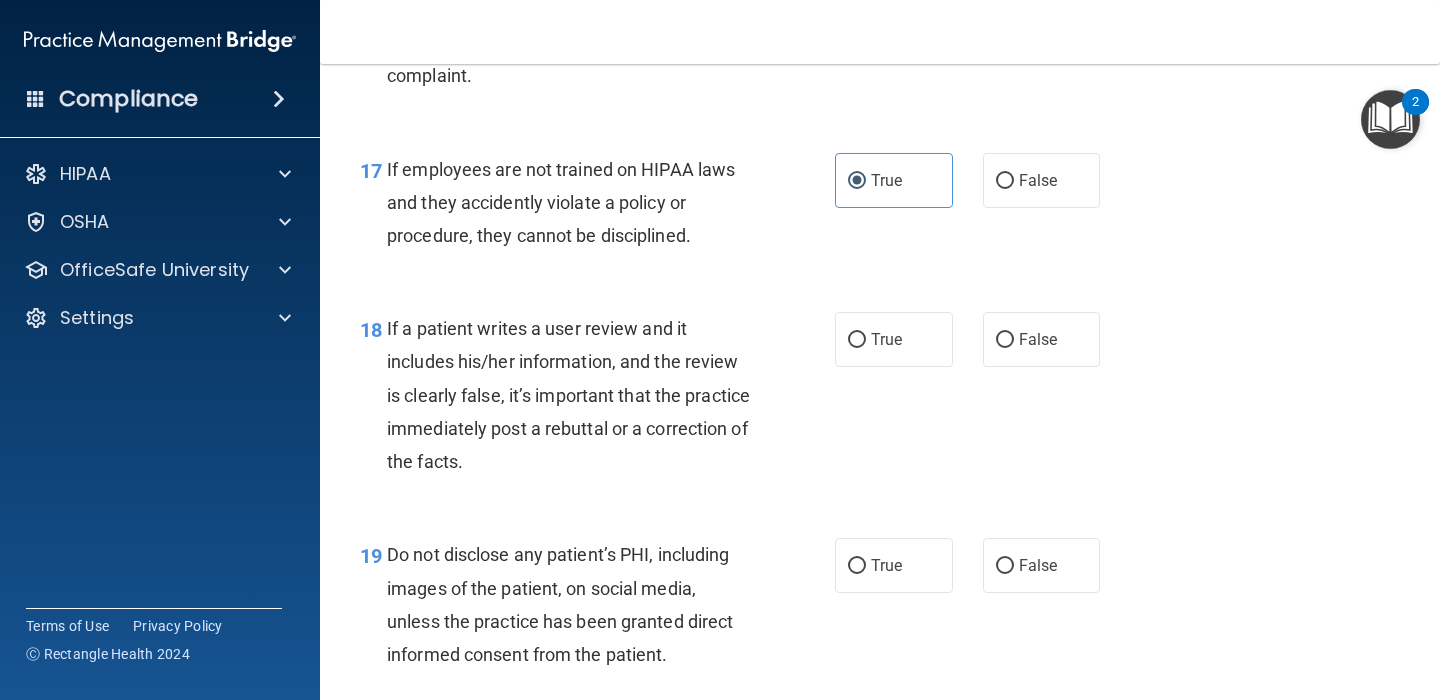 scroll, scrollTop: 3425, scrollLeft: 0, axis: vertical 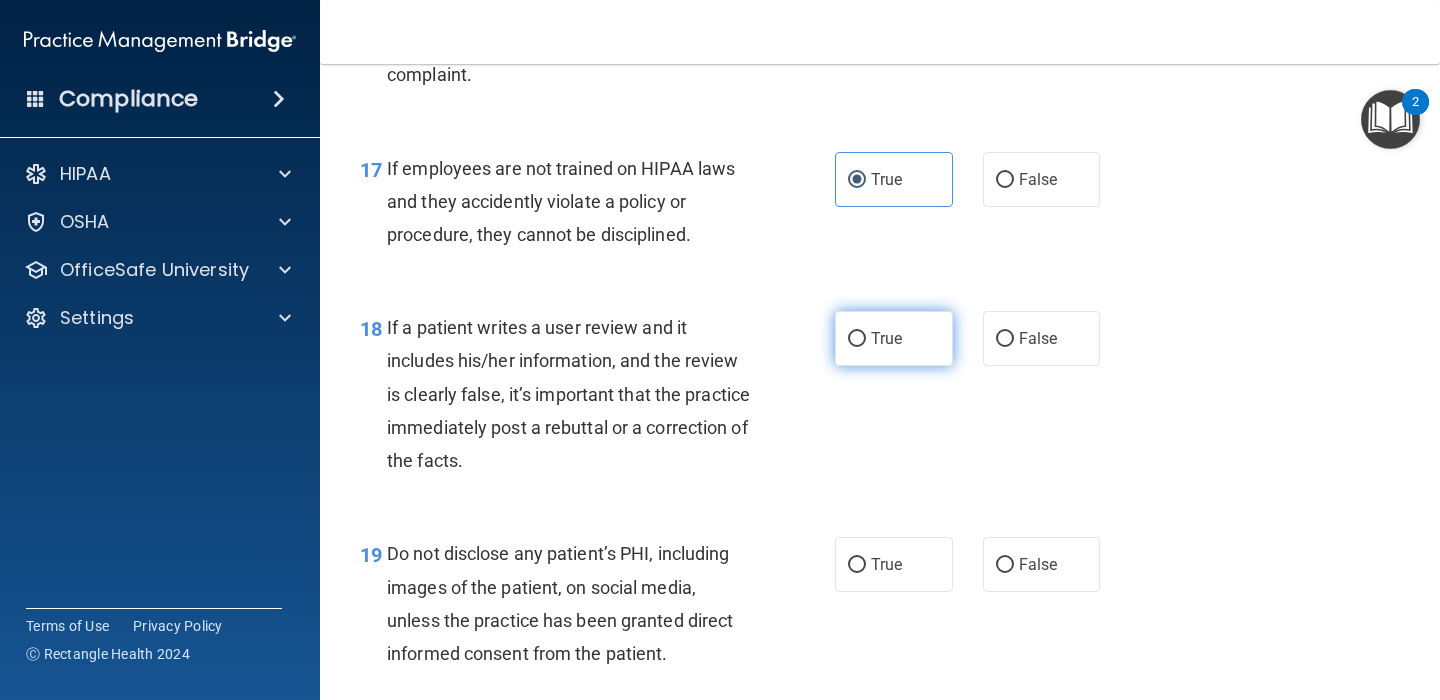 click on "True" at bounding box center (886, 338) 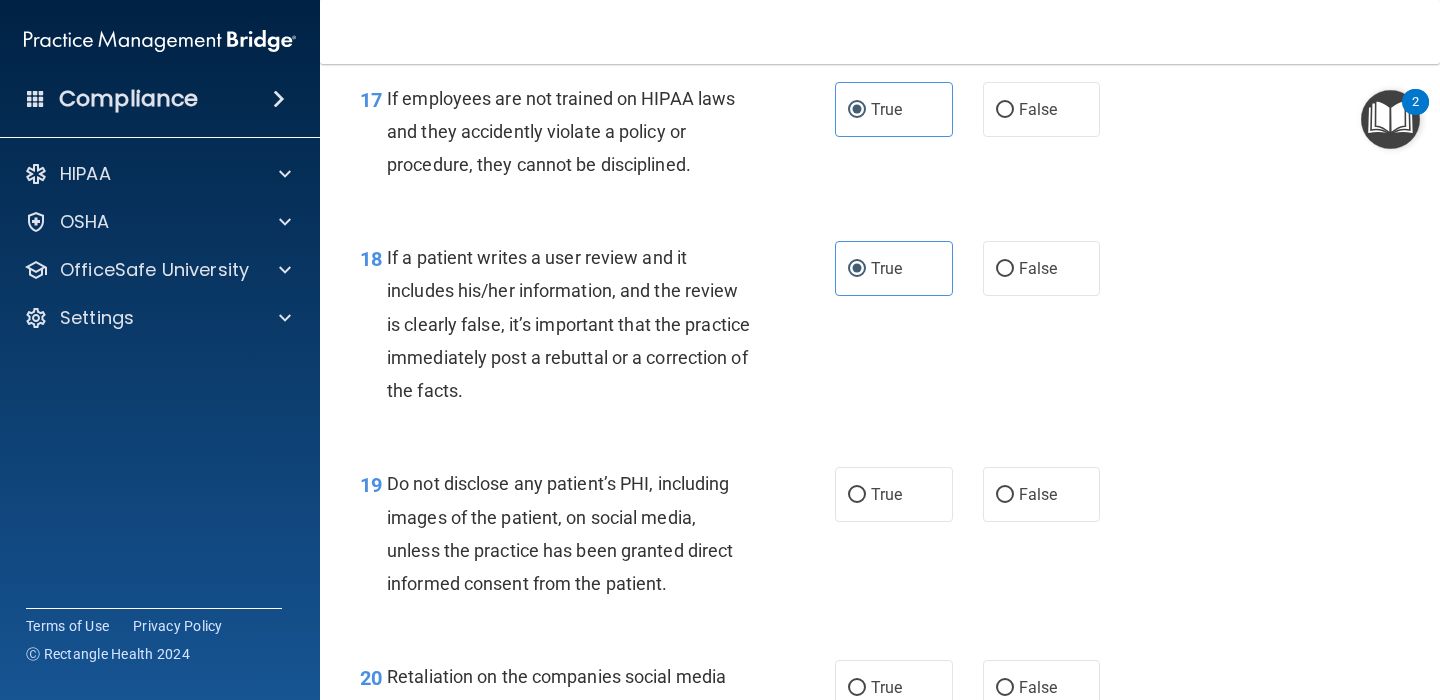 scroll, scrollTop: 3505, scrollLeft: 0, axis: vertical 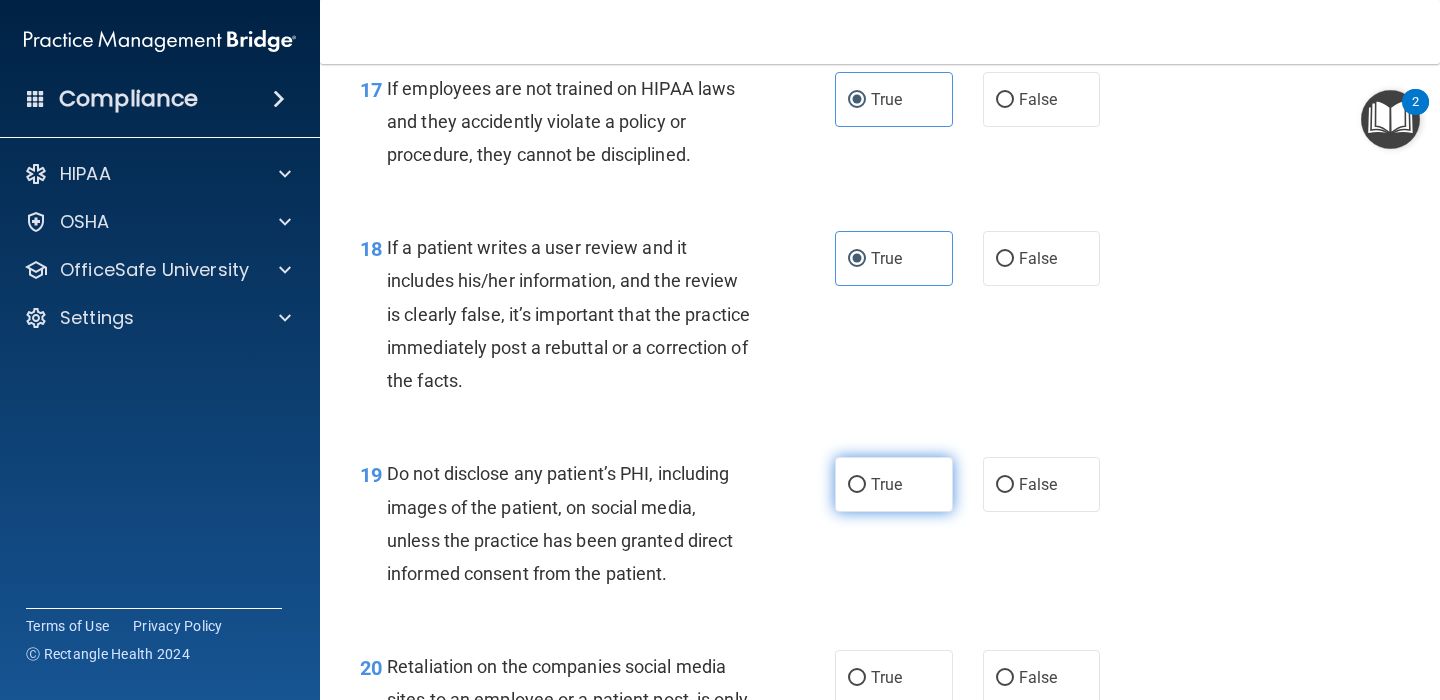 click on "True" at bounding box center (886, 484) 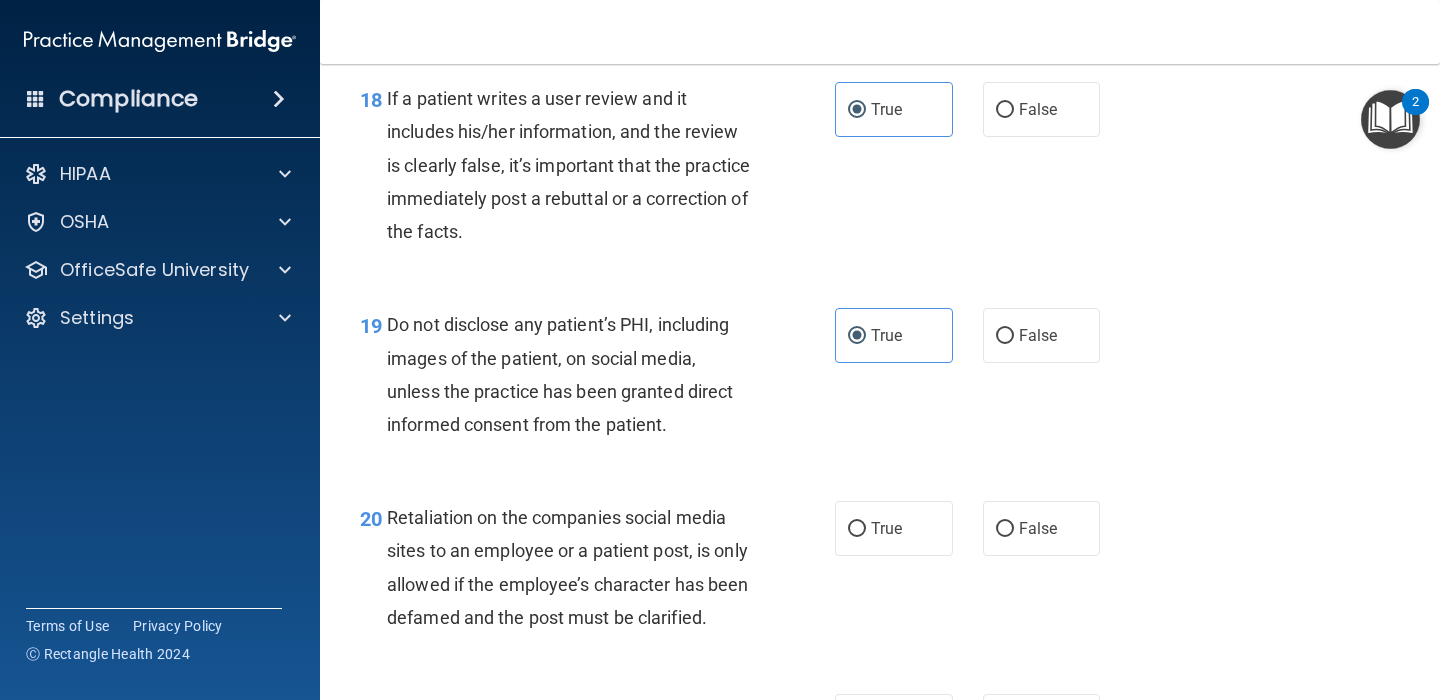 scroll, scrollTop: 3644, scrollLeft: 0, axis: vertical 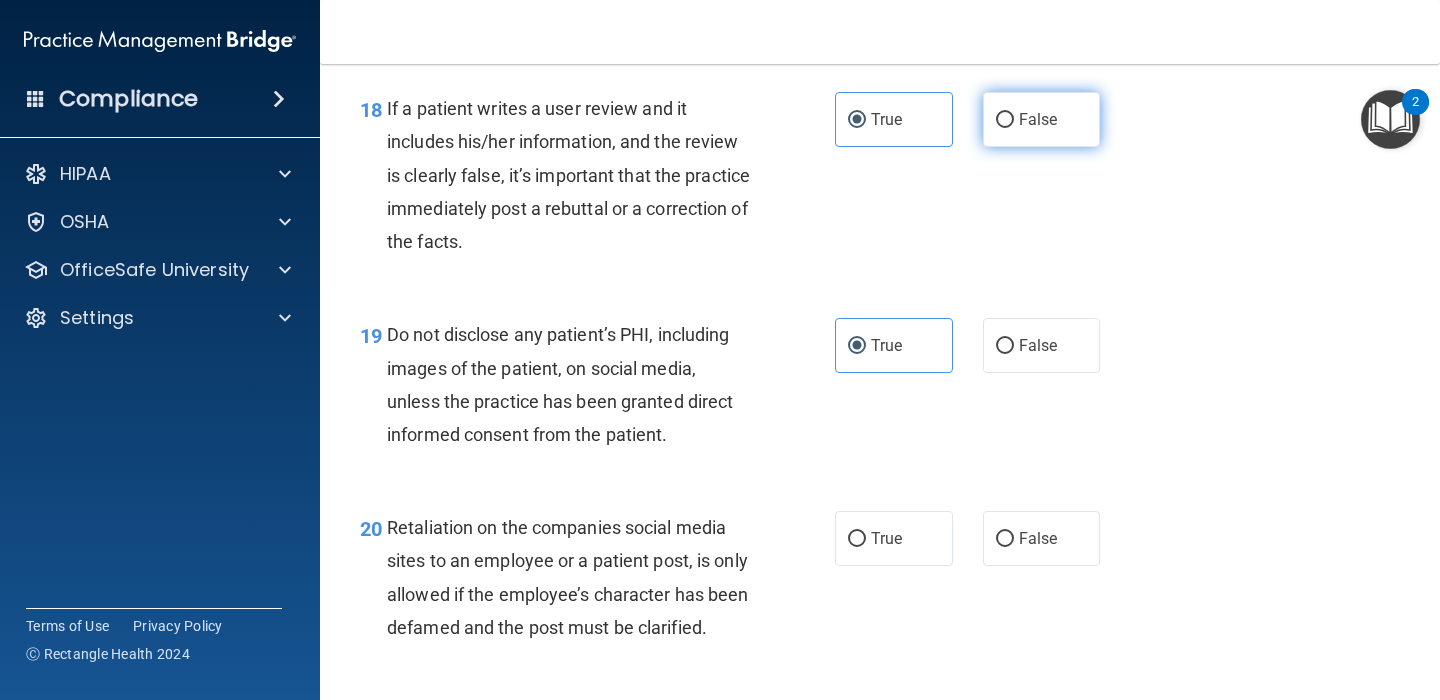 click on "False" at bounding box center (1042, 119) 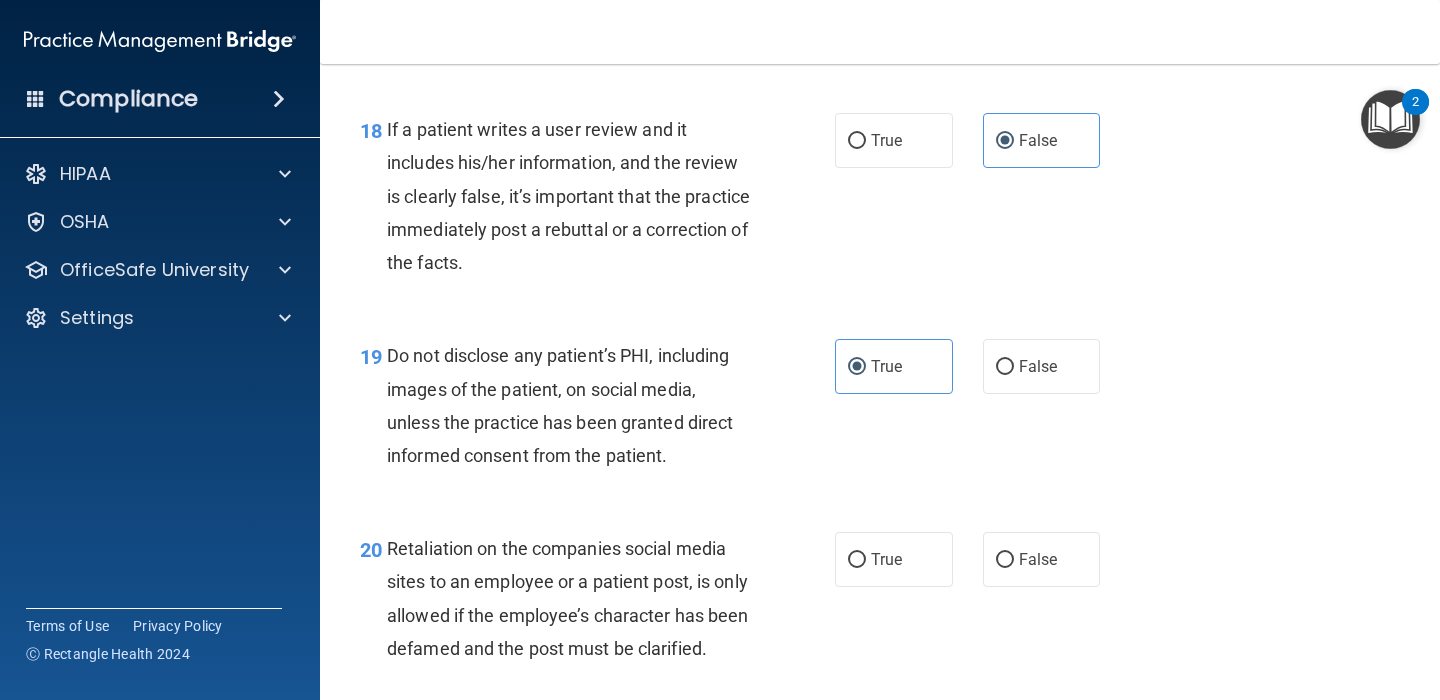 scroll, scrollTop: 3584, scrollLeft: 0, axis: vertical 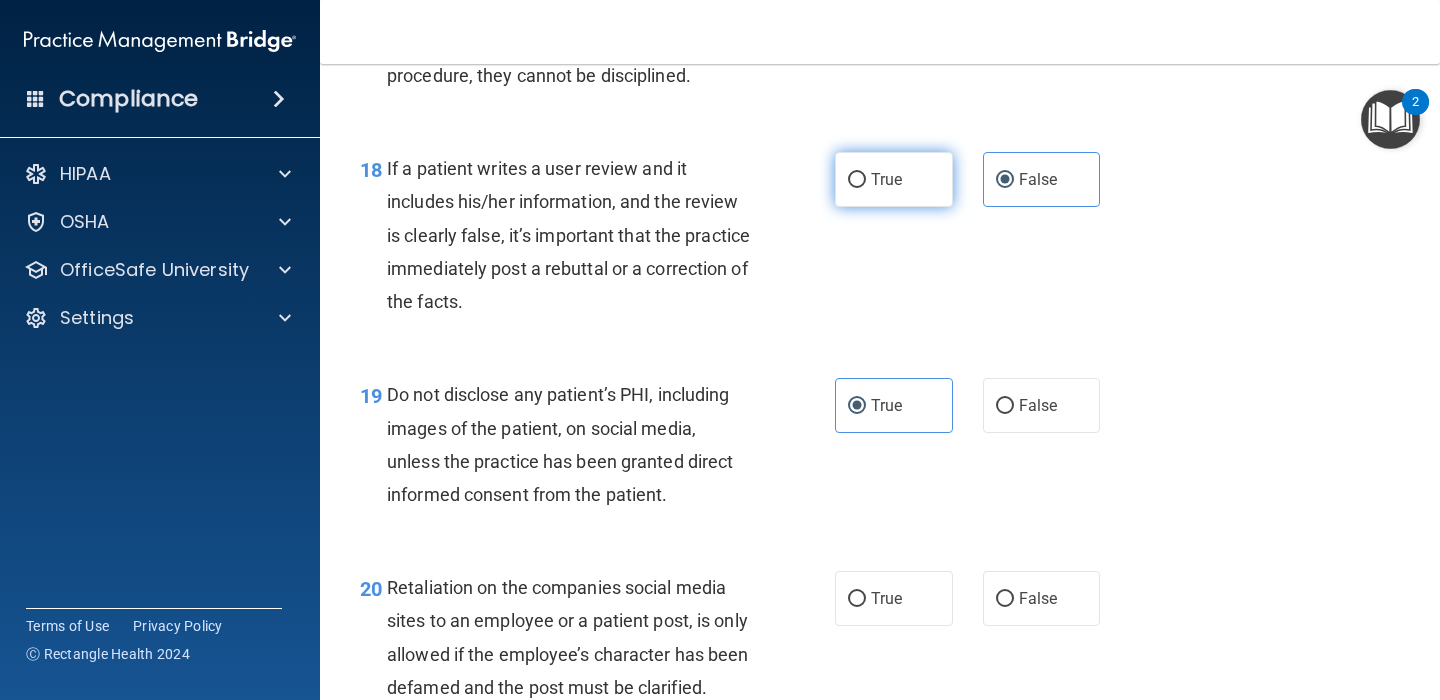 click on "True" at bounding box center [886, 179] 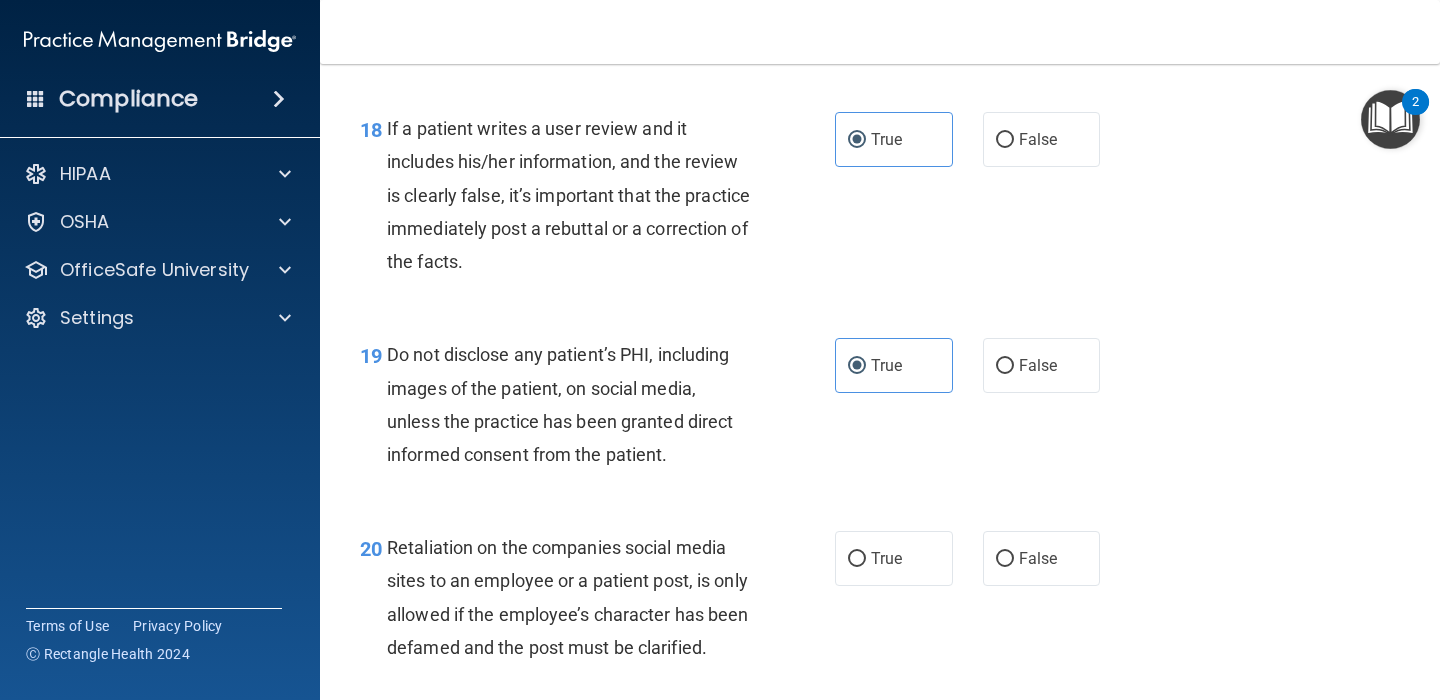 scroll, scrollTop: 3618, scrollLeft: 0, axis: vertical 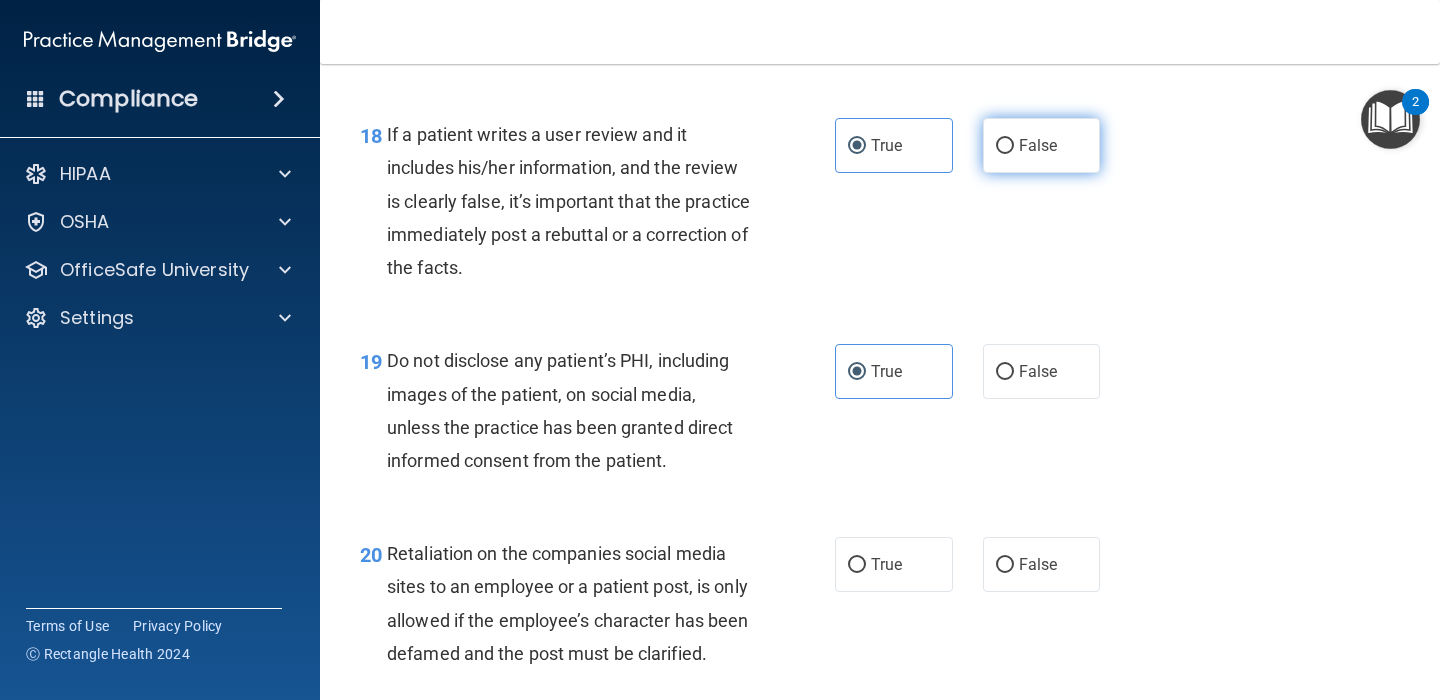 click on "False" at bounding box center [1042, 145] 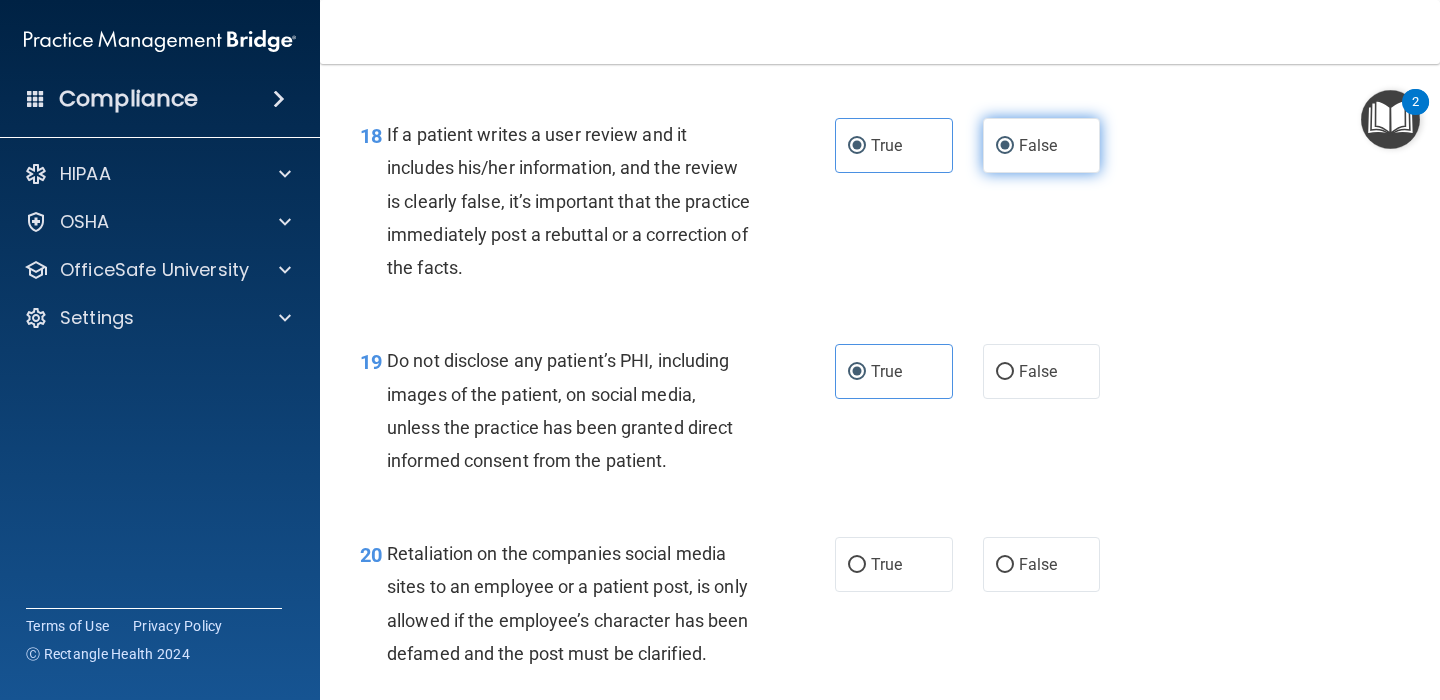 radio on "false" 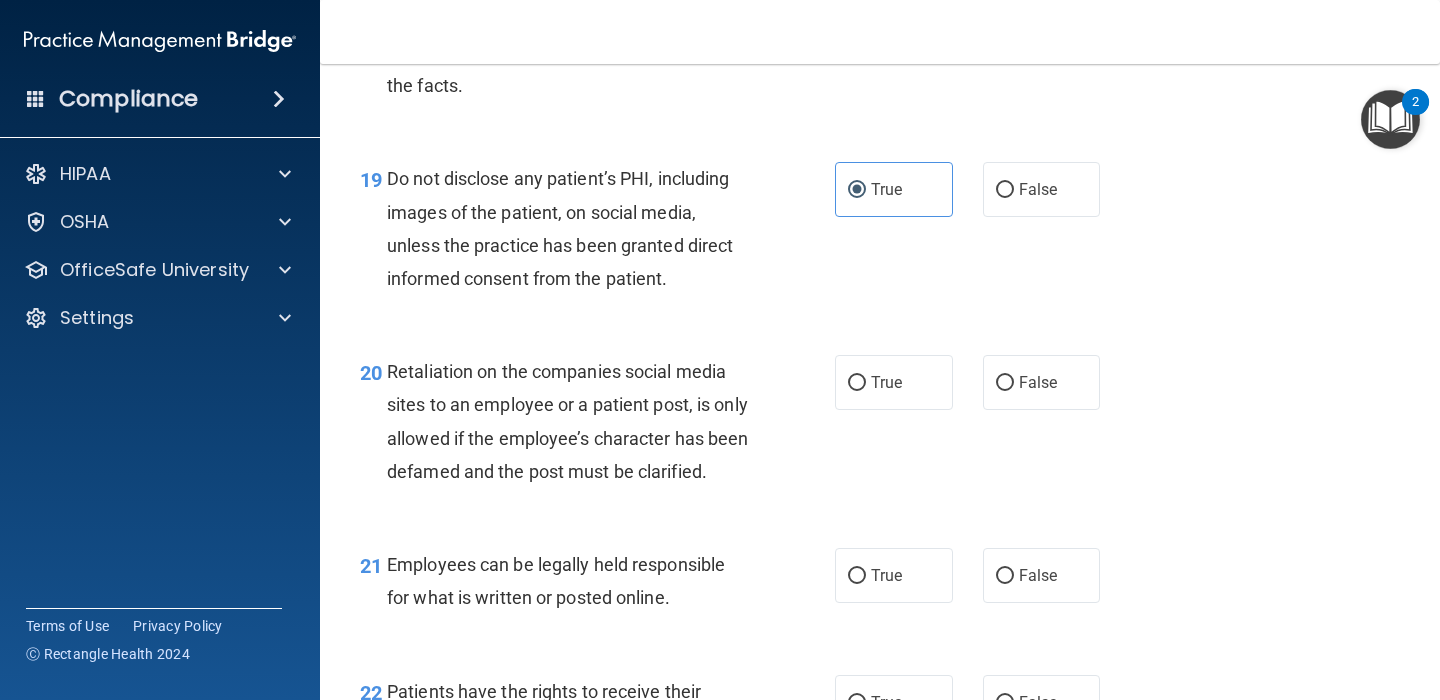scroll, scrollTop: 3795, scrollLeft: 0, axis: vertical 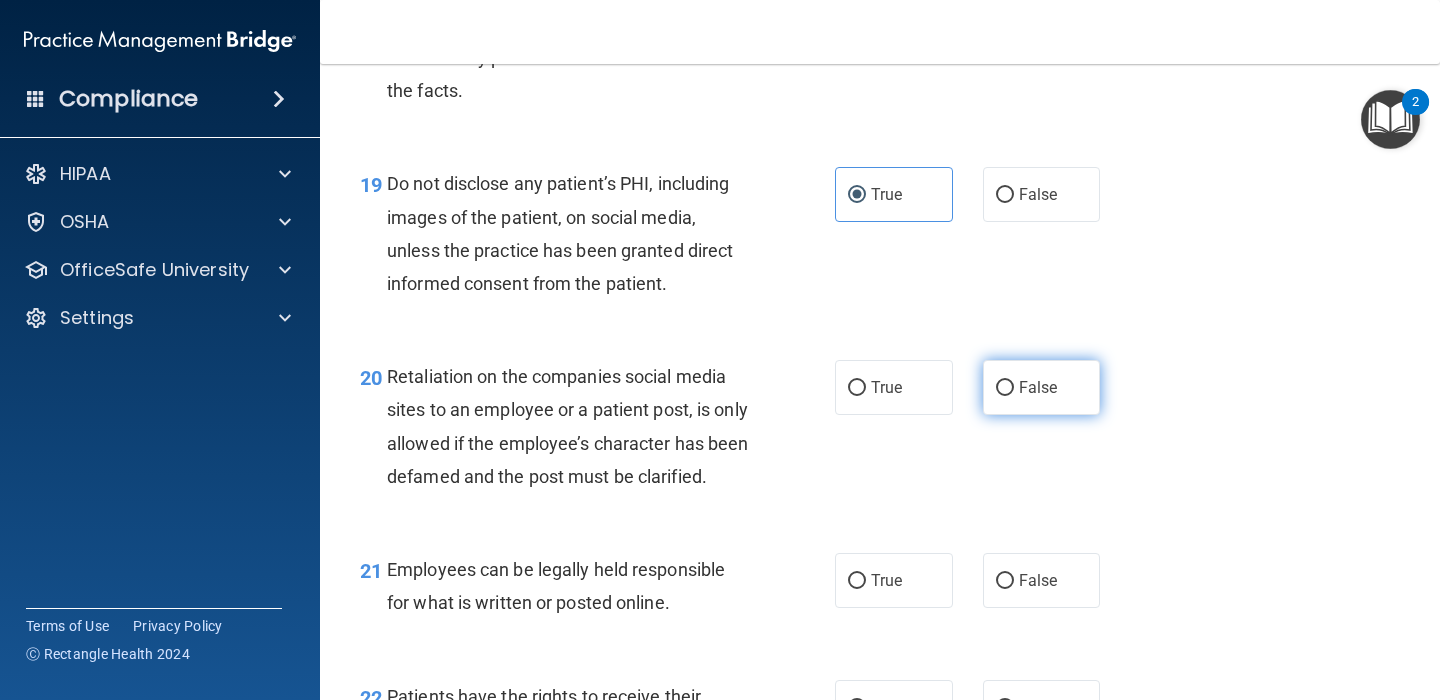 click on "False" at bounding box center [1042, 387] 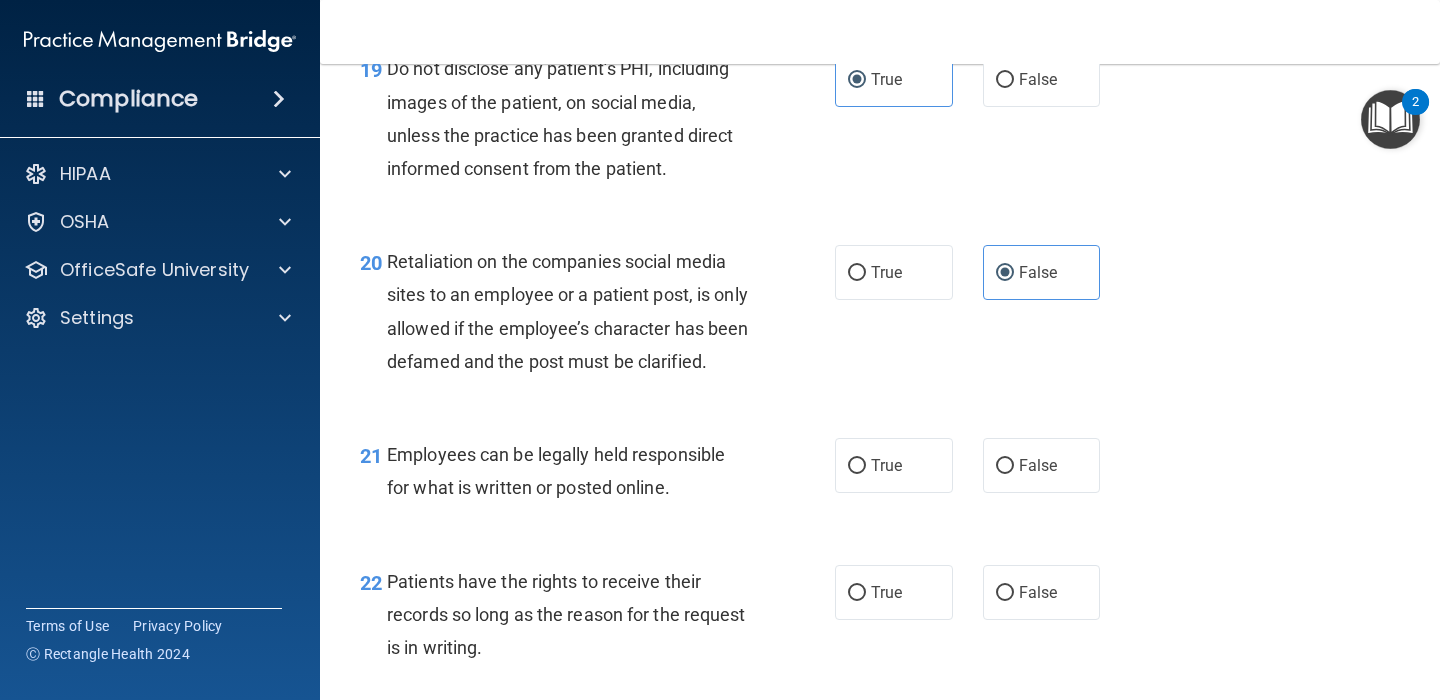 scroll, scrollTop: 3925, scrollLeft: 0, axis: vertical 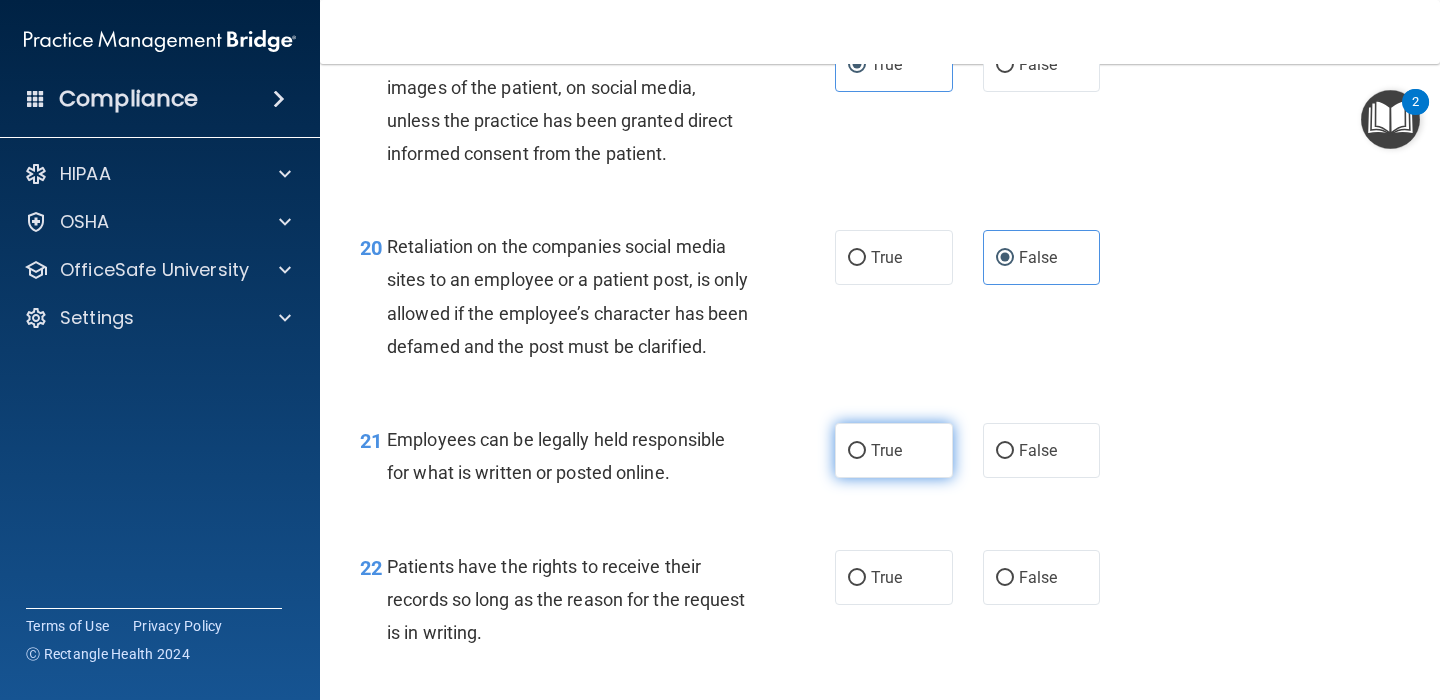 click on "True" at bounding box center [894, 450] 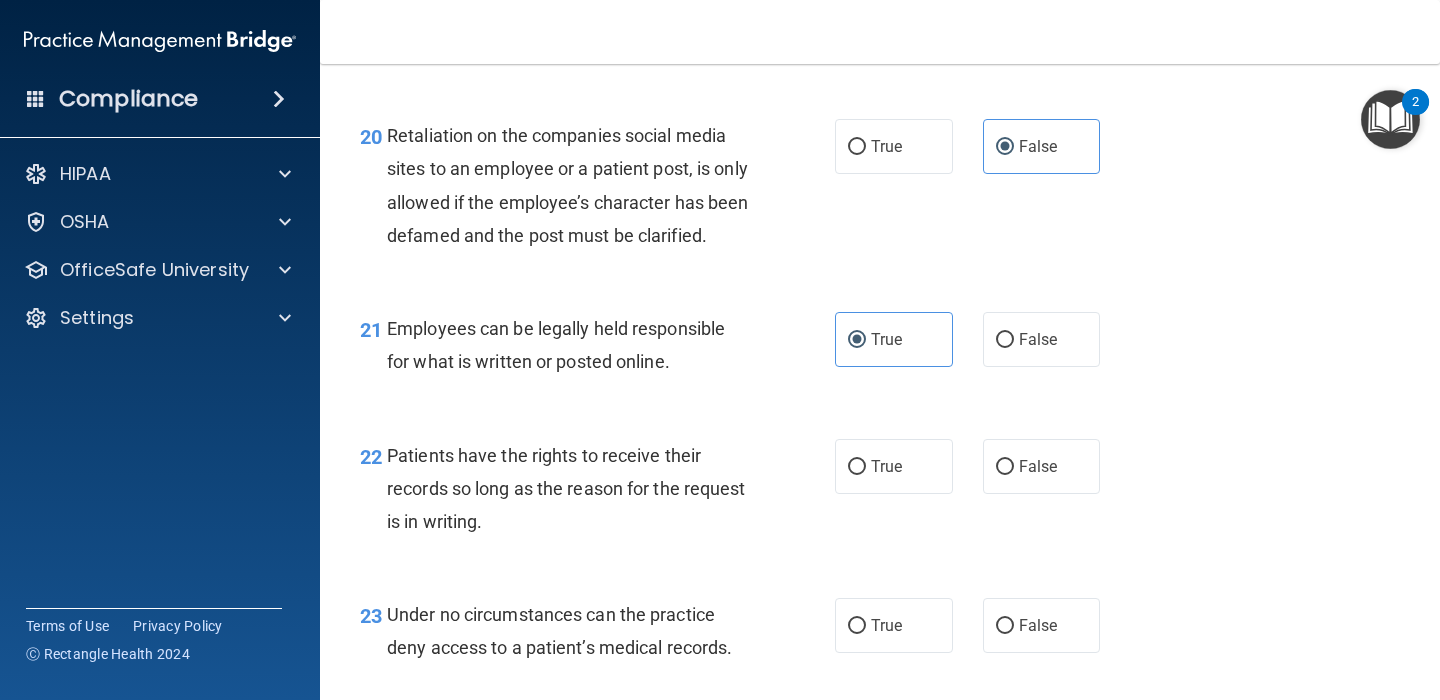 scroll, scrollTop: 4041, scrollLeft: 0, axis: vertical 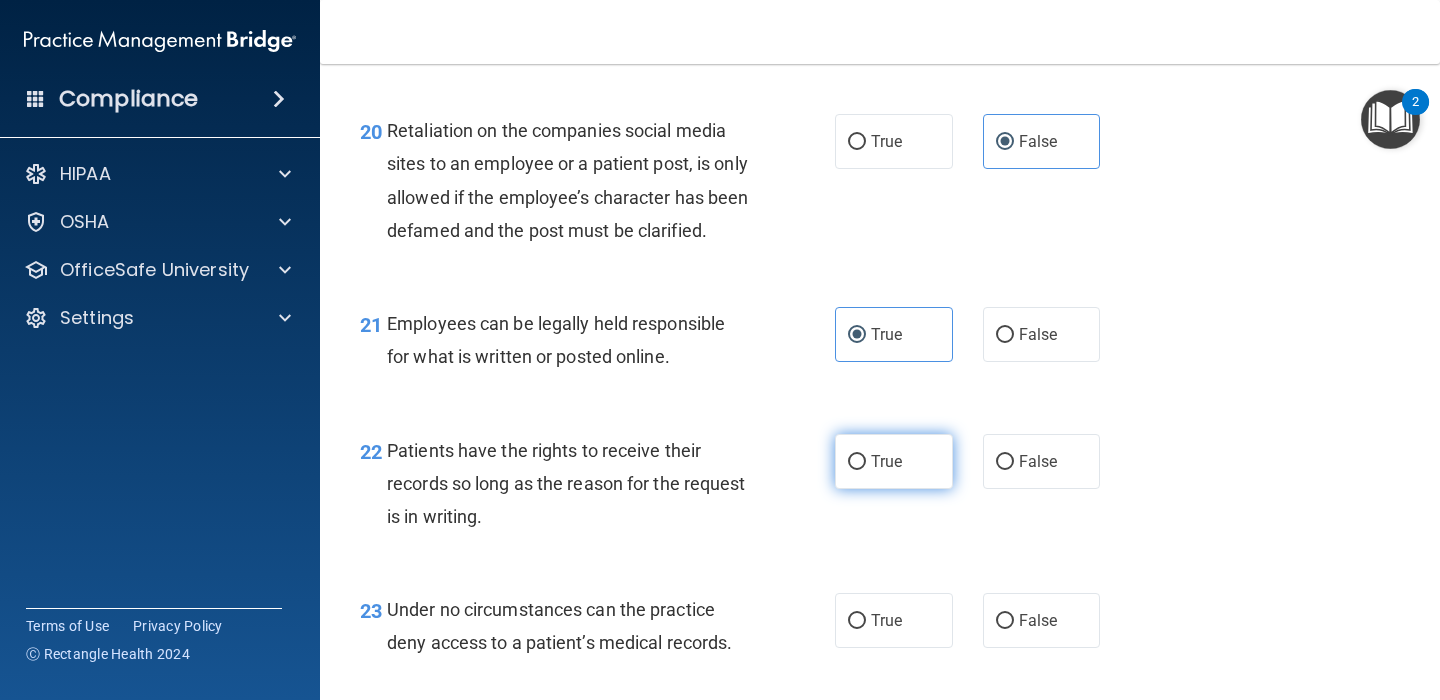 click on "True" at bounding box center (894, 461) 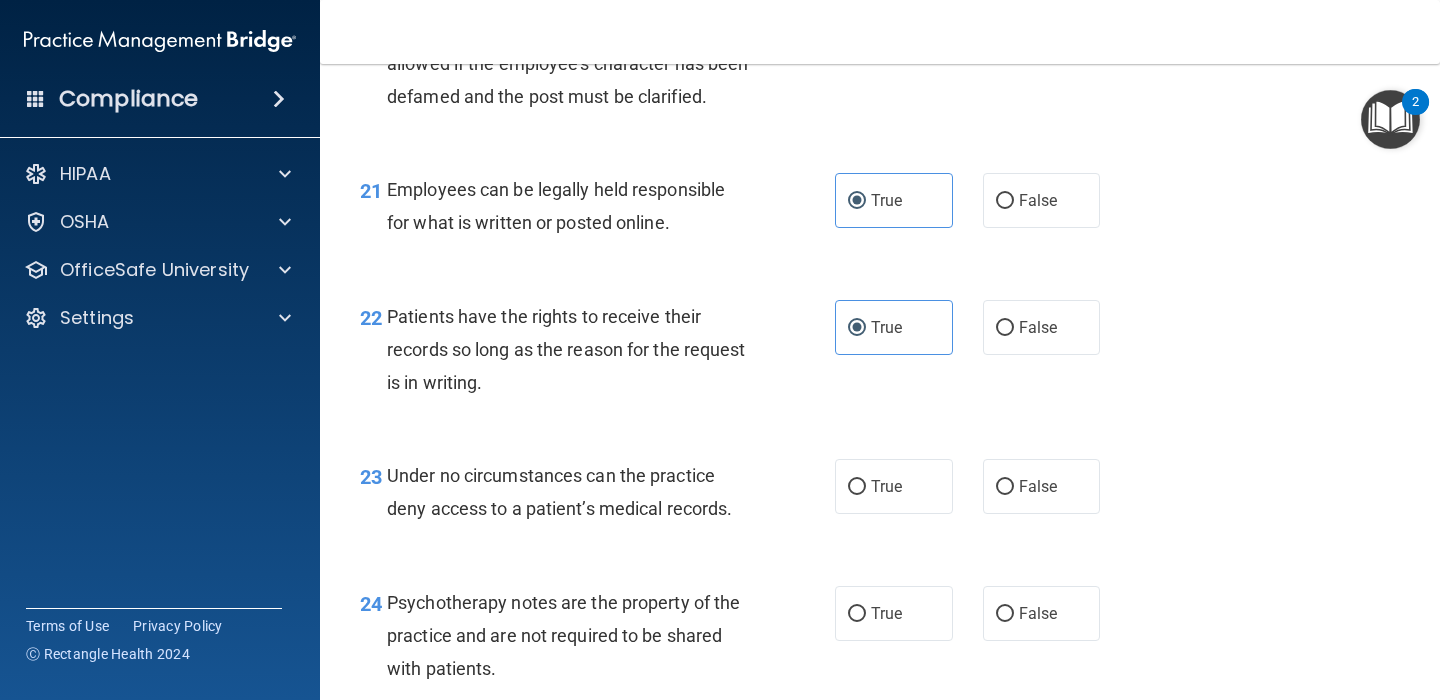 scroll, scrollTop: 4176, scrollLeft: 0, axis: vertical 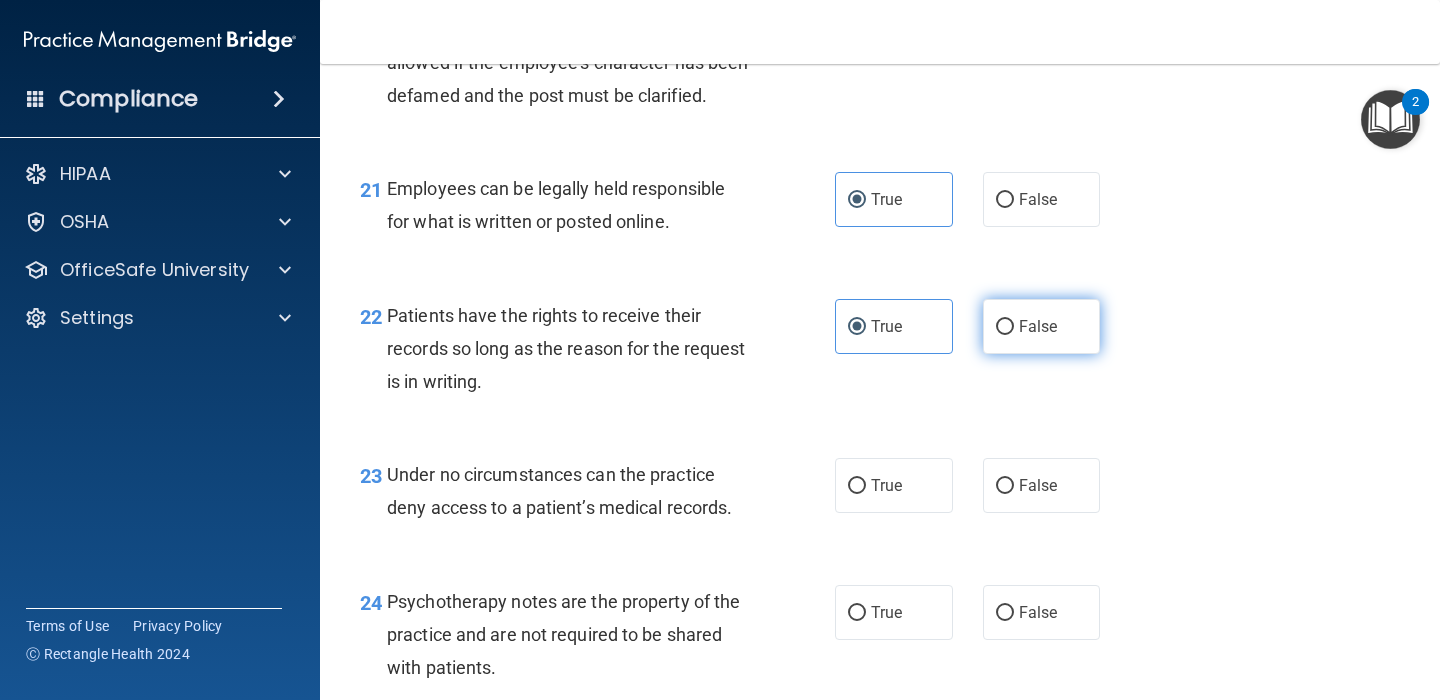click on "False" at bounding box center [1038, 326] 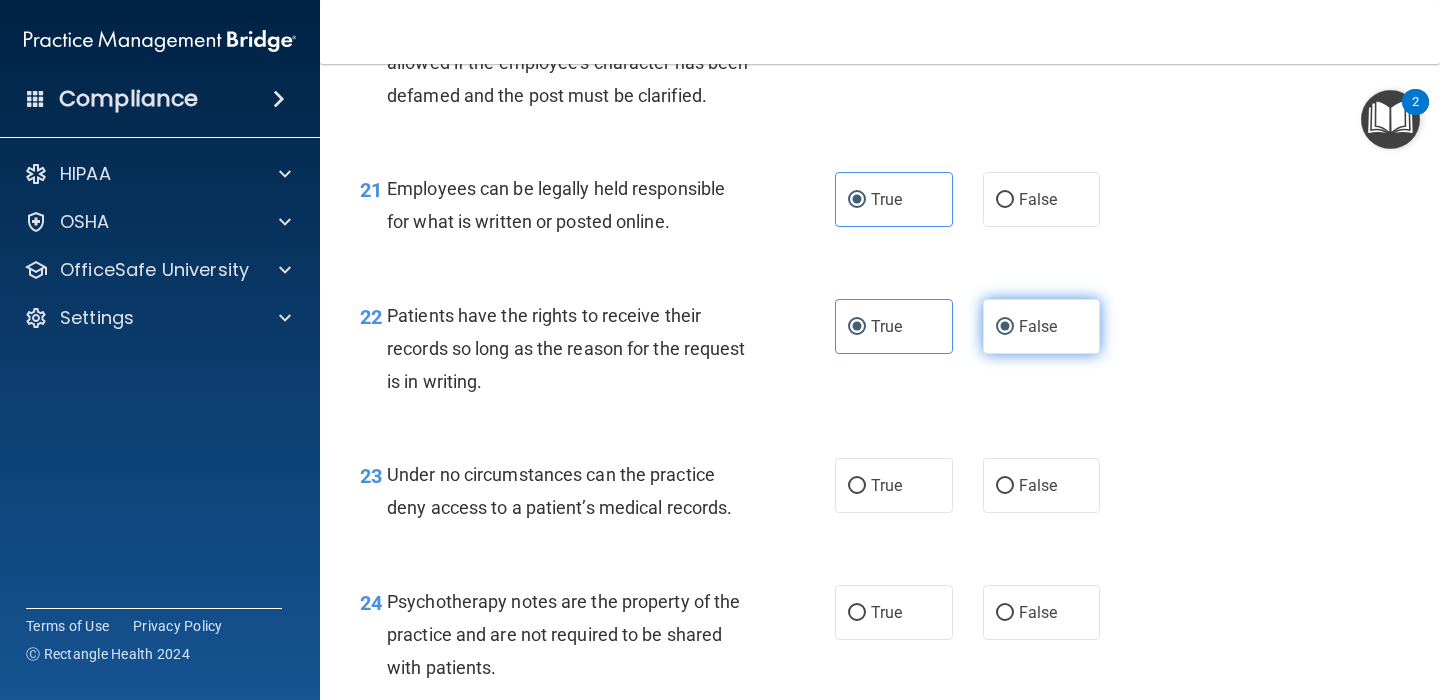 radio on "false" 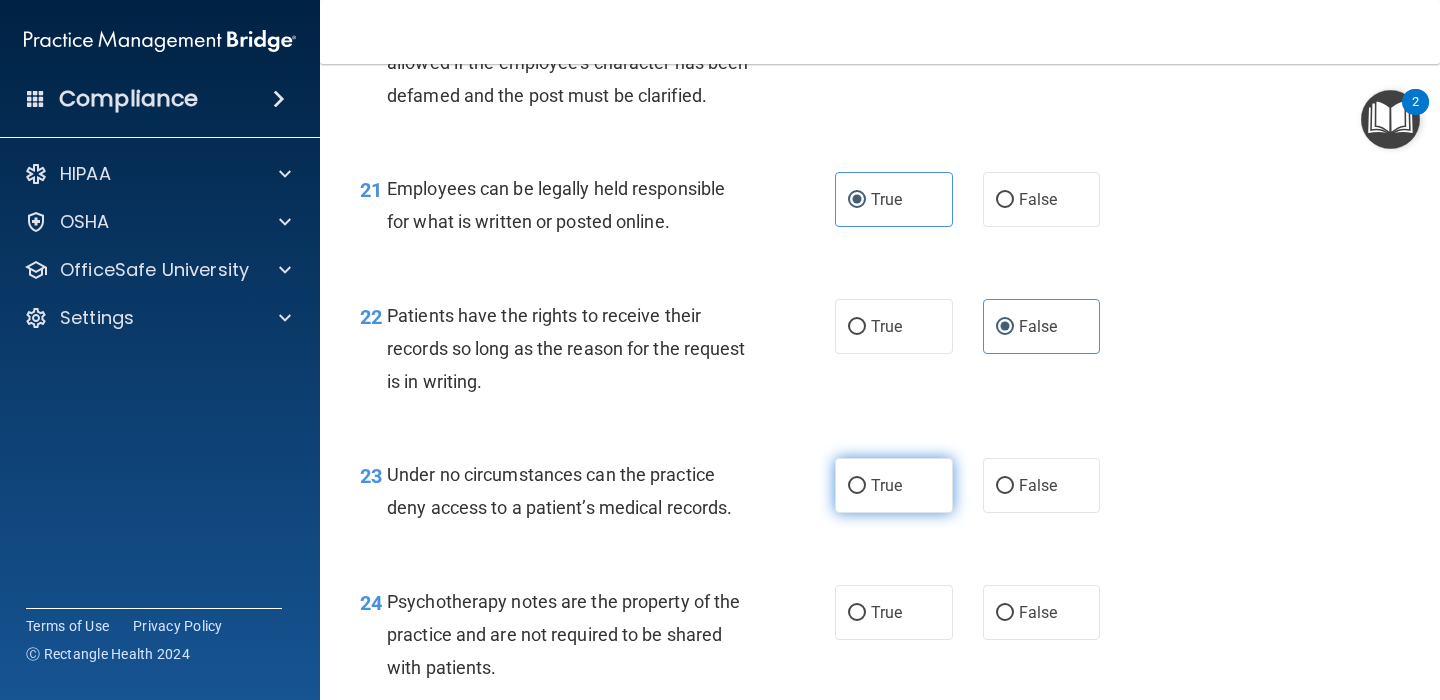 click on "True" at bounding box center (857, 486) 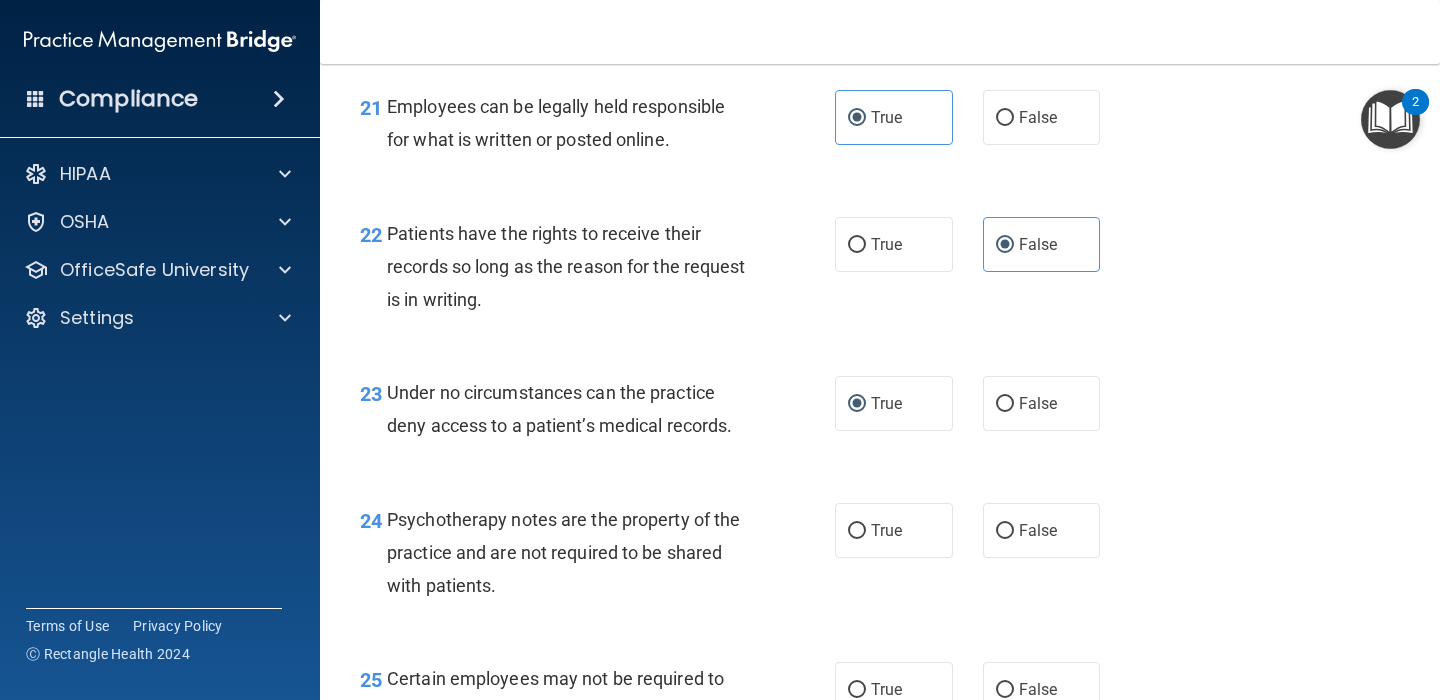 scroll, scrollTop: 4452, scrollLeft: 0, axis: vertical 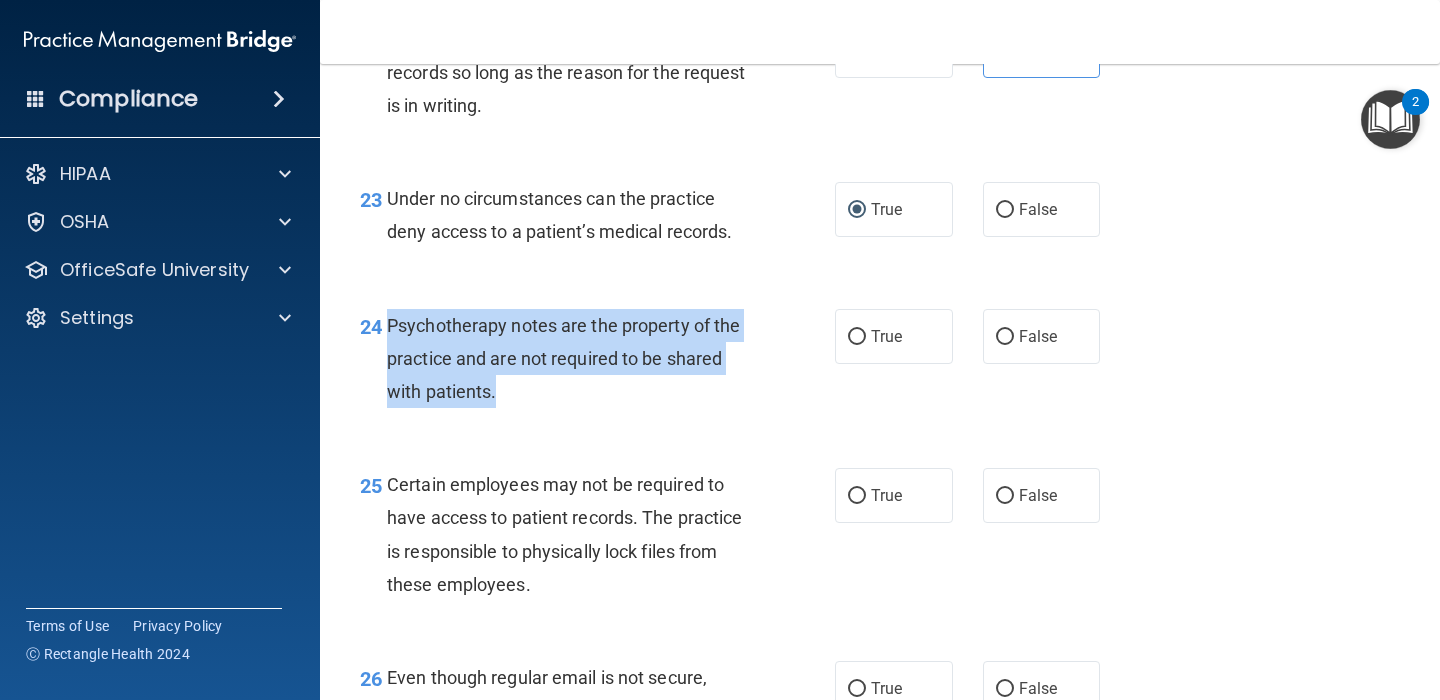 drag, startPoint x: 392, startPoint y: 338, endPoint x: 558, endPoint y: 399, distance: 176.85304 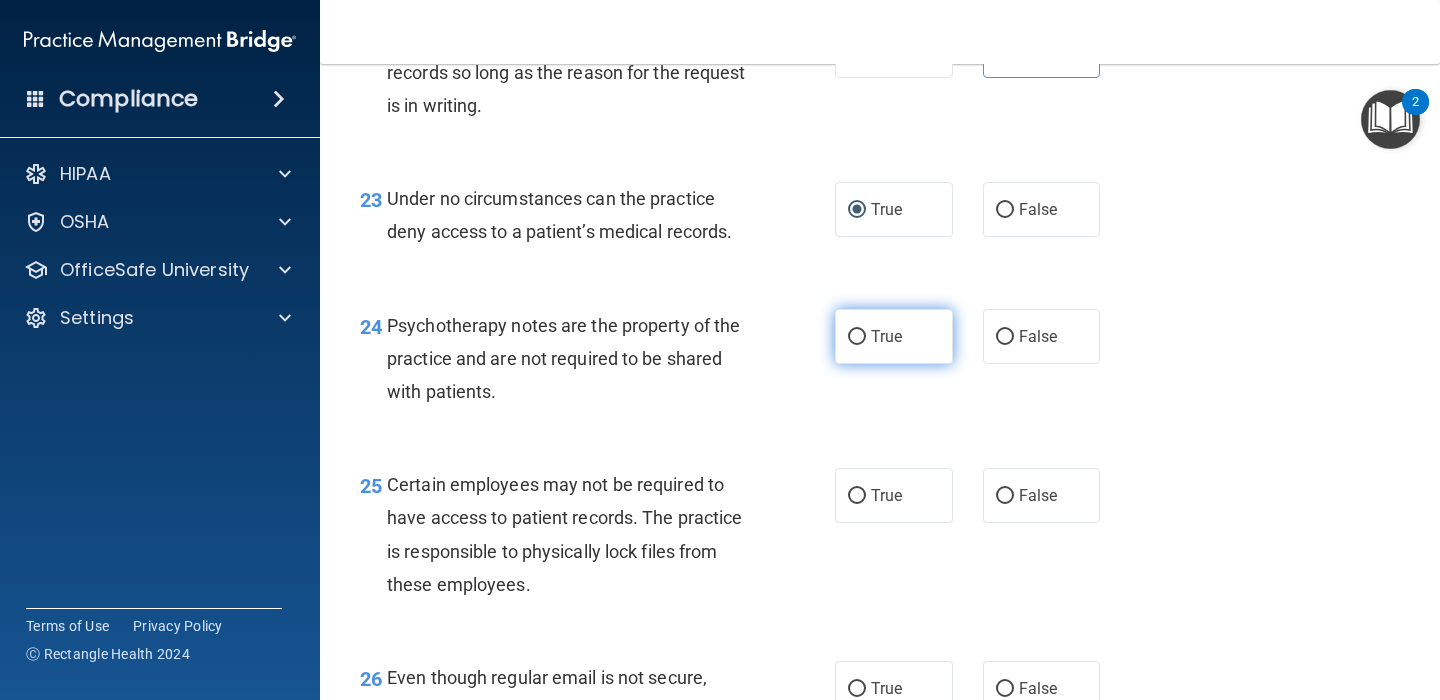 click on "True" at bounding box center (894, 336) 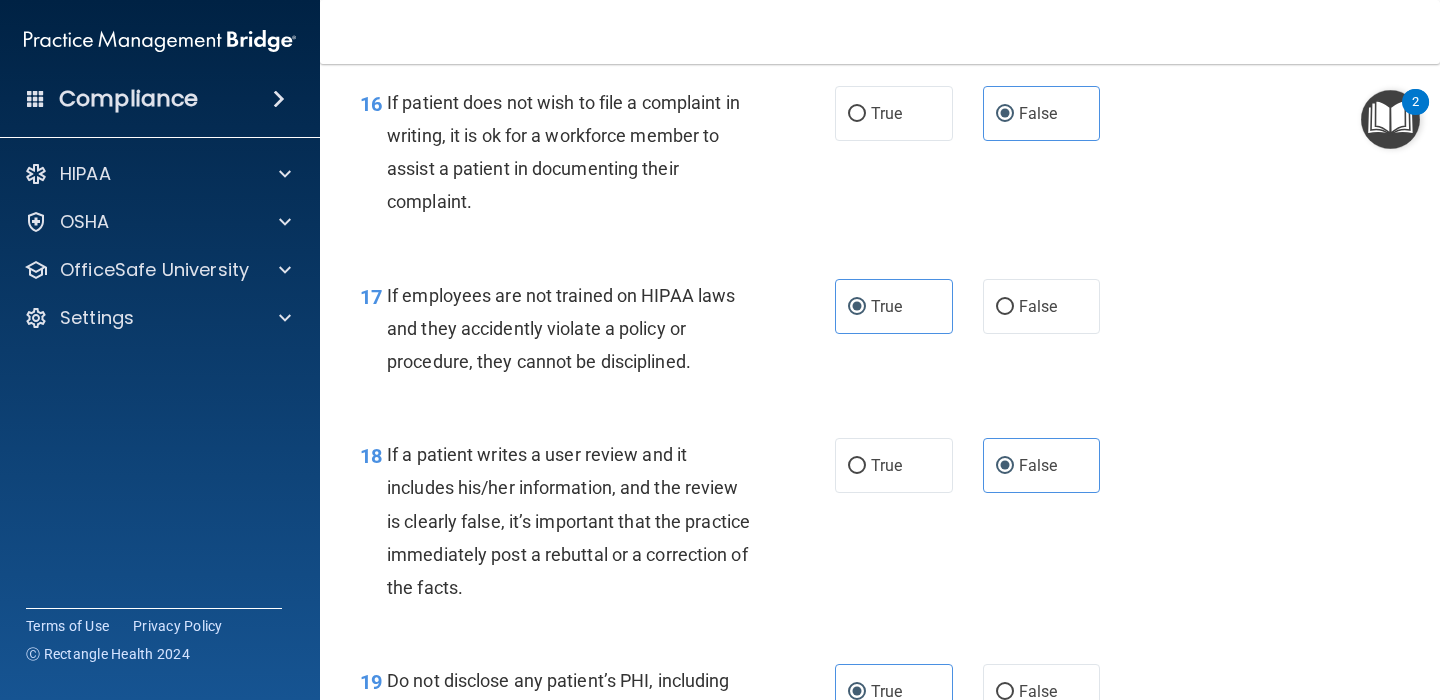 scroll, scrollTop: 3324, scrollLeft: 0, axis: vertical 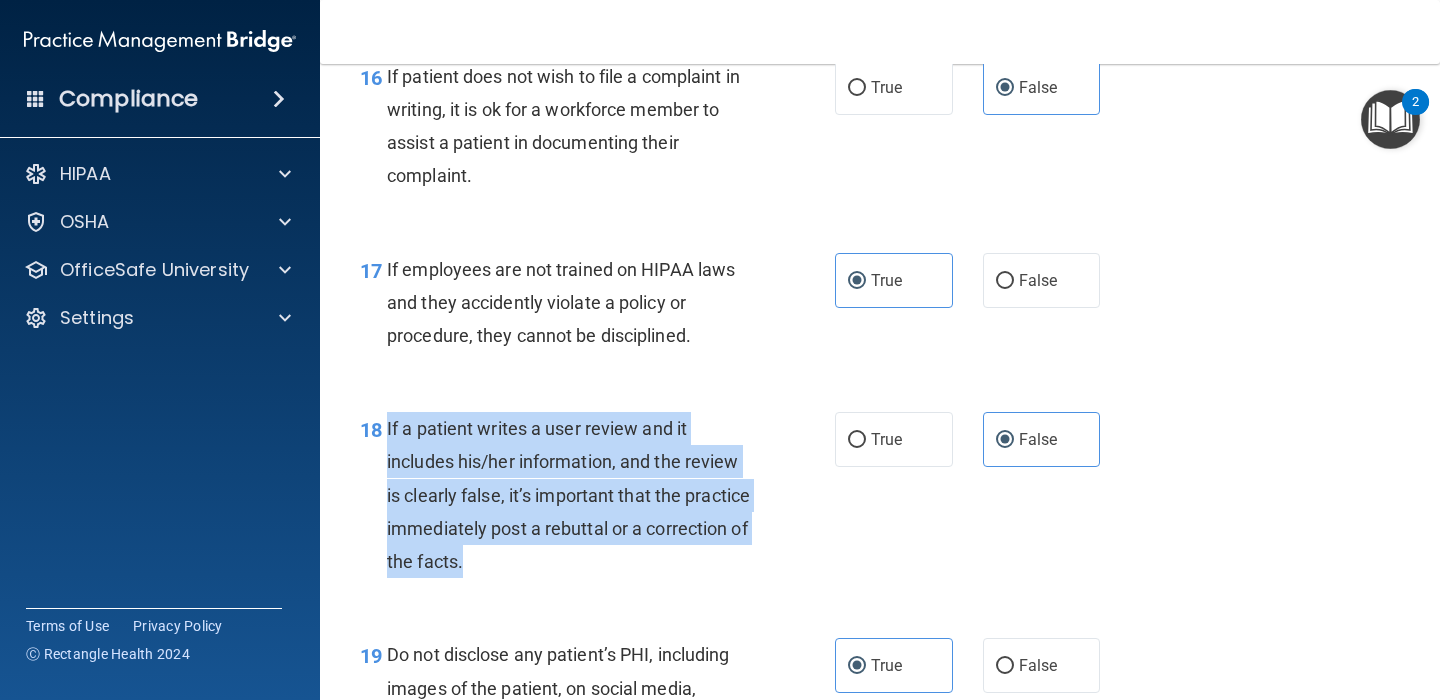 drag, startPoint x: 593, startPoint y: 536, endPoint x: 387, endPoint y: 410, distance: 241.47878 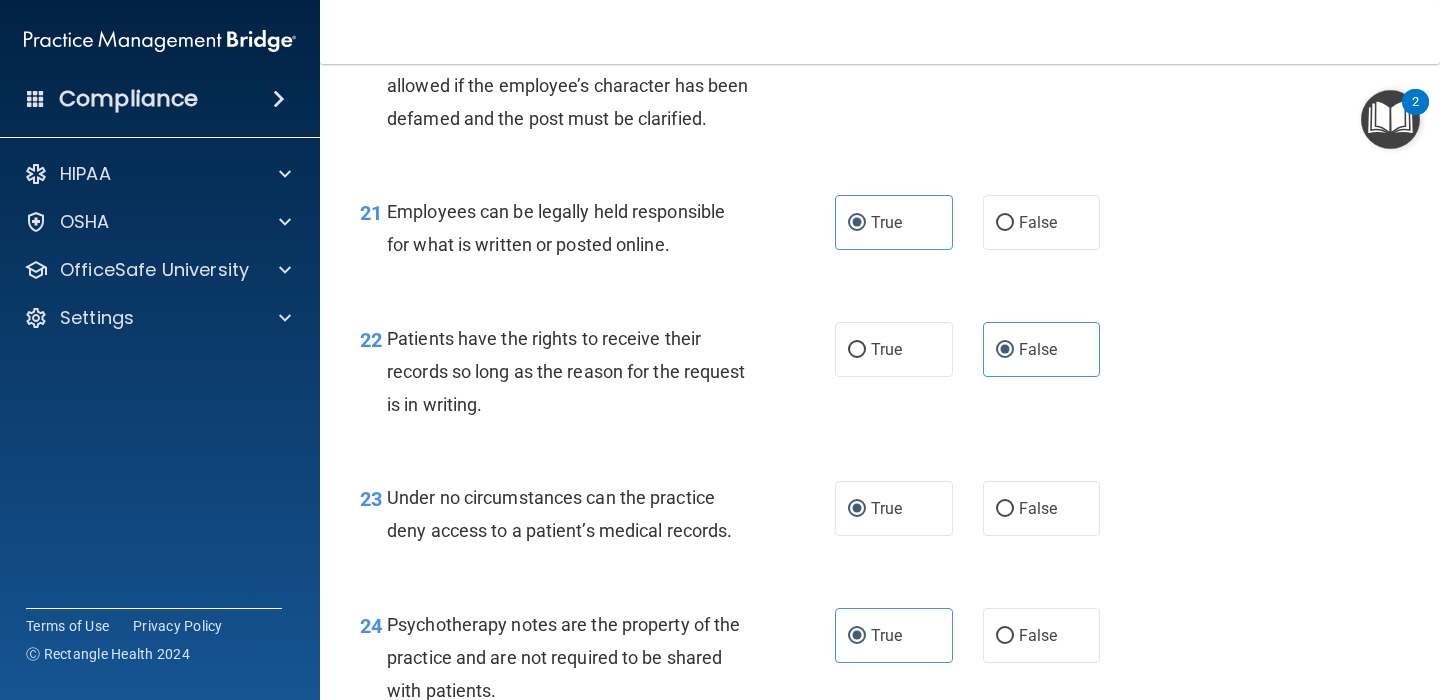scroll, scrollTop: 4171, scrollLeft: 0, axis: vertical 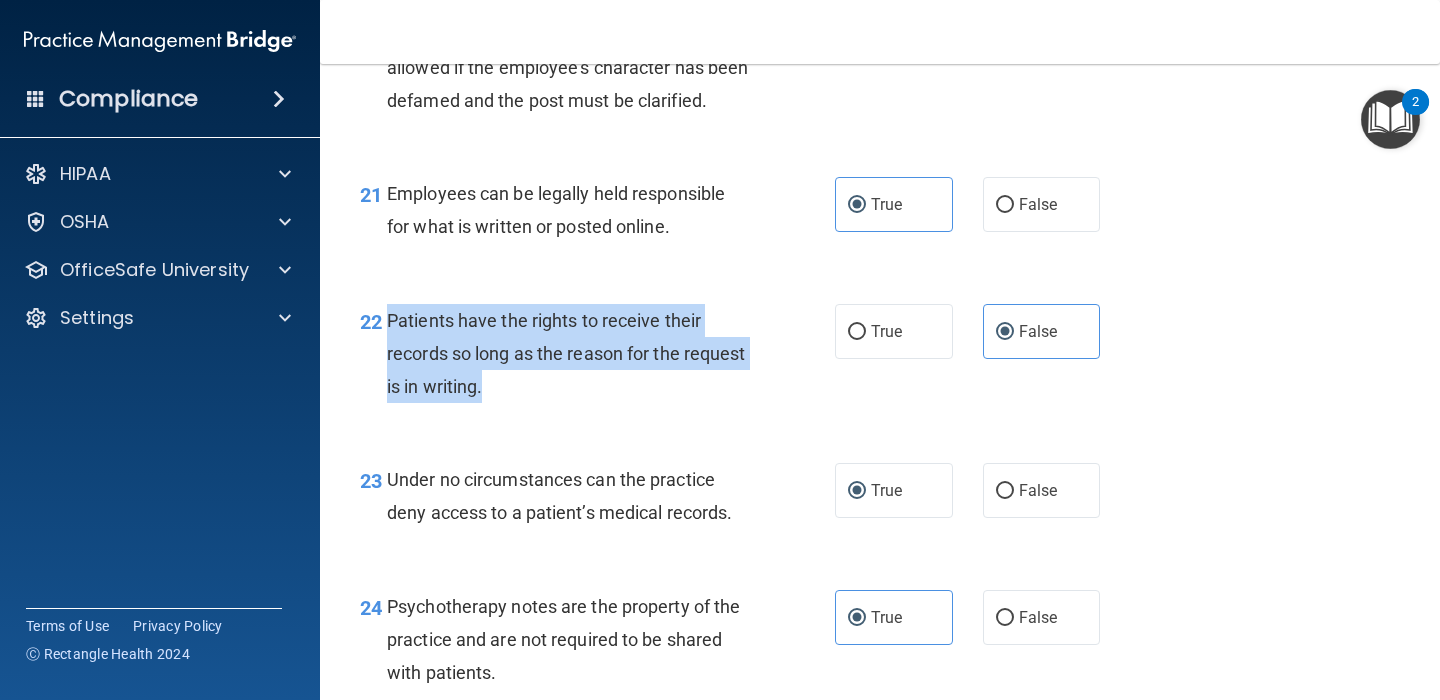 drag, startPoint x: 554, startPoint y: 407, endPoint x: 389, endPoint y: 344, distance: 176.61823 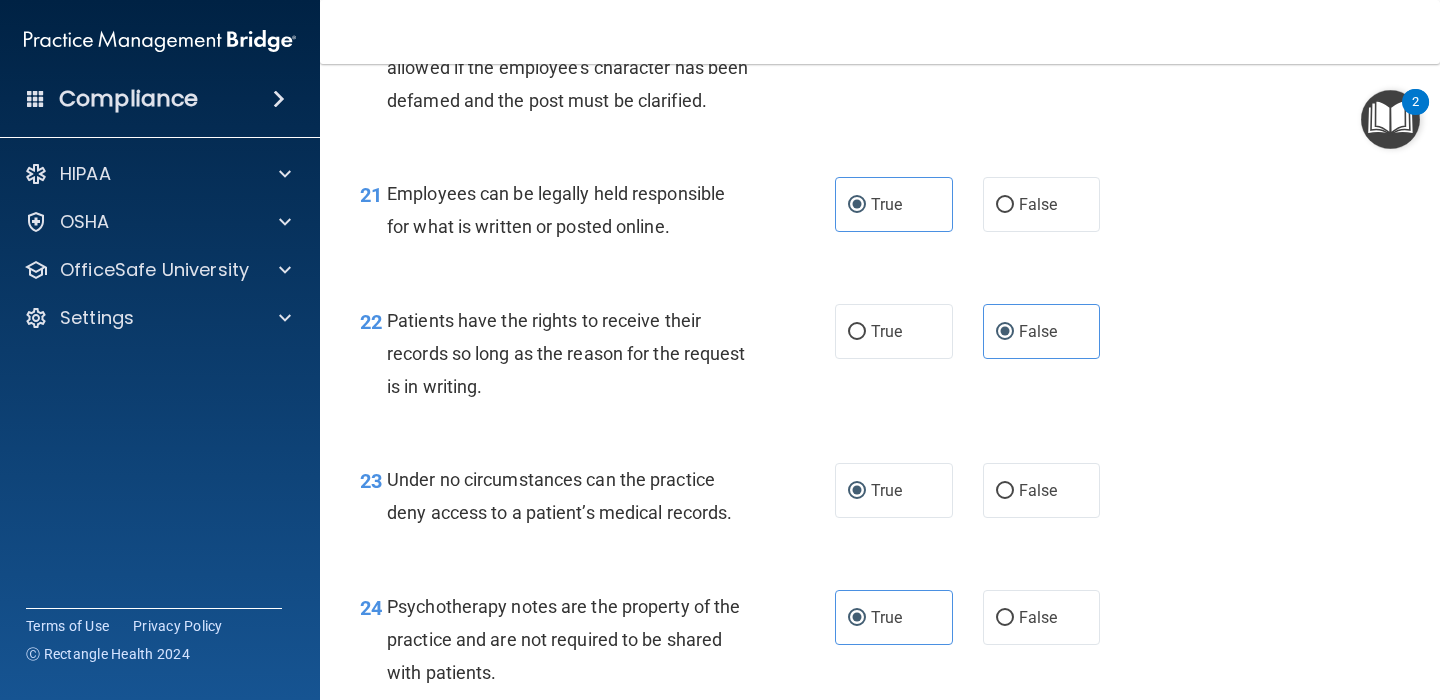 click on "Patients have the rights to receive their records so long as the reason for the request is in writing." at bounding box center (576, 354) 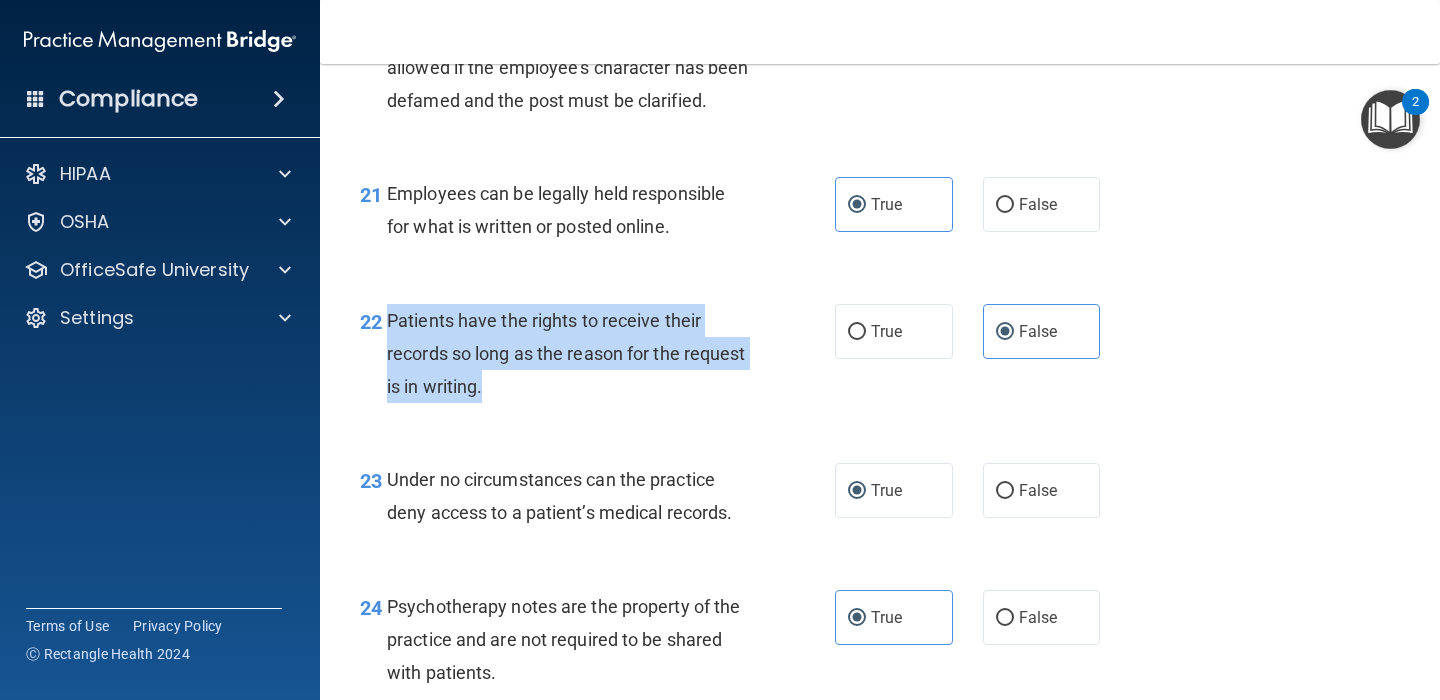 drag, startPoint x: 488, startPoint y: 399, endPoint x: 388, endPoint y: 336, distance: 118.19052 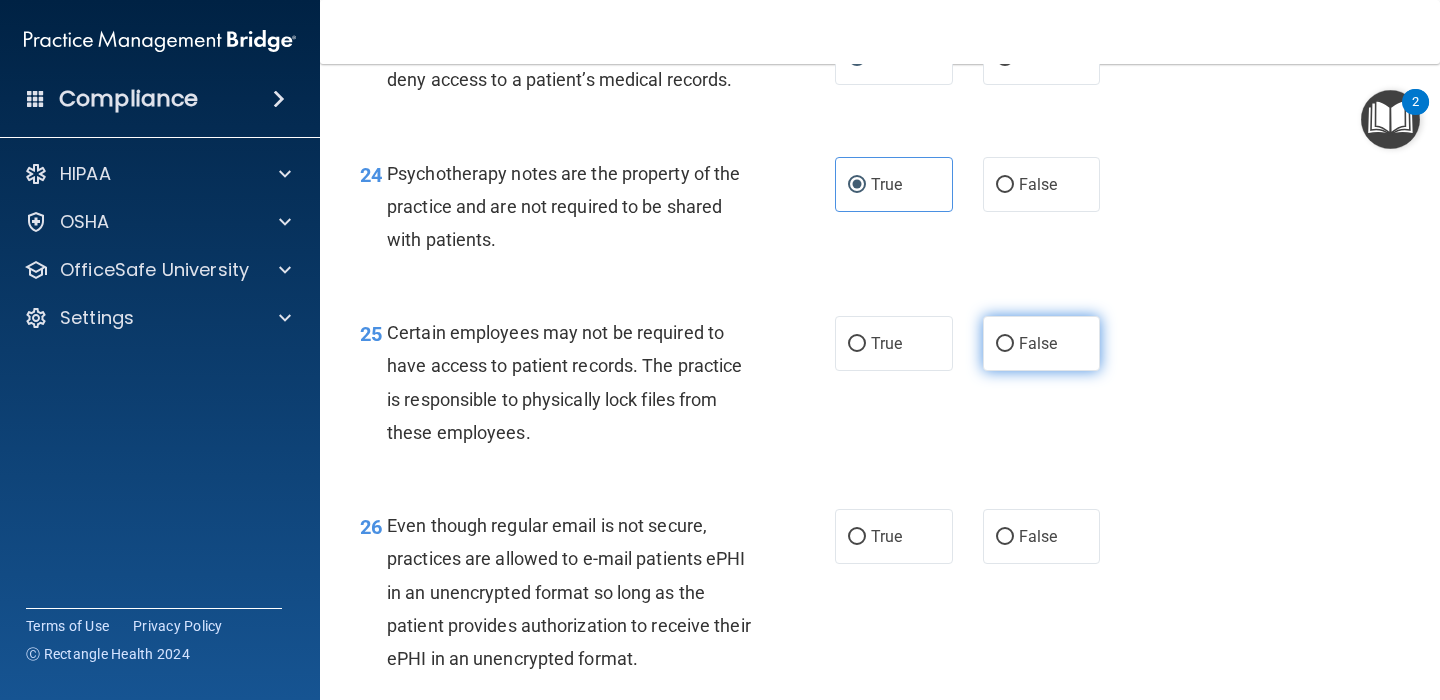 scroll, scrollTop: 4606, scrollLeft: 0, axis: vertical 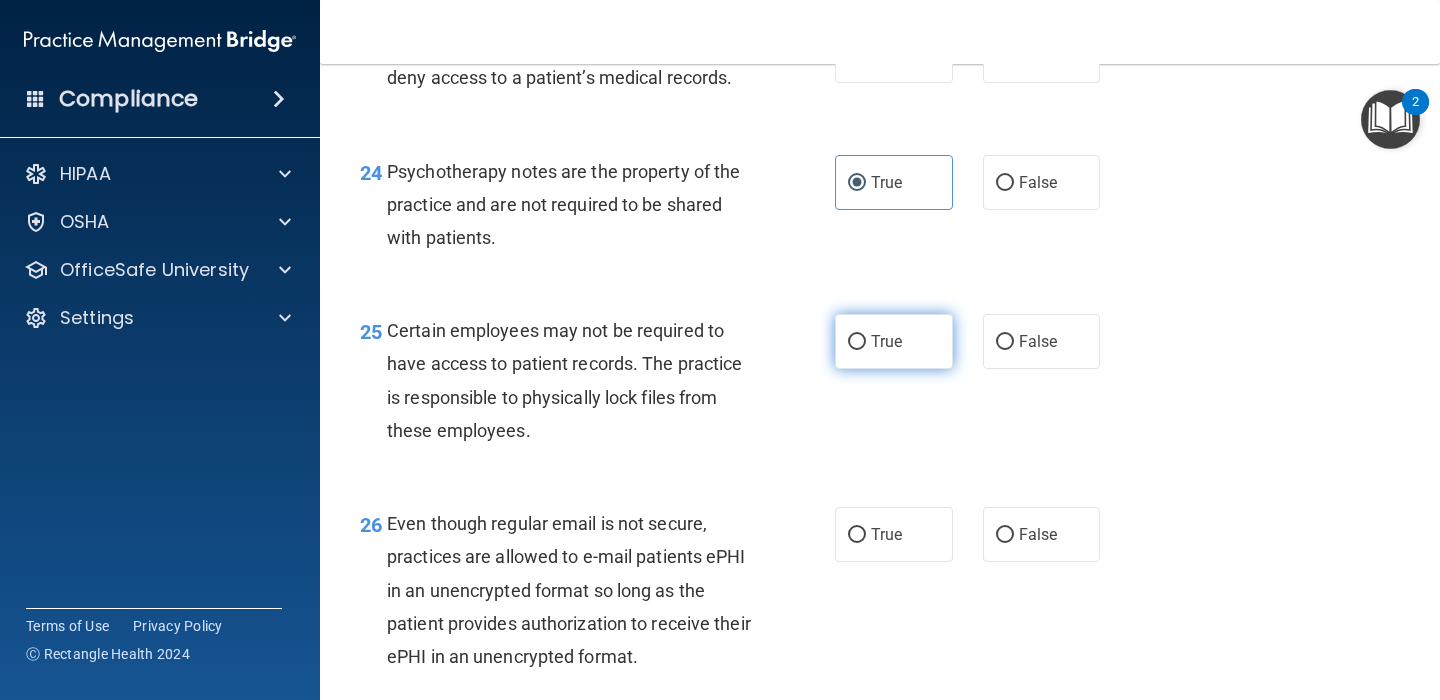 click on "True" at bounding box center (857, 342) 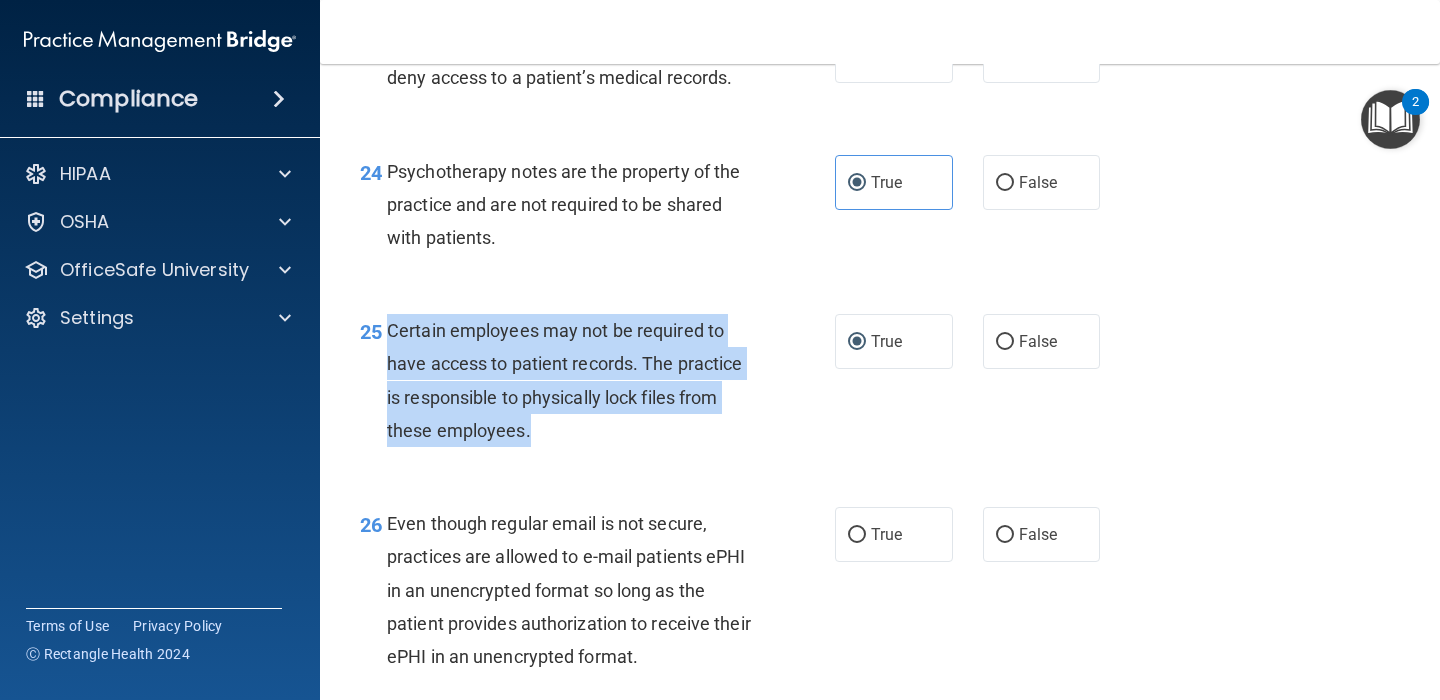 drag, startPoint x: 519, startPoint y: 451, endPoint x: 389, endPoint y: 341, distance: 170.29387 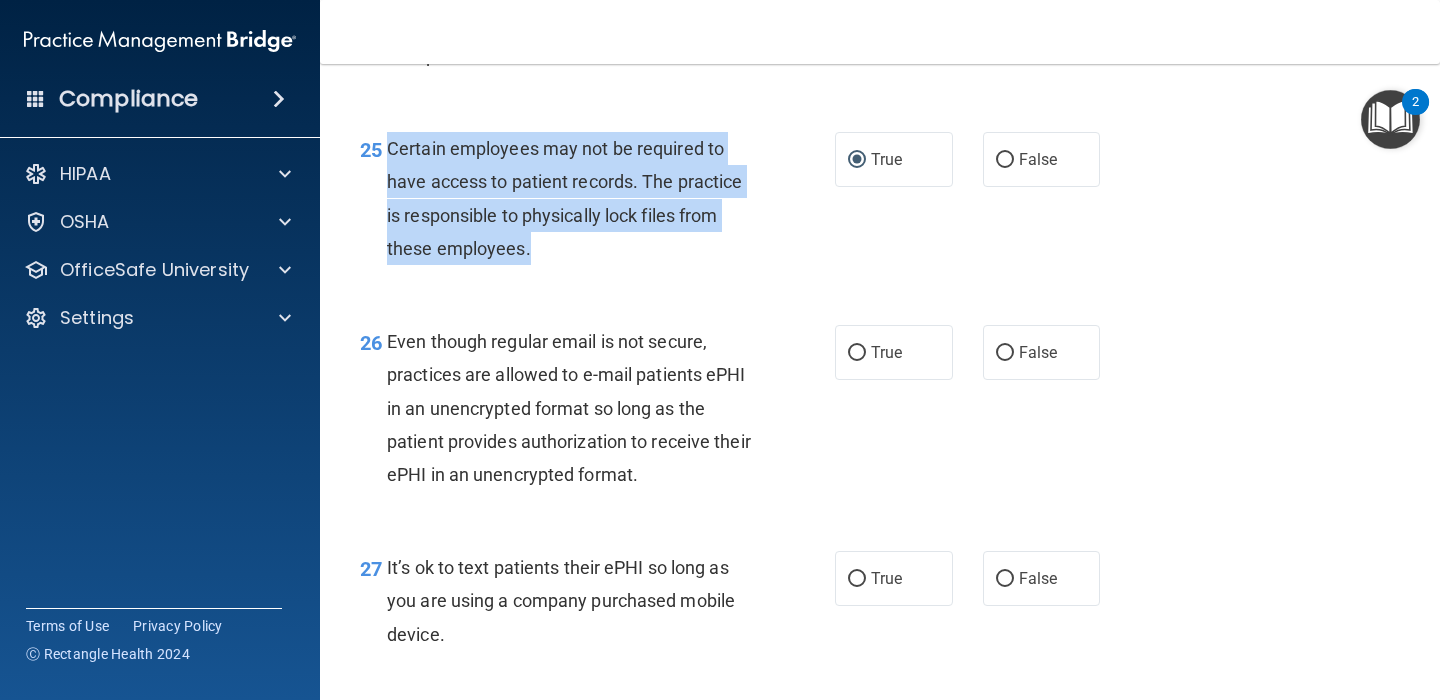 scroll, scrollTop: 4791, scrollLeft: 0, axis: vertical 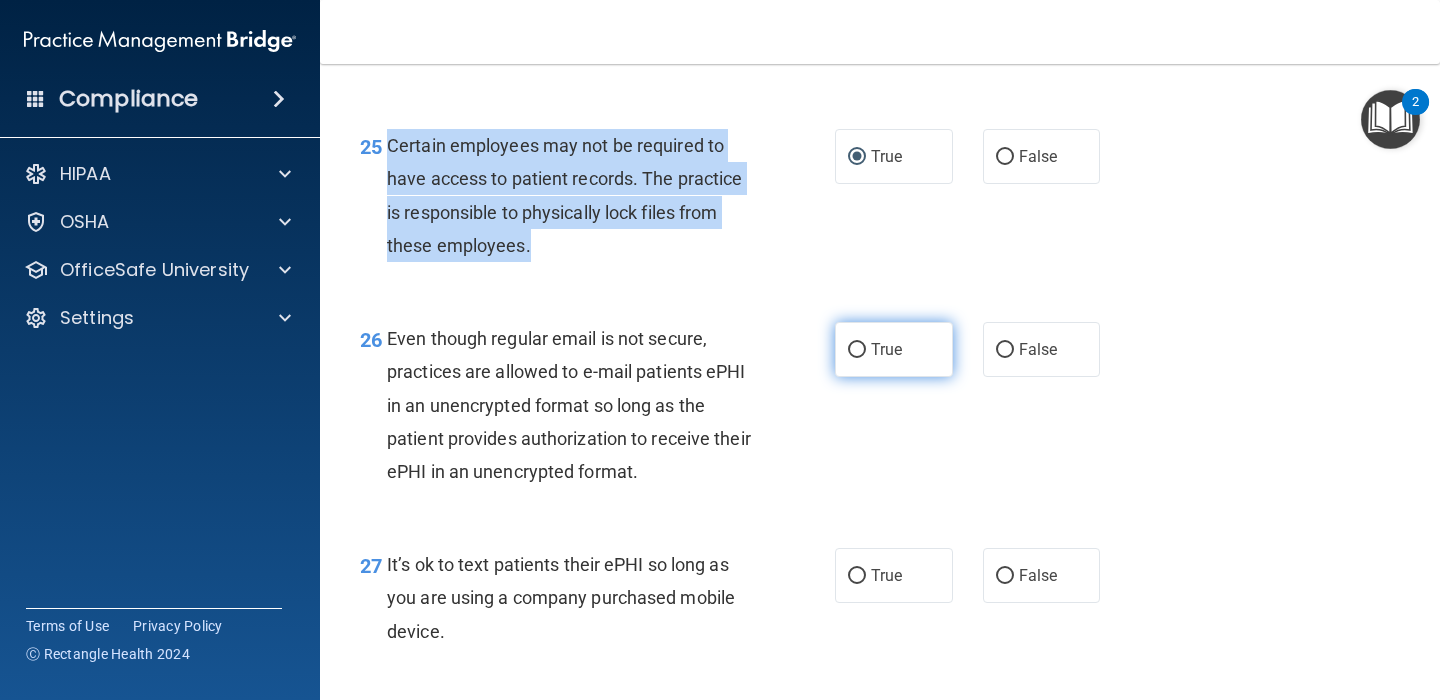 click on "True" at bounding box center (857, 350) 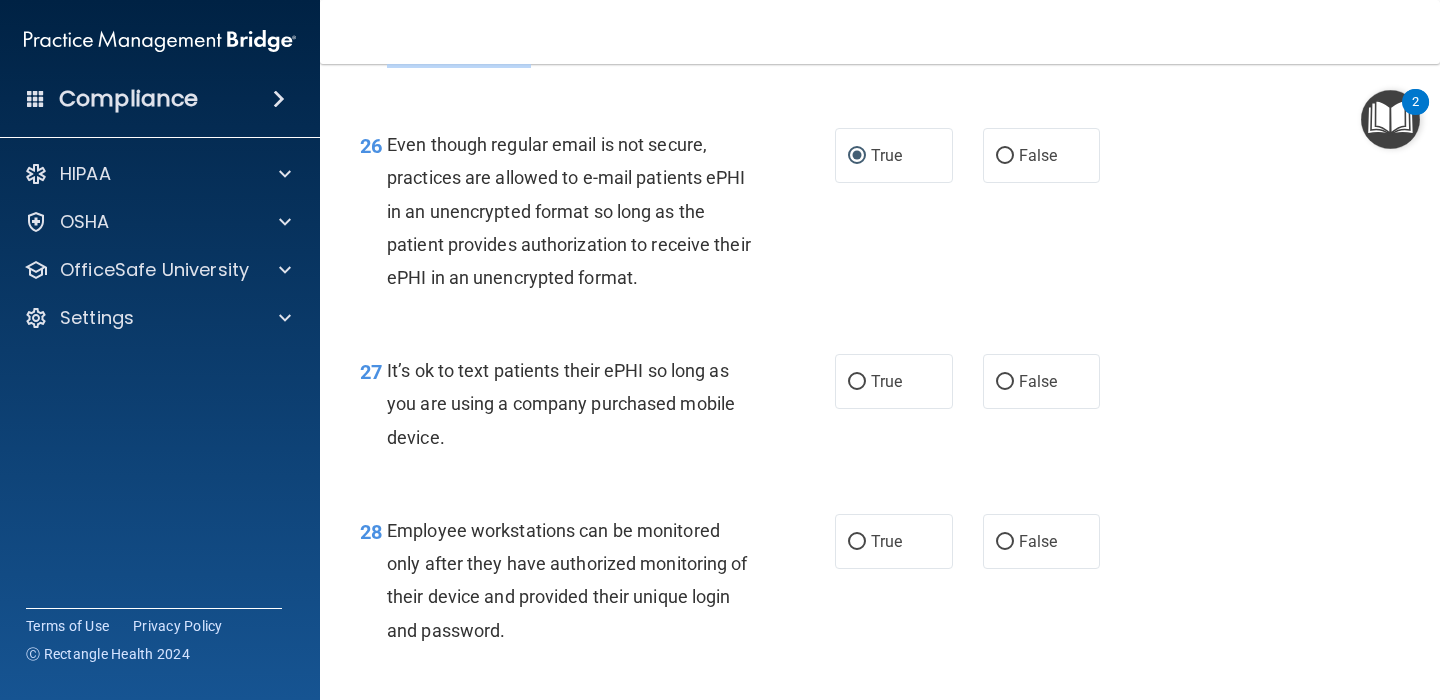 scroll, scrollTop: 4991, scrollLeft: 0, axis: vertical 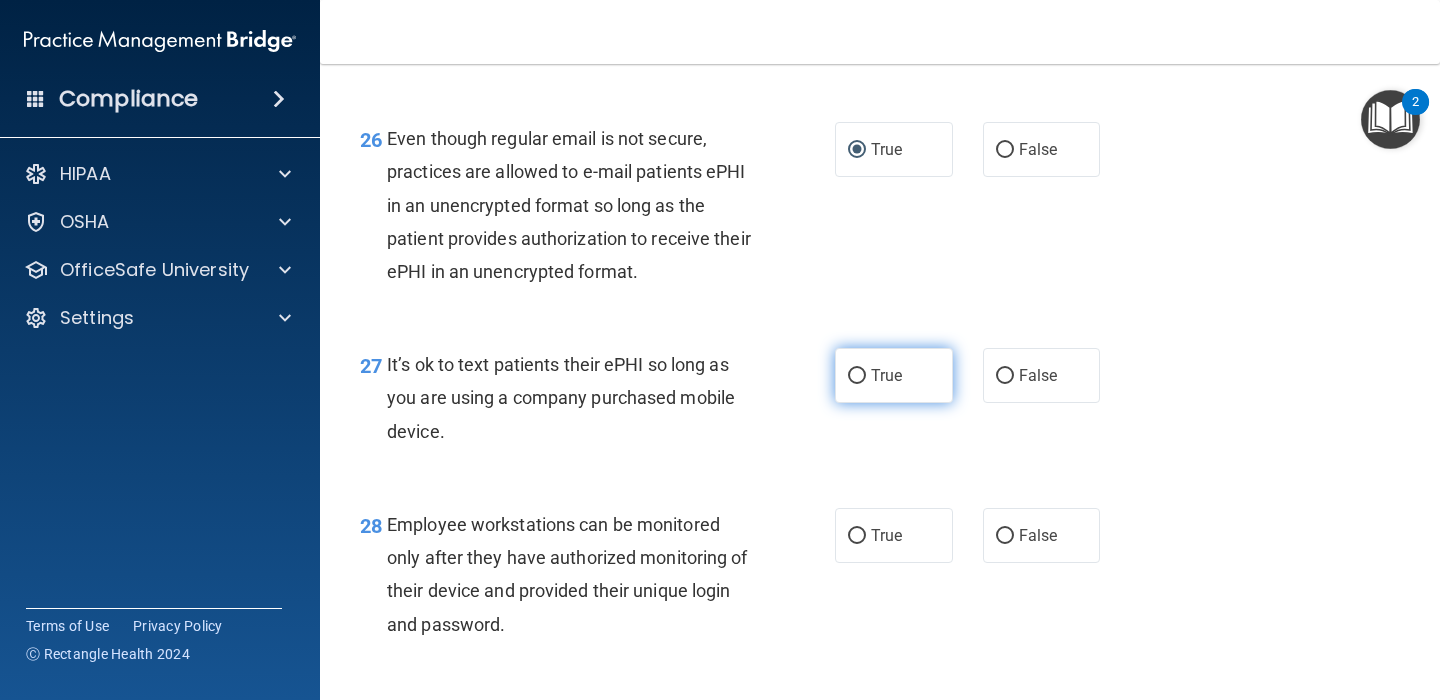 click on "True" at bounding box center (857, 376) 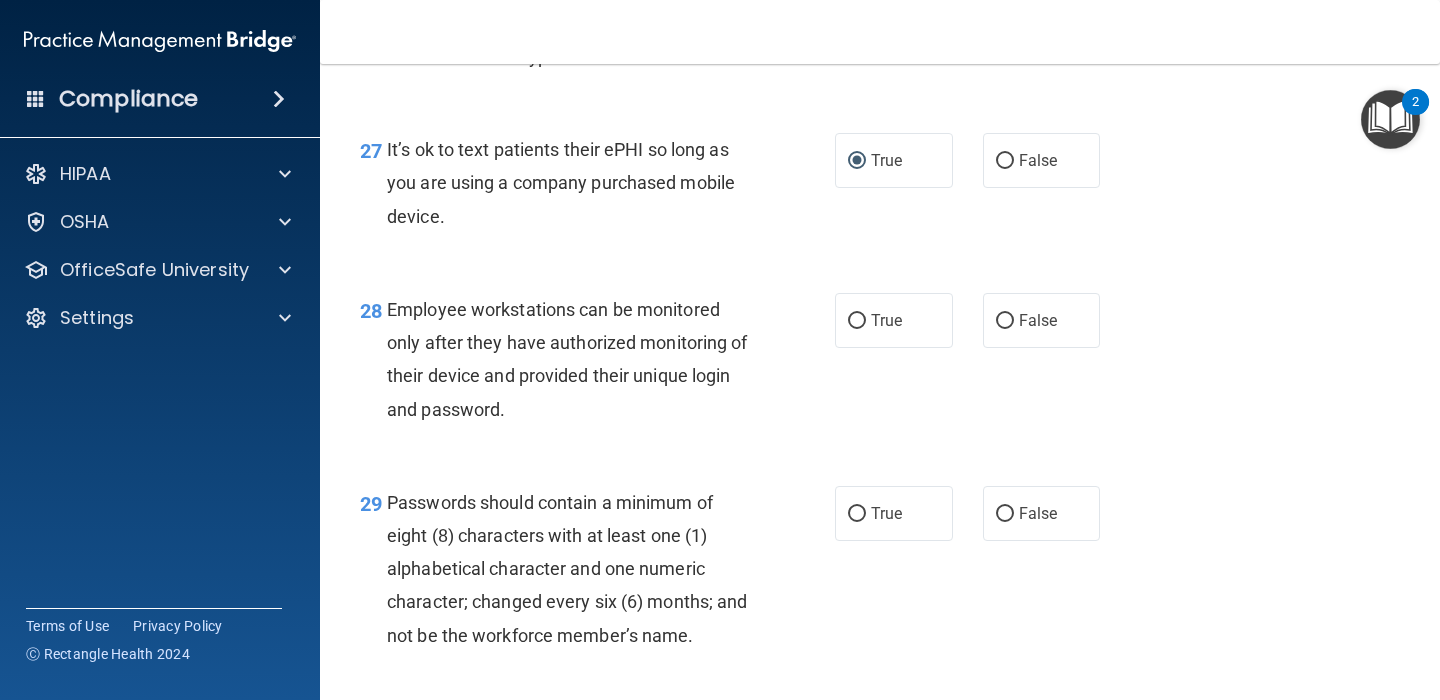 scroll, scrollTop: 5205, scrollLeft: 0, axis: vertical 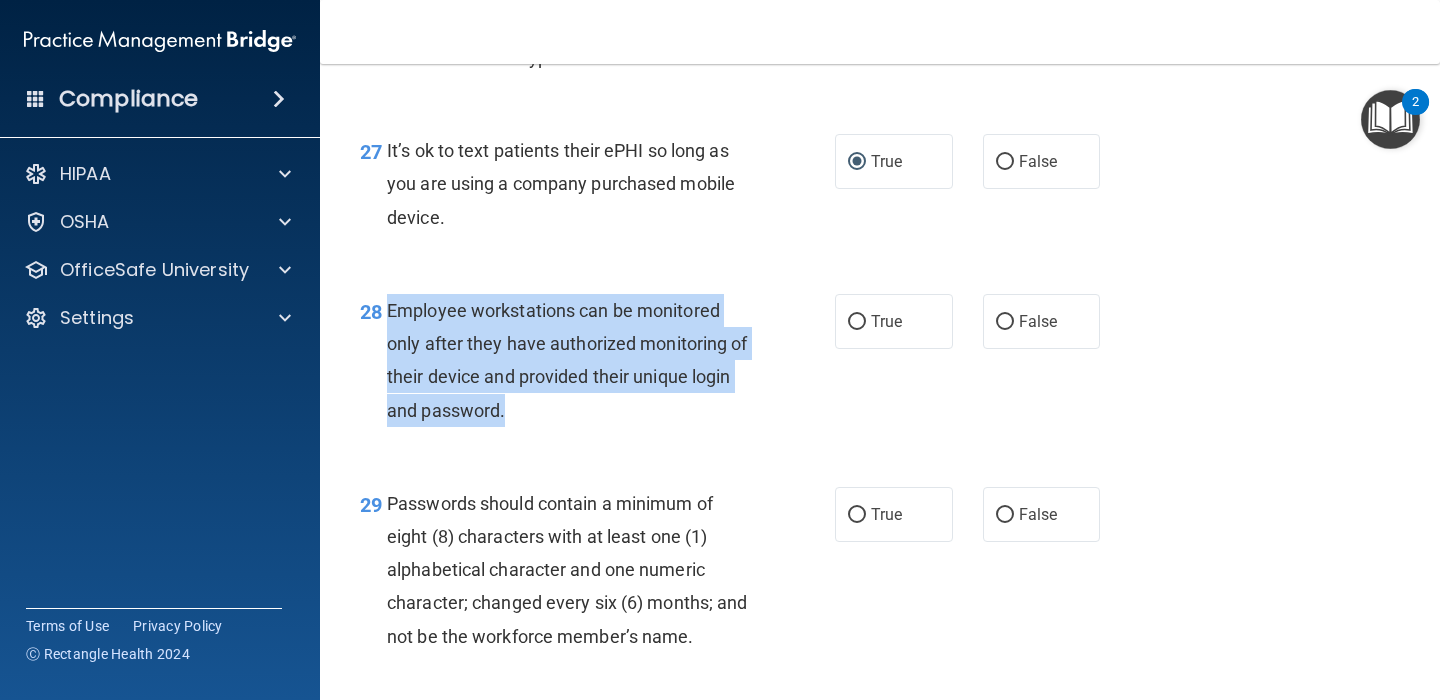 drag, startPoint x: 523, startPoint y: 429, endPoint x: 385, endPoint y: 319, distance: 176.47662 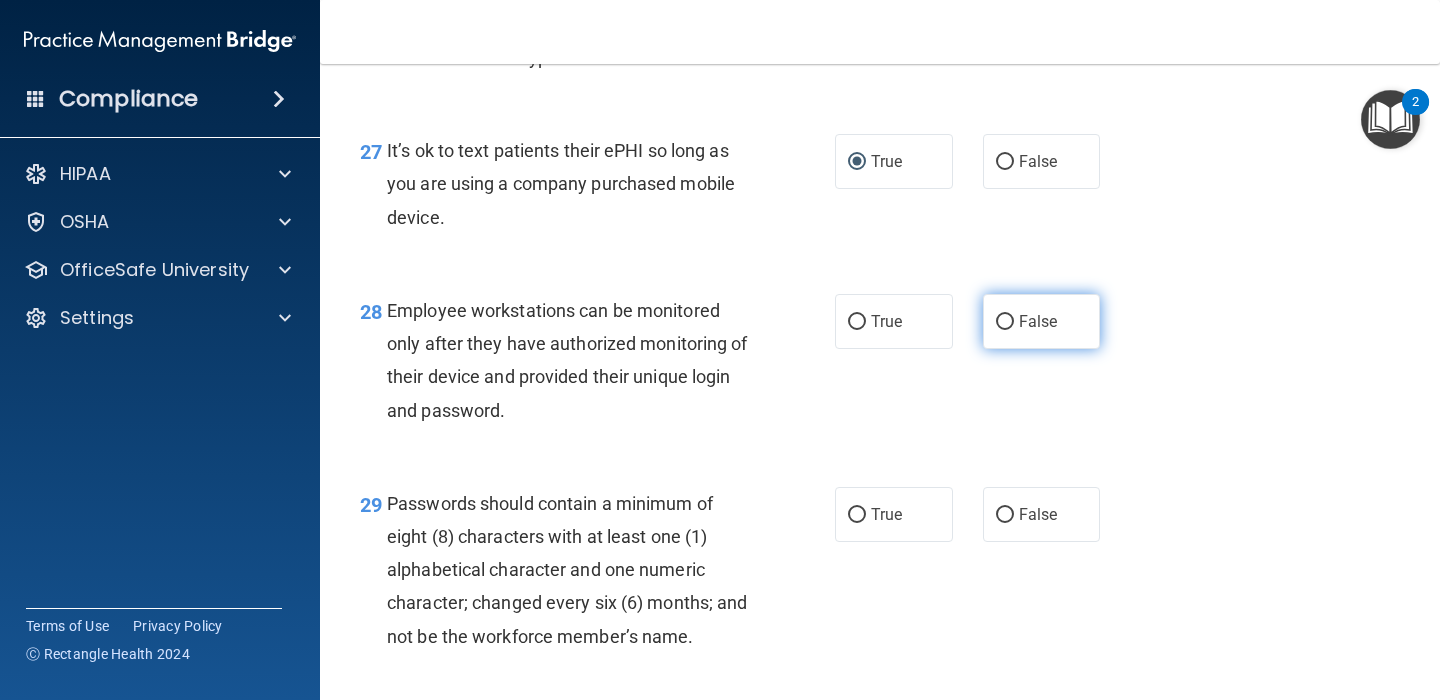 click on "False" at bounding box center [1042, 321] 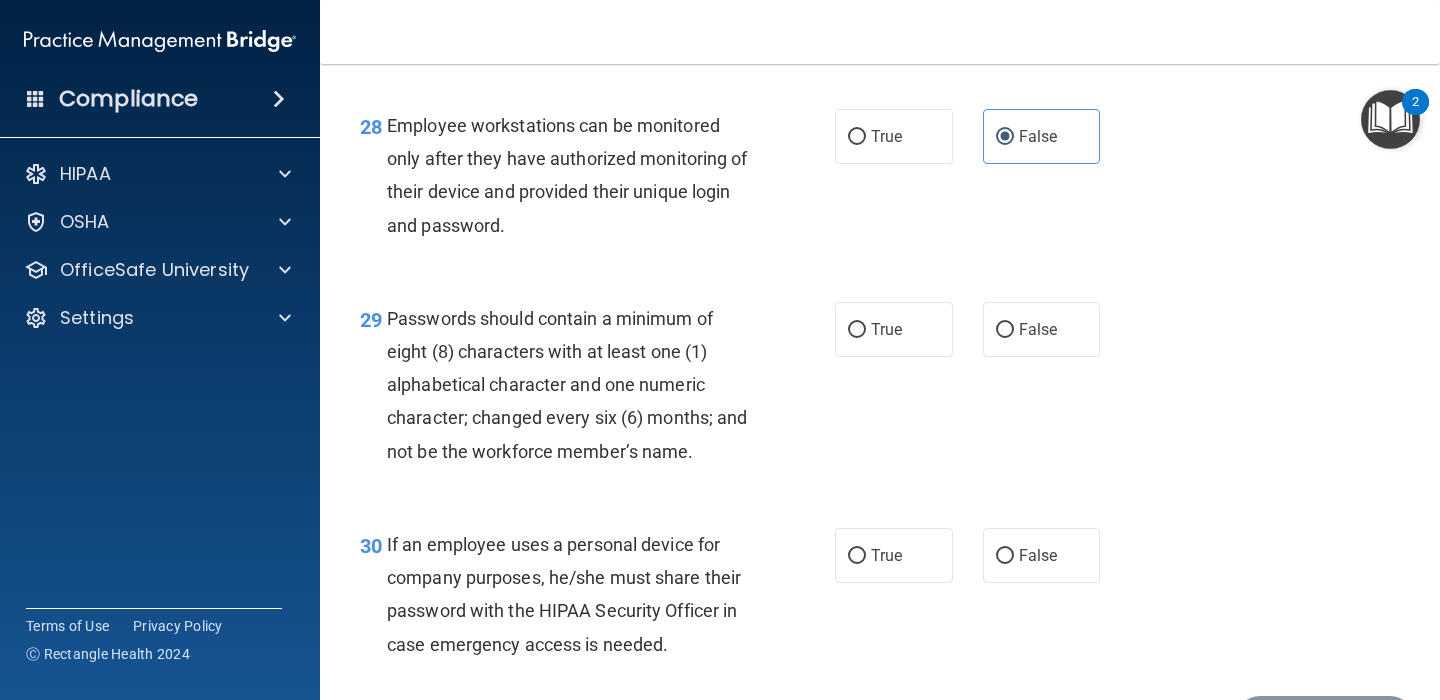 scroll, scrollTop: 5394, scrollLeft: 0, axis: vertical 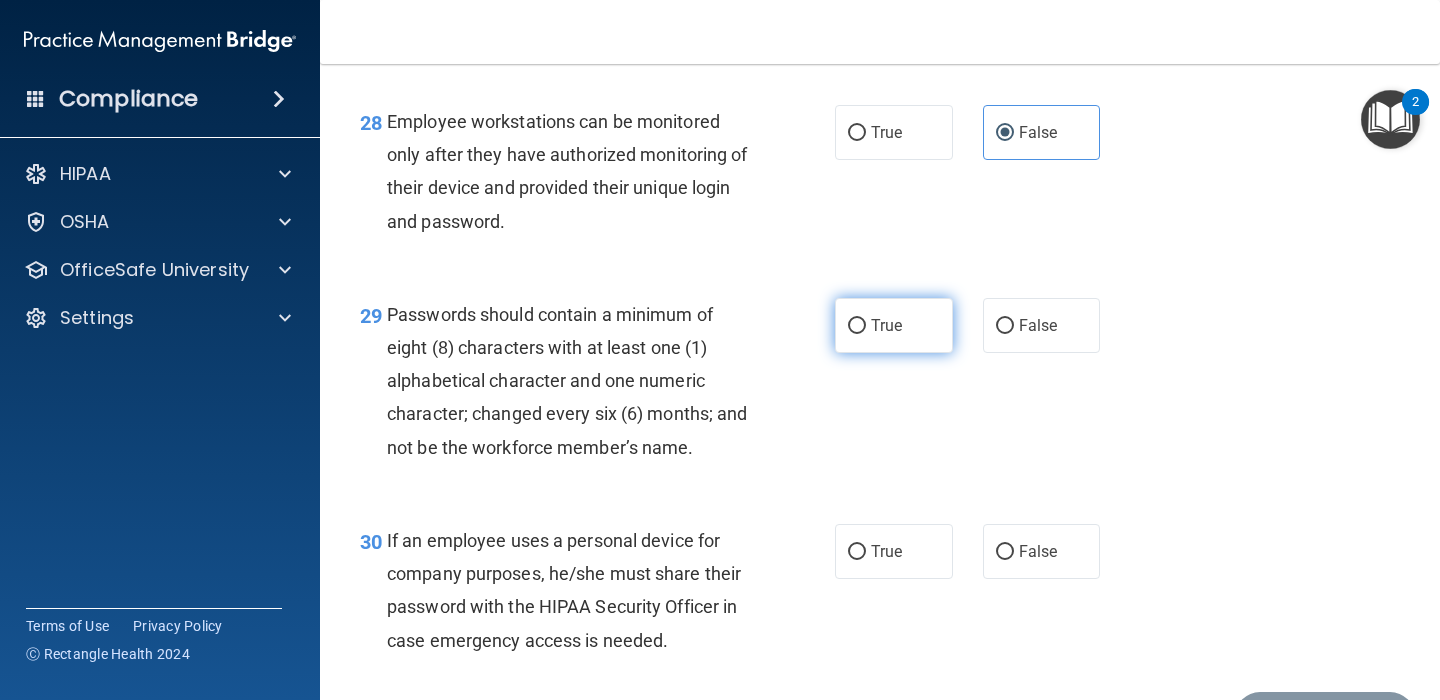 click on "True" at bounding box center (857, 326) 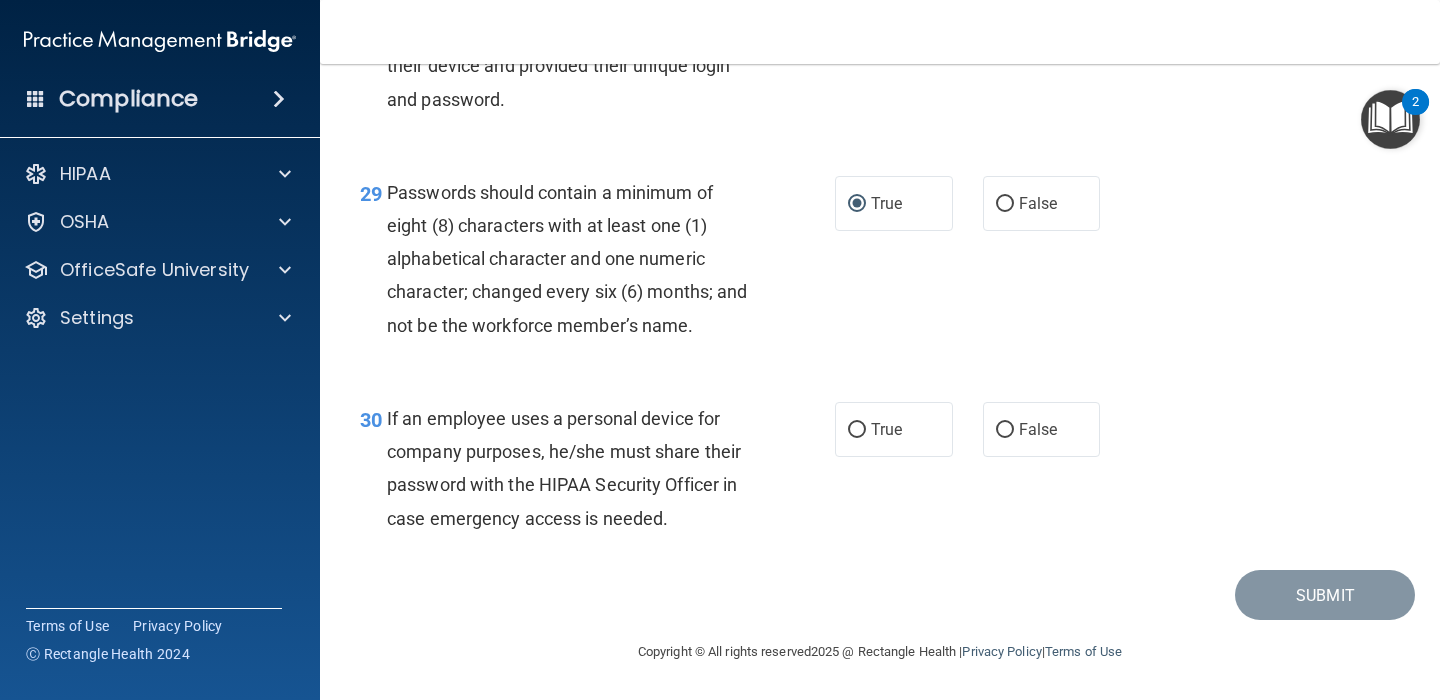 scroll, scrollTop: 5521, scrollLeft: 0, axis: vertical 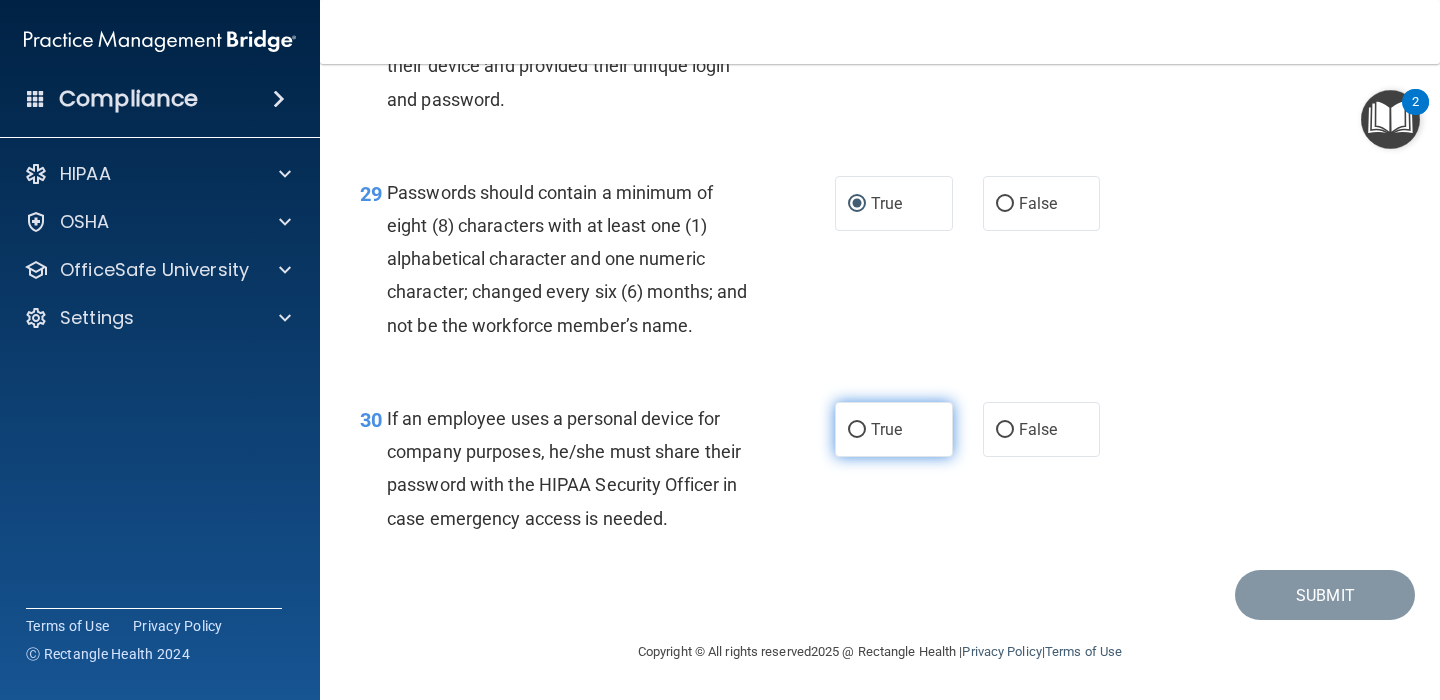click on "True" at bounding box center [857, 430] 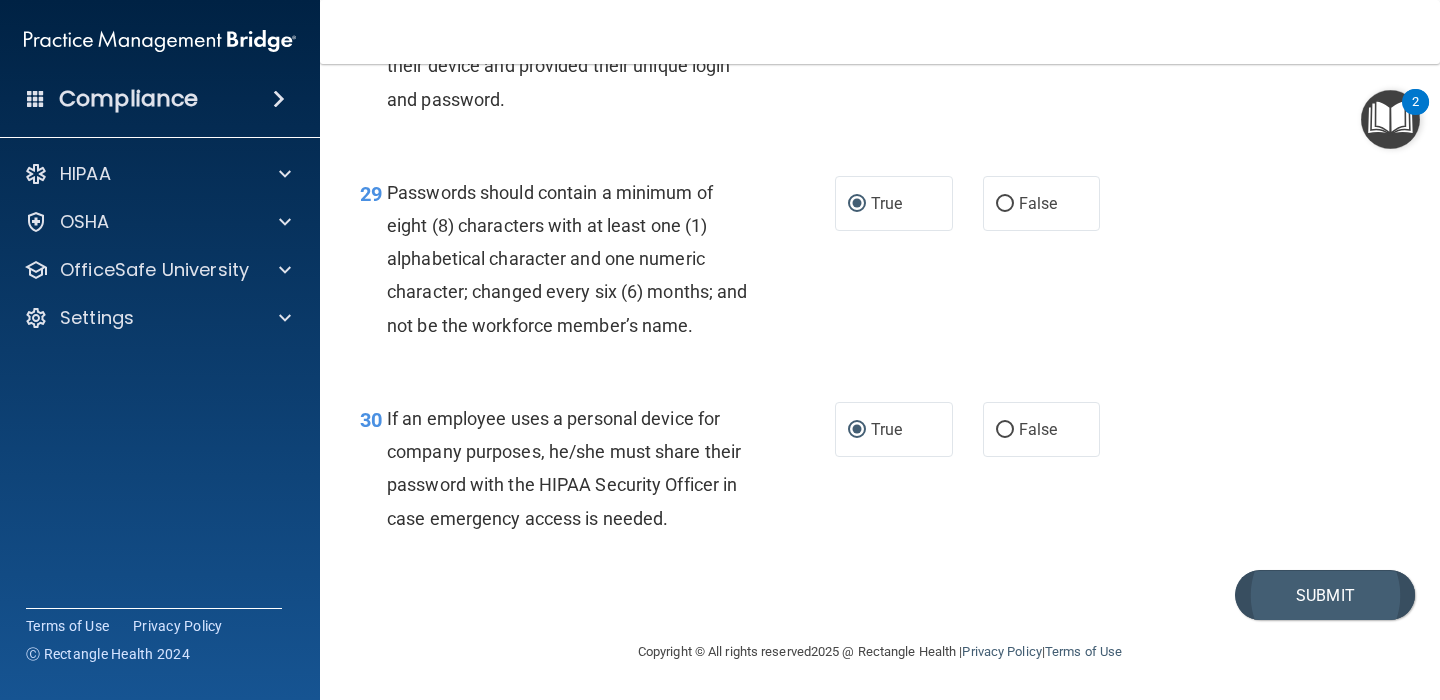 click on "Submit" at bounding box center [1325, 595] 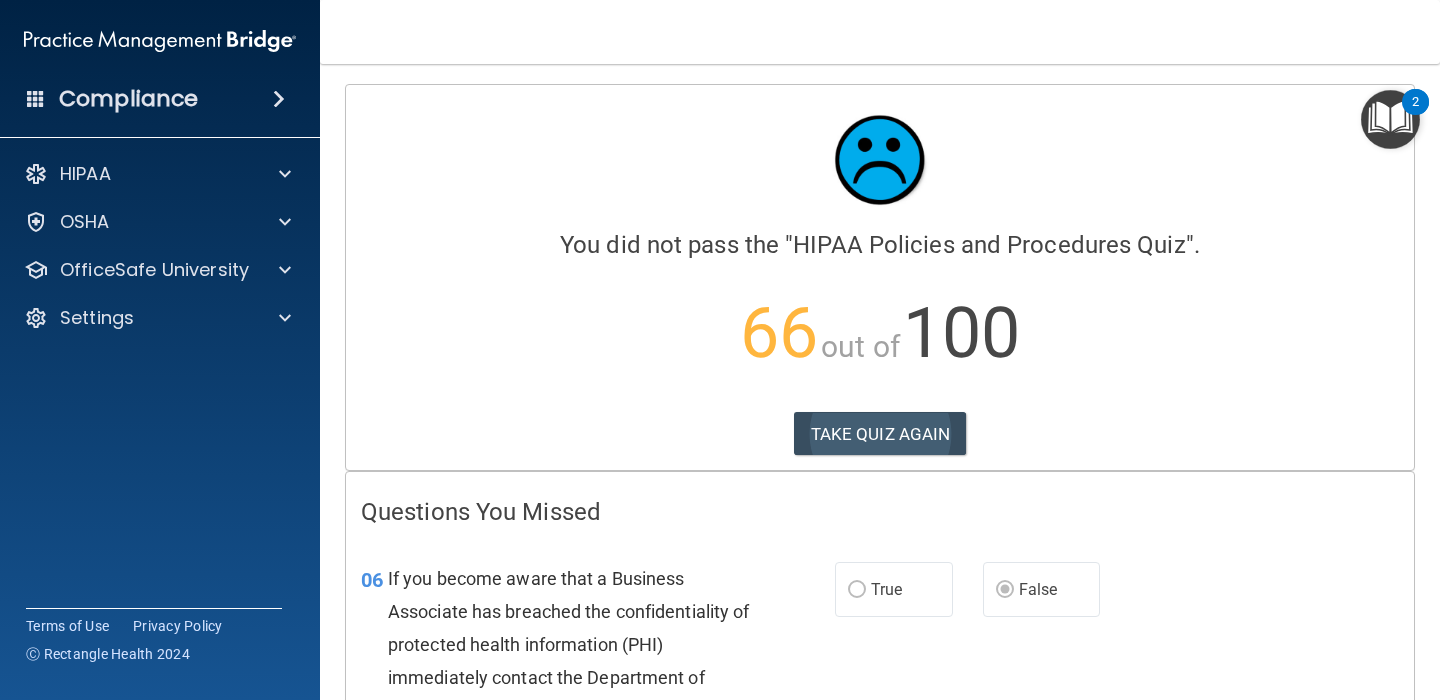 scroll, scrollTop: 0, scrollLeft: 0, axis: both 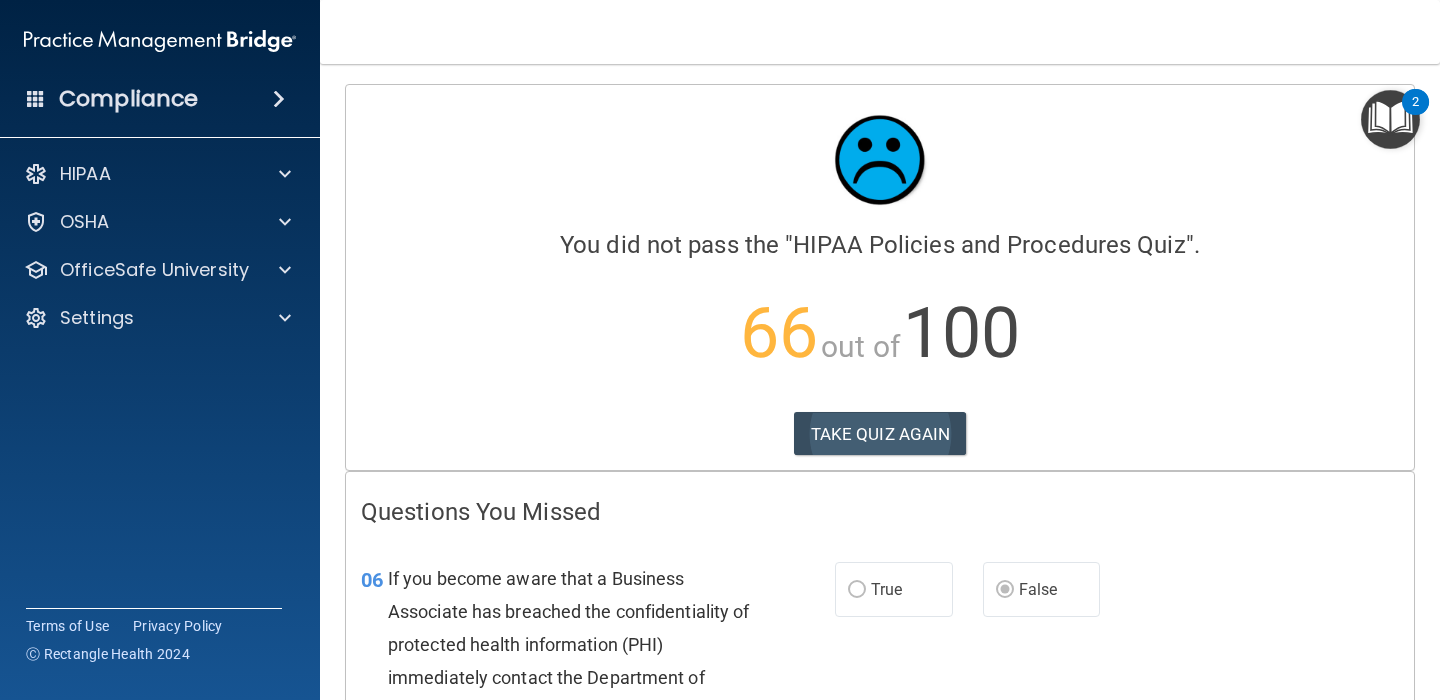 click on "TAKE QUIZ AGAIN" at bounding box center (880, 434) 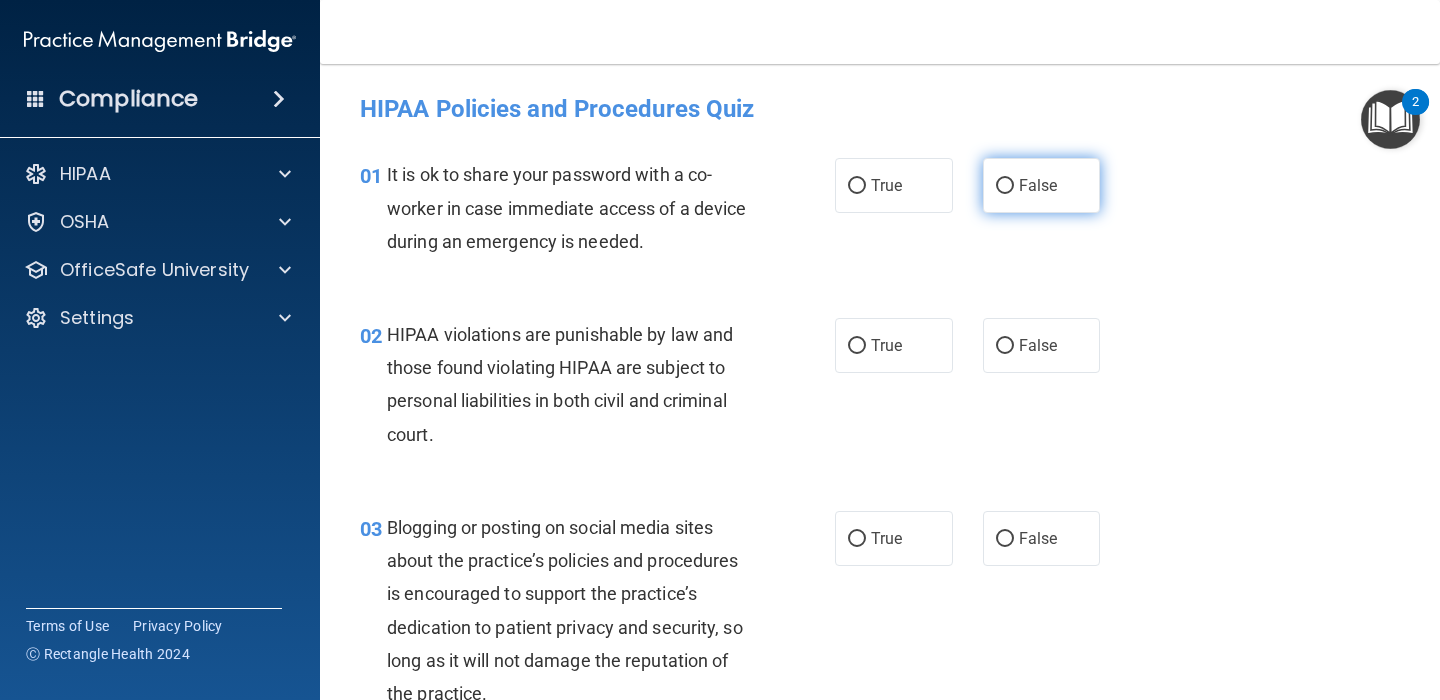 click on "False" at bounding box center [1042, 185] 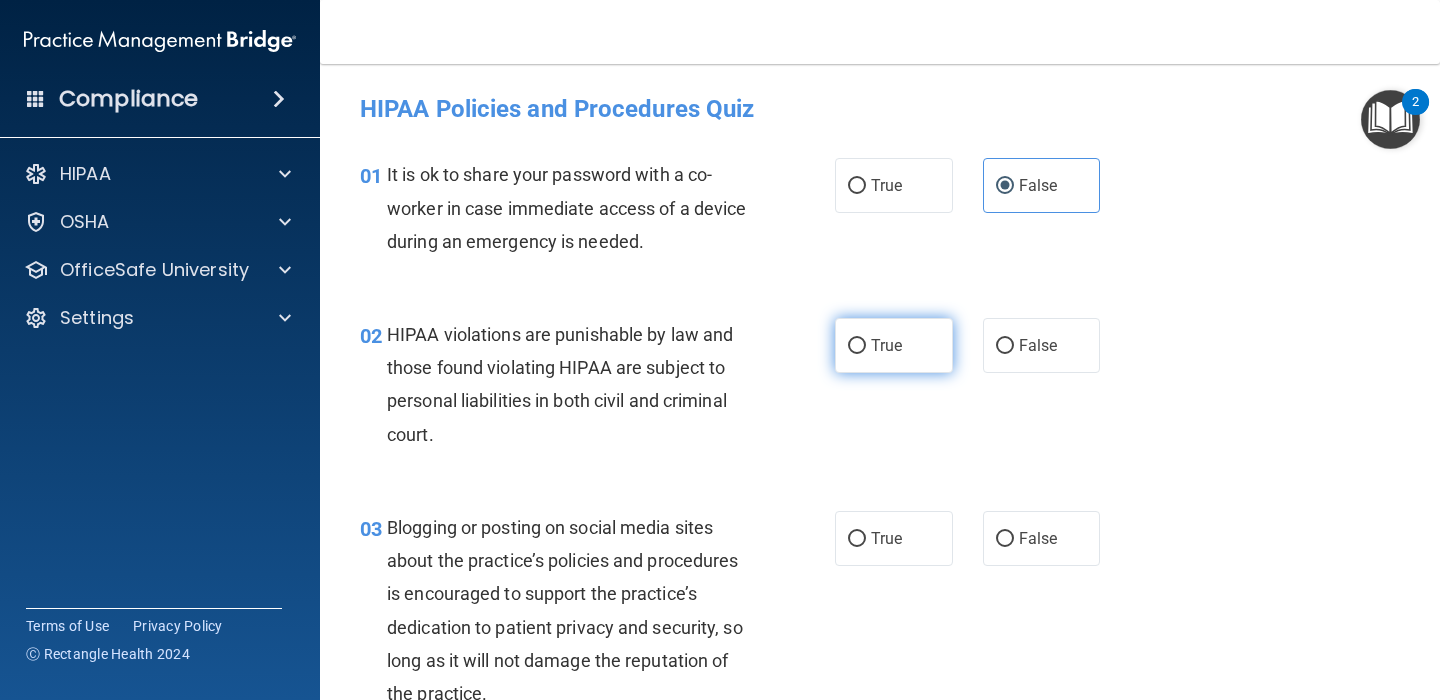click on "True" at bounding box center [886, 345] 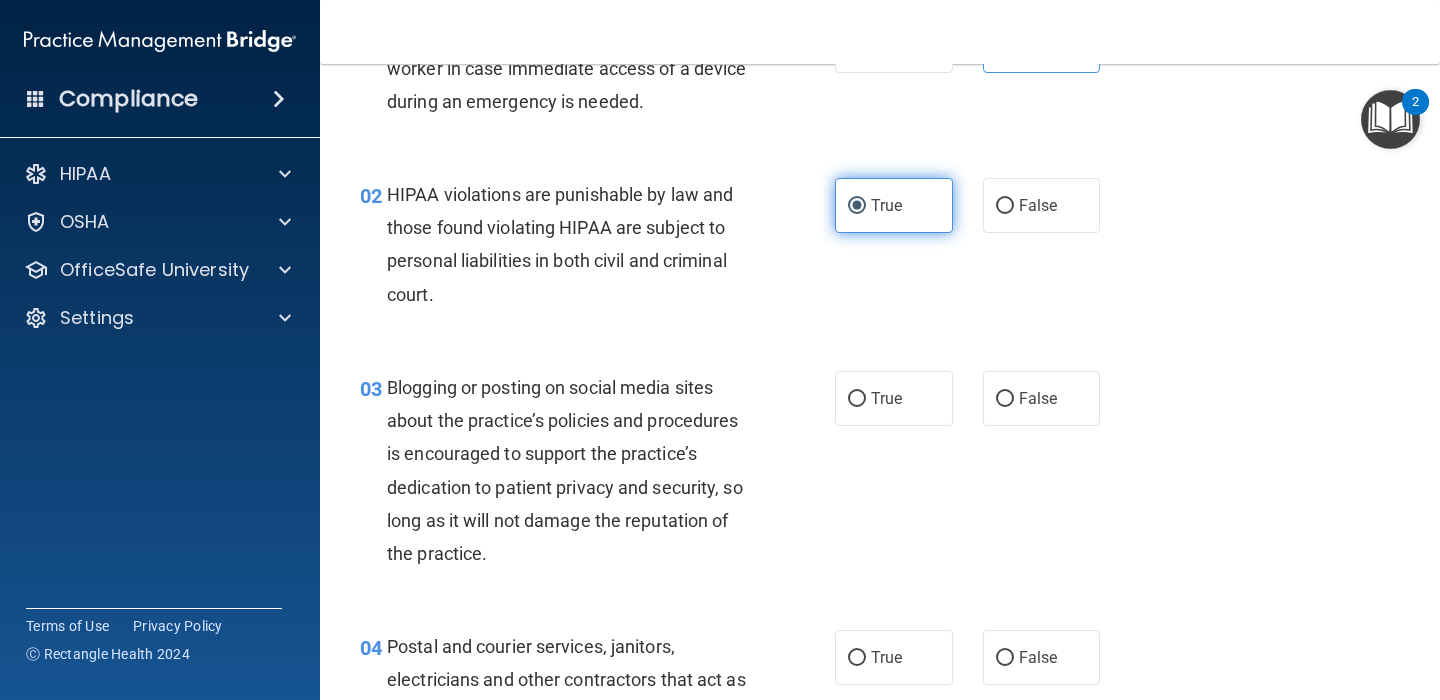 scroll, scrollTop: 146, scrollLeft: 0, axis: vertical 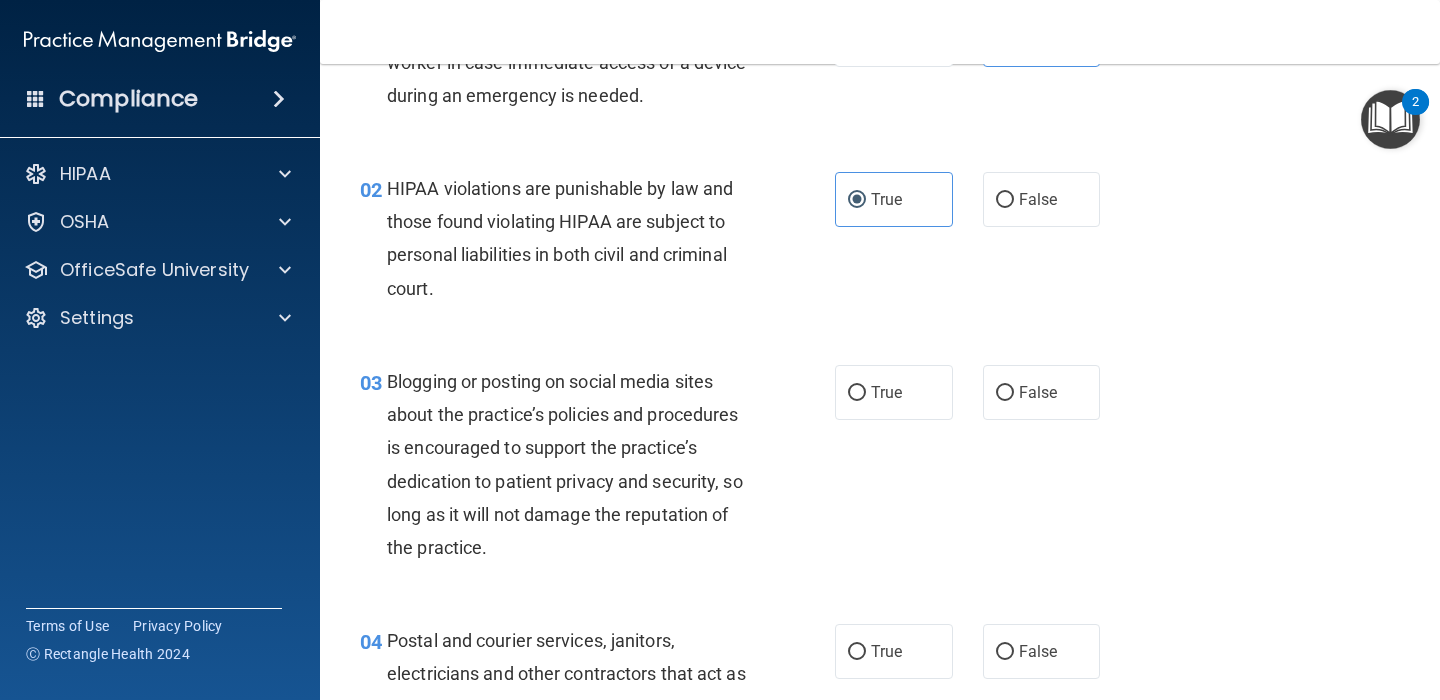 click on "Blogging or posting on social media sites about the practice’s policies and procedures is encouraged to support the practice’s dedication to patient privacy and security, so long as it will not damage the reputation of the practice." at bounding box center (565, 464) 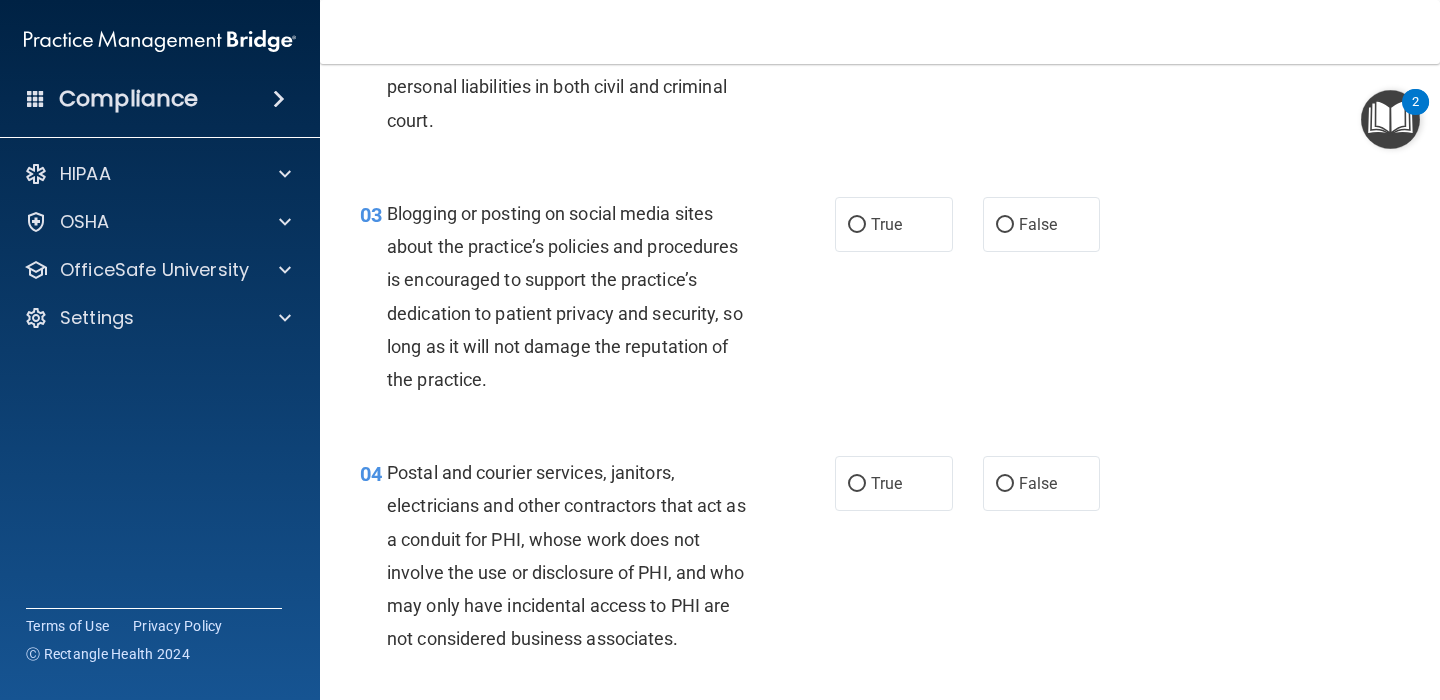 scroll, scrollTop: 316, scrollLeft: 0, axis: vertical 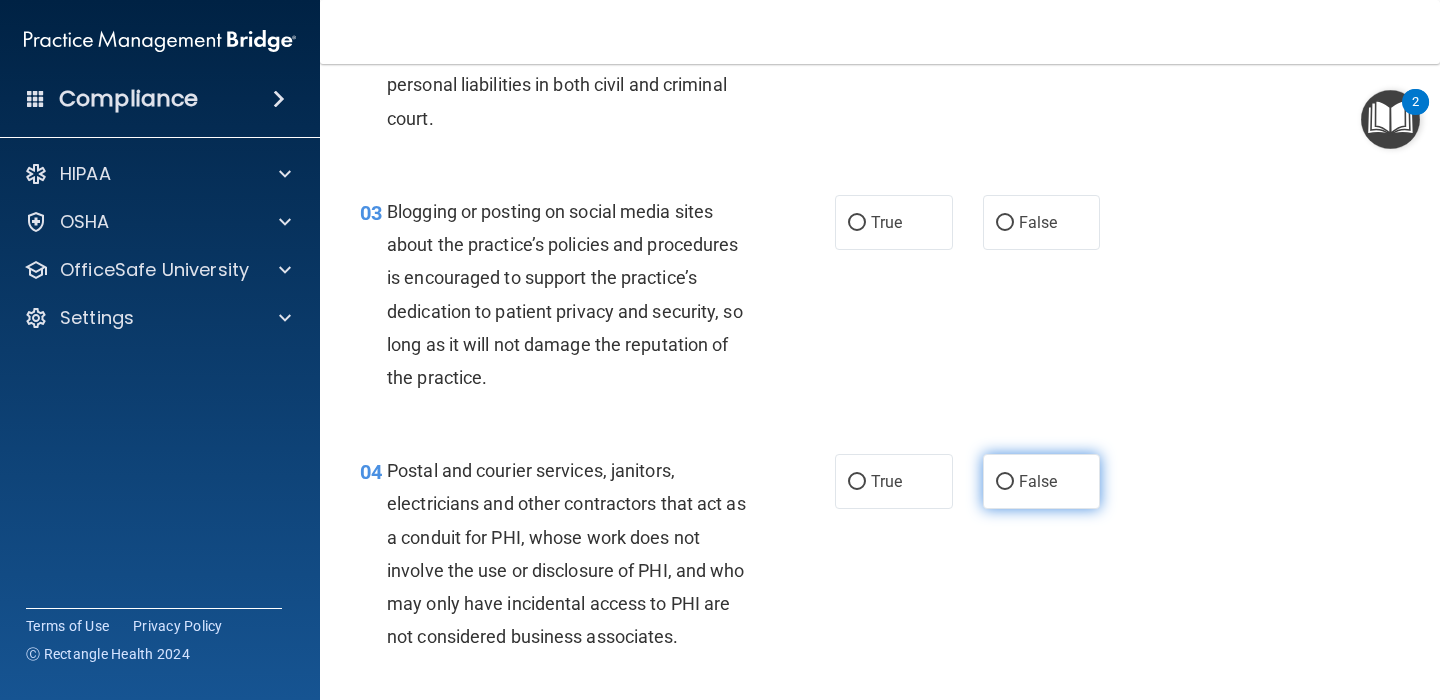 click on "False" at bounding box center (1042, 481) 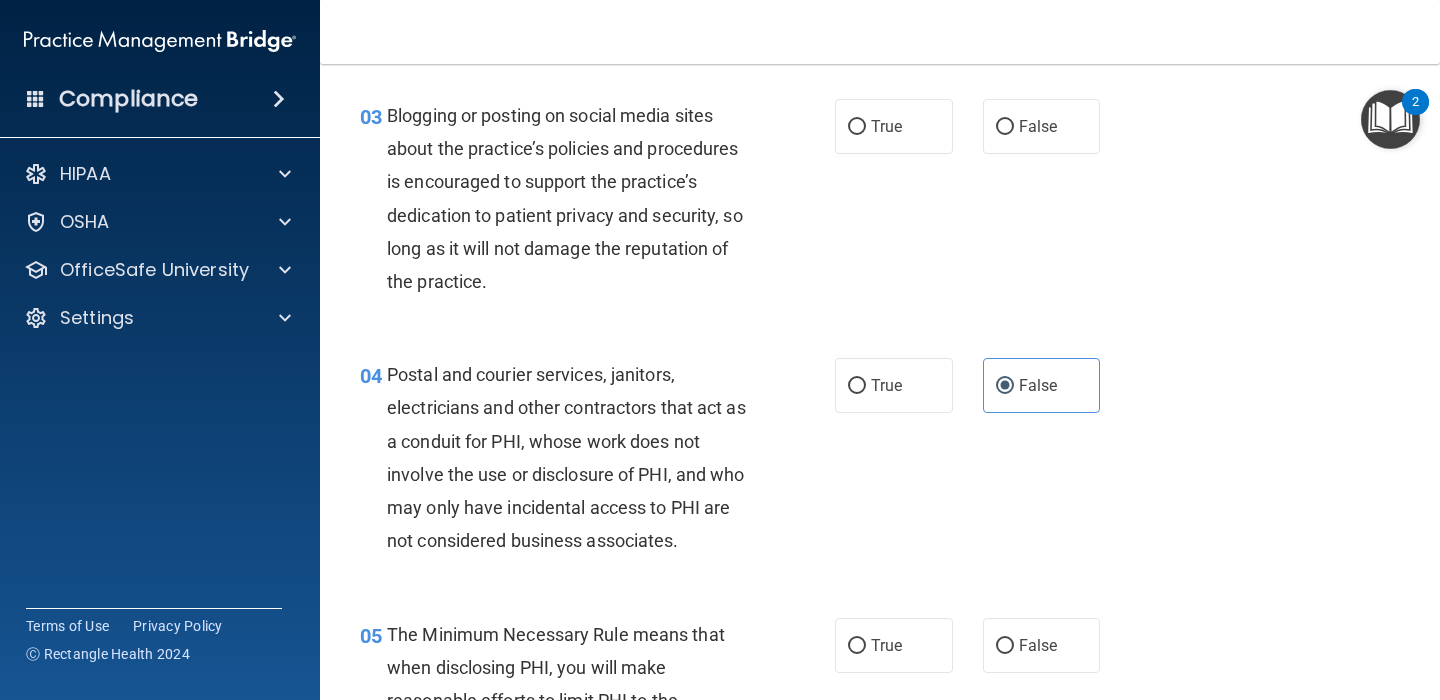 scroll, scrollTop: 413, scrollLeft: 0, axis: vertical 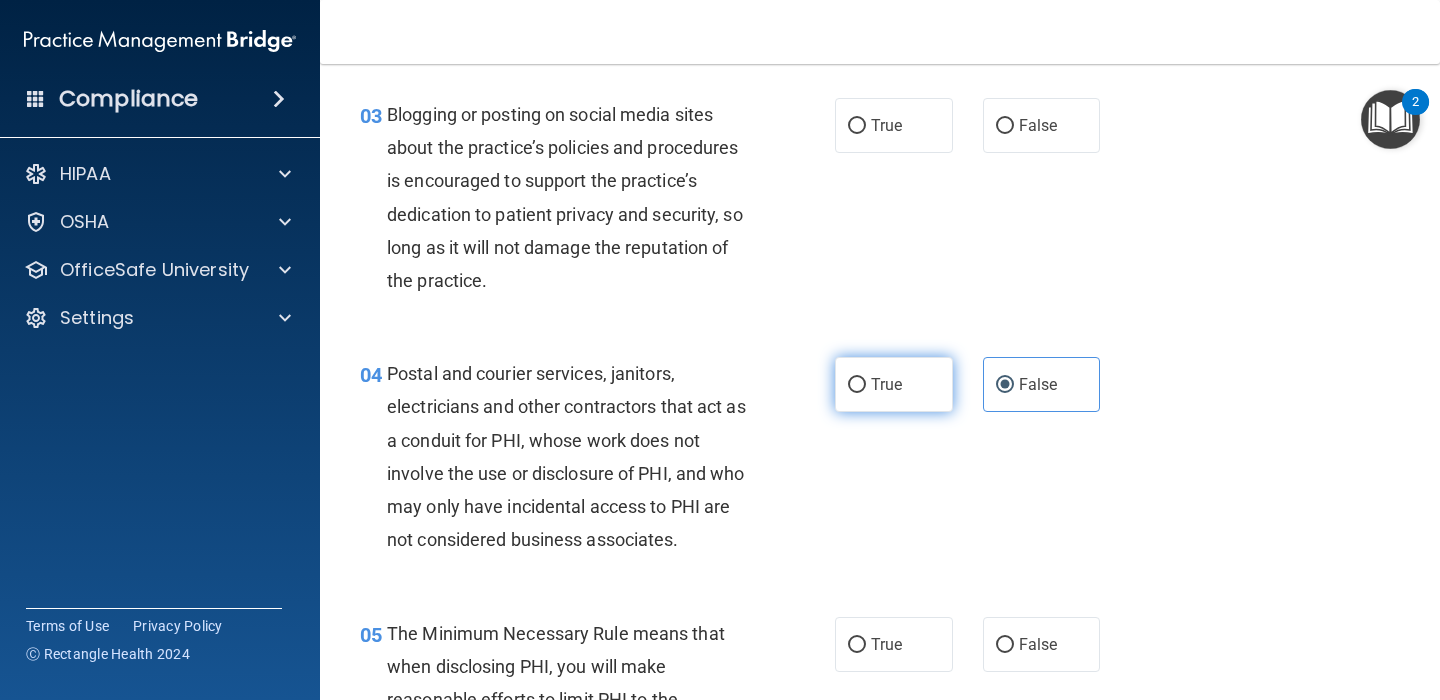 click on "True" at bounding box center (857, 385) 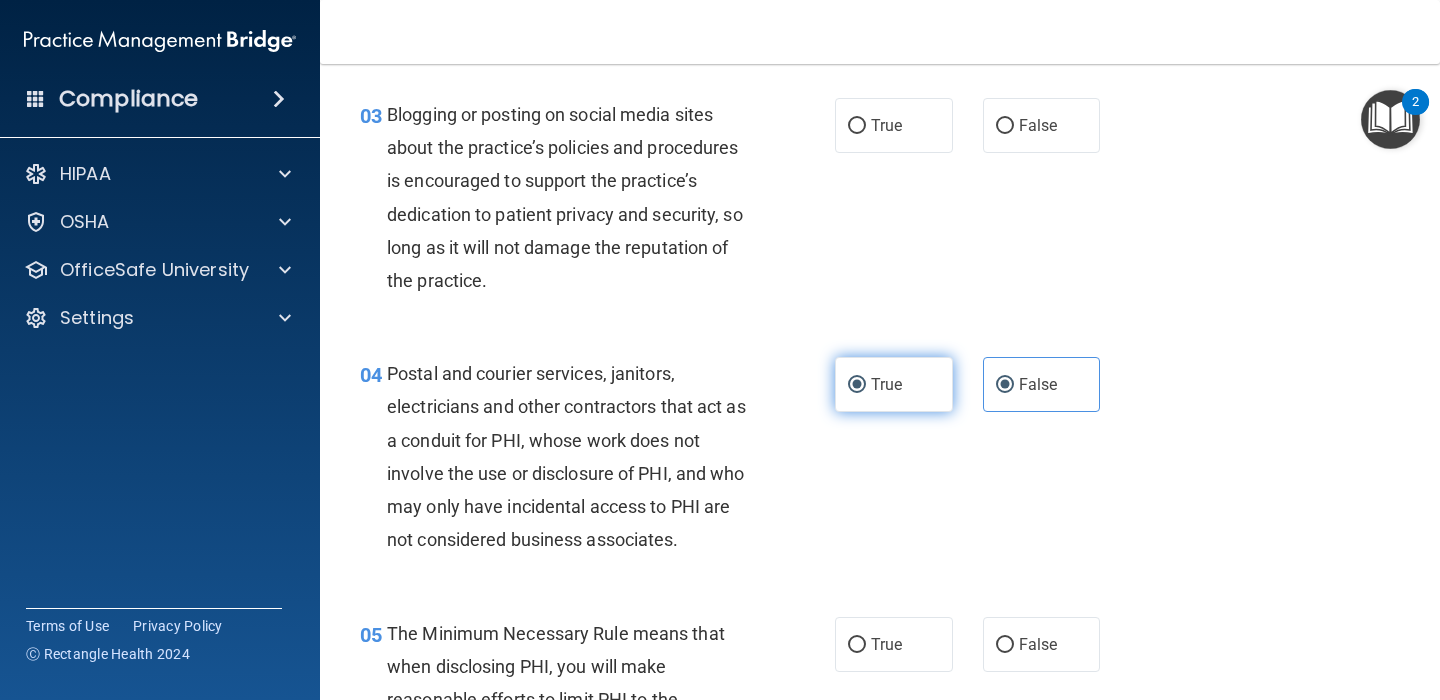 radio on "false" 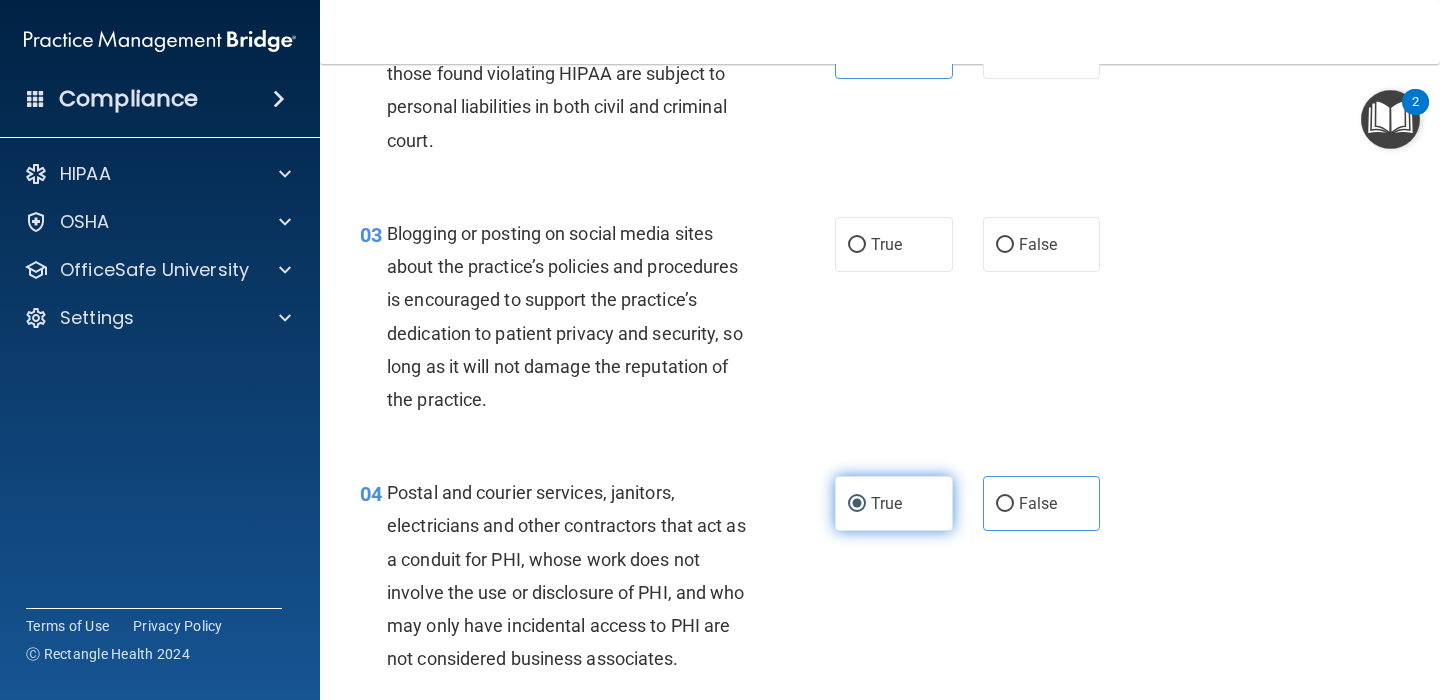 scroll, scrollTop: 277, scrollLeft: 0, axis: vertical 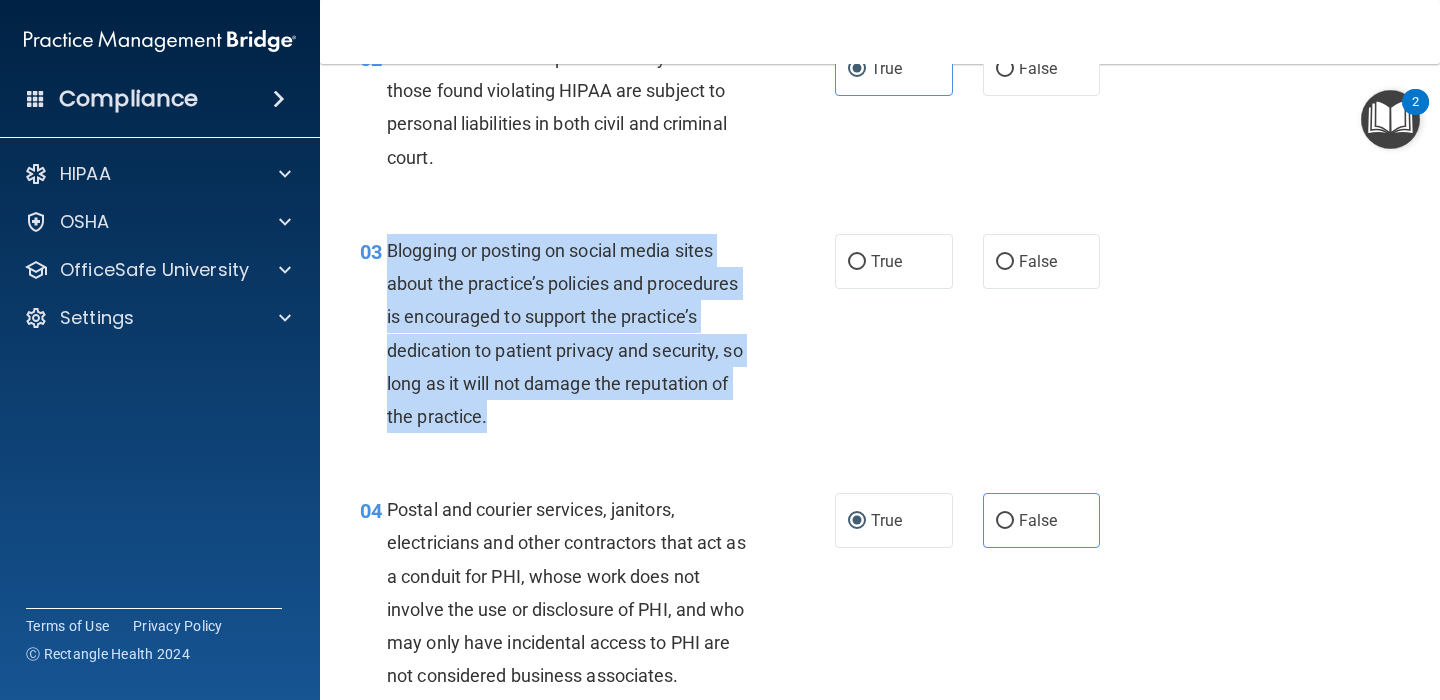 drag, startPoint x: 516, startPoint y: 423, endPoint x: 390, endPoint y: 246, distance: 217.26712 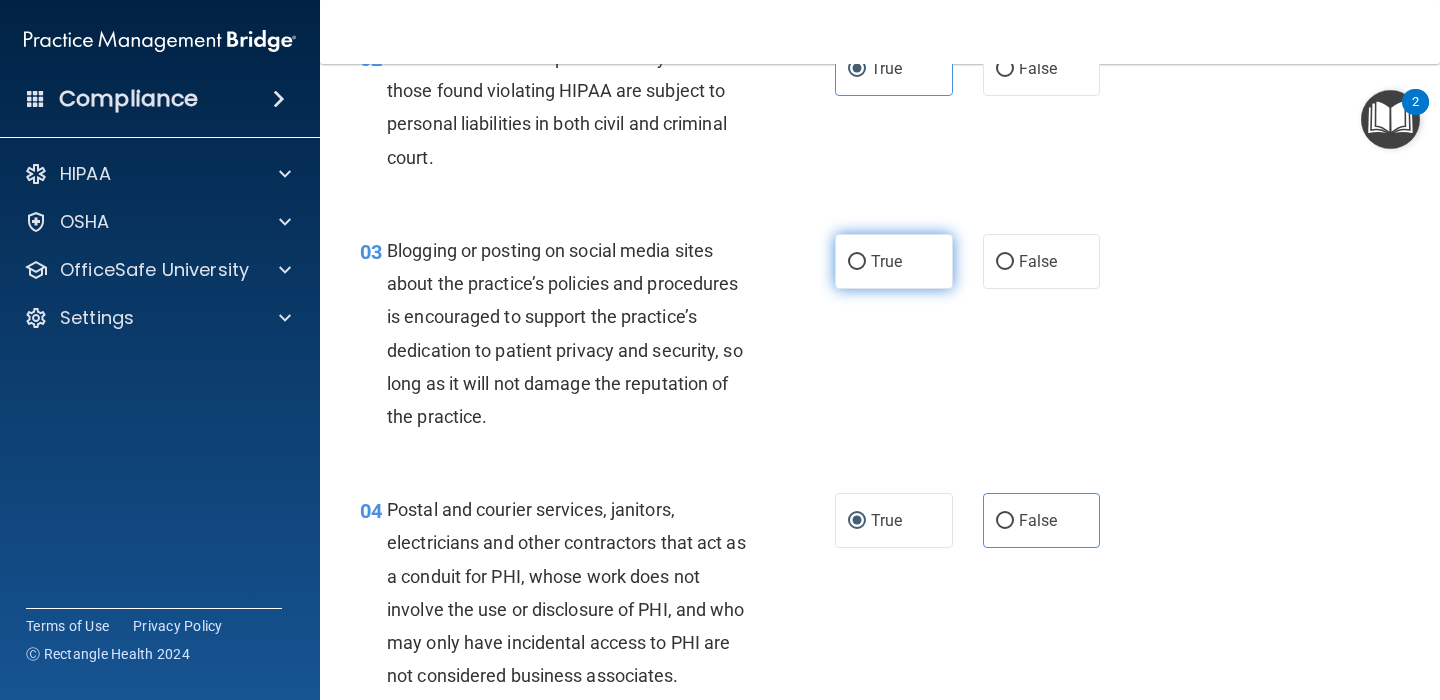 click on "True" at bounding box center [886, 261] 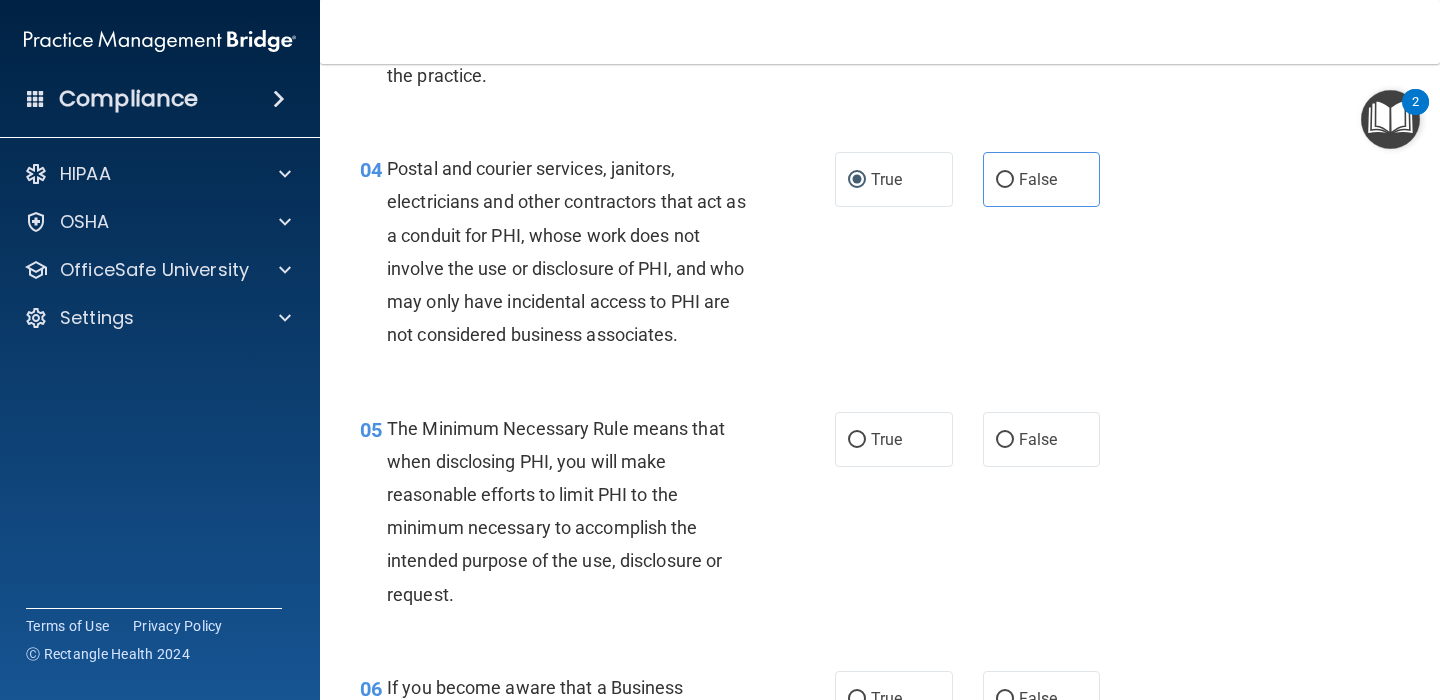scroll, scrollTop: 624, scrollLeft: 0, axis: vertical 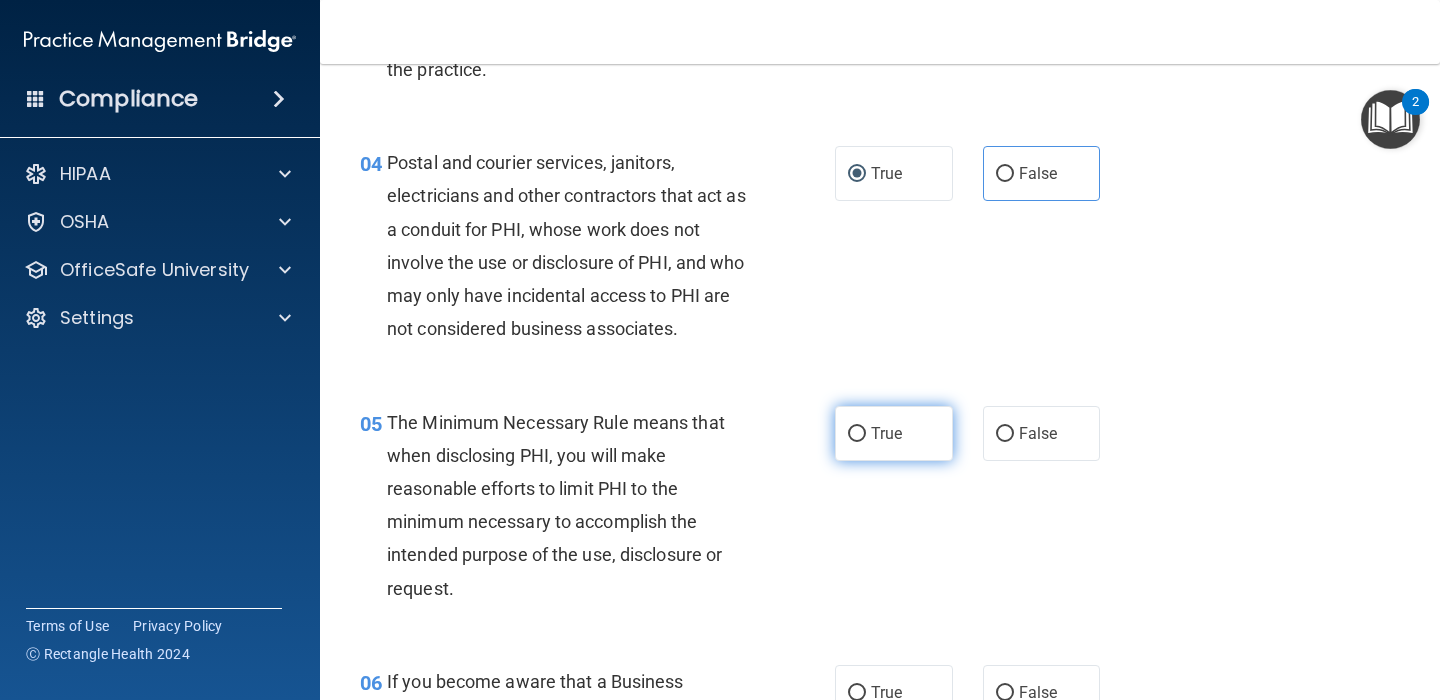 click on "True" at bounding box center (886, 433) 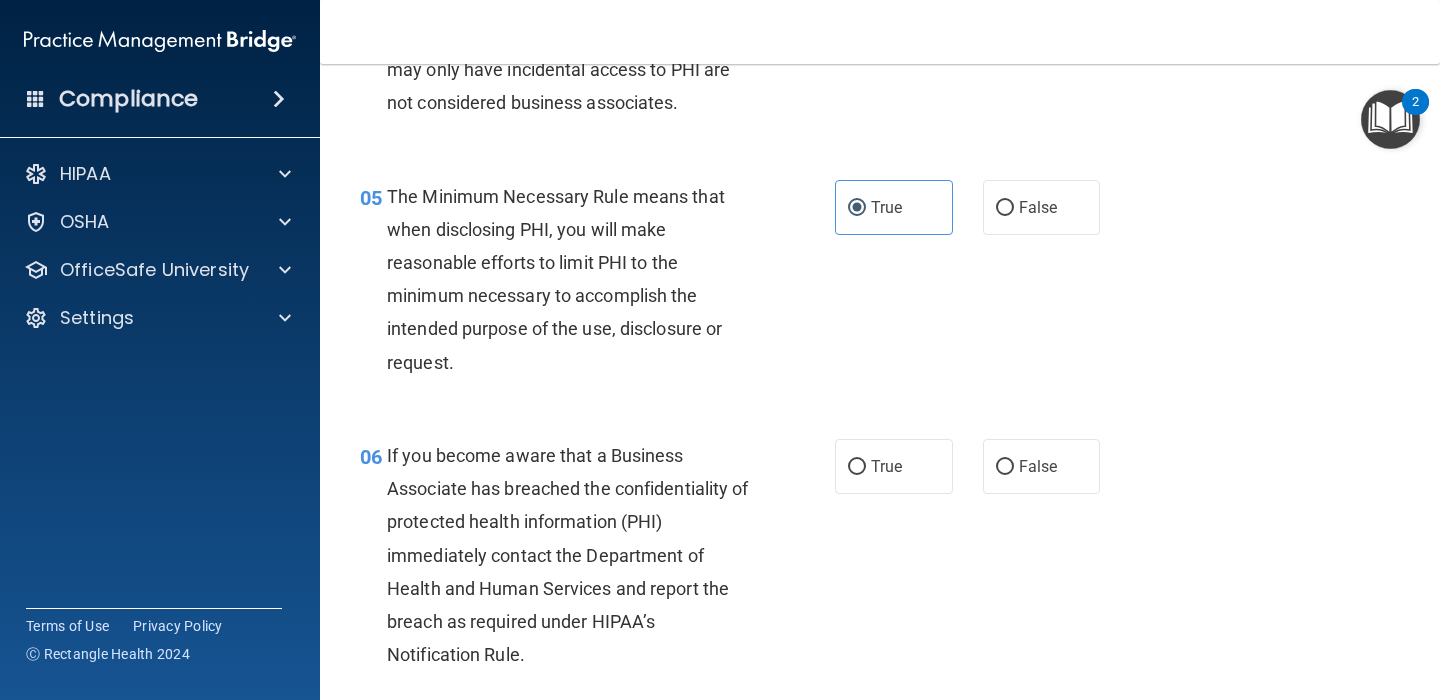 scroll, scrollTop: 849, scrollLeft: 0, axis: vertical 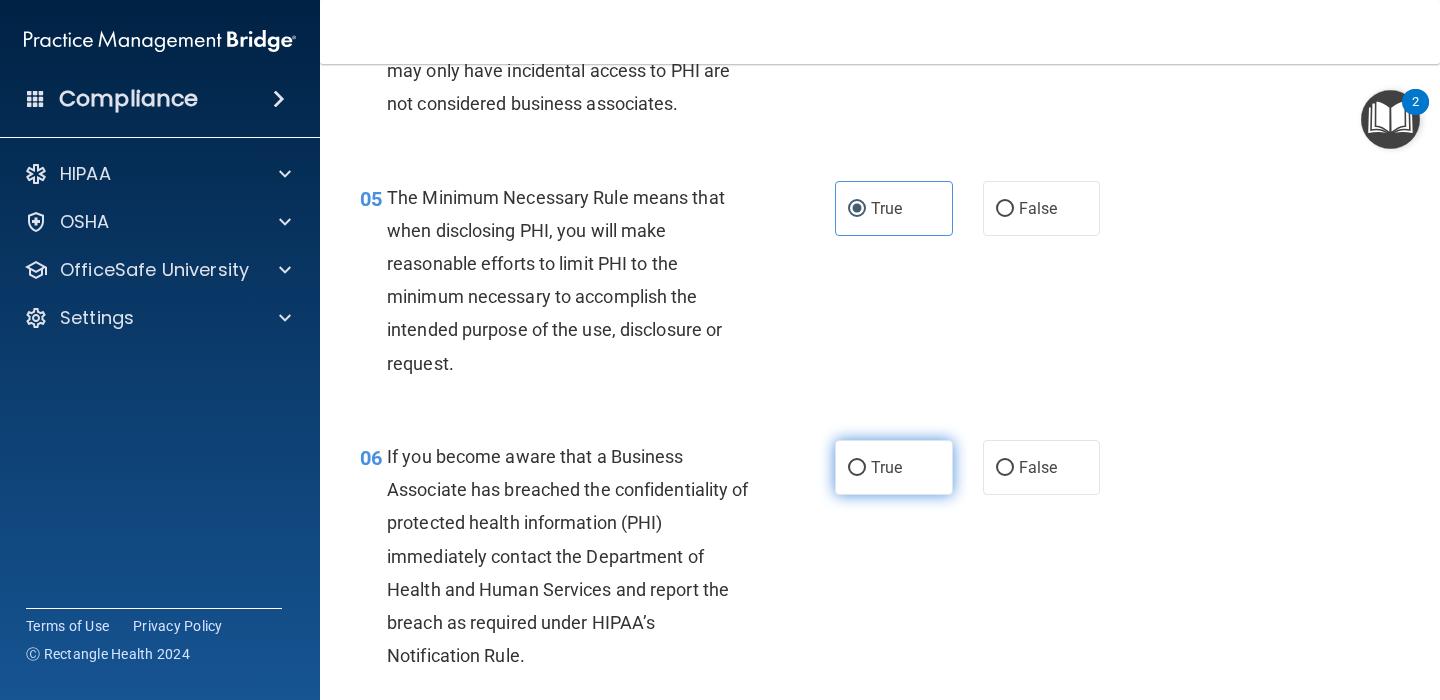 click on "True" at bounding box center [894, 467] 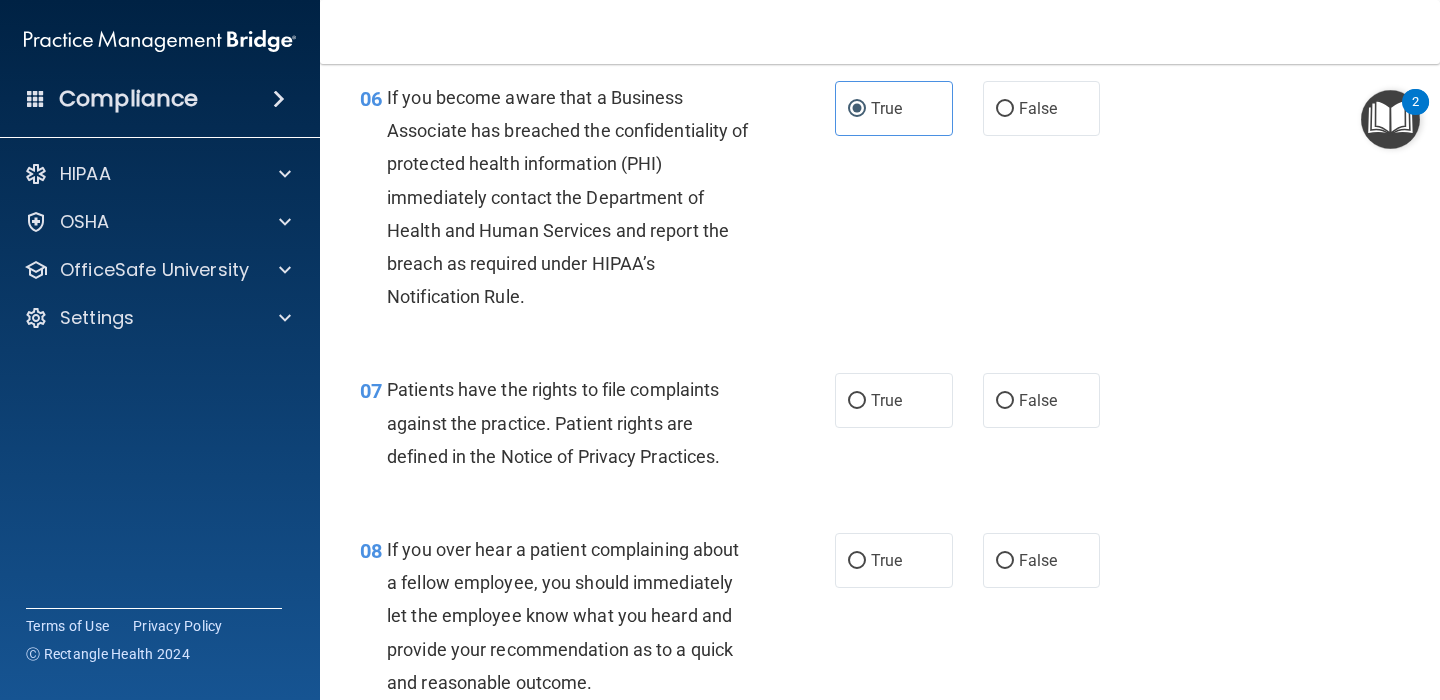 scroll, scrollTop: 1212, scrollLeft: 0, axis: vertical 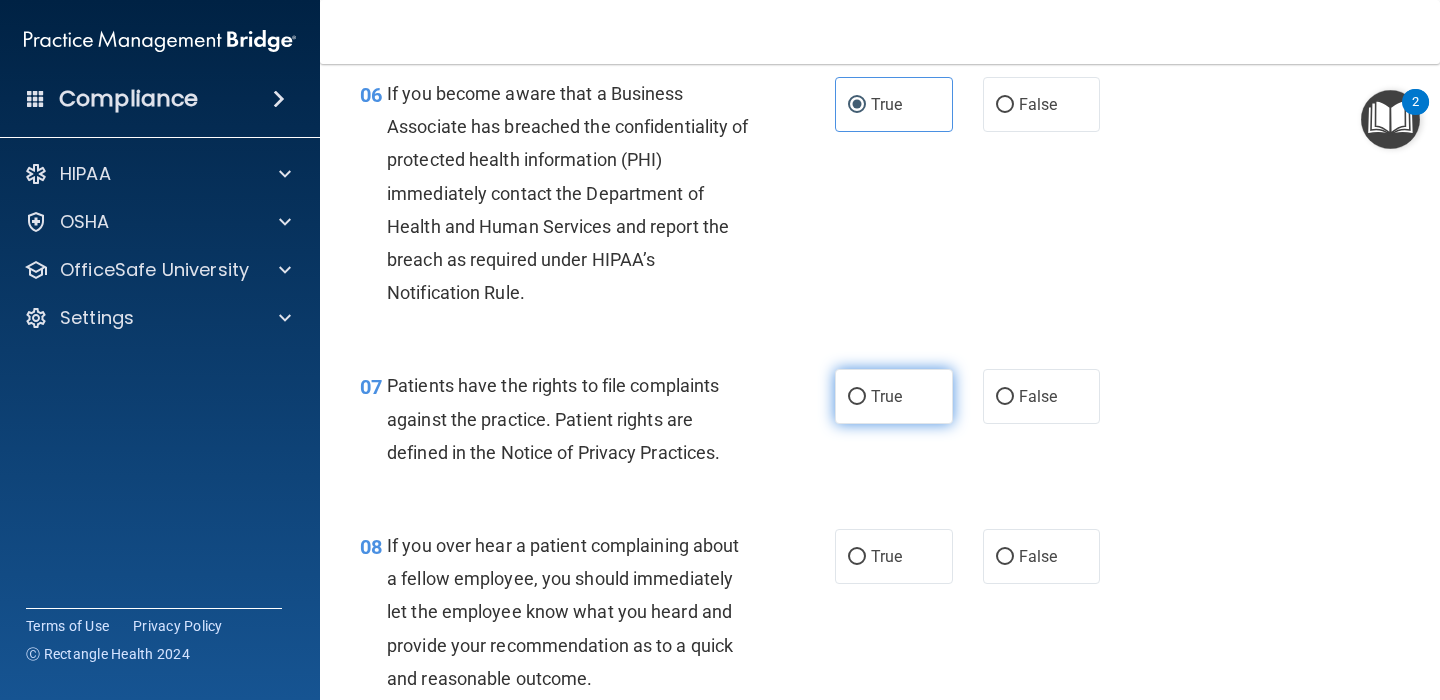 click on "True" at bounding box center [894, 396] 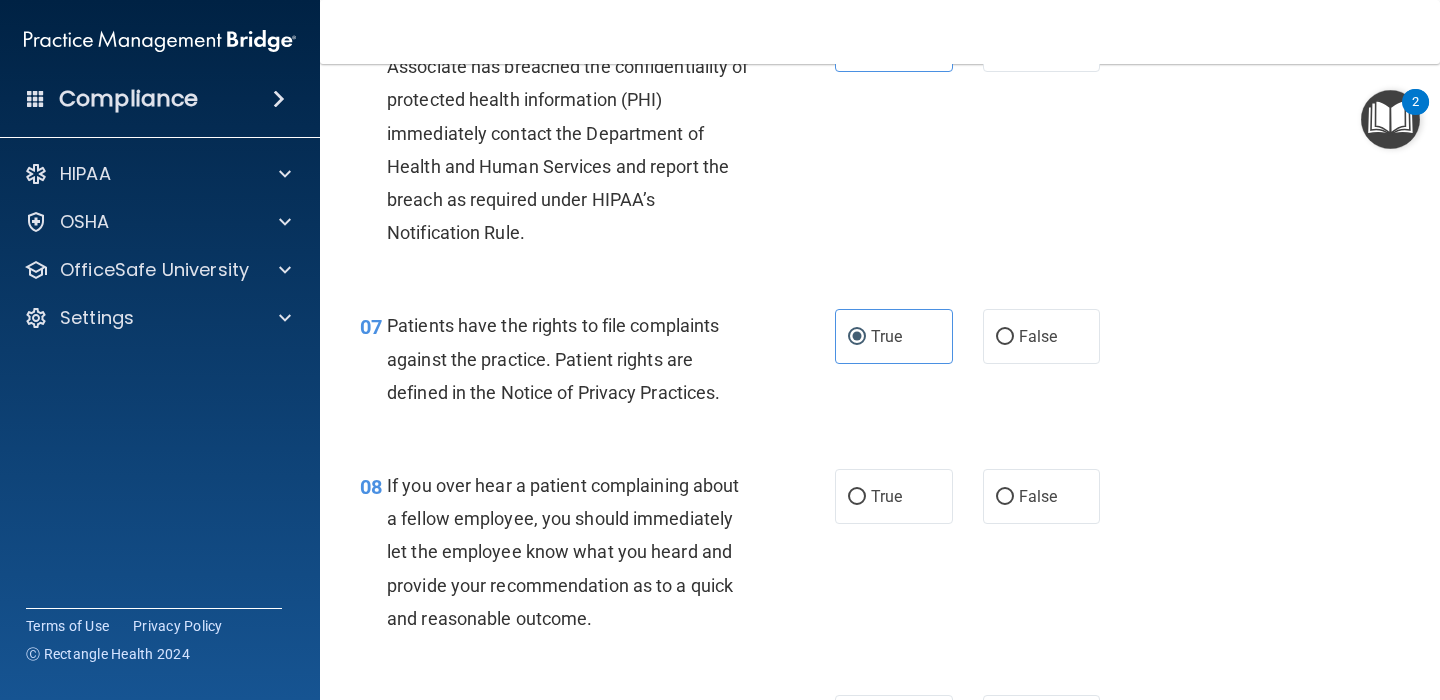 scroll, scrollTop: 1279, scrollLeft: 0, axis: vertical 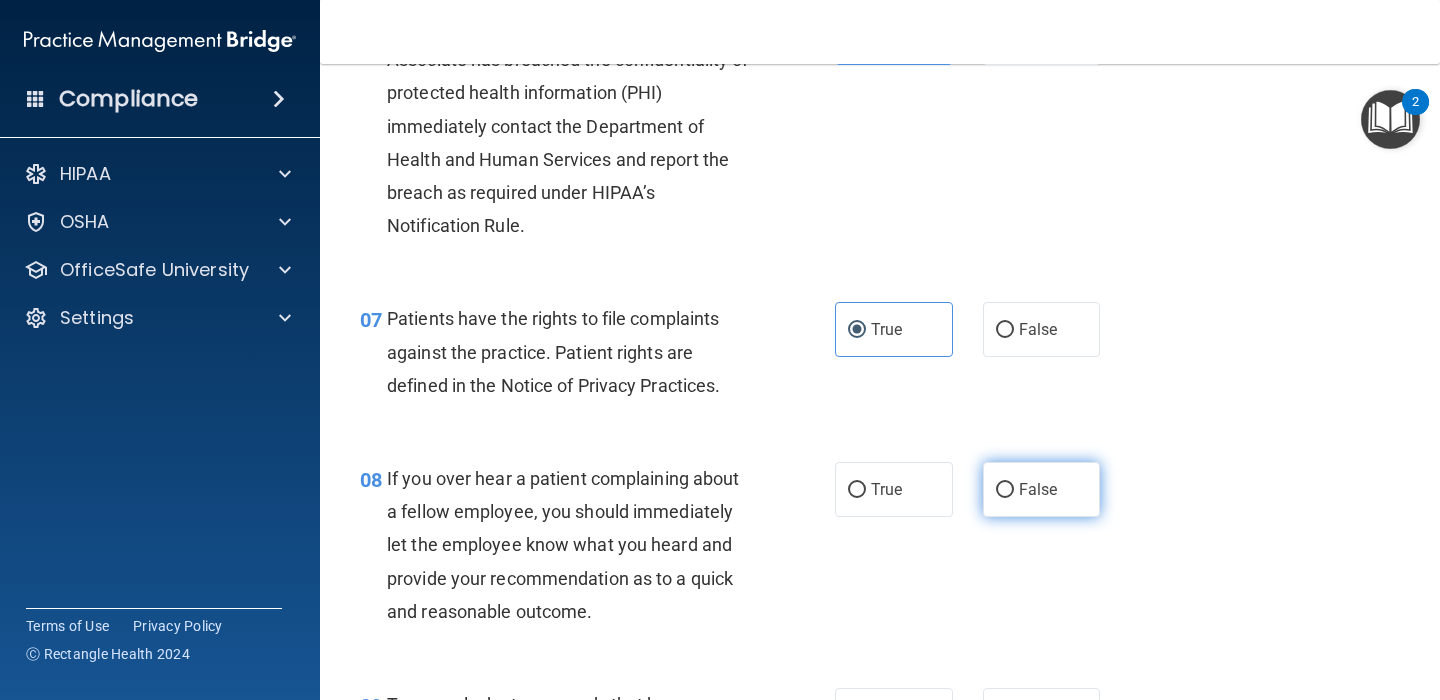click on "False" at bounding box center (1042, 489) 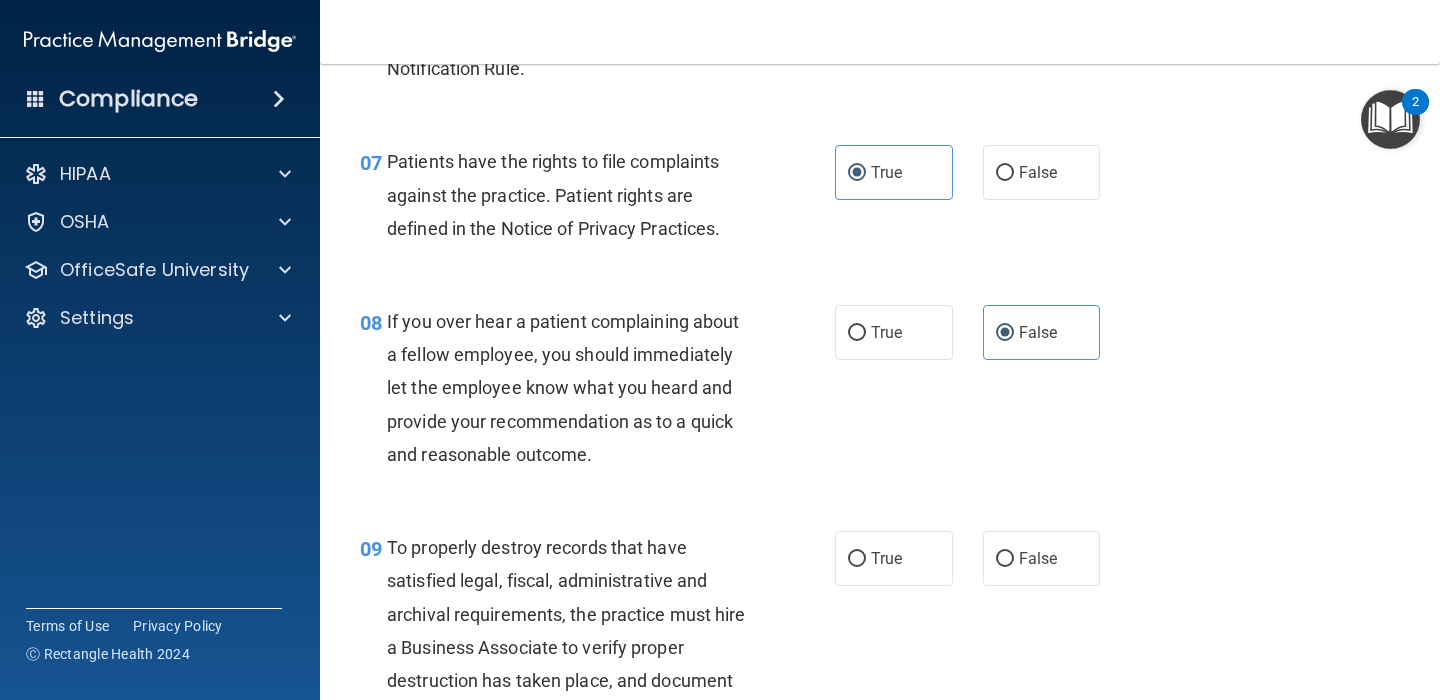 scroll, scrollTop: 1588, scrollLeft: 0, axis: vertical 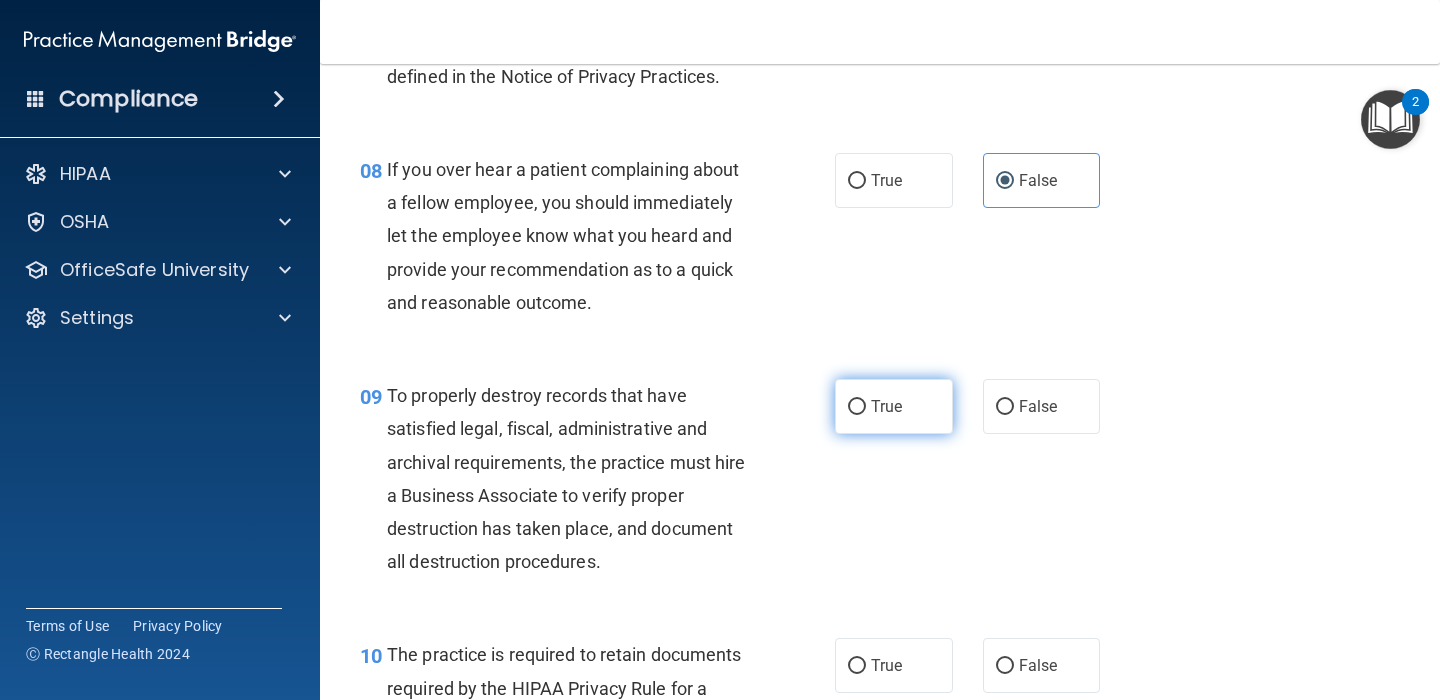 click on "True" at bounding box center (857, 407) 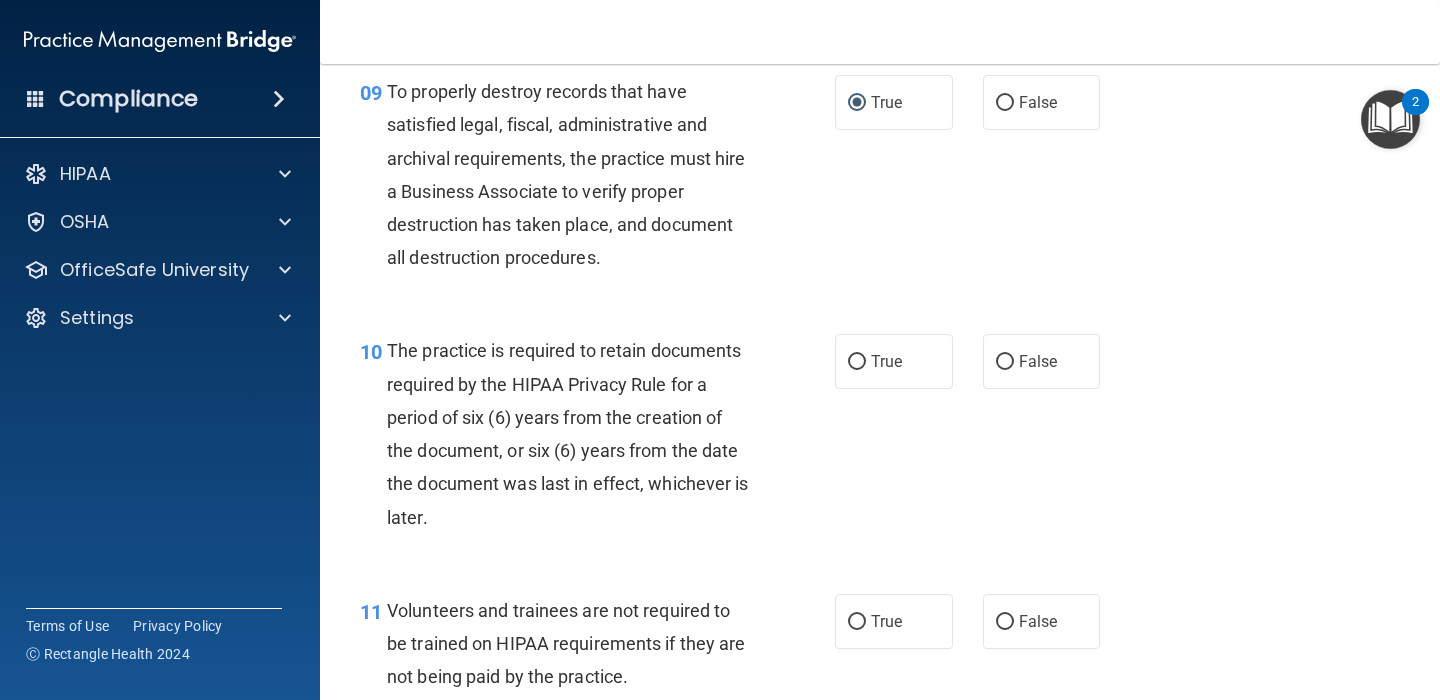 scroll, scrollTop: 1900, scrollLeft: 0, axis: vertical 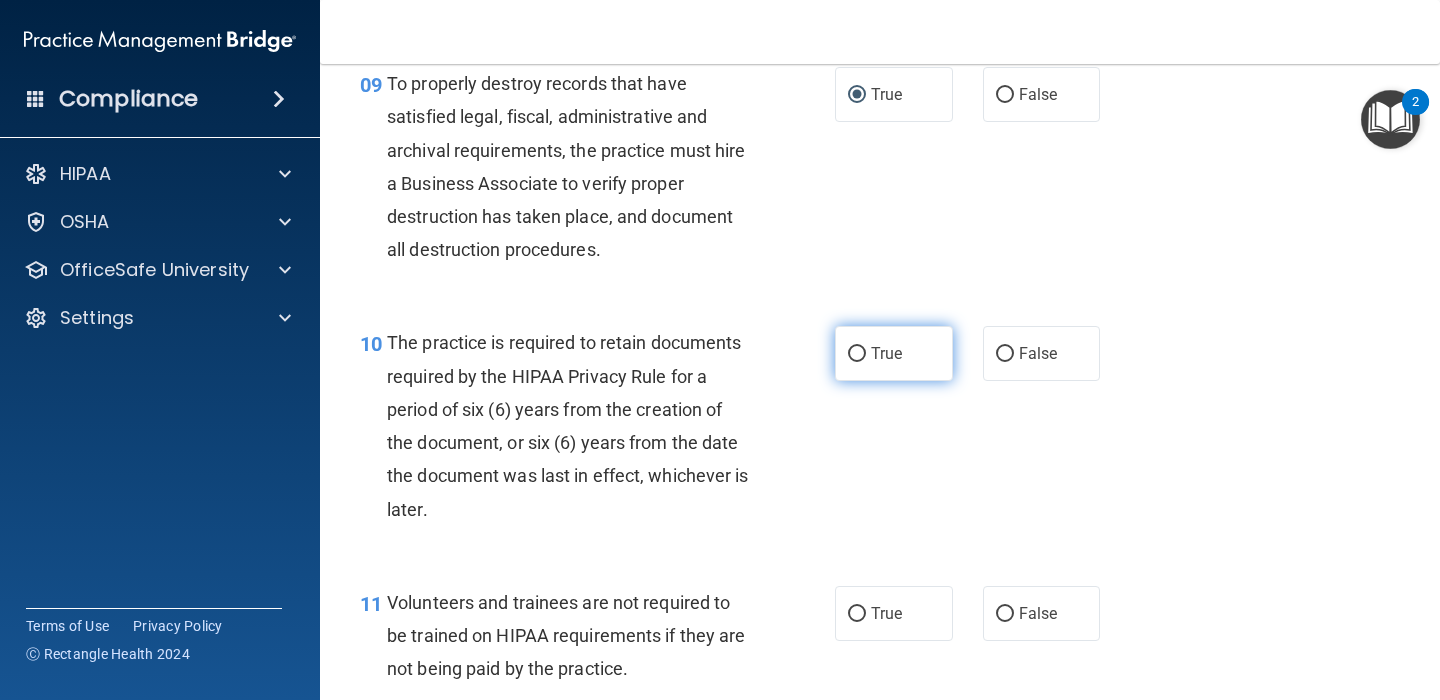 click on "True" at bounding box center [857, 354] 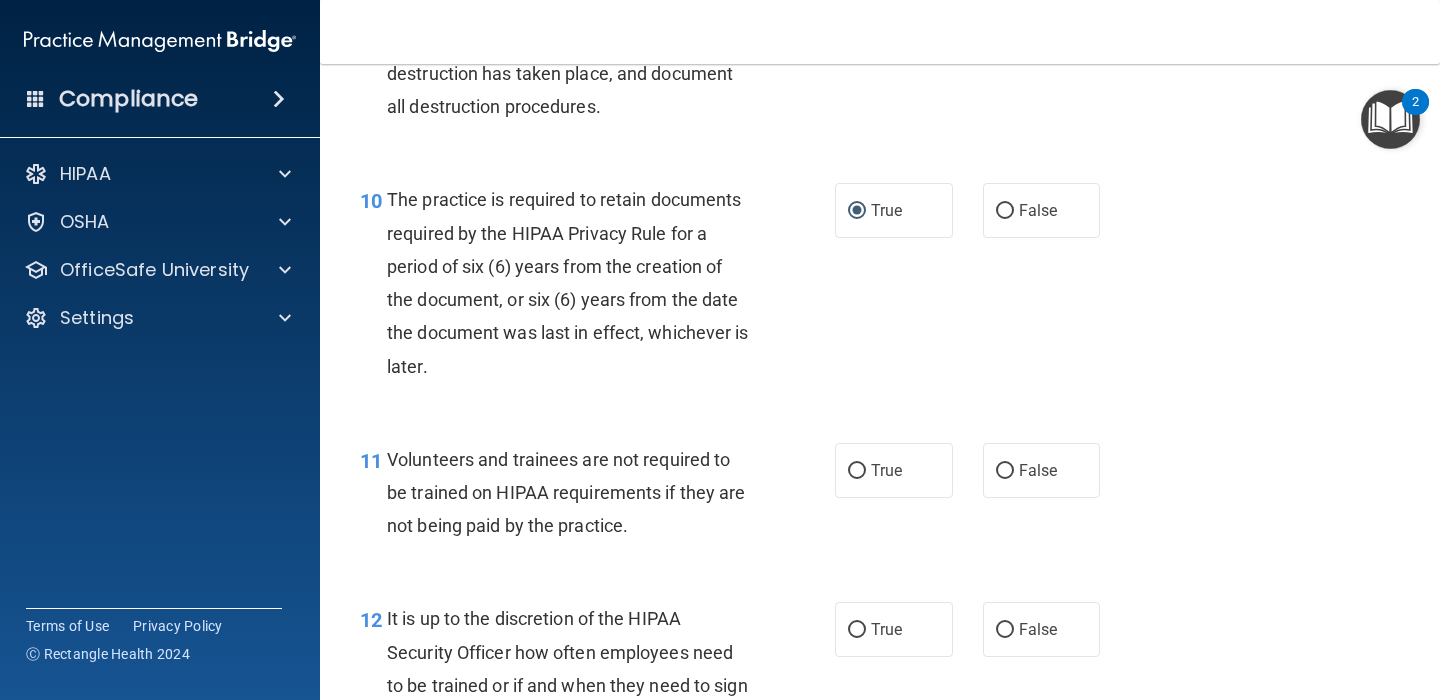 scroll, scrollTop: 2066, scrollLeft: 0, axis: vertical 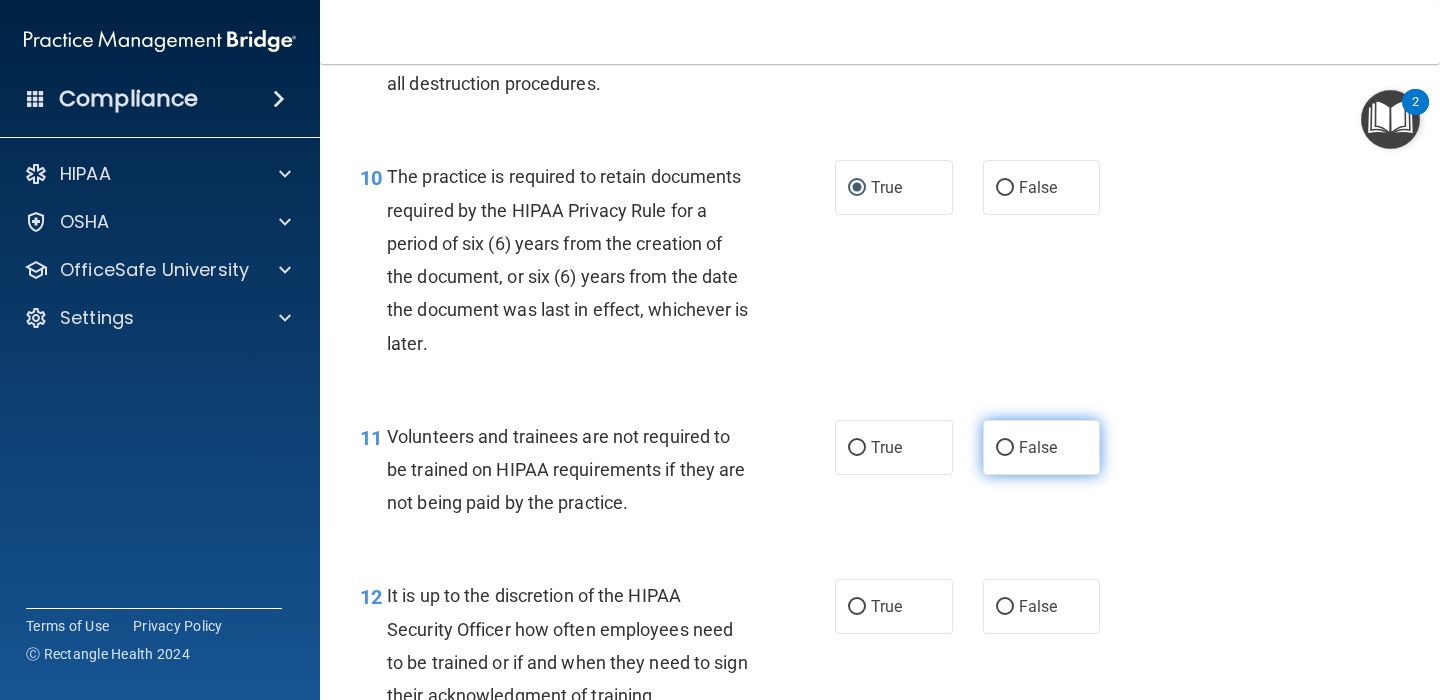 click on "False" at bounding box center (1042, 447) 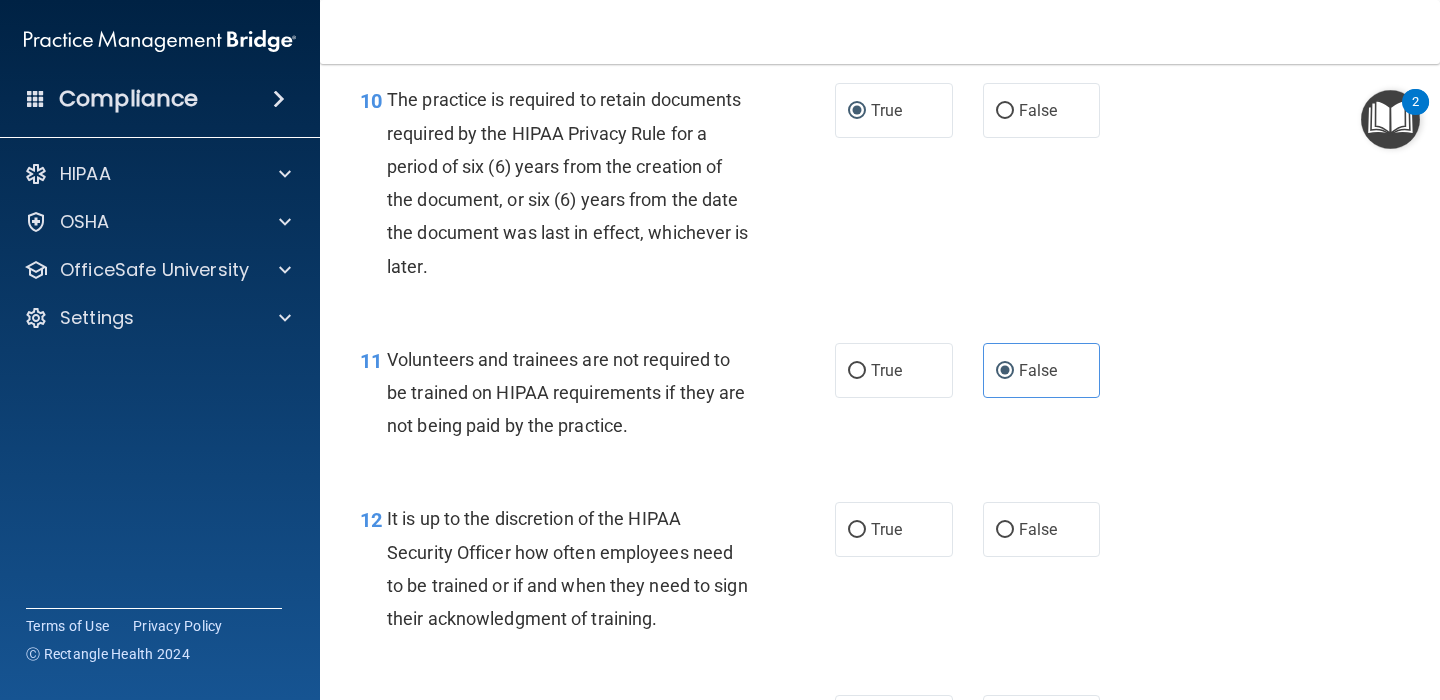 scroll, scrollTop: 2141, scrollLeft: 0, axis: vertical 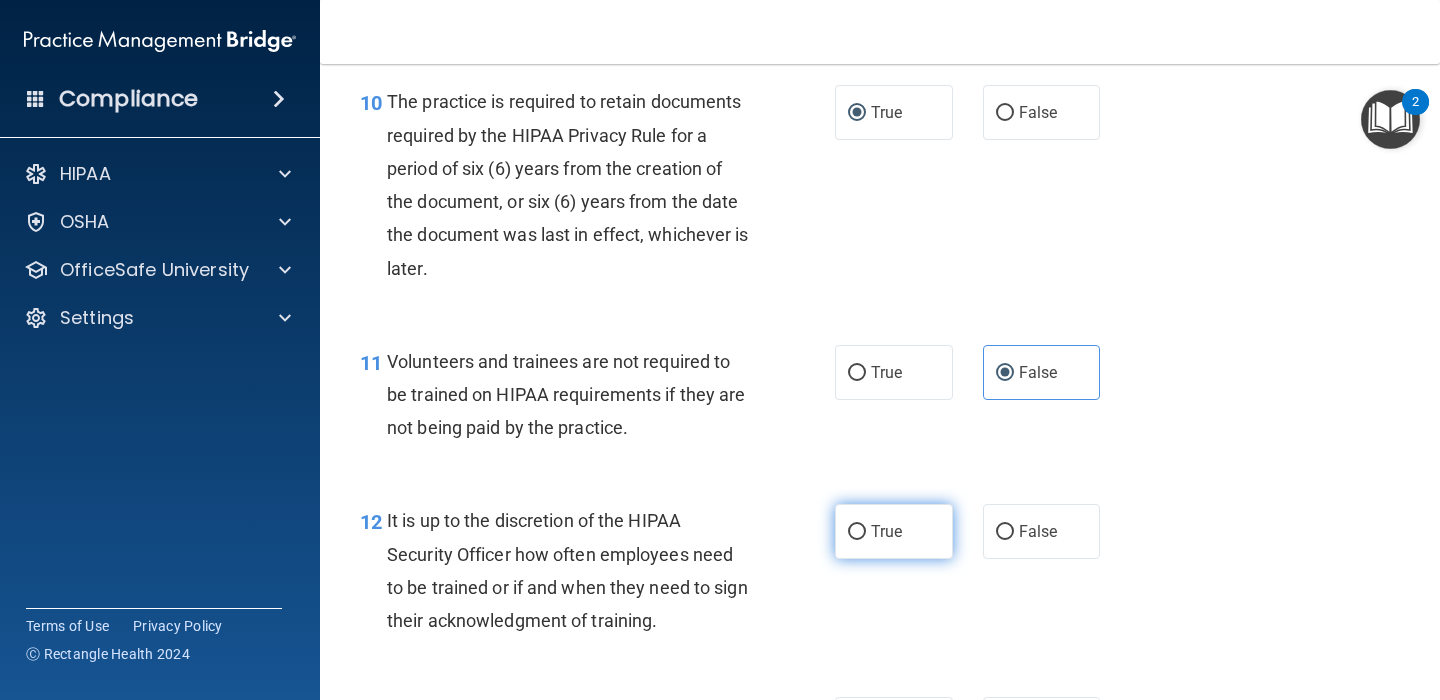 click on "True" at bounding box center (894, 531) 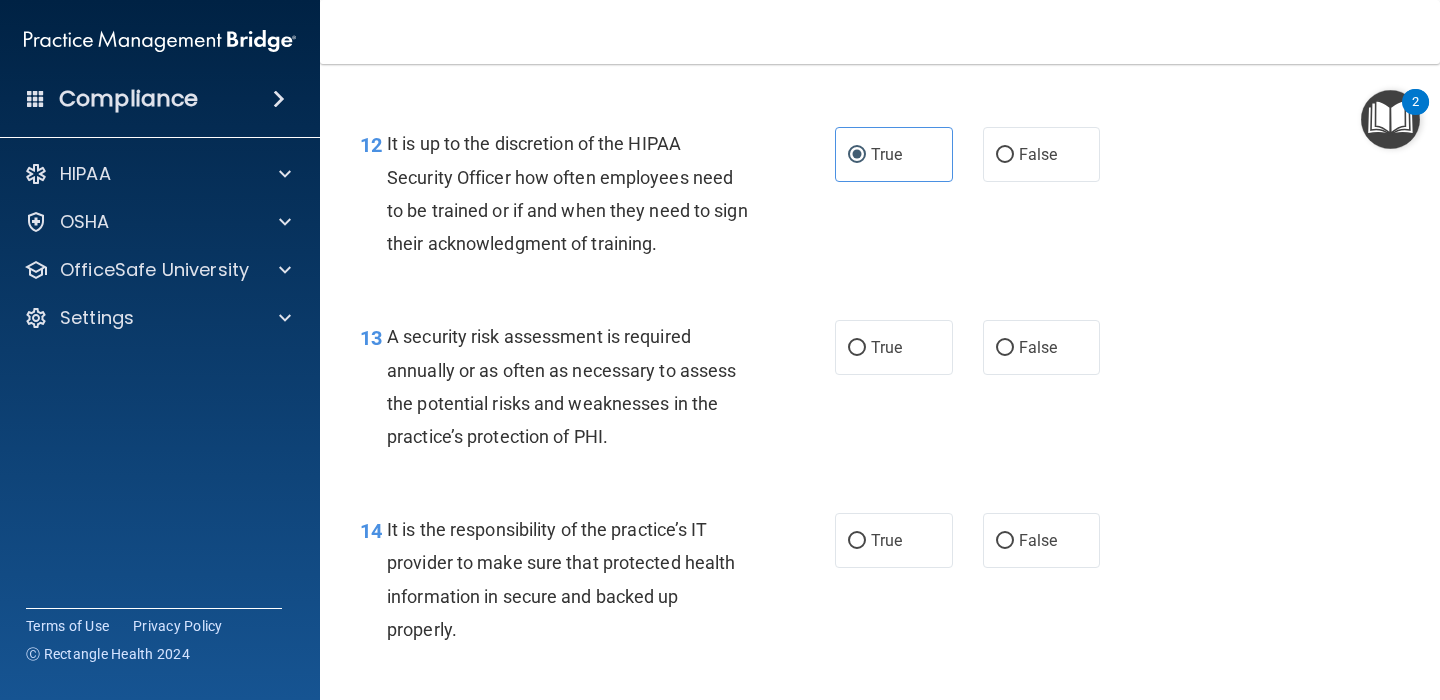 scroll, scrollTop: 2522, scrollLeft: 0, axis: vertical 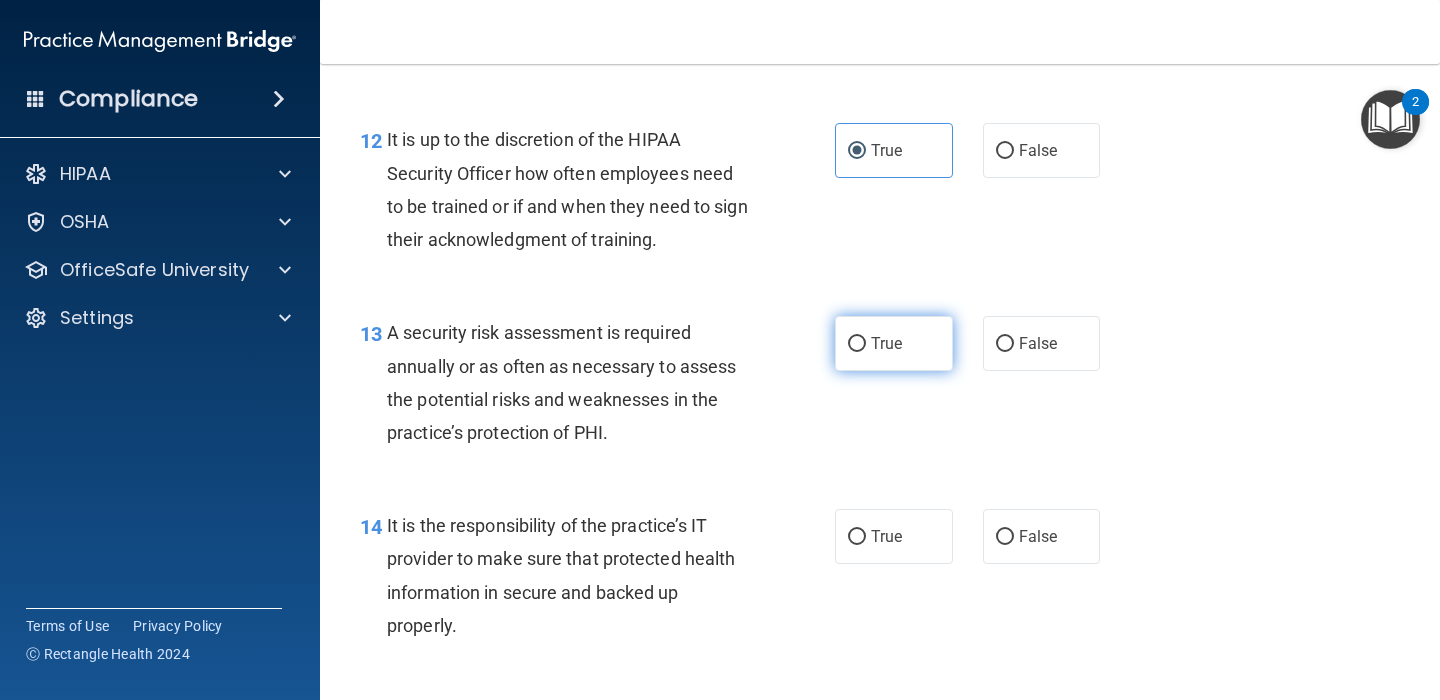 click on "True" at bounding box center [894, 343] 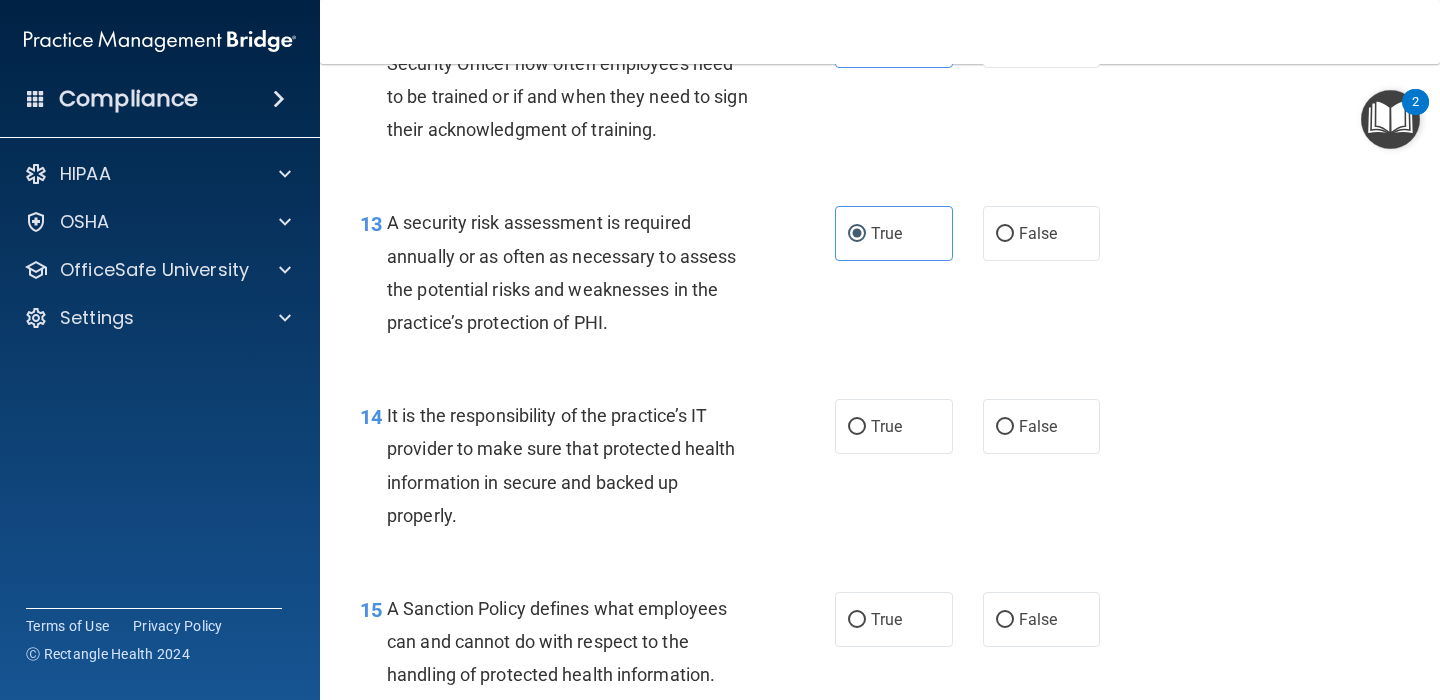scroll, scrollTop: 2637, scrollLeft: 0, axis: vertical 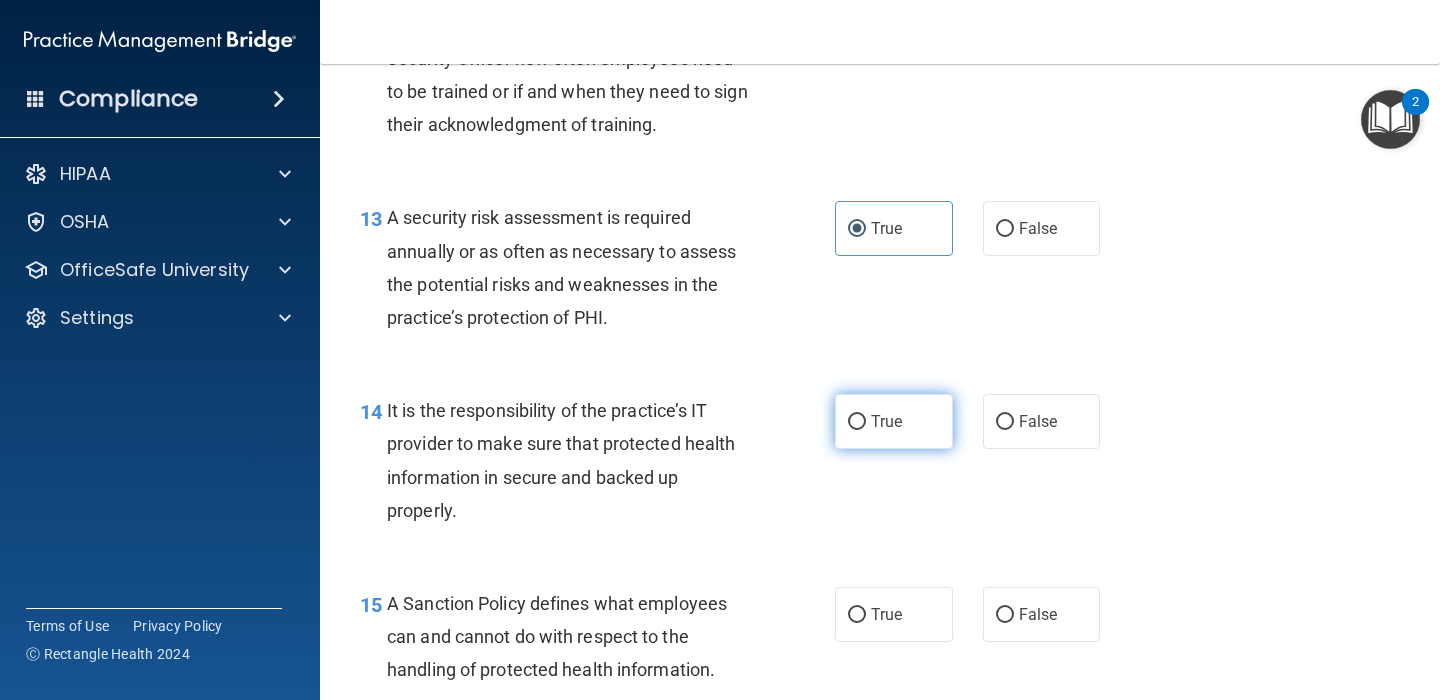 click on "True" at bounding box center [857, 422] 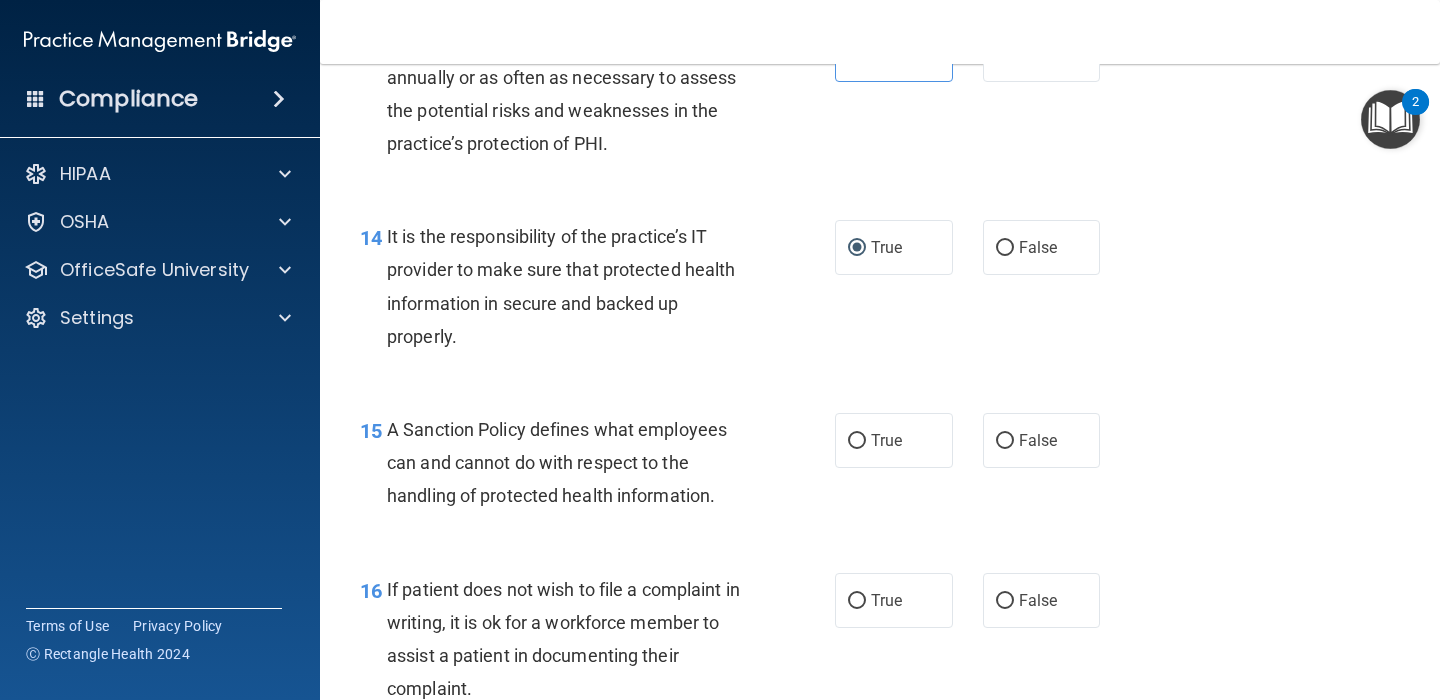 scroll, scrollTop: 2817, scrollLeft: 0, axis: vertical 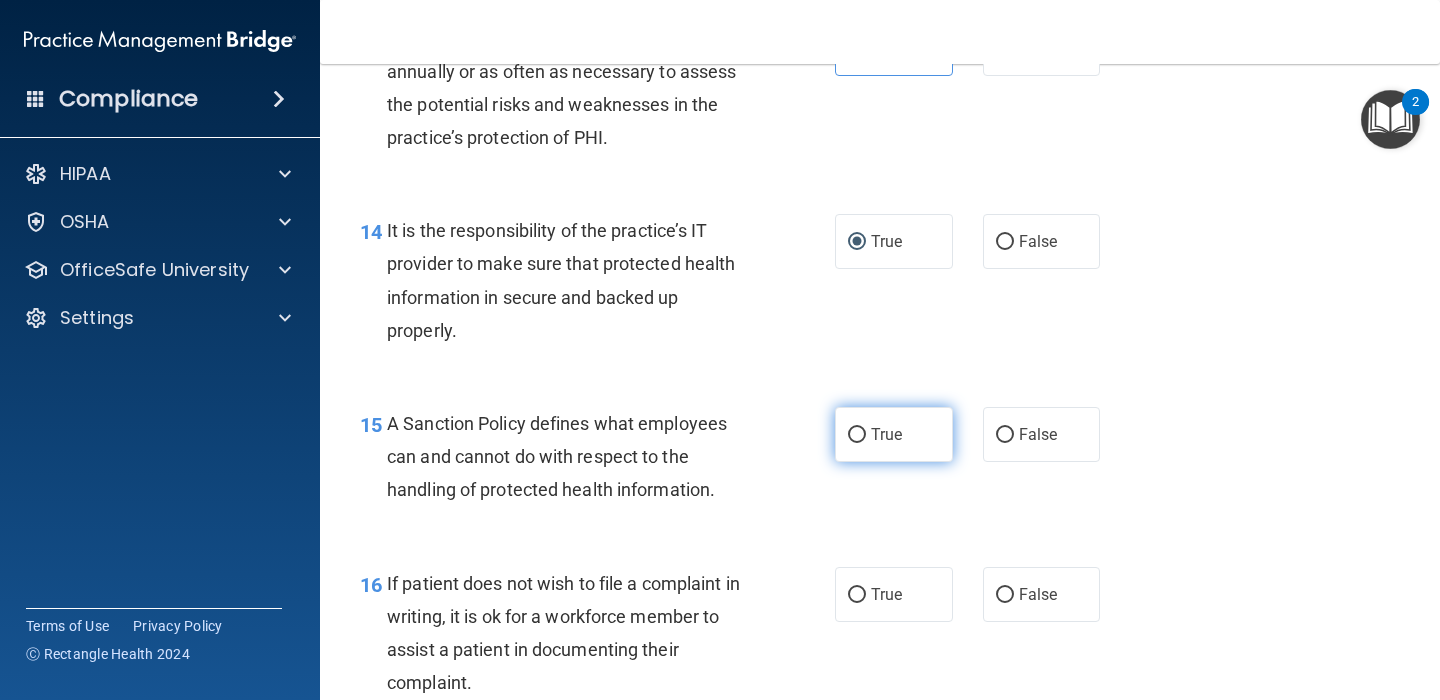 click on "True" at bounding box center (894, 434) 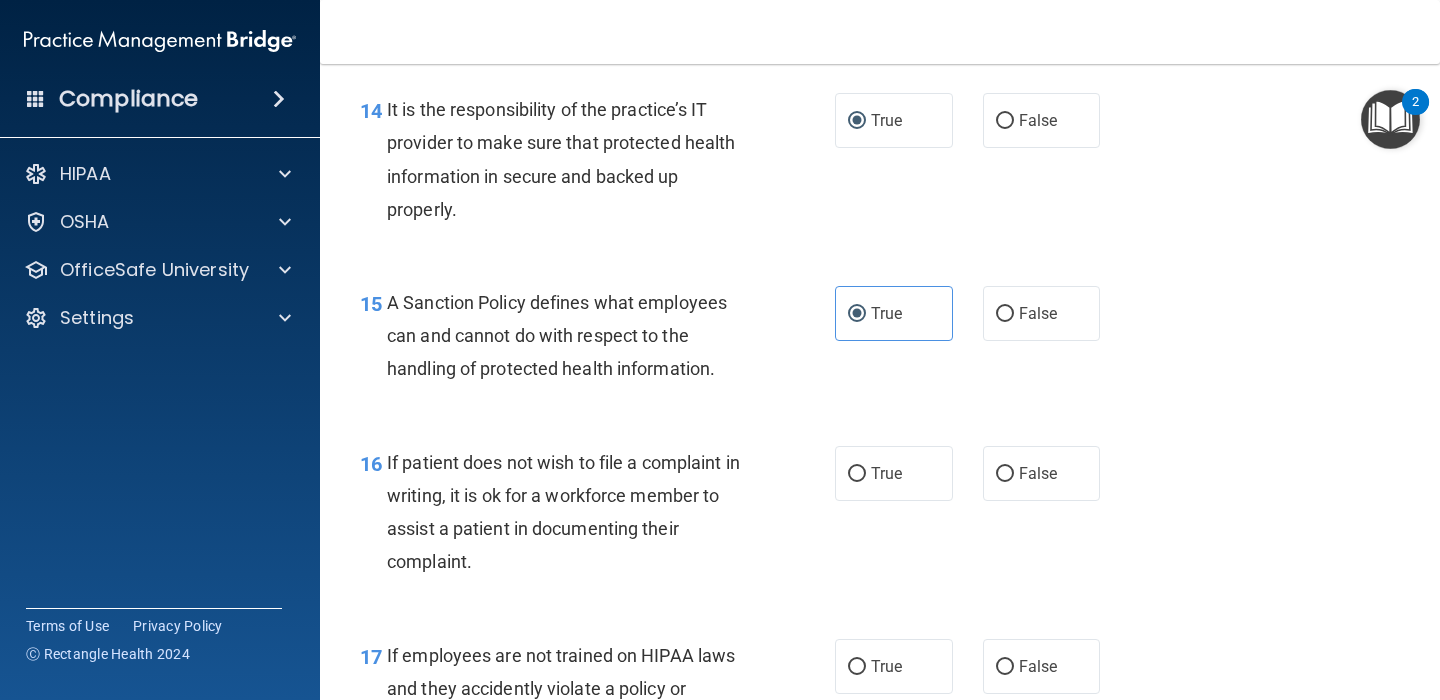 scroll, scrollTop: 2952, scrollLeft: 0, axis: vertical 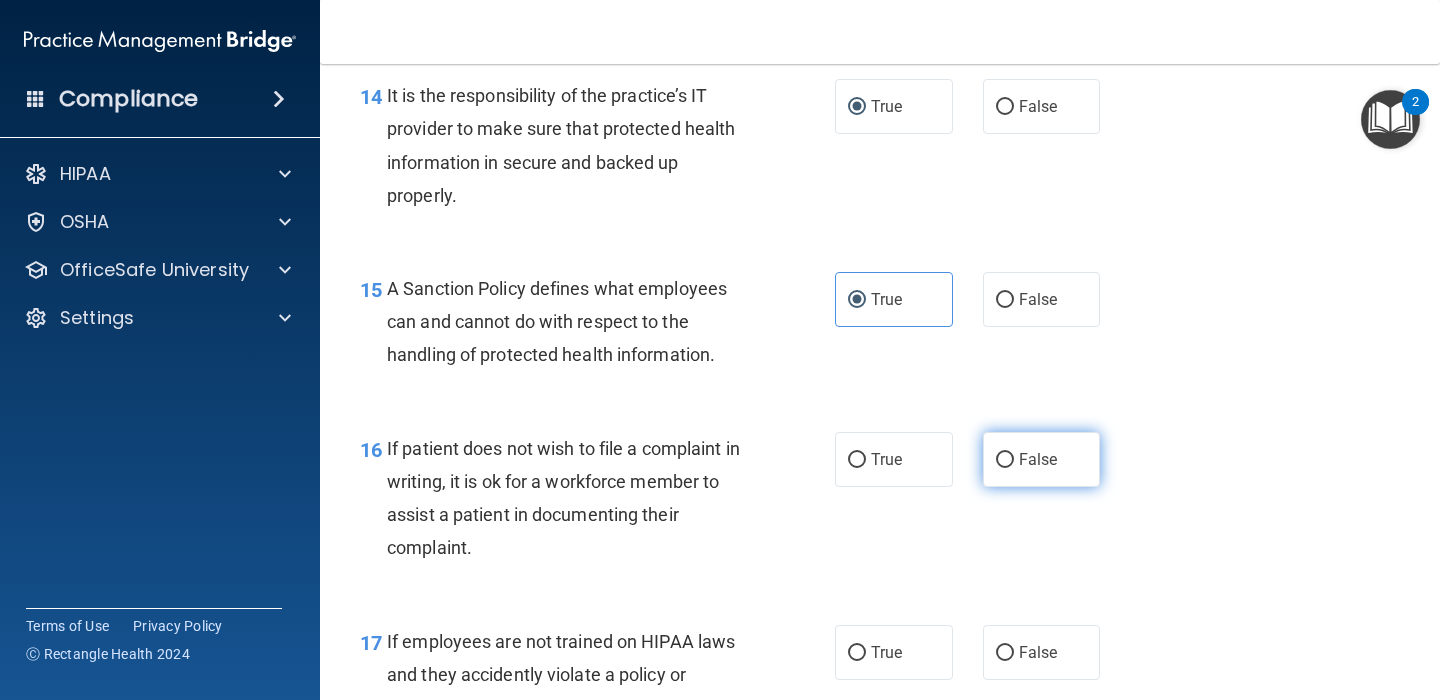 click on "False" at bounding box center [1005, 460] 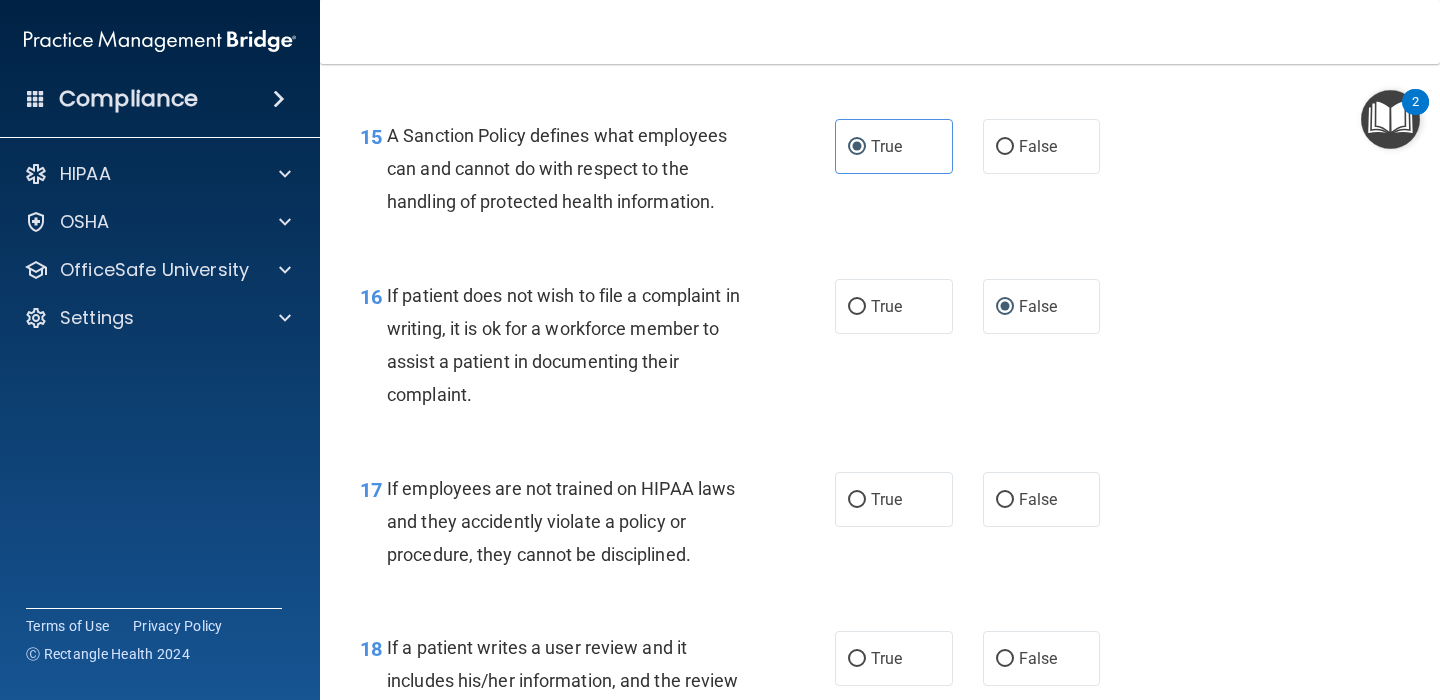 scroll, scrollTop: 3107, scrollLeft: 0, axis: vertical 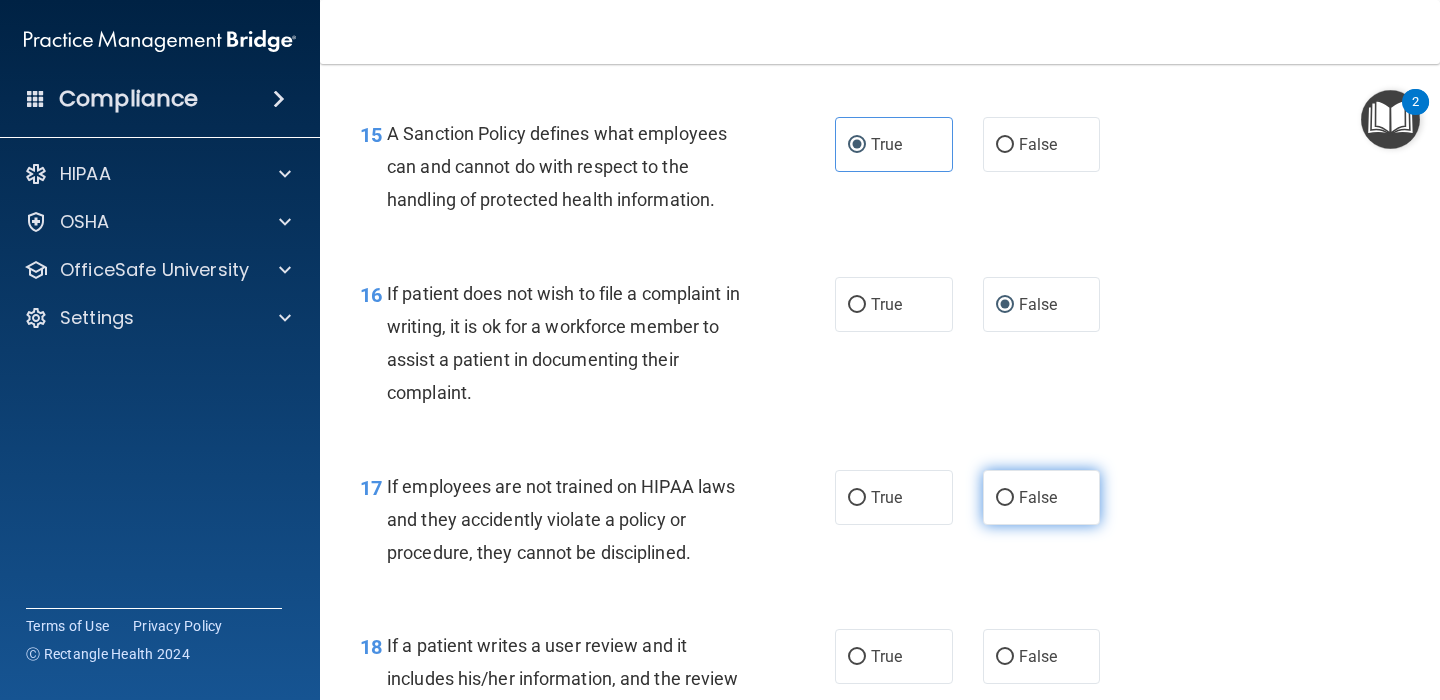 click on "False" at bounding box center (1005, 498) 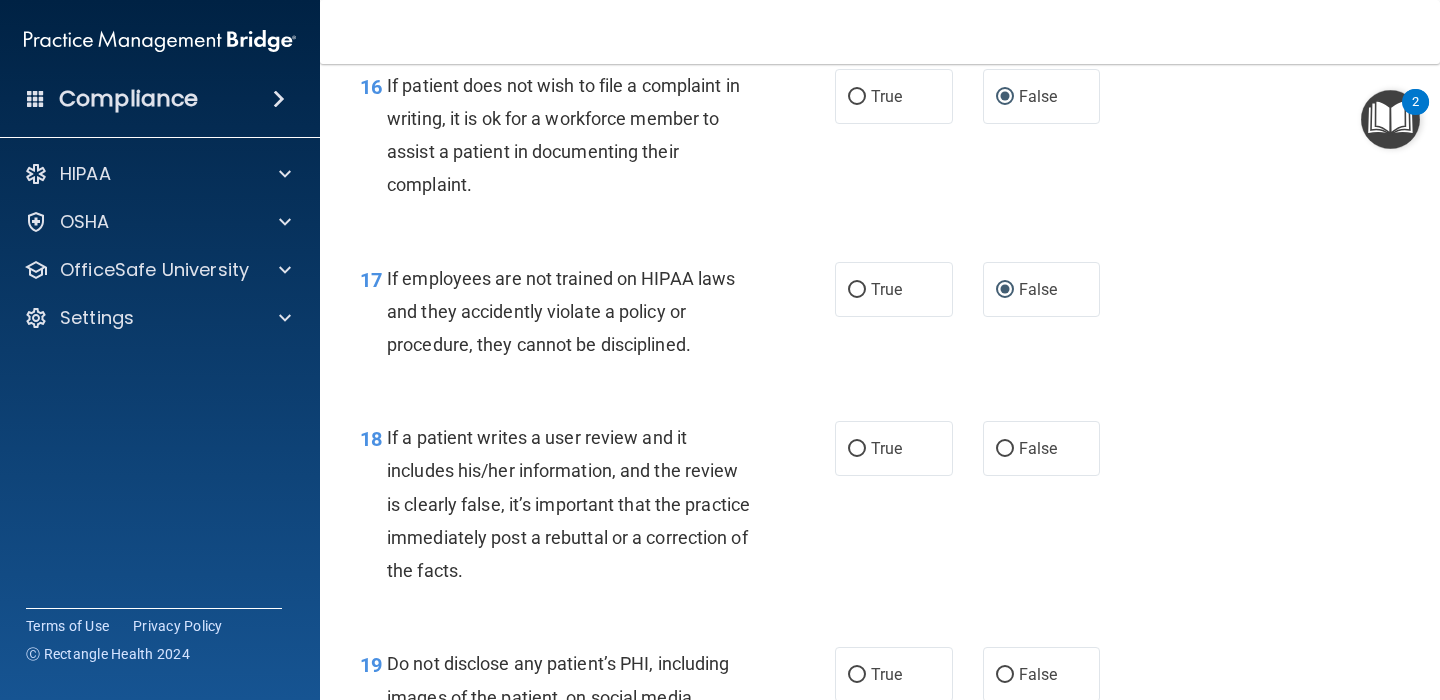 scroll, scrollTop: 3320, scrollLeft: 0, axis: vertical 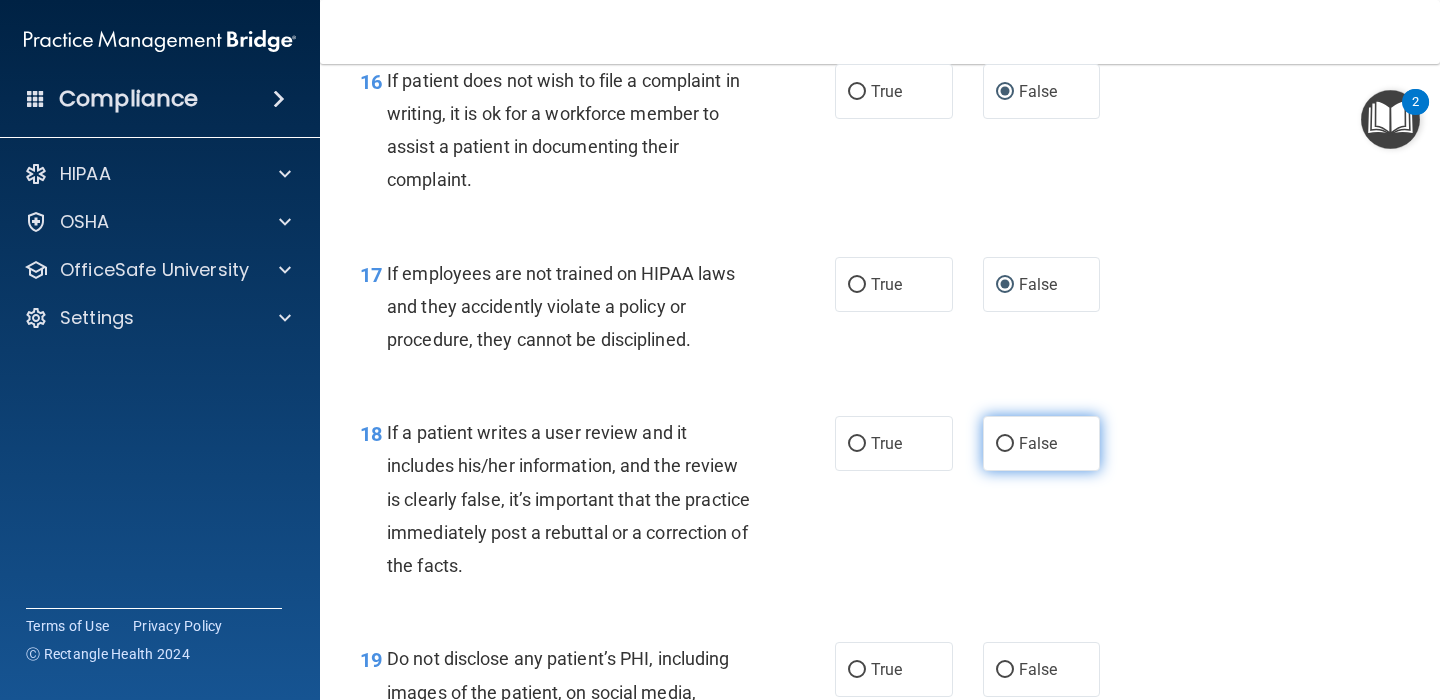 click on "False" at bounding box center (1042, 443) 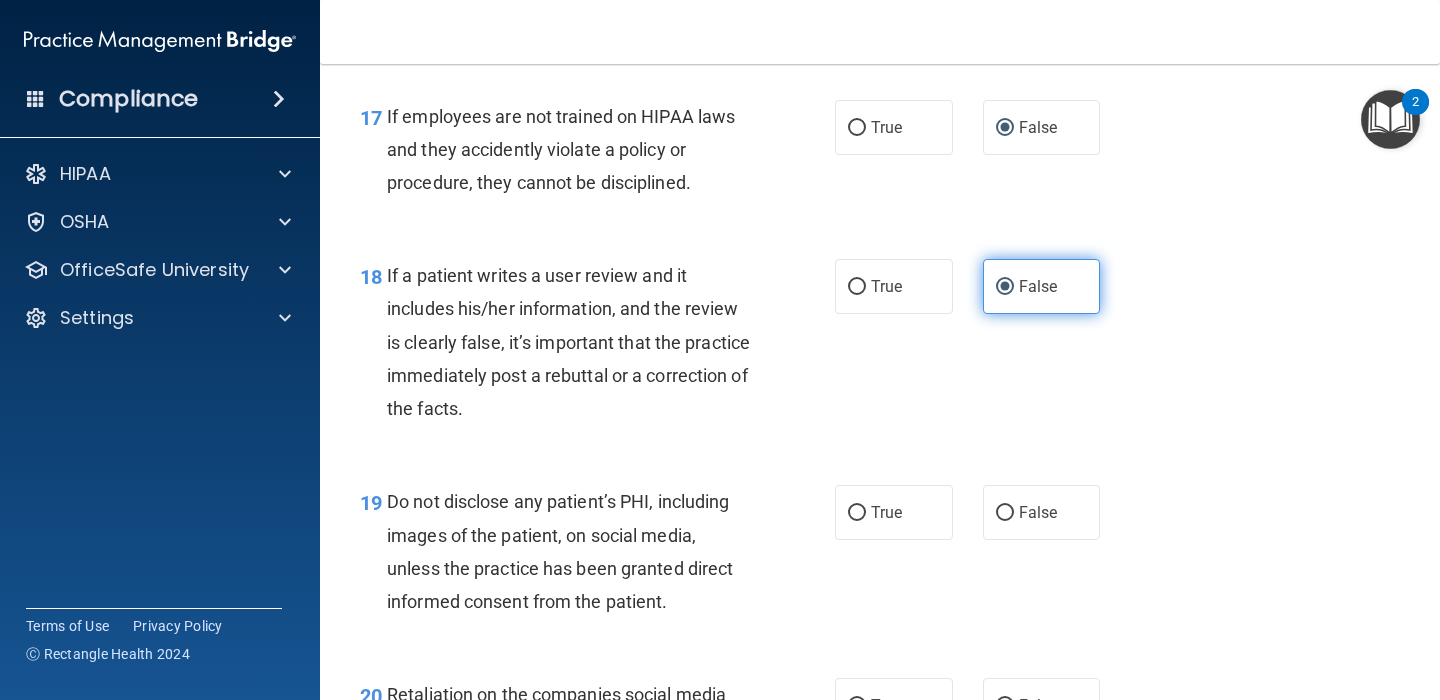 scroll, scrollTop: 3488, scrollLeft: 0, axis: vertical 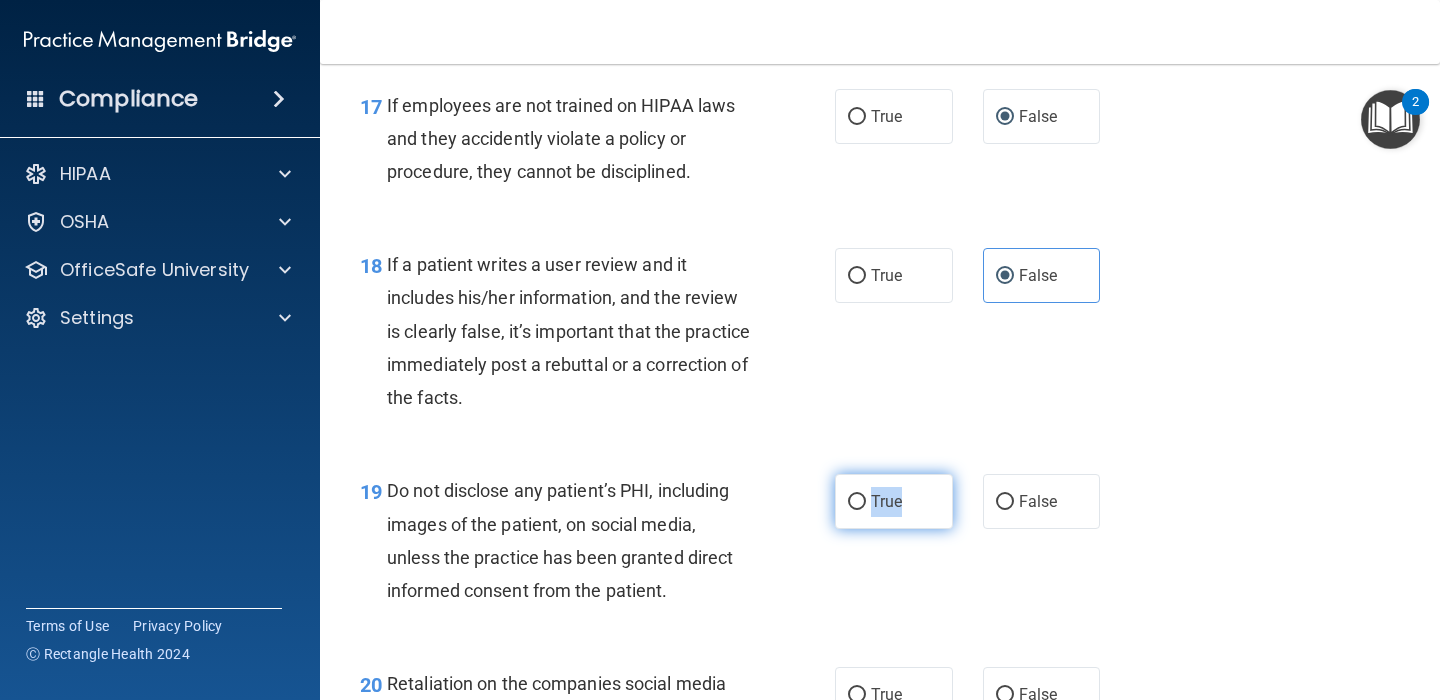 click on "True" at bounding box center (894, 501) 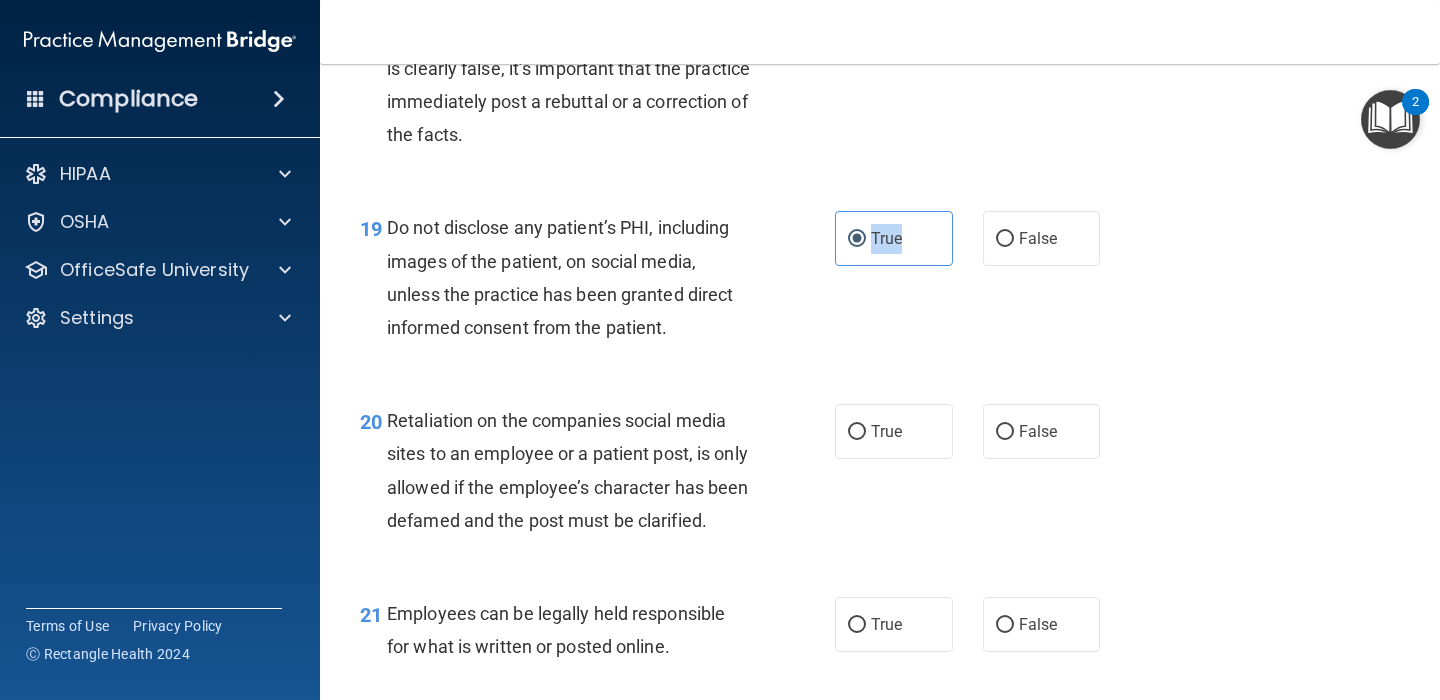 scroll, scrollTop: 3757, scrollLeft: 0, axis: vertical 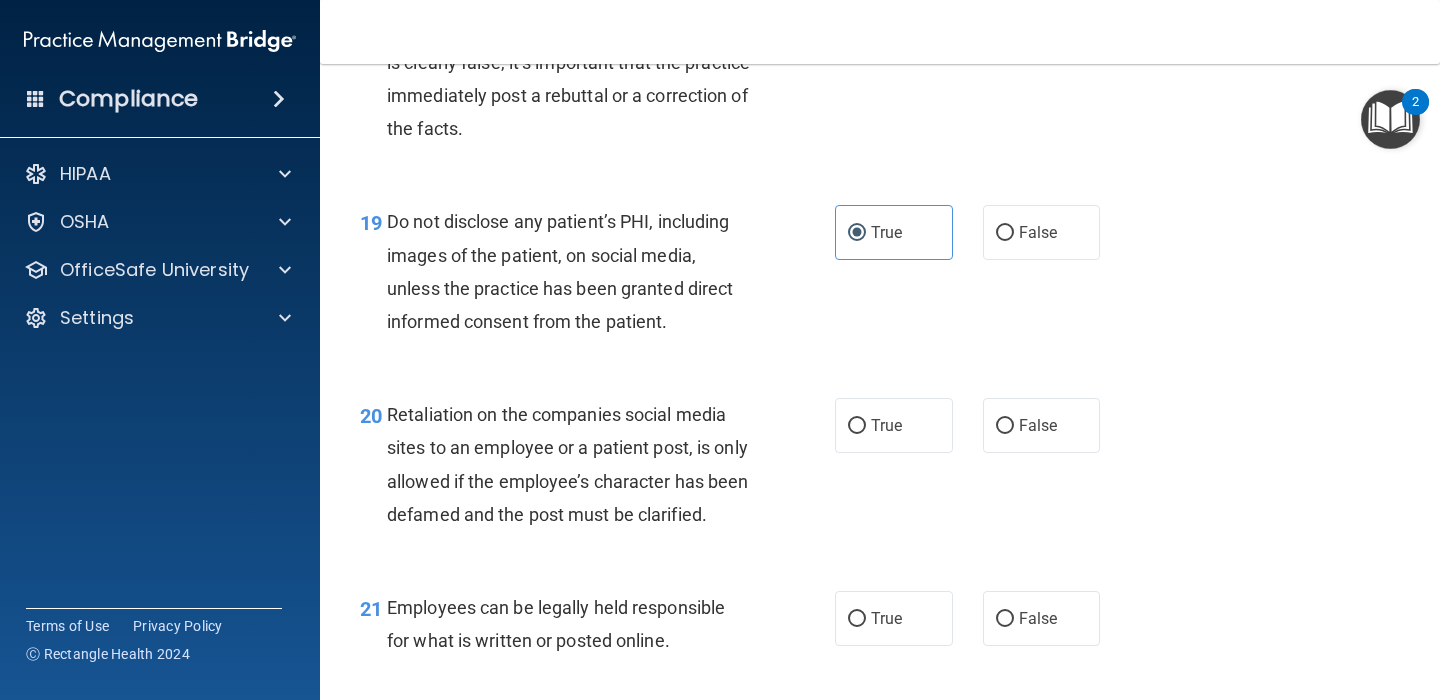 click on "Retaliation on the companies social media sites to an employee or a patient post, is only allowed if the employee’s character has been defamed and the post must be clarified." at bounding box center (576, 464) 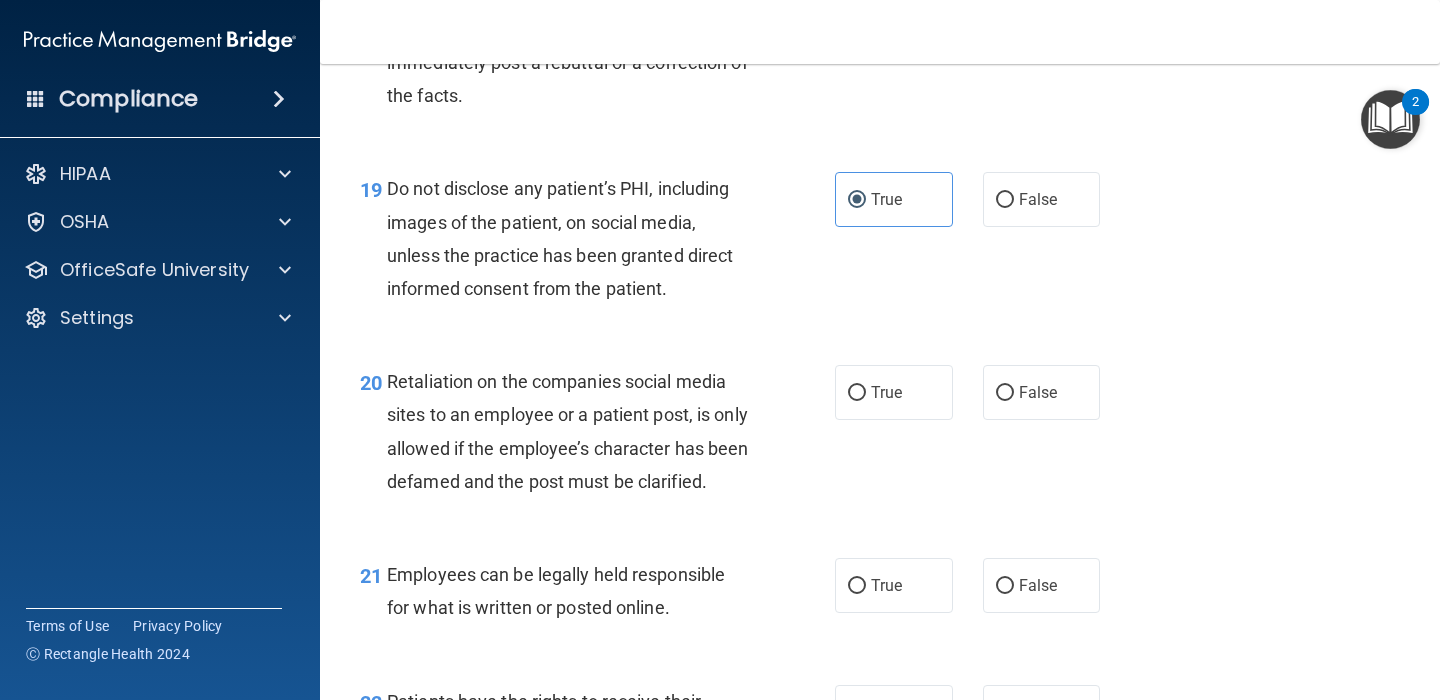 scroll, scrollTop: 3795, scrollLeft: 0, axis: vertical 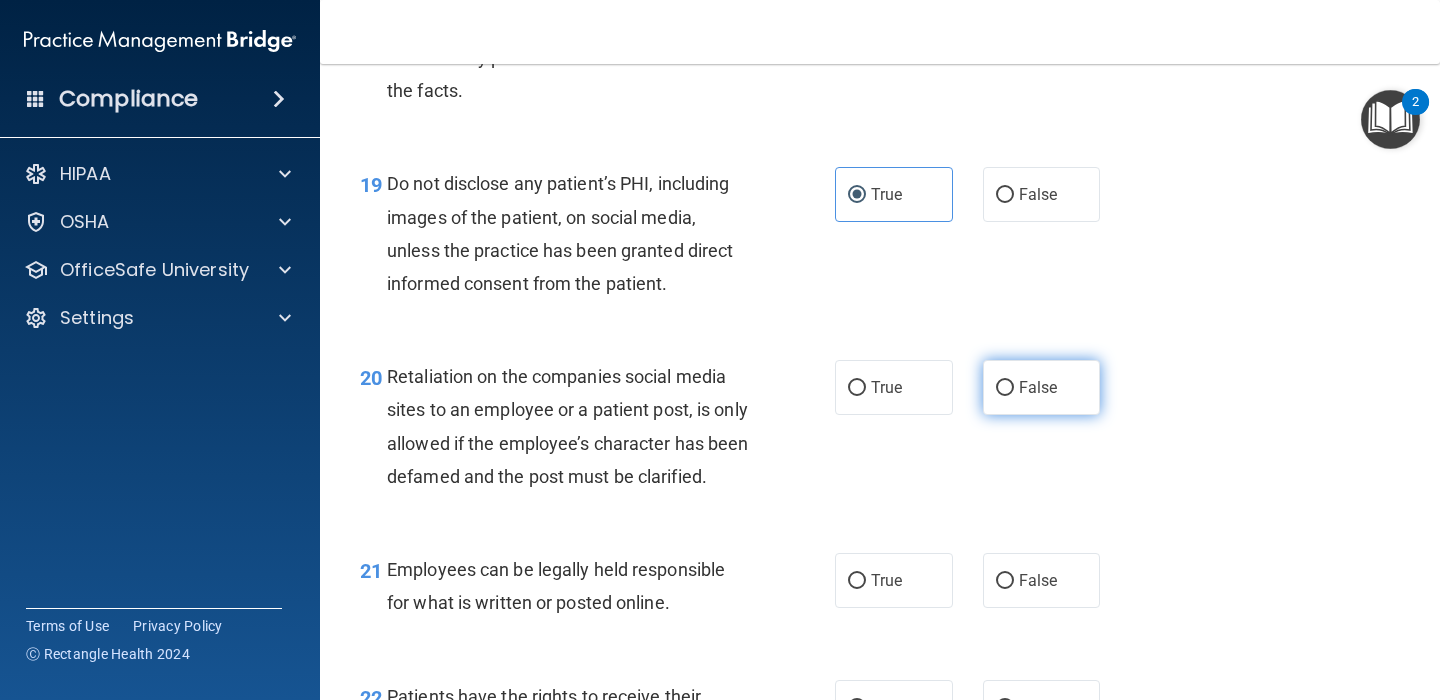 click on "False" at bounding box center [1042, 387] 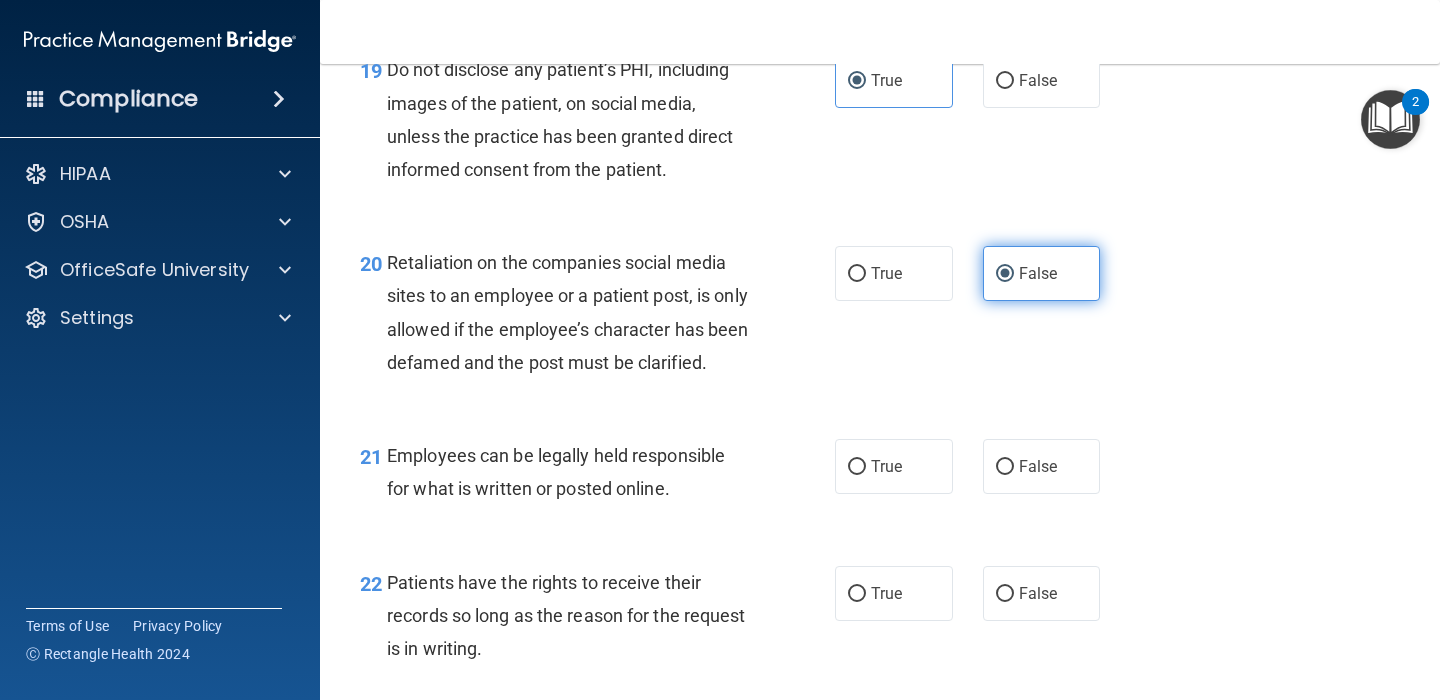 scroll, scrollTop: 3912, scrollLeft: 0, axis: vertical 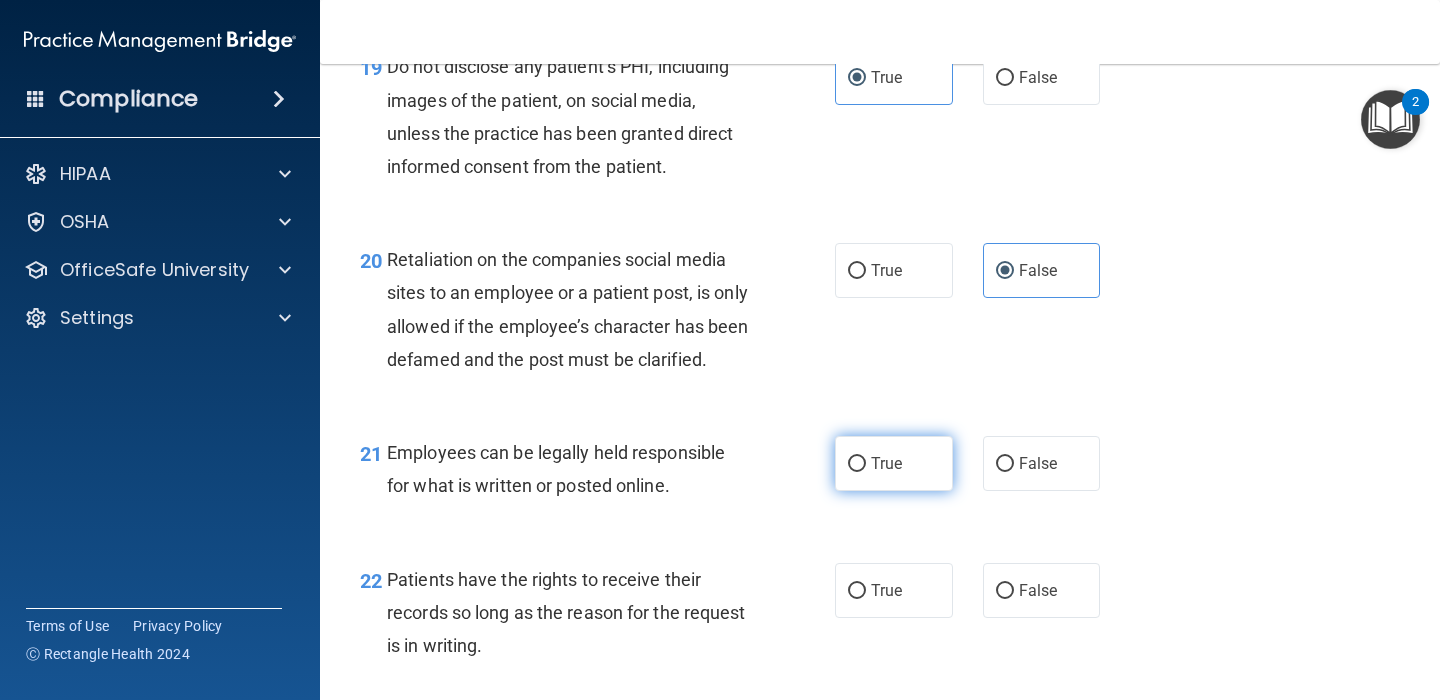 click on "True" at bounding box center (894, 463) 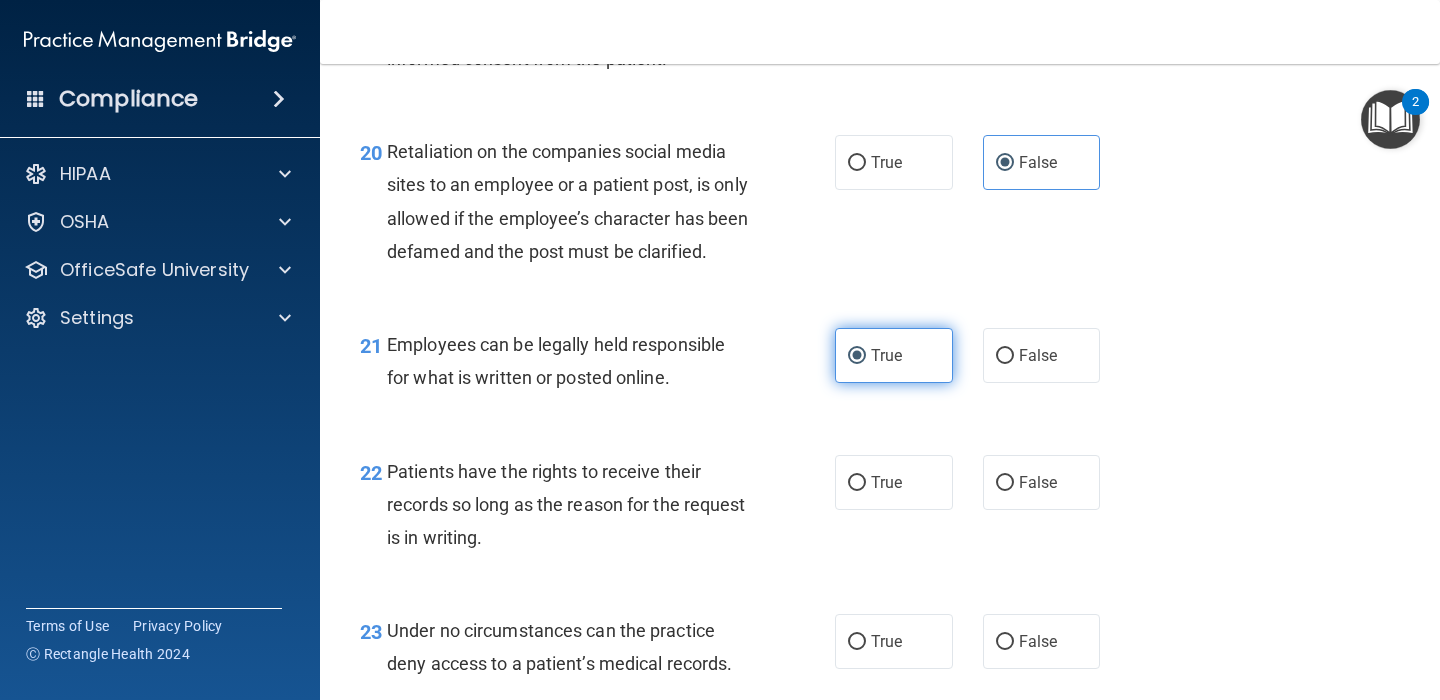 scroll, scrollTop: 4022, scrollLeft: 0, axis: vertical 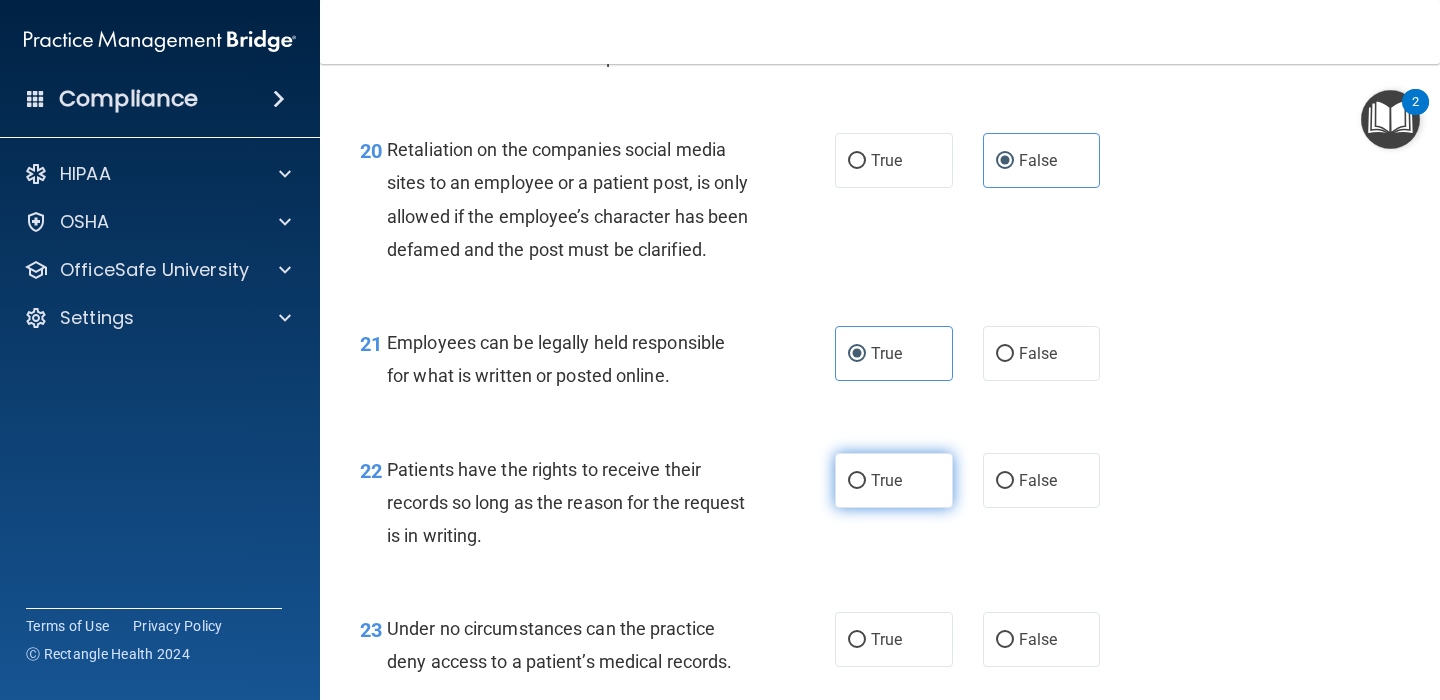 click on "True" at bounding box center [857, 481] 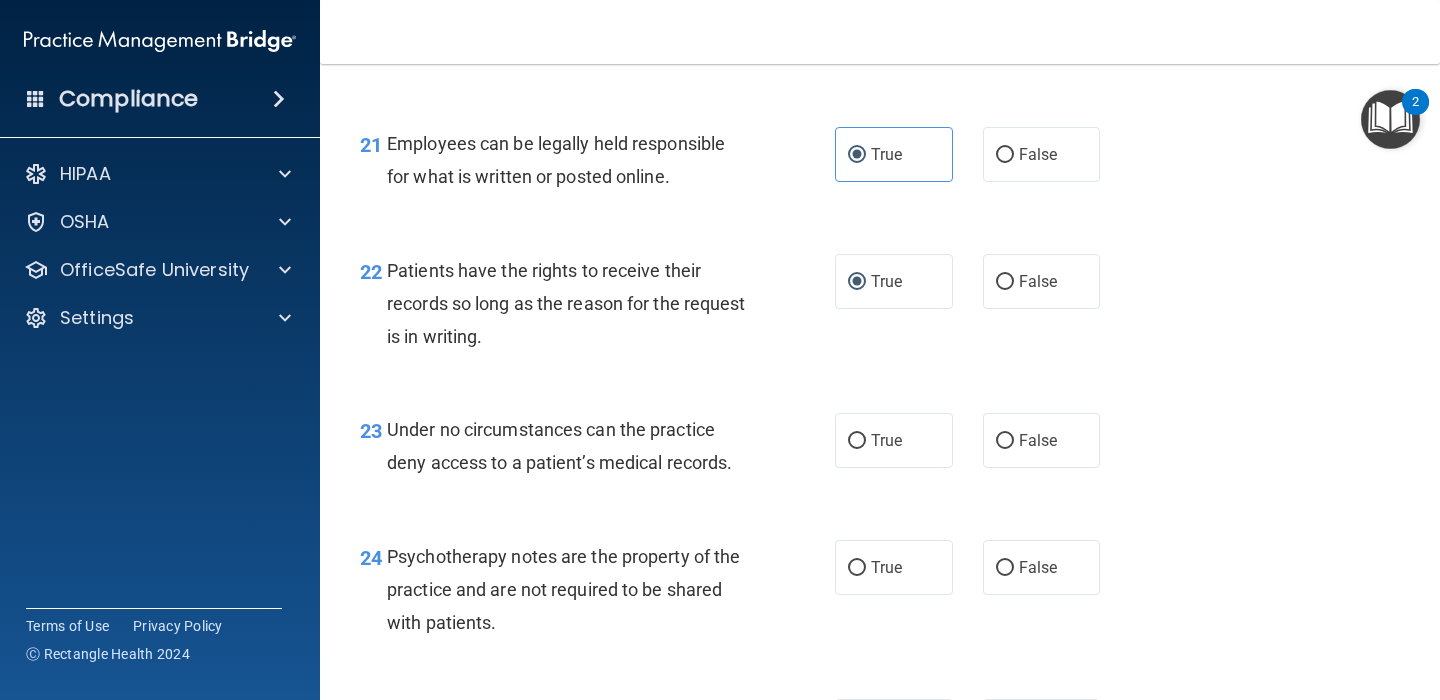scroll, scrollTop: 4222, scrollLeft: 0, axis: vertical 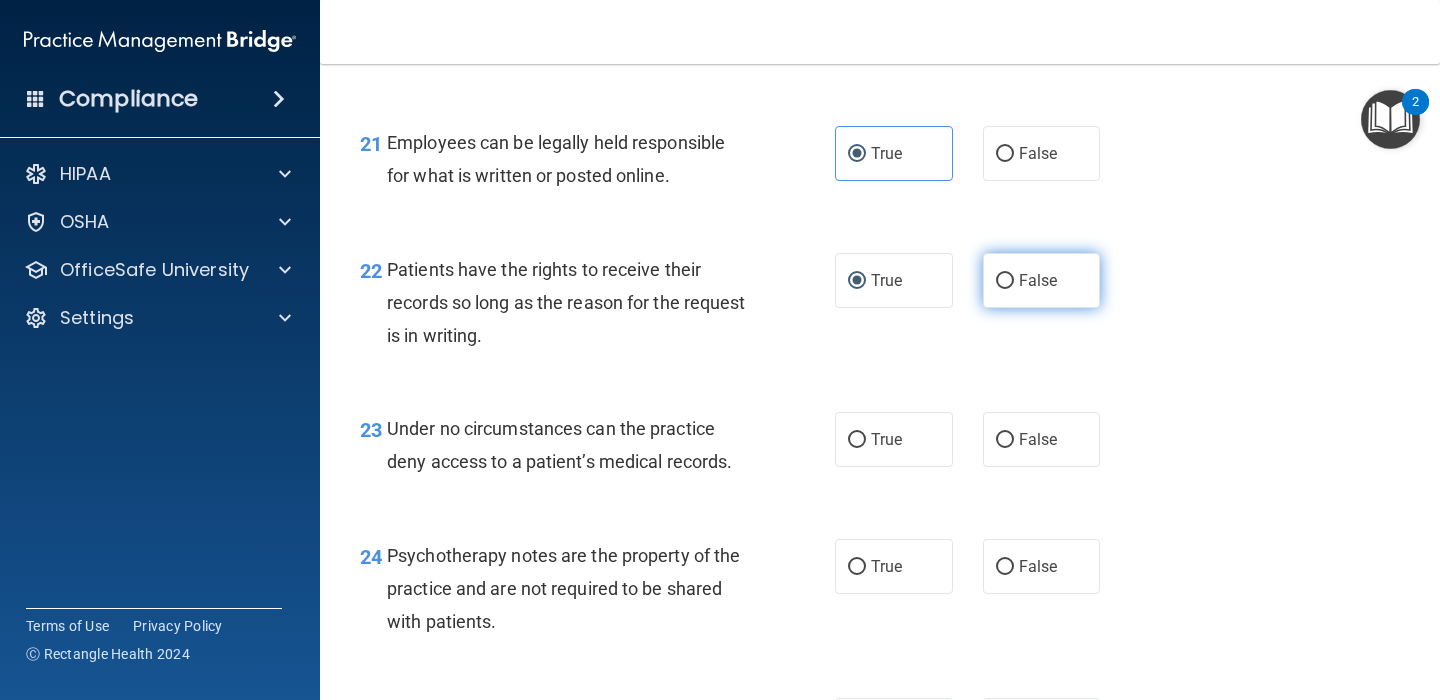 click on "False" at bounding box center [1005, 281] 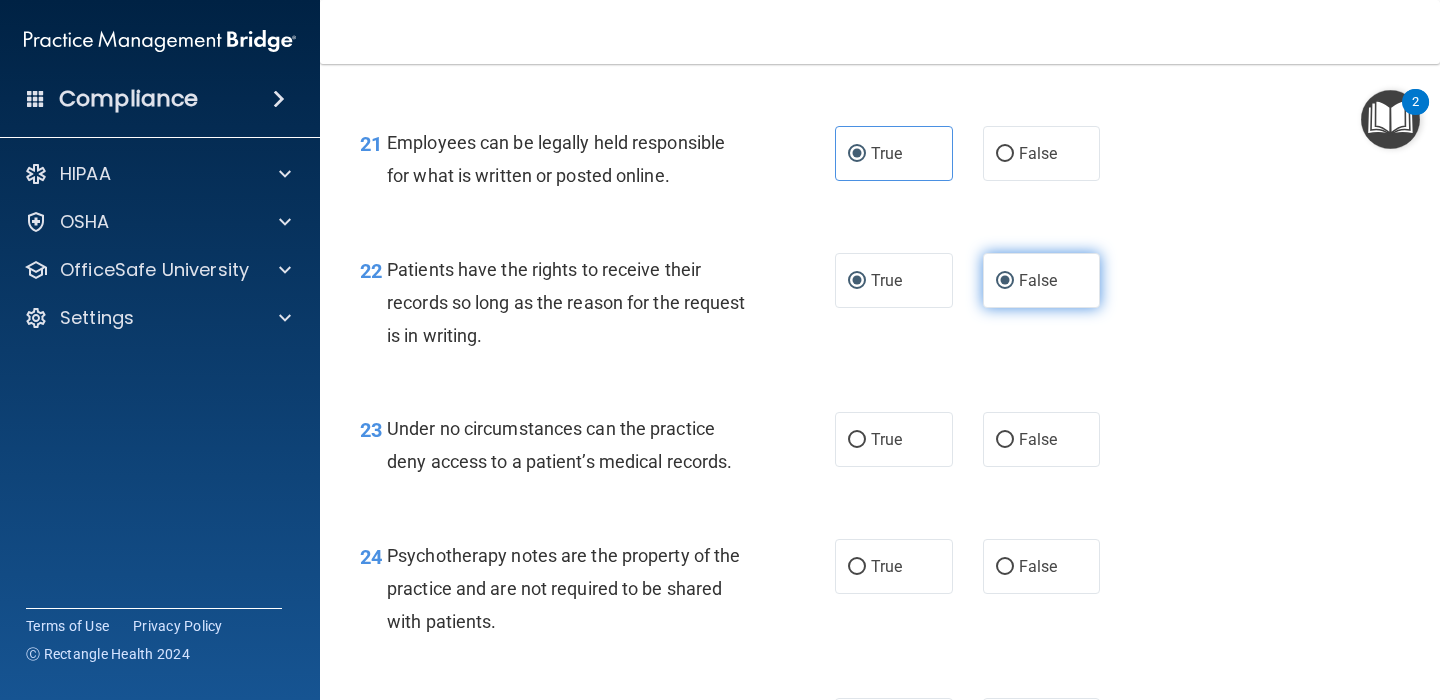 radio on "false" 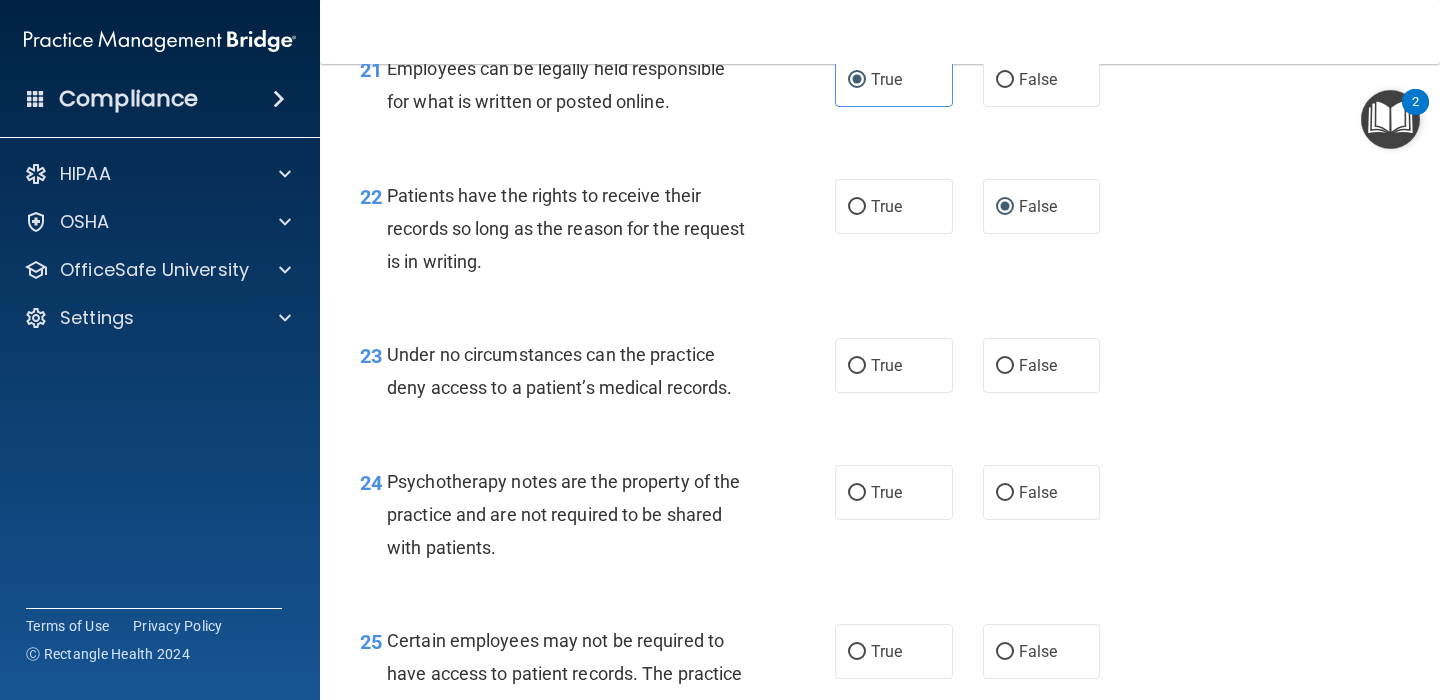 scroll, scrollTop: 4313, scrollLeft: 0, axis: vertical 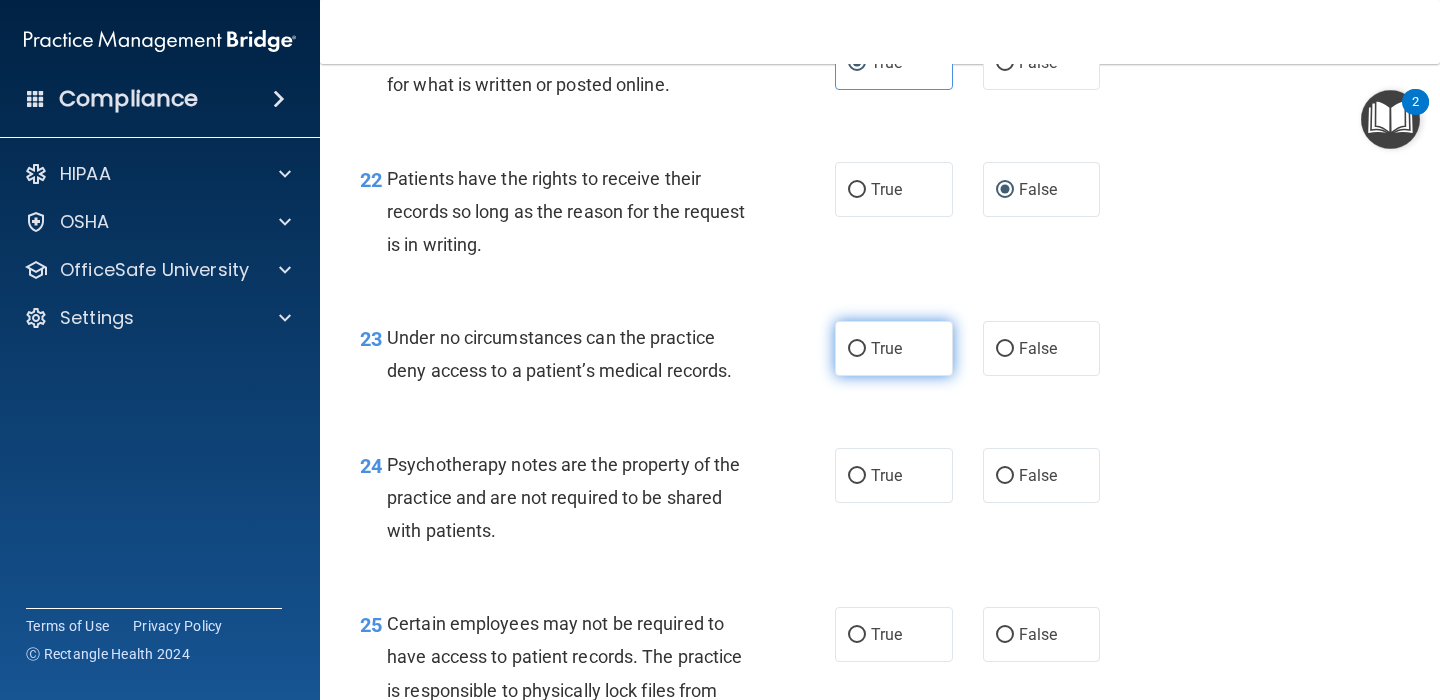 click on "True" at bounding box center (886, 348) 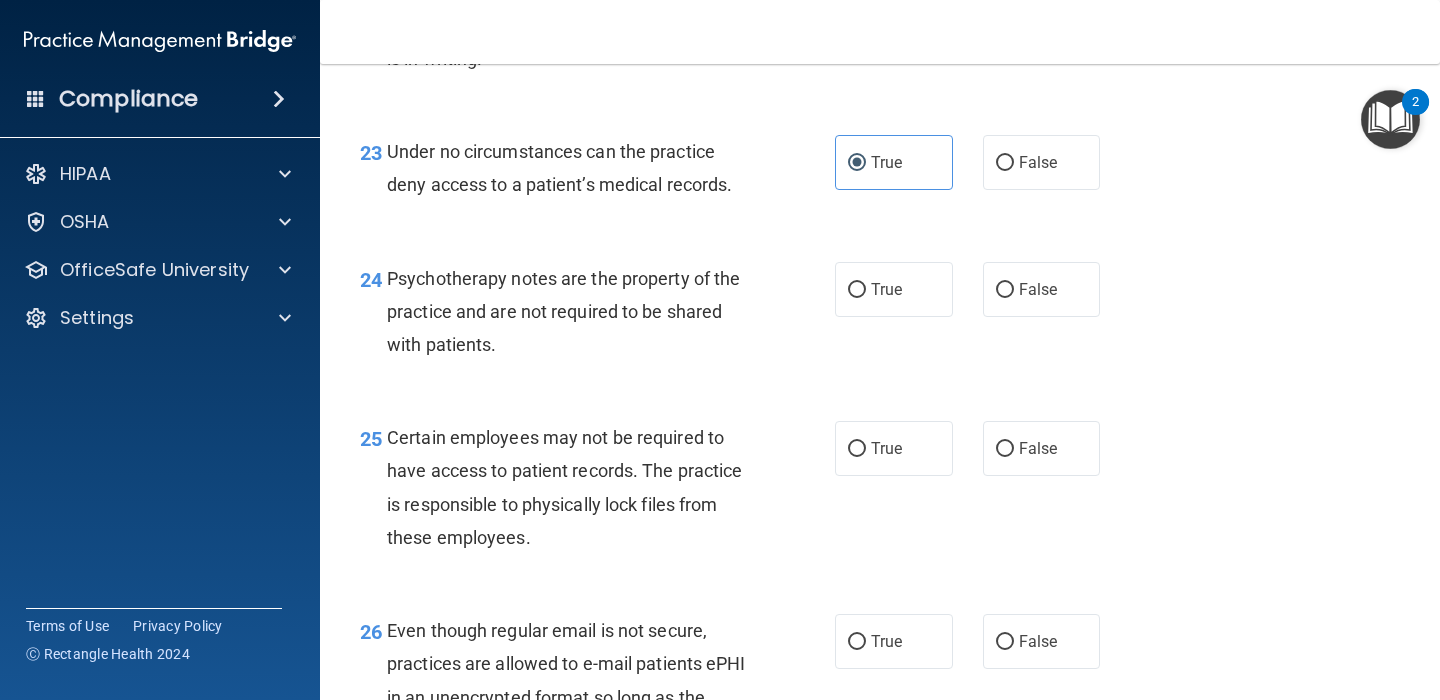 scroll, scrollTop: 4512, scrollLeft: 0, axis: vertical 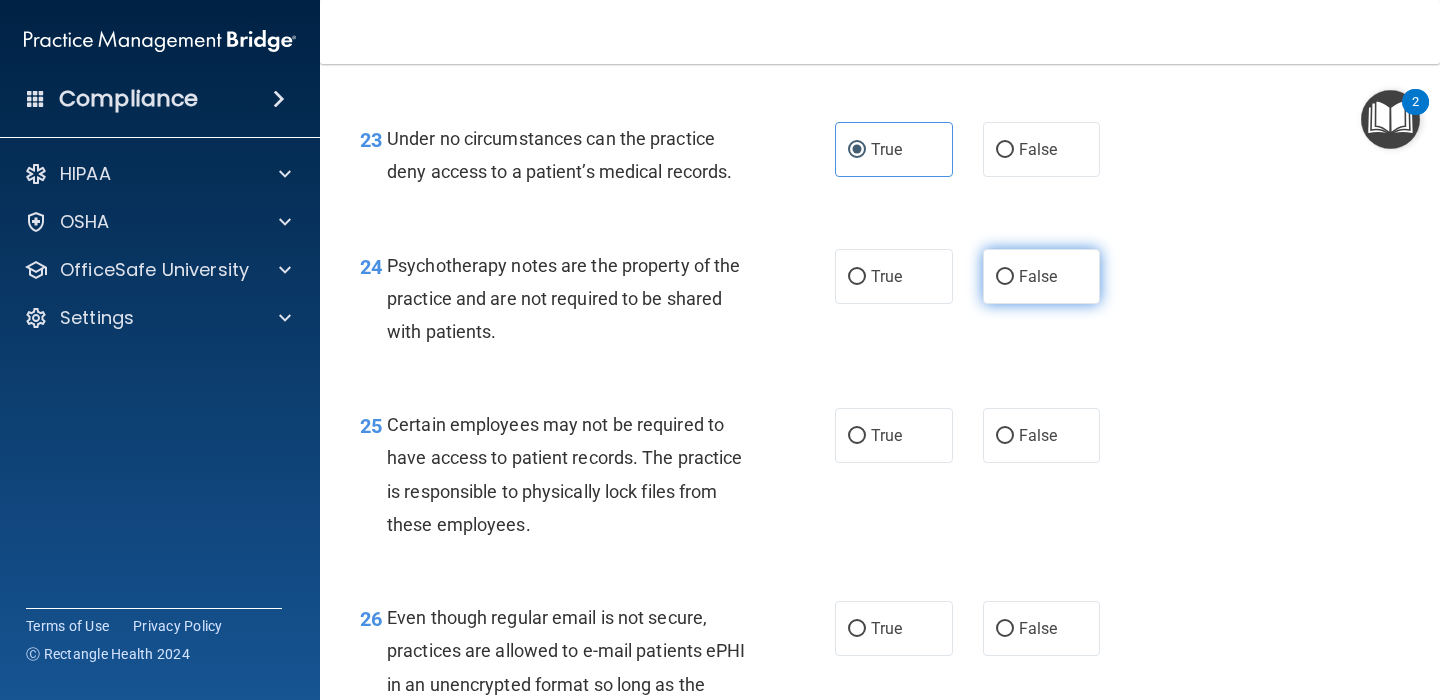 click on "False" at bounding box center (1005, 277) 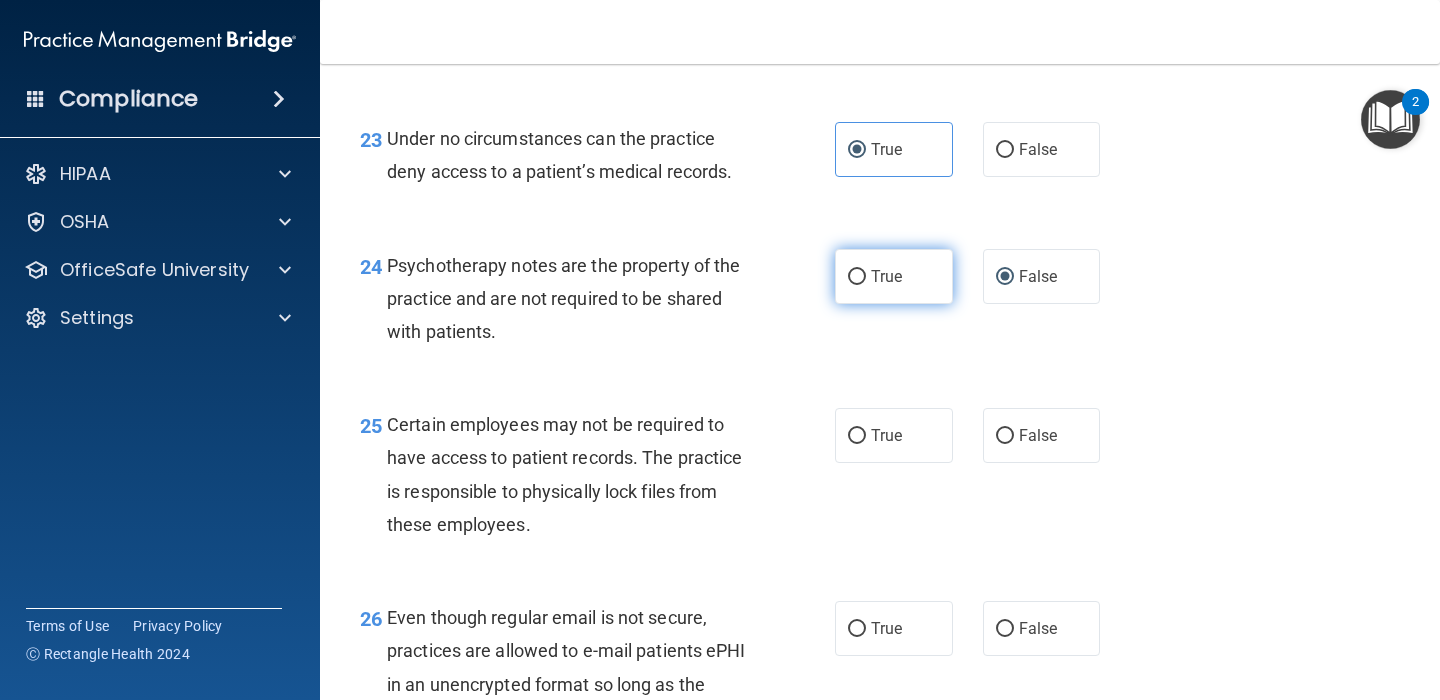 click on "True" at bounding box center (894, 276) 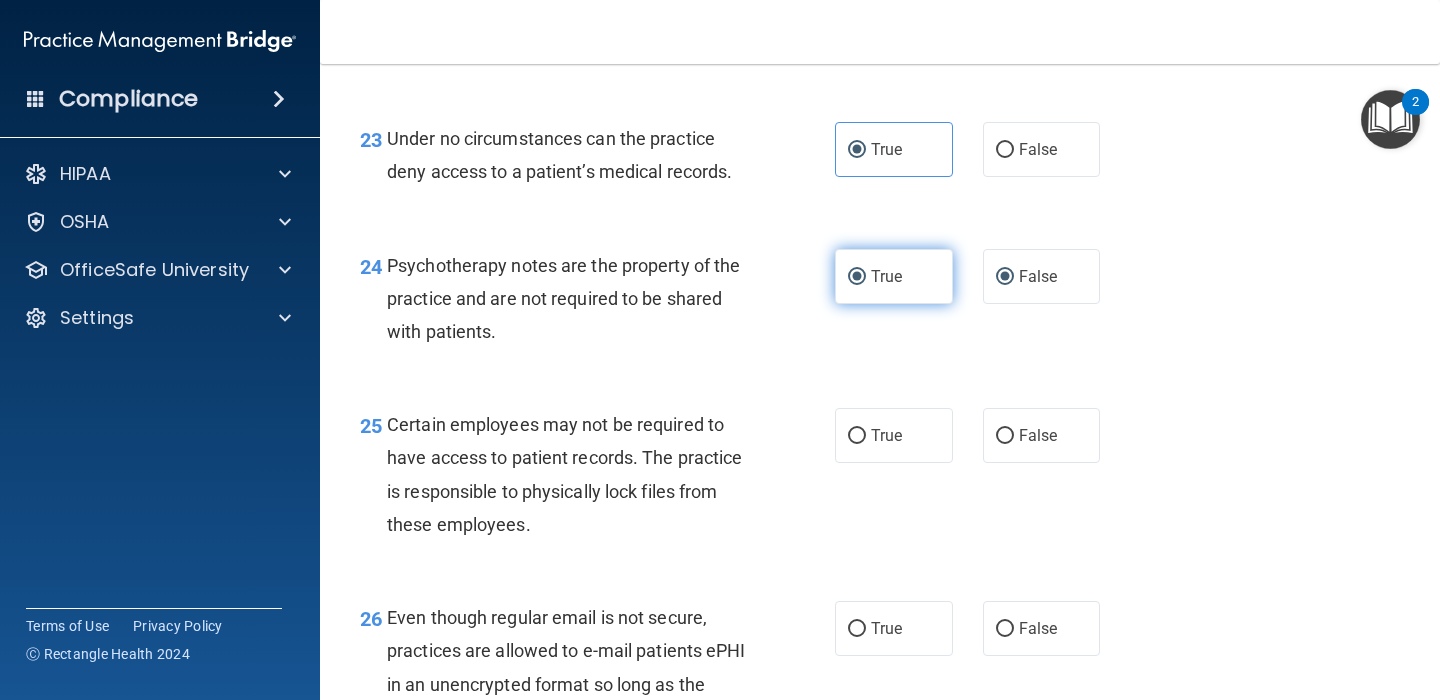 radio on "false" 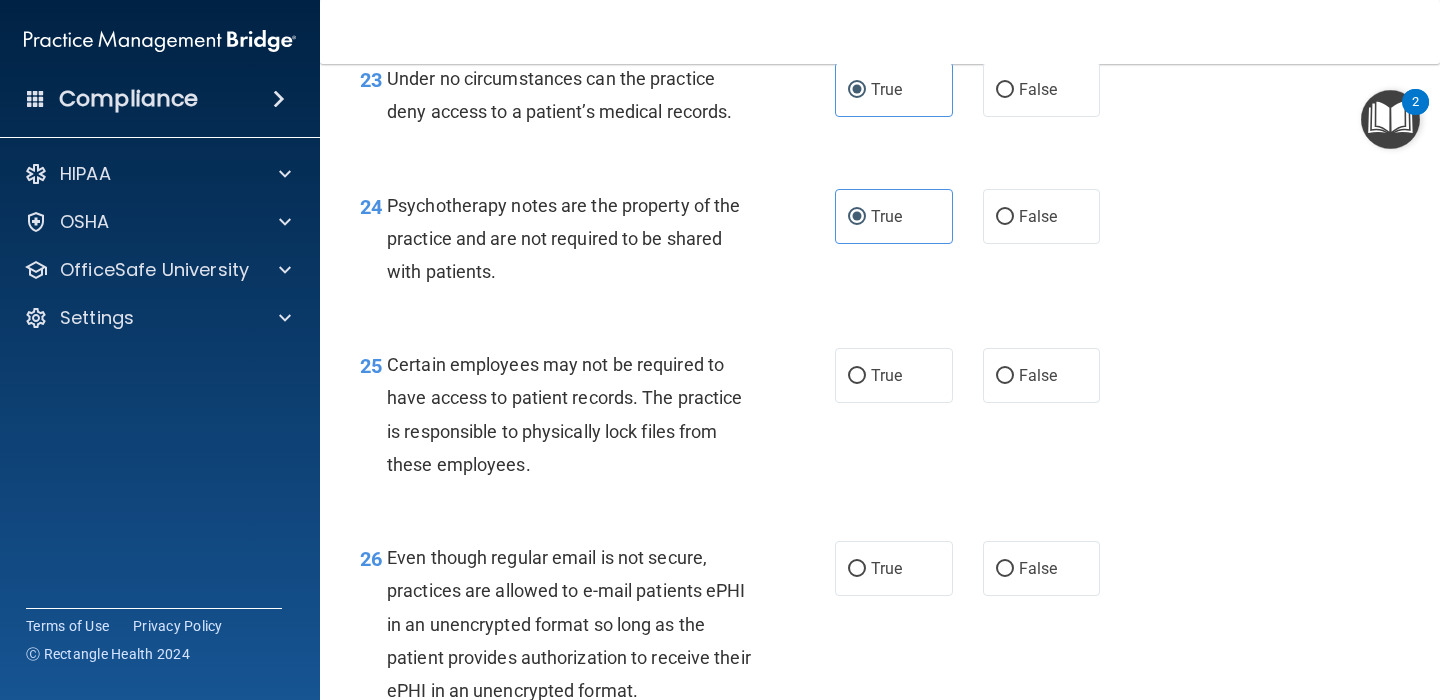 scroll, scrollTop: 4578, scrollLeft: 0, axis: vertical 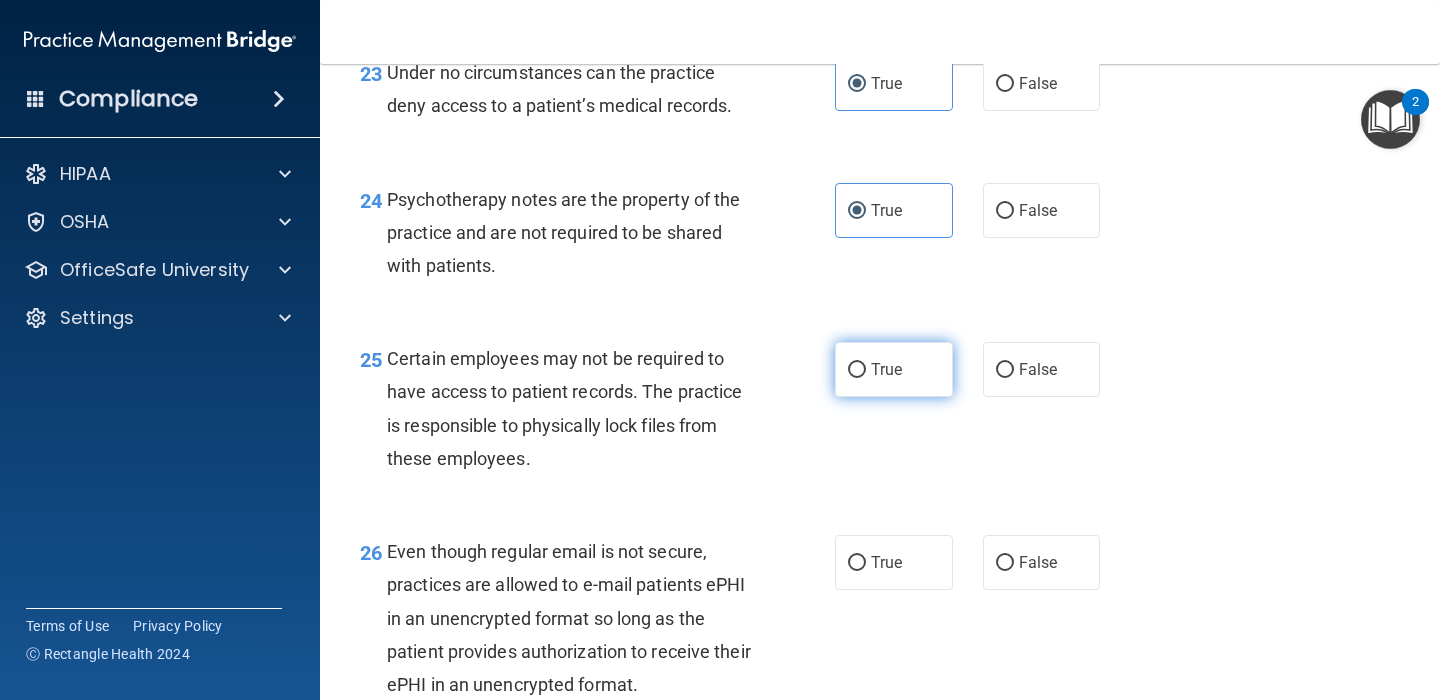 click on "True" at bounding box center [857, 370] 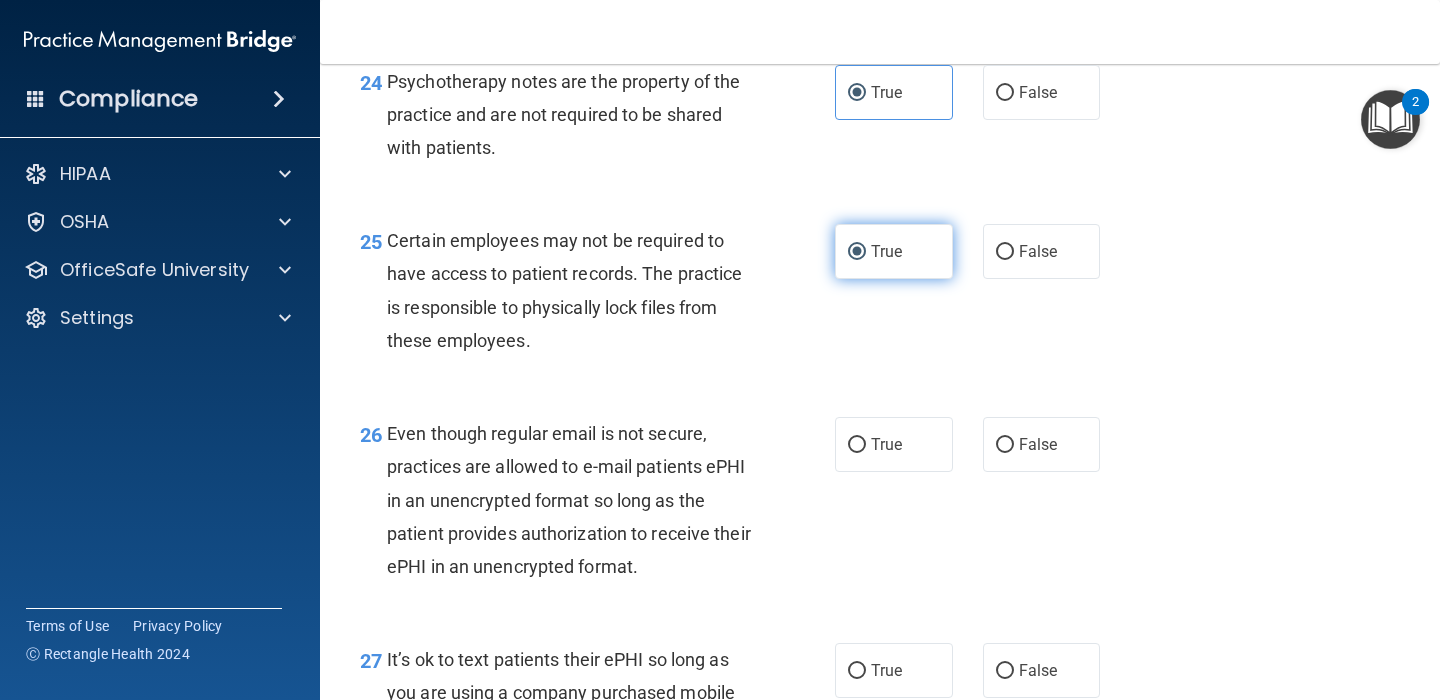 scroll, scrollTop: 4747, scrollLeft: 0, axis: vertical 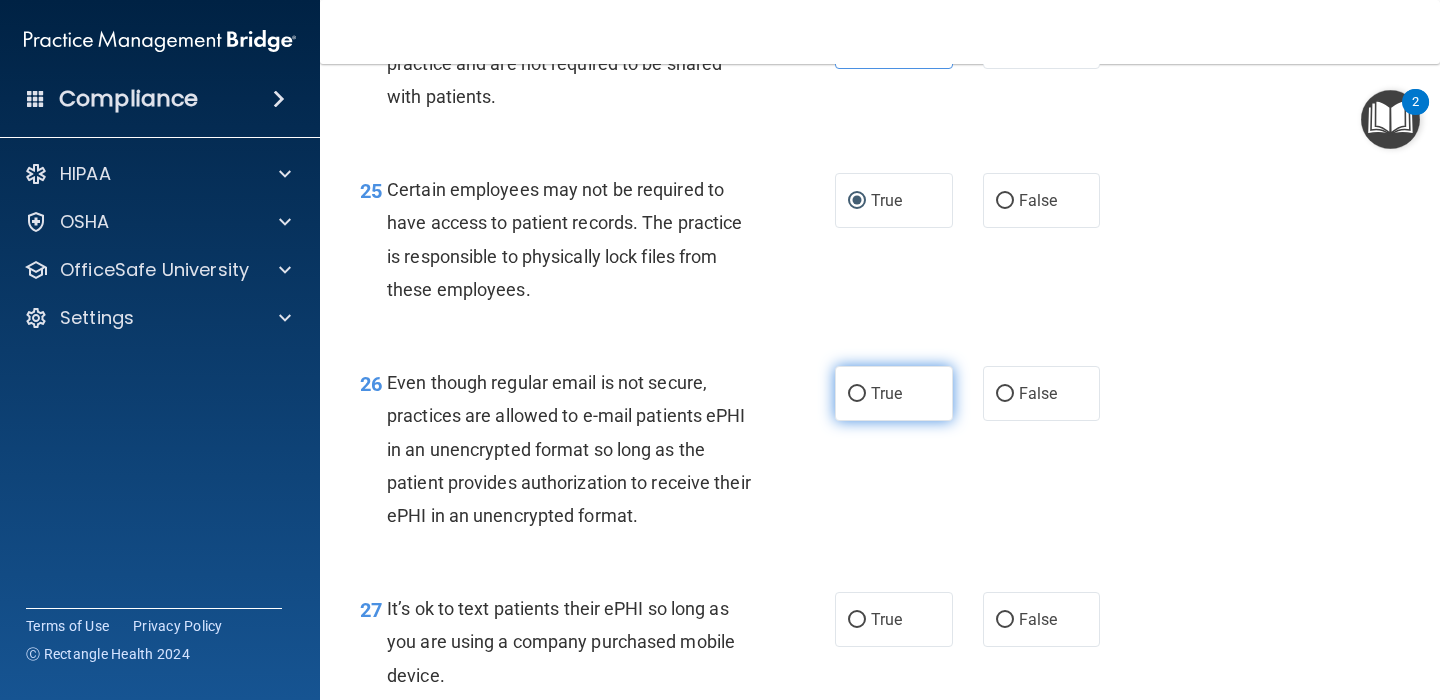 click on "True" at bounding box center [857, 394] 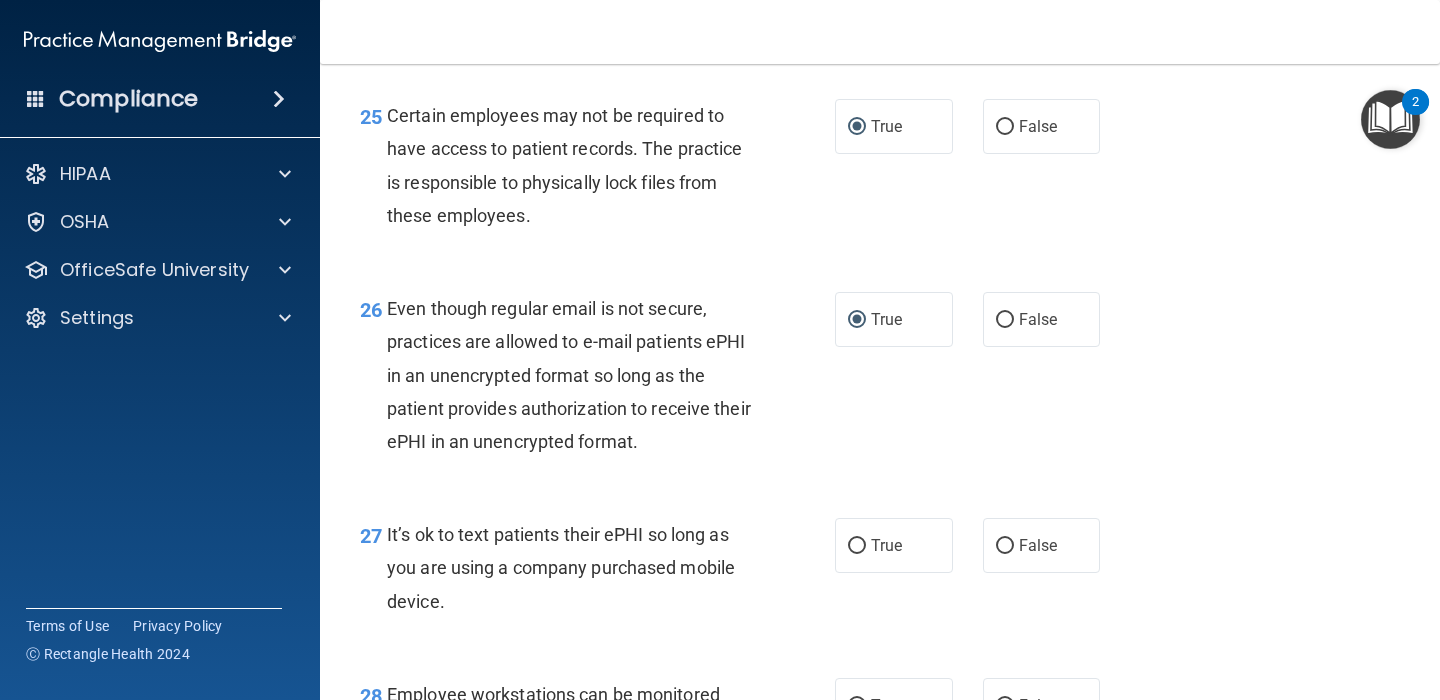 scroll, scrollTop: 4830, scrollLeft: 0, axis: vertical 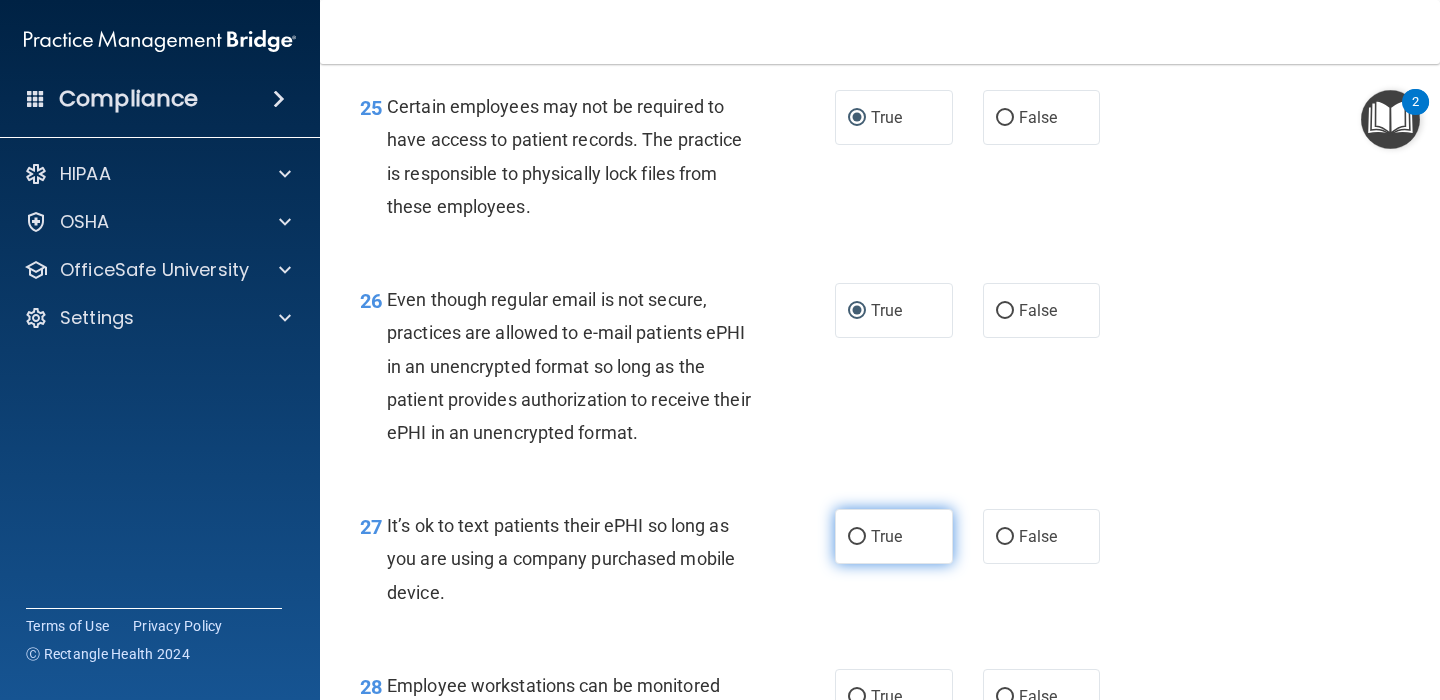 click on "True" at bounding box center (857, 537) 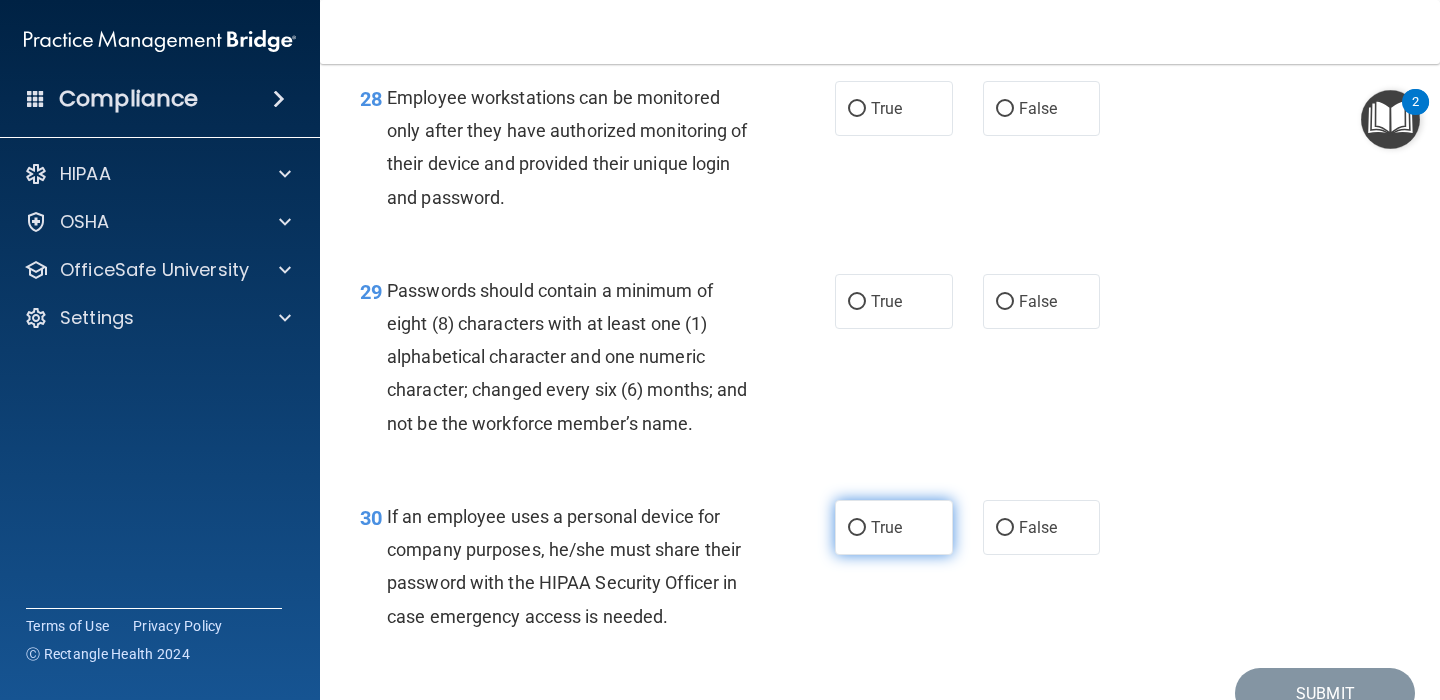scroll, scrollTop: 5416, scrollLeft: 0, axis: vertical 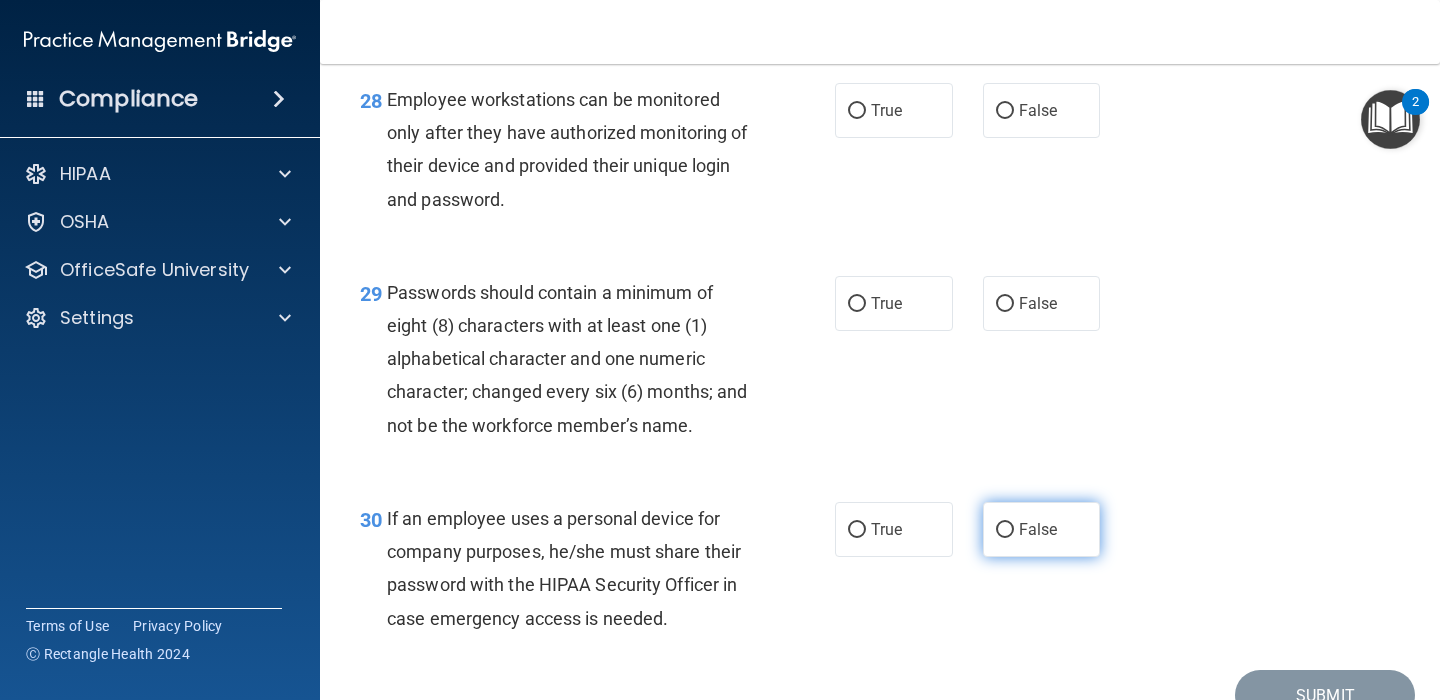 click on "False" at bounding box center [1042, 529] 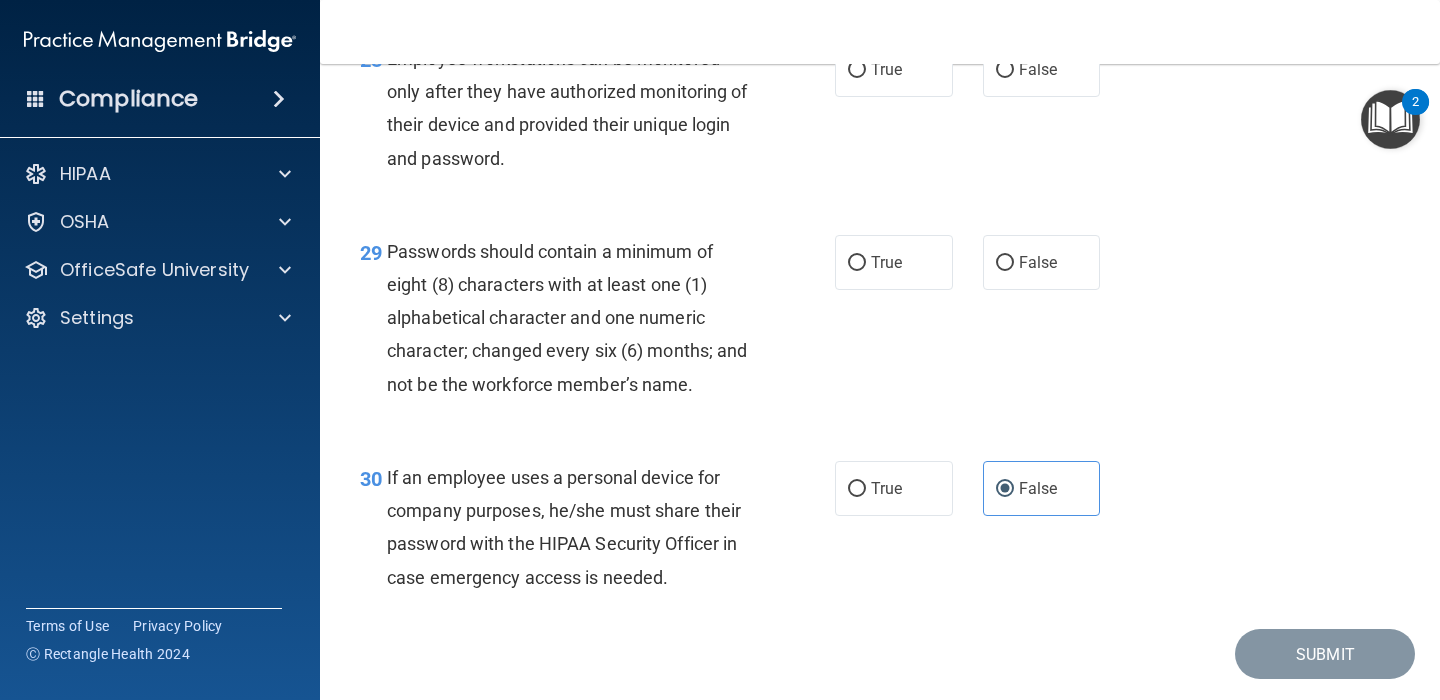 scroll, scrollTop: 5461, scrollLeft: 0, axis: vertical 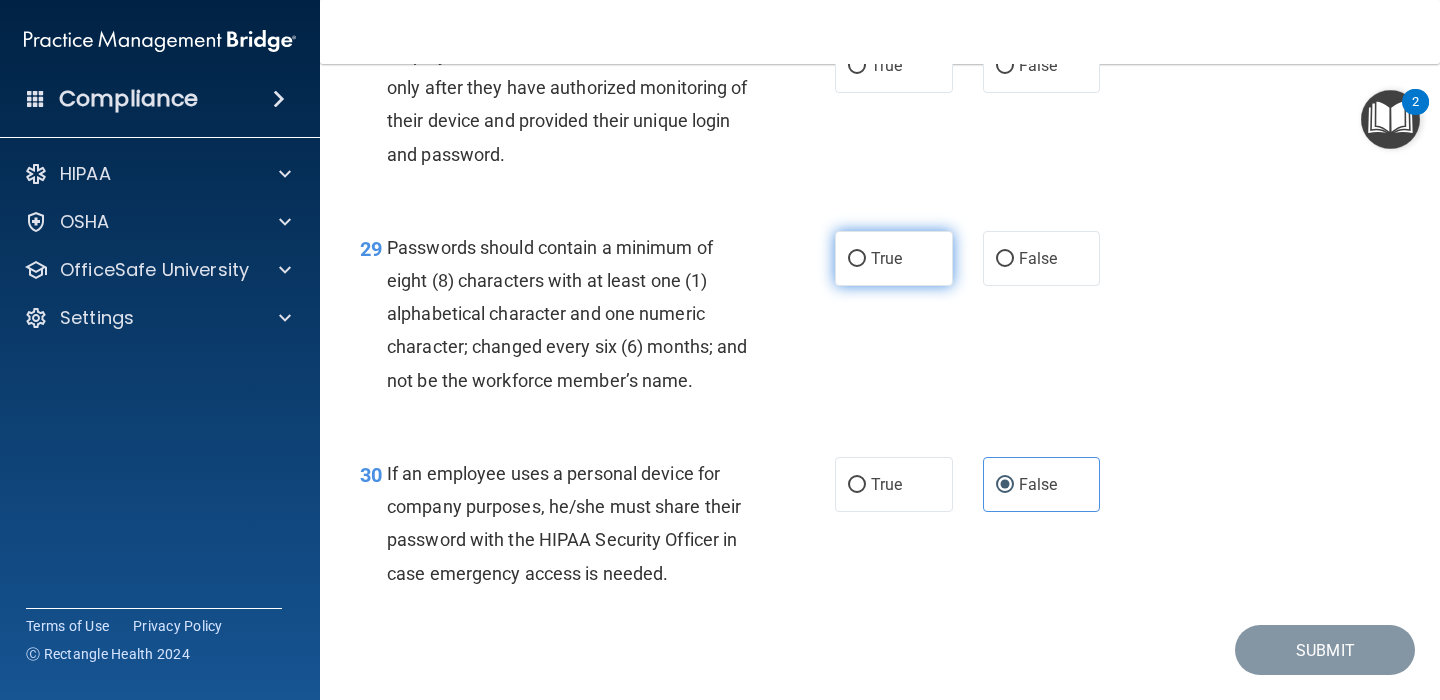 click on "True" at bounding box center (857, 259) 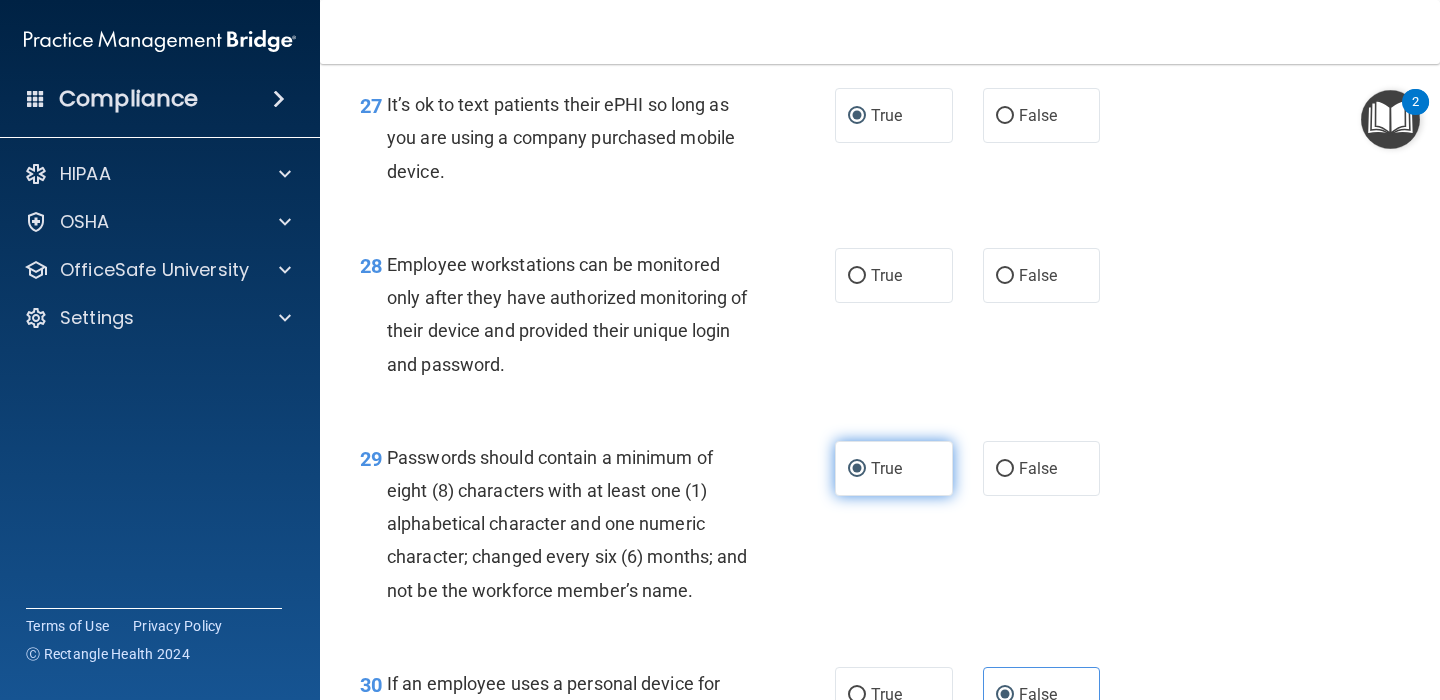 scroll, scrollTop: 5250, scrollLeft: 0, axis: vertical 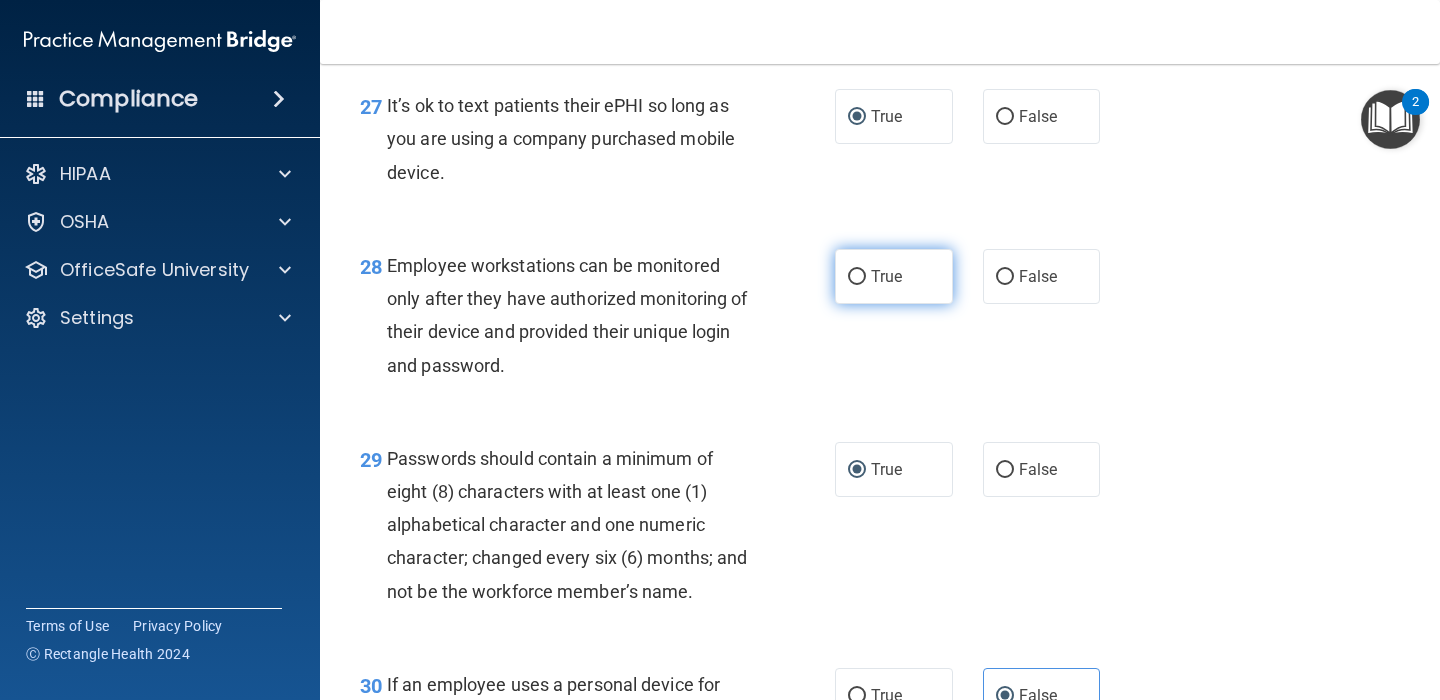 click on "True" at bounding box center (894, 276) 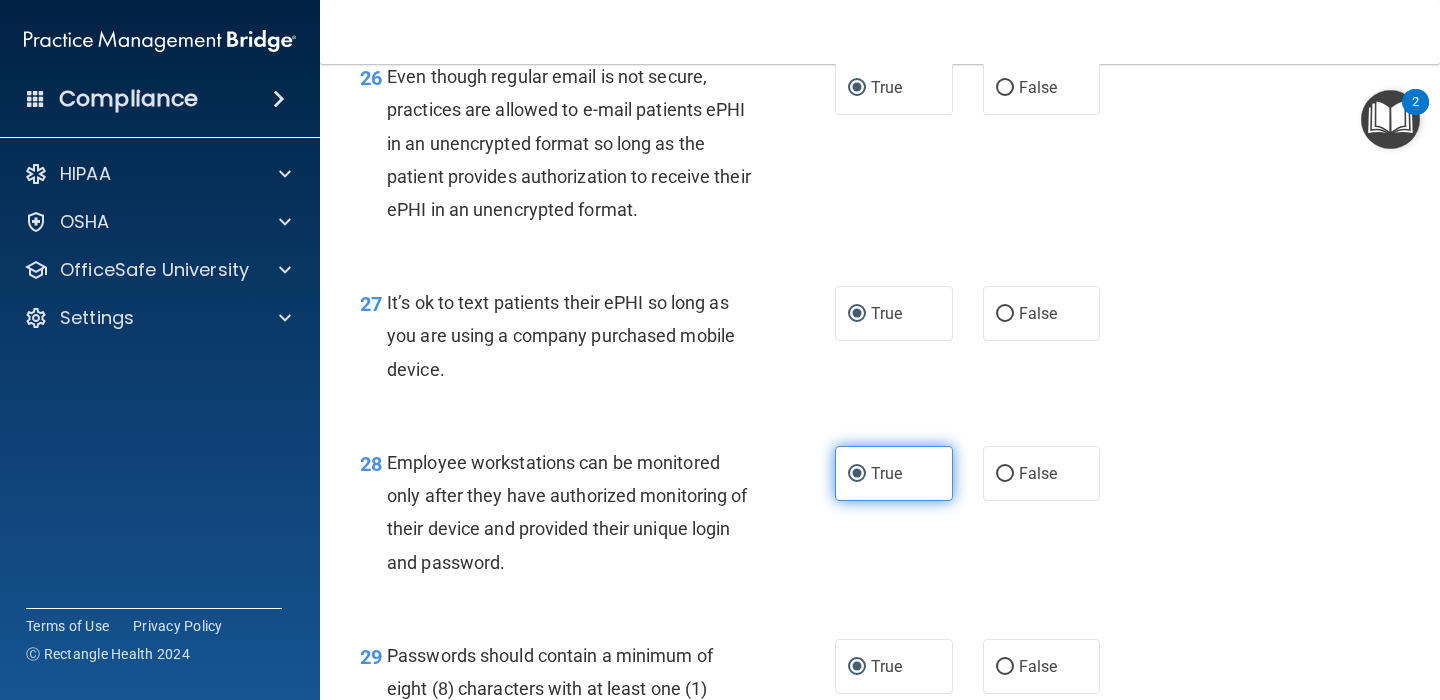 scroll, scrollTop: 5052, scrollLeft: 0, axis: vertical 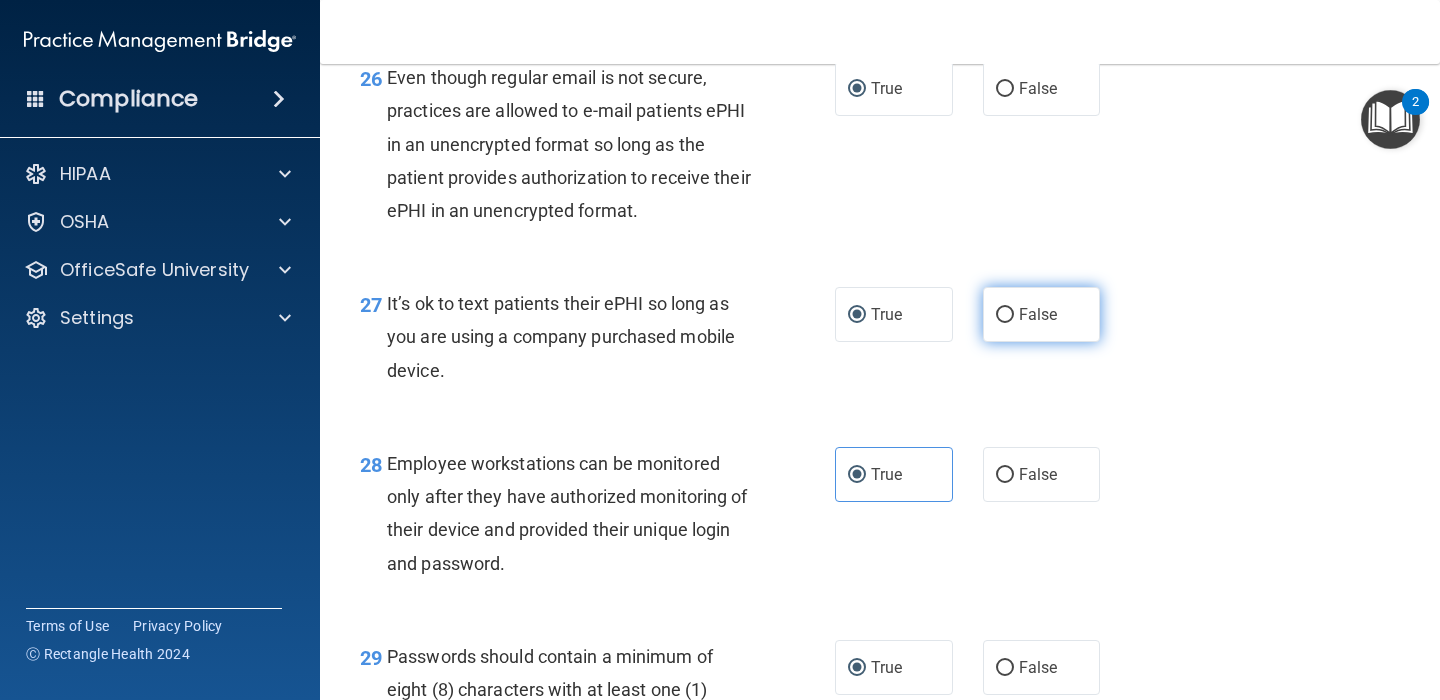 click on "False" at bounding box center (1005, 315) 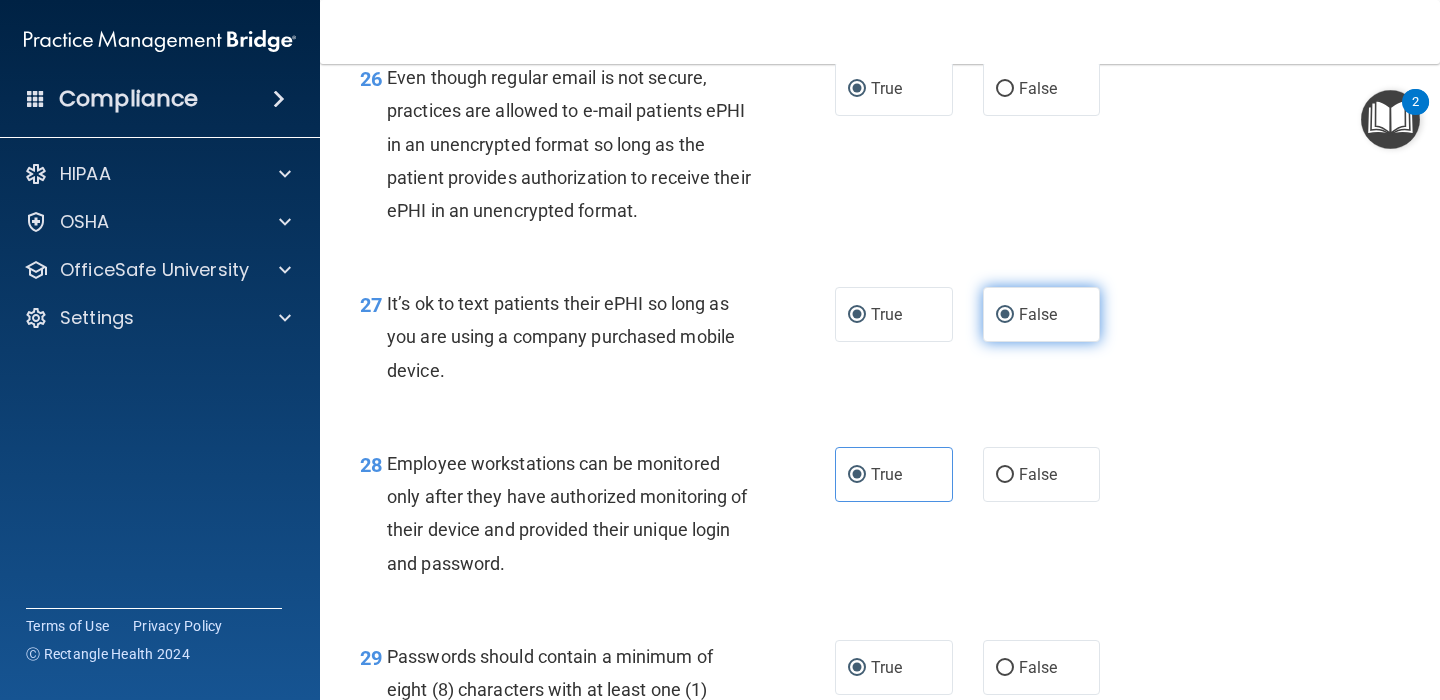radio on "false" 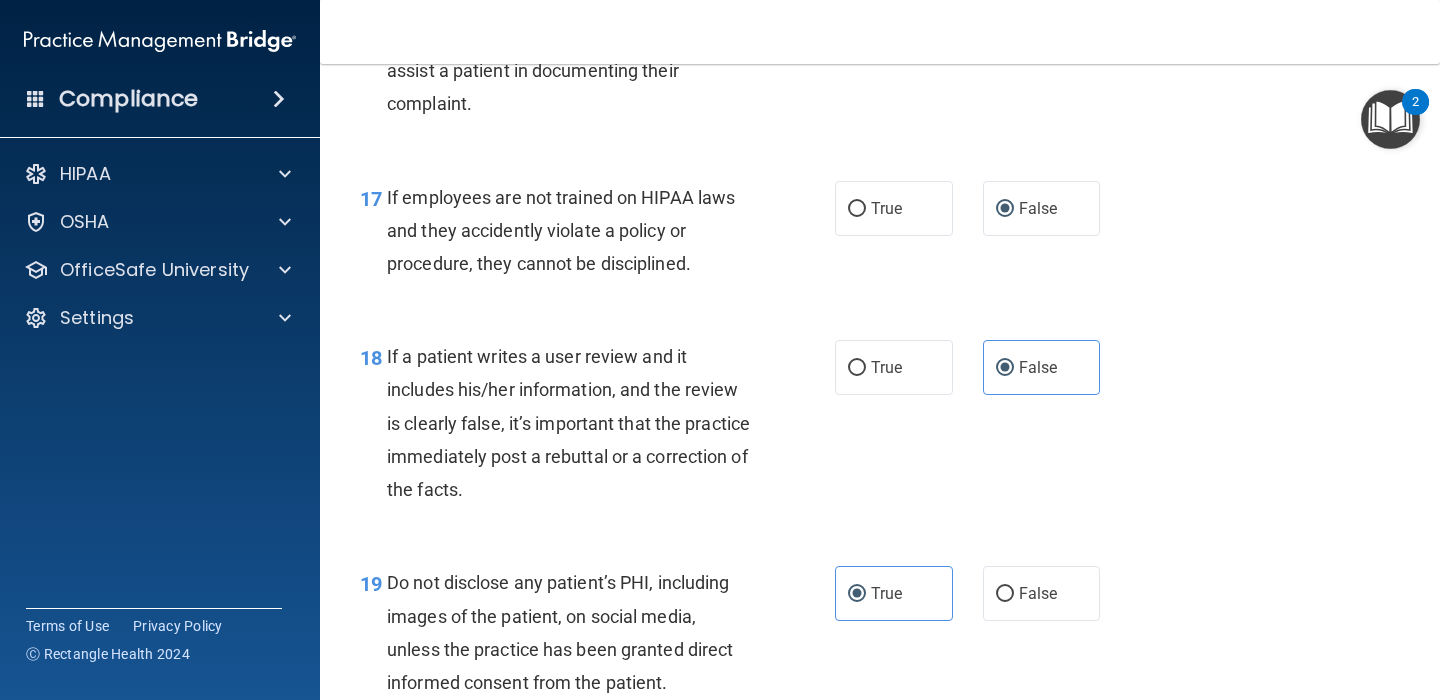 scroll, scrollTop: 3392, scrollLeft: 0, axis: vertical 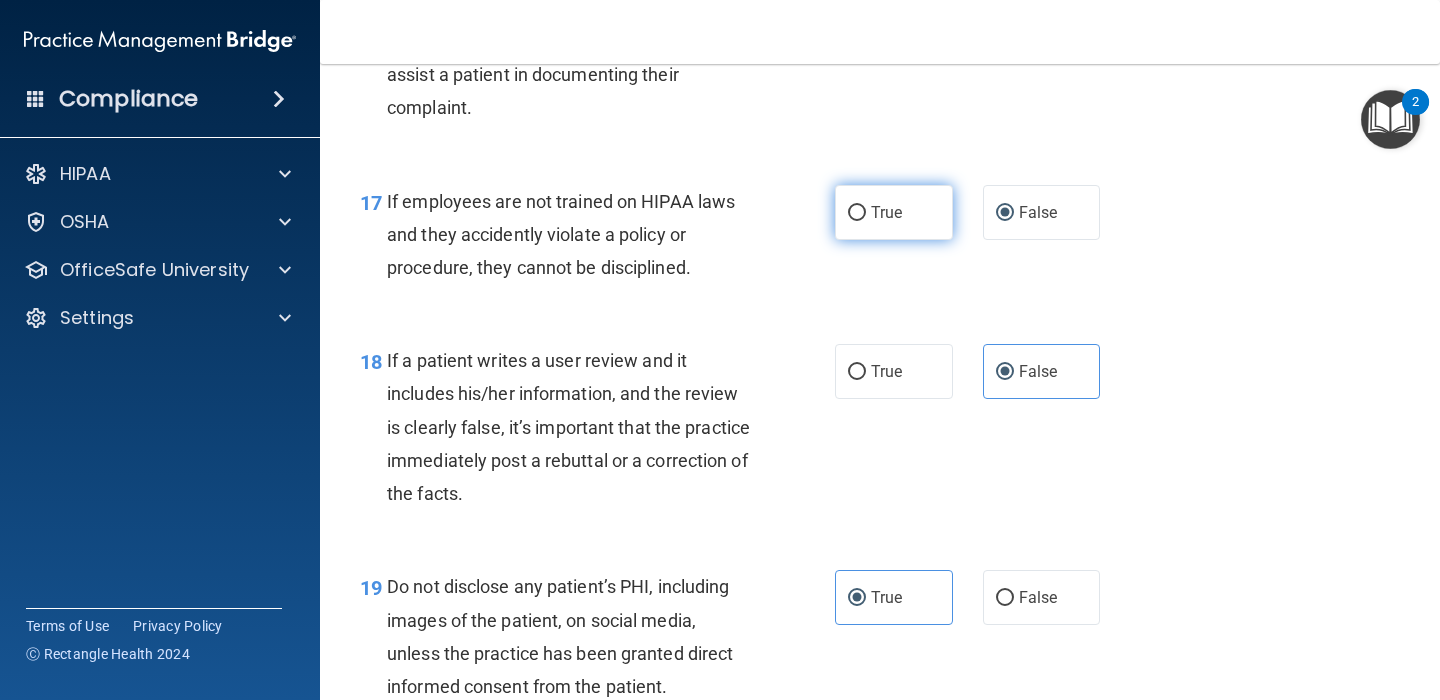 click on "True" at bounding box center (894, 212) 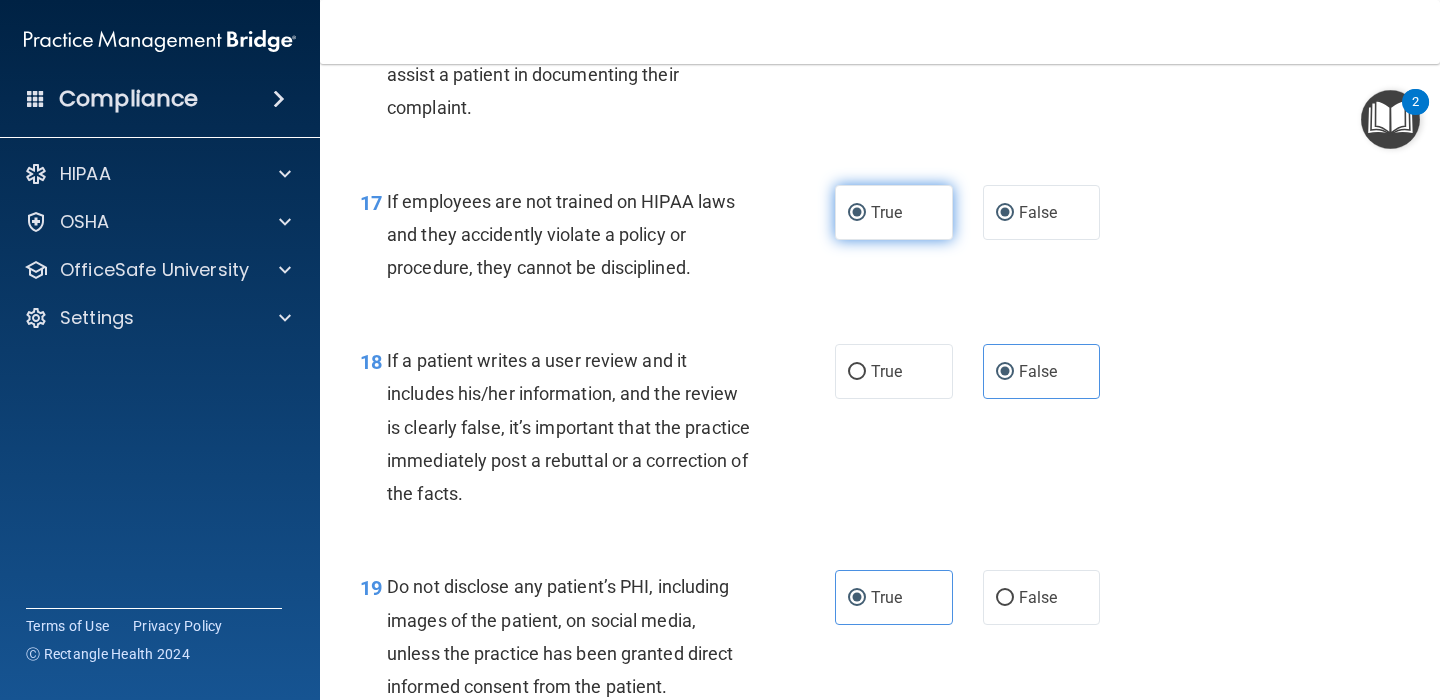 radio on "false" 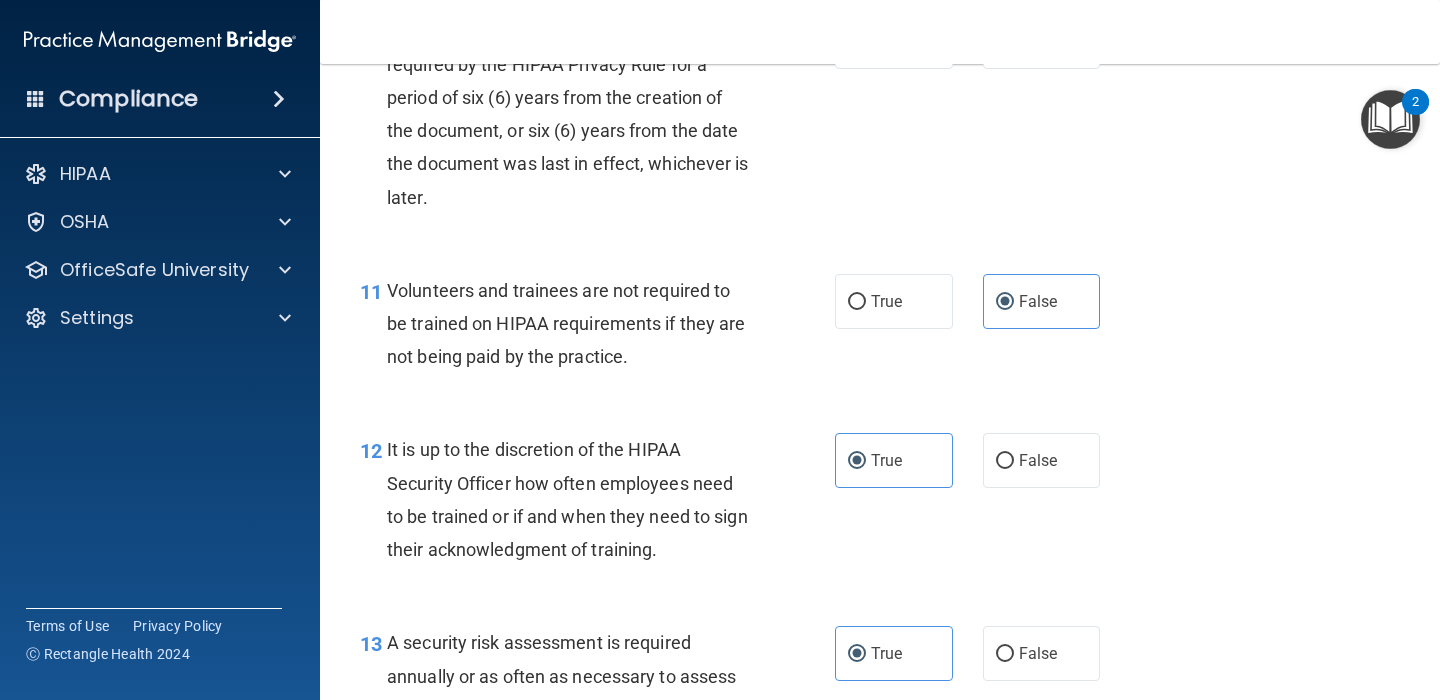 scroll, scrollTop: 2204, scrollLeft: 0, axis: vertical 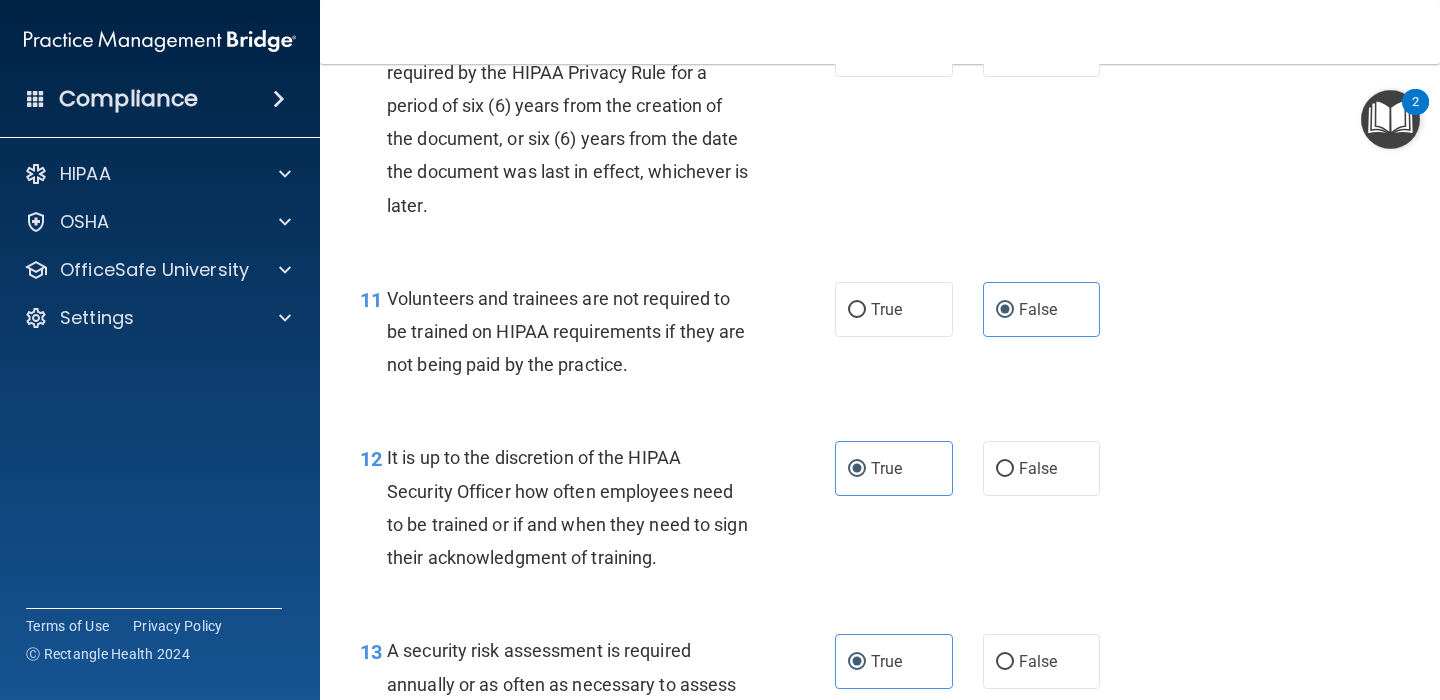 click on "Volunteers and trainees are not required to be trained on HIPAA requirements if they are not being paid by the practice." at bounding box center (576, 332) 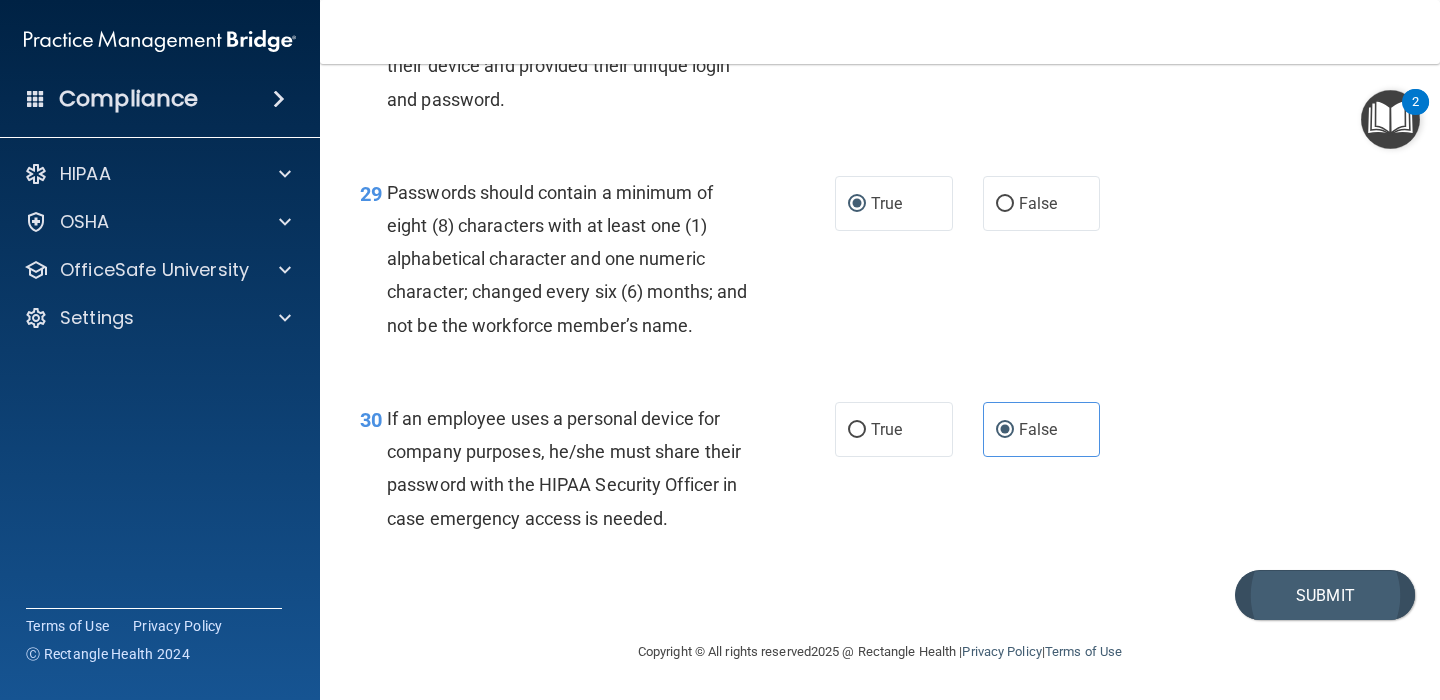 scroll, scrollTop: 5521, scrollLeft: 0, axis: vertical 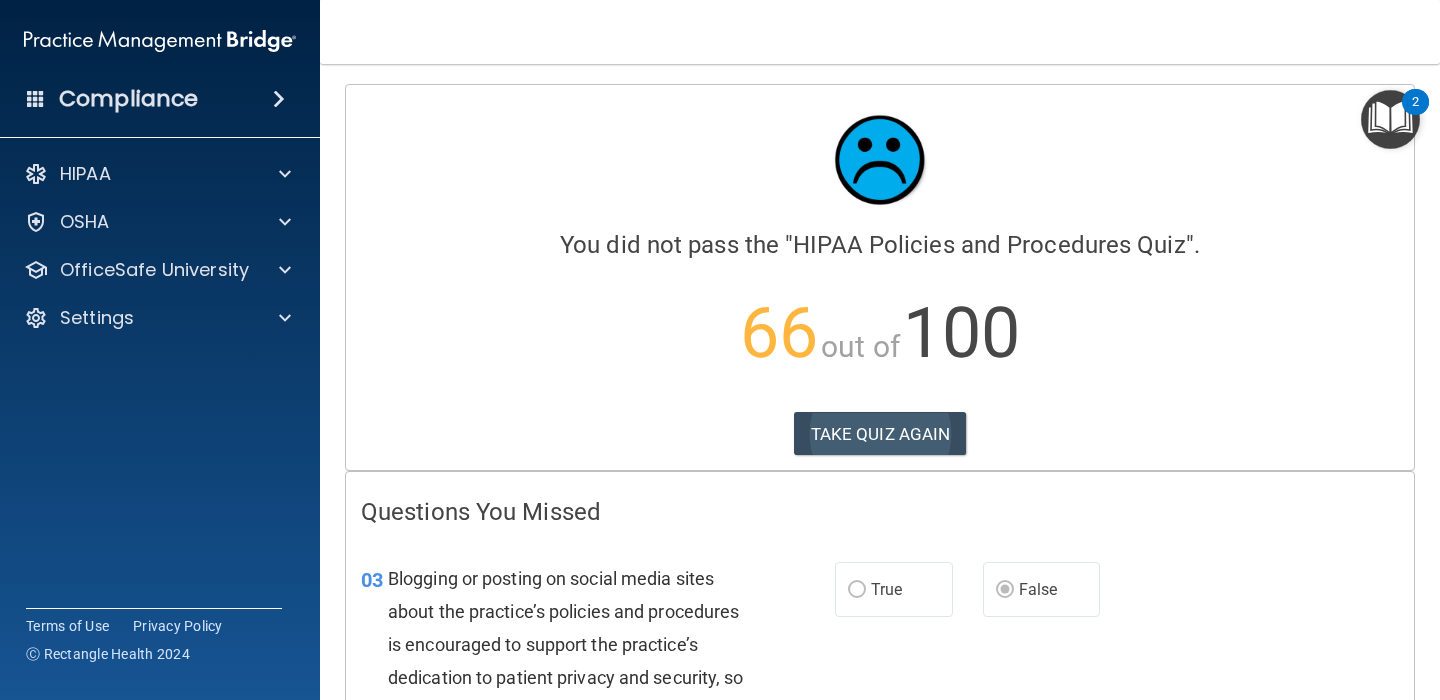 click on "TAKE QUIZ AGAIN" at bounding box center [880, 434] 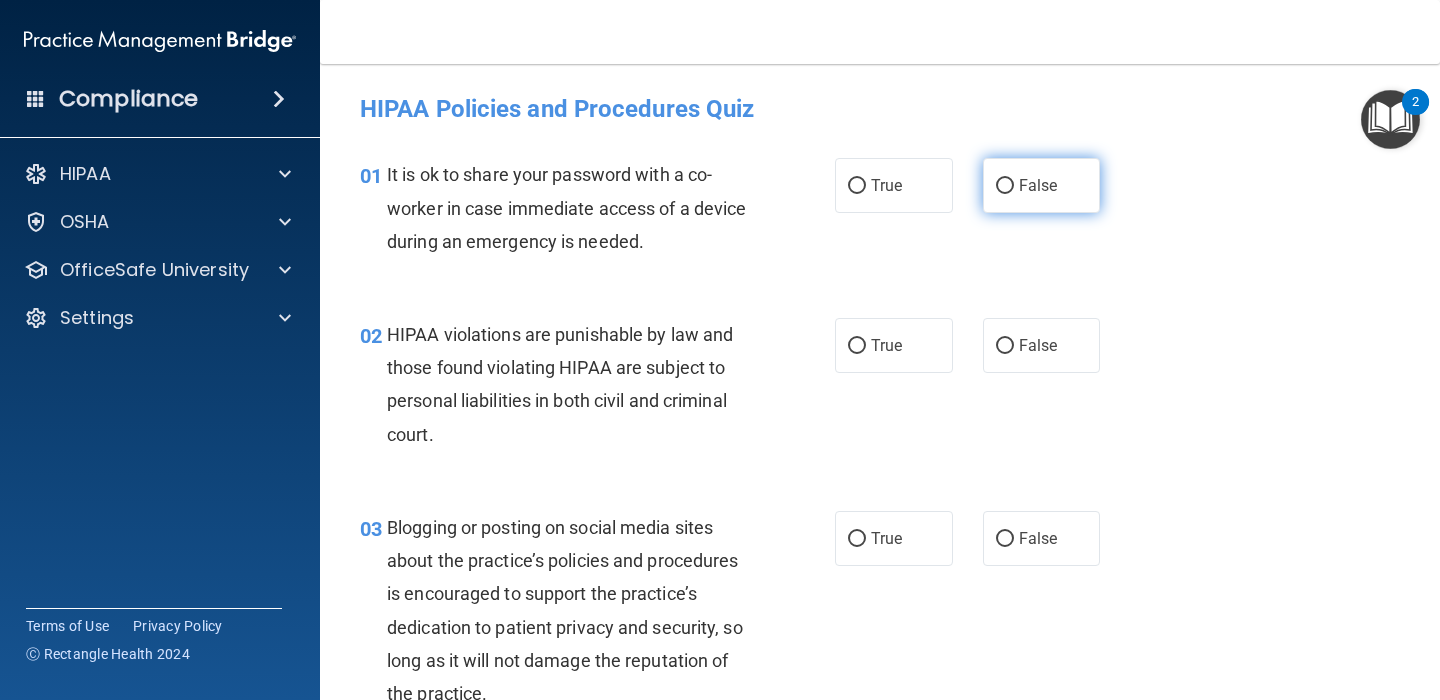 click on "False" at bounding box center (1005, 186) 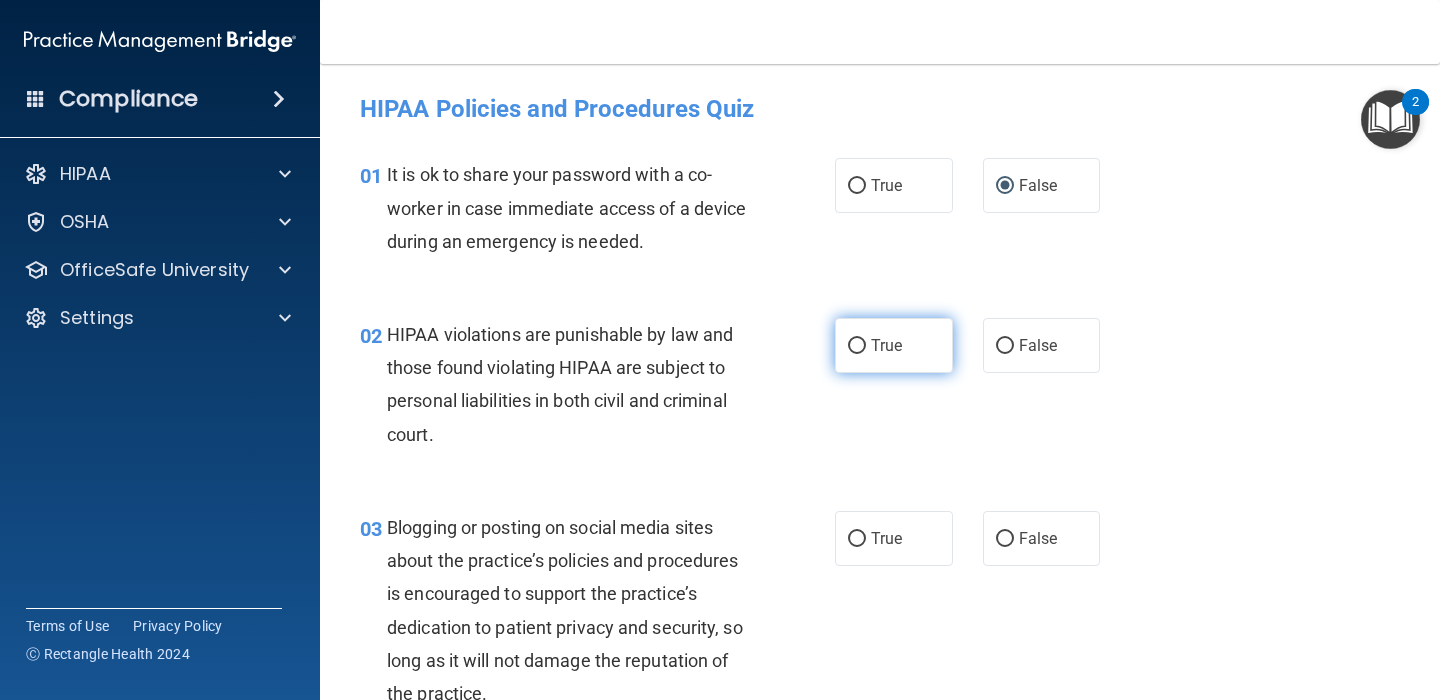 click on "True" at bounding box center (886, 345) 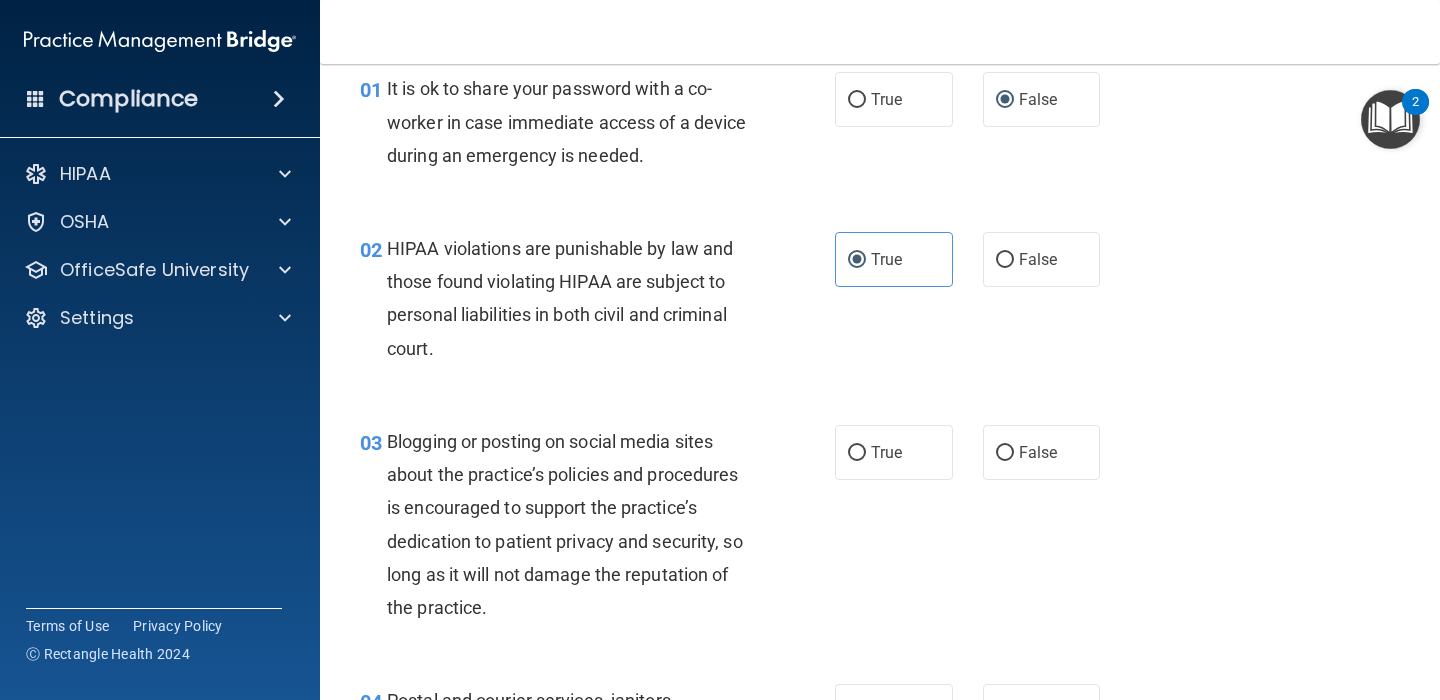 scroll, scrollTop: 95, scrollLeft: 0, axis: vertical 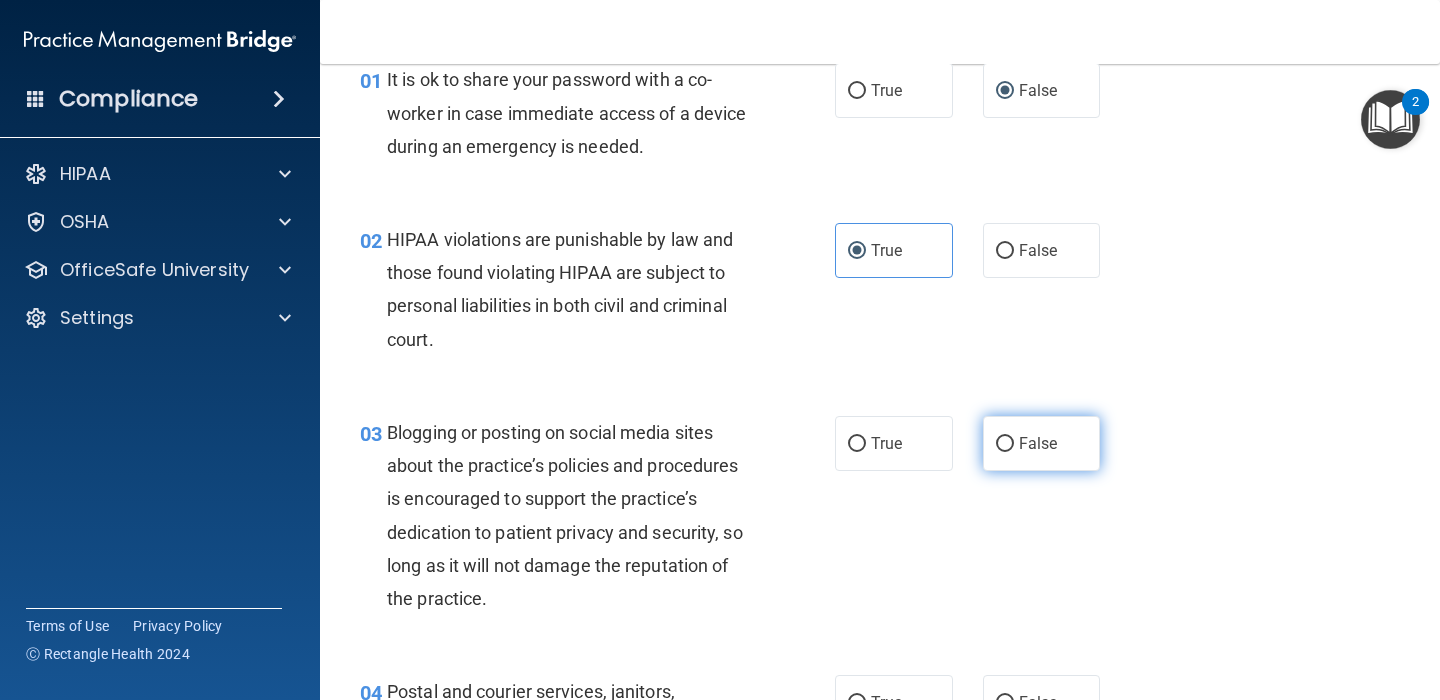 click on "False" at bounding box center [1005, 444] 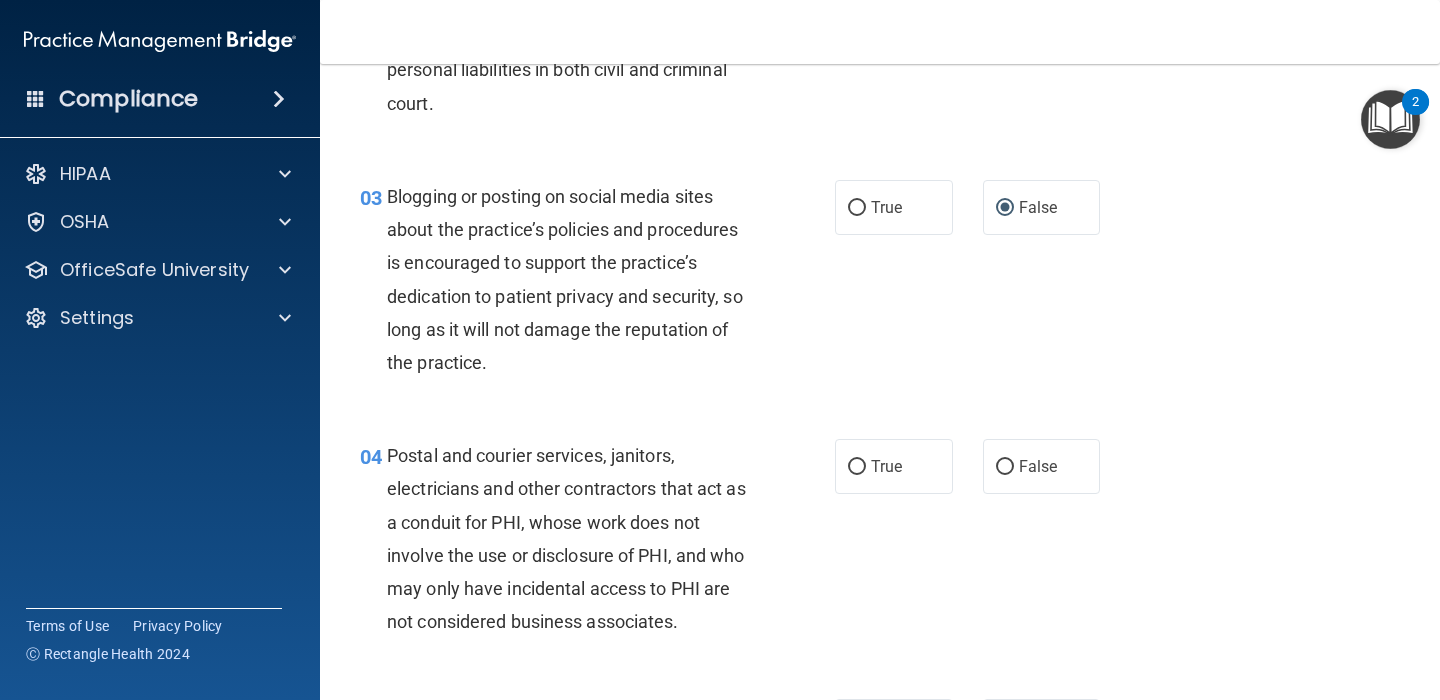 scroll, scrollTop: 340, scrollLeft: 0, axis: vertical 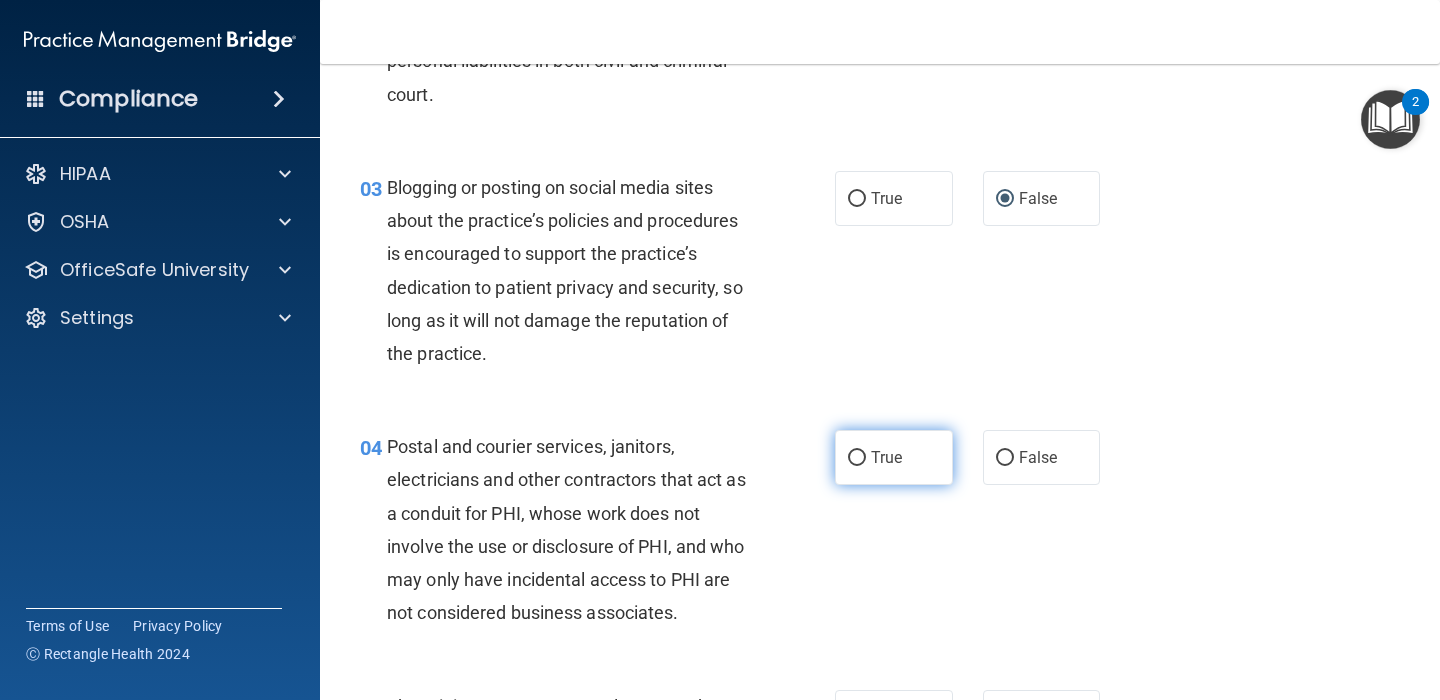 click on "True" at bounding box center [857, 458] 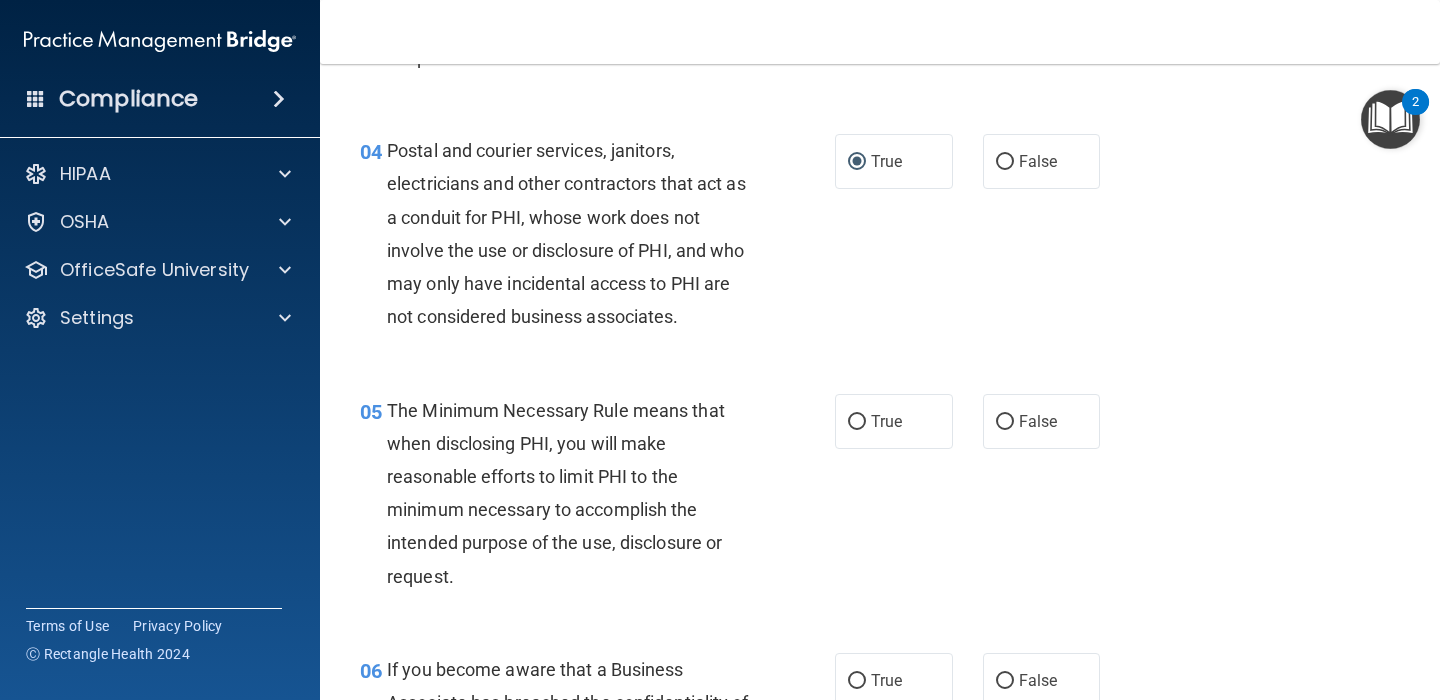 scroll, scrollTop: 635, scrollLeft: 0, axis: vertical 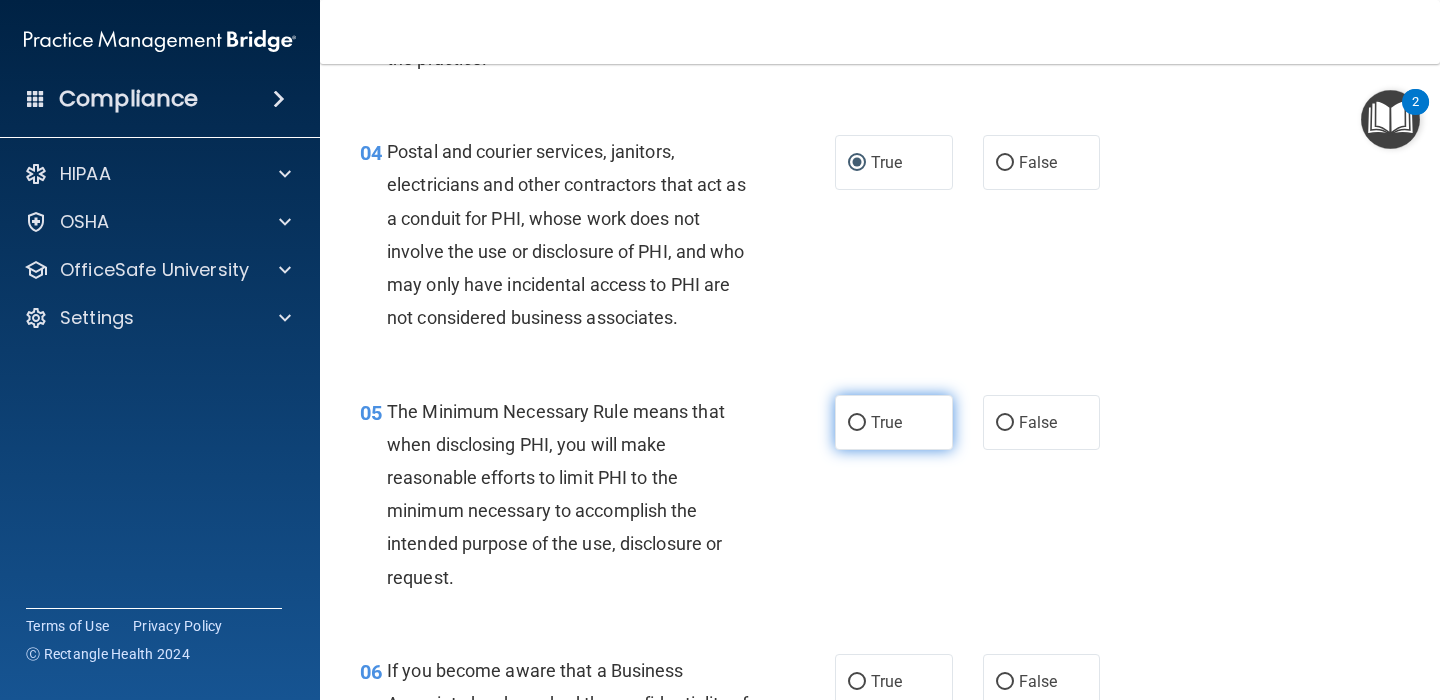 click on "True" at bounding box center [857, 423] 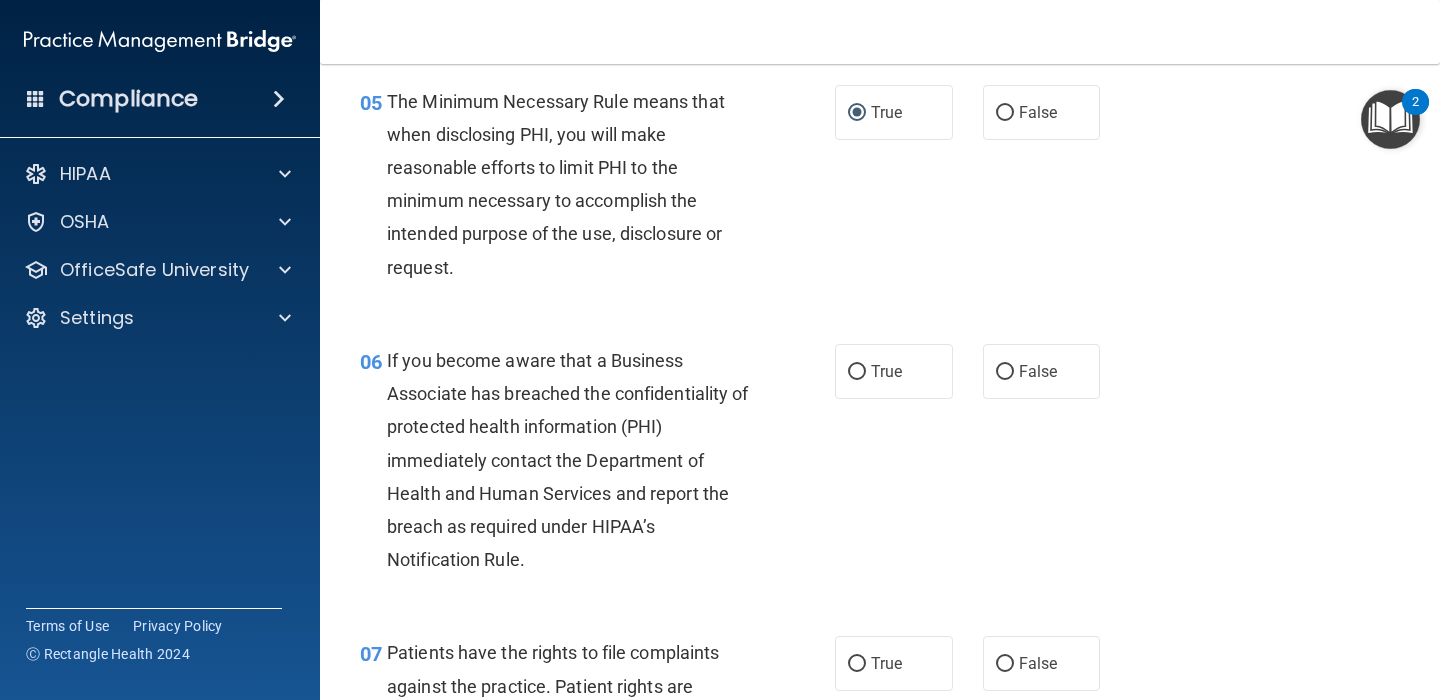 scroll, scrollTop: 944, scrollLeft: 0, axis: vertical 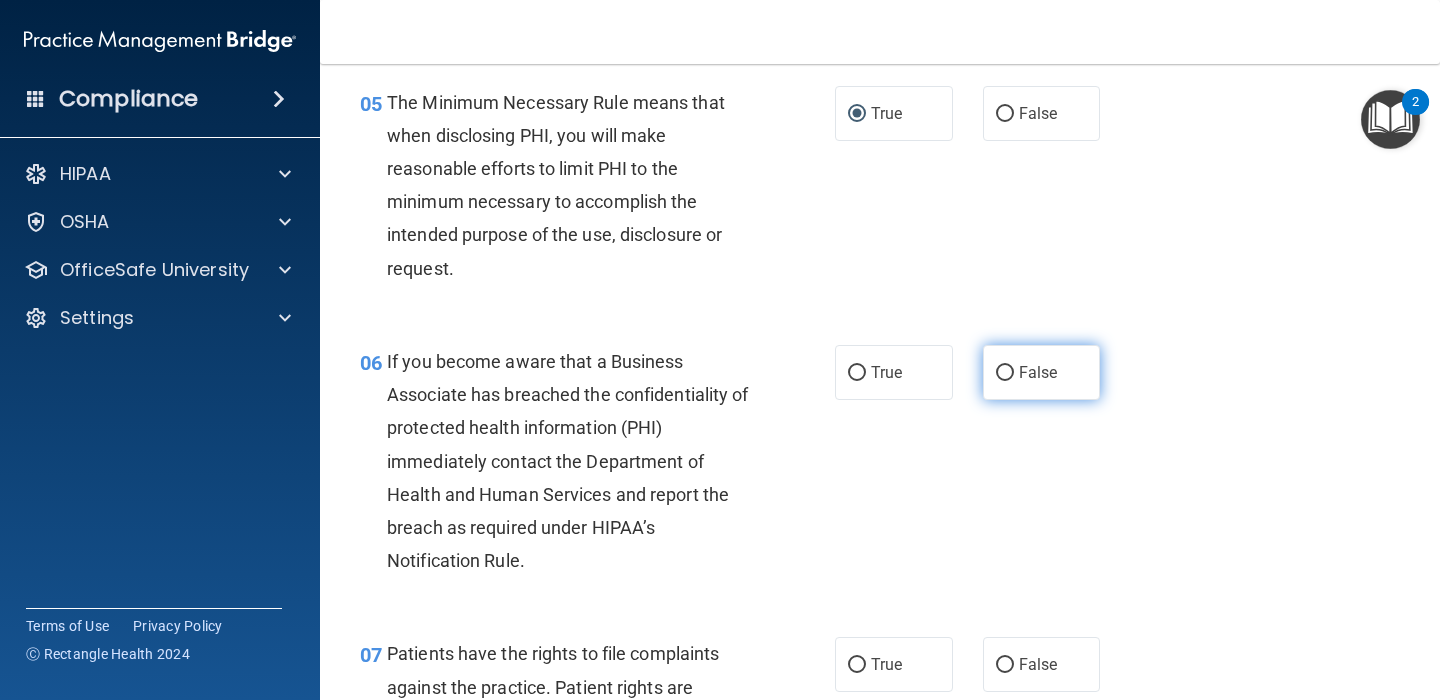 click on "False" at bounding box center [1038, 372] 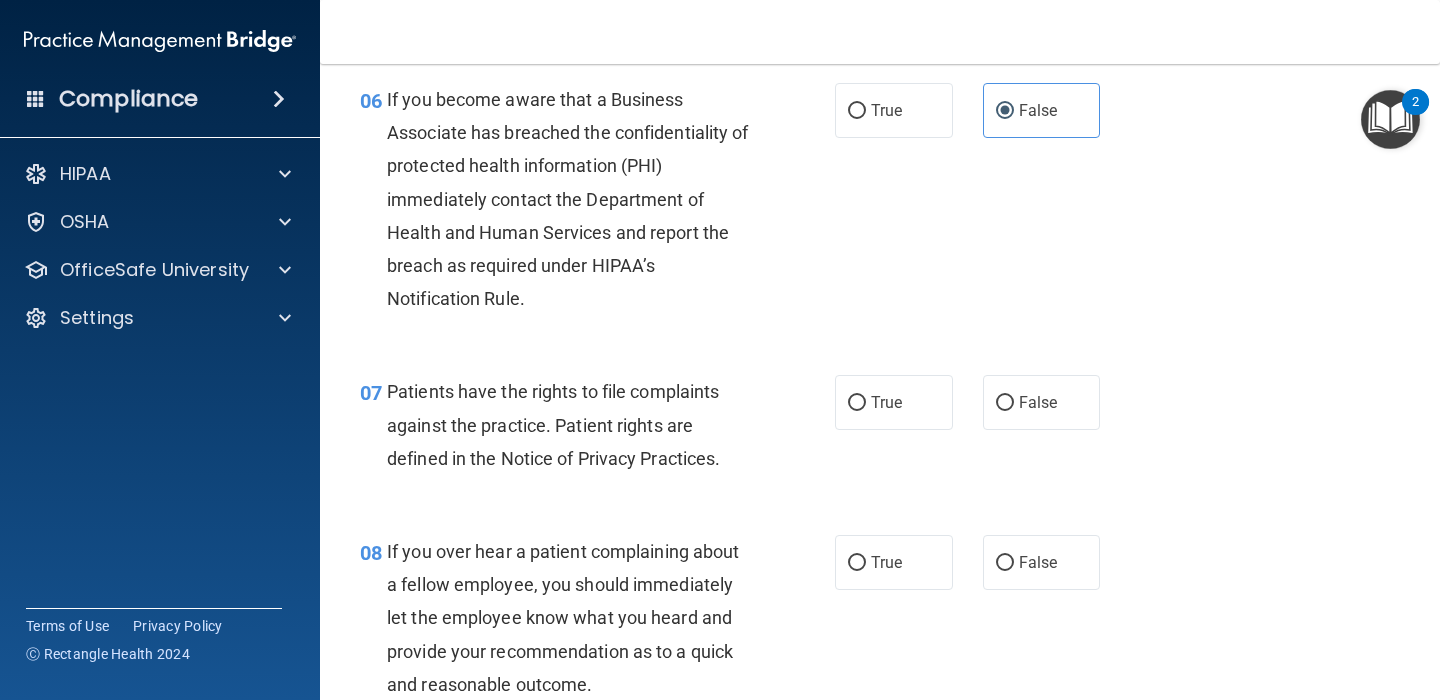 scroll, scrollTop: 1205, scrollLeft: 0, axis: vertical 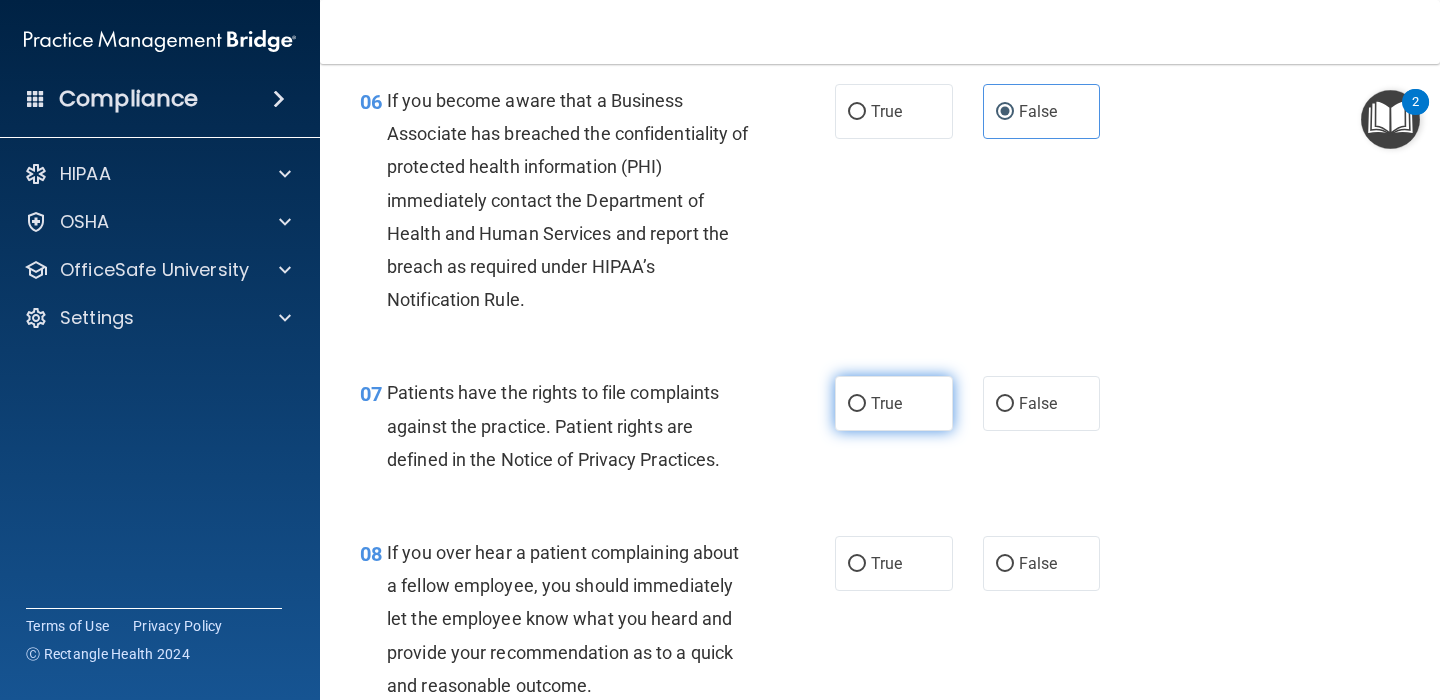 click on "True" at bounding box center [894, 403] 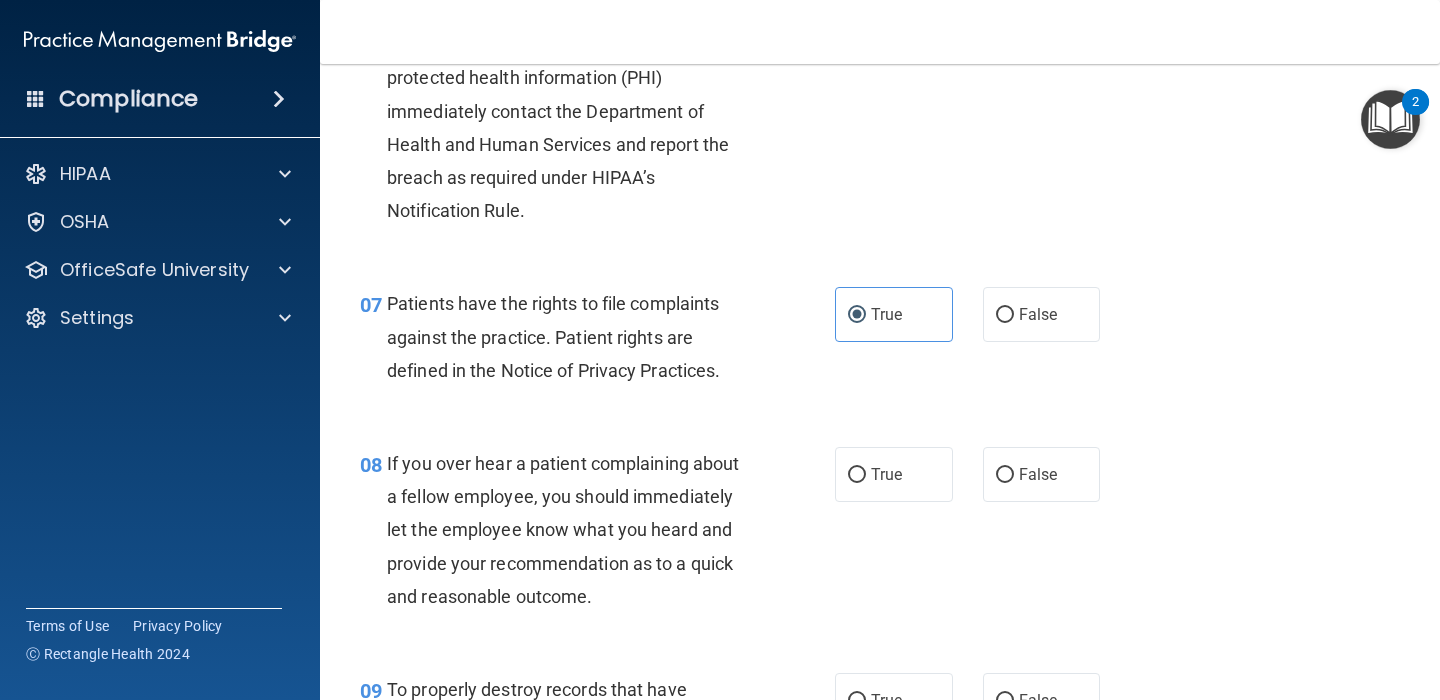scroll, scrollTop: 1379, scrollLeft: 0, axis: vertical 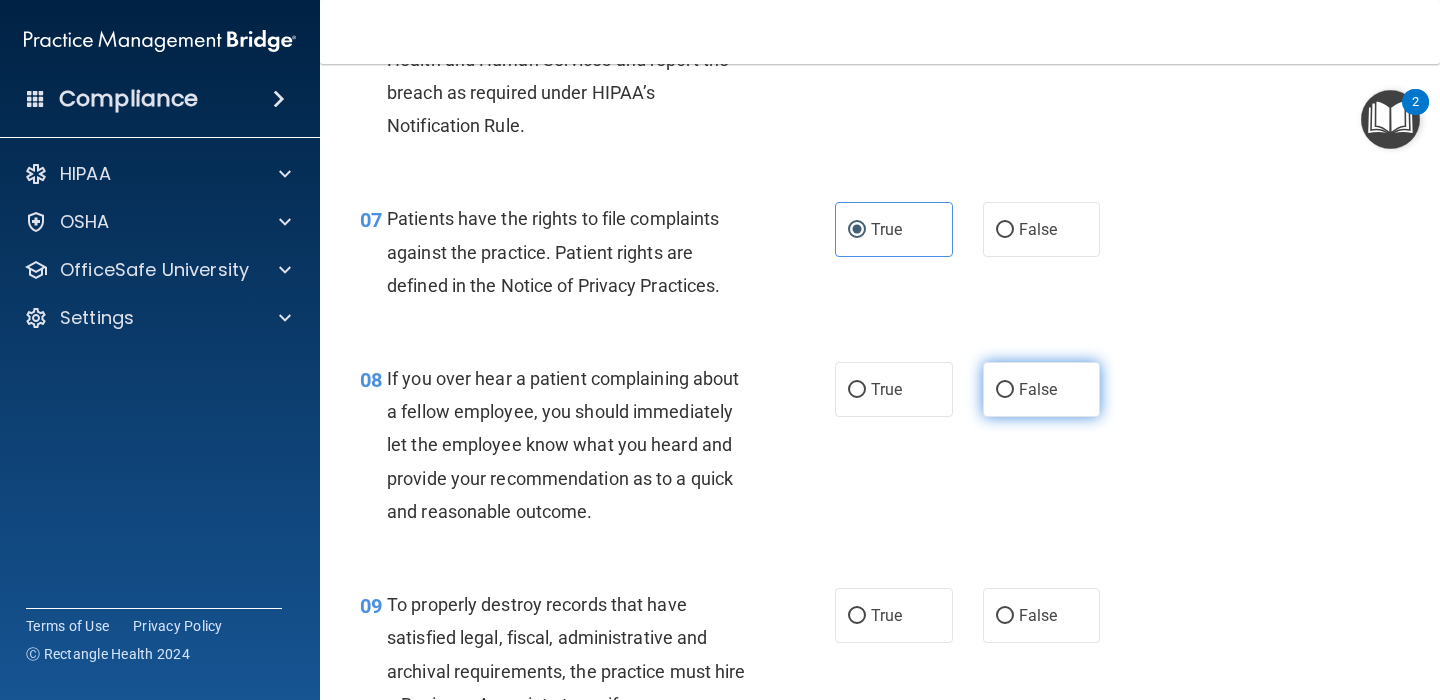 click on "False" at bounding box center [1042, 389] 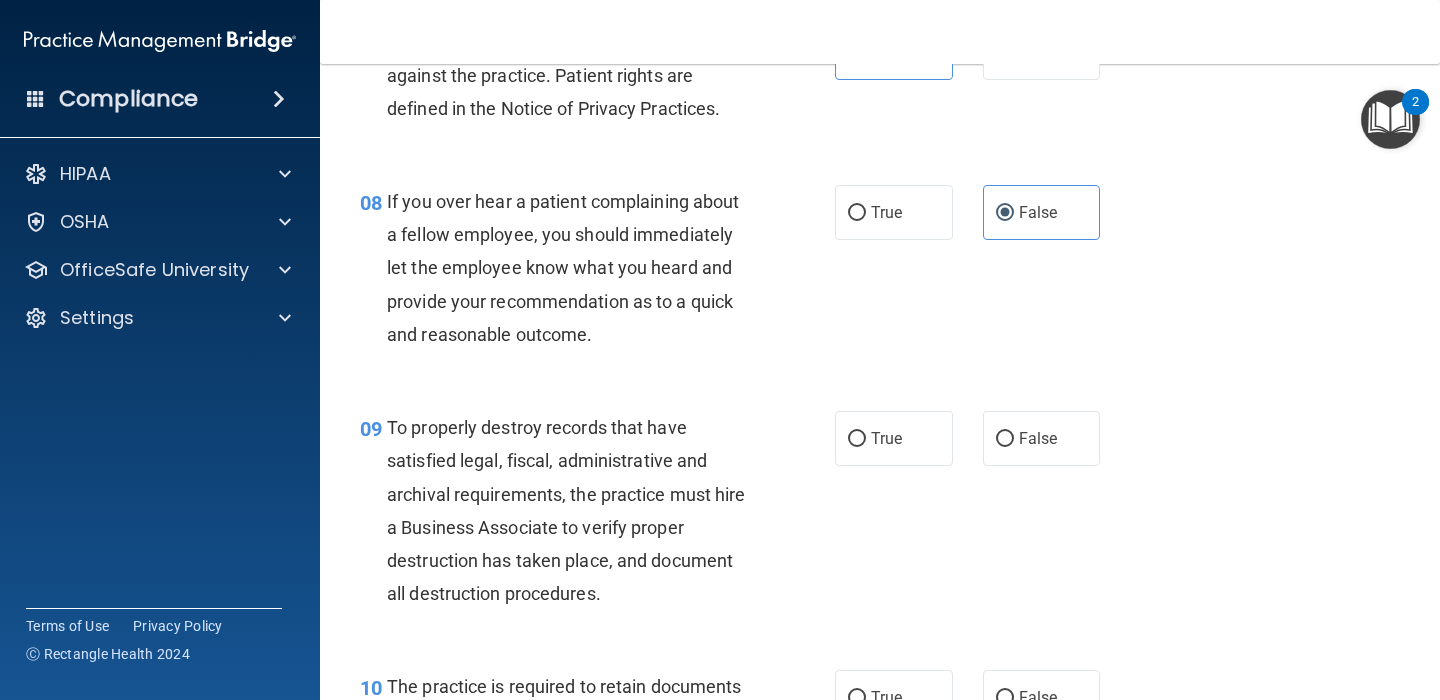 scroll, scrollTop: 1554, scrollLeft: 0, axis: vertical 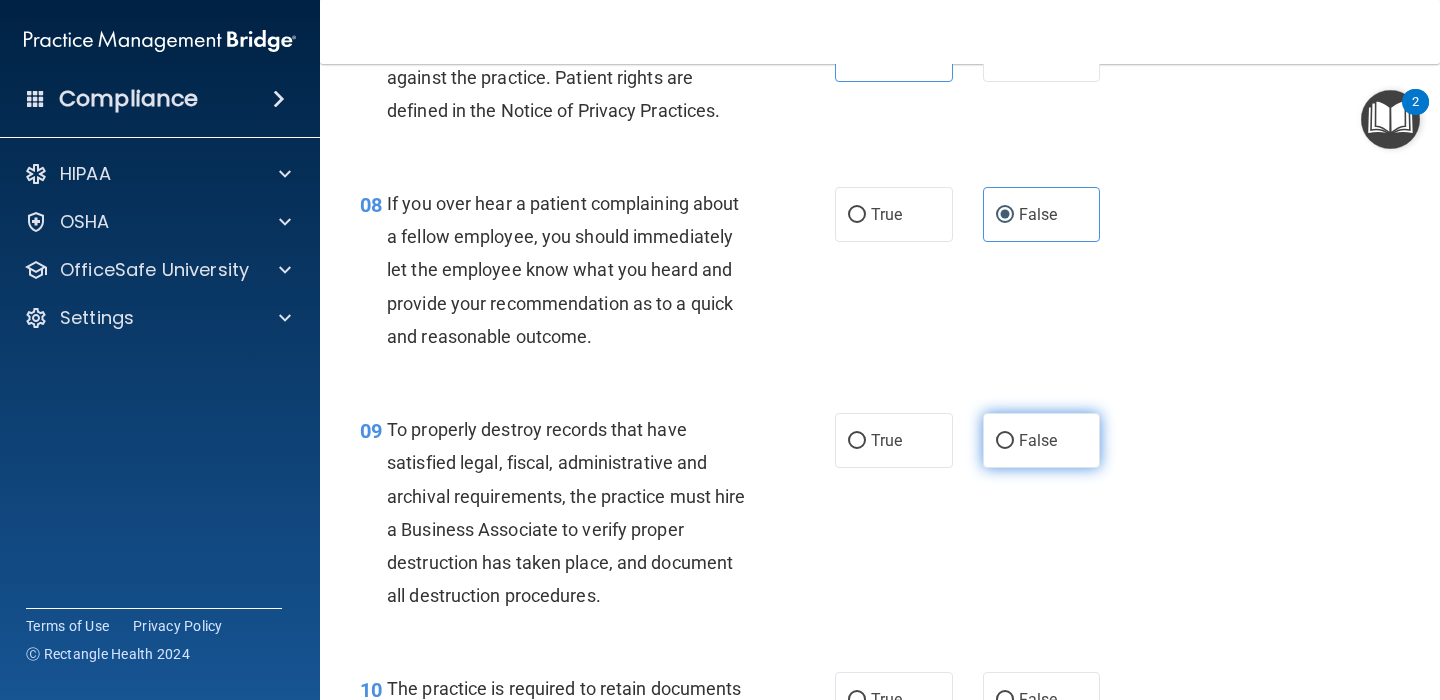 click on "False" at bounding box center (1042, 440) 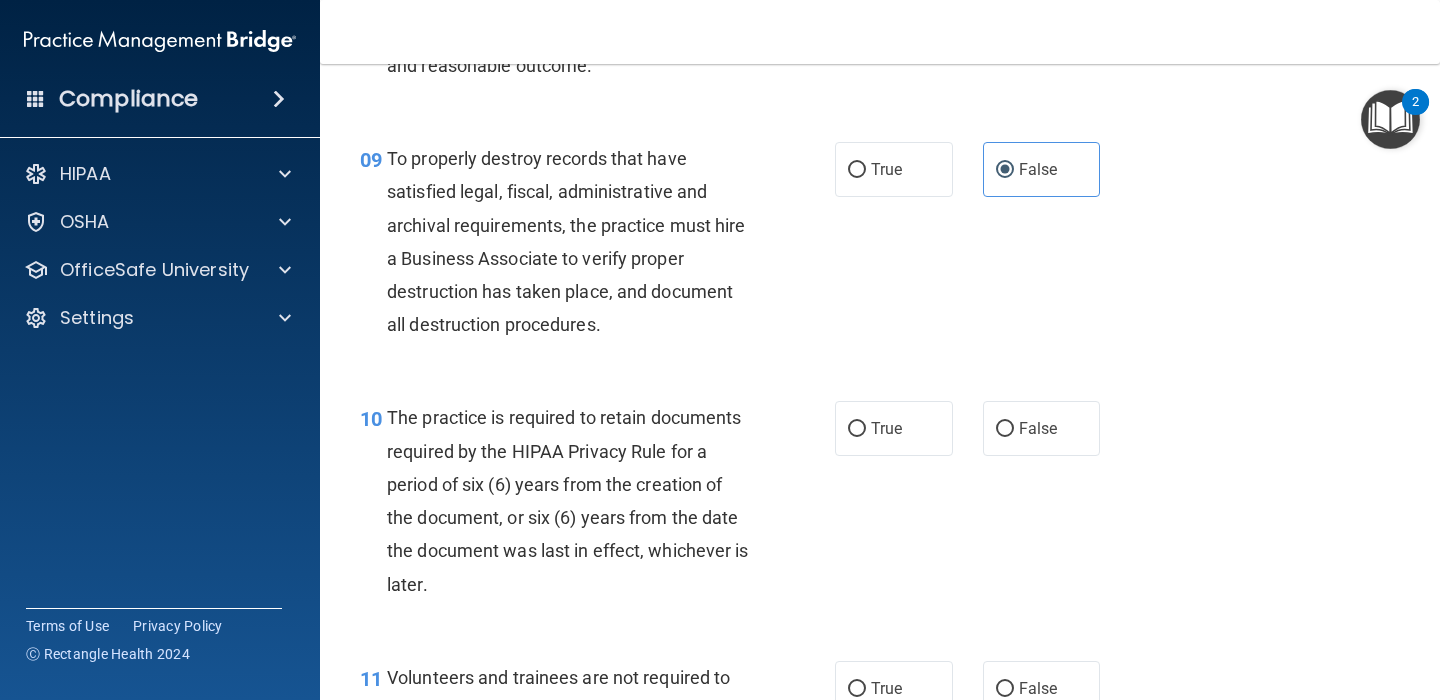 scroll, scrollTop: 1840, scrollLeft: 0, axis: vertical 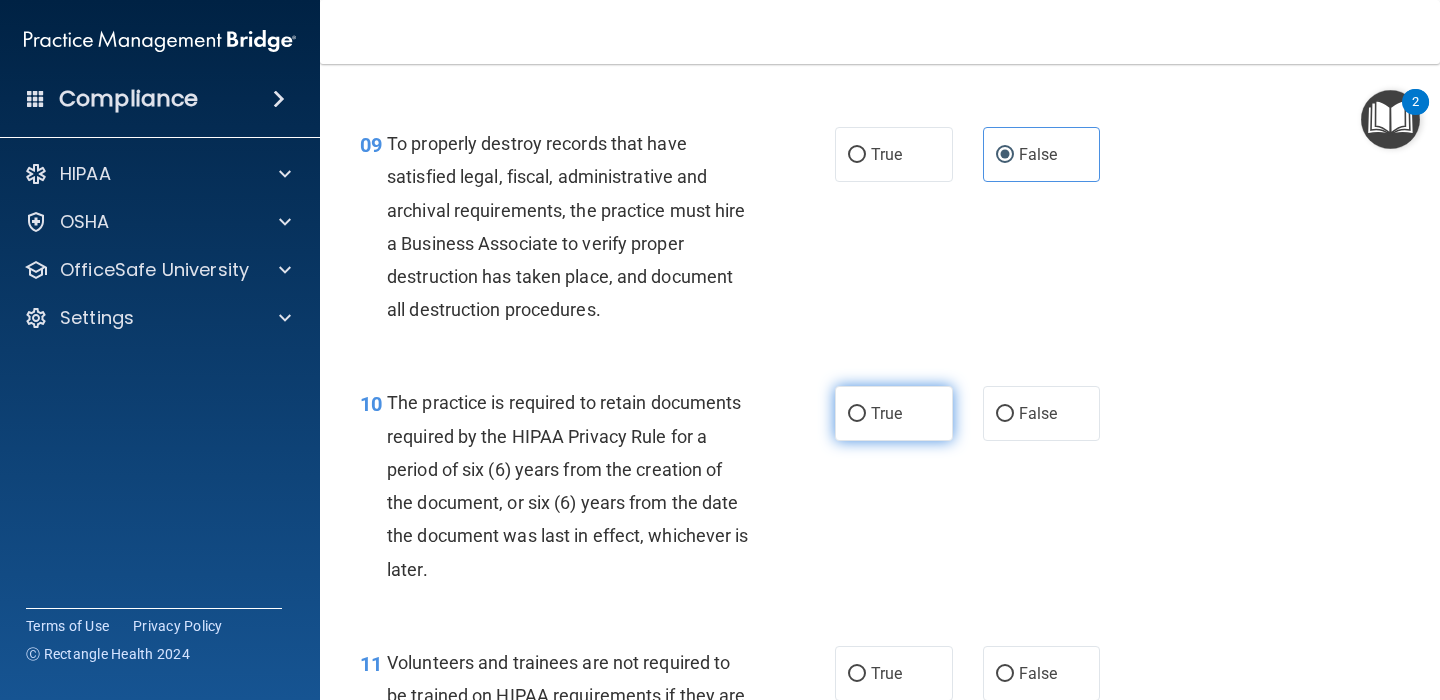 click on "True" at bounding box center [886, 413] 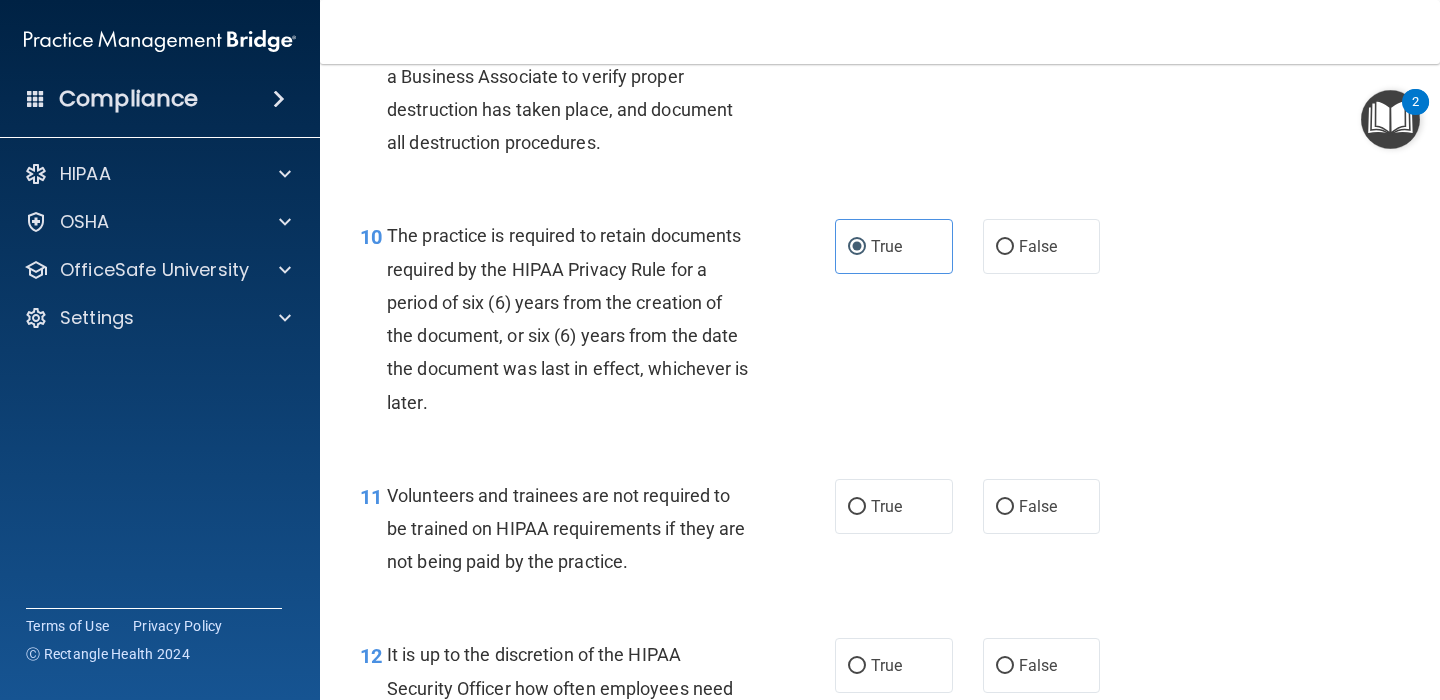 scroll, scrollTop: 2003, scrollLeft: 0, axis: vertical 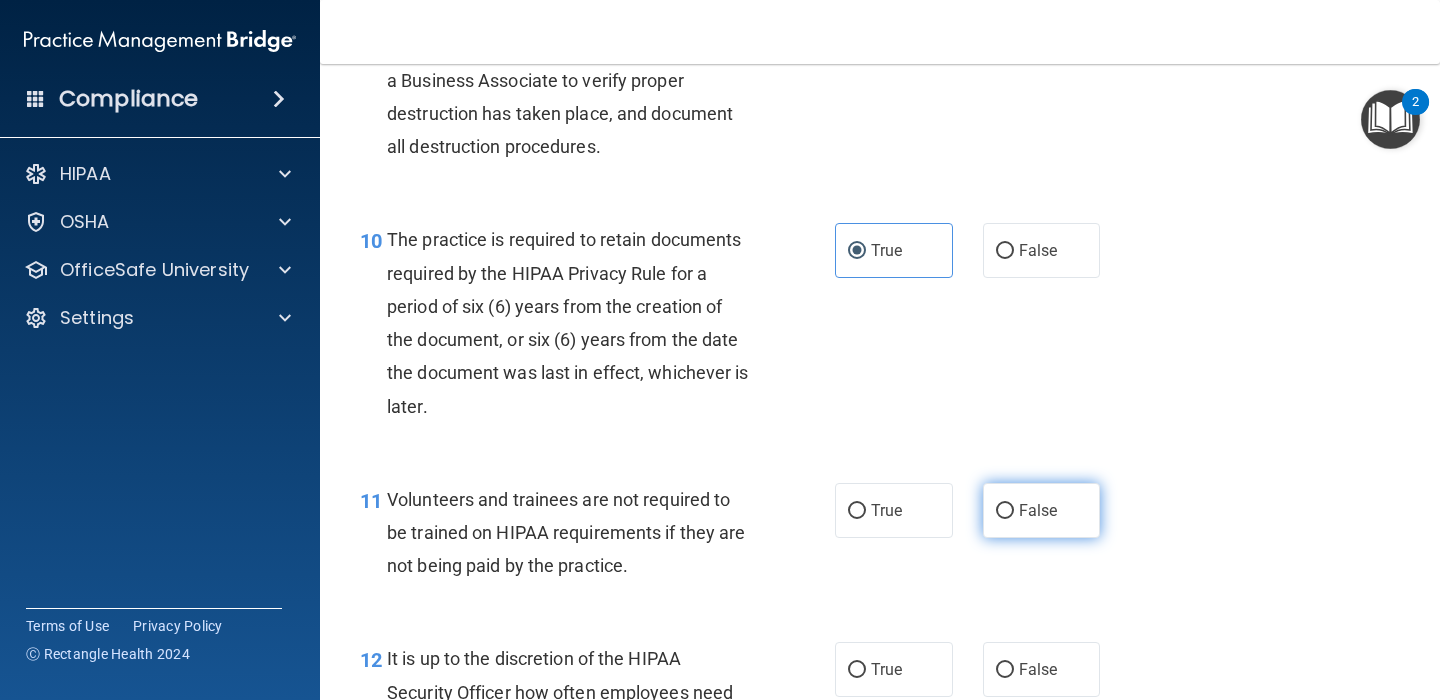 click on "False" at bounding box center (1042, 510) 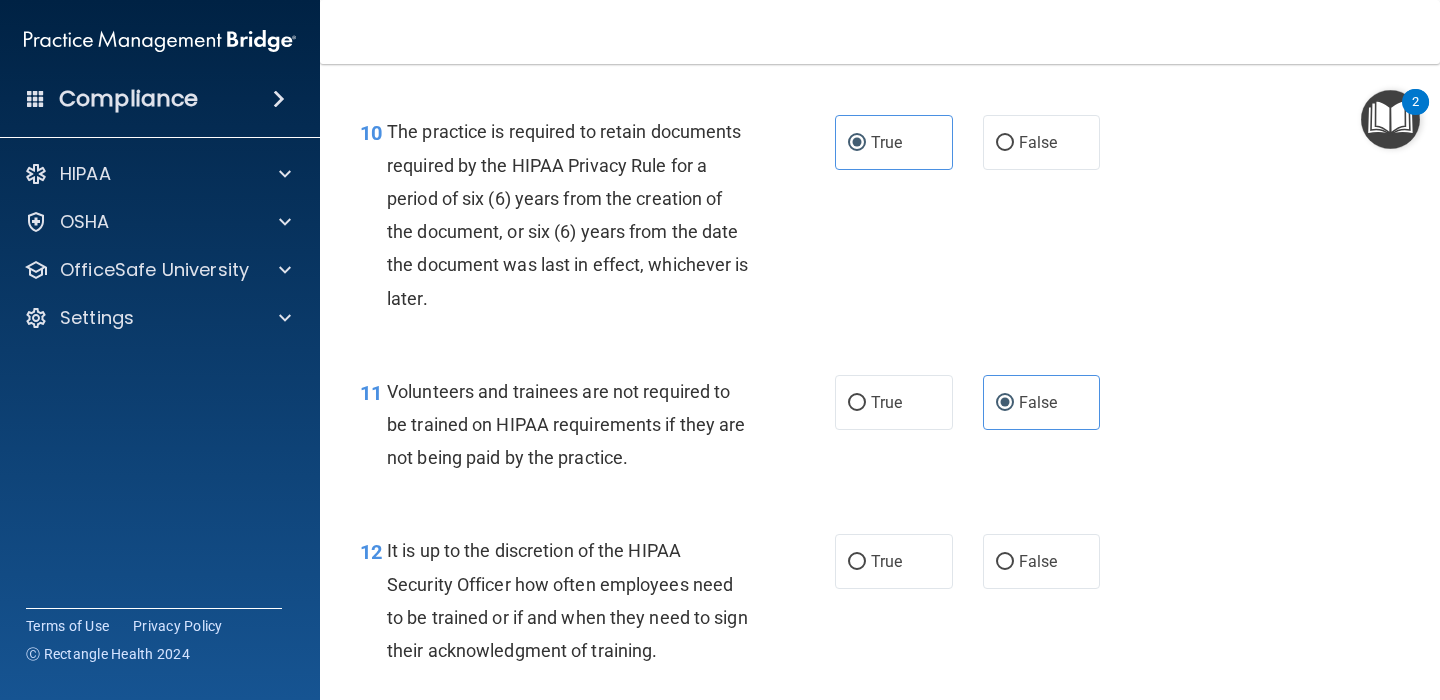 scroll, scrollTop: 2131, scrollLeft: 0, axis: vertical 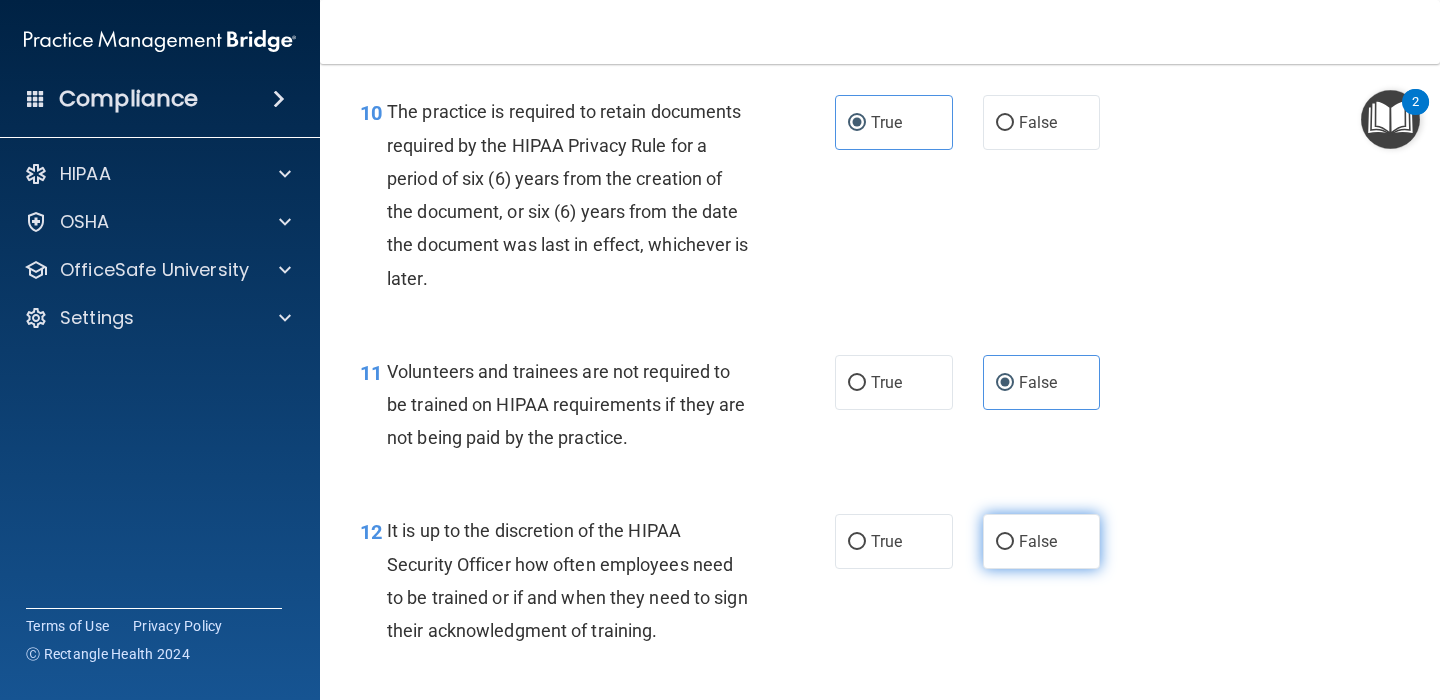 click on "False" at bounding box center (1005, 542) 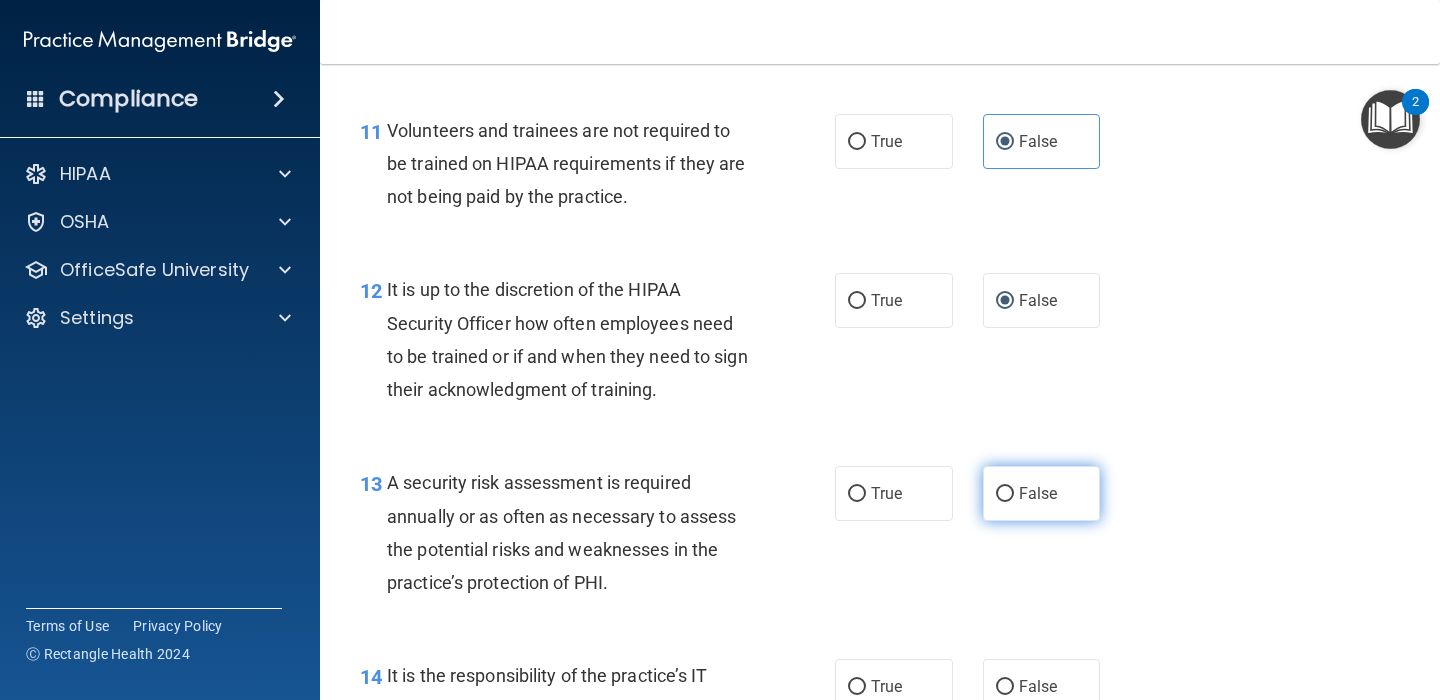 scroll, scrollTop: 2418, scrollLeft: 0, axis: vertical 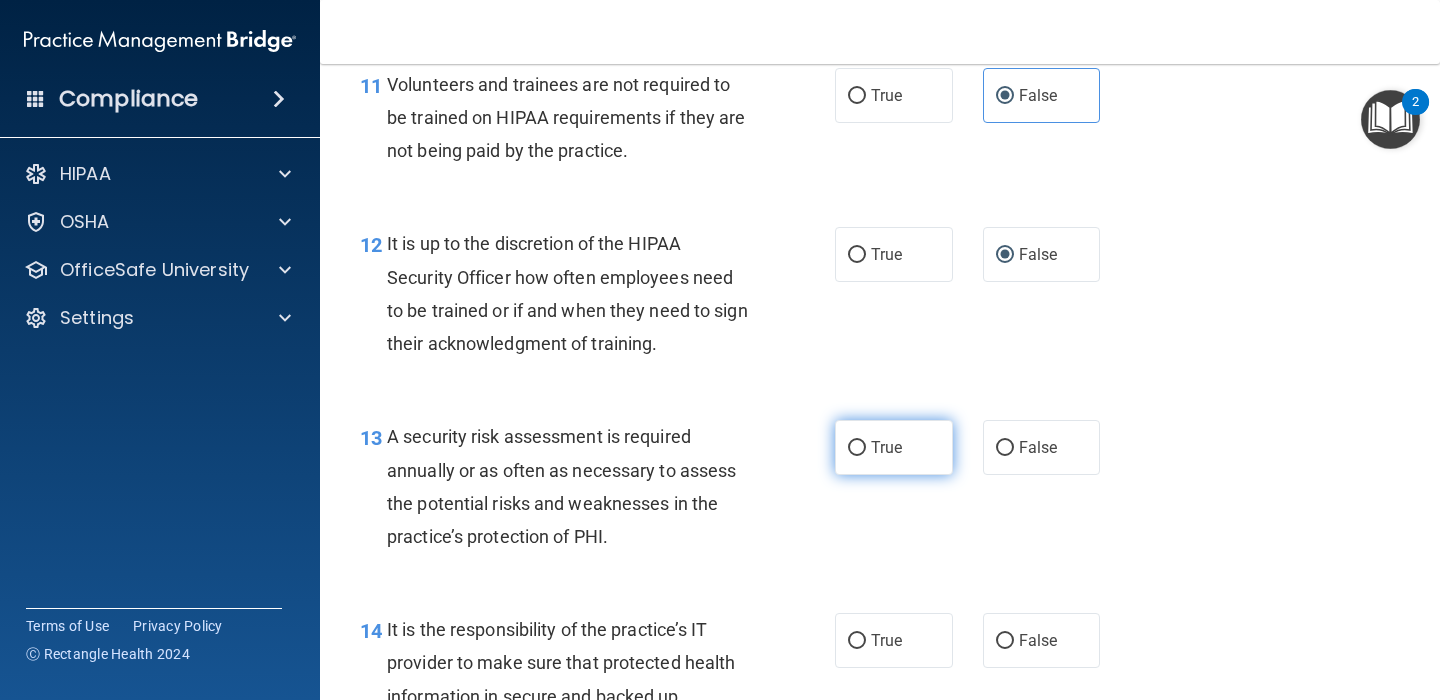 click on "True" at bounding box center (857, 448) 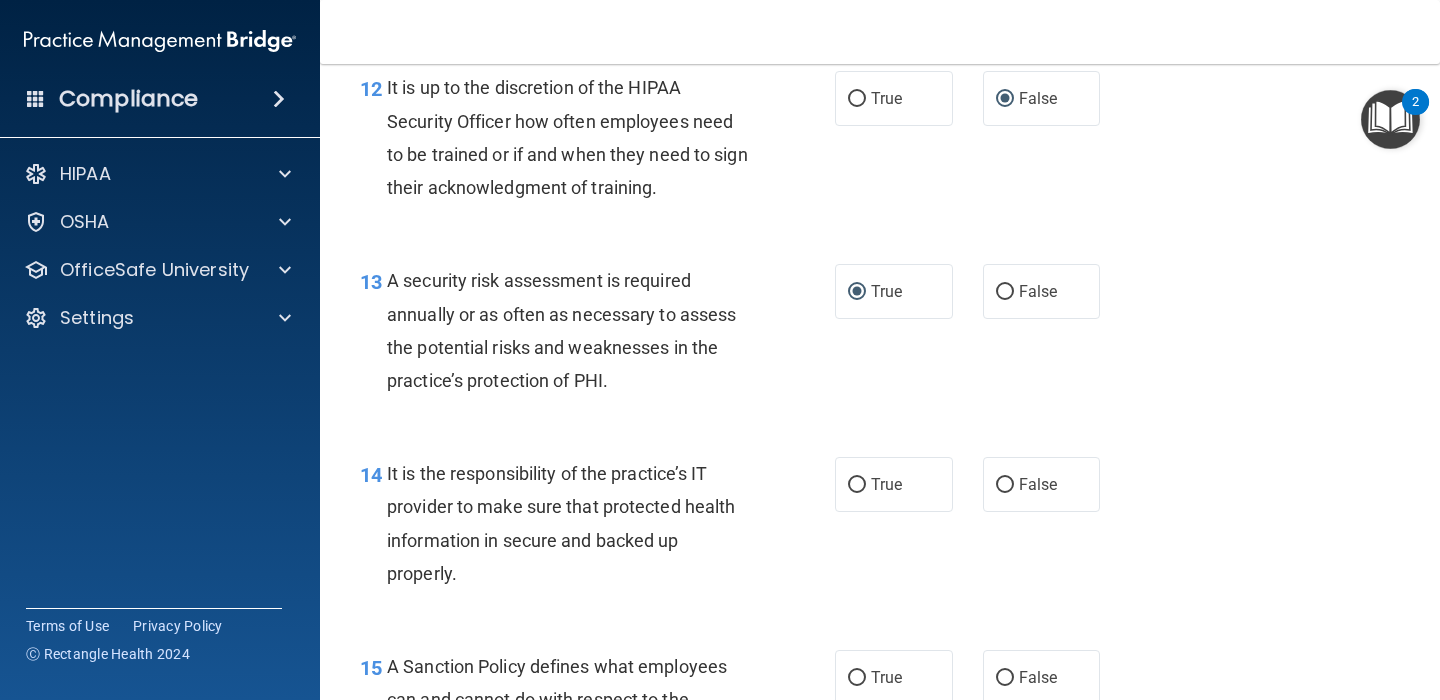 scroll, scrollTop: 2584, scrollLeft: 0, axis: vertical 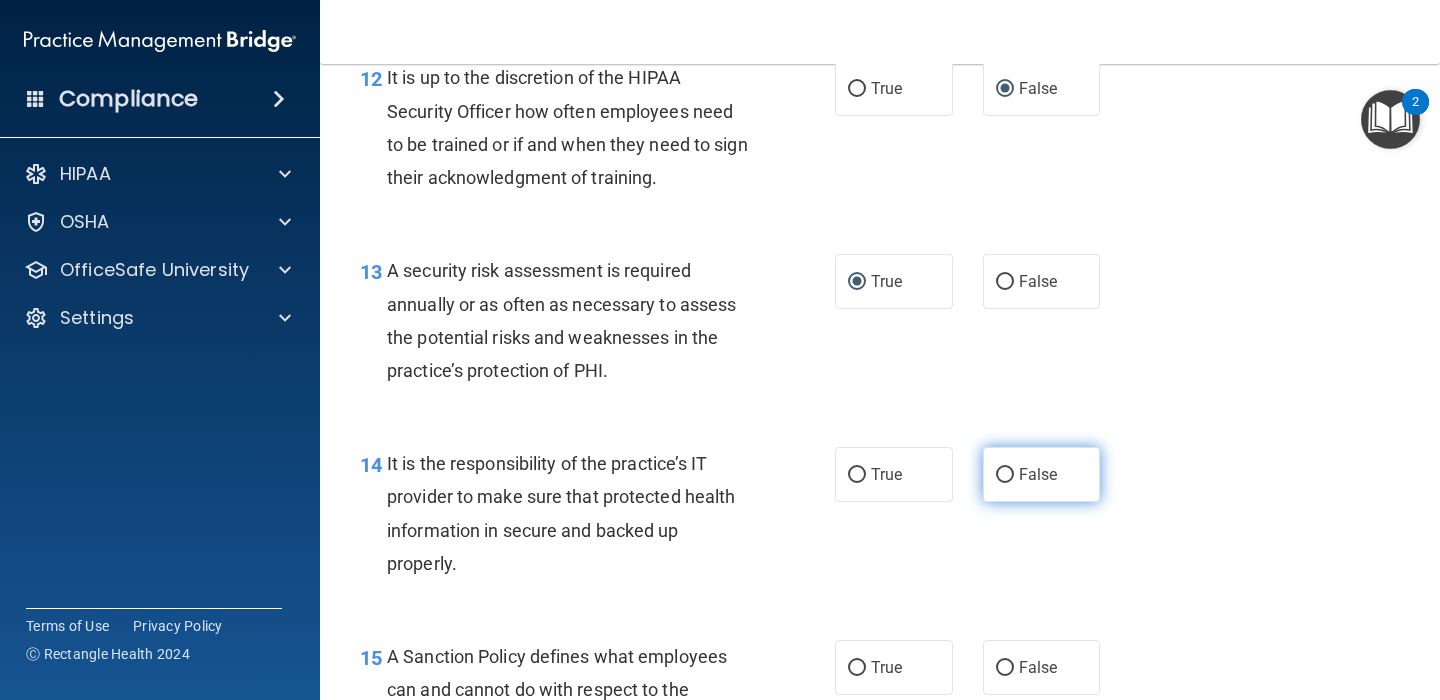 click on "False" at bounding box center [1042, 474] 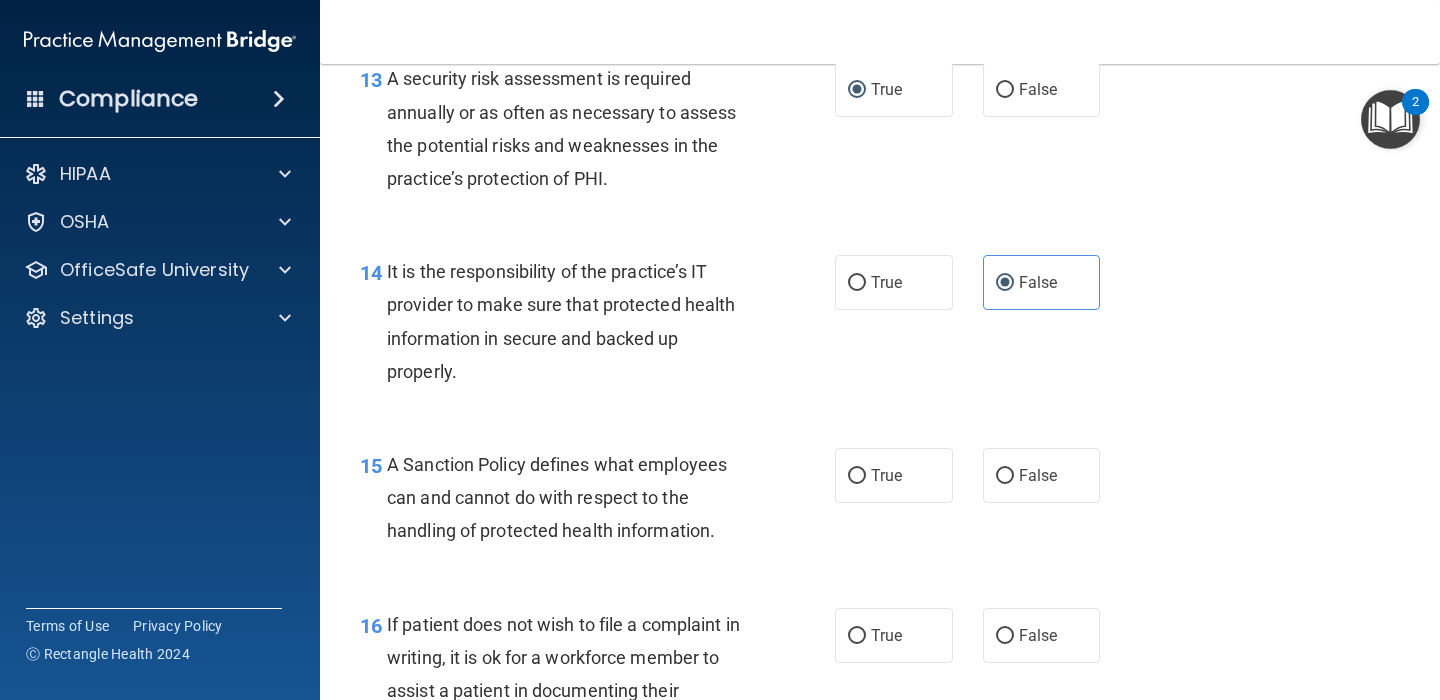 scroll, scrollTop: 2781, scrollLeft: 0, axis: vertical 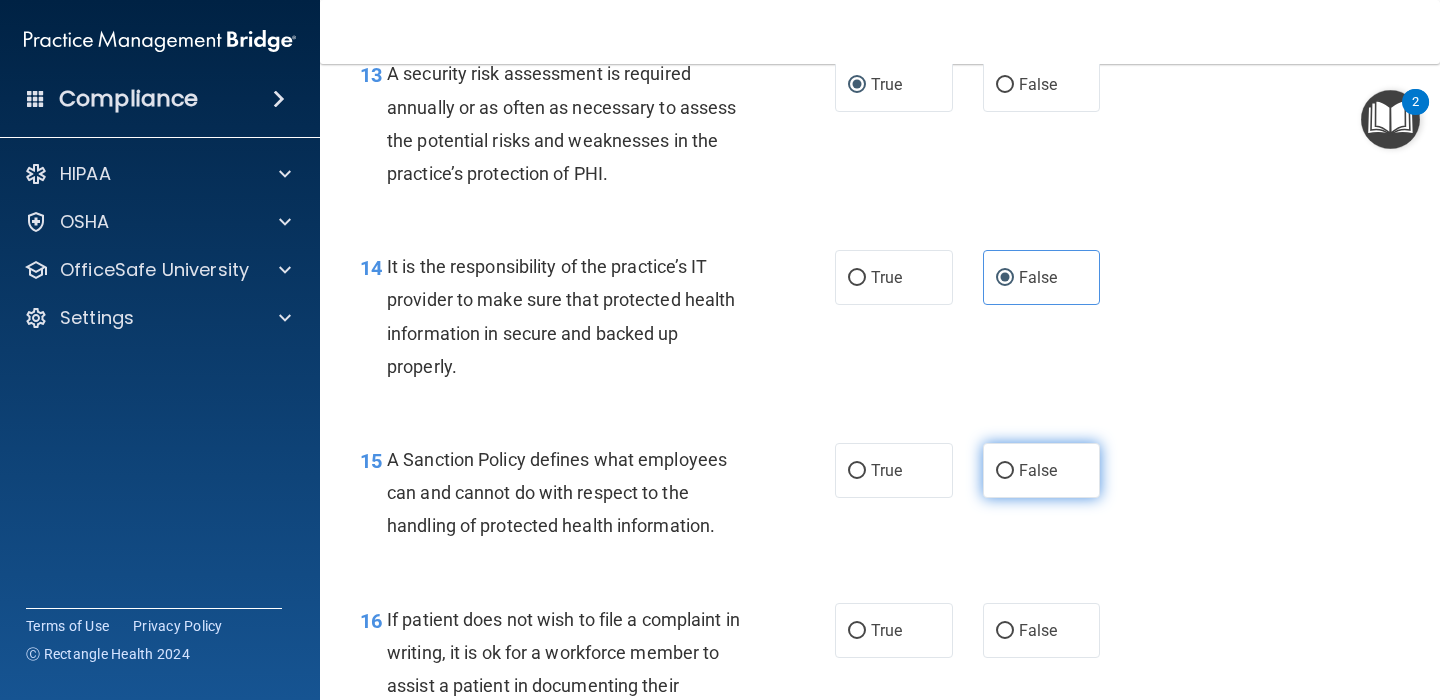 click on "False" at bounding box center [1042, 470] 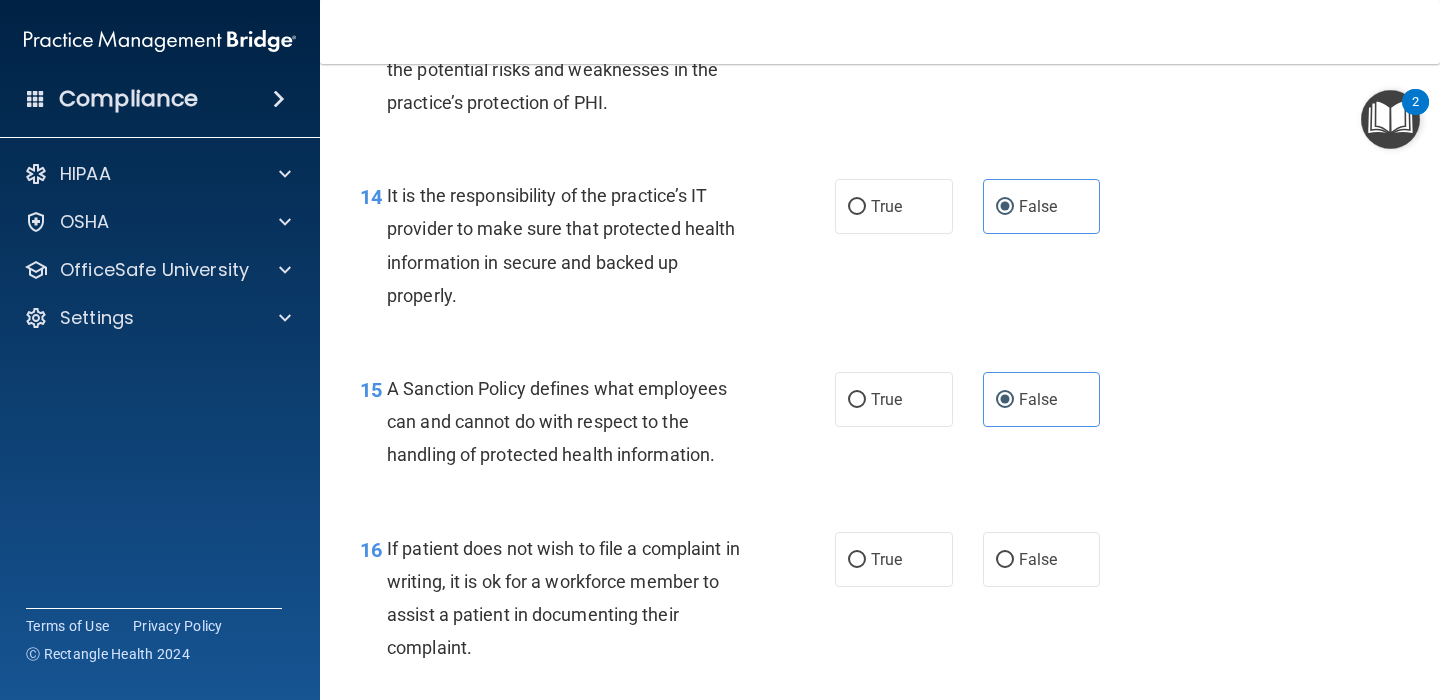 scroll, scrollTop: 2914, scrollLeft: 0, axis: vertical 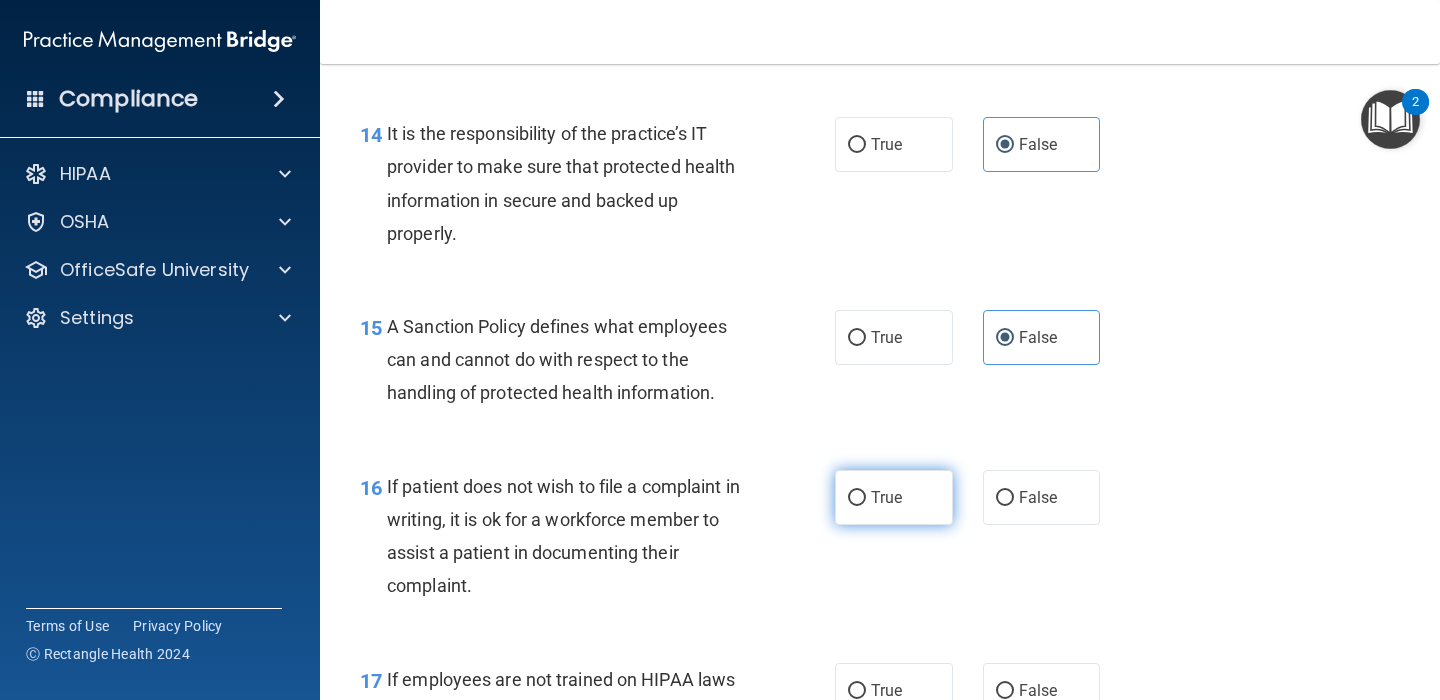 click on "True" at bounding box center (857, 498) 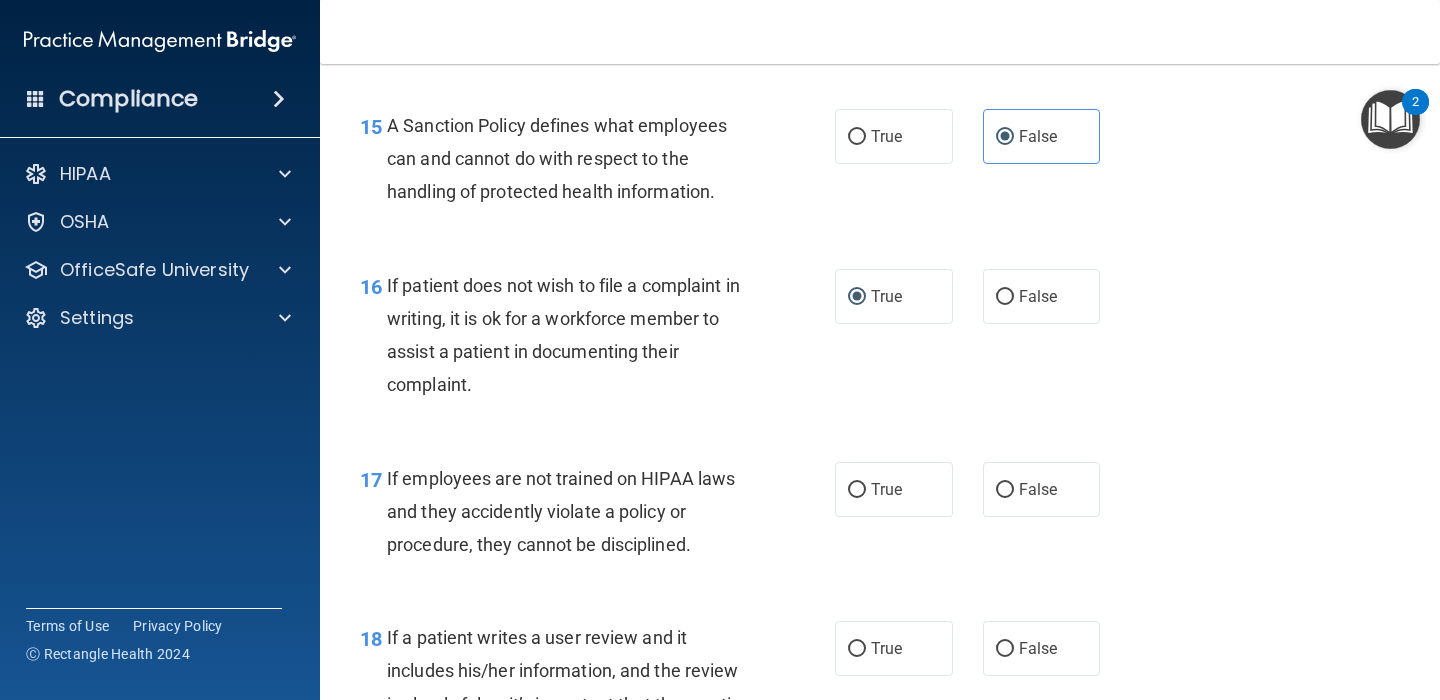 scroll, scrollTop: 3128, scrollLeft: 0, axis: vertical 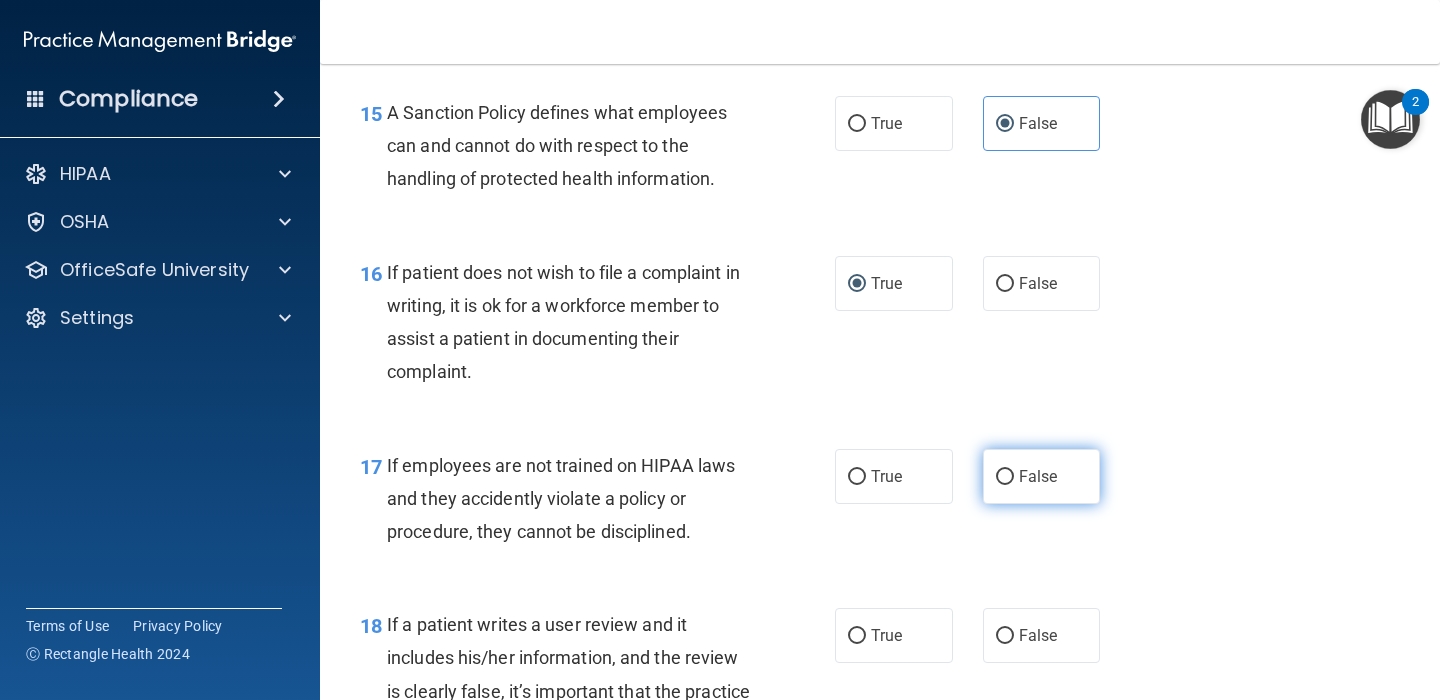 click on "False" at bounding box center (1005, 477) 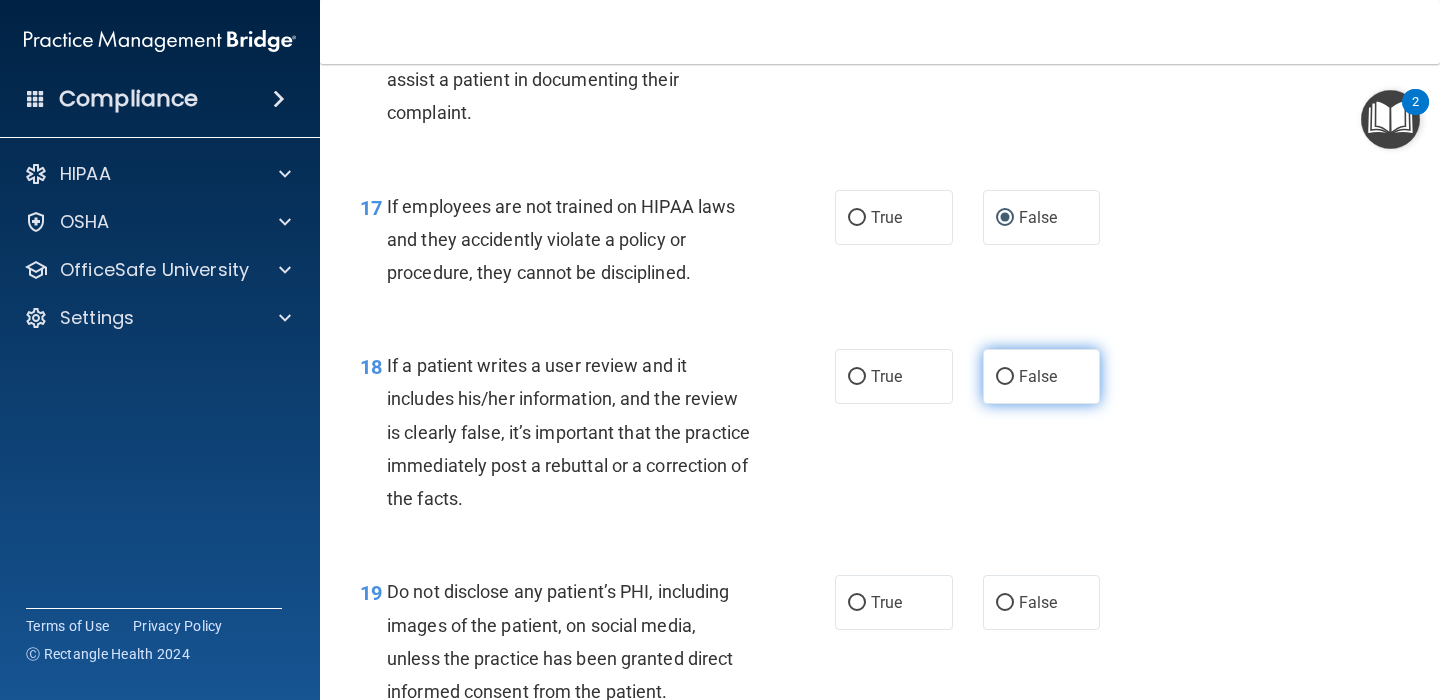 scroll, scrollTop: 3386, scrollLeft: 0, axis: vertical 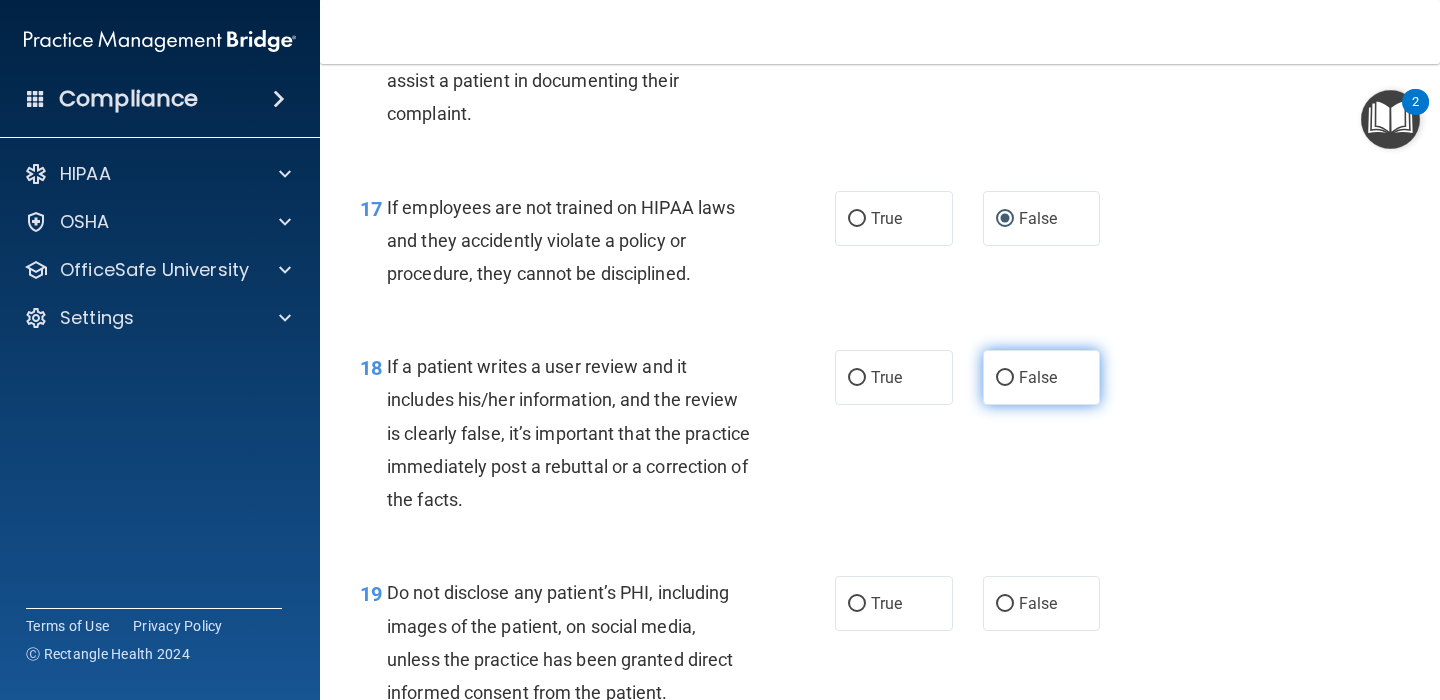 click on "False" at bounding box center [1038, 377] 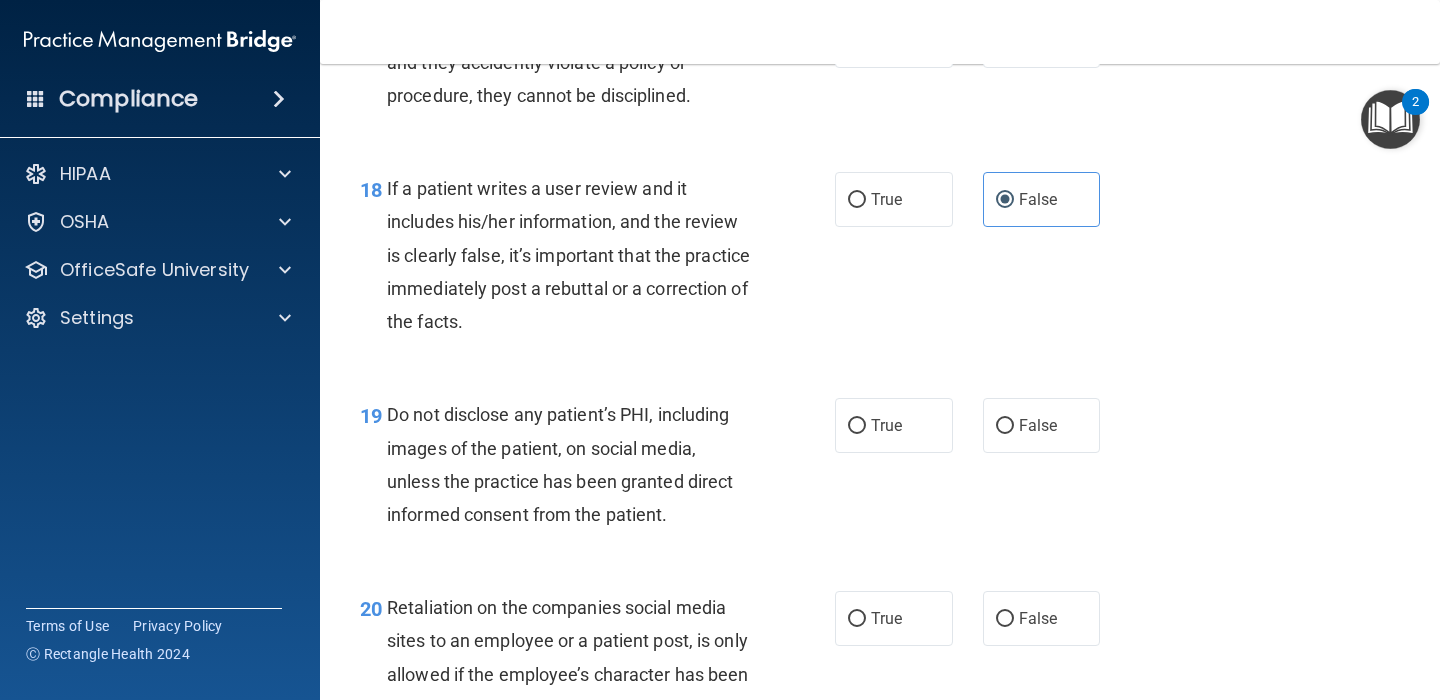 scroll, scrollTop: 3558, scrollLeft: 0, axis: vertical 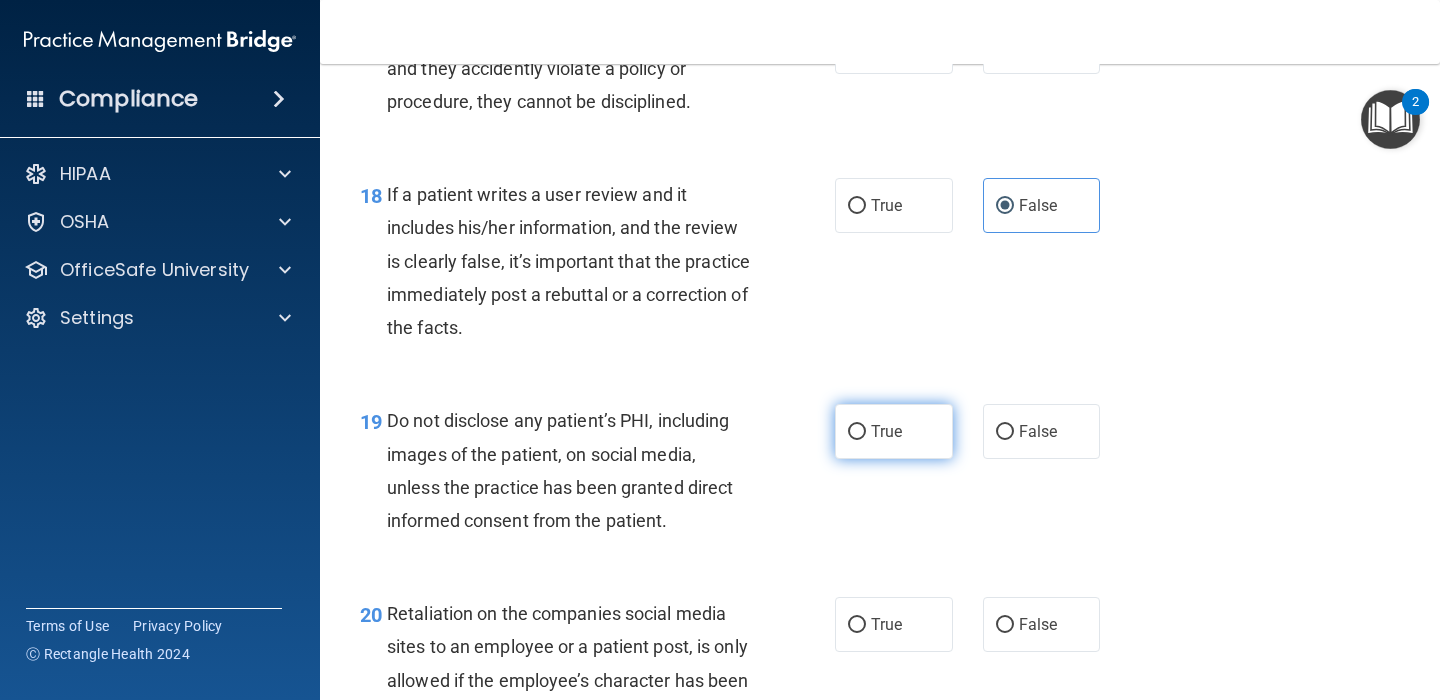 click on "True" at bounding box center (894, 431) 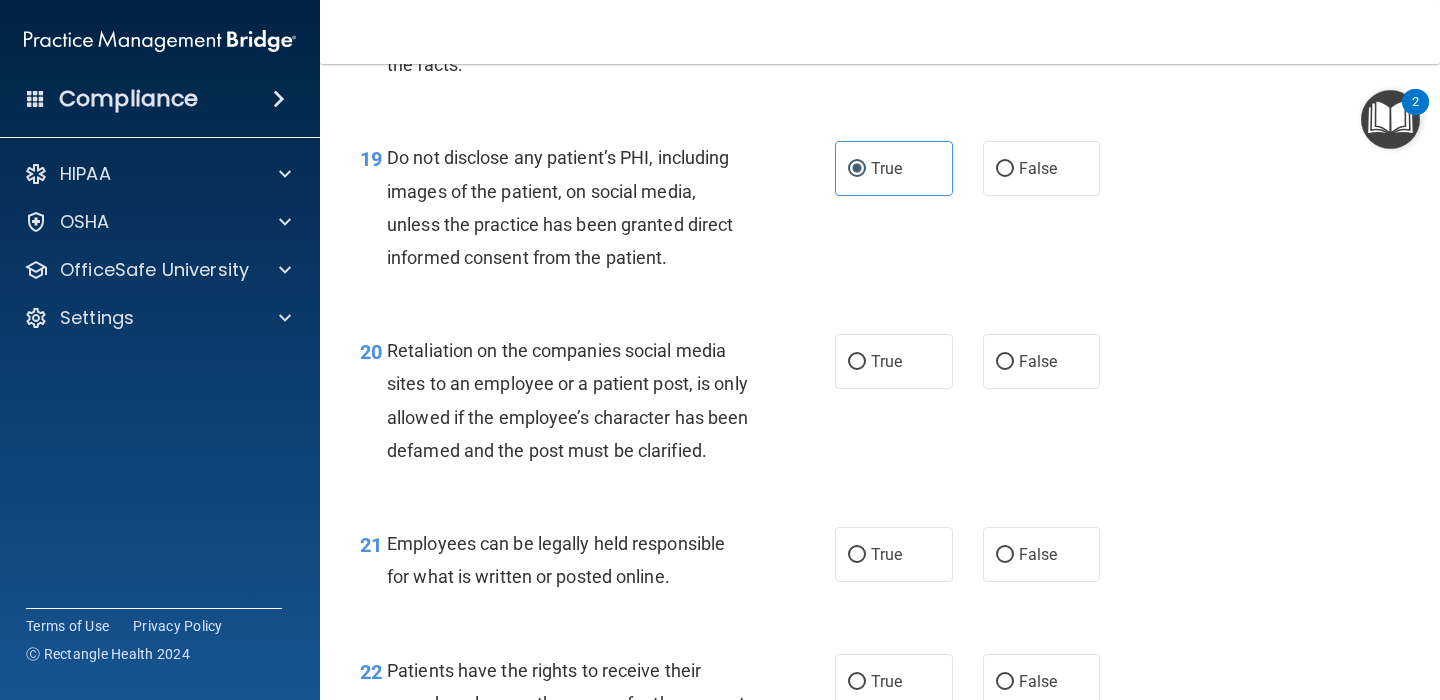 scroll, scrollTop: 3820, scrollLeft: 0, axis: vertical 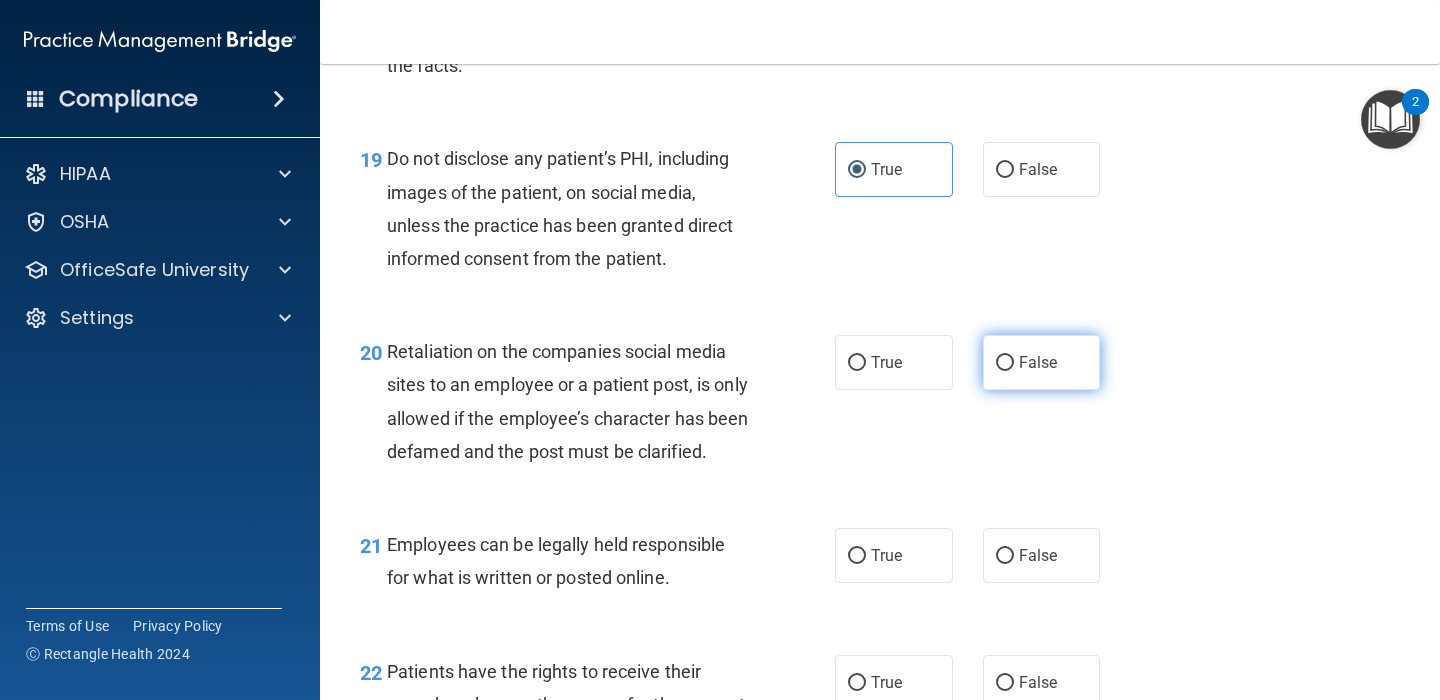 click on "False" at bounding box center (1042, 362) 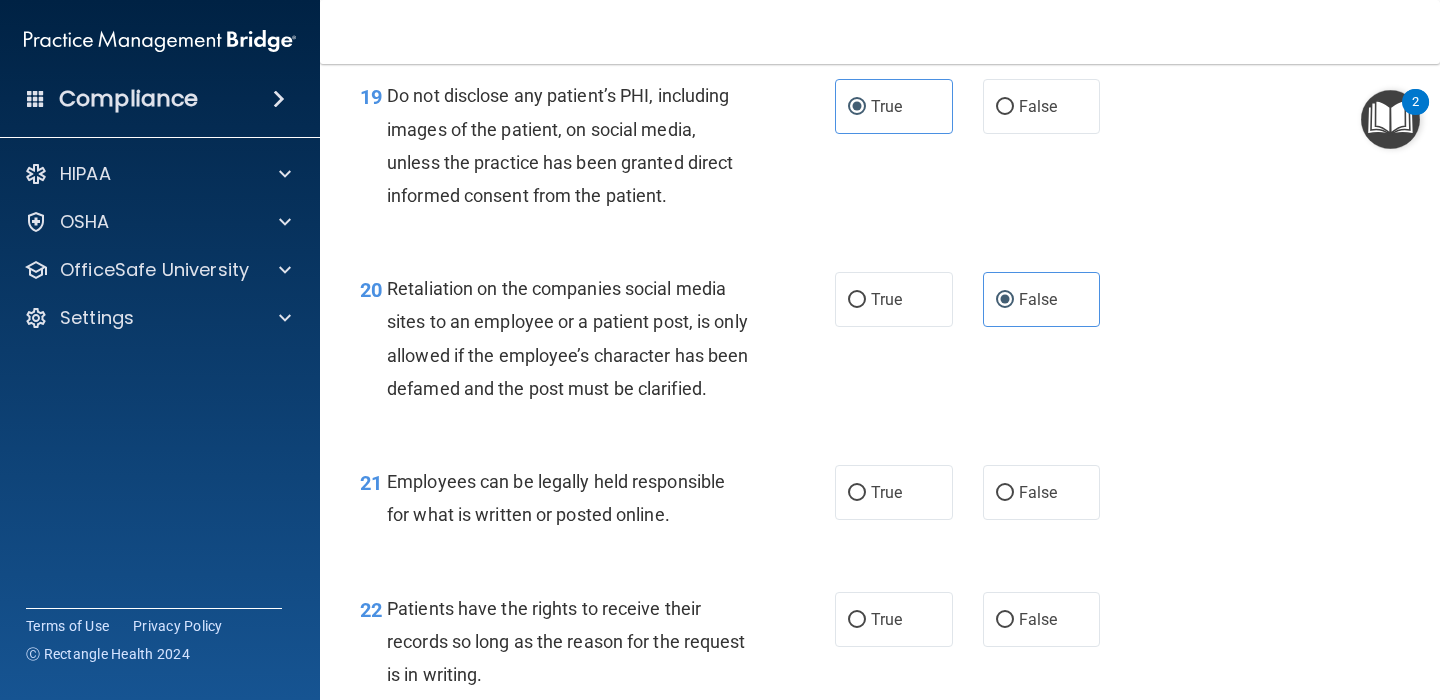 scroll, scrollTop: 3924, scrollLeft: 0, axis: vertical 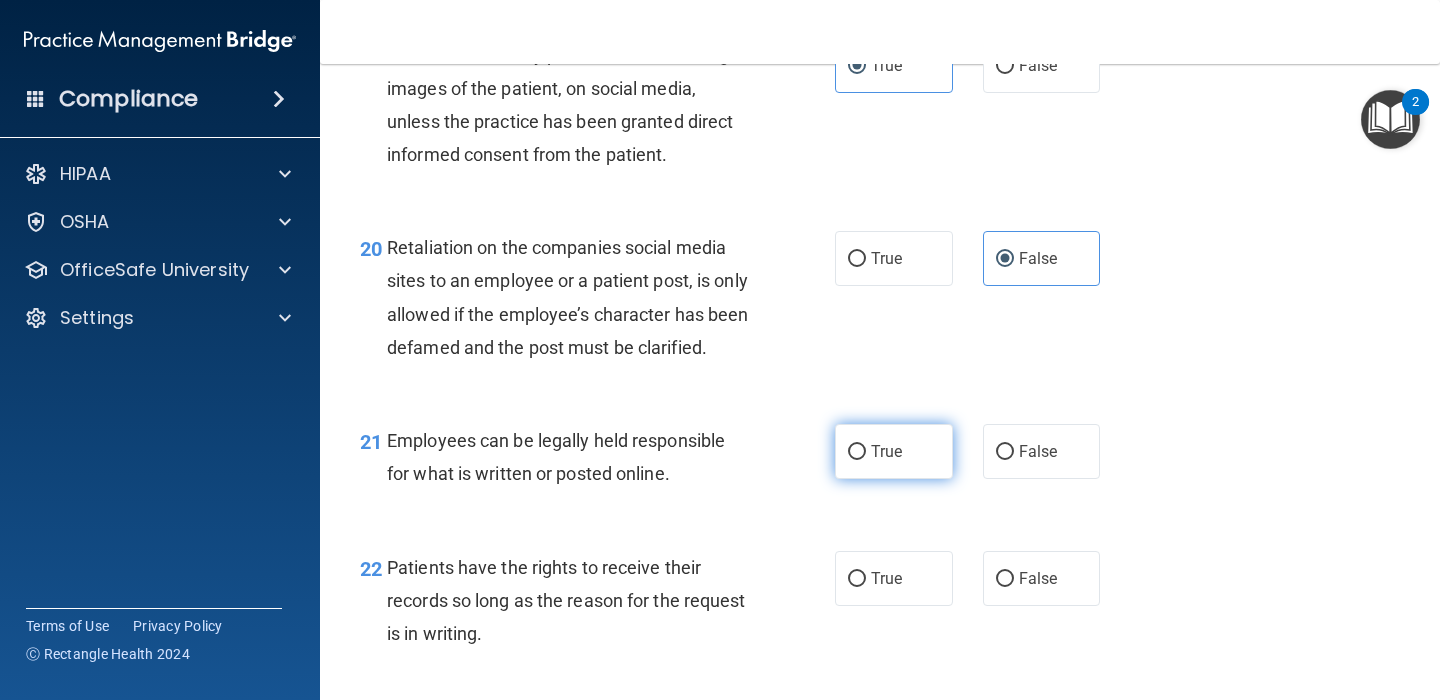 click on "True" at bounding box center (894, 451) 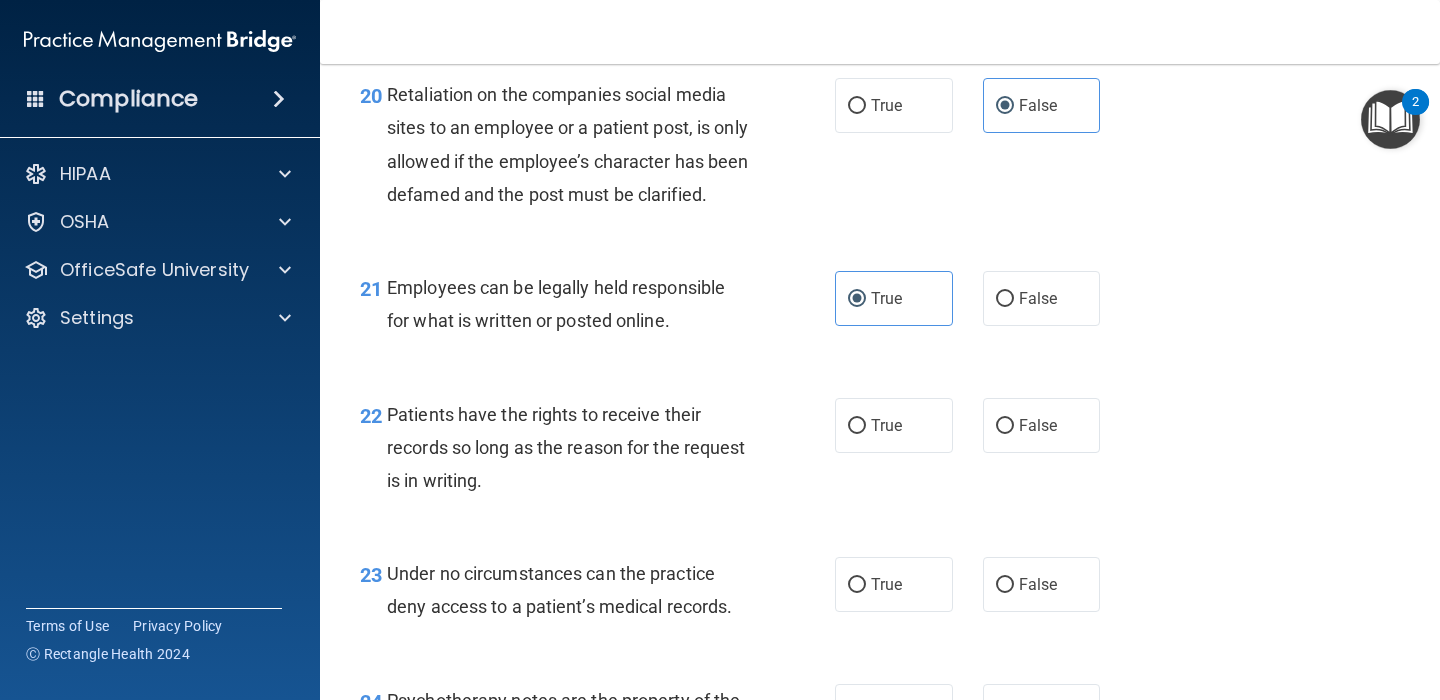 scroll, scrollTop: 4085, scrollLeft: 0, axis: vertical 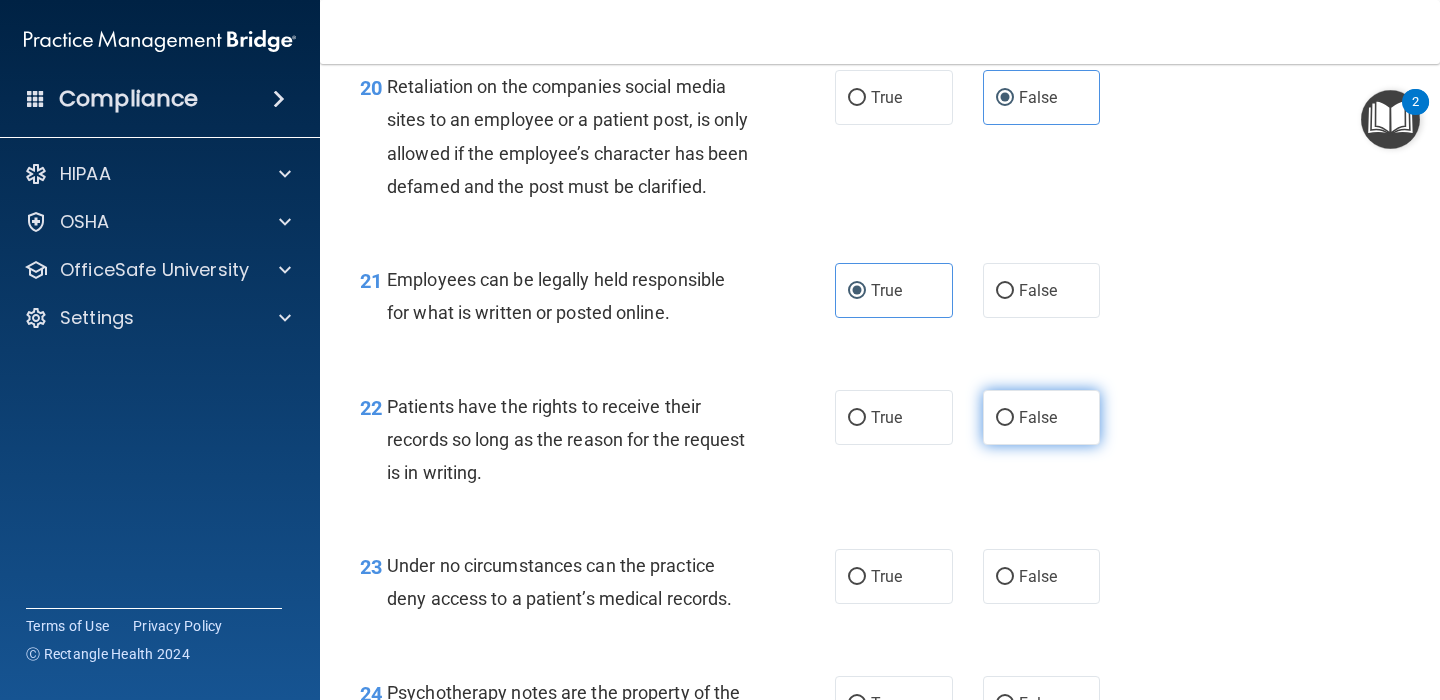 click on "False" at bounding box center (1042, 417) 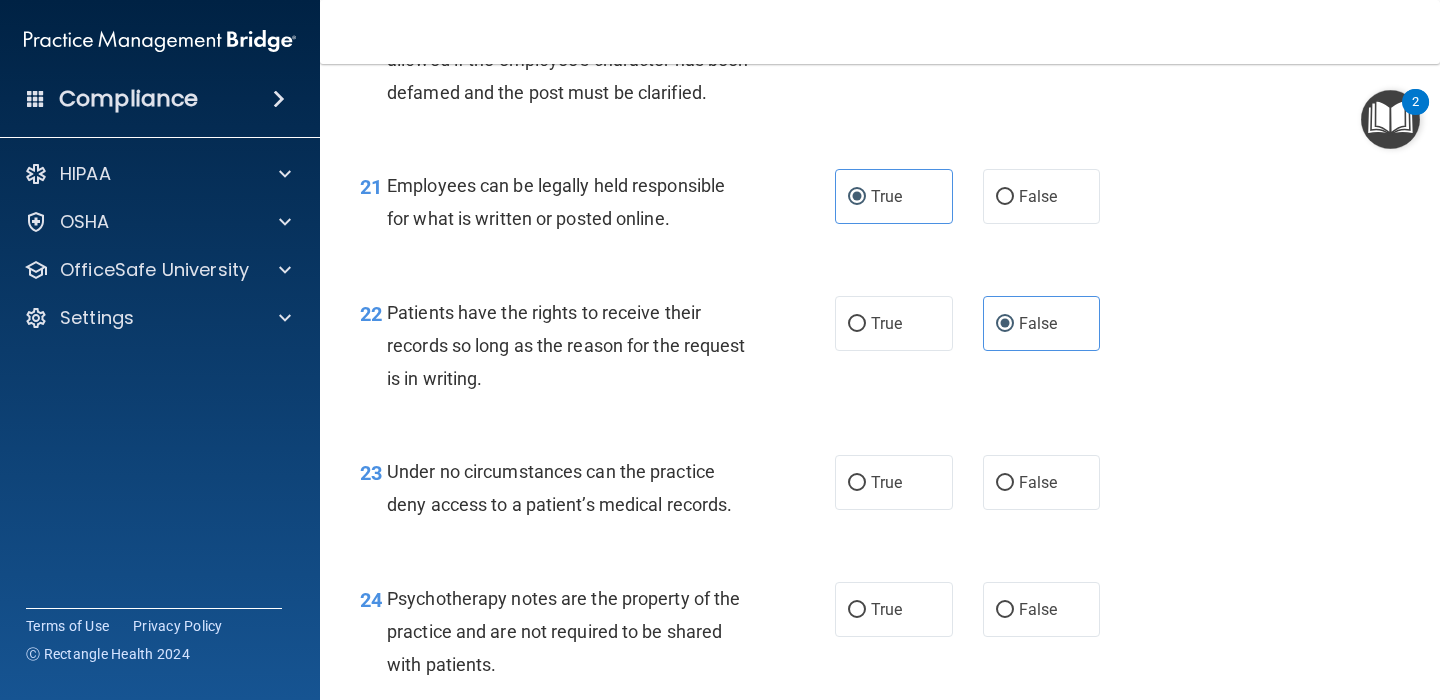 scroll, scrollTop: 4200, scrollLeft: 0, axis: vertical 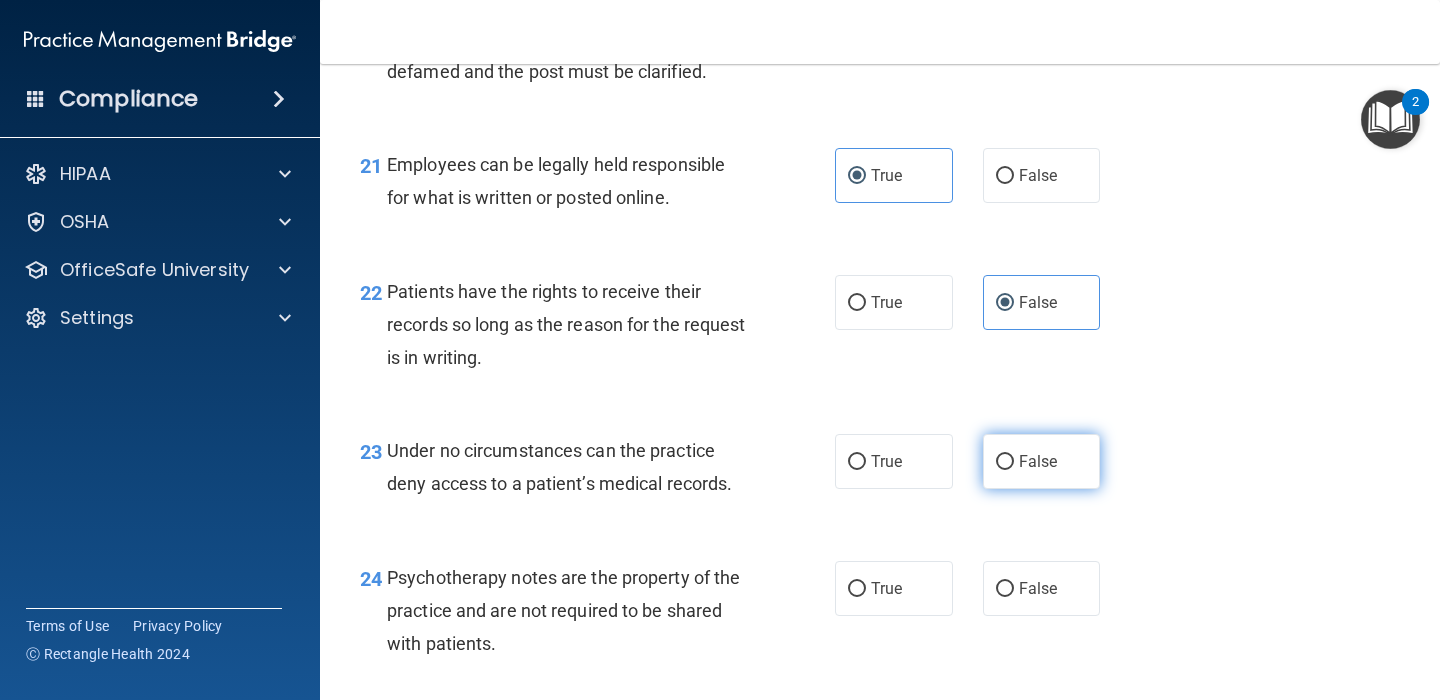 click on "False" at bounding box center [1005, 462] 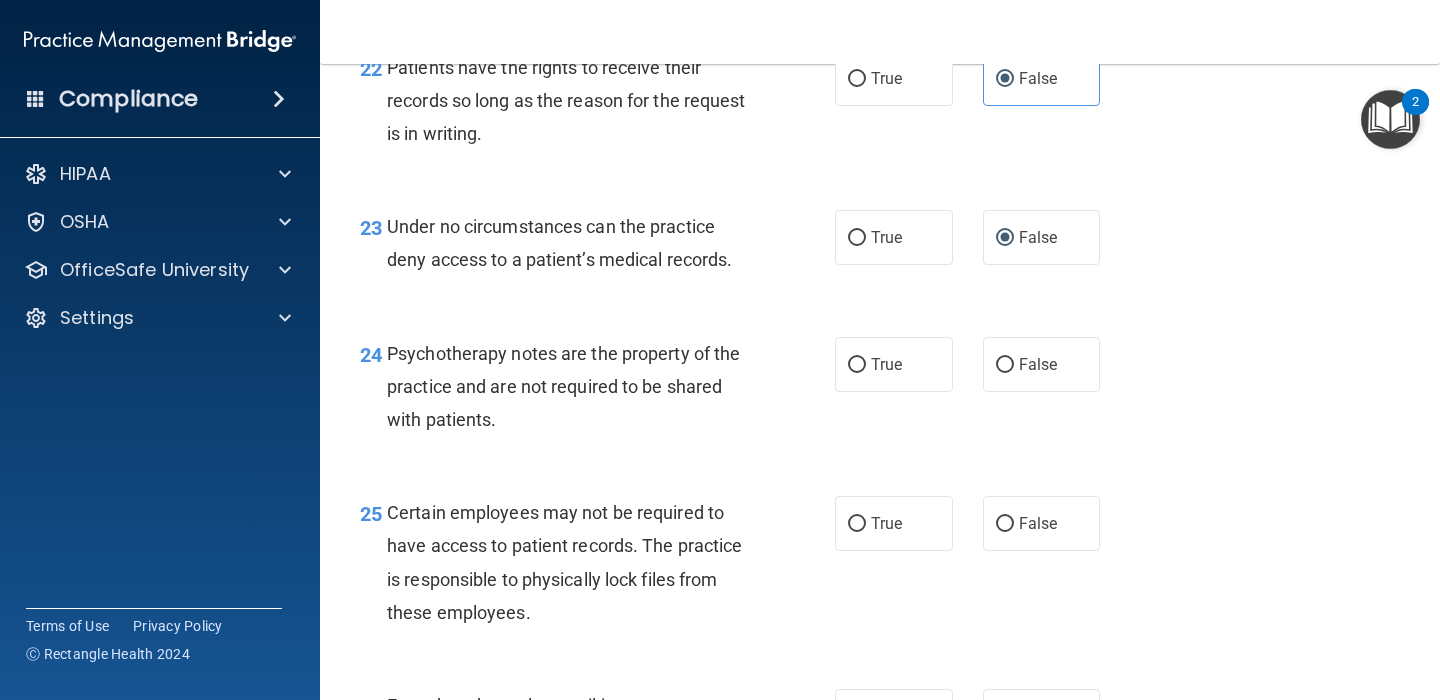 scroll, scrollTop: 4422, scrollLeft: 0, axis: vertical 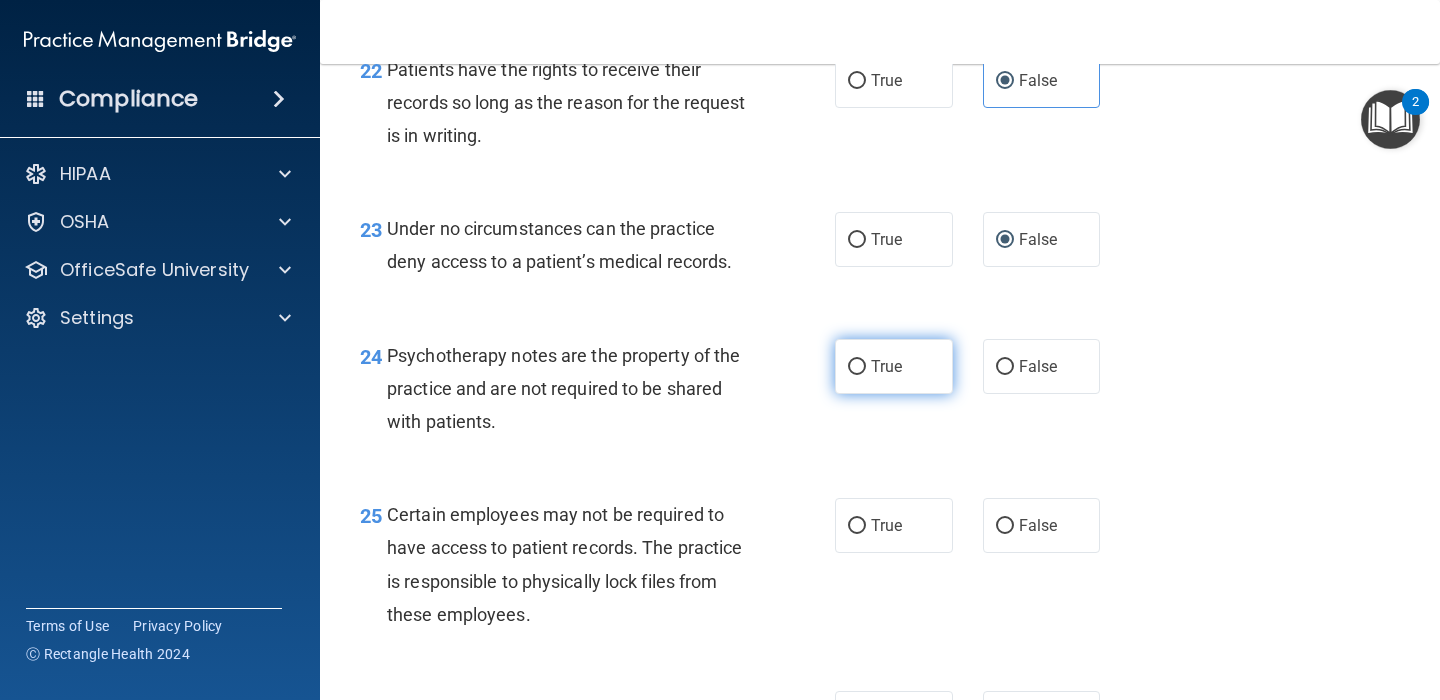 click on "True" at bounding box center (886, 366) 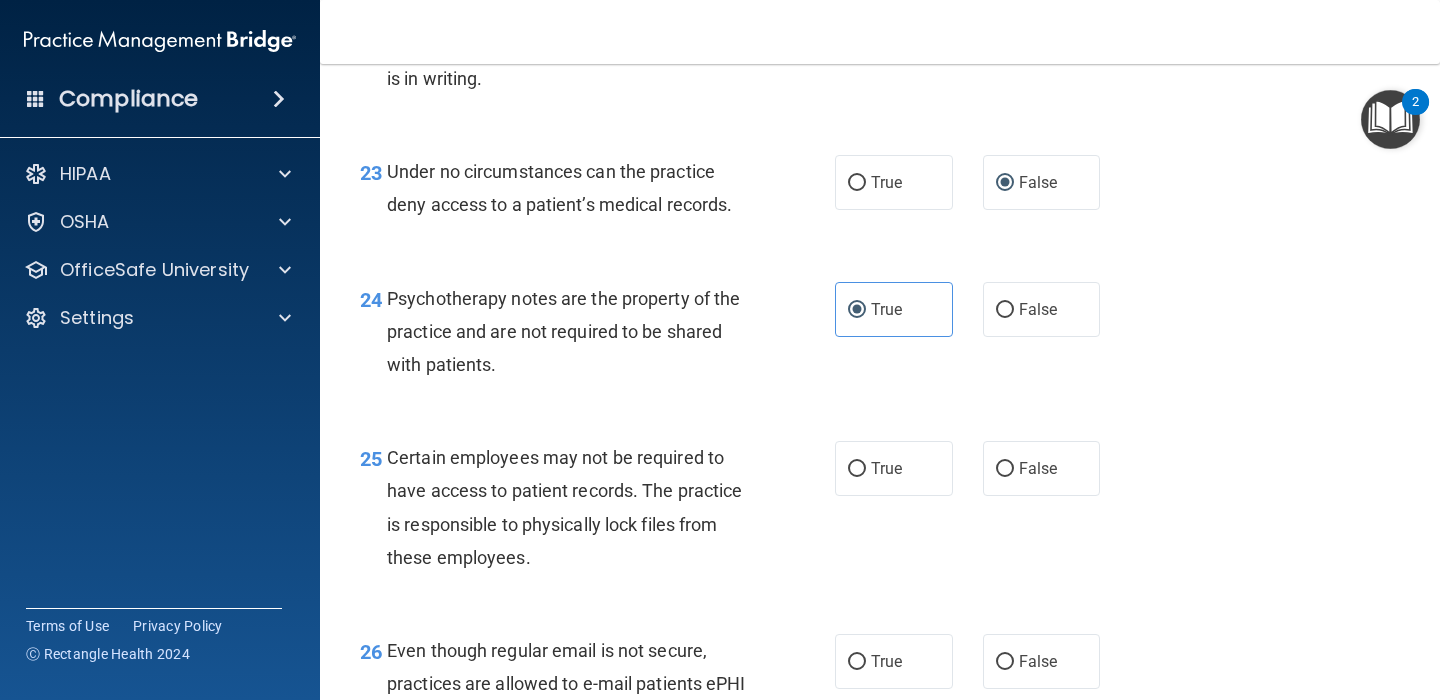 scroll, scrollTop: 4495, scrollLeft: 0, axis: vertical 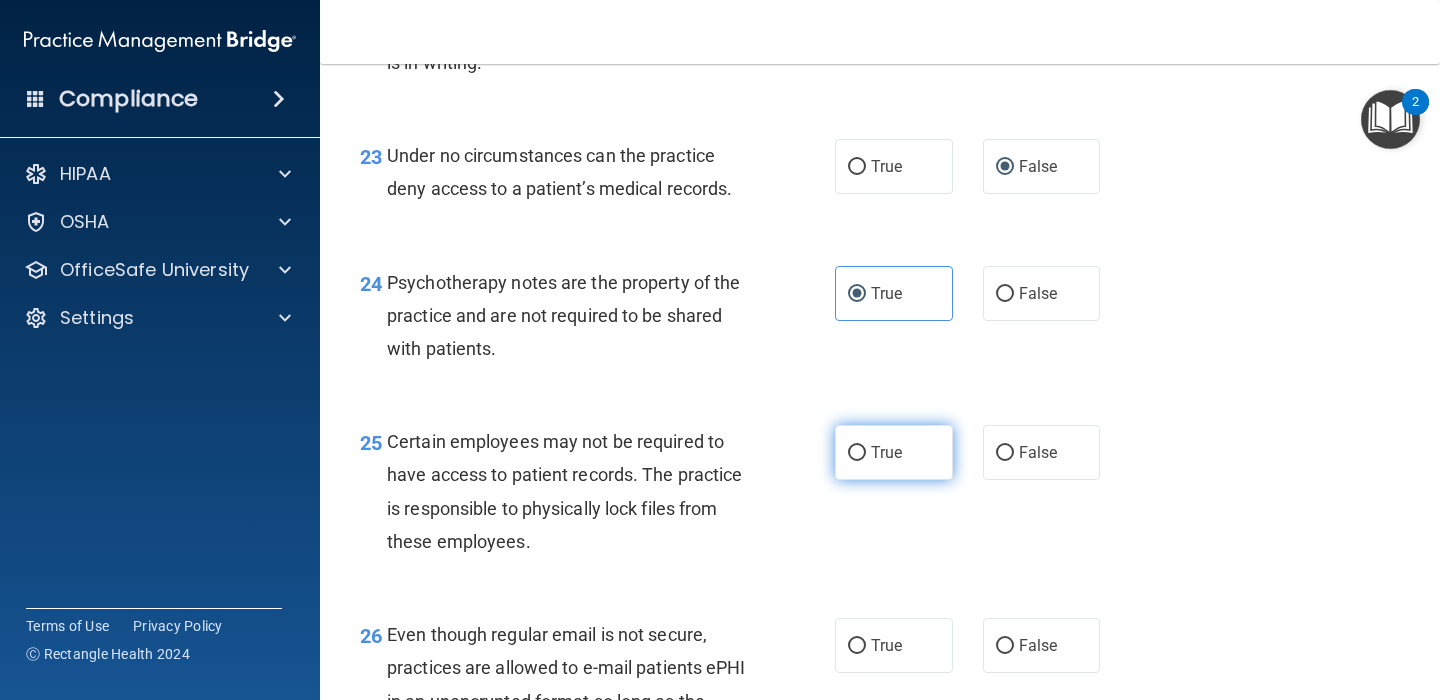 click on "True" at bounding box center (886, 452) 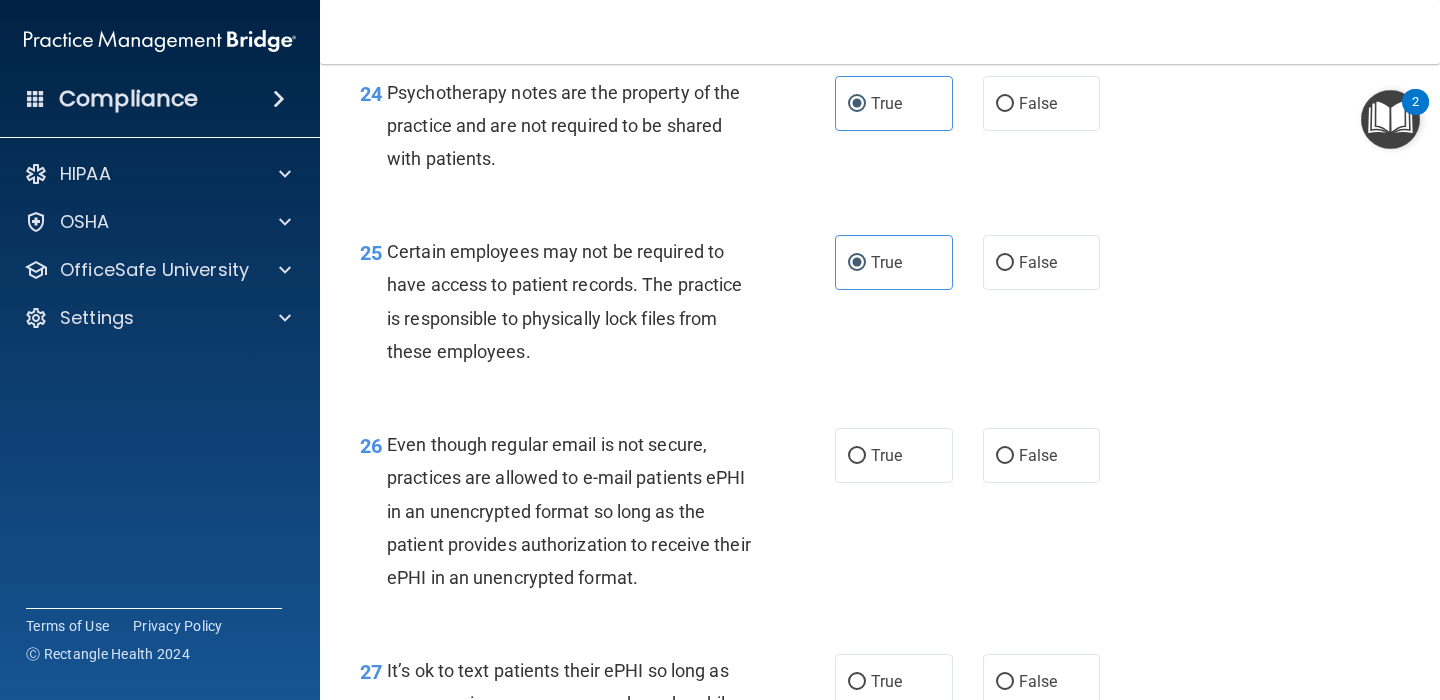 scroll, scrollTop: 4689, scrollLeft: 0, axis: vertical 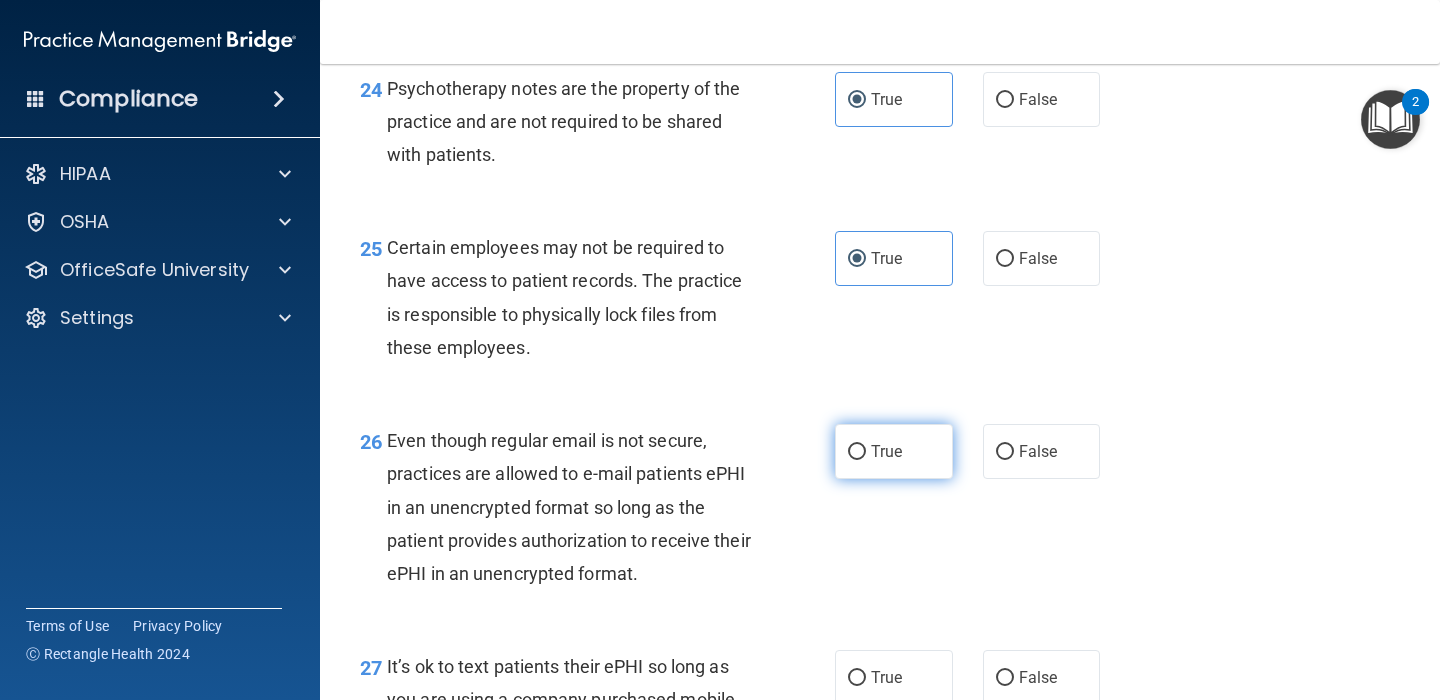 click on "True" at bounding box center [857, 452] 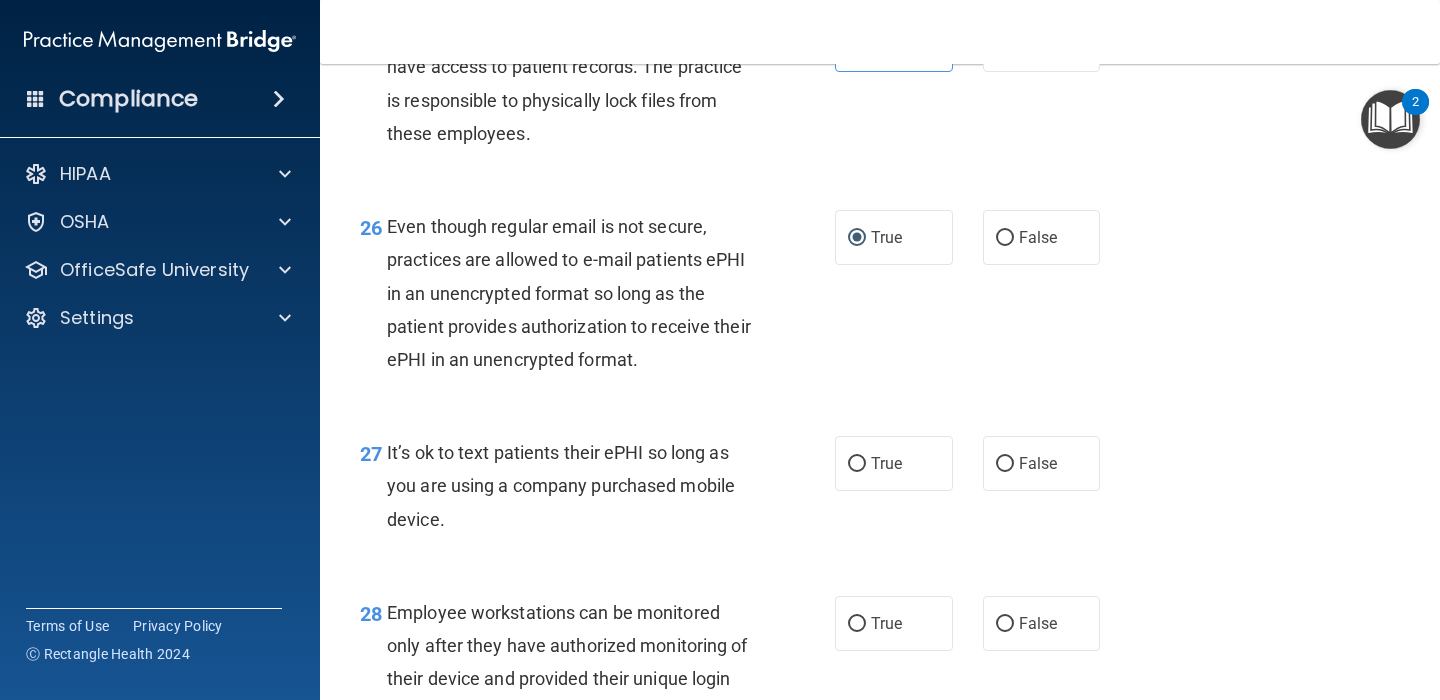 scroll, scrollTop: 4905, scrollLeft: 0, axis: vertical 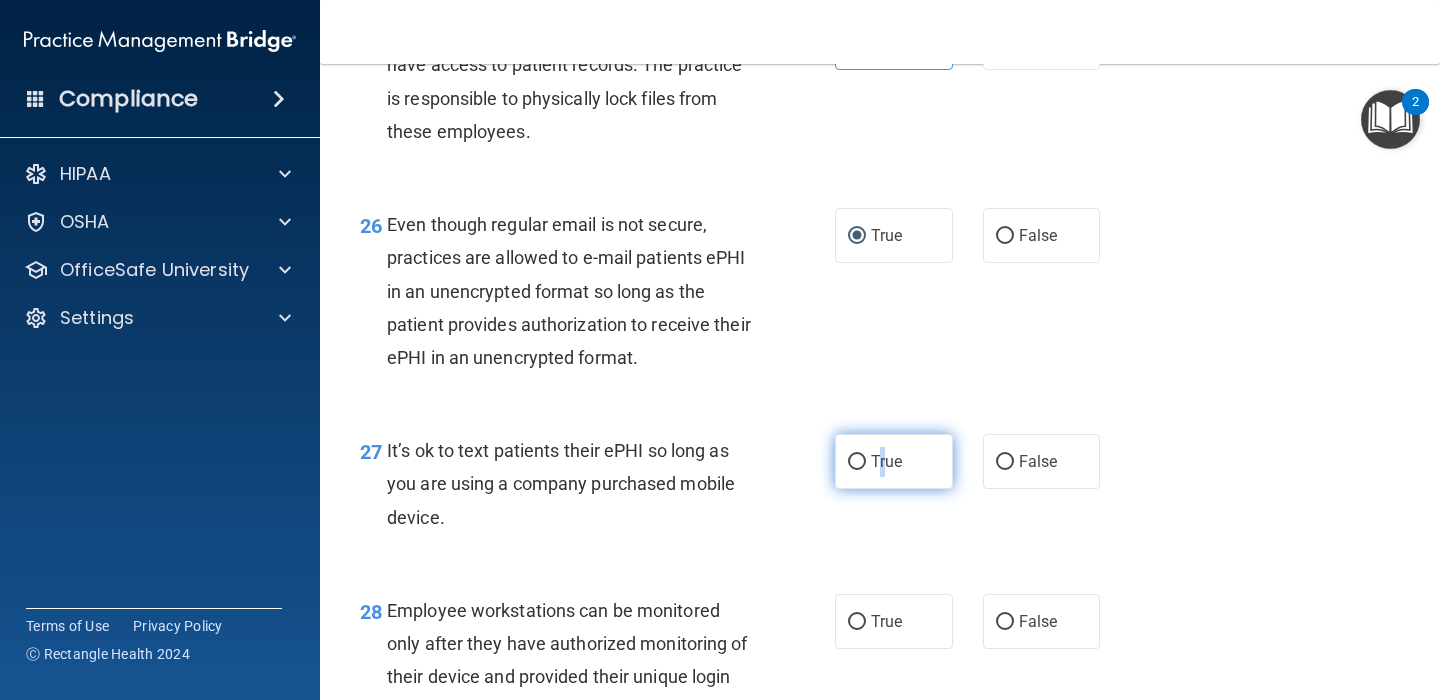 click on "True" at bounding box center [886, 461] 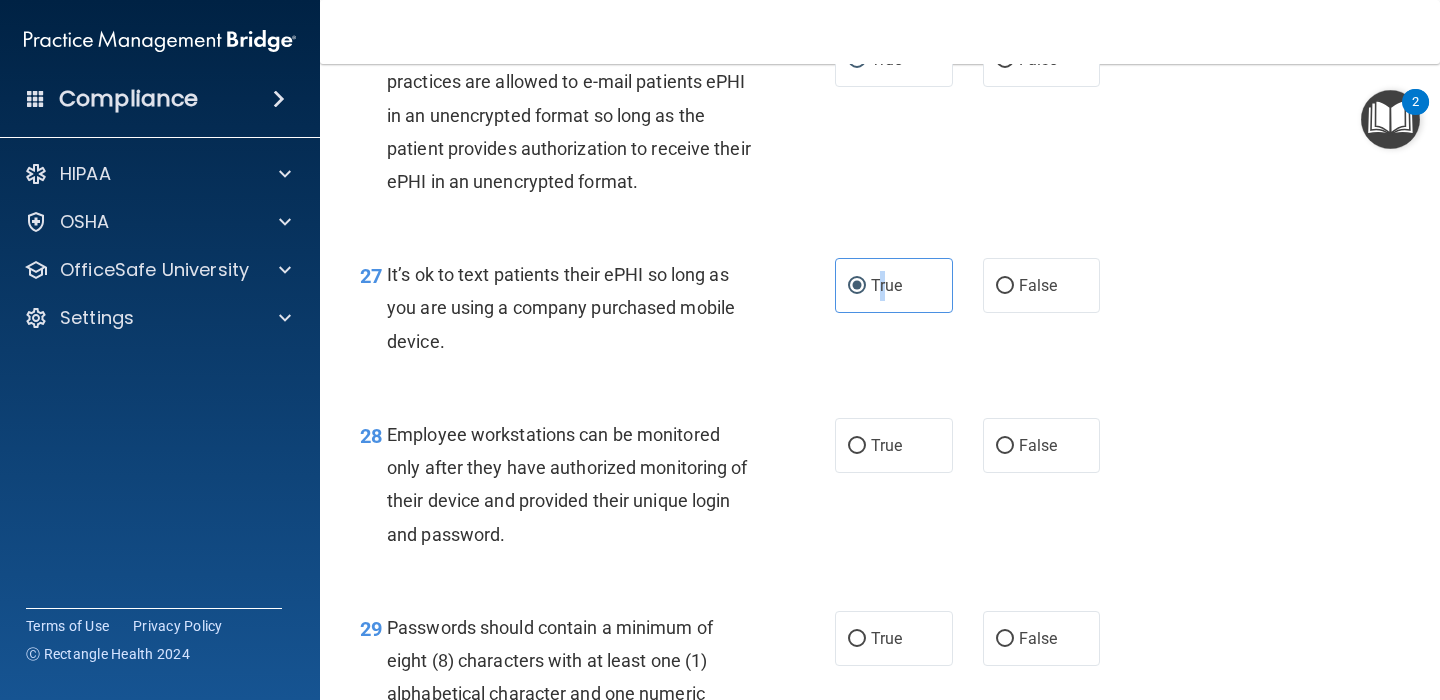 scroll, scrollTop: 5090, scrollLeft: 0, axis: vertical 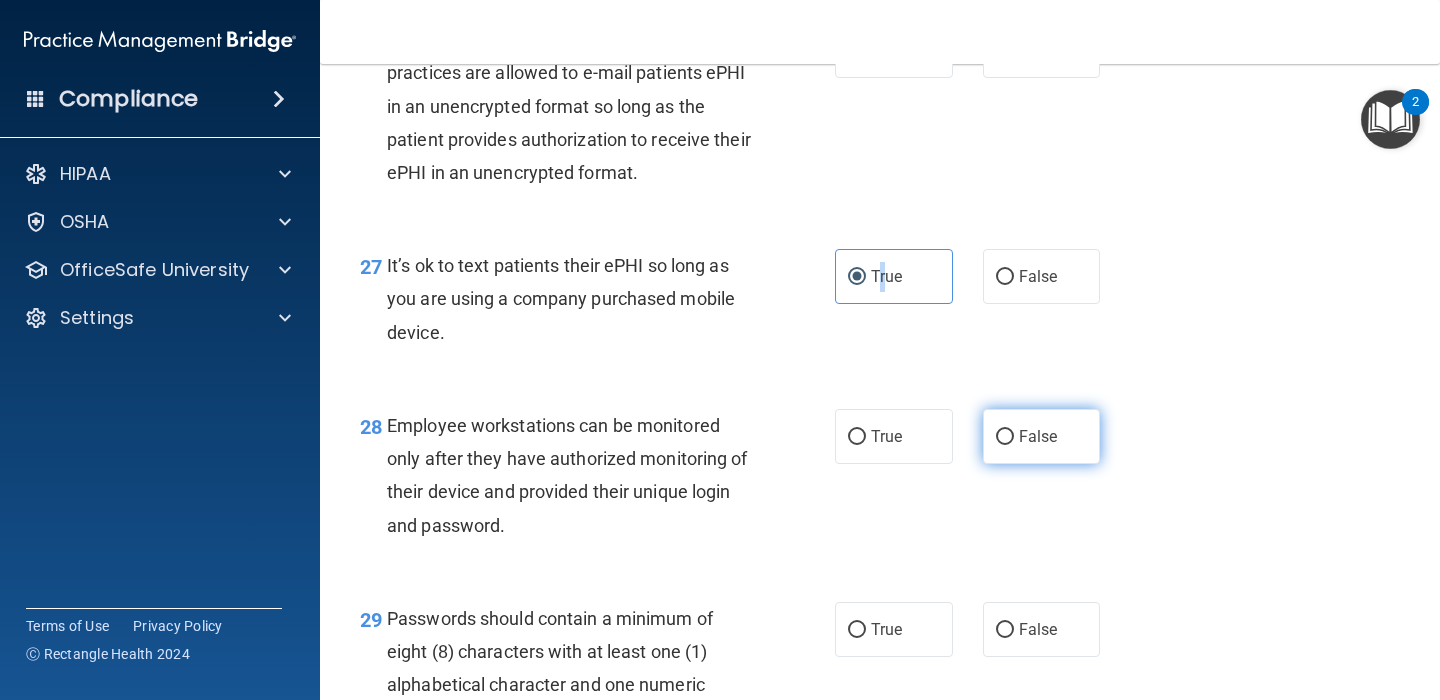 click on "False" at bounding box center (1005, 437) 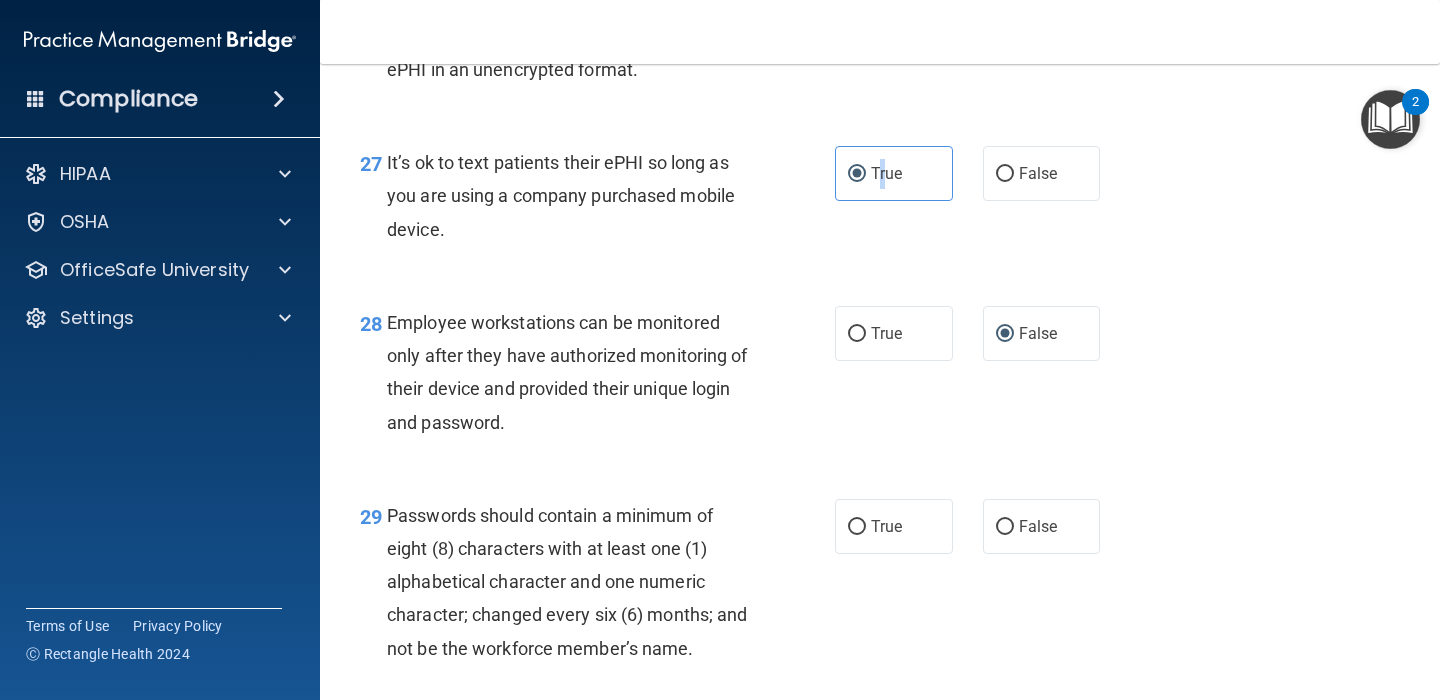 scroll, scrollTop: 5209, scrollLeft: 0, axis: vertical 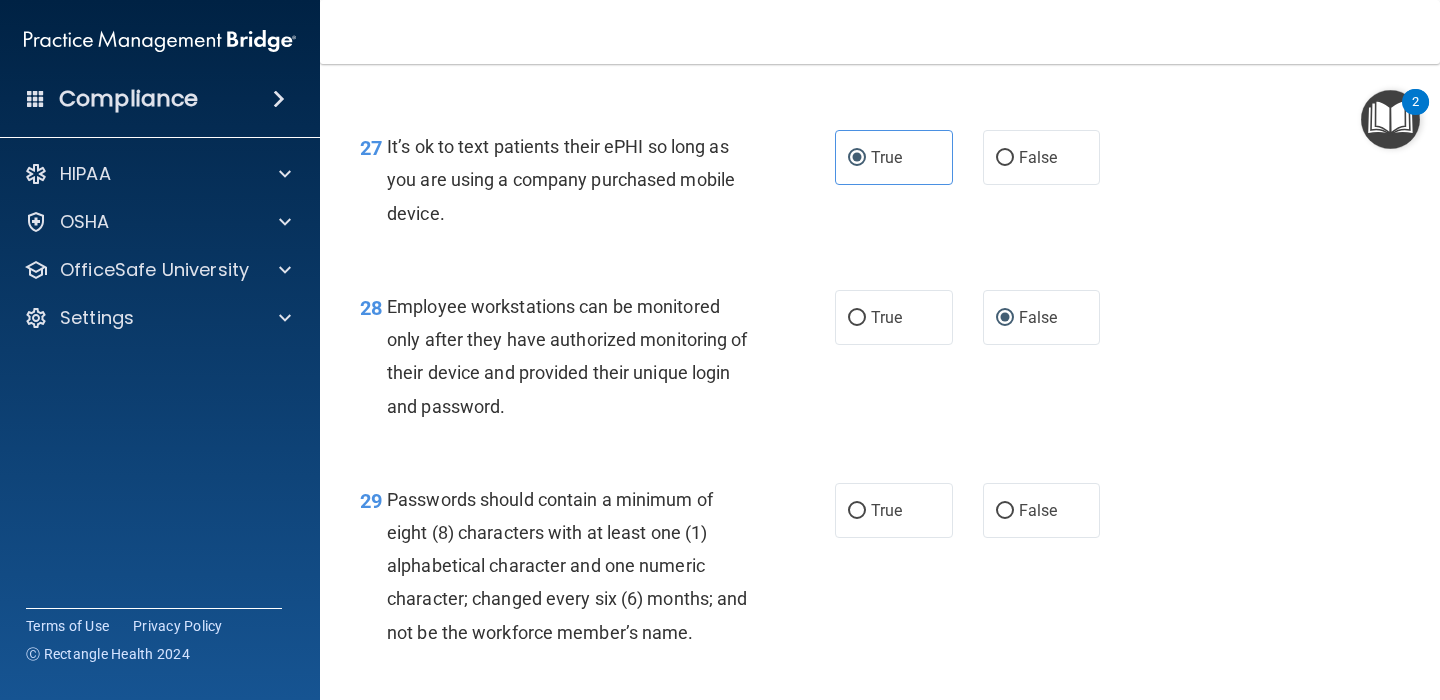 click on "29       Passwords should contain a minimum of eight (8) characters with at least one (1) alphabetical character and one numeric character; changed every six (6) months; and not be the workforce member’s name." at bounding box center (597, 571) 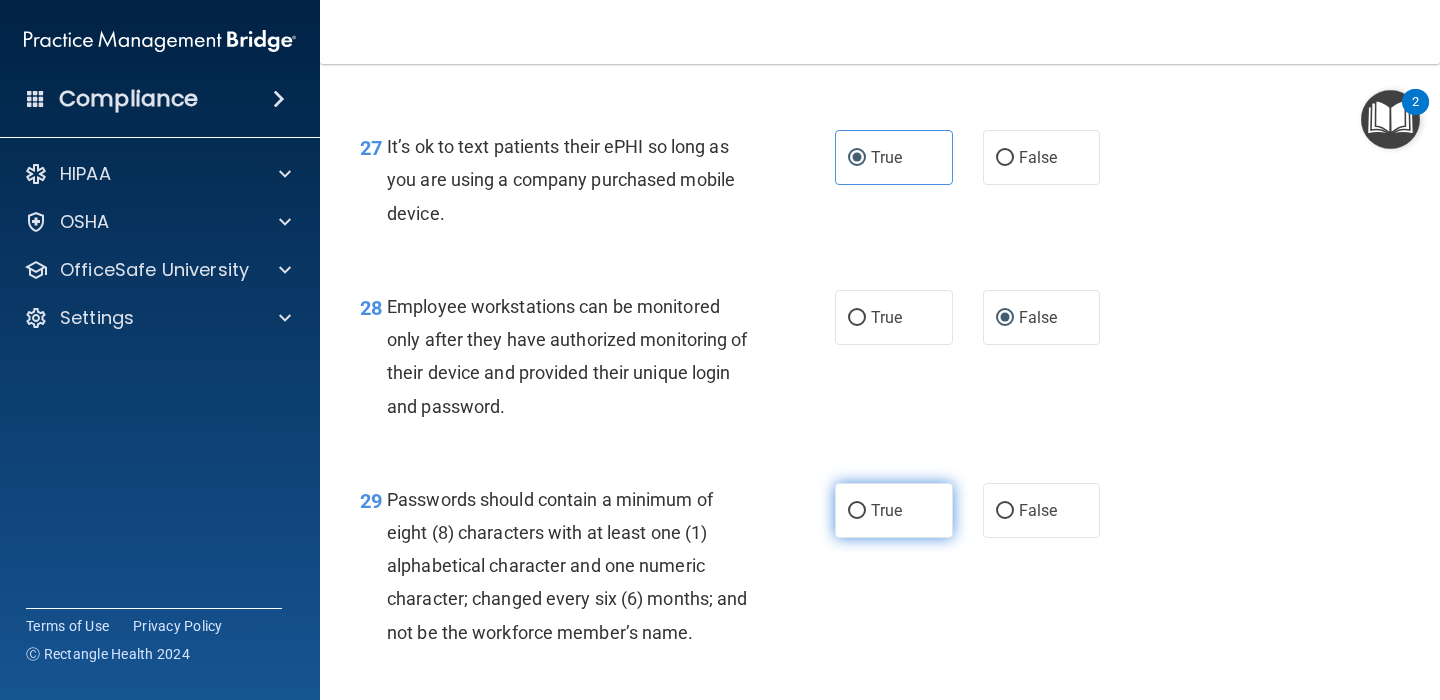 click on "True" at bounding box center [894, 510] 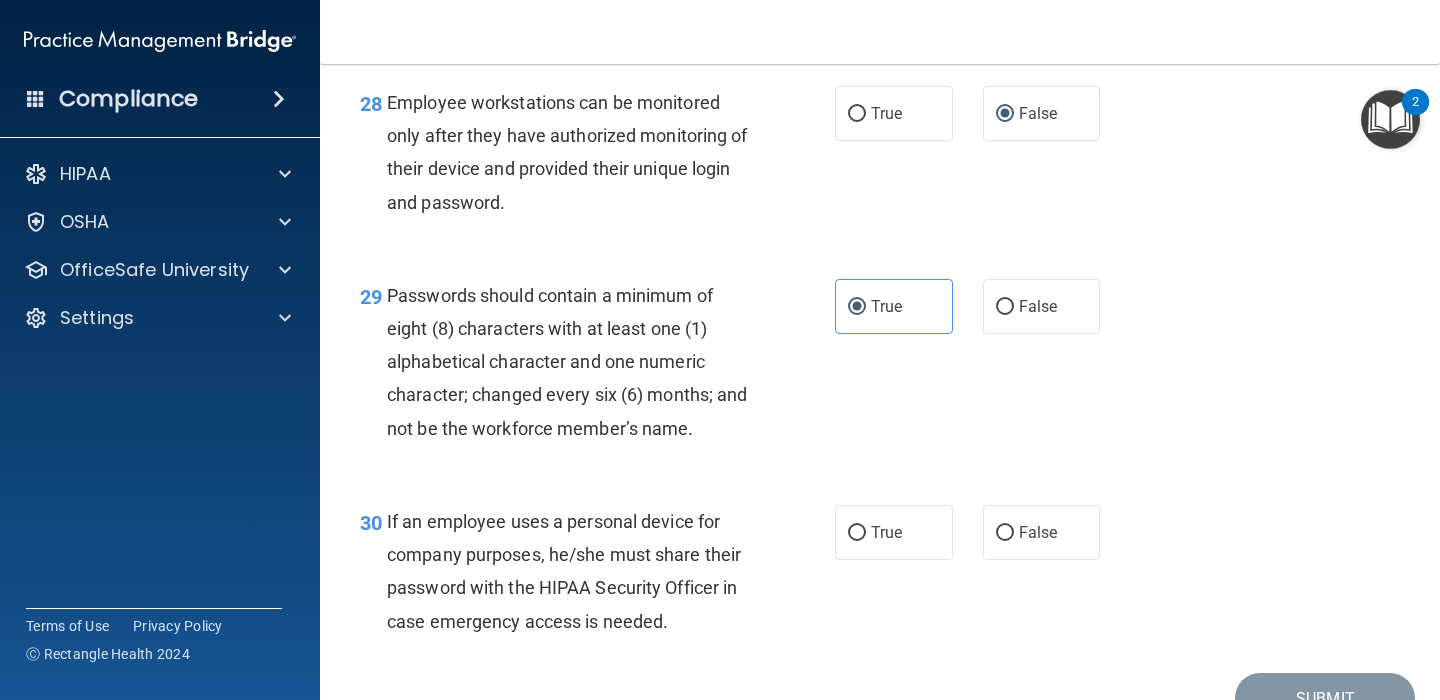scroll, scrollTop: 5451, scrollLeft: 0, axis: vertical 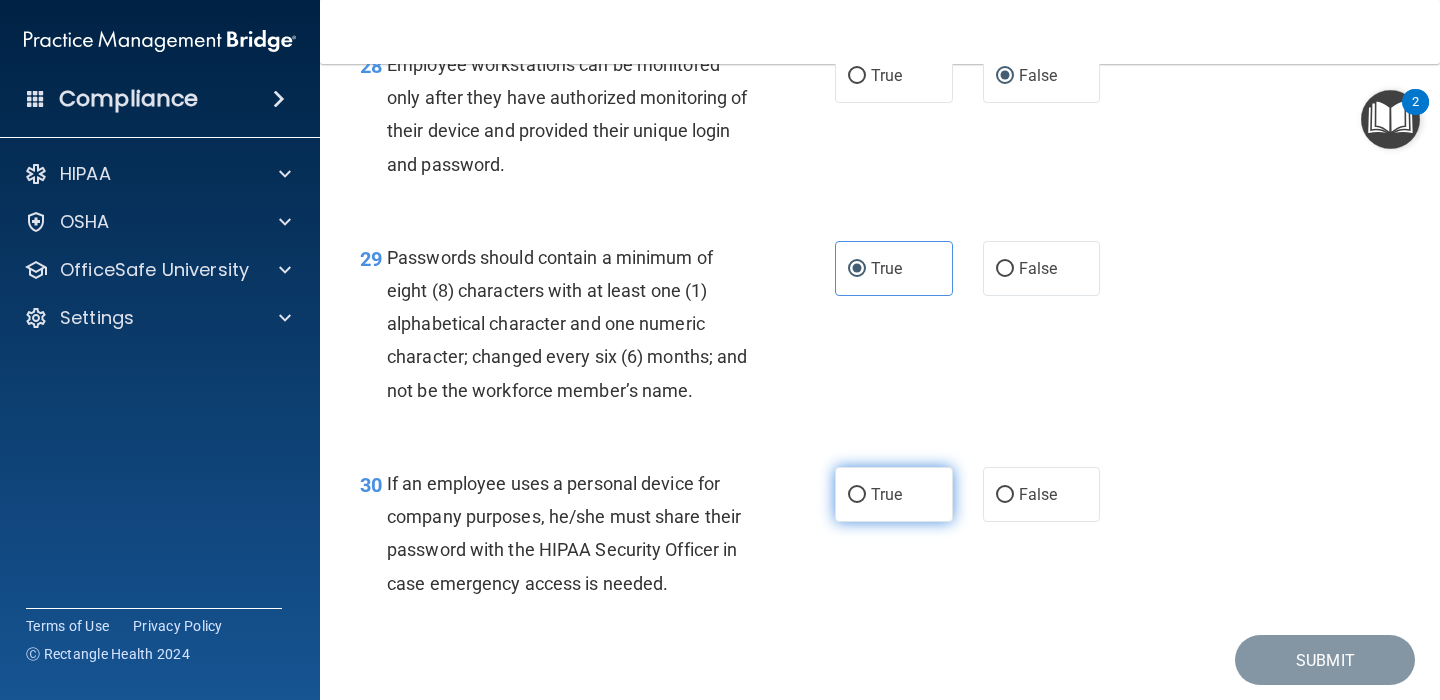 click on "True" at bounding box center [894, 494] 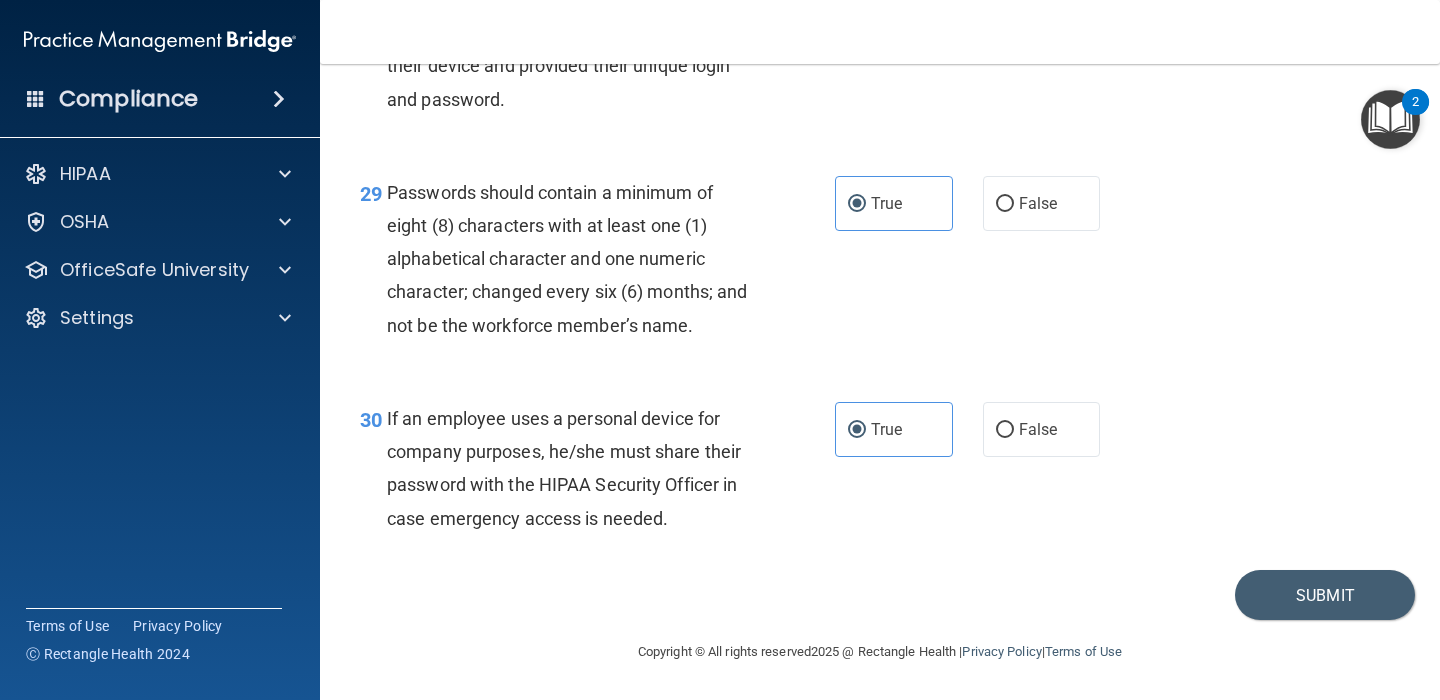 scroll, scrollTop: 5521, scrollLeft: 0, axis: vertical 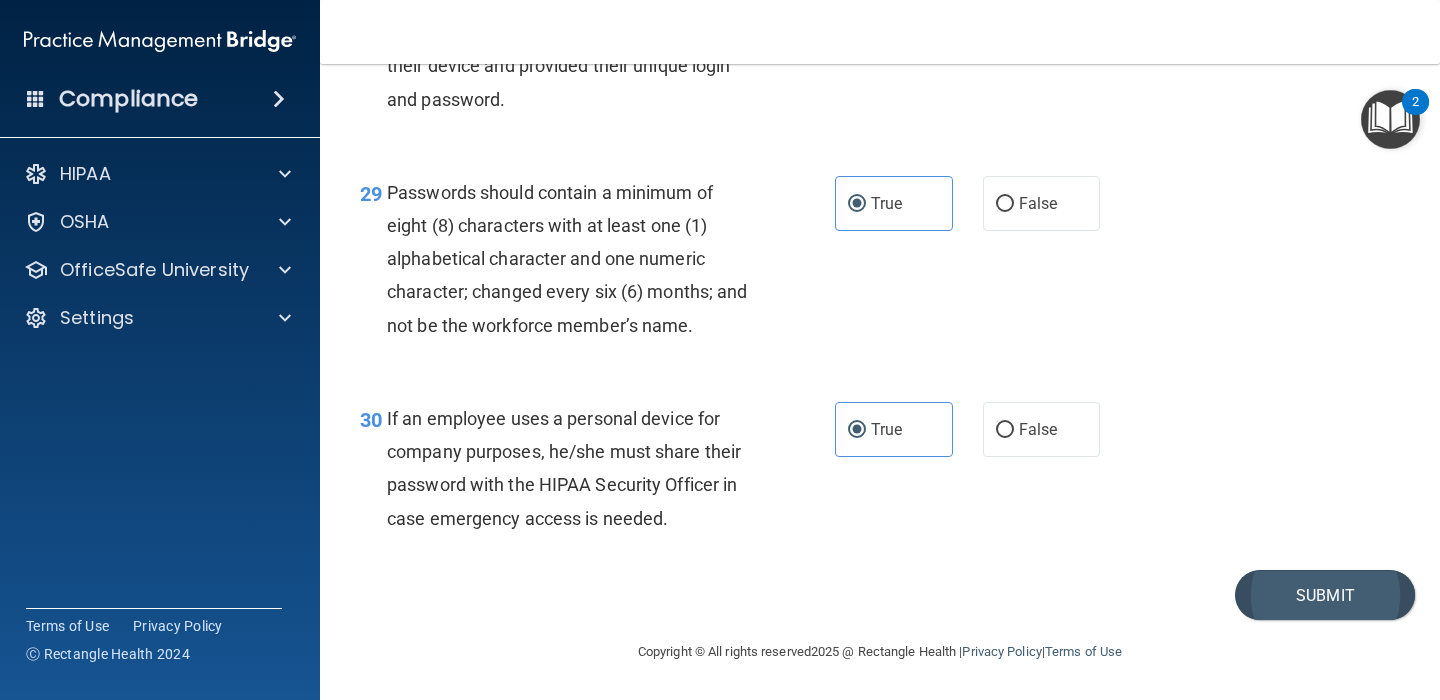 click on "Submit" at bounding box center [1325, 595] 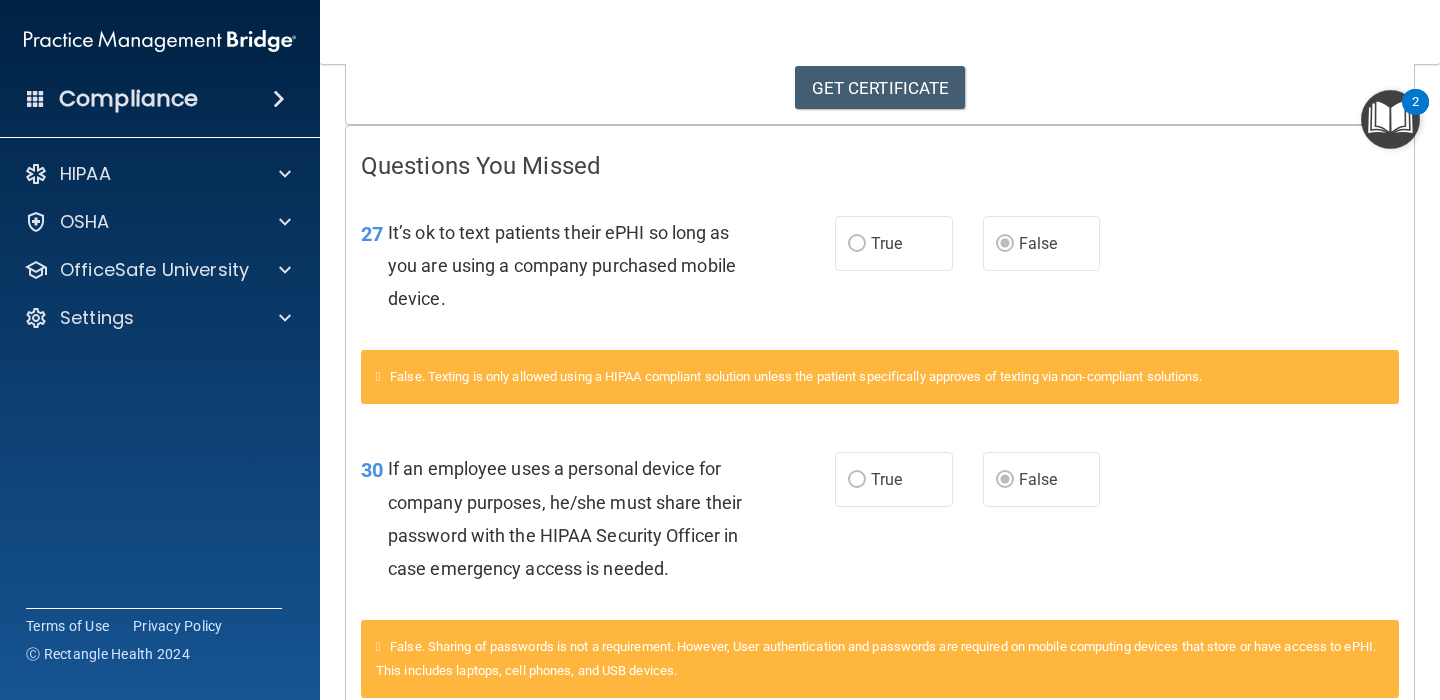 scroll, scrollTop: 344, scrollLeft: 0, axis: vertical 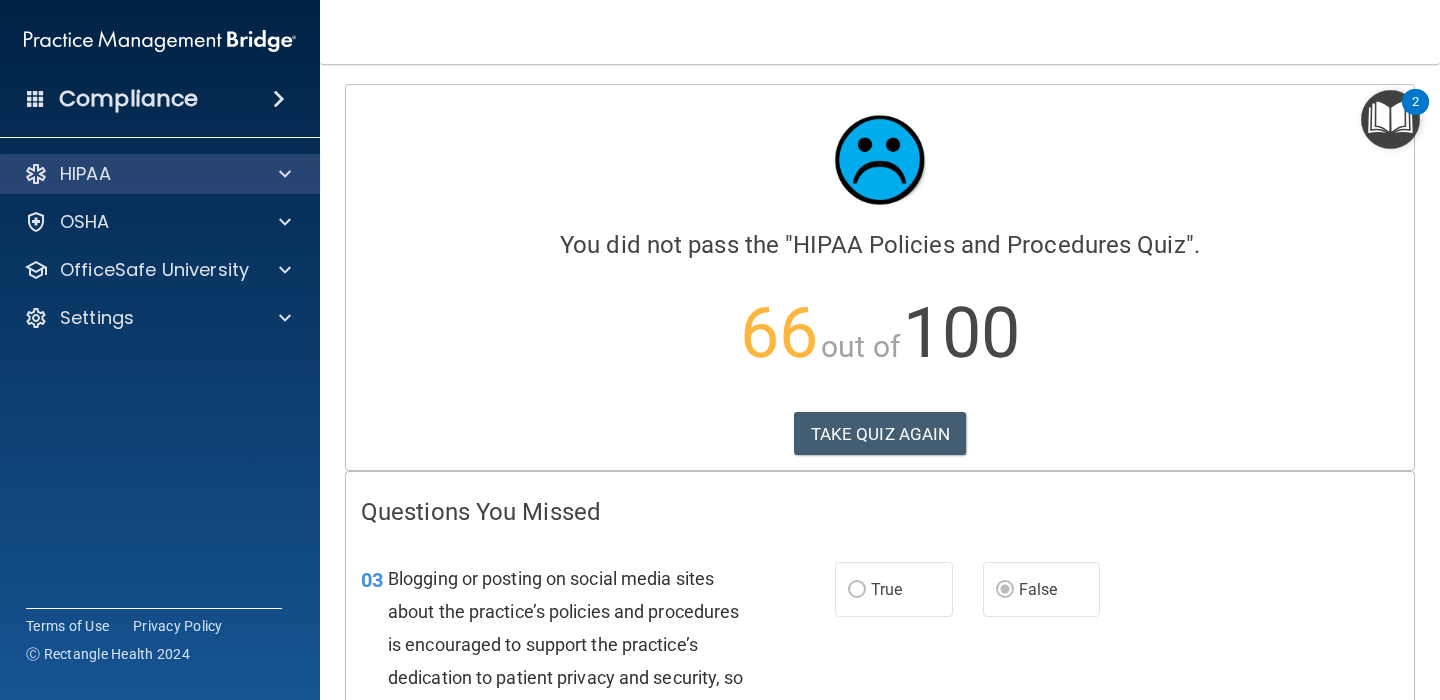 click at bounding box center [282, 174] 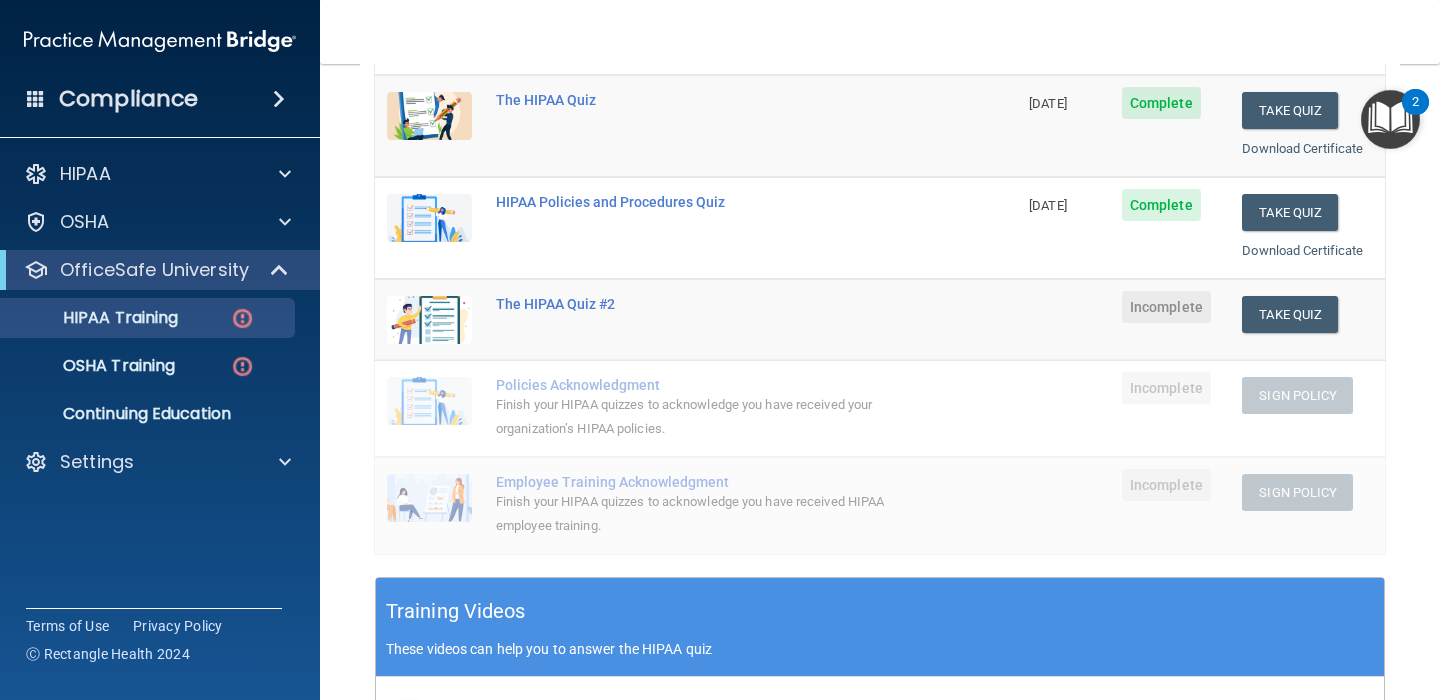 scroll, scrollTop: 253, scrollLeft: 0, axis: vertical 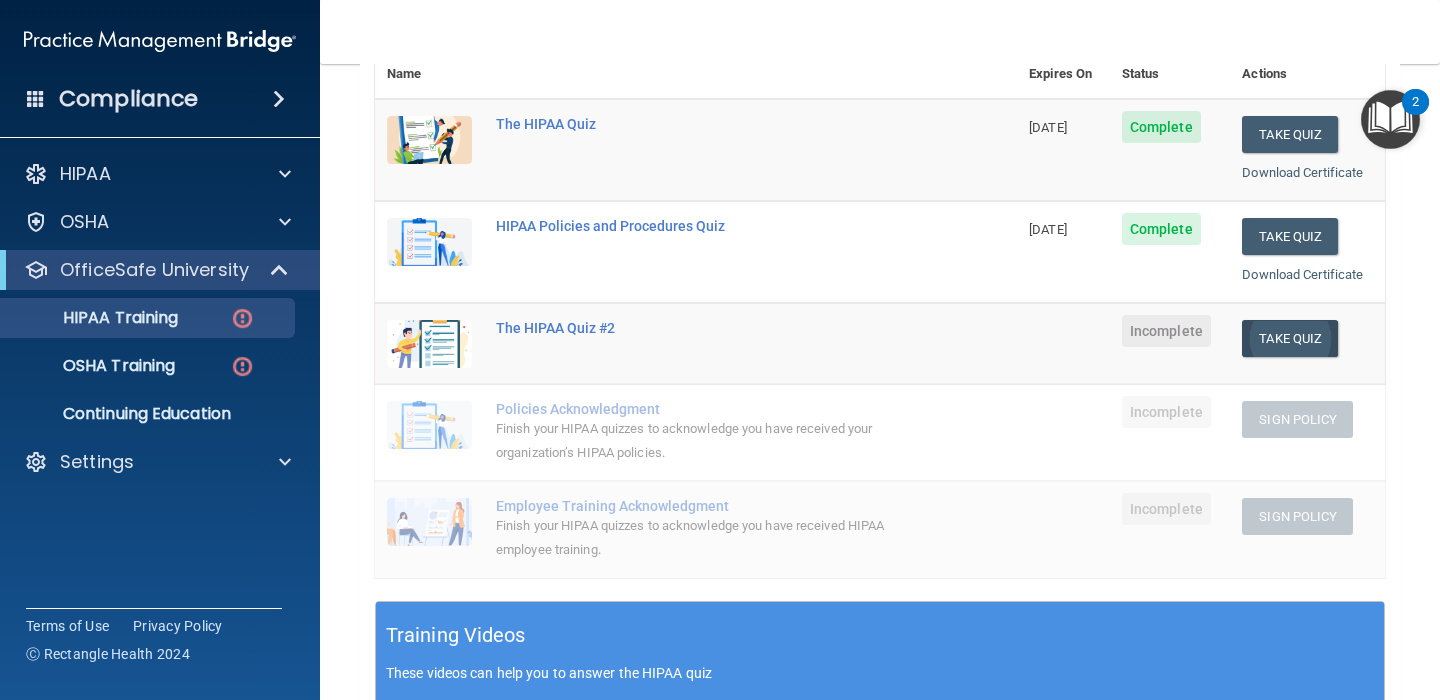 click on "Take Quiz" at bounding box center [1290, 338] 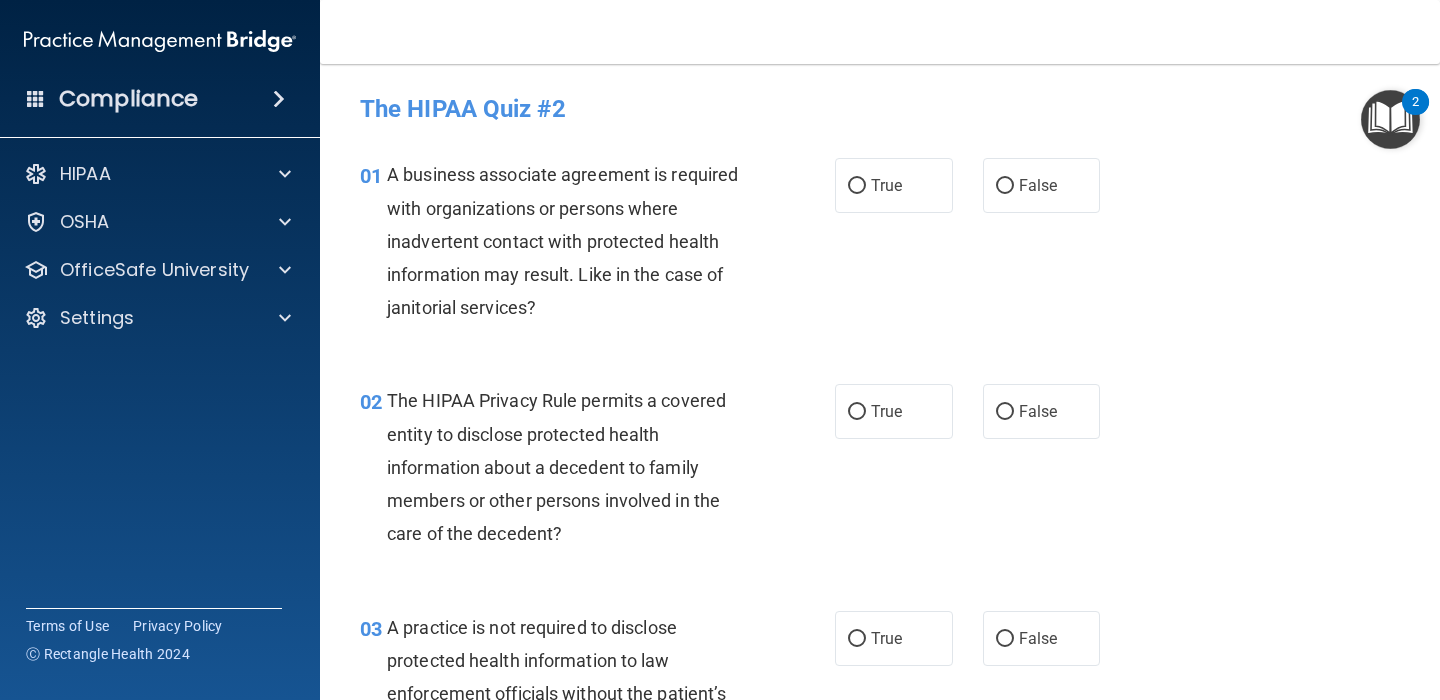 scroll, scrollTop: 0, scrollLeft: 0, axis: both 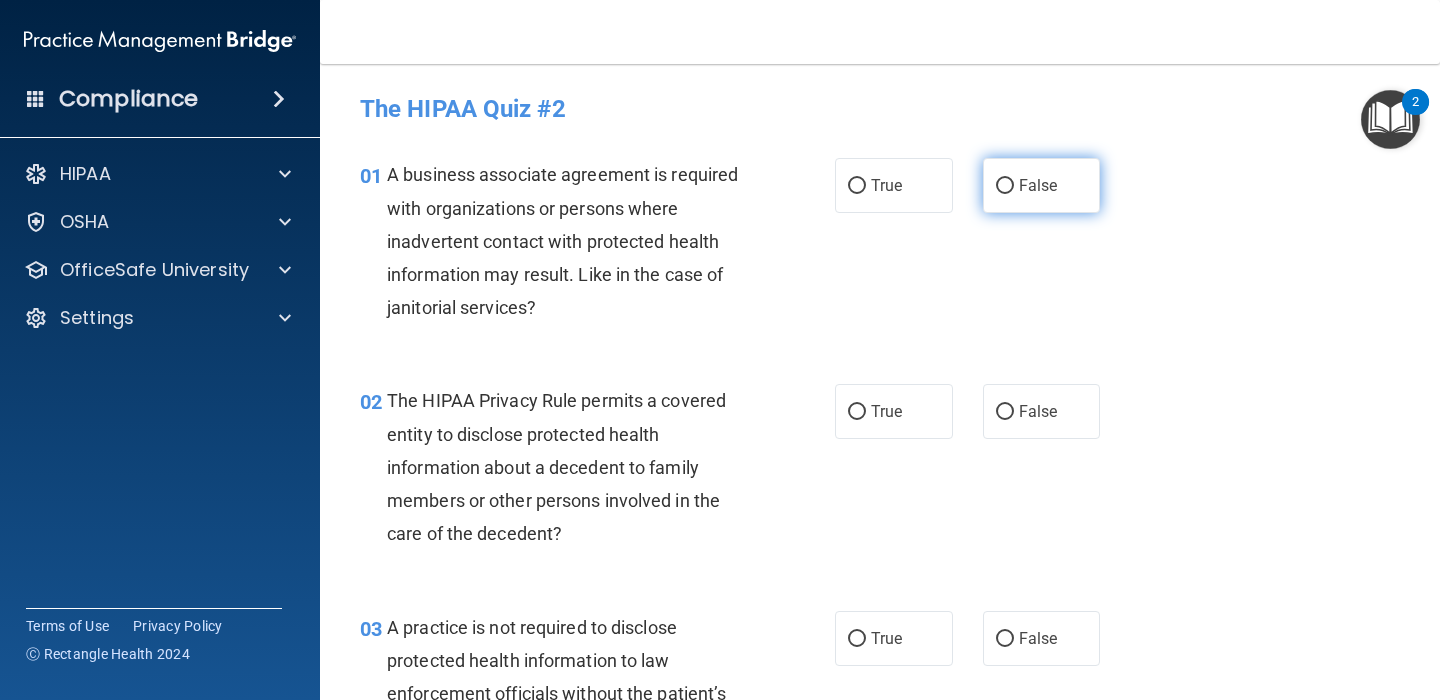 click on "False" at bounding box center [1042, 185] 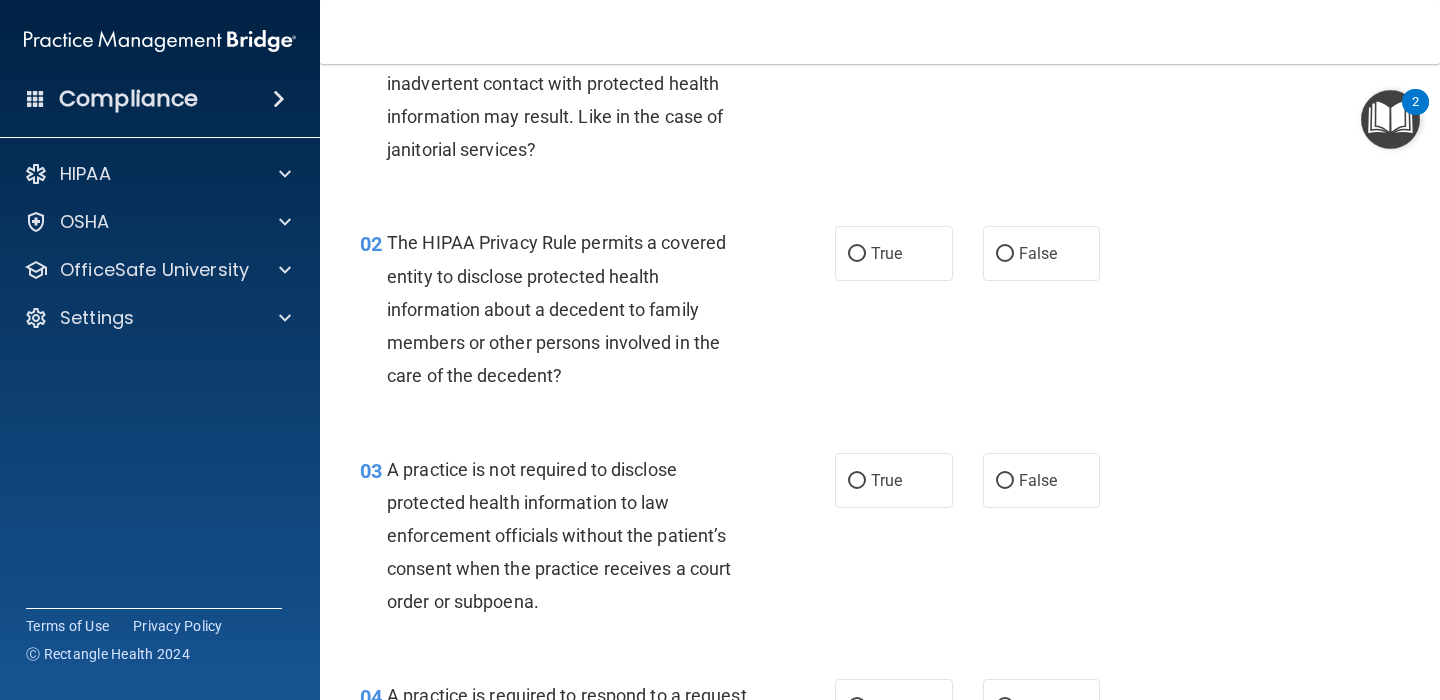 scroll, scrollTop: 184, scrollLeft: 0, axis: vertical 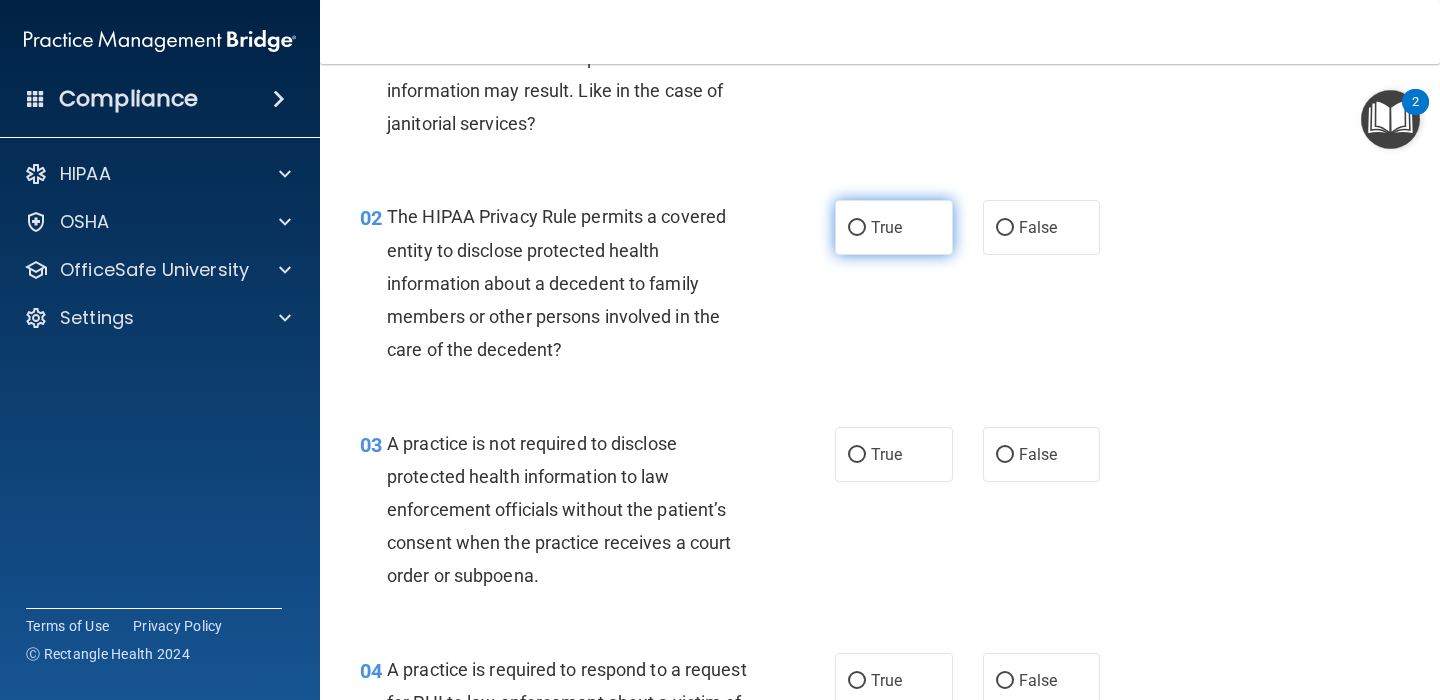 click on "True" at bounding box center [894, 227] 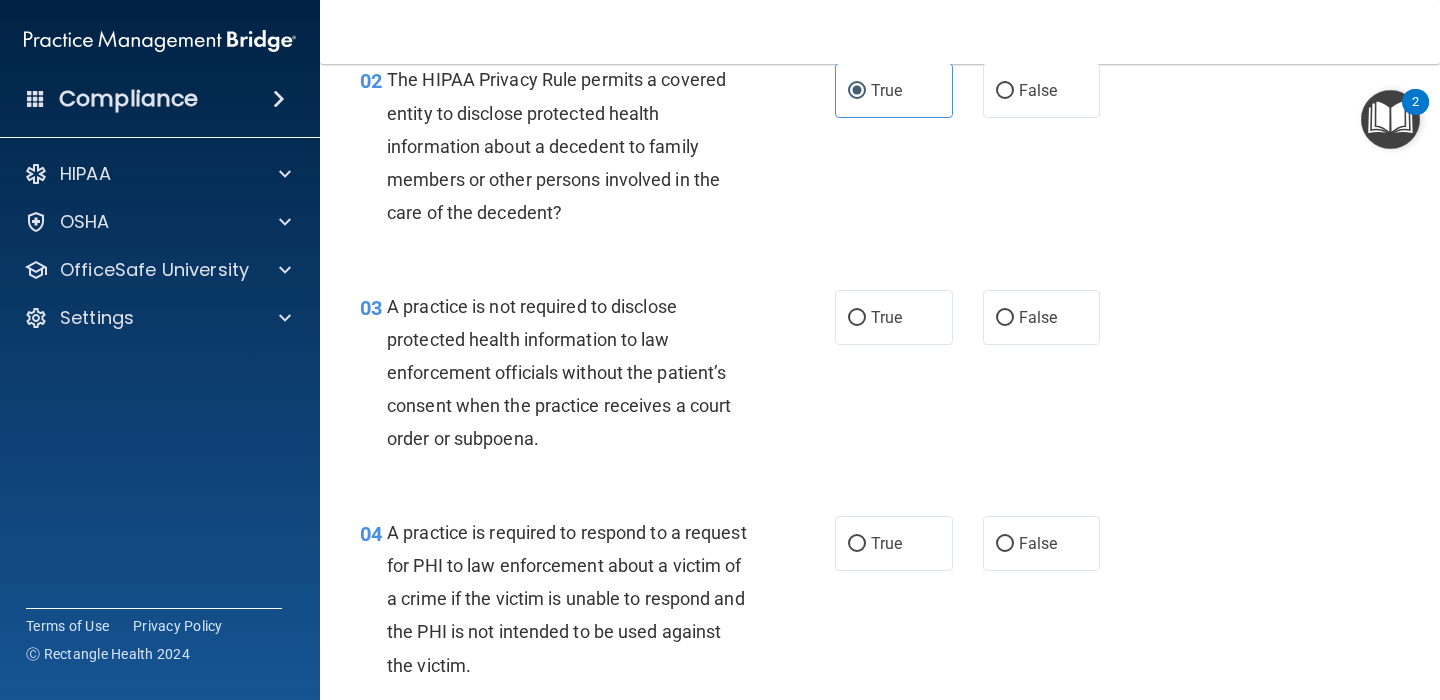 scroll, scrollTop: 322, scrollLeft: 0, axis: vertical 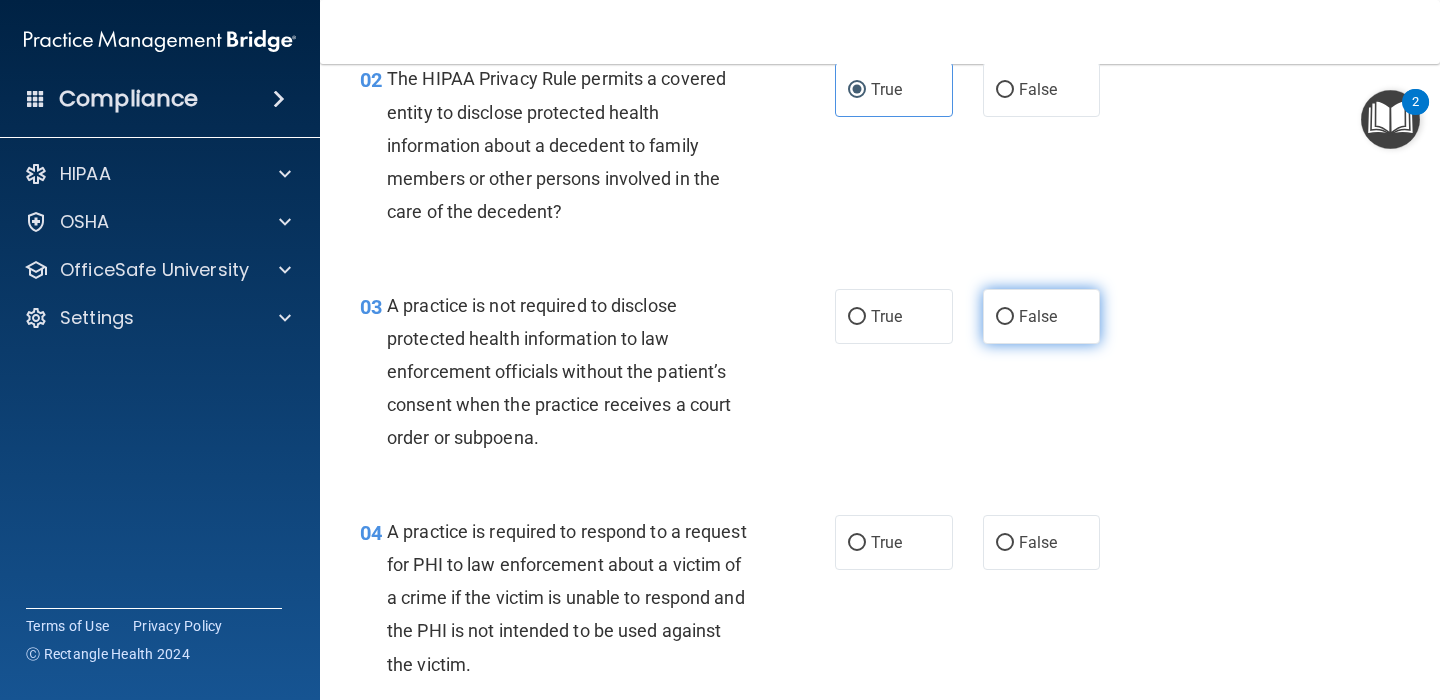 click on "False" at bounding box center (1042, 316) 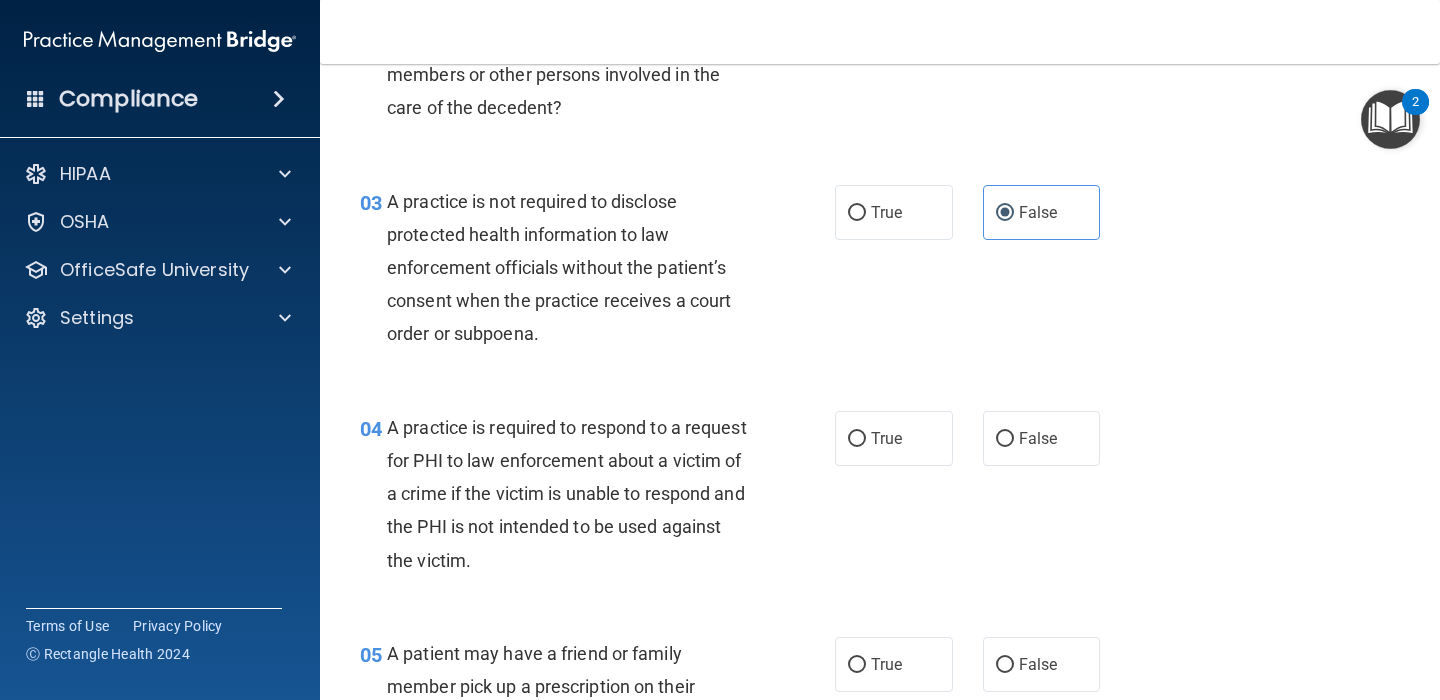 scroll, scrollTop: 462, scrollLeft: 0, axis: vertical 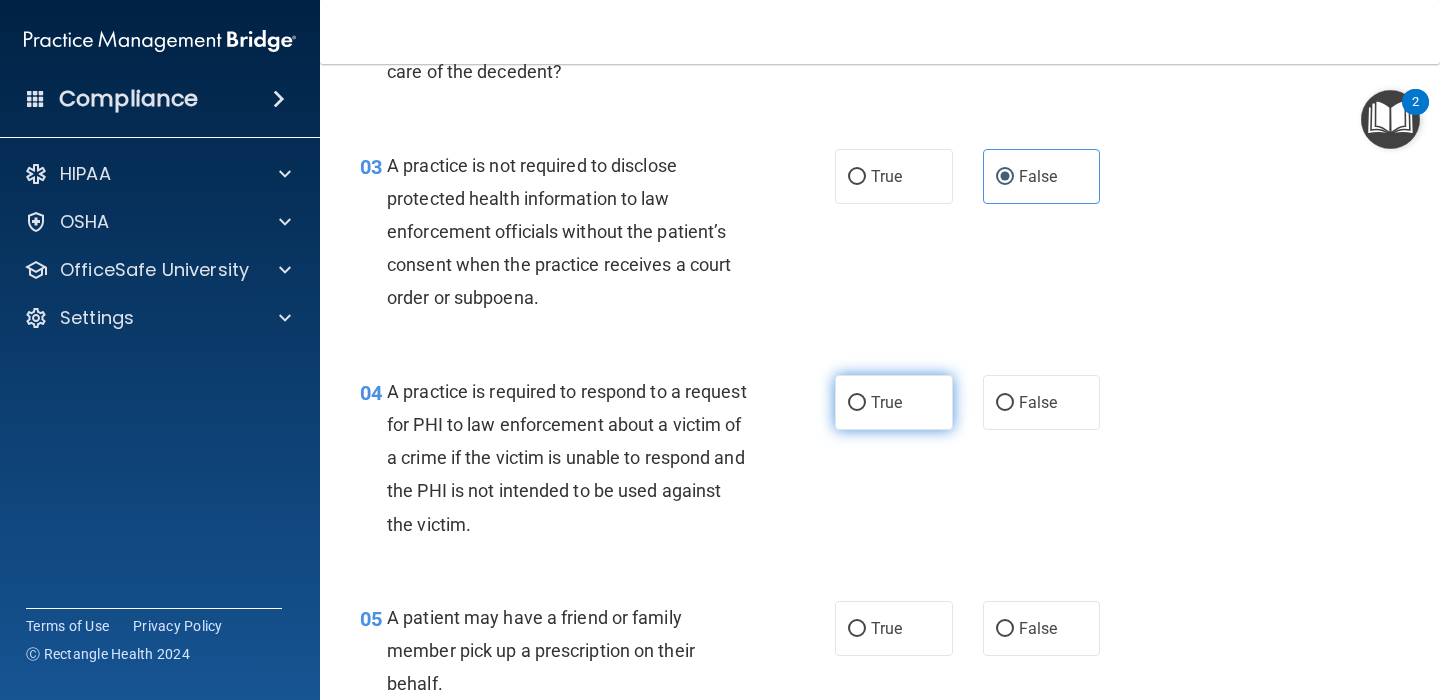 click on "True" at bounding box center (894, 402) 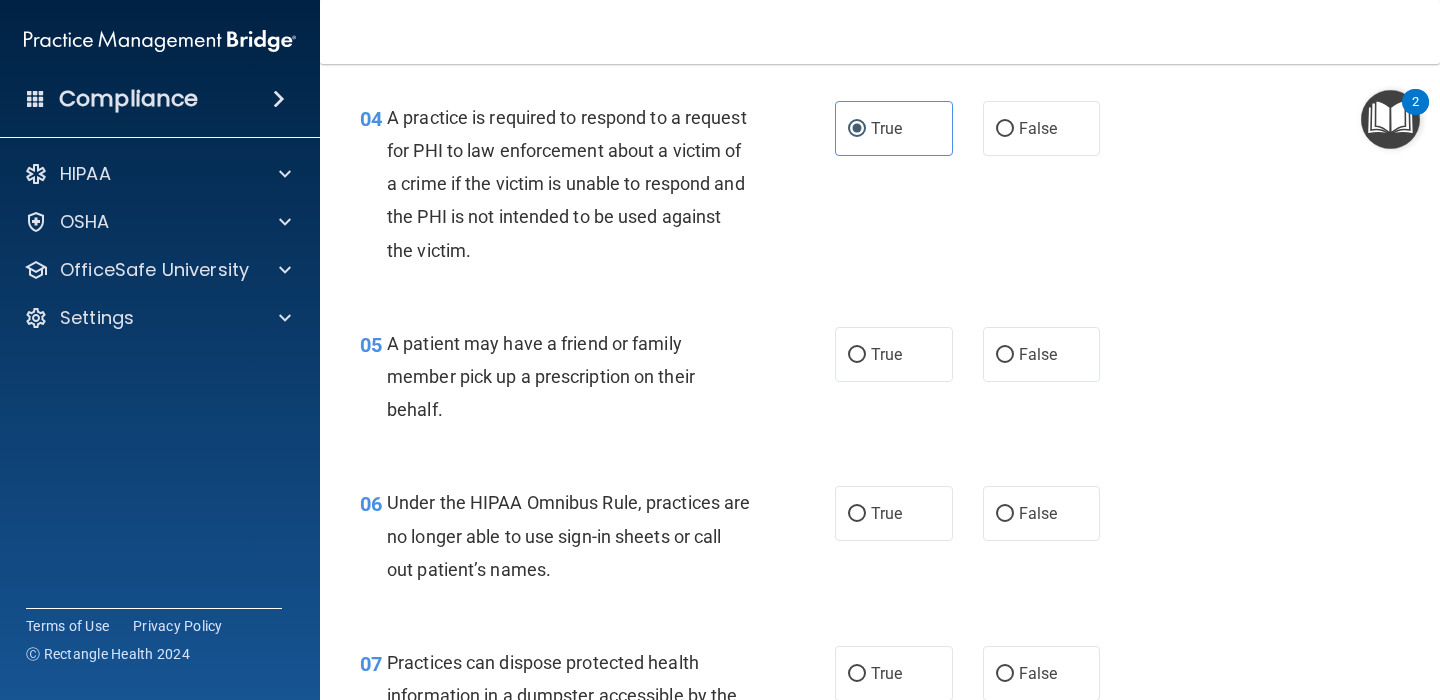 scroll, scrollTop: 735, scrollLeft: 0, axis: vertical 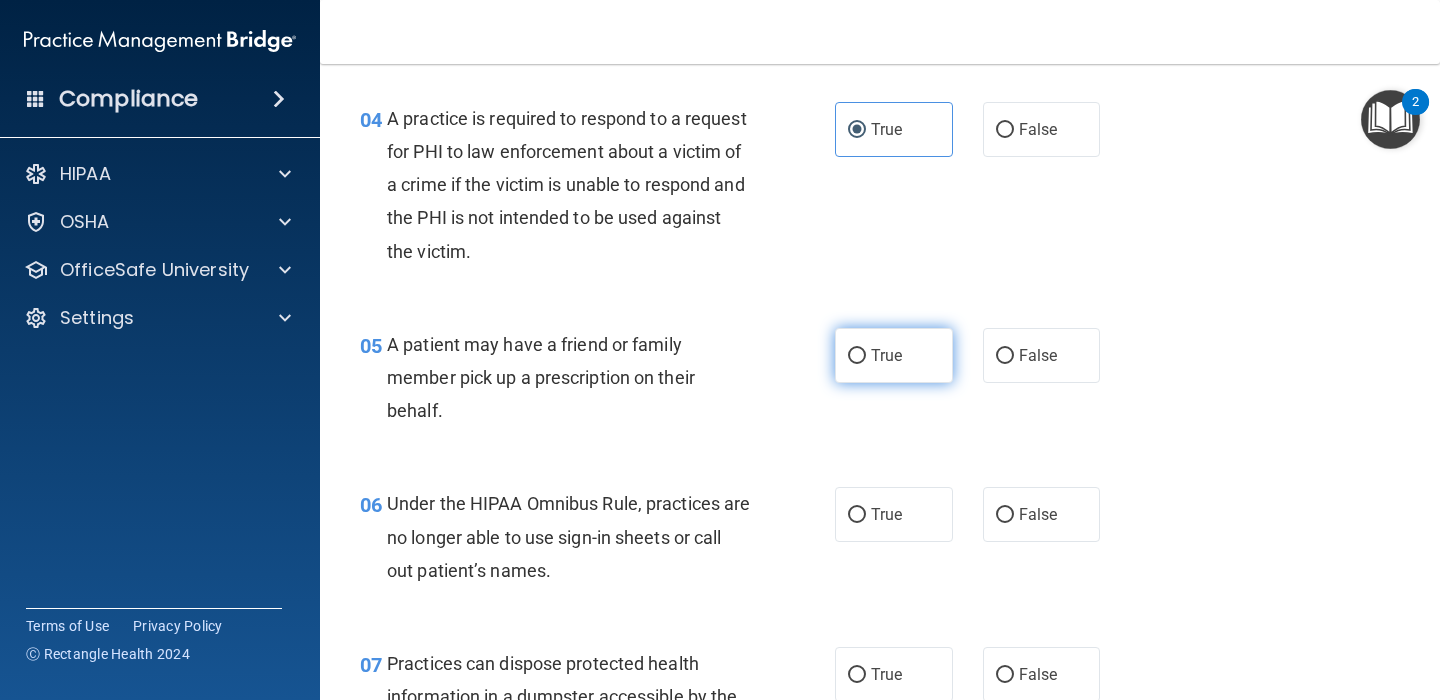 click on "True" at bounding box center [894, 355] 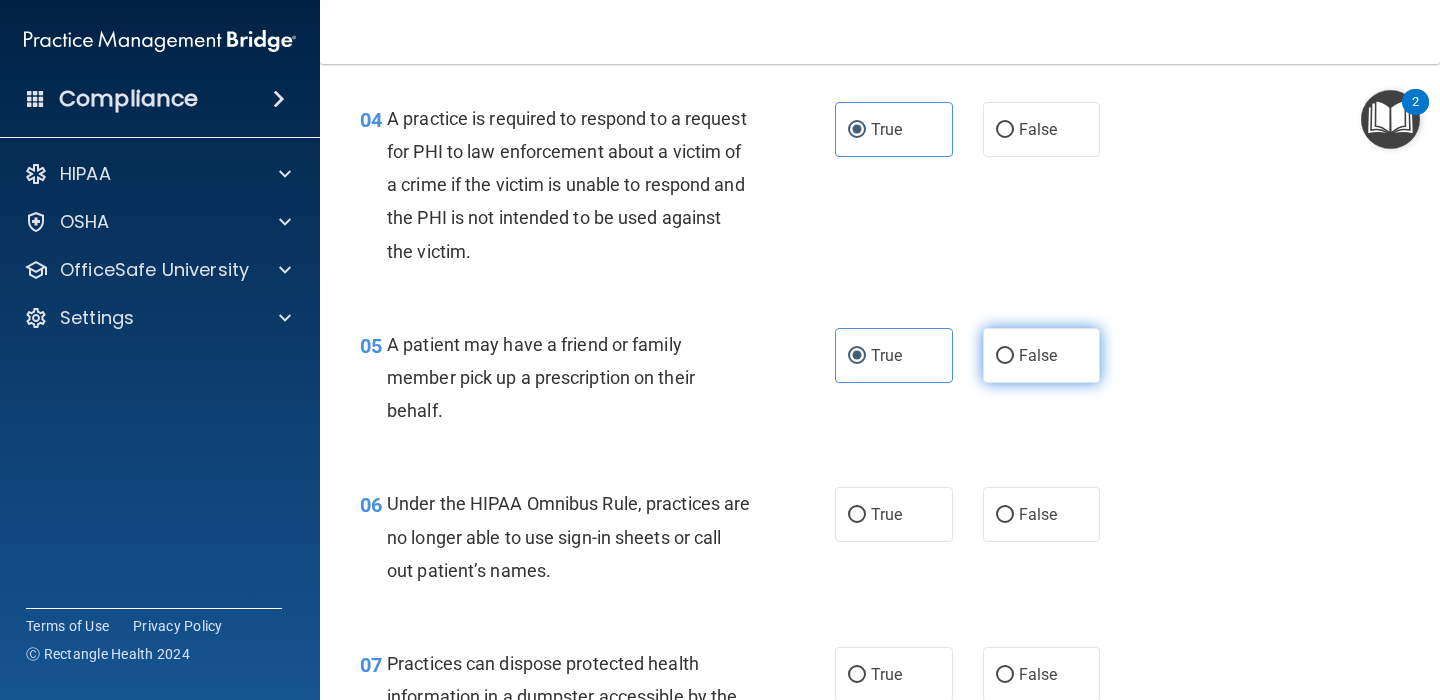 click on "False" at bounding box center (1042, 355) 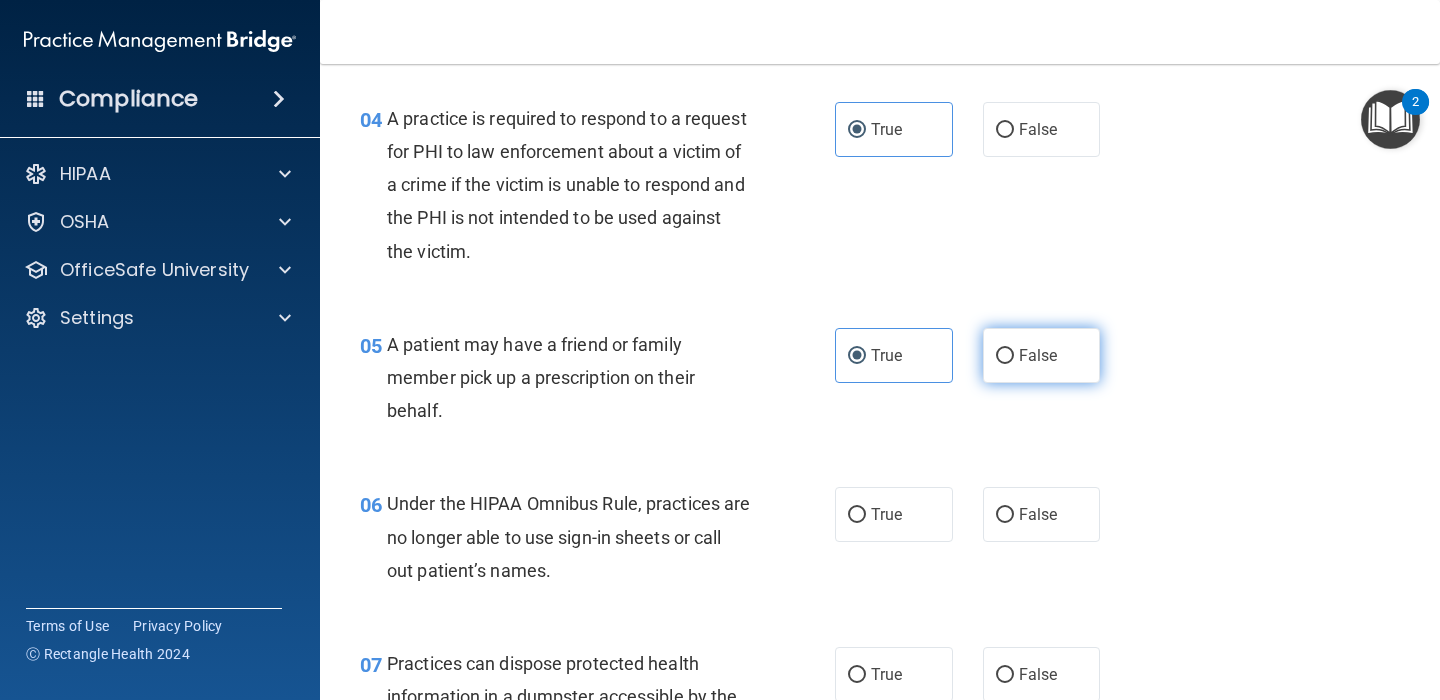 radio on "true" 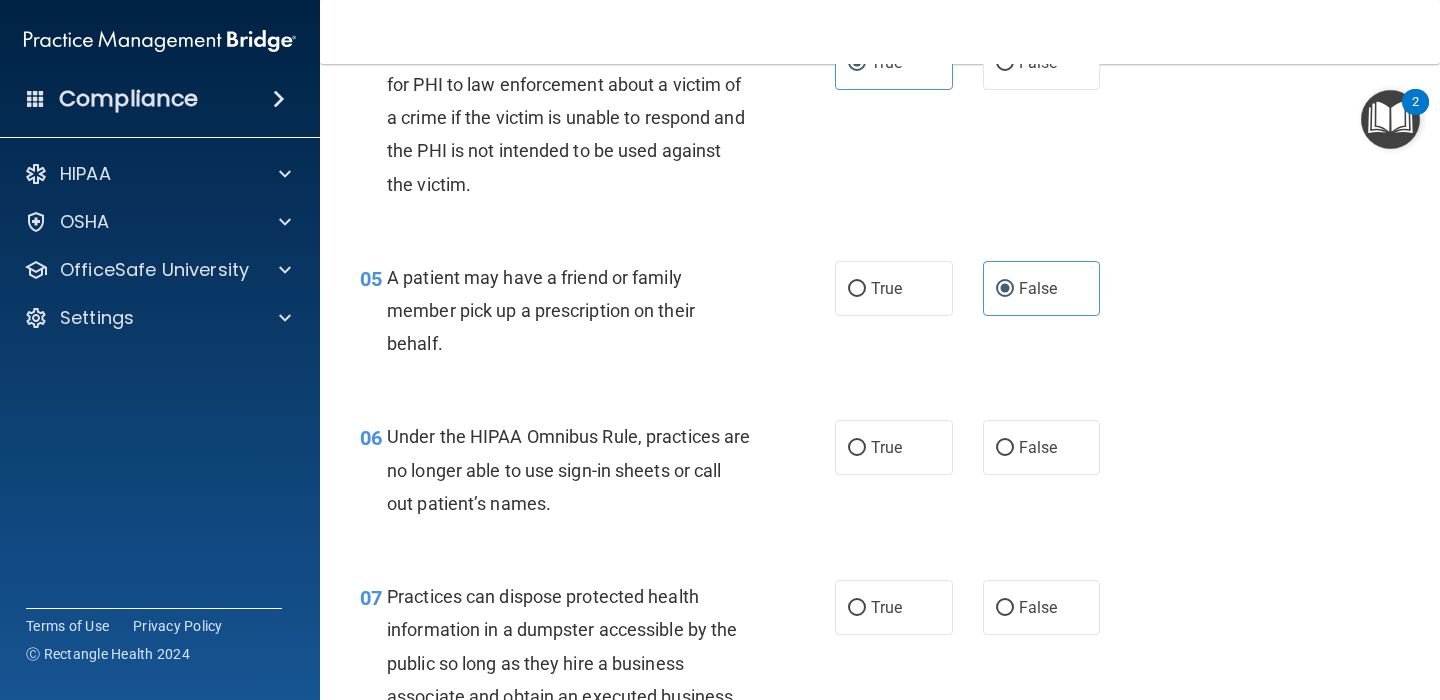 scroll, scrollTop: 805, scrollLeft: 0, axis: vertical 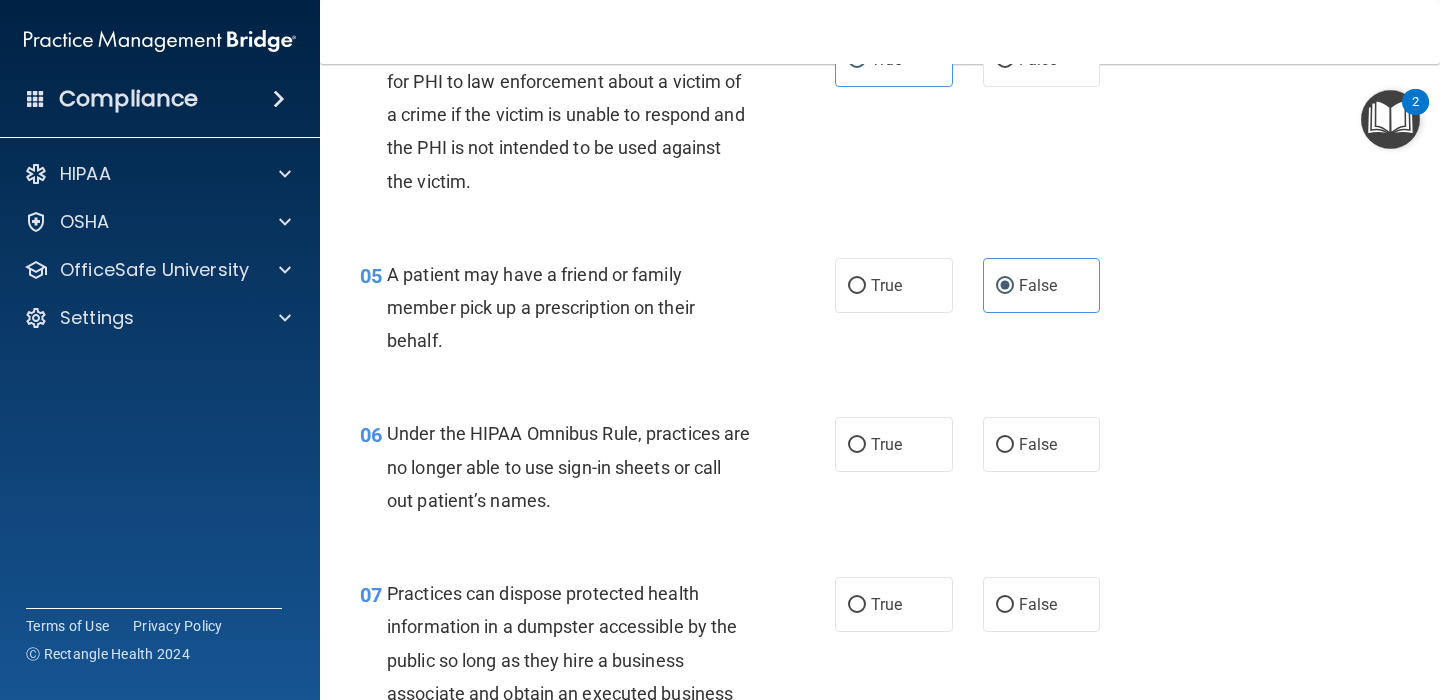 click on "05       A patient may have a friend or family member pick up a prescription on their behalf." at bounding box center [597, 313] 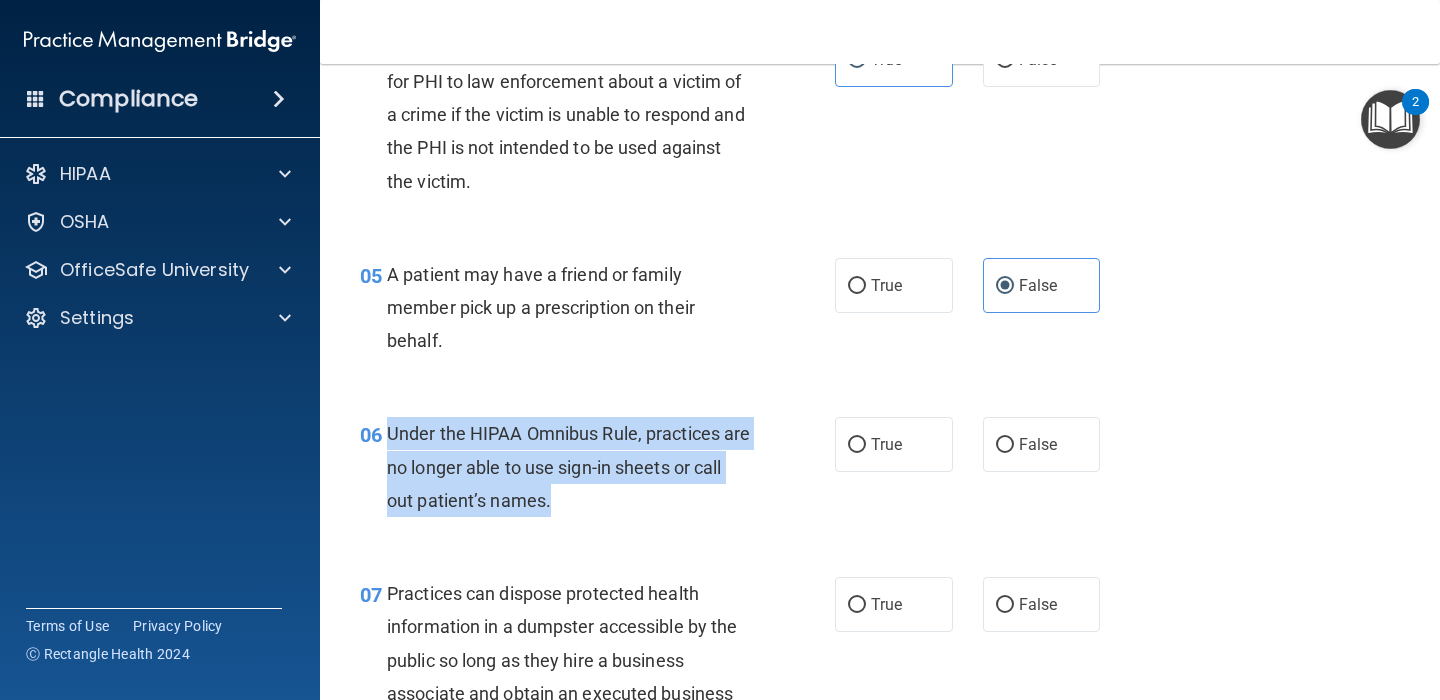 drag, startPoint x: 389, startPoint y: 426, endPoint x: 593, endPoint y: 494, distance: 215.03488 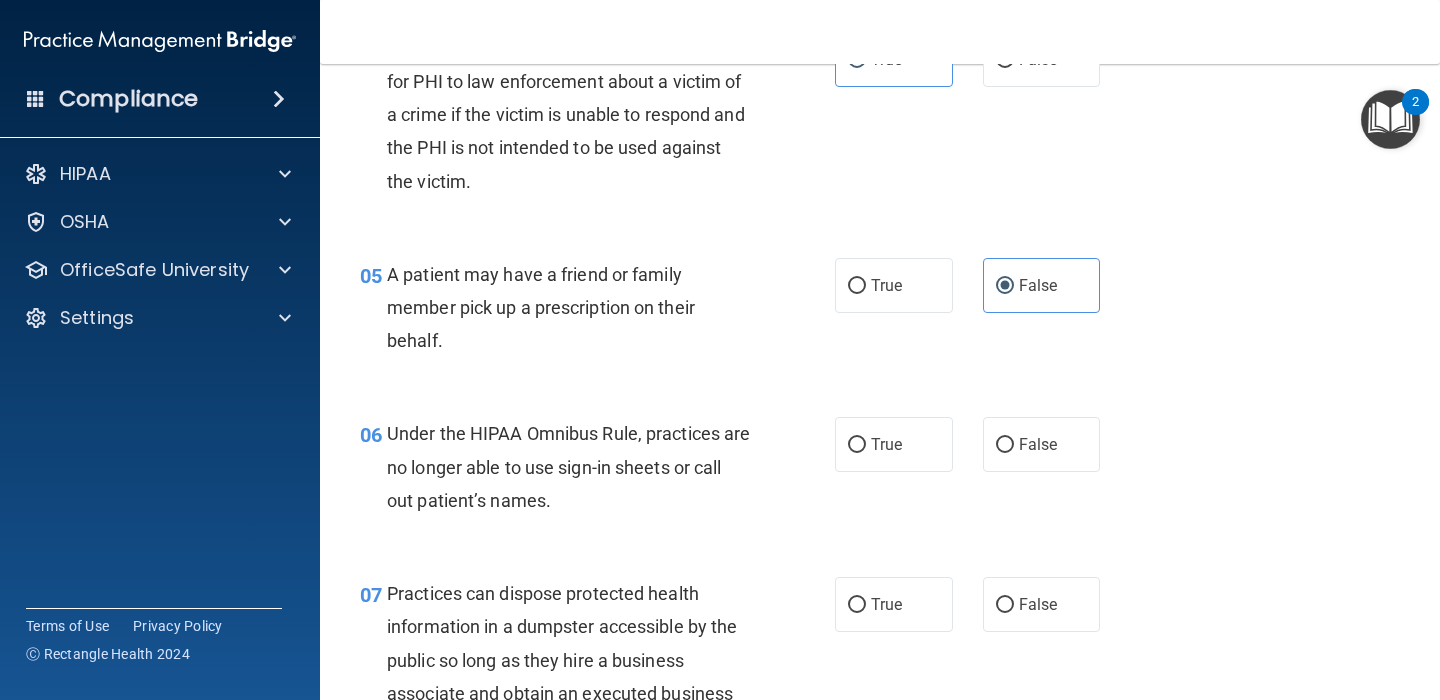 click on "Toggle navigation                                                                                                     Serenity [PERSON_NAME]   [EMAIL_ADDRESS][DOMAIN_NAME]                            Manage My Enterprise              Twin Peaks Dentistry     Manage My Location" at bounding box center (880, 32) 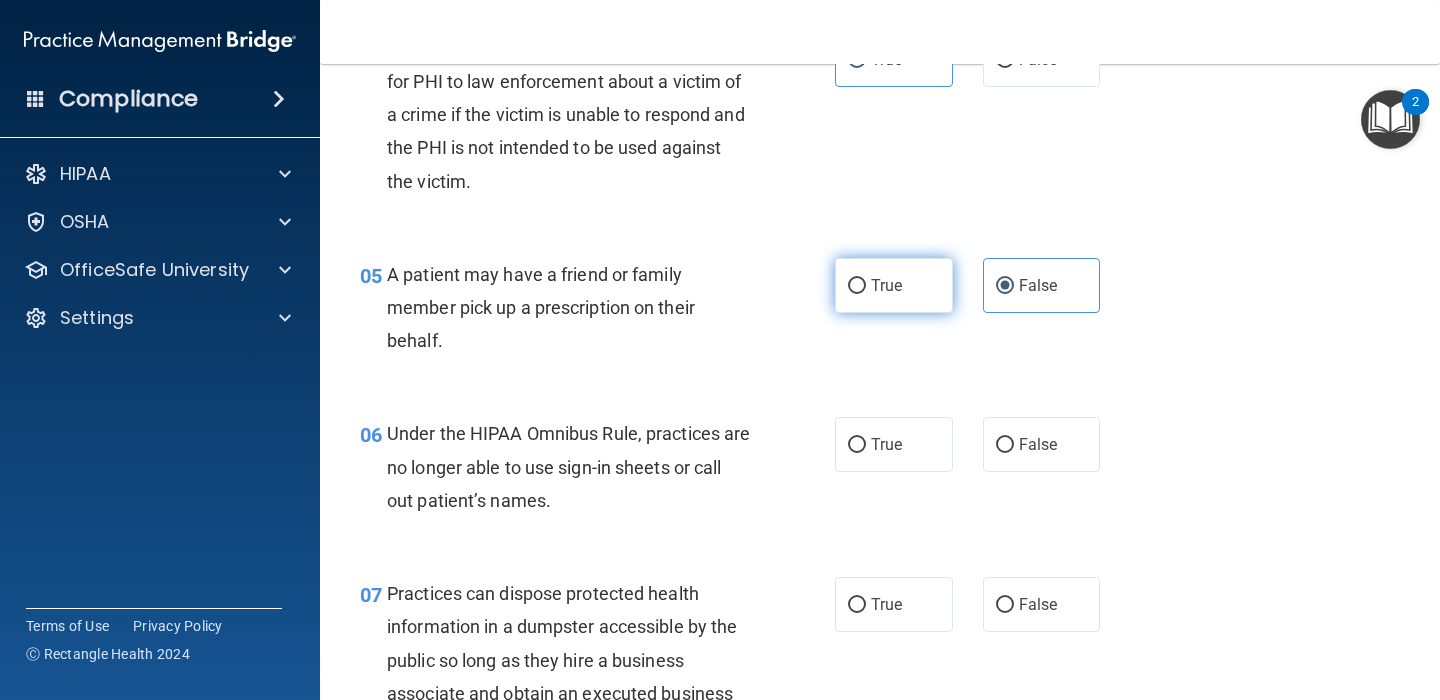 click on "True" at bounding box center (894, 285) 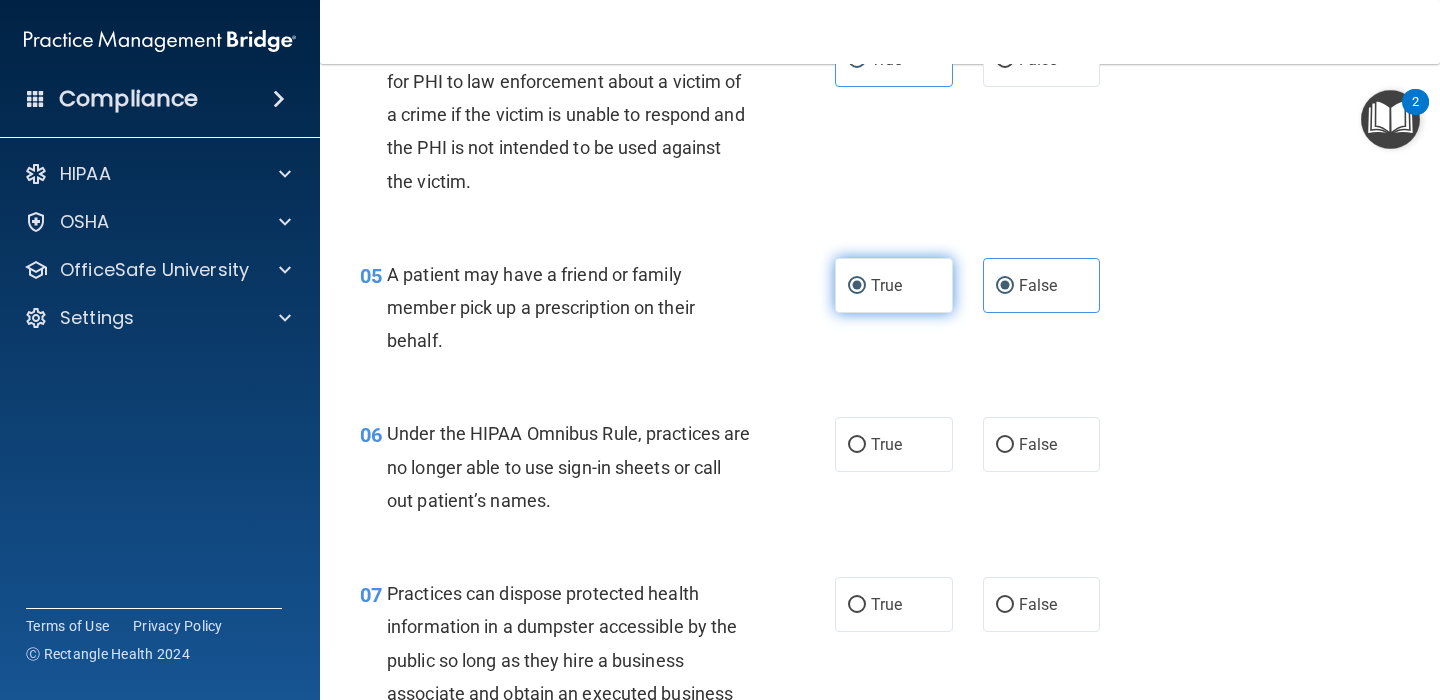 radio on "false" 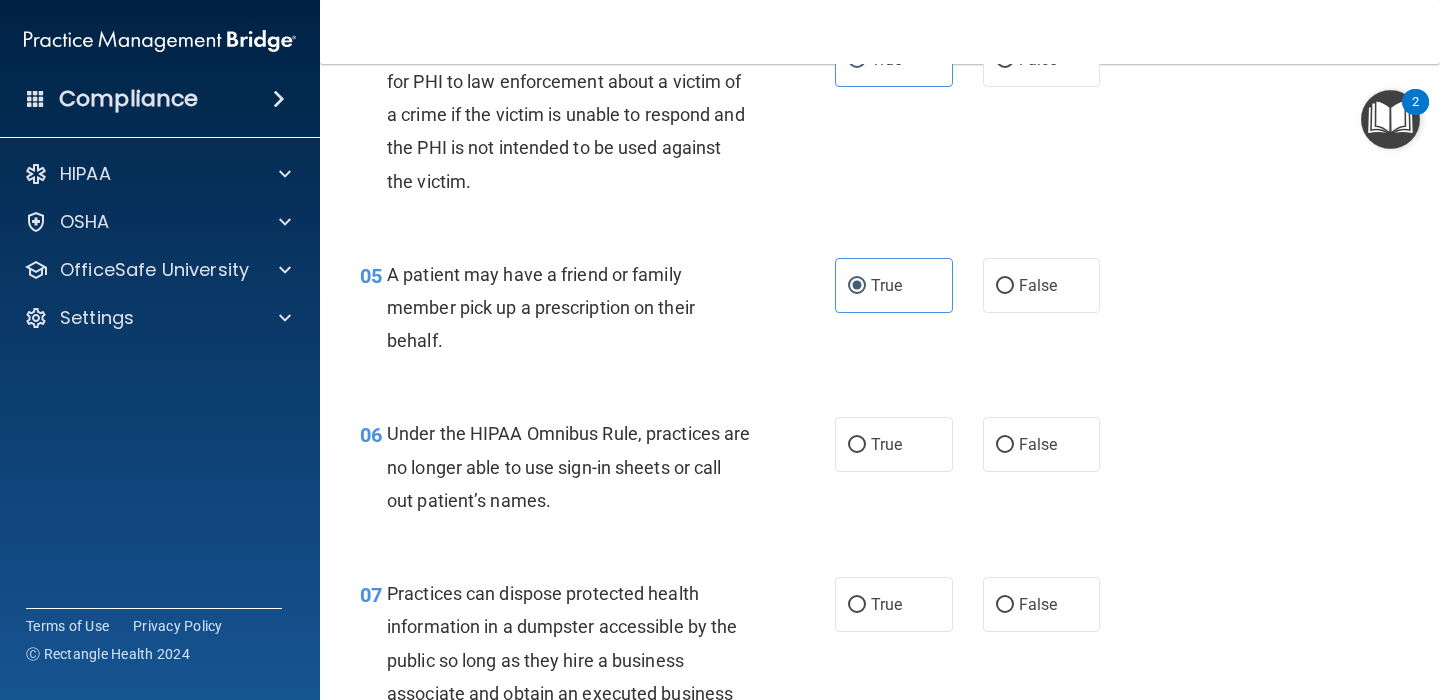 click on "Under the HIPAA Omnibus Rule, practices are no longer able to use sign-in sheets or call out patient’s names." at bounding box center (576, 467) 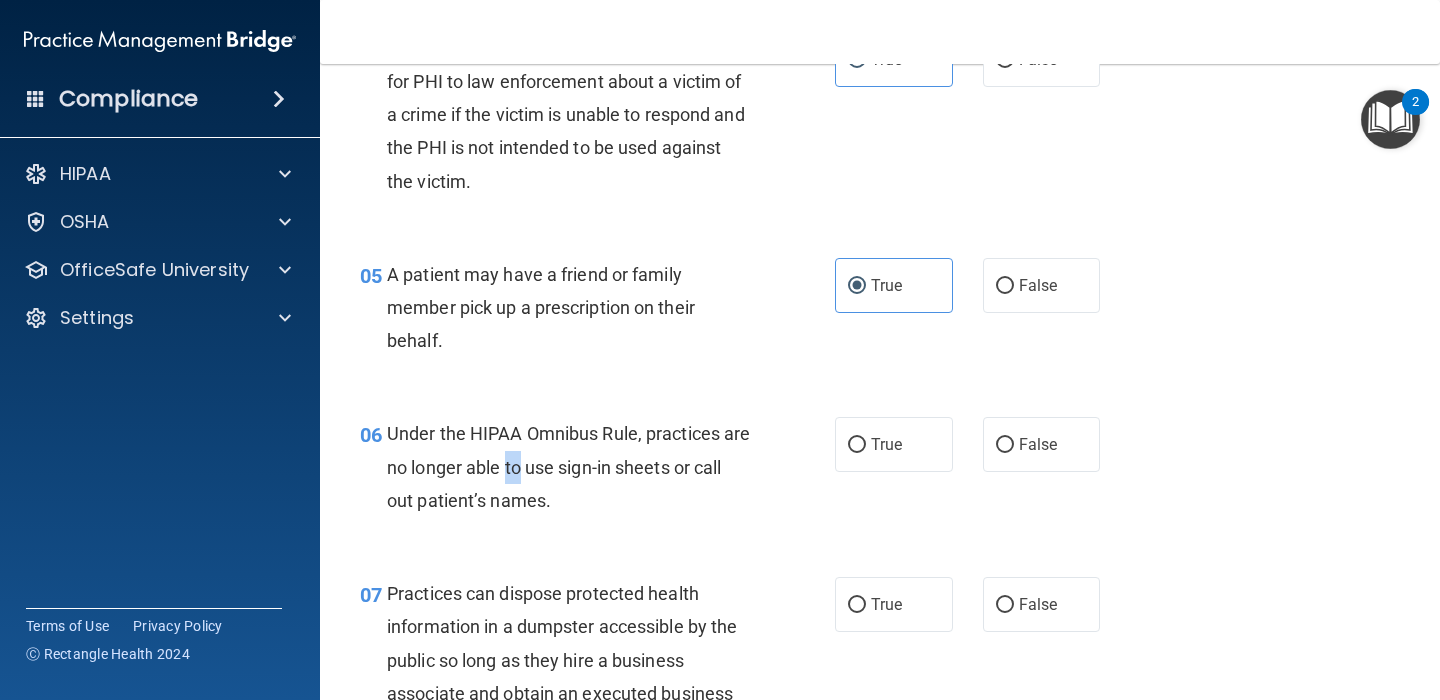 click on "Under the HIPAA Omnibus Rule, practices are no longer able to use sign-in sheets or call out patient’s names." at bounding box center (576, 467) 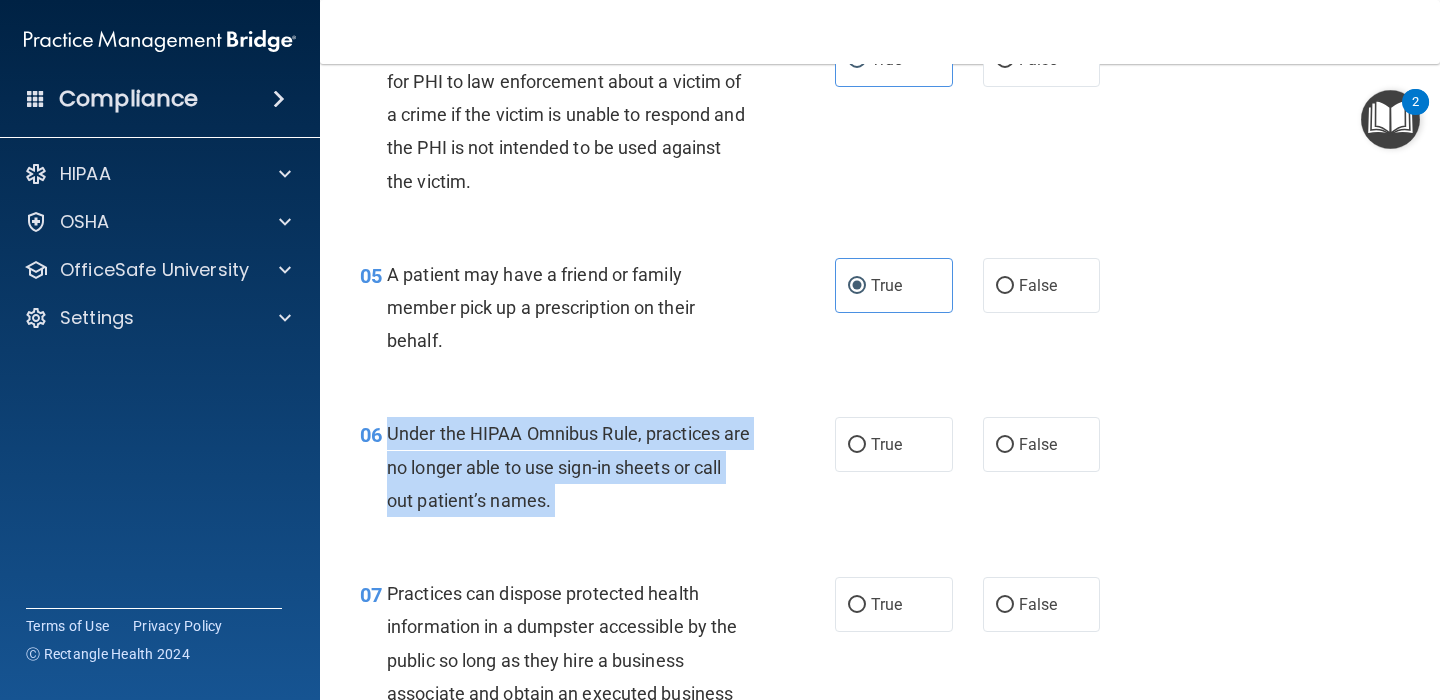 click on "Under the HIPAA Omnibus Rule, practices are no longer able to use sign-in sheets or call out patient’s names." at bounding box center [576, 467] 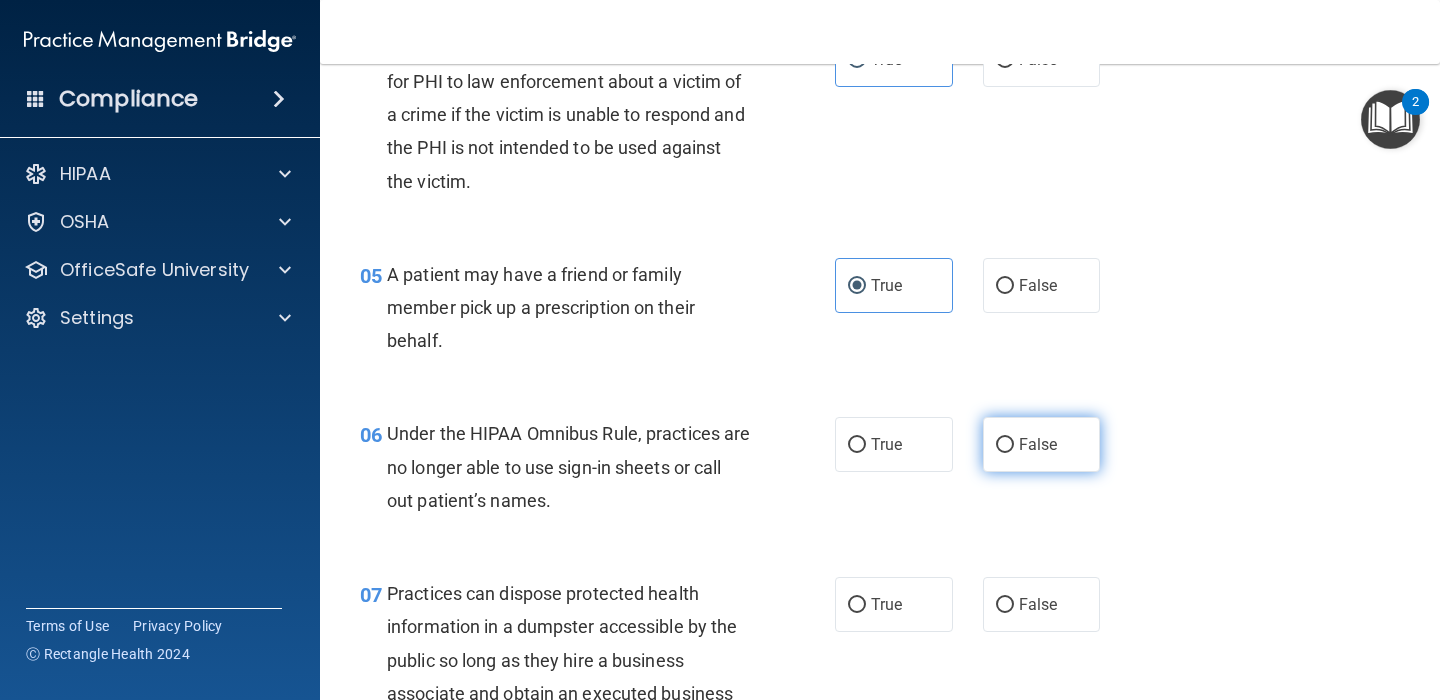 click on "False" at bounding box center (1005, 445) 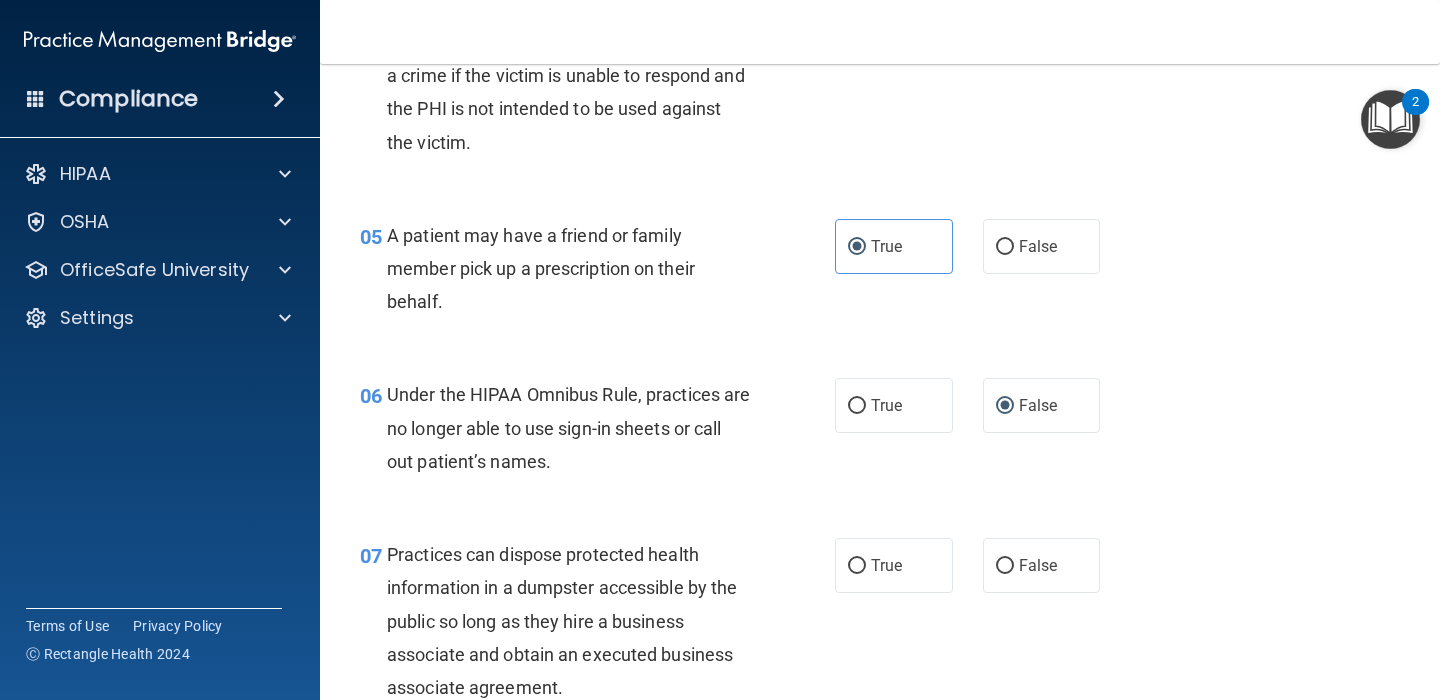 scroll, scrollTop: 842, scrollLeft: 0, axis: vertical 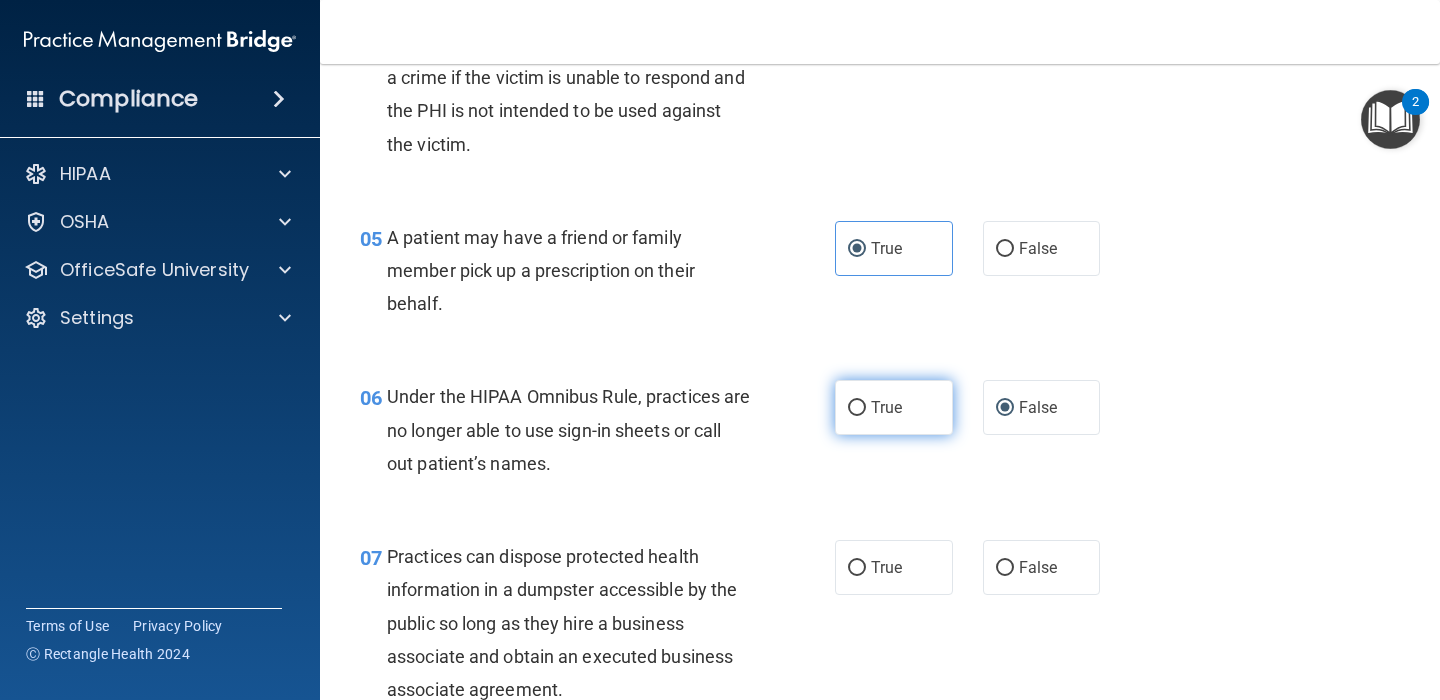 click on "True" at bounding box center (894, 407) 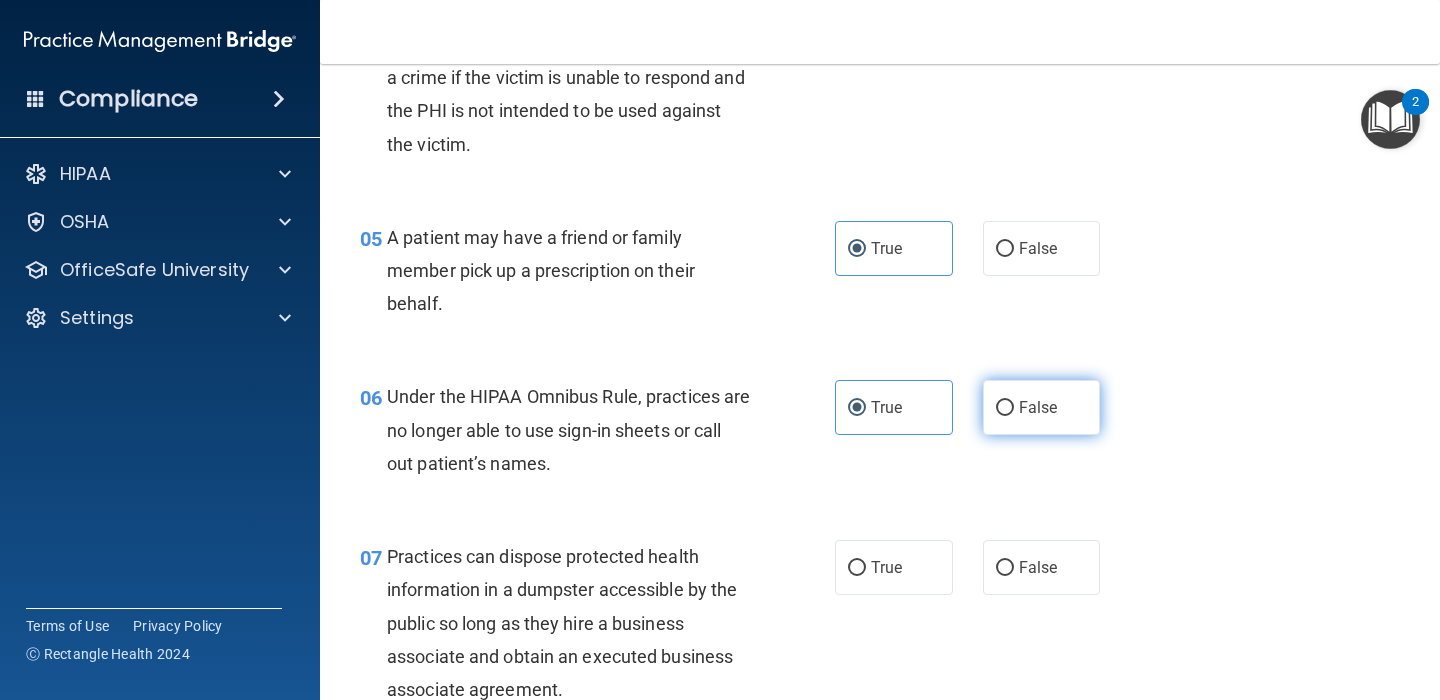 click on "False" at bounding box center [1042, 407] 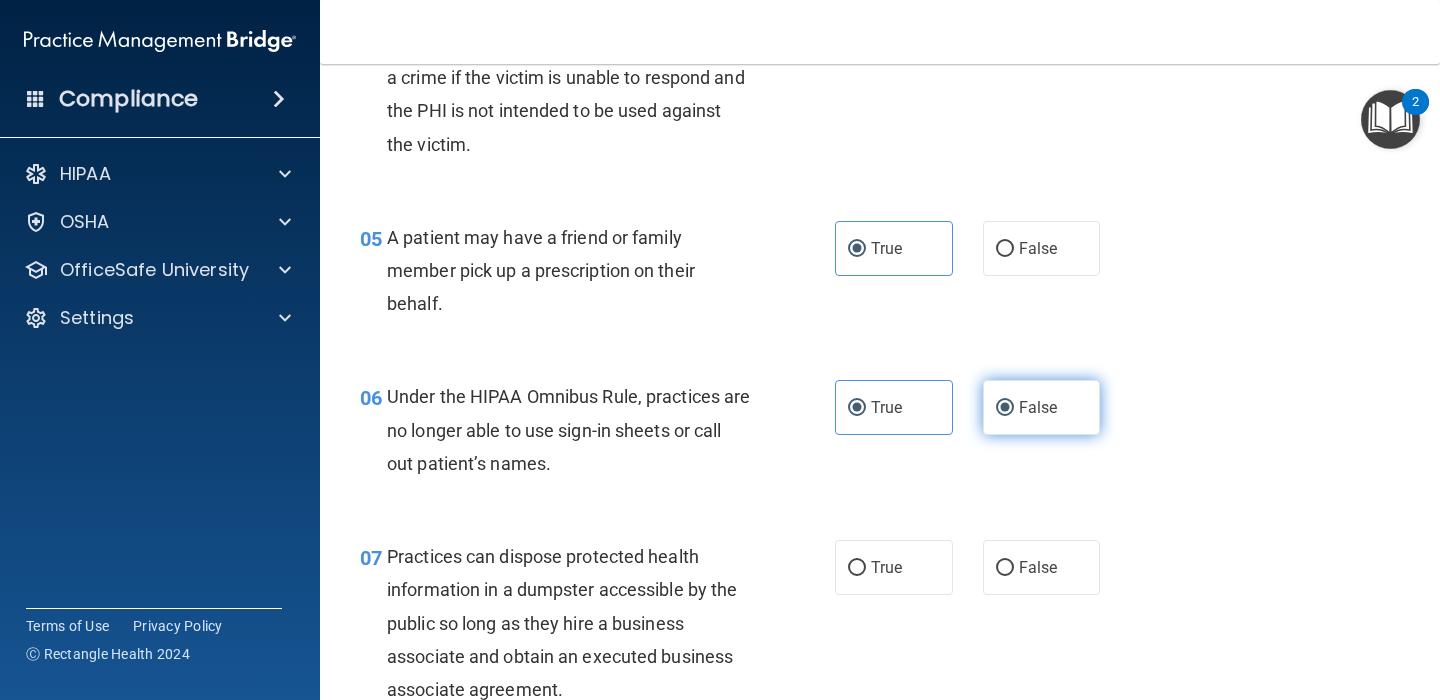 radio on "false" 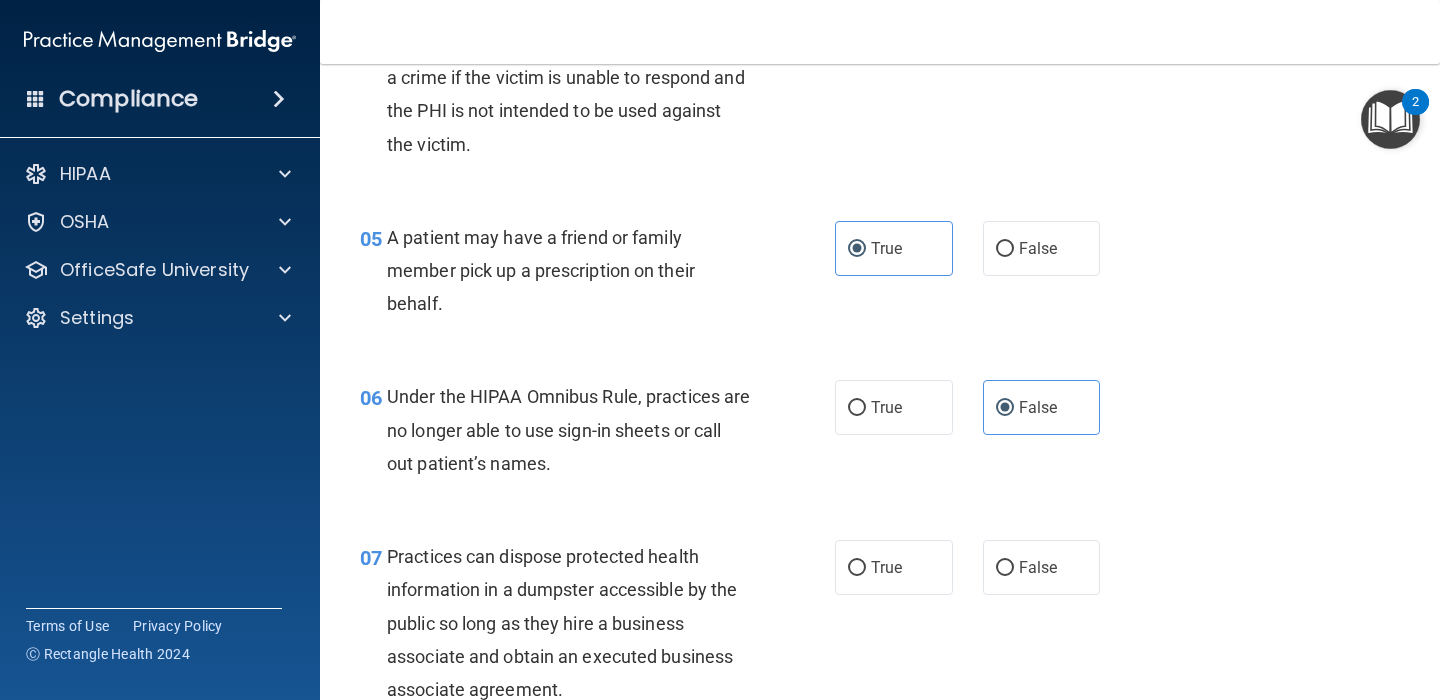 click on "A patient may have a friend or family member pick up a prescription on their behalf." at bounding box center [576, 271] 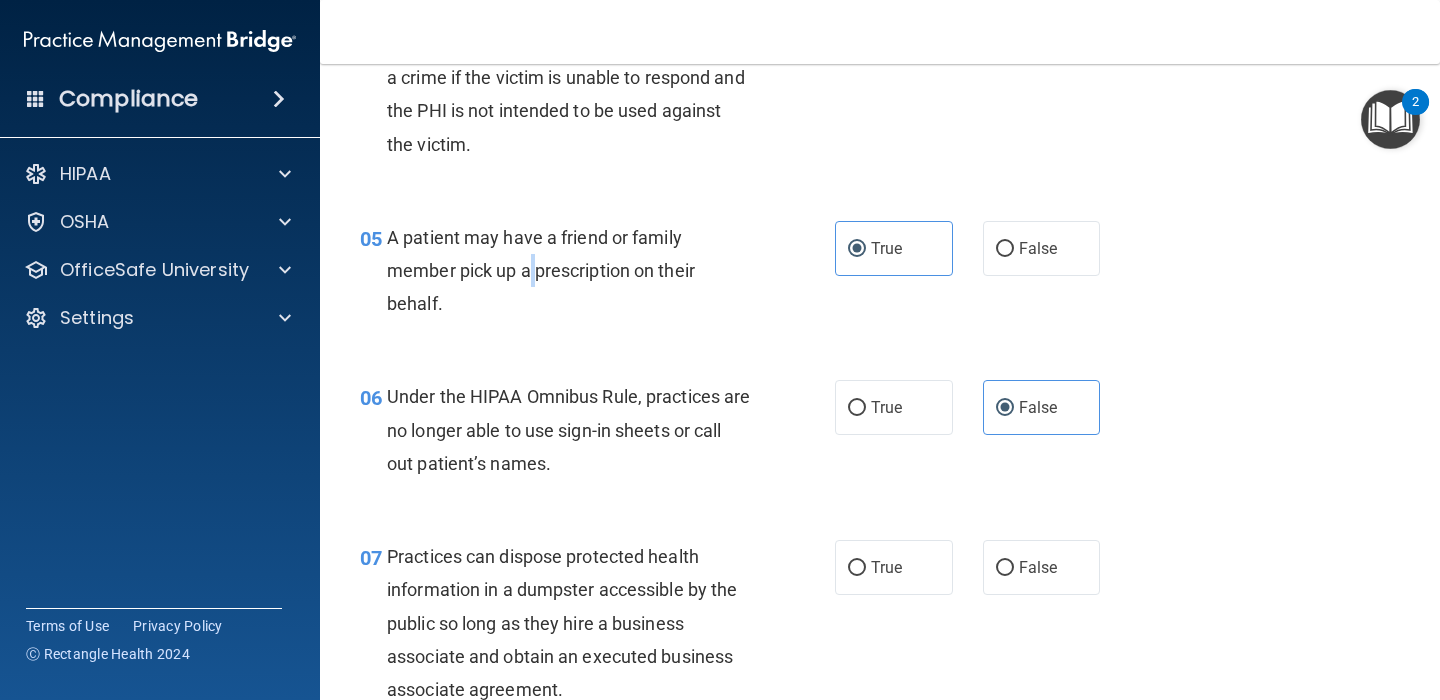 click on "A patient may have a friend or family member pick up a prescription on their behalf." at bounding box center (576, 271) 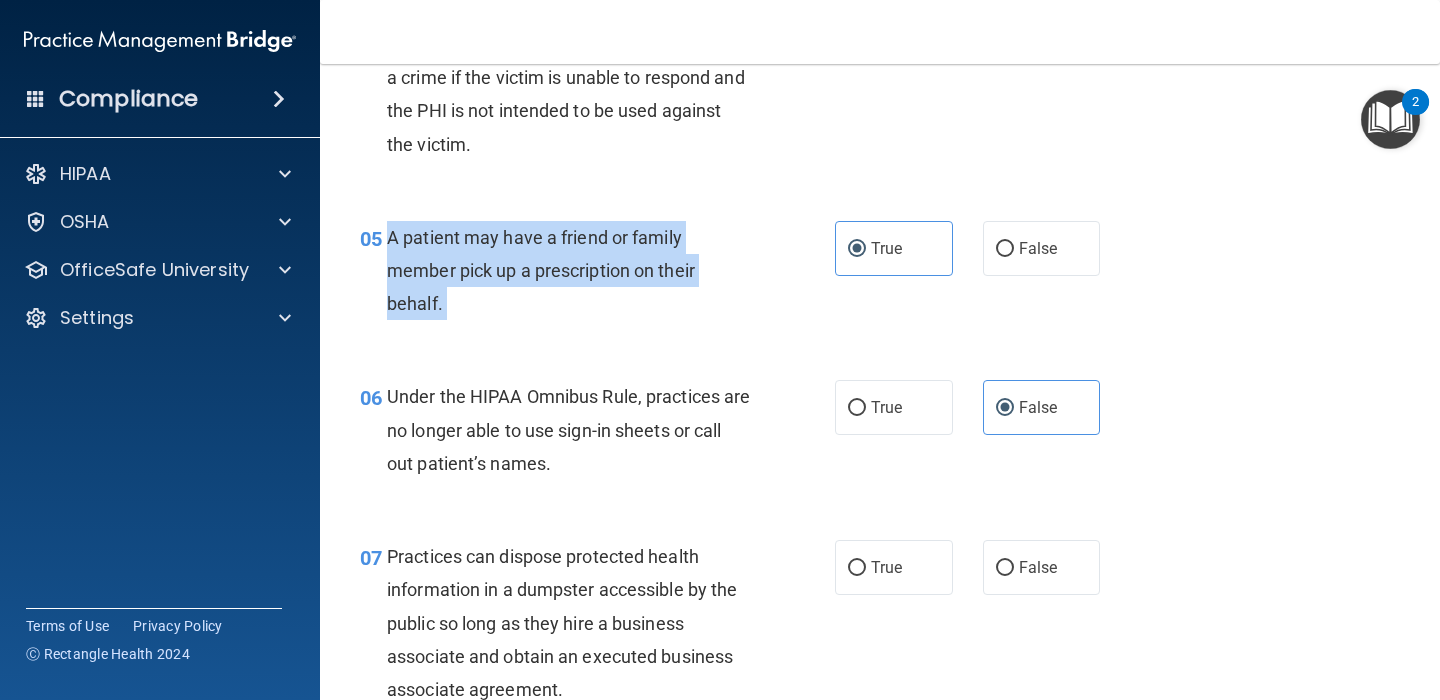 click on "A patient may have a friend or family member pick up a prescription on their behalf." at bounding box center (576, 271) 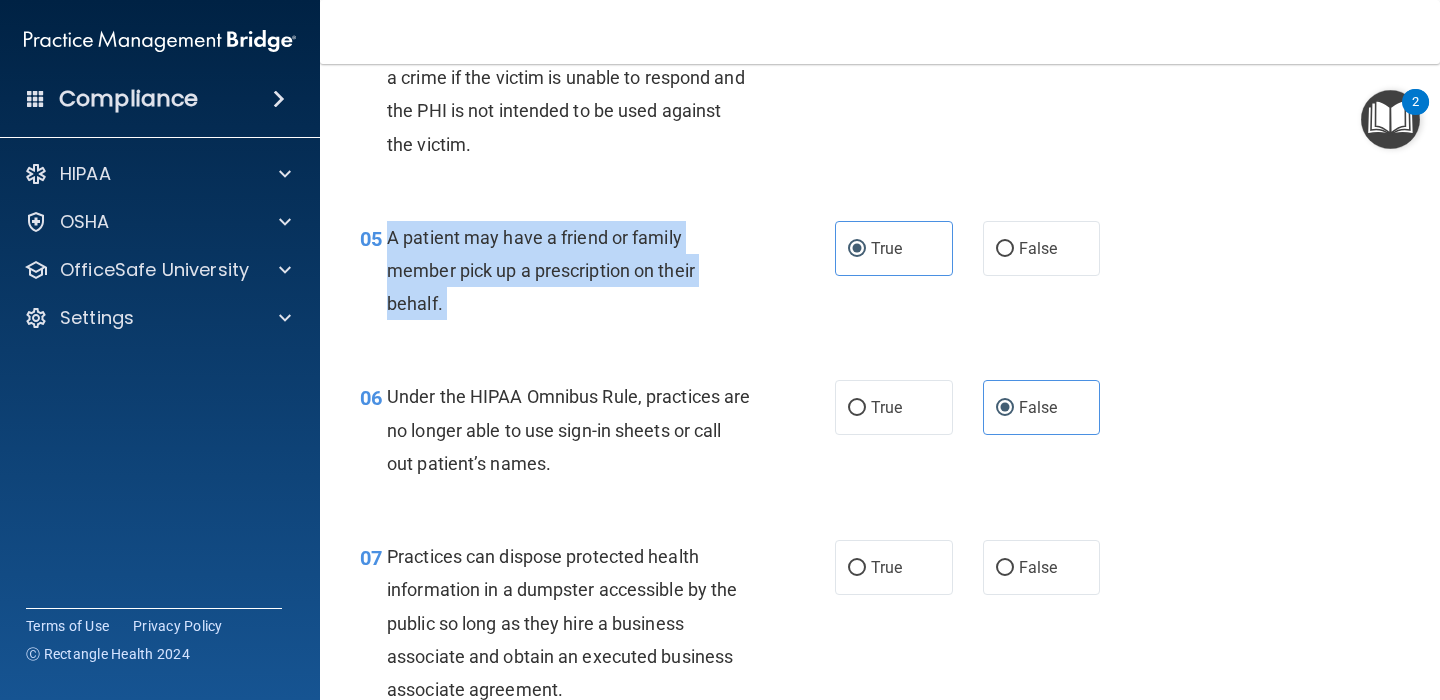 copy on "A patient may have a friend or family member pick up a prescription on their behalf." 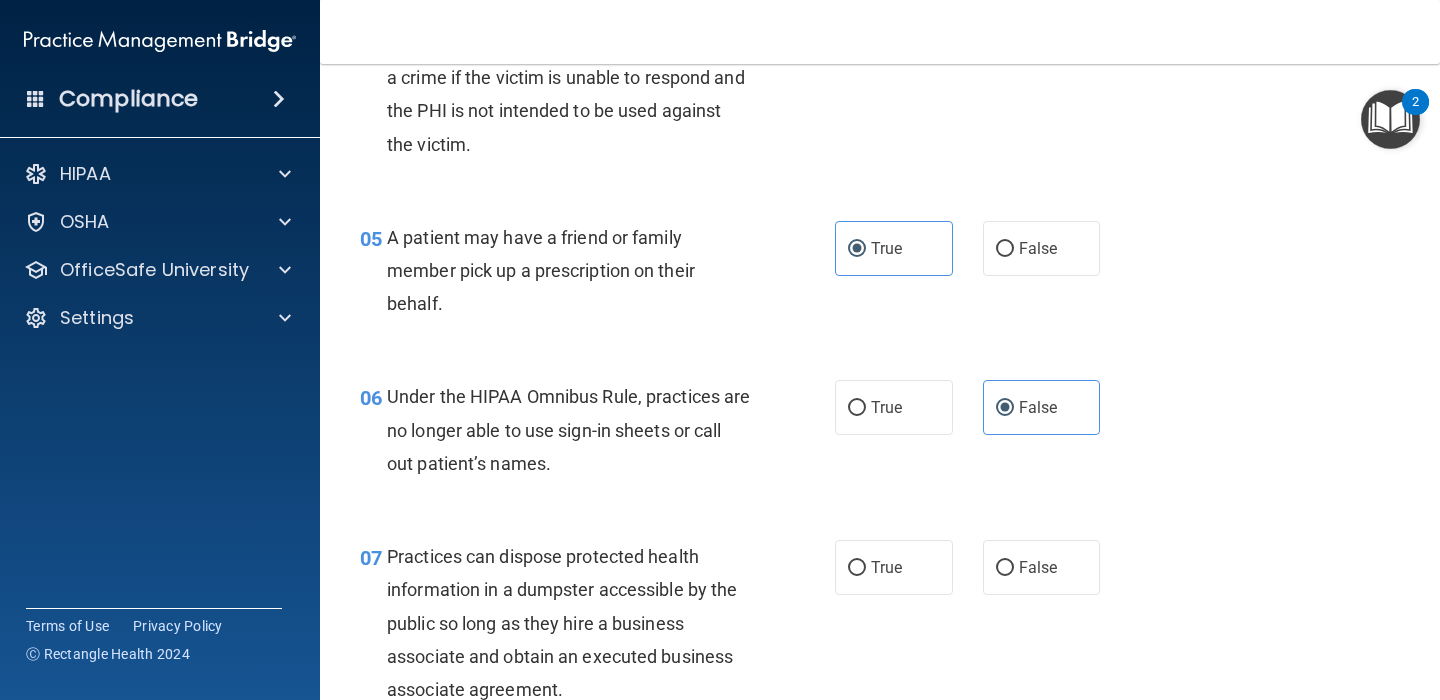 click on "05       A patient may have a friend or family member pick up a prescription on their behalf.                 True           False" at bounding box center [880, 276] 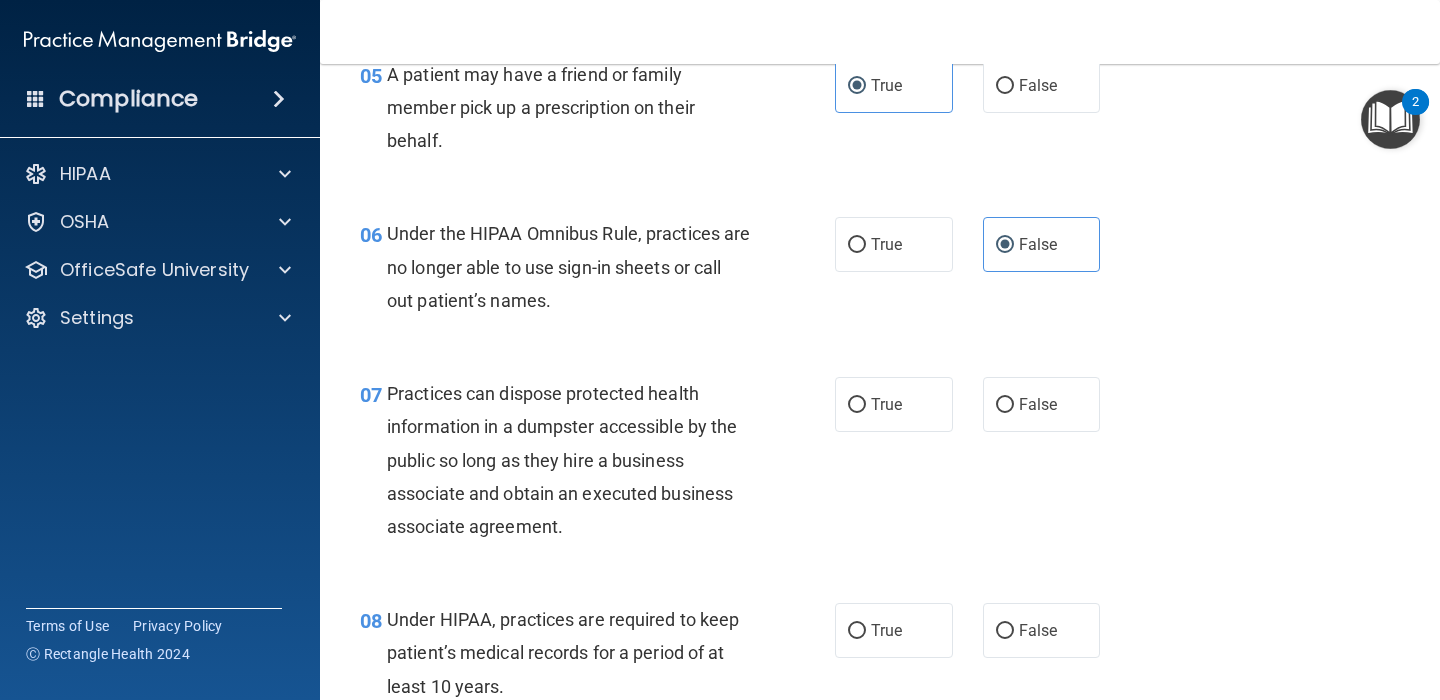 scroll, scrollTop: 1010, scrollLeft: 0, axis: vertical 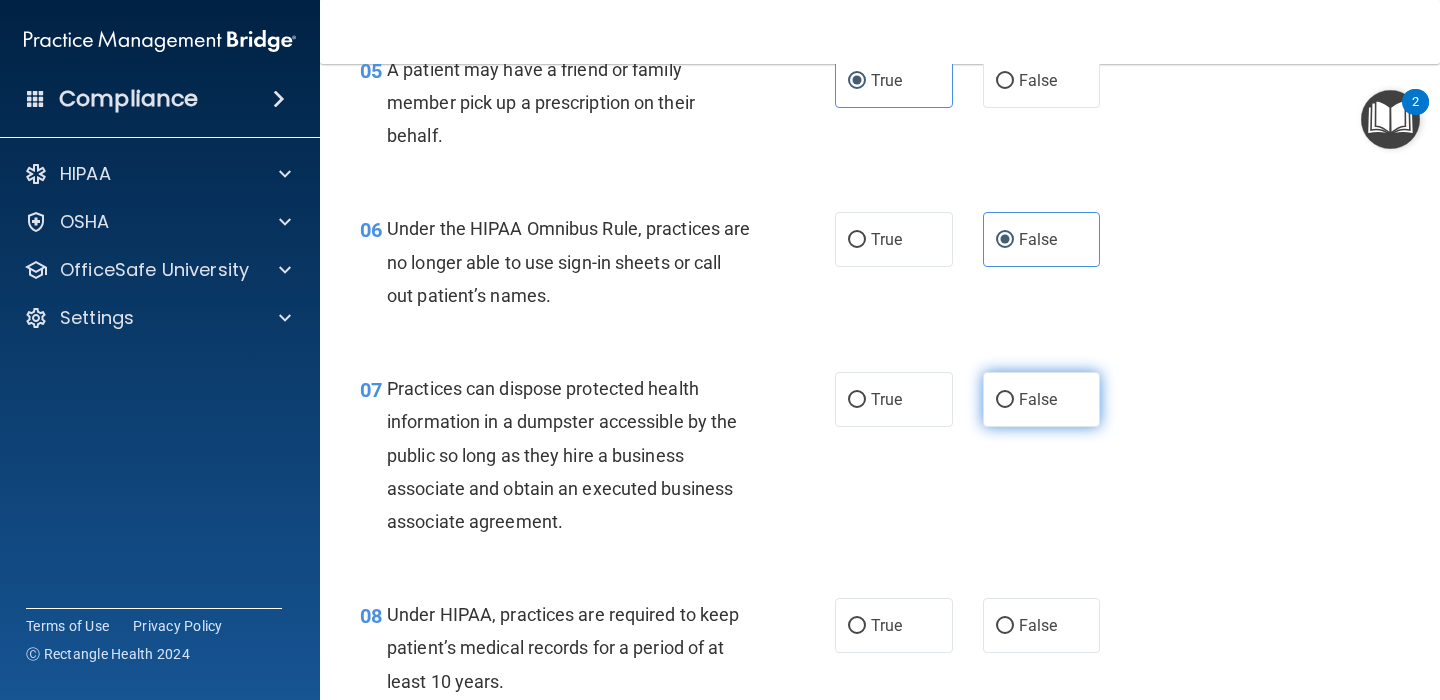 click on "False" at bounding box center (1005, 400) 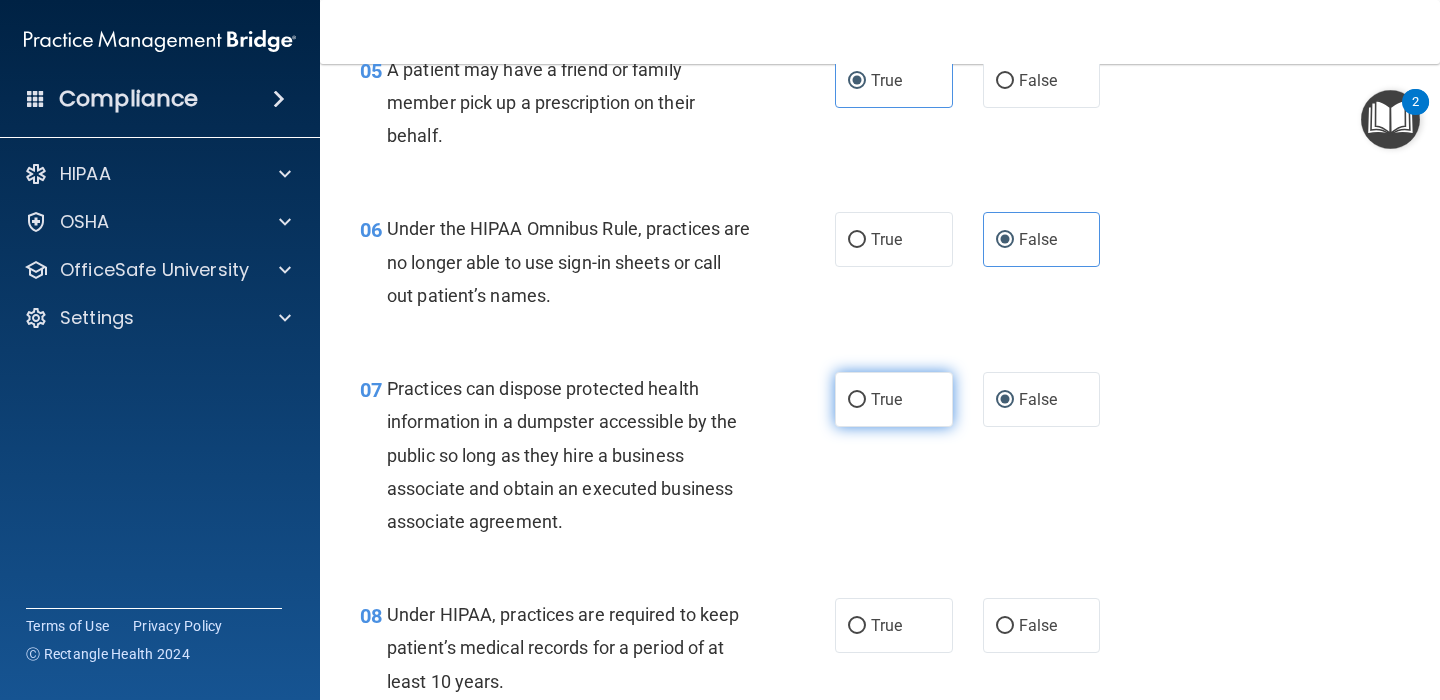 click on "True" at bounding box center (894, 399) 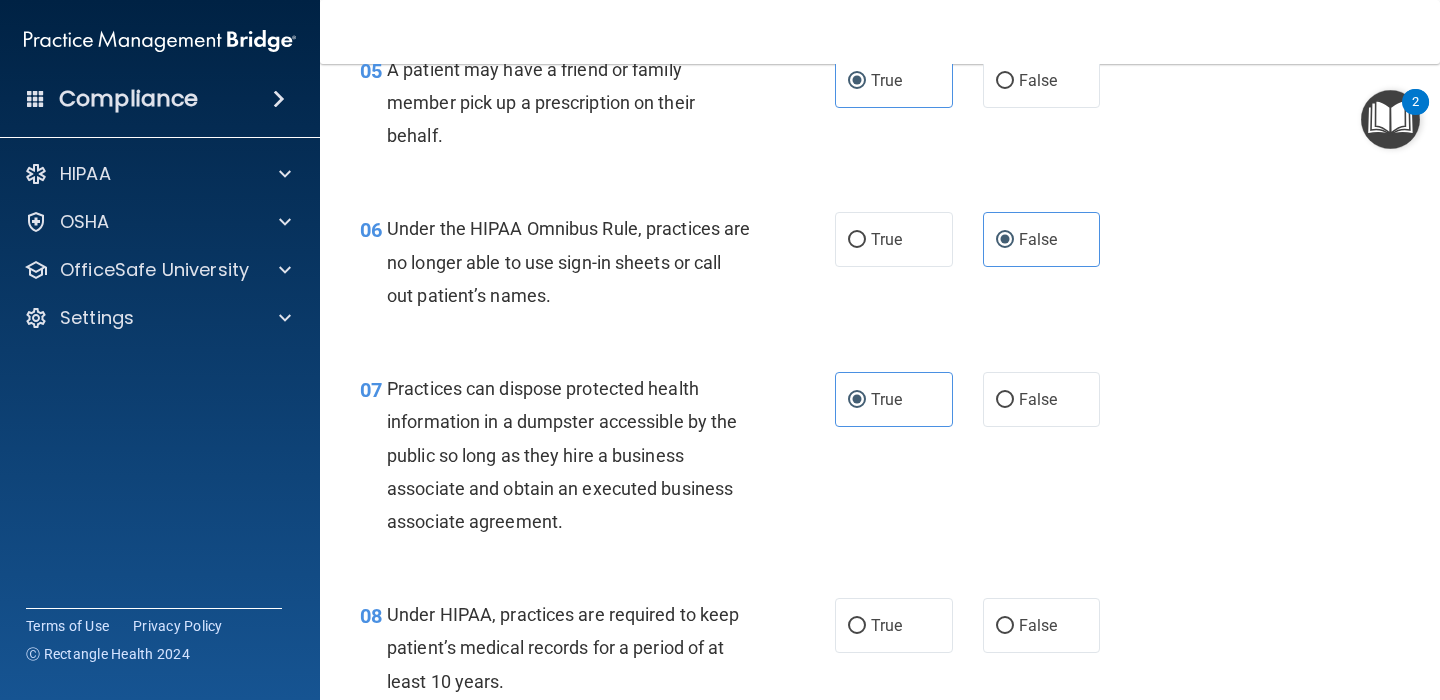 click on "Practices can dispose protected health information in a dumpster accessible by the public so long as they hire a business associate and obtain an executed business associate agreement." at bounding box center (562, 455) 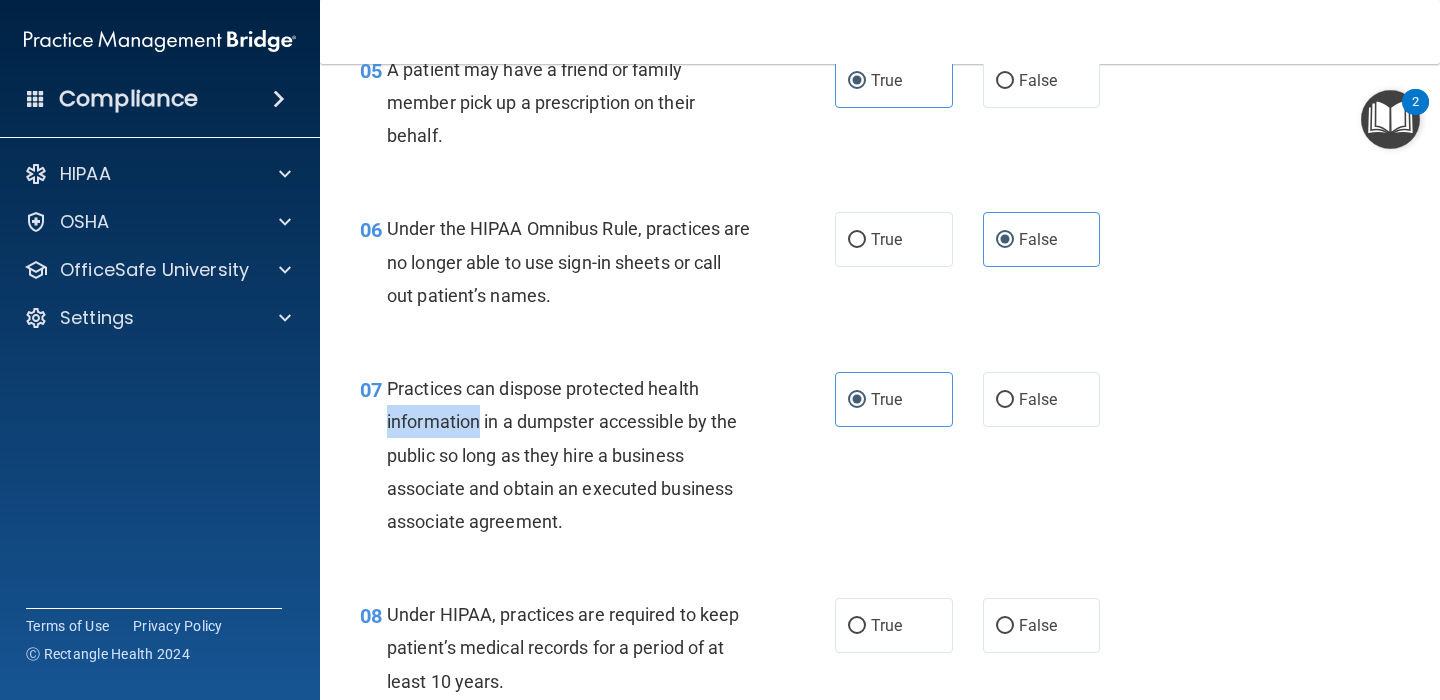 click on "Practices can dispose protected health information in a dumpster accessible by the public so long as they hire a business associate and obtain an executed business associate agreement." at bounding box center (562, 455) 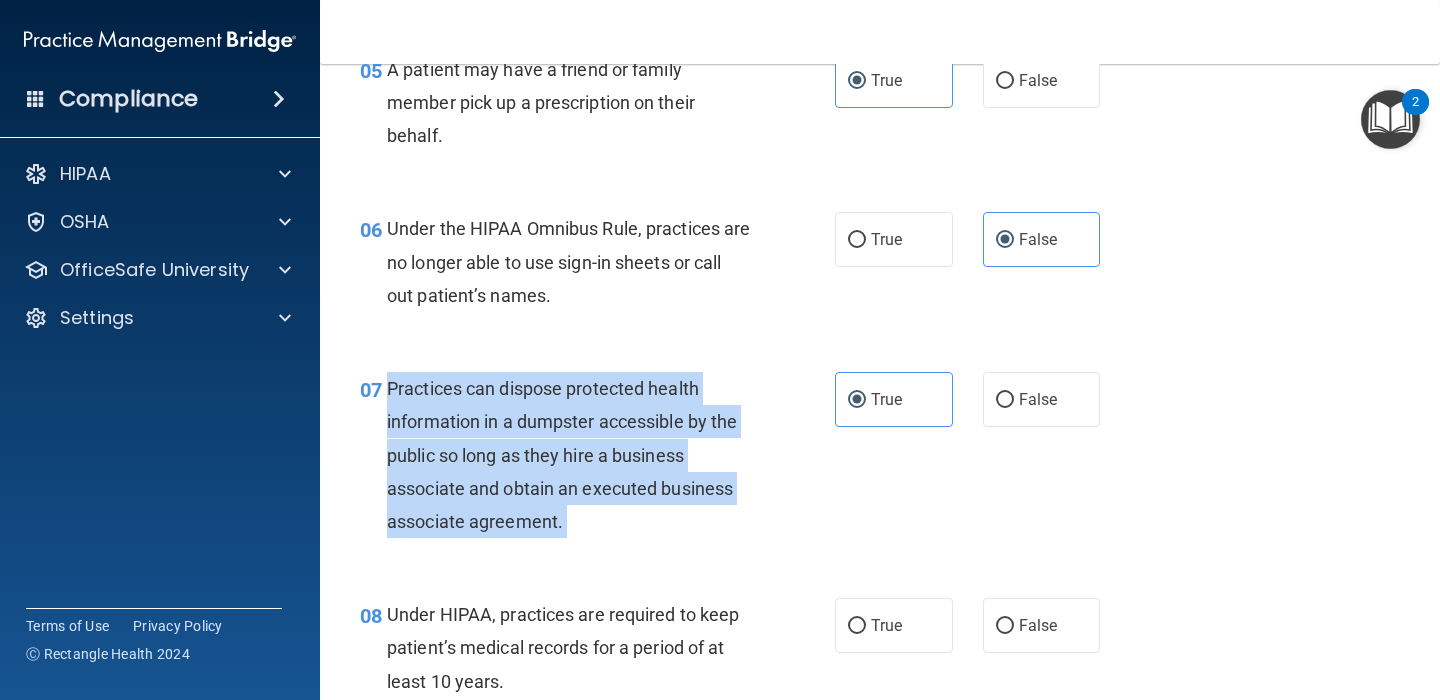 click on "Practices can dispose protected health information in a dumpster accessible by the public so long as they hire a business associate and obtain an executed business associate agreement." at bounding box center (562, 455) 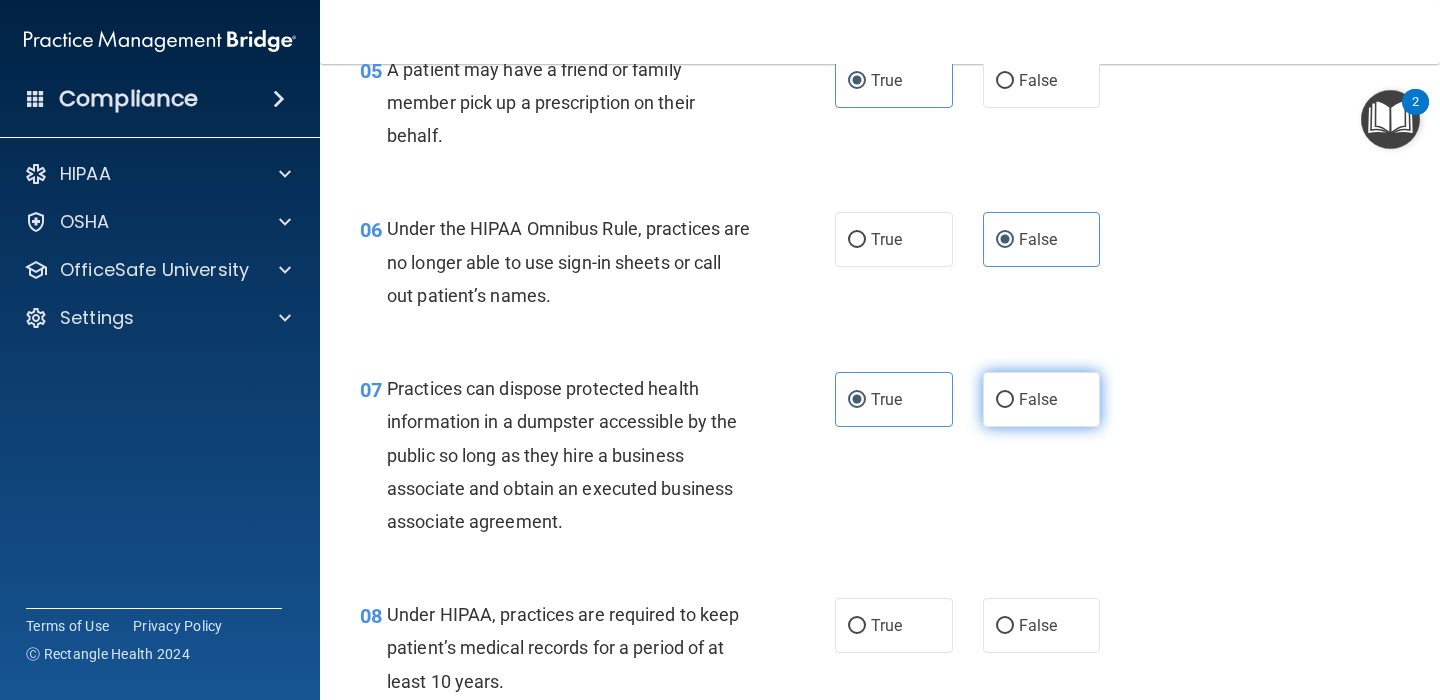 click on "False" at bounding box center [1005, 400] 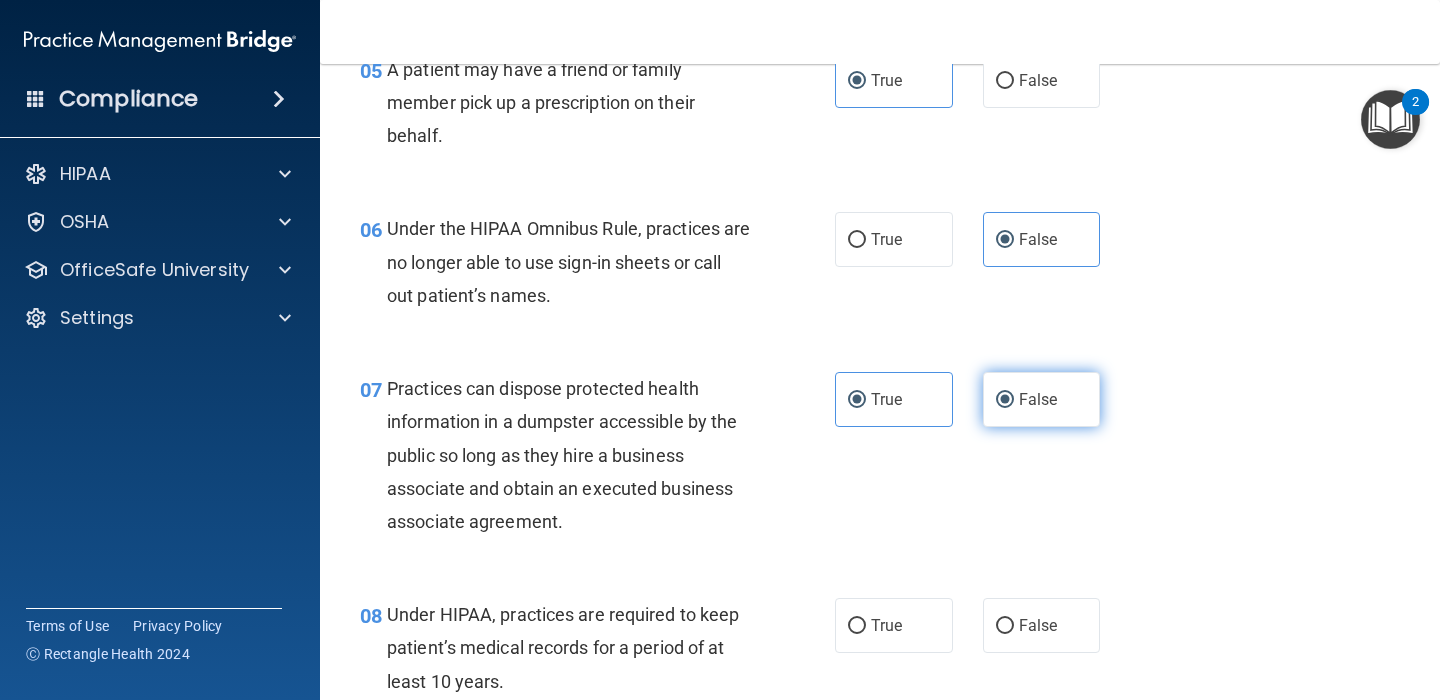 radio on "false" 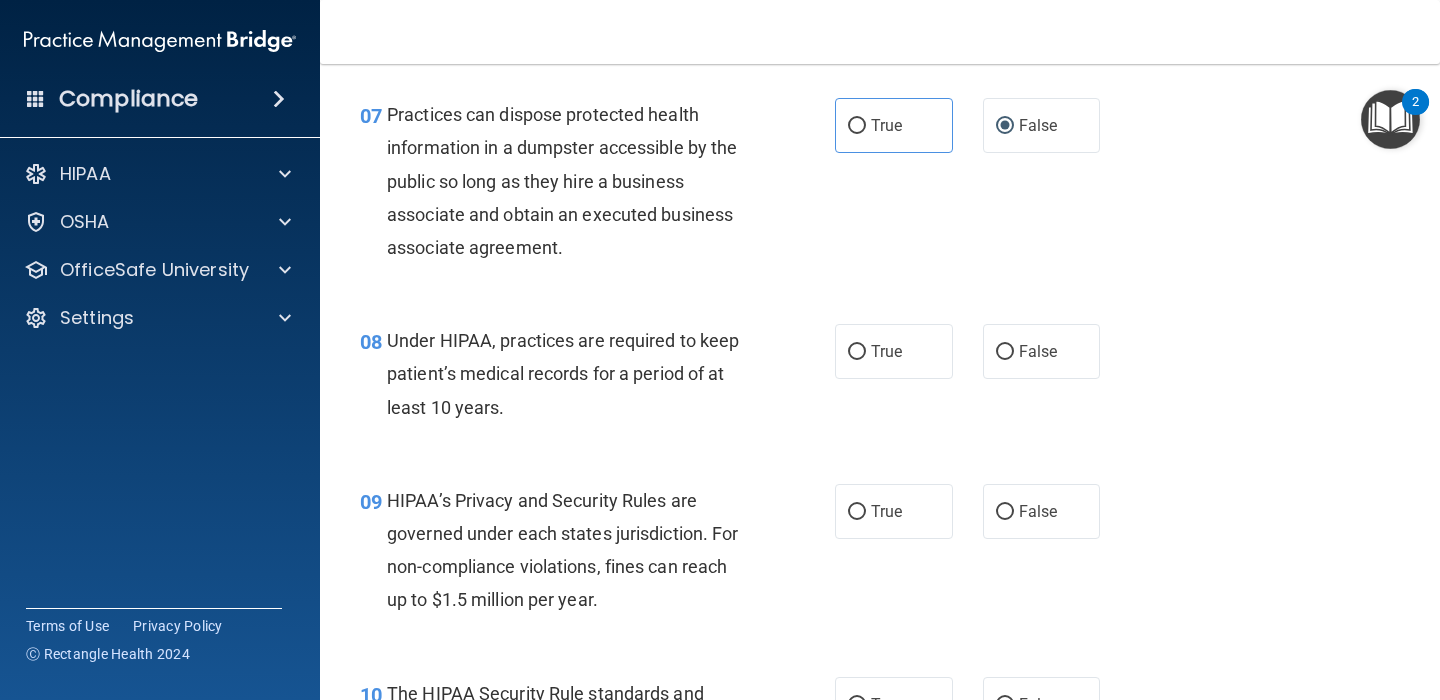scroll, scrollTop: 1292, scrollLeft: 0, axis: vertical 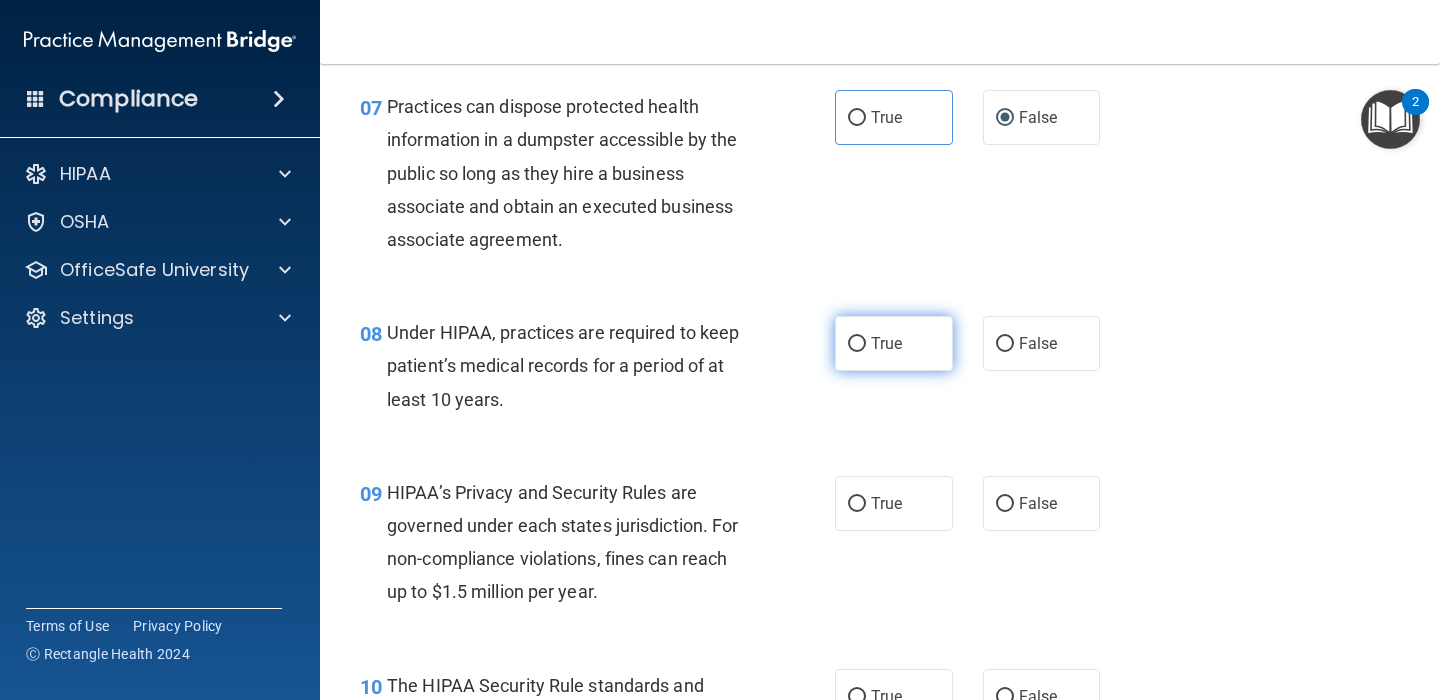 click on "True" at bounding box center [886, 343] 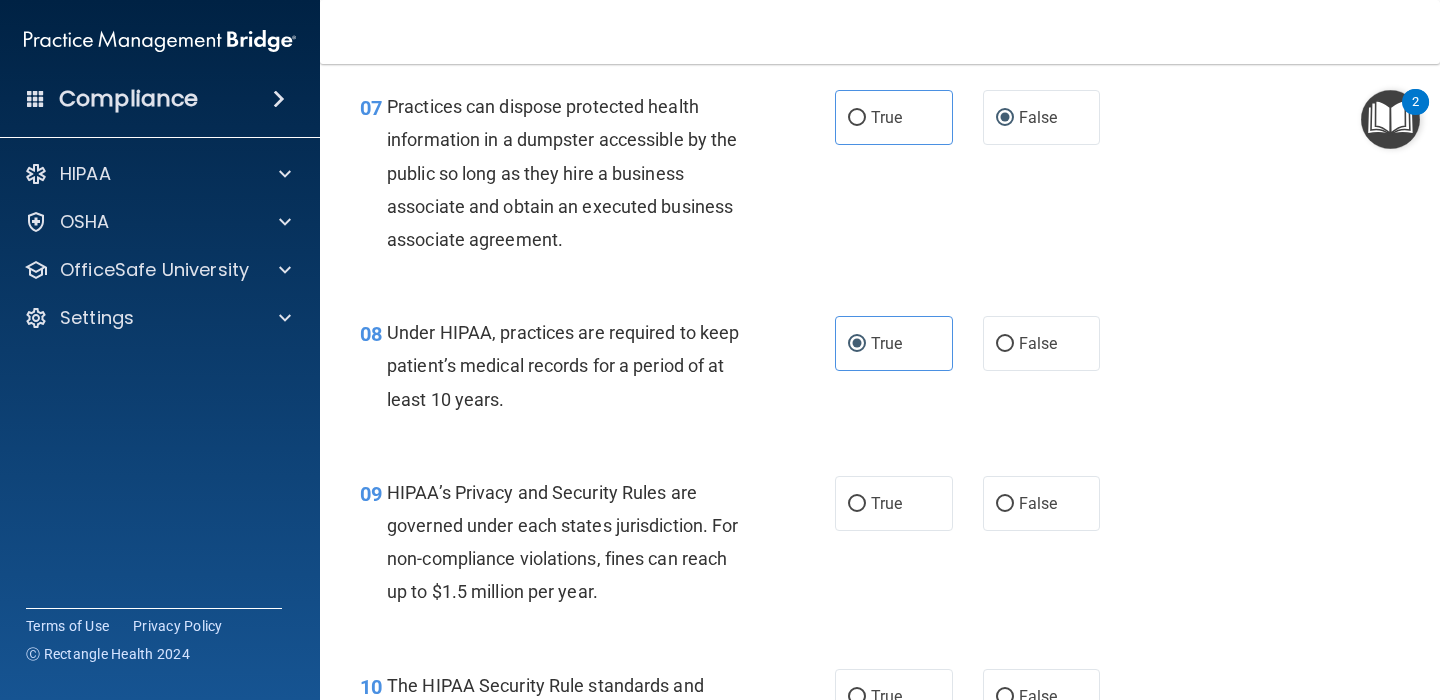 click on "Under HIPAA, practices are required to keep patient’s medical records for a period of at least 10 years." at bounding box center [576, 366] 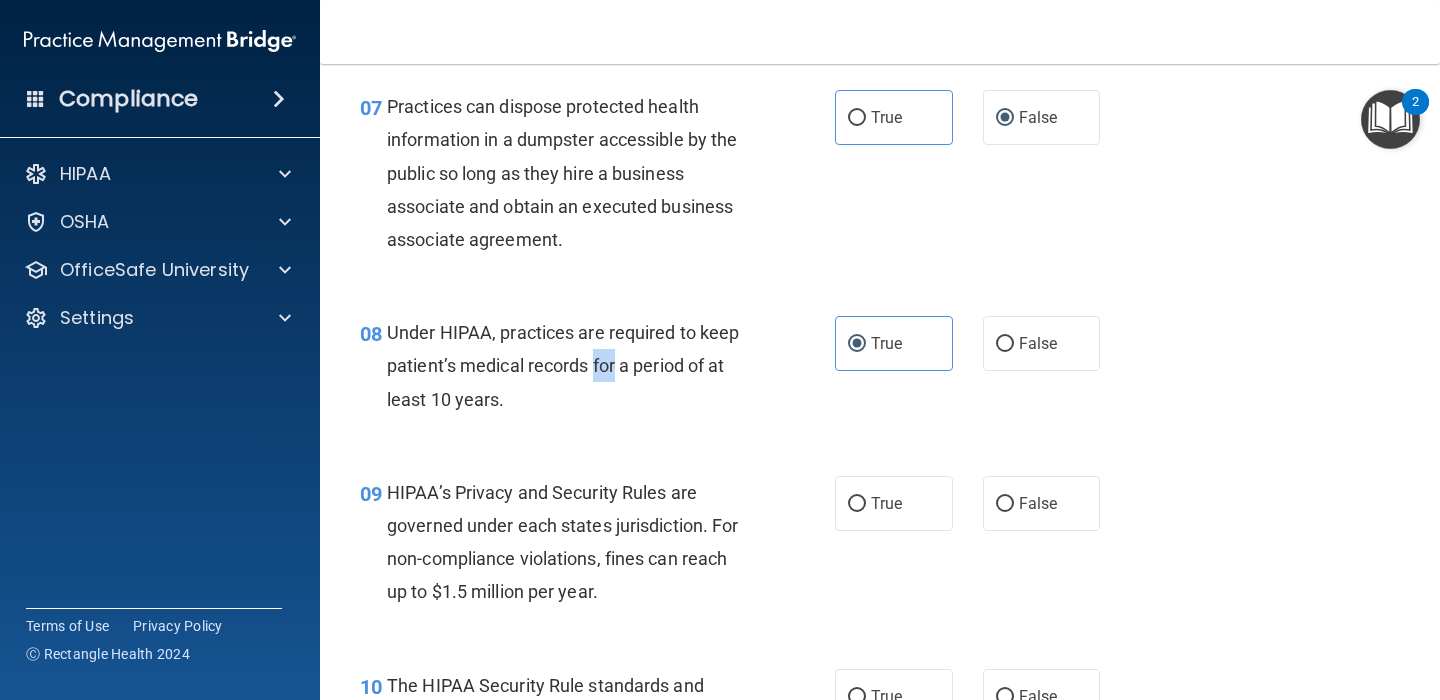 click on "Under HIPAA, practices are required to keep patient’s medical records for a period of at least 10 years." at bounding box center [576, 366] 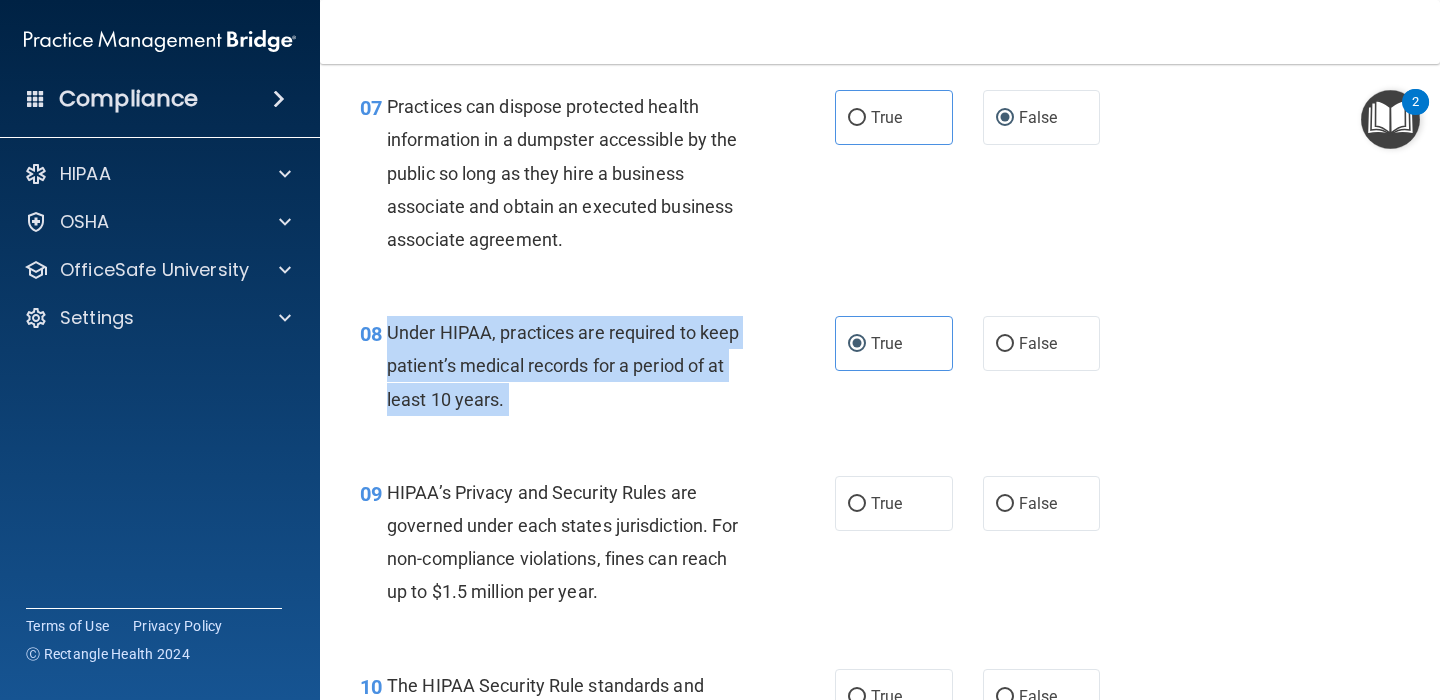 click on "Under HIPAA, practices are required to keep patient’s medical records for a period of at least 10 years." at bounding box center [576, 366] 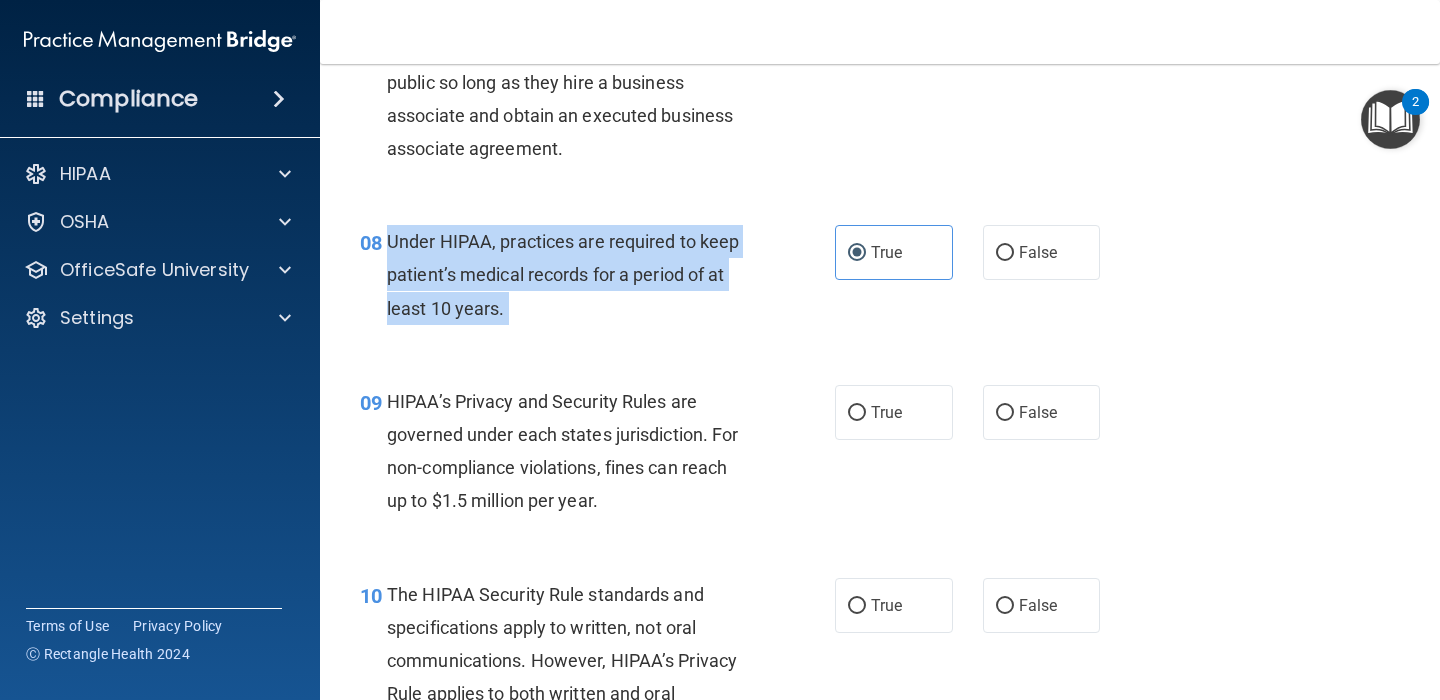 scroll, scrollTop: 1401, scrollLeft: 0, axis: vertical 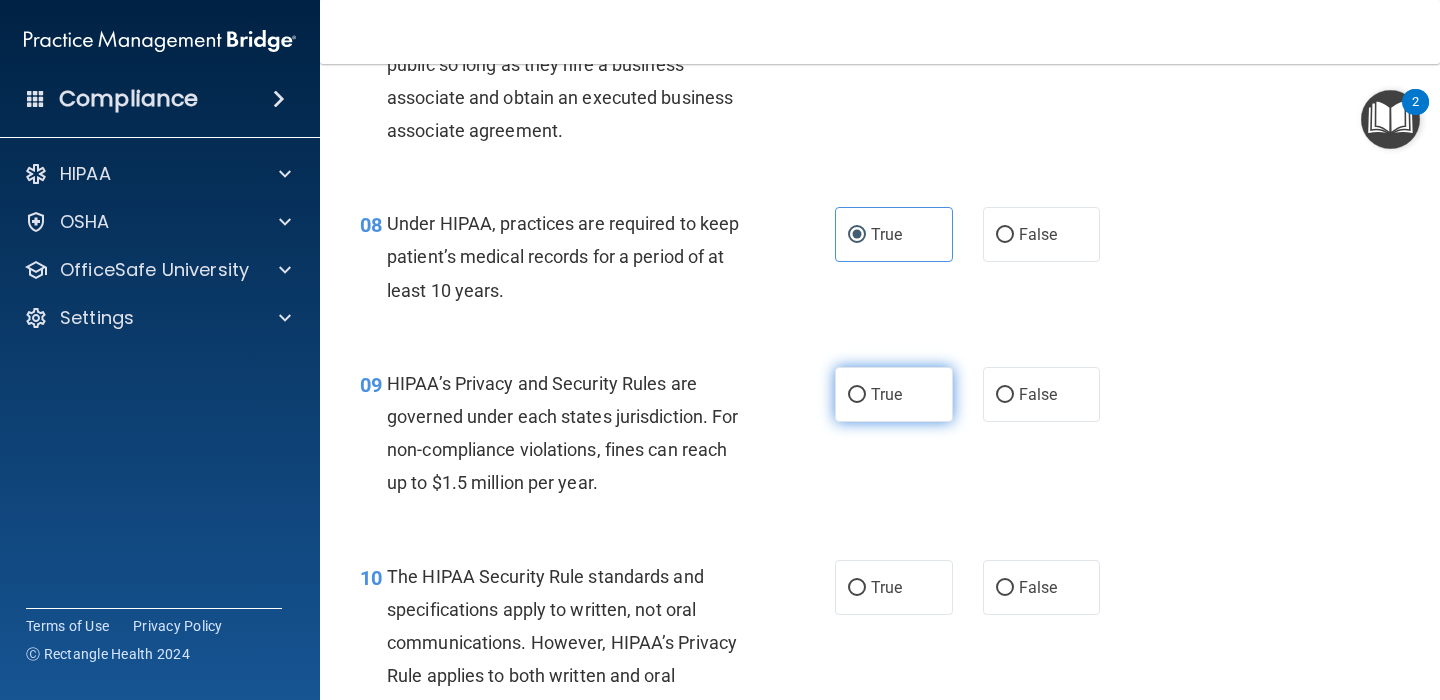 click on "True" at bounding box center [886, 394] 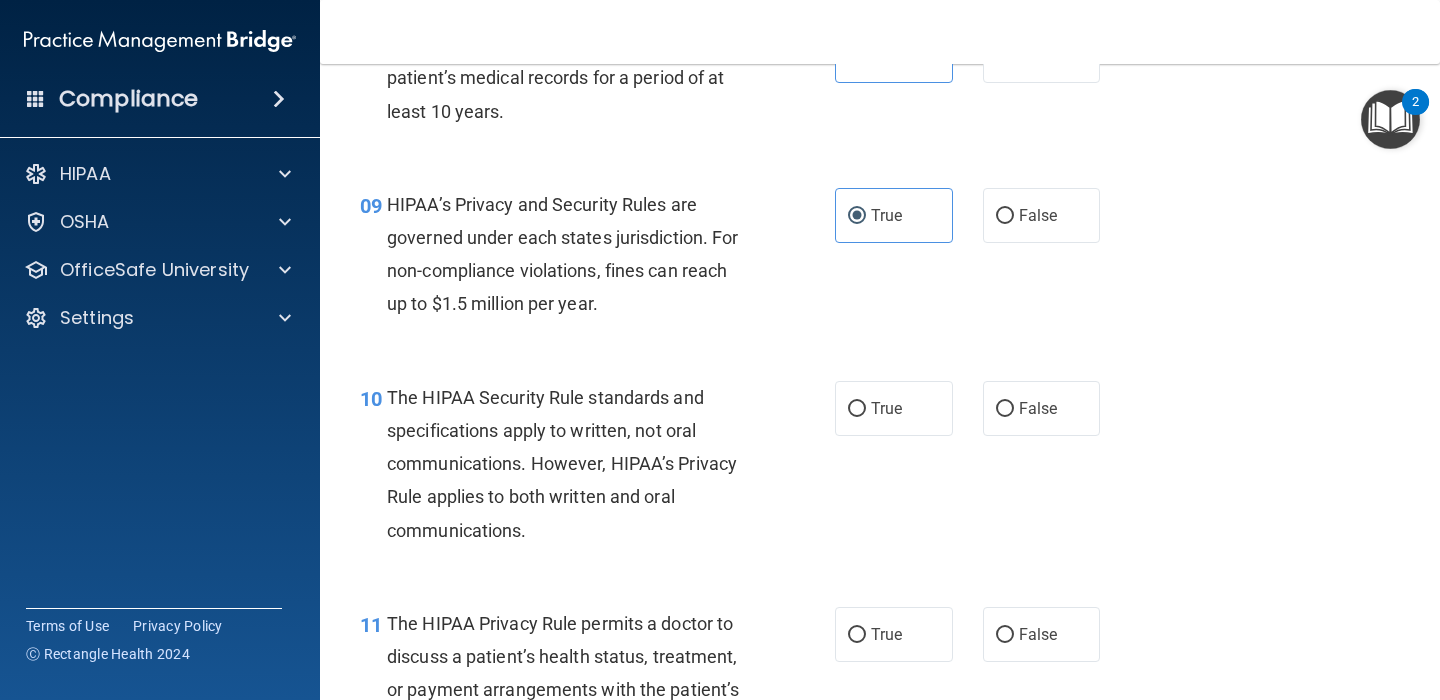 scroll, scrollTop: 1582, scrollLeft: 0, axis: vertical 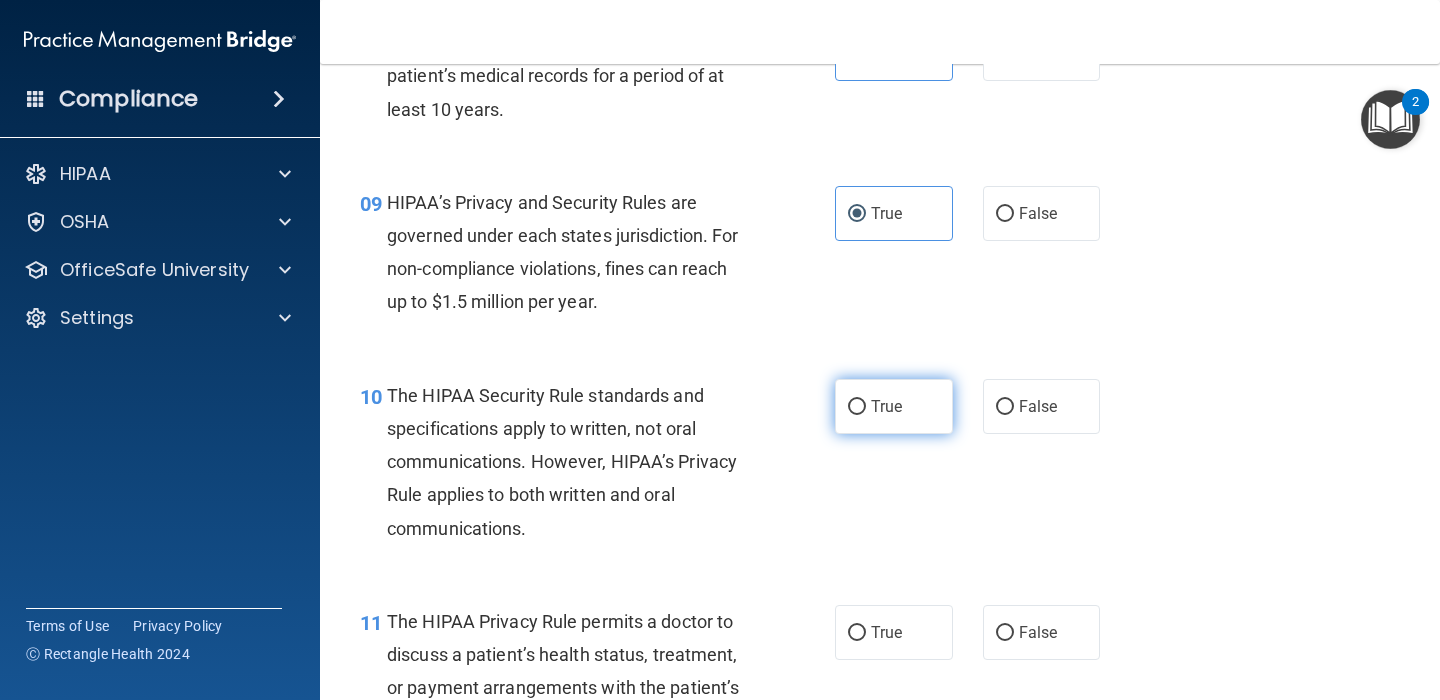 click on "True" at bounding box center (857, 407) 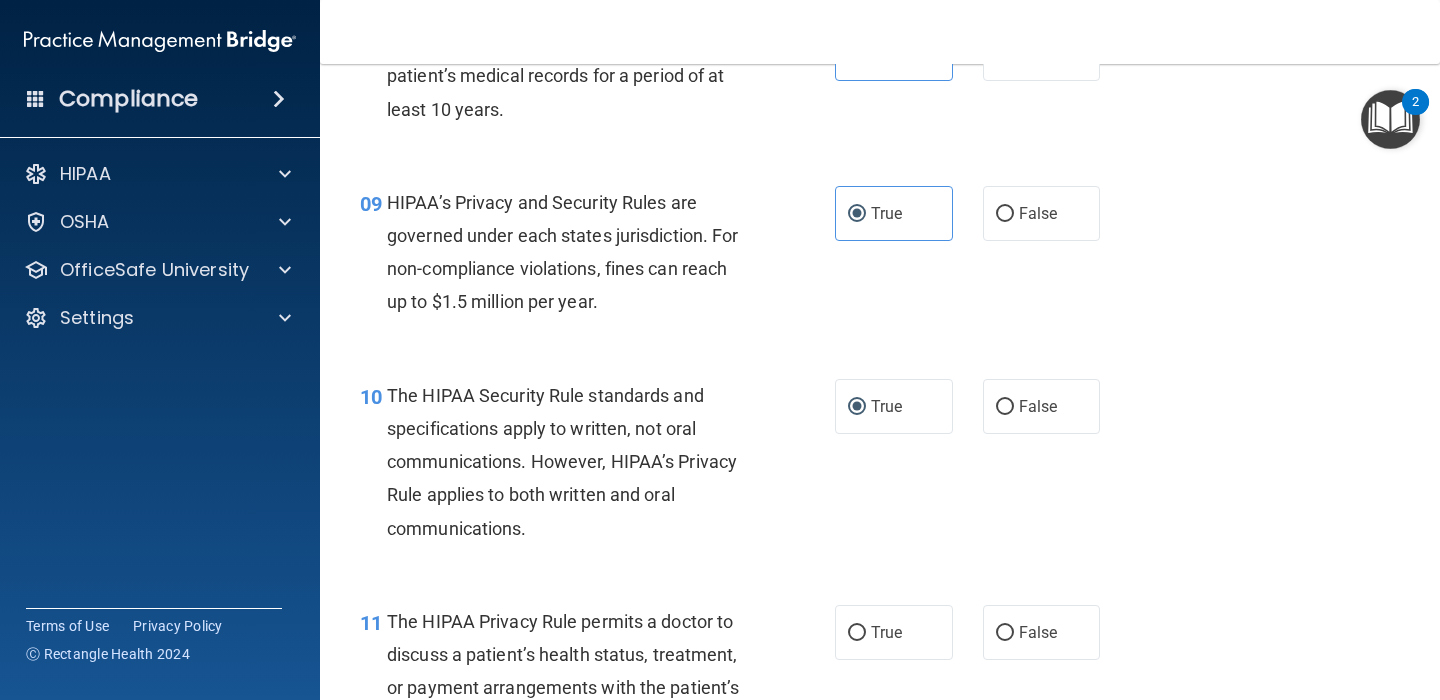 click on "The HIPAA Security Rule standards and specifications apply to written, not oral communications. However, HIPAA’s Privacy Rule applies to both written and oral communications." at bounding box center [576, 462] 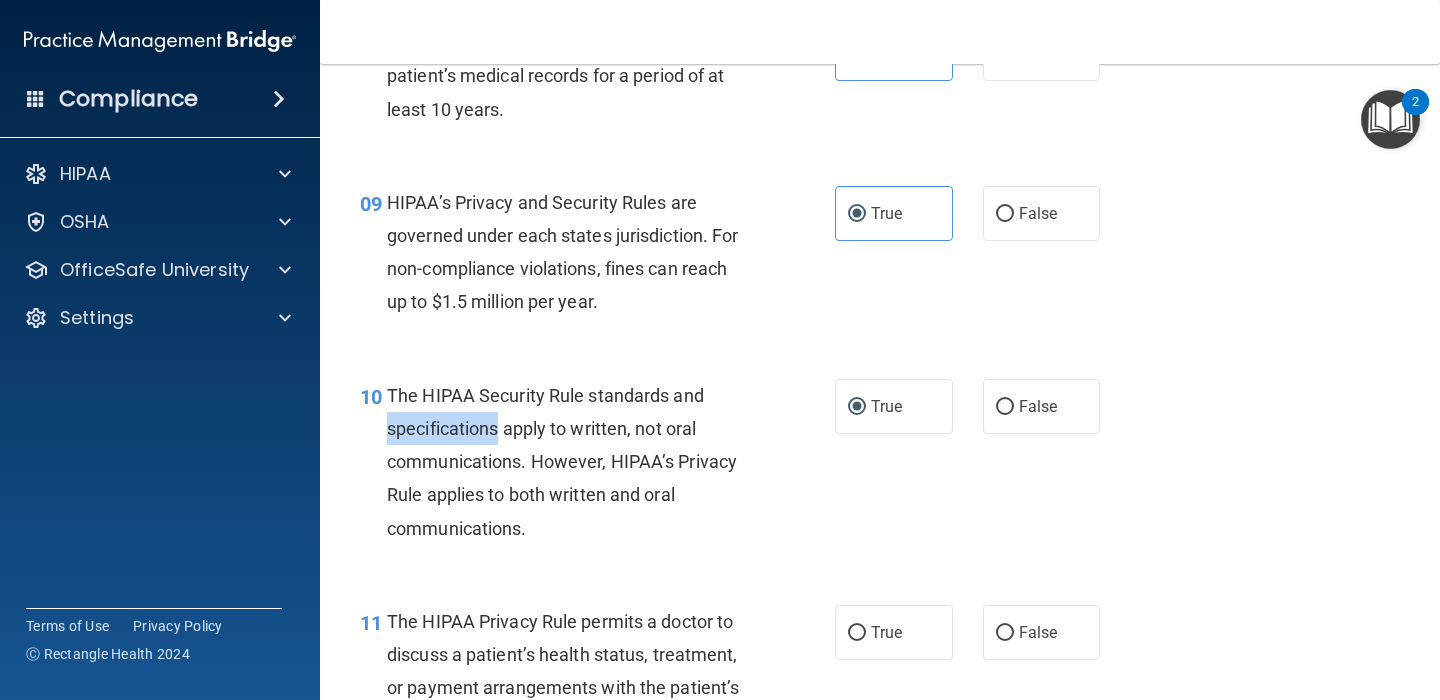 click on "The HIPAA Security Rule standards and specifications apply to written, not oral communications. However, HIPAA’s Privacy Rule applies to both written and oral communications." at bounding box center (576, 462) 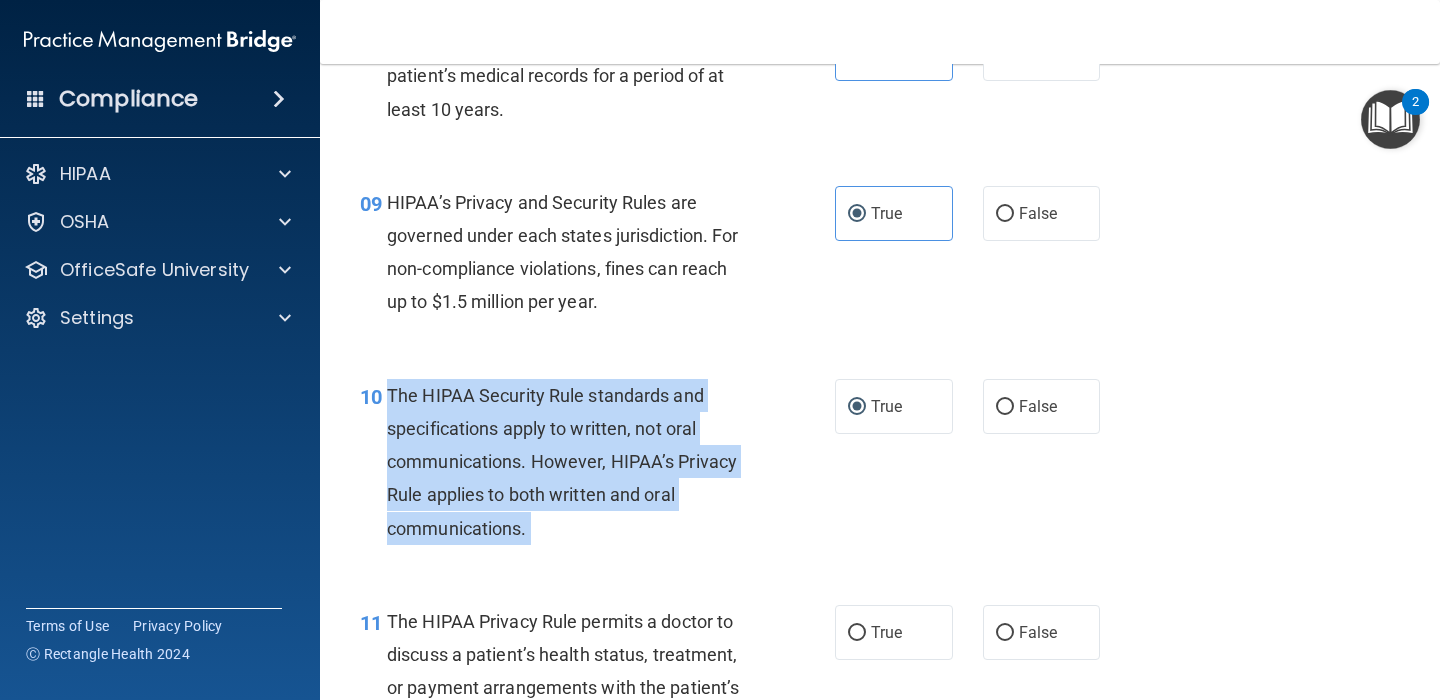 click on "The HIPAA Security Rule standards and specifications apply to written, not oral communications. However, HIPAA’s Privacy Rule applies to both written and oral communications." at bounding box center (576, 462) 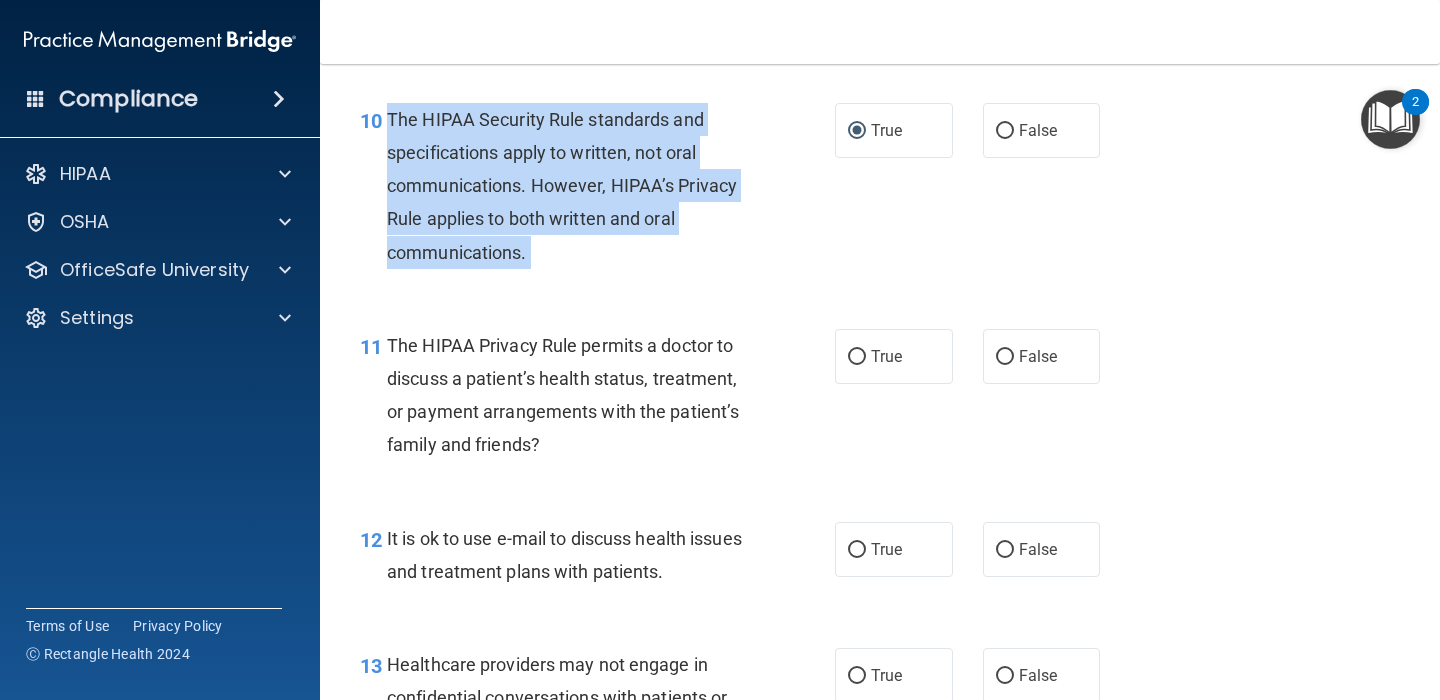 scroll, scrollTop: 1864, scrollLeft: 0, axis: vertical 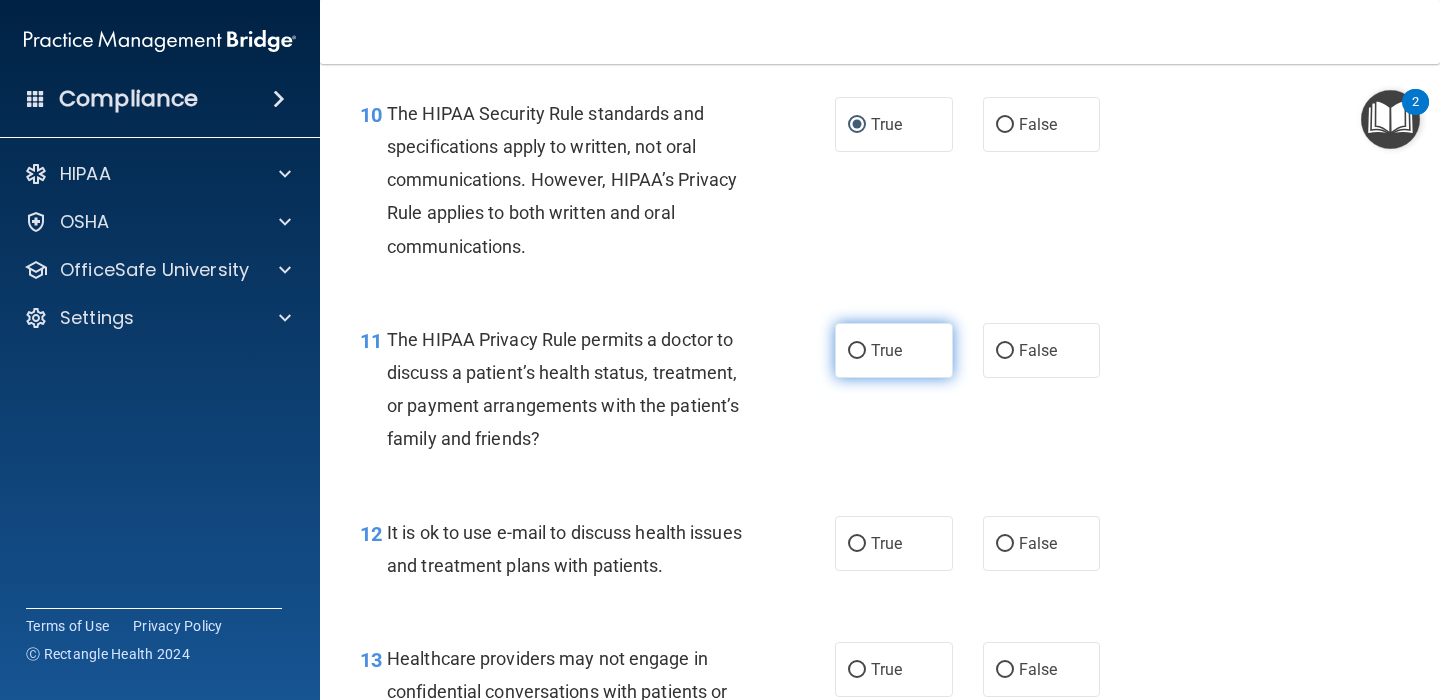 click on "True" at bounding box center (894, 350) 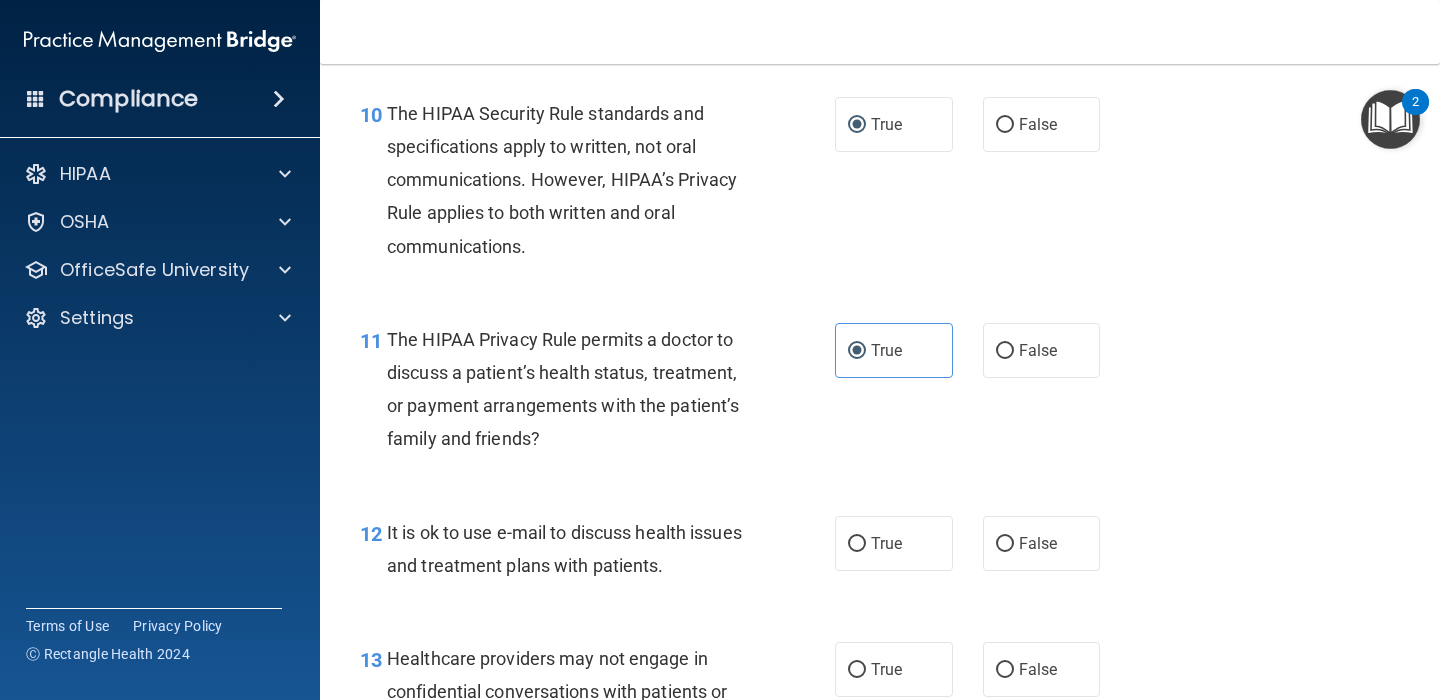 click on "The HIPAA Privacy Rule permits a doctor to discuss a patient’s health status, treatment, or payment arrangements with the patient’s family and friends?" at bounding box center [563, 389] 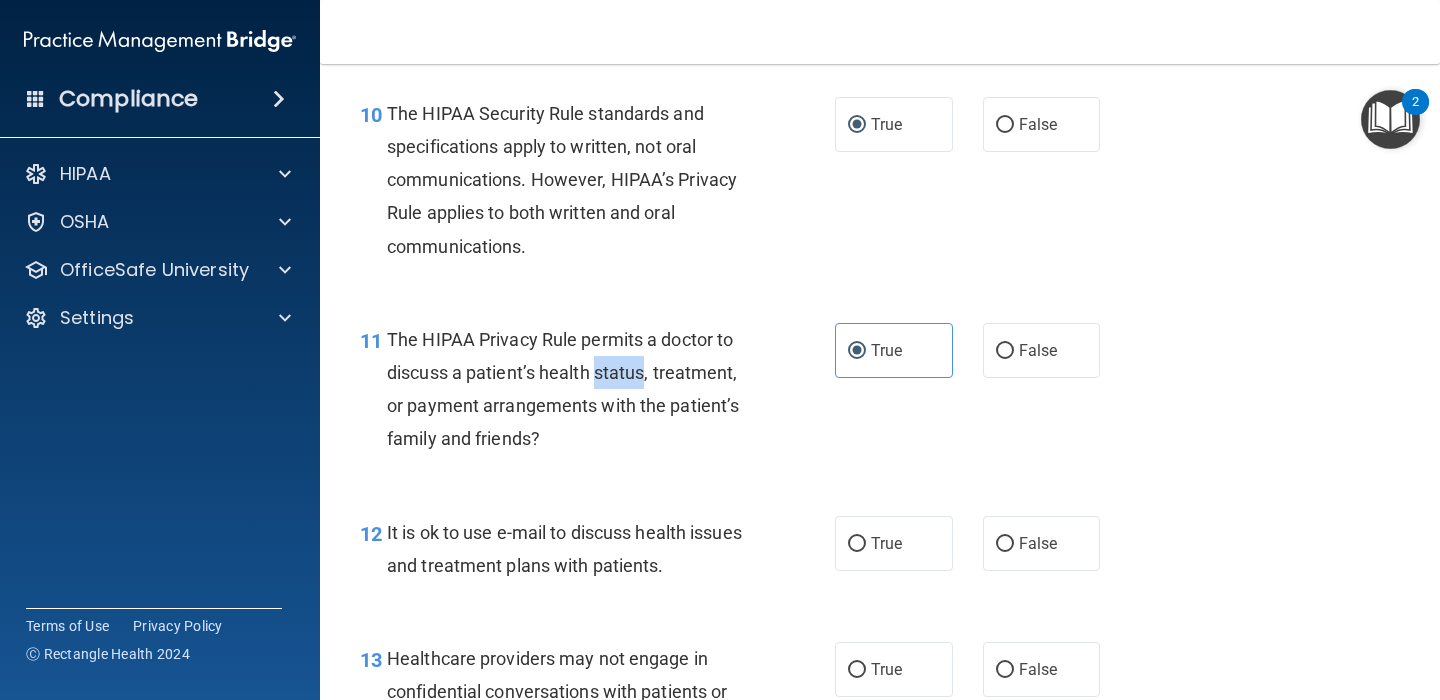 click on "The HIPAA Privacy Rule permits a doctor to discuss a patient’s health status, treatment, or payment arrangements with the patient’s family and friends?" at bounding box center (563, 389) 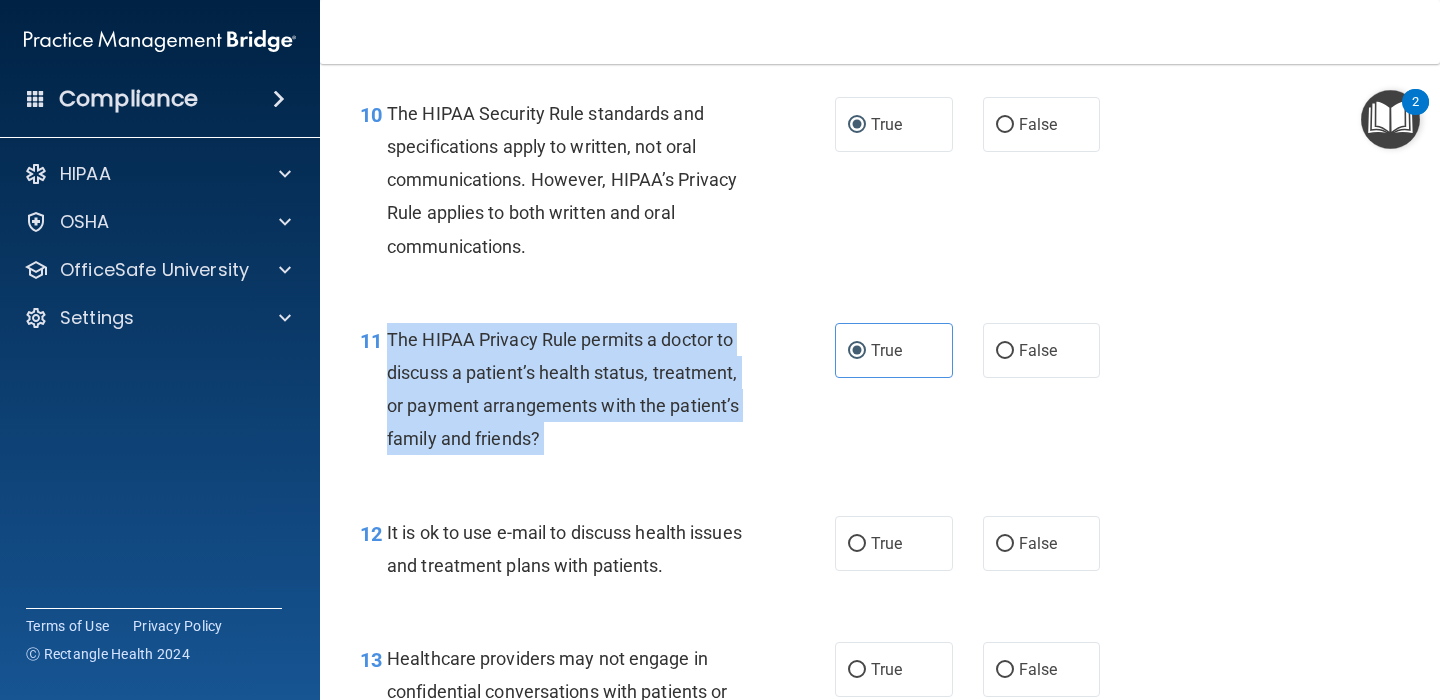 click on "The HIPAA Privacy Rule permits a doctor to discuss a patient’s health status, treatment, or payment arrangements with the patient’s family and friends?" at bounding box center (563, 389) 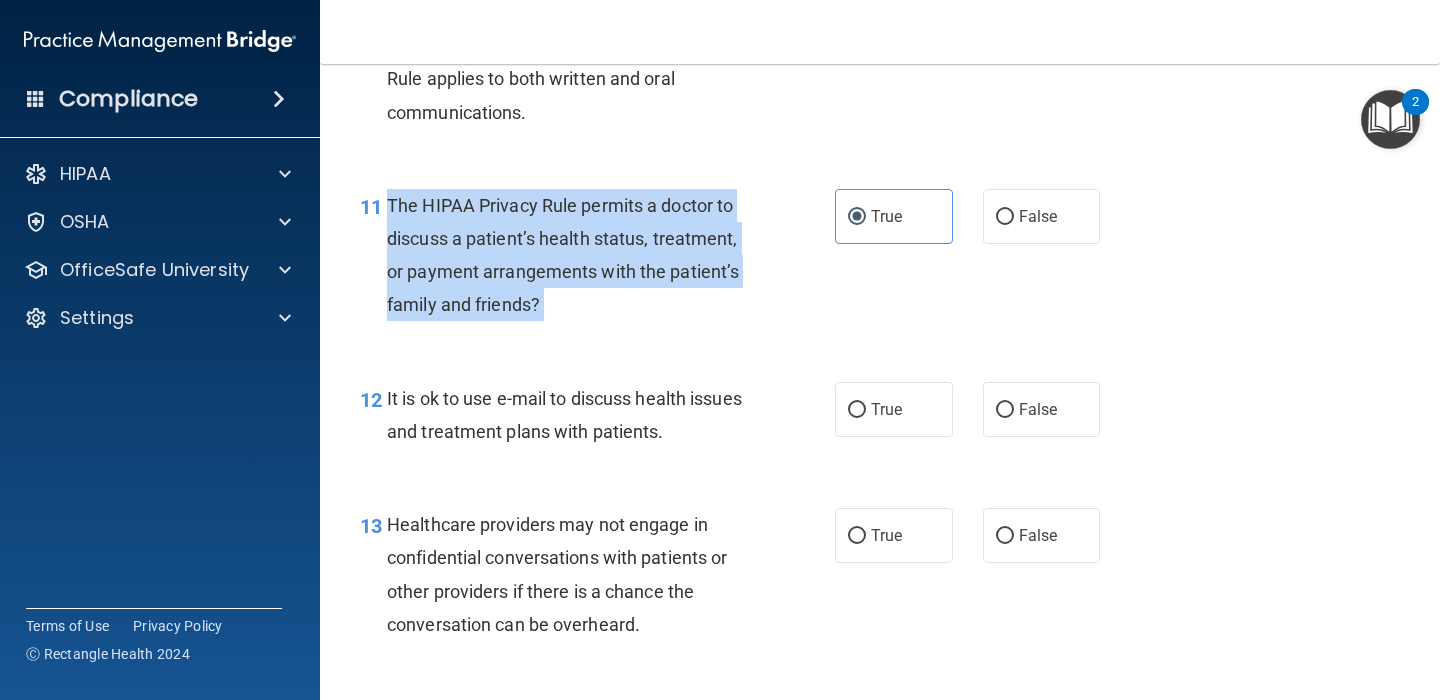 scroll, scrollTop: 2008, scrollLeft: 0, axis: vertical 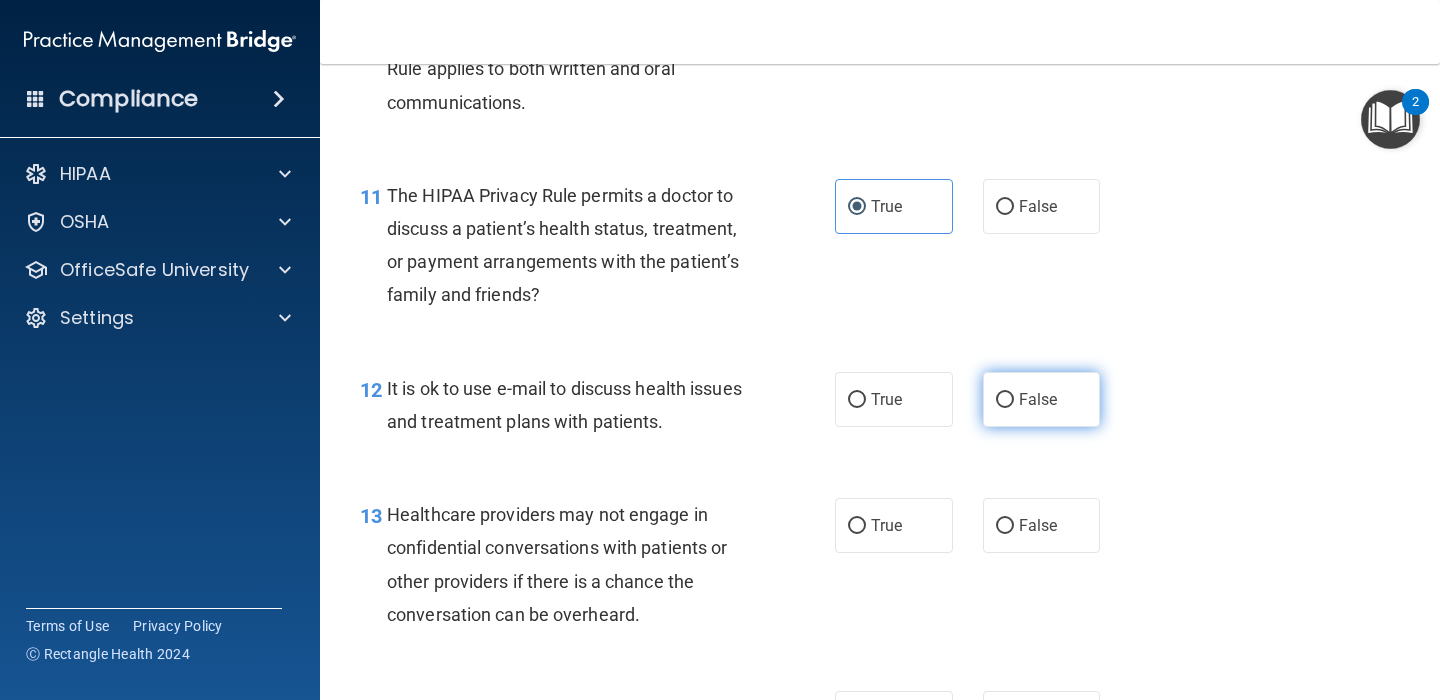click on "False" at bounding box center (1042, 399) 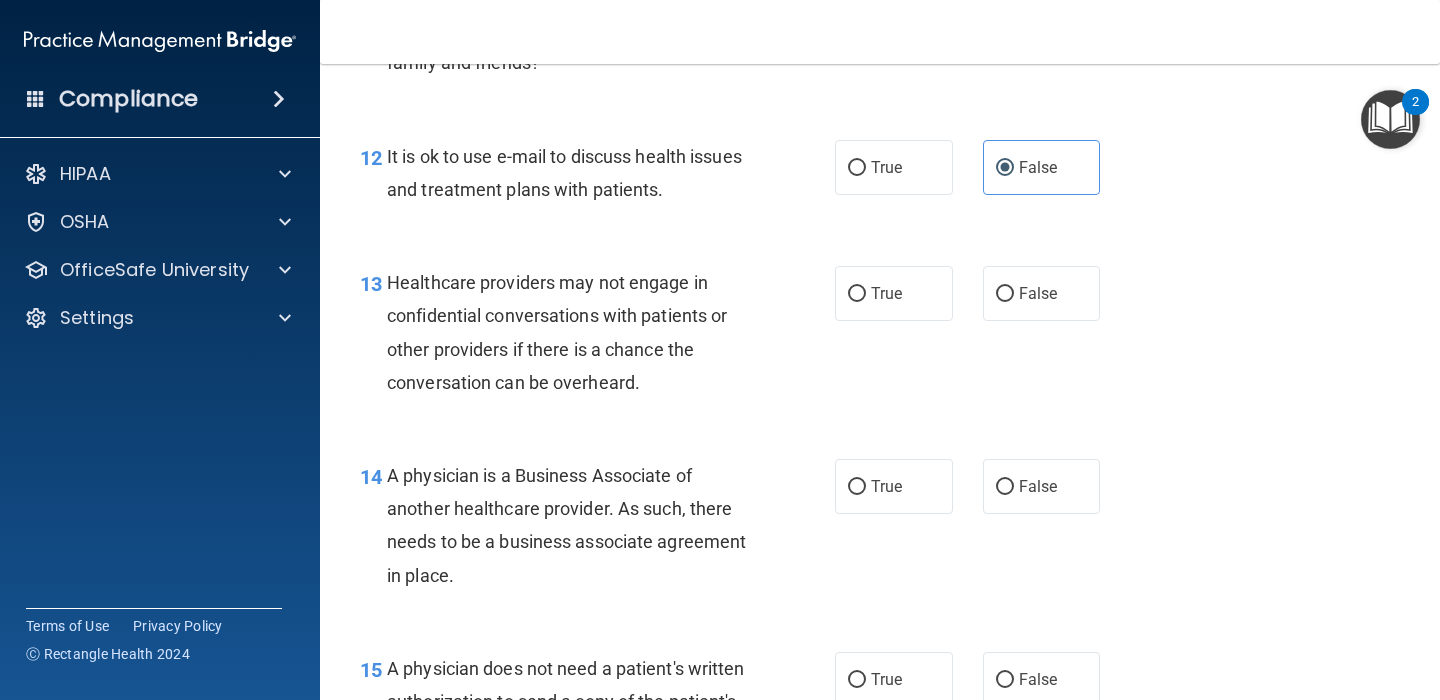 scroll, scrollTop: 2250, scrollLeft: 0, axis: vertical 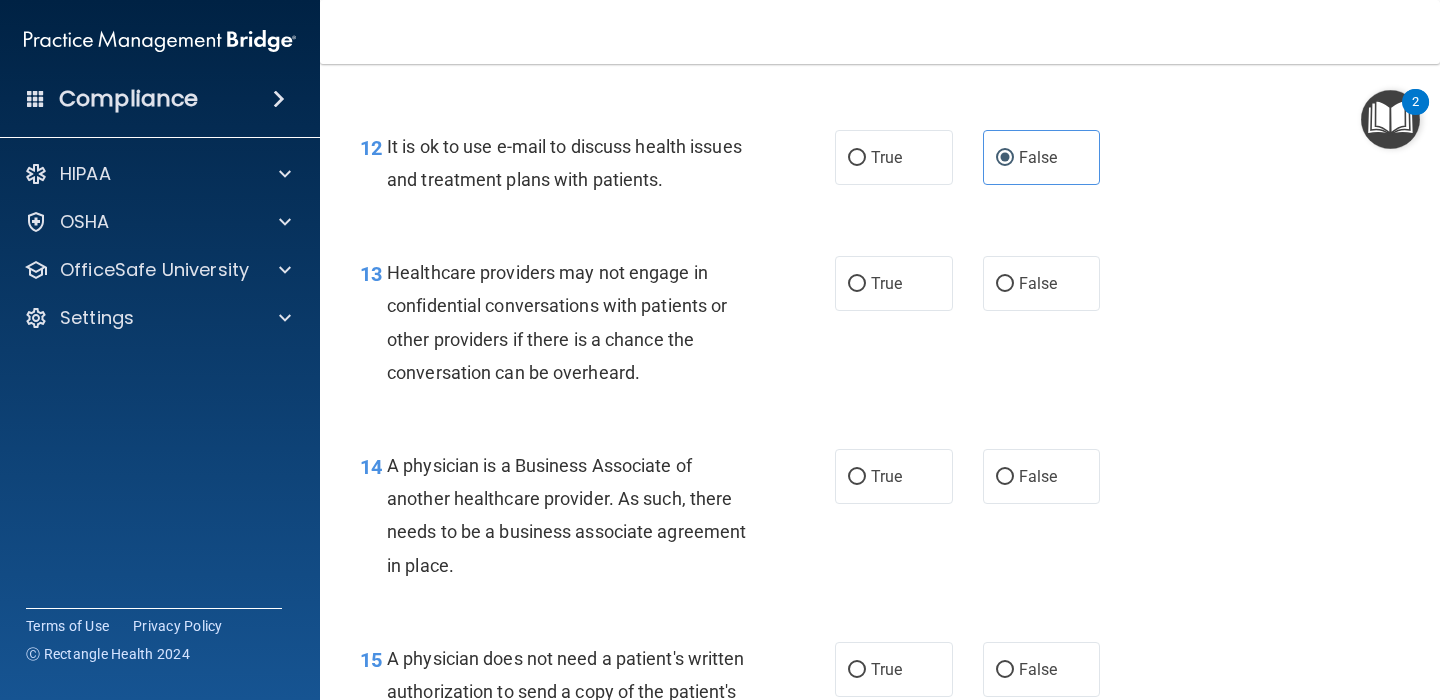 click on "Healthcare providers may not engage in confidential conversations with patients or other providers if there is a chance the conversation can be overheard." at bounding box center [576, 322] 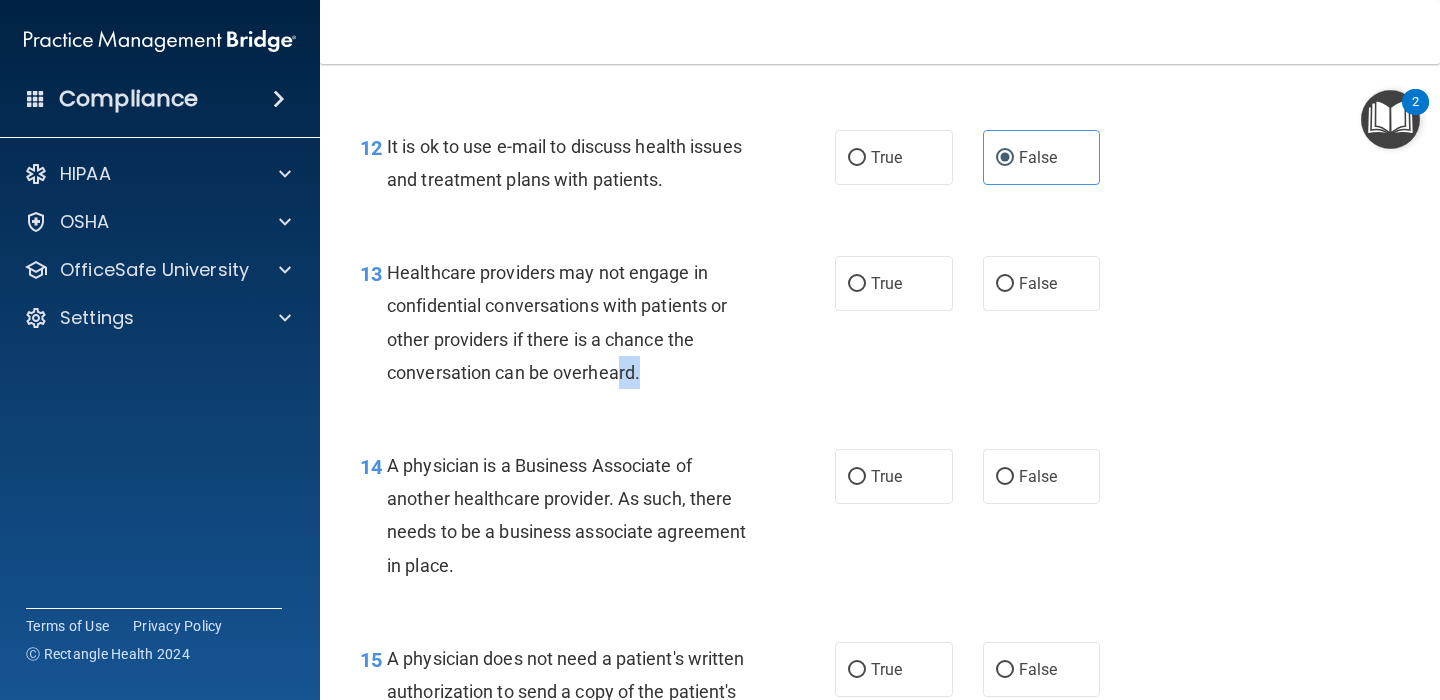 drag, startPoint x: 660, startPoint y: 367, endPoint x: 621, endPoint y: 366, distance: 39.012817 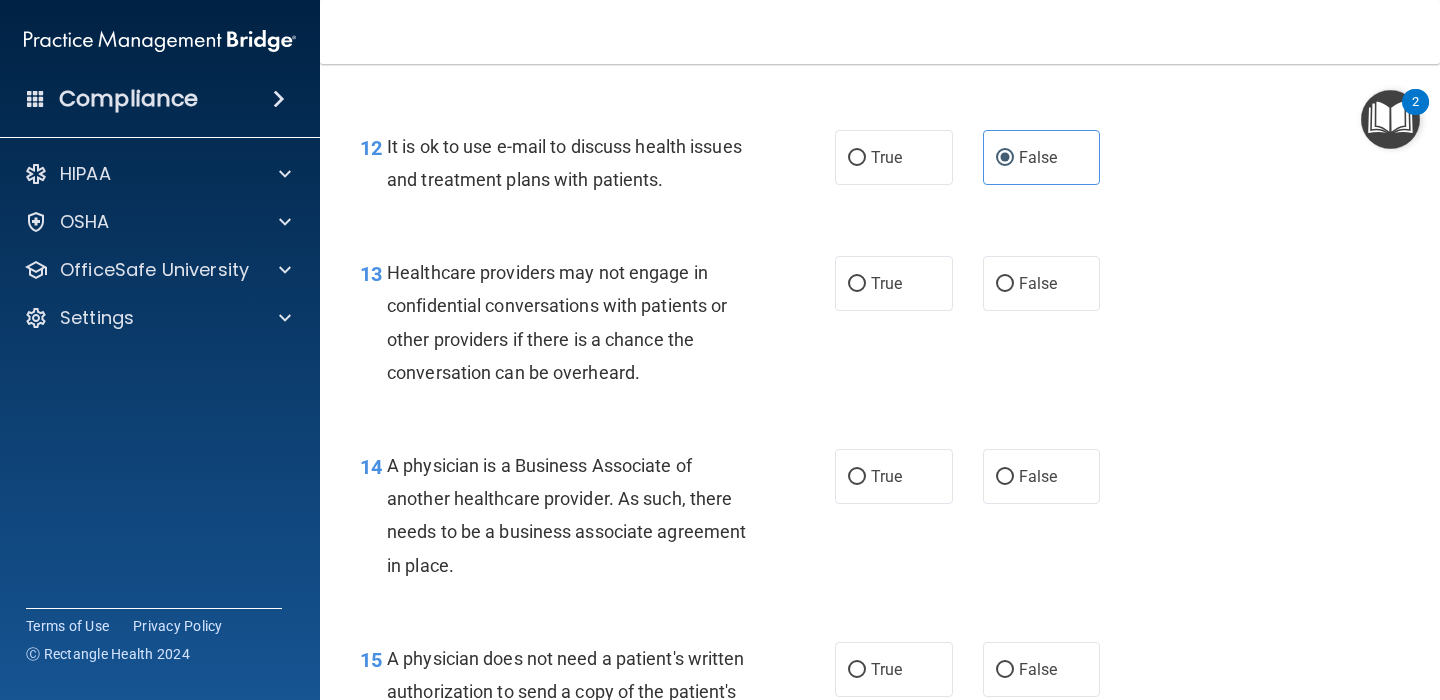 click on "13       Healthcare providers may not engage in confidential conversations with patients or other providers if there is a chance the conversation can be overheard." at bounding box center (597, 327) 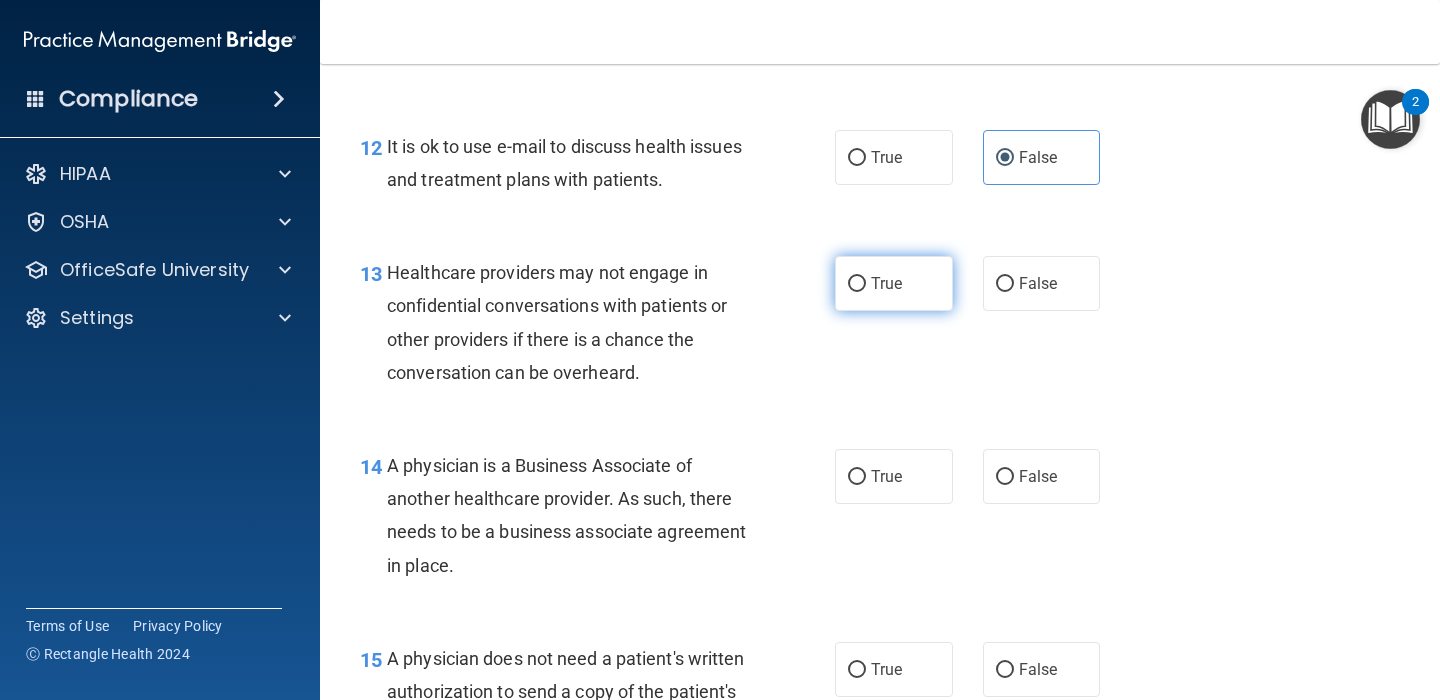 click on "True" at bounding box center [894, 283] 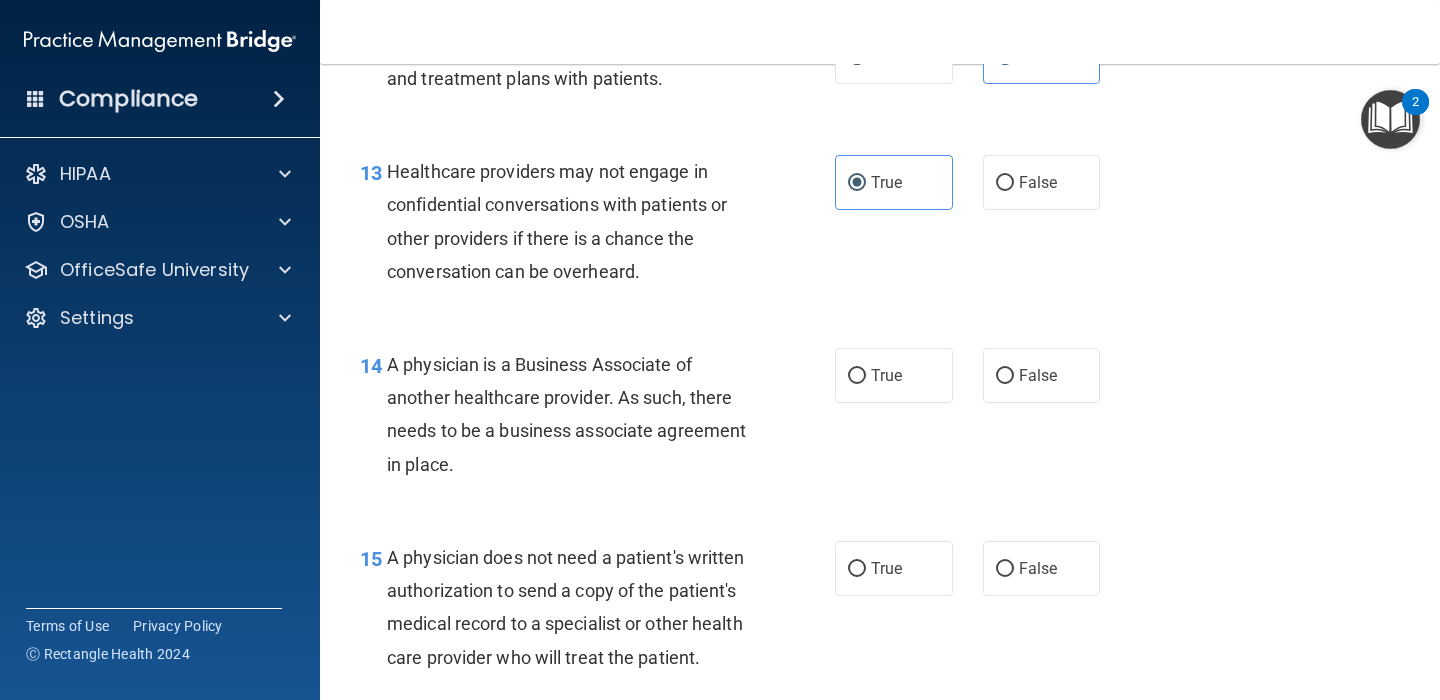 scroll, scrollTop: 2362, scrollLeft: 0, axis: vertical 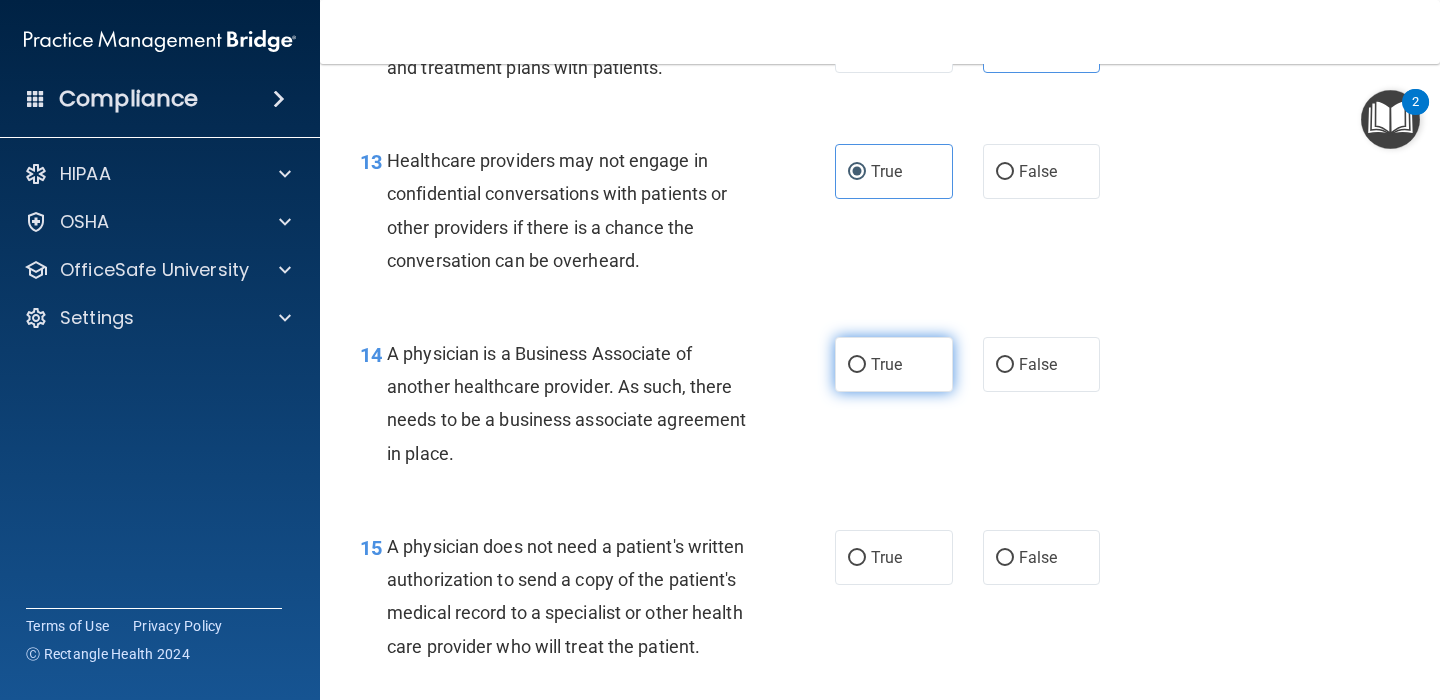 click on "True" at bounding box center [857, 365] 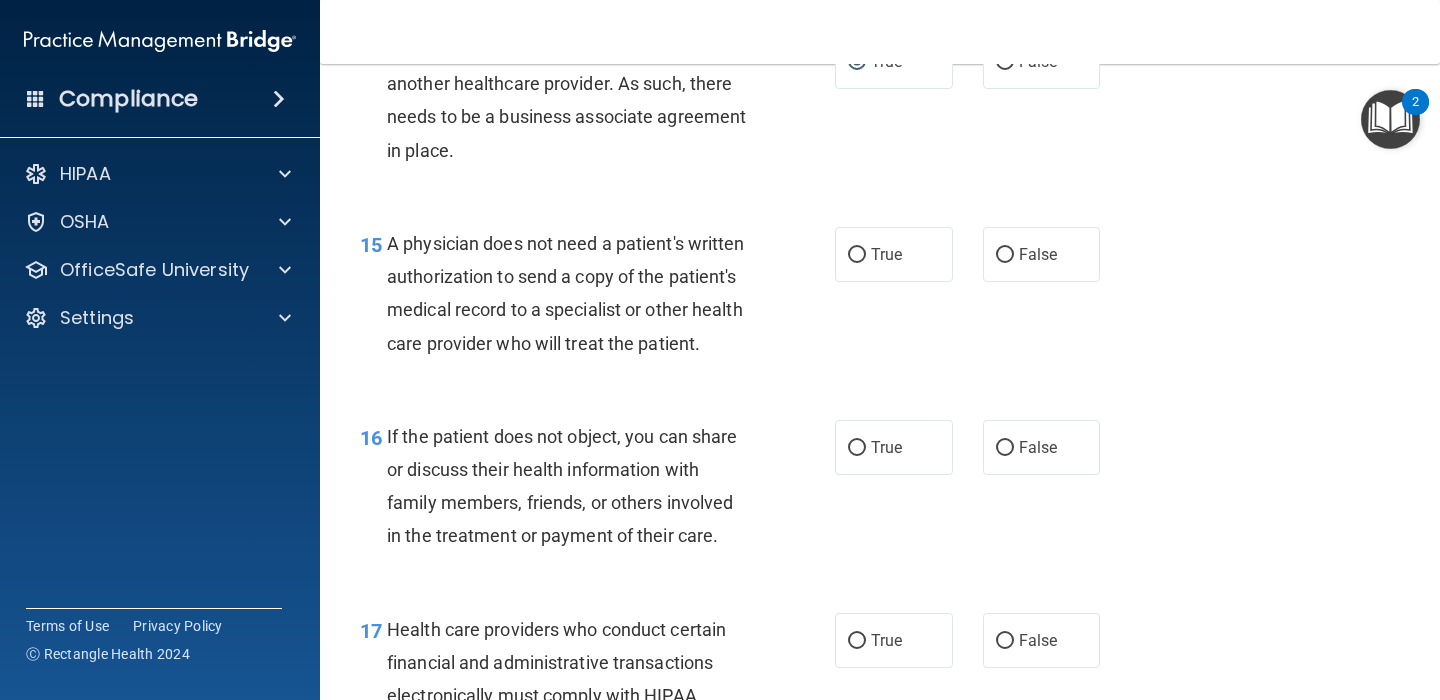 scroll, scrollTop: 2681, scrollLeft: 0, axis: vertical 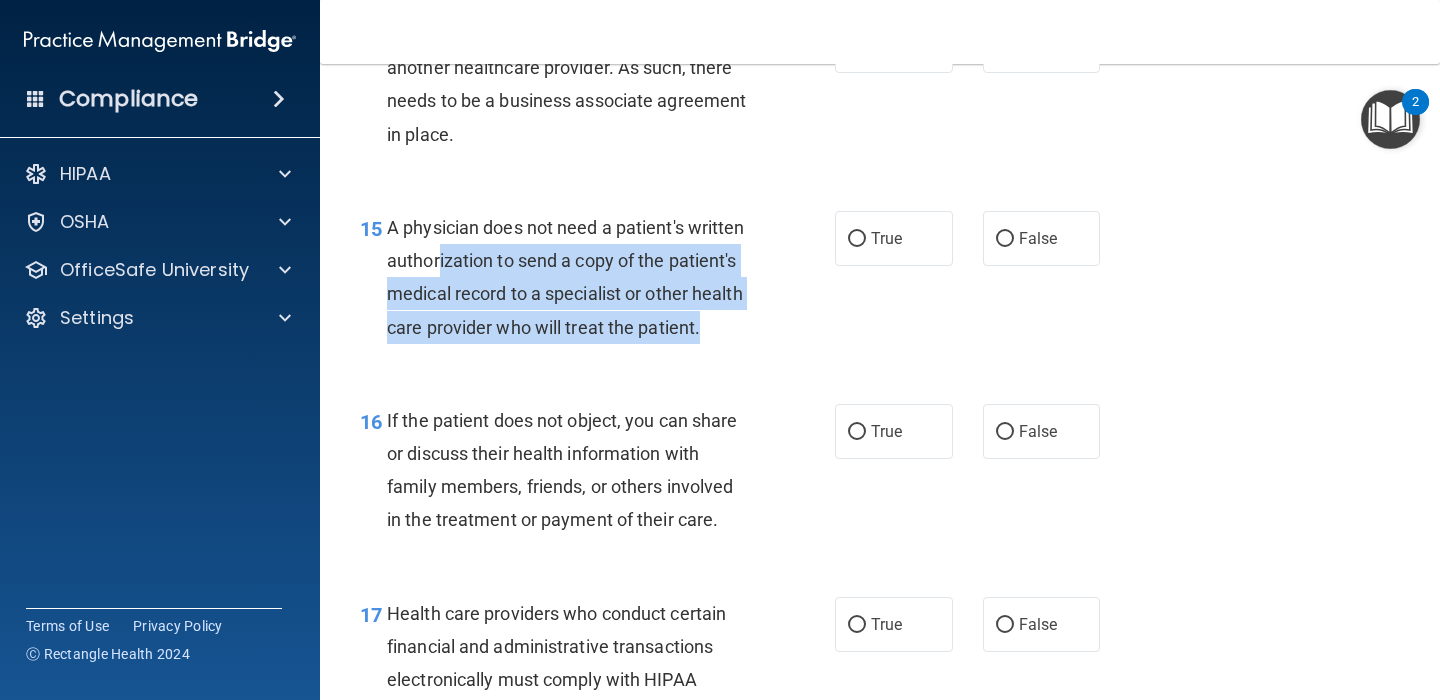 drag, startPoint x: 711, startPoint y: 312, endPoint x: 441, endPoint y: 237, distance: 280.2231 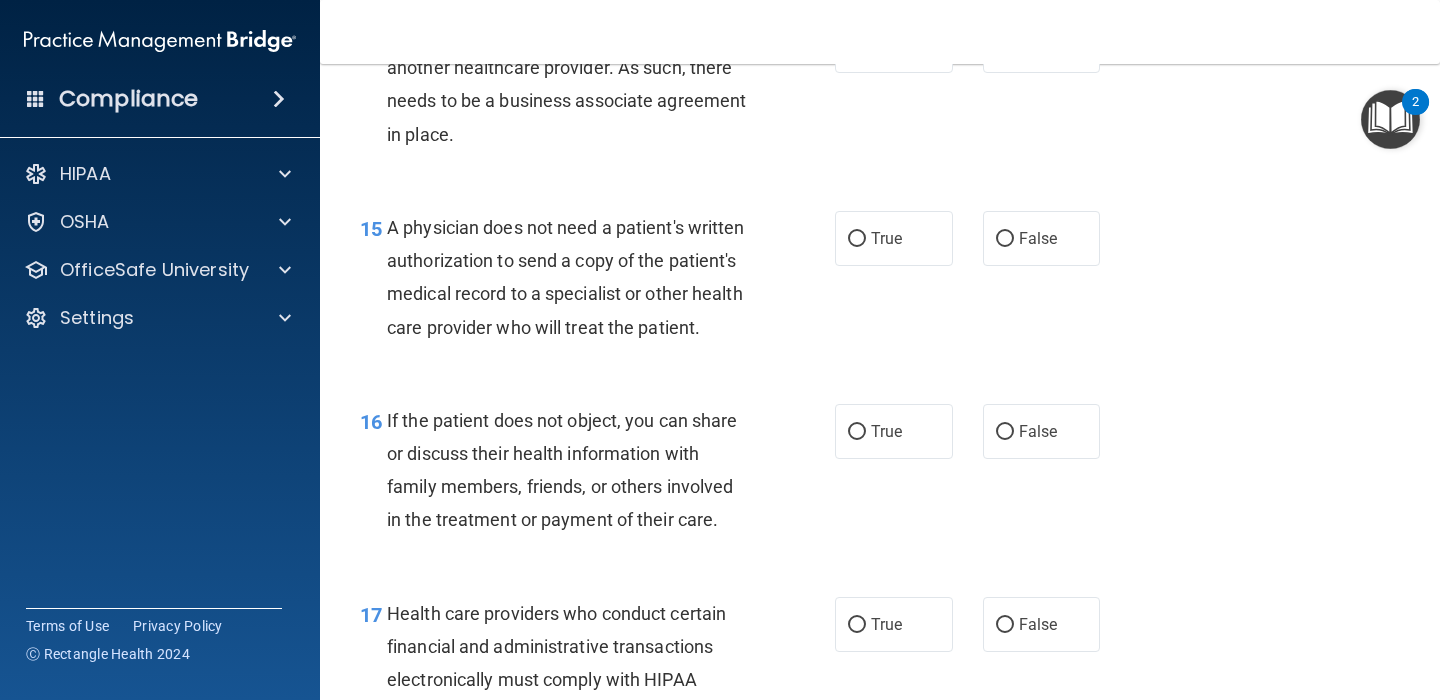 click on "A physician does not need a patient's written authorization to send a copy of the patient's medical record to a specialist or other health care provider who will treat the patient." at bounding box center [576, 277] 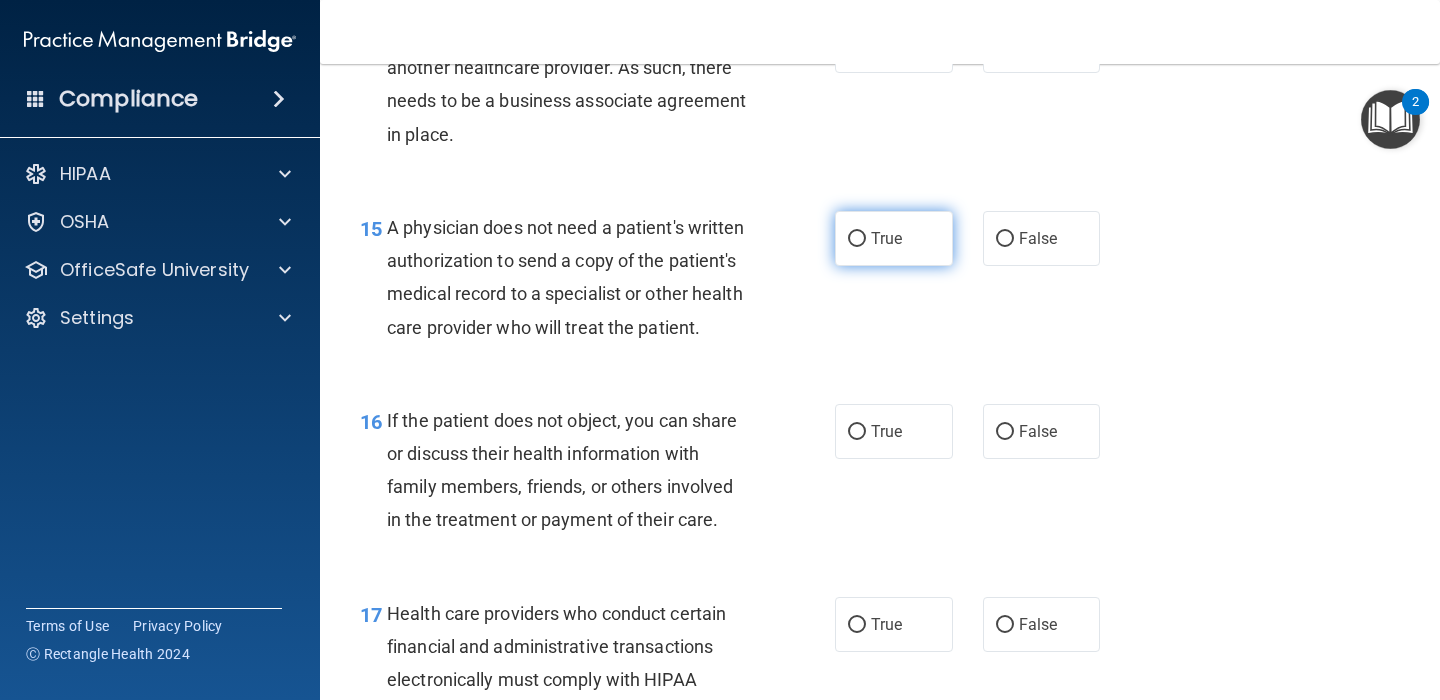 click on "True" at bounding box center (886, 238) 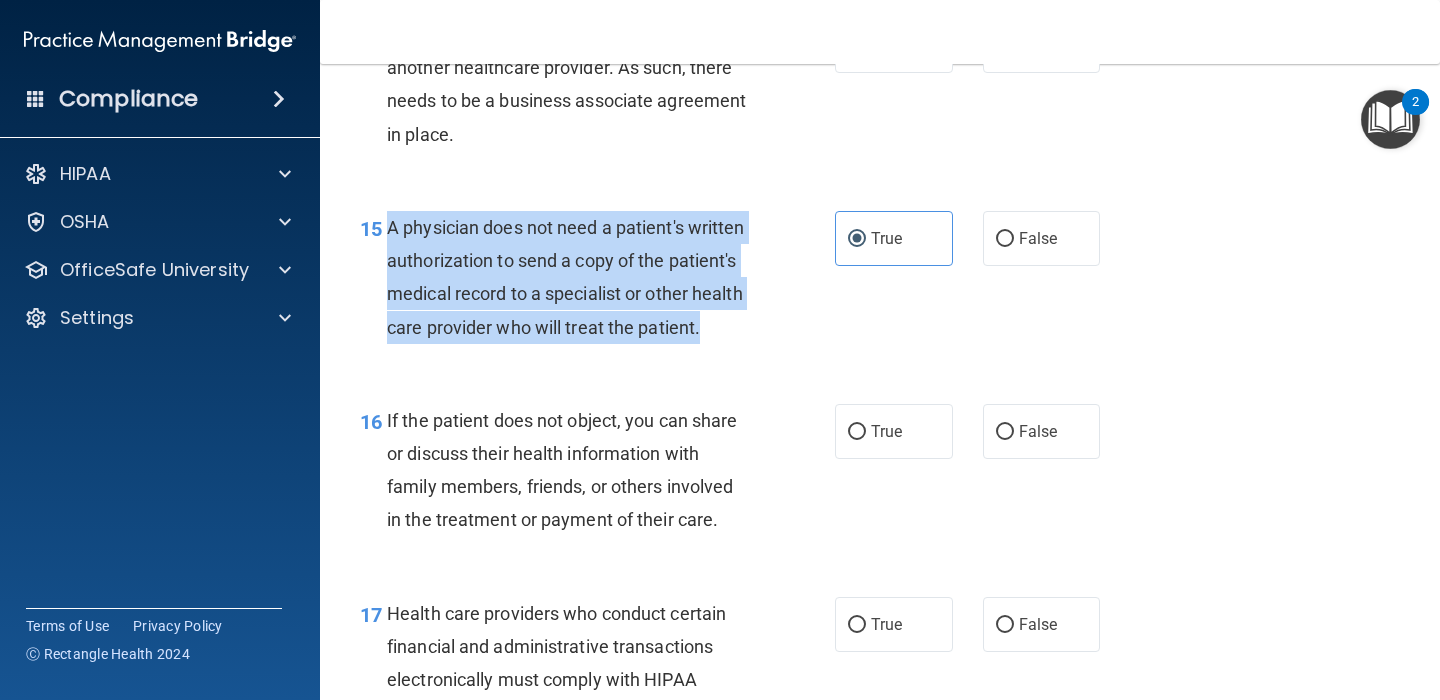 drag, startPoint x: 710, startPoint y: 317, endPoint x: 385, endPoint y: 207, distance: 343.11078 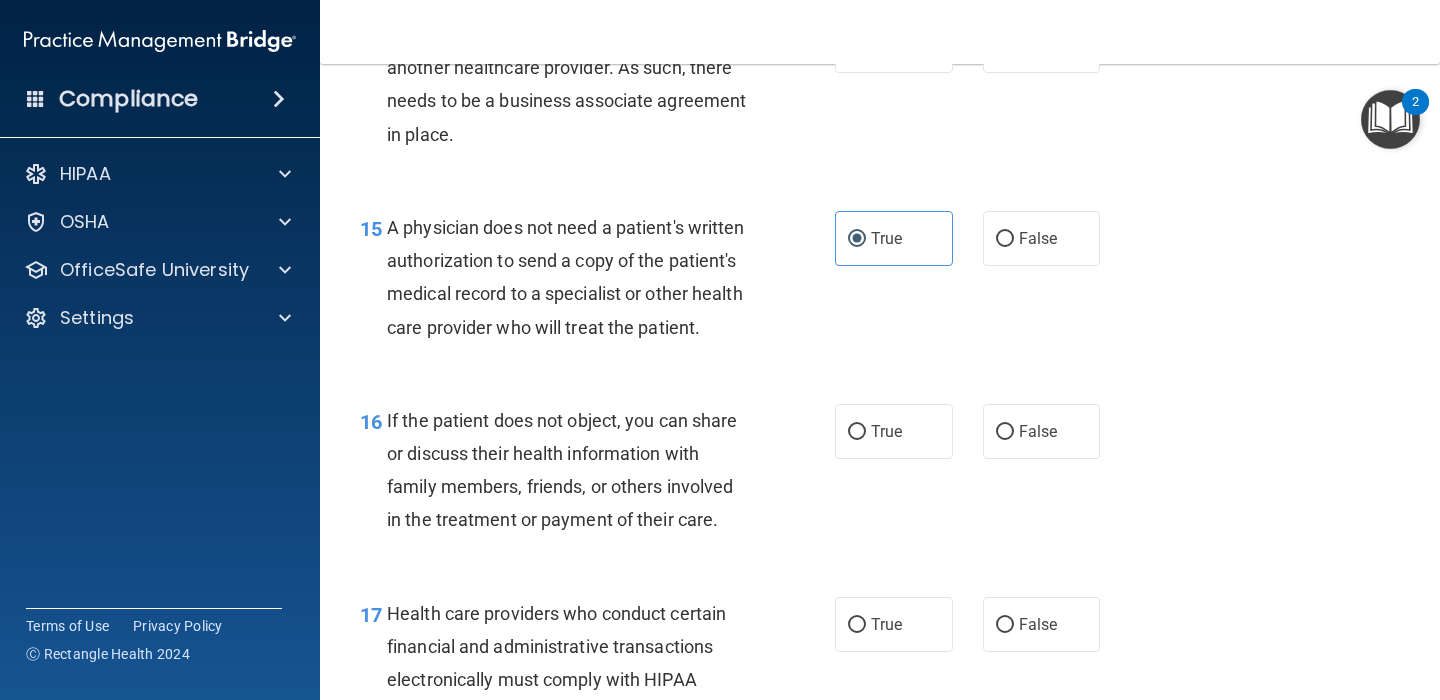 click on "A physician does not need a patient's written authorization to send a copy of the patient's medical record to a specialist or other health care provider who will treat the patient." at bounding box center (576, 277) 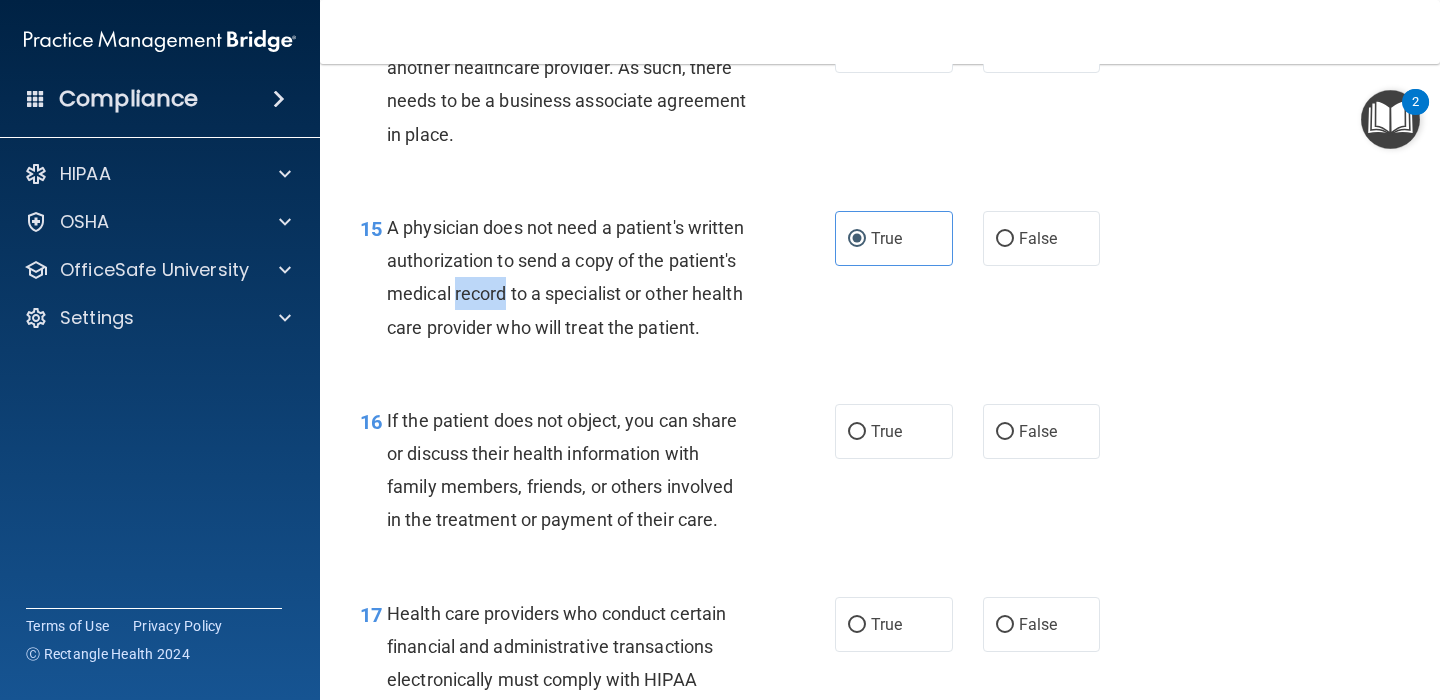 click on "A physician does not need a patient's written authorization to send a copy of the patient's medical record to a specialist or other health care provider who will treat the patient." at bounding box center [576, 277] 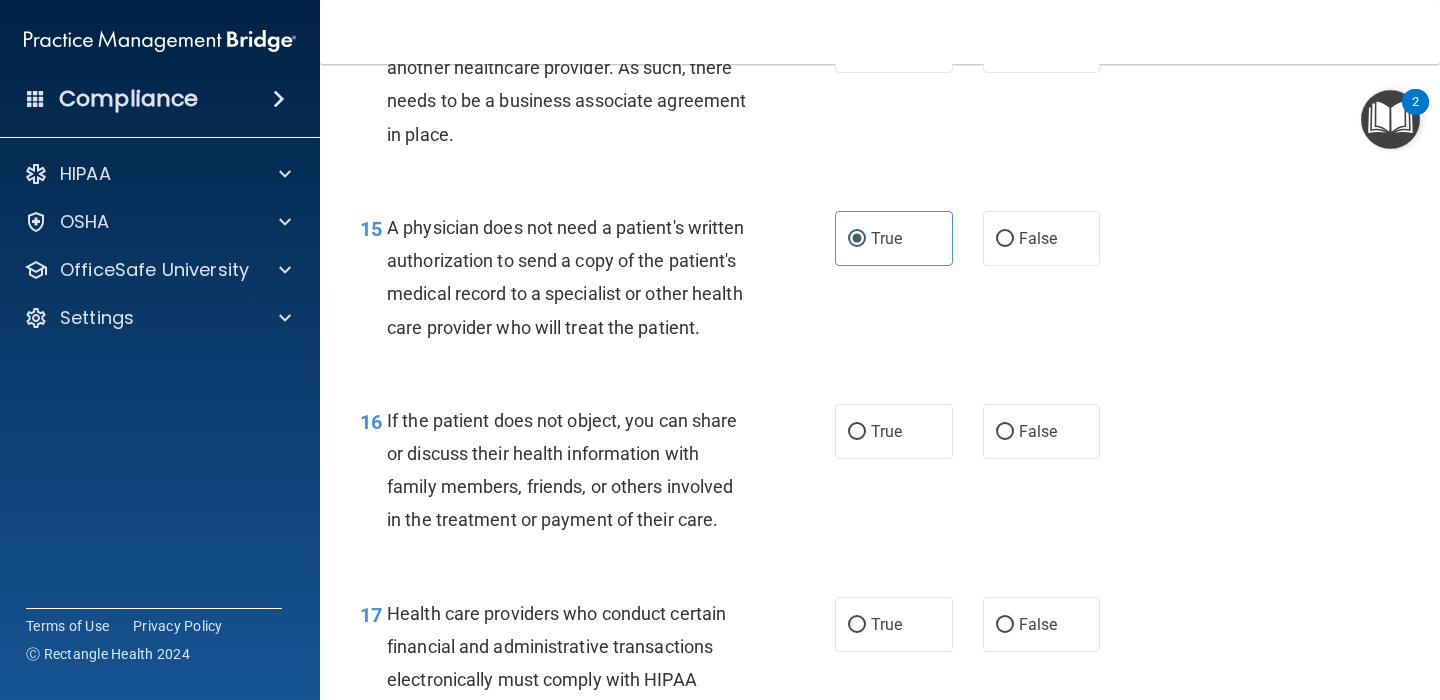 click on "A physician does not need a patient's written authorization to send a copy of the patient's medical record to a specialist or other health care provider who will treat the patient." at bounding box center (566, 277) 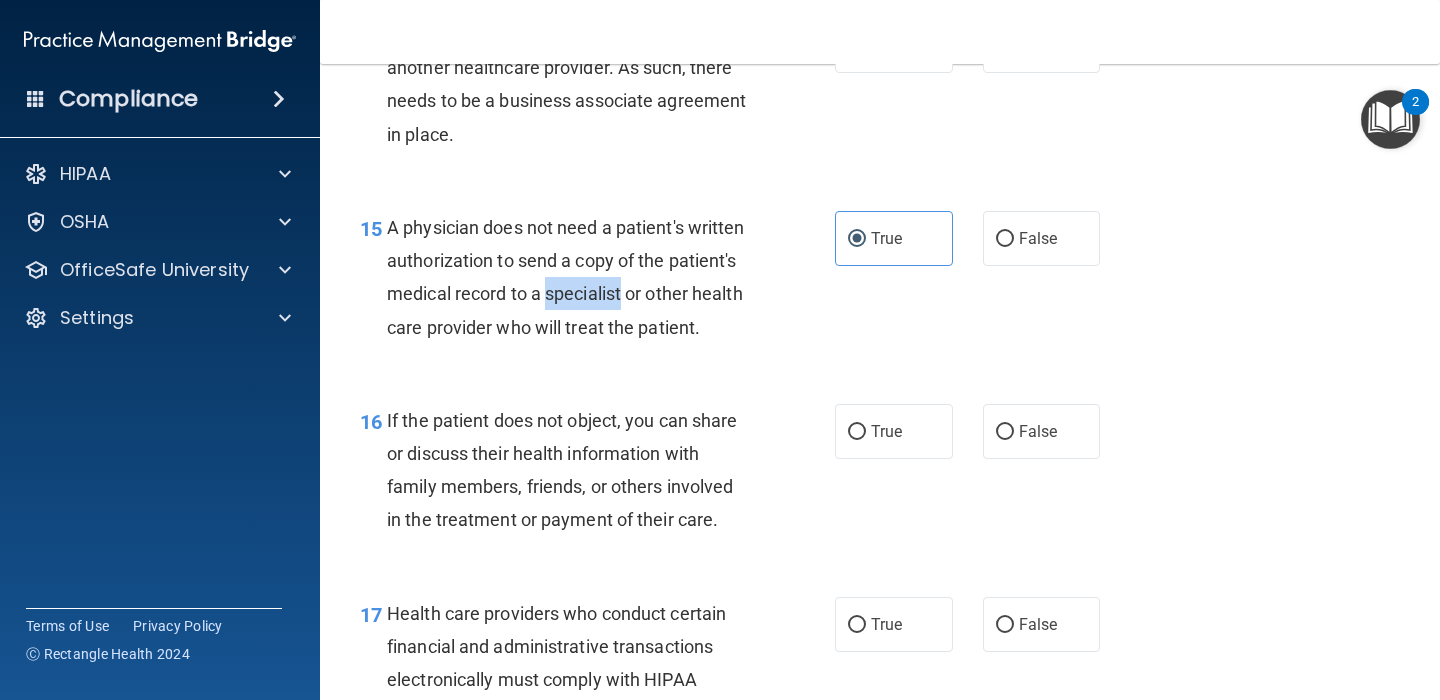 click on "A physician does not need a patient's written authorization to send a copy of the patient's medical record to a specialist or other health care provider who will treat the patient." at bounding box center (566, 277) 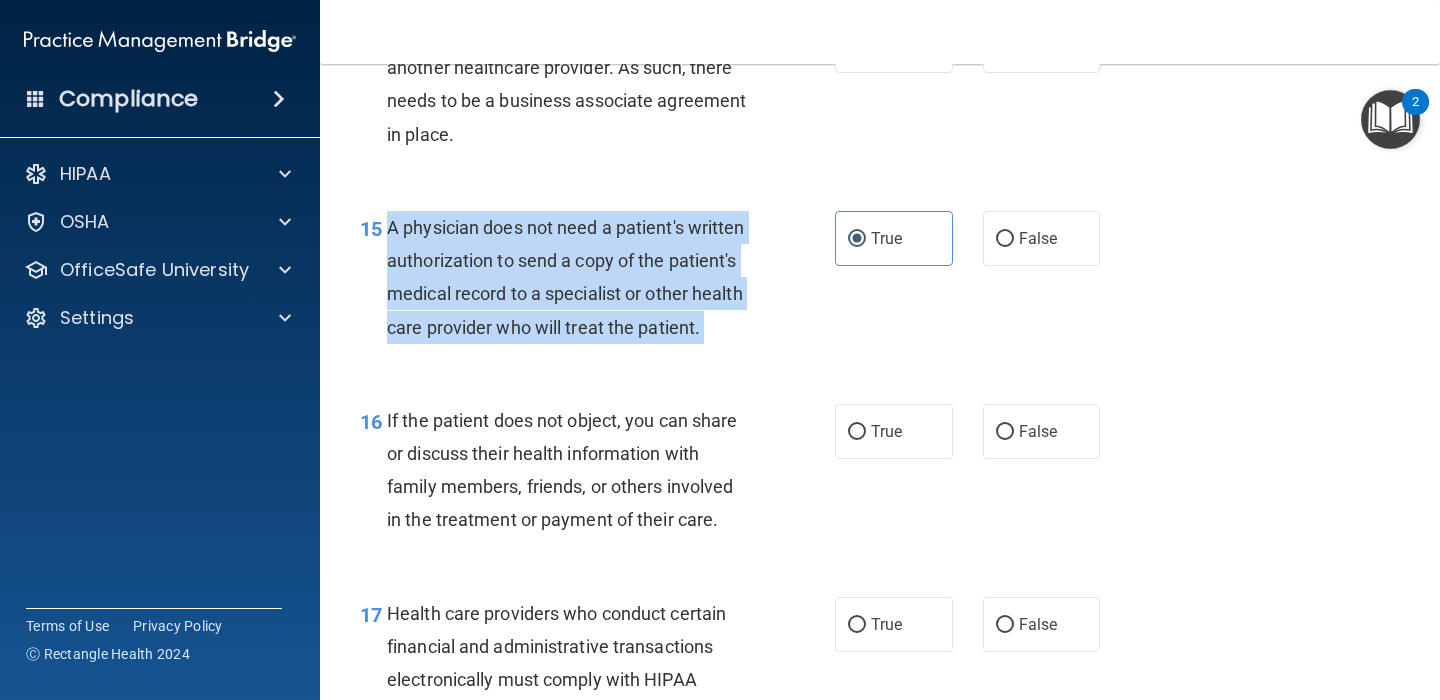 click on "A physician does not need a patient's written authorization to send a copy of the patient's medical record to a specialist or other health care provider who will treat the patient." at bounding box center [566, 277] 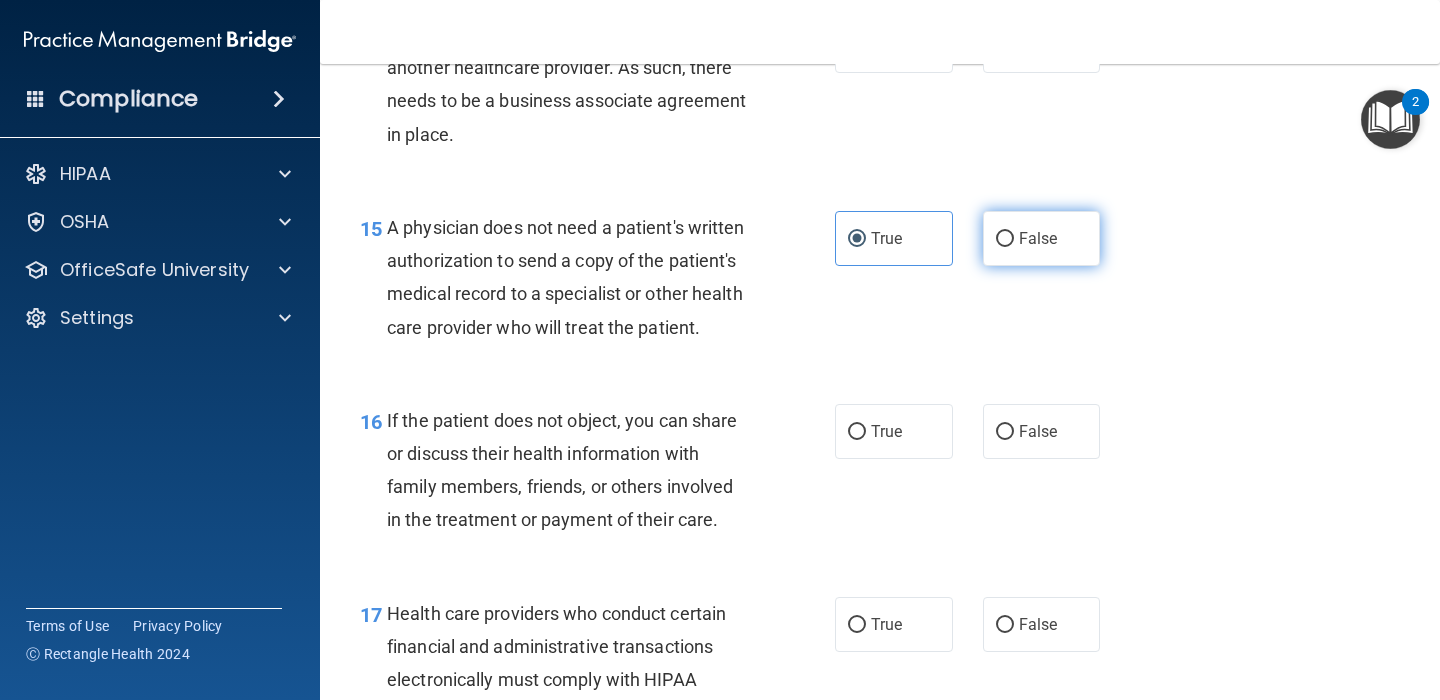 click on "False" at bounding box center (1042, 238) 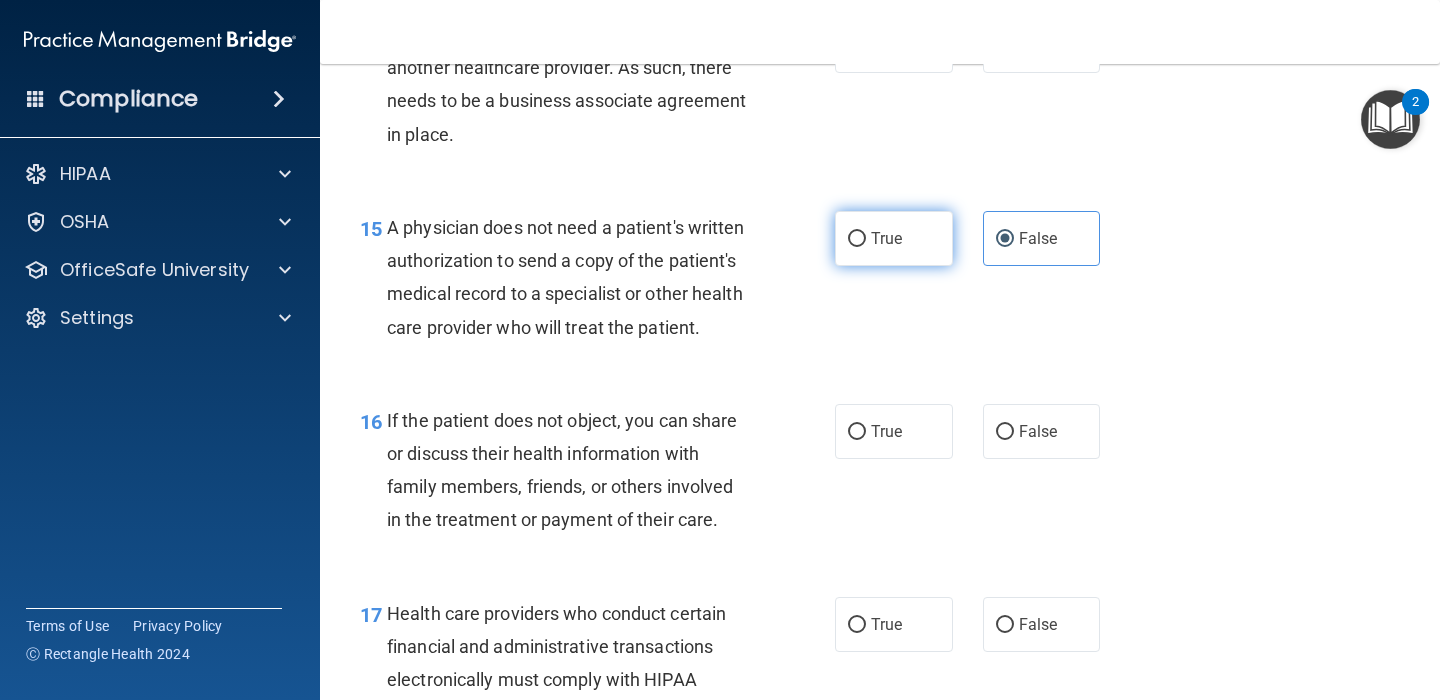click on "True" at bounding box center (886, 238) 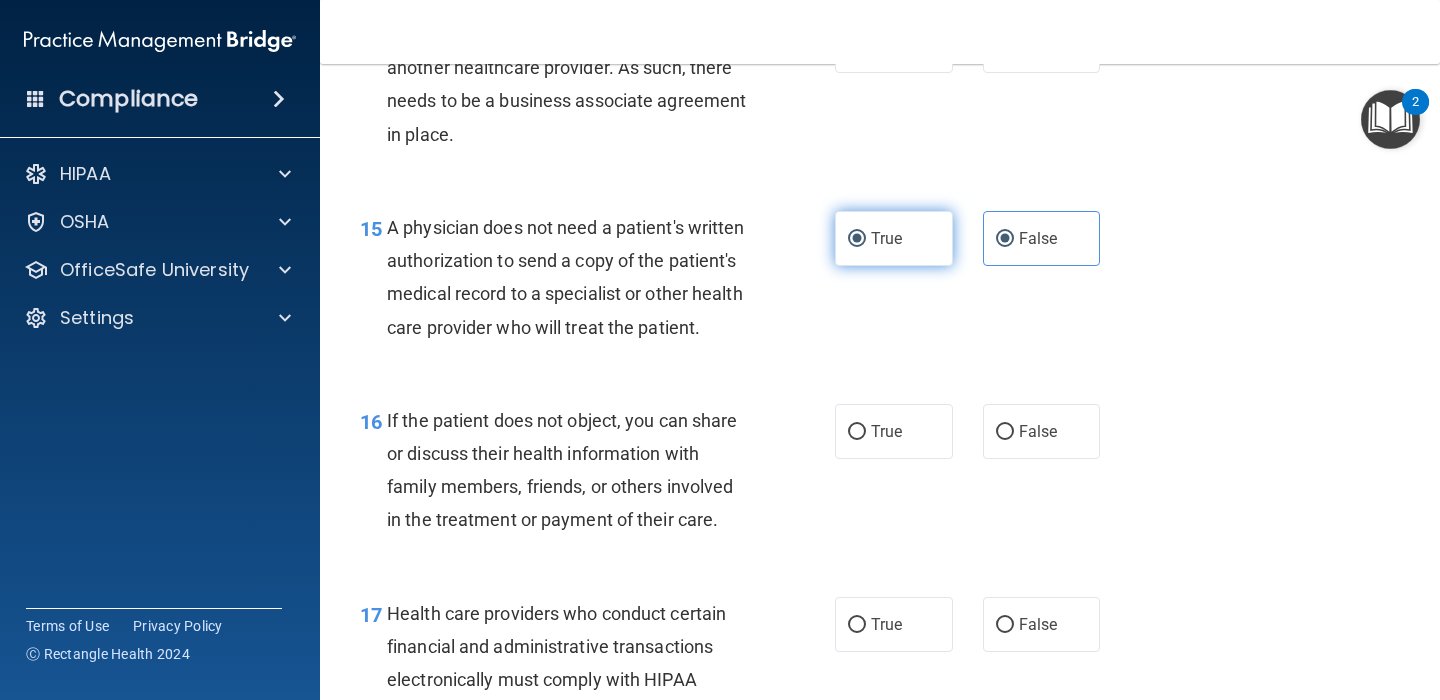 radio on "false" 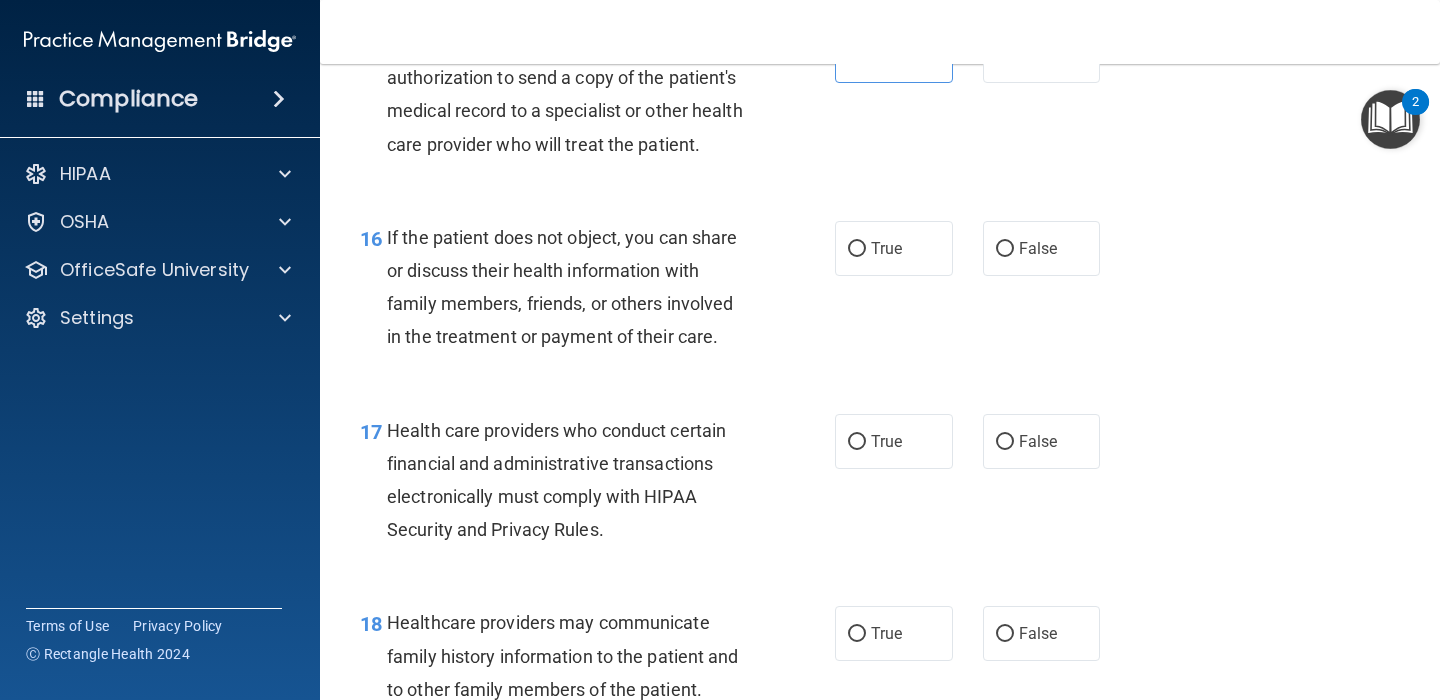 scroll, scrollTop: 2869, scrollLeft: 0, axis: vertical 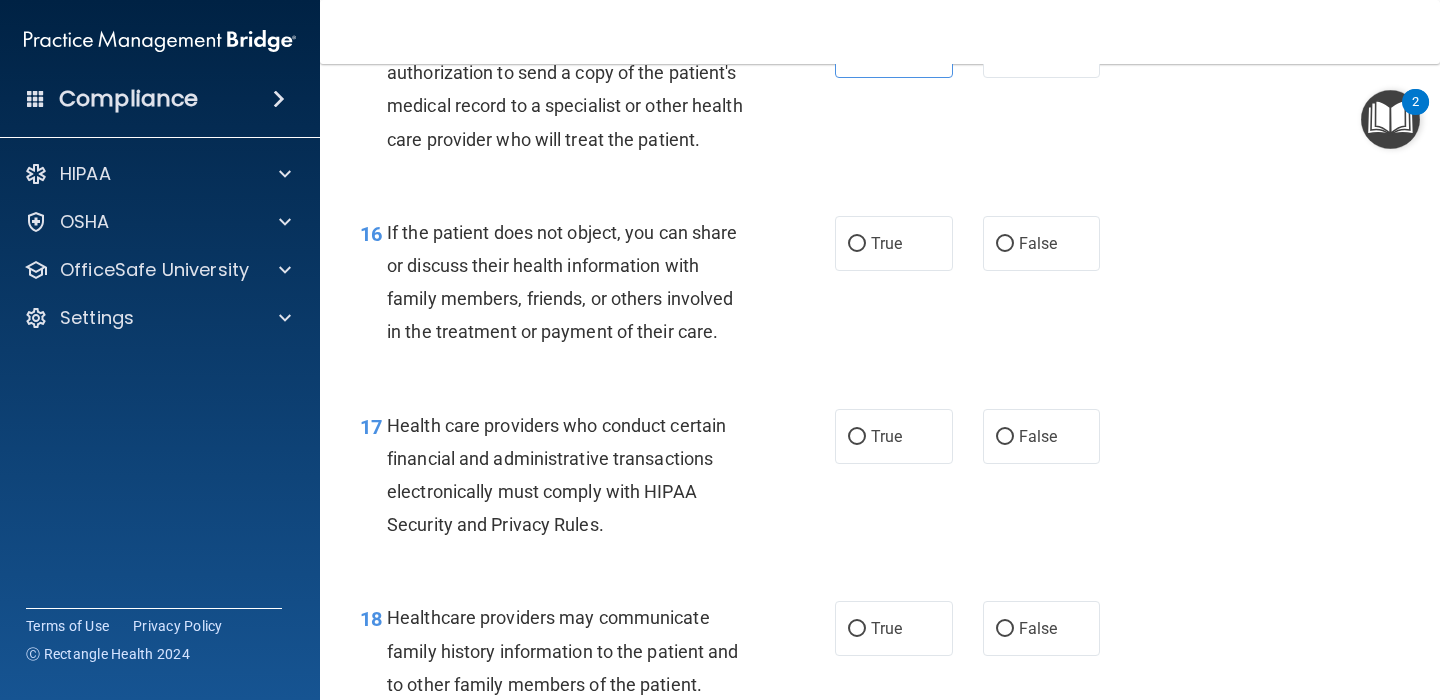 click on "If the patient does not object, you can share or discuss their health information with family members, friends, or others involved in the treatment or payment of their care." at bounding box center (576, 282) 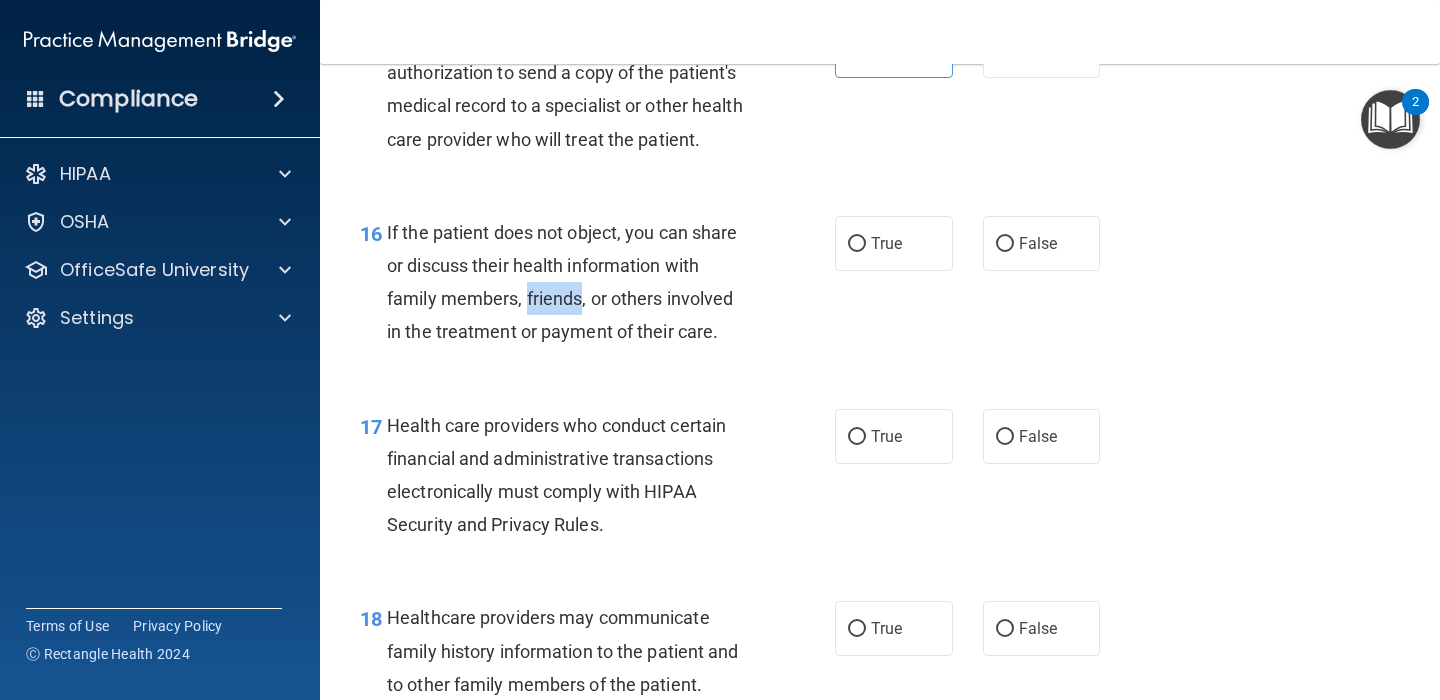 click on "If the patient does not object, you can share or discuss their health information with family members, friends, or others involved in the treatment or payment of their care." at bounding box center (576, 282) 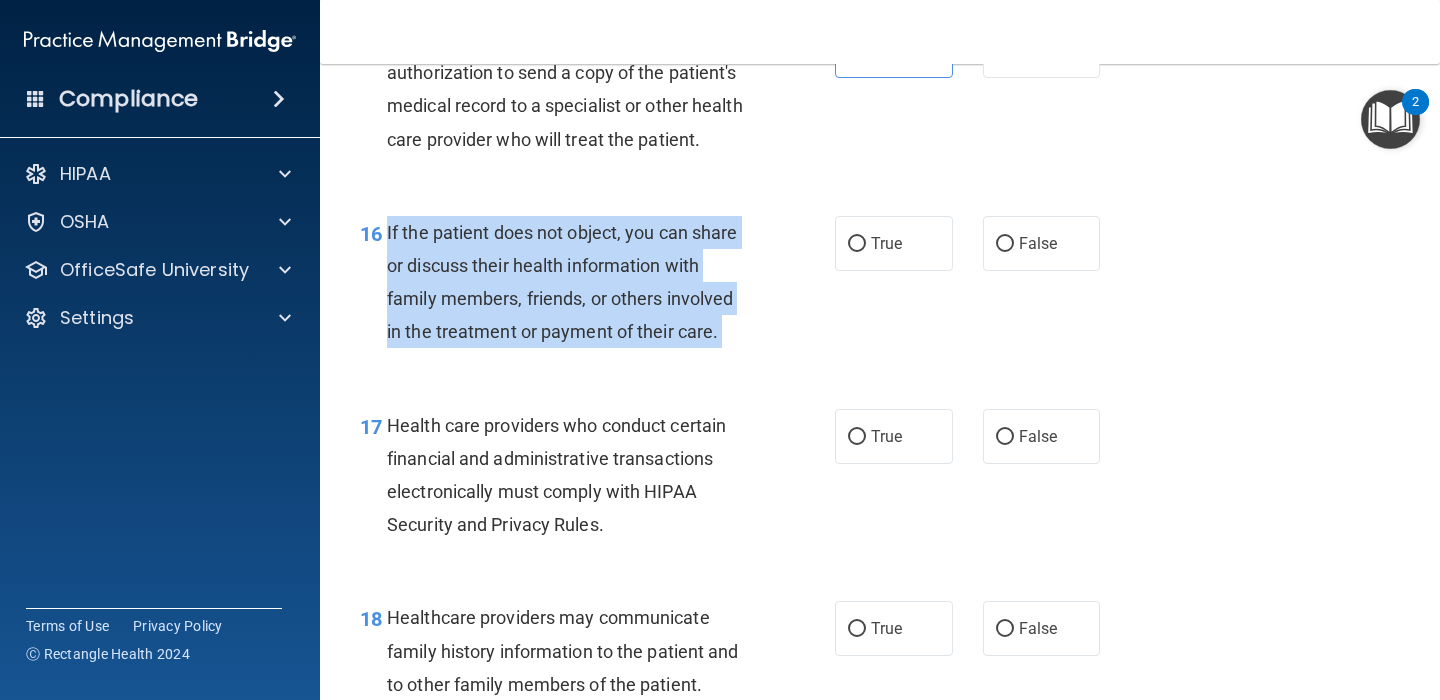 click on "If the patient does not object, you can share or discuss their health information with family members, friends, or others involved in the treatment or payment of their care." at bounding box center [576, 282] 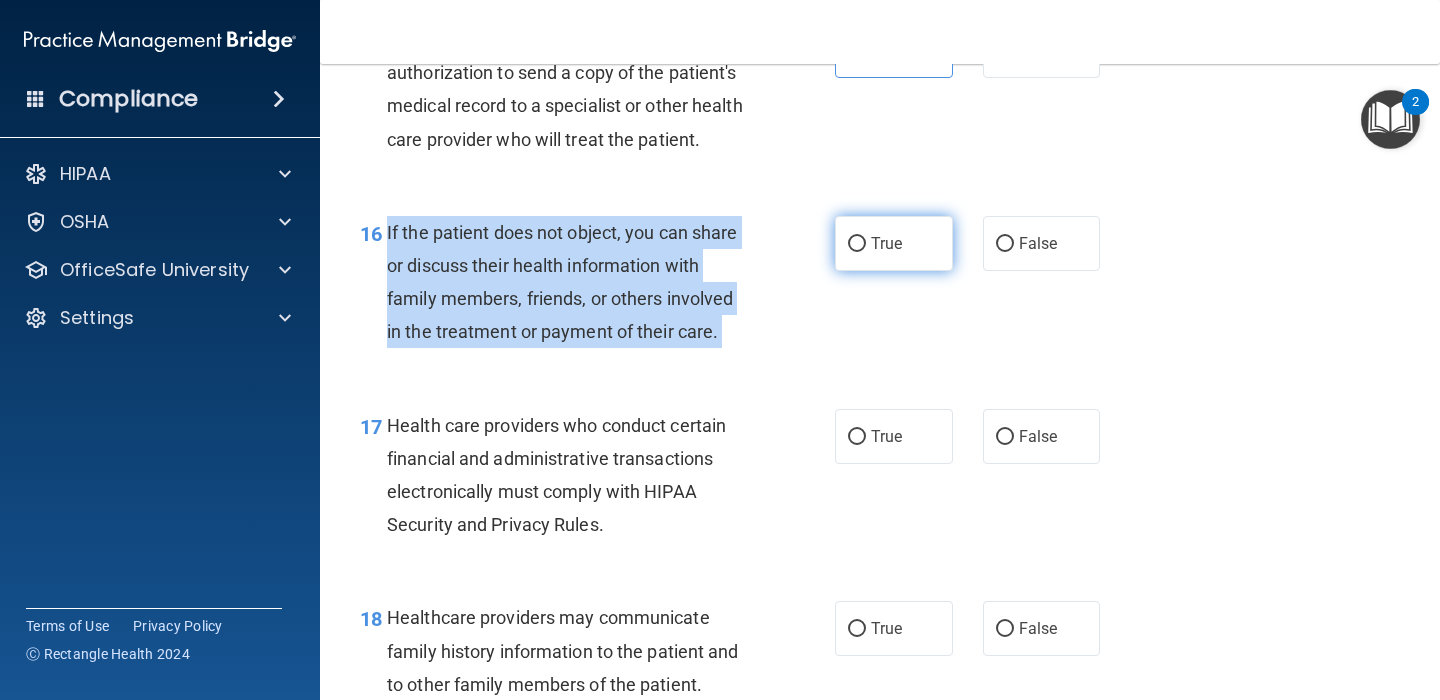 click on "True" at bounding box center [857, 244] 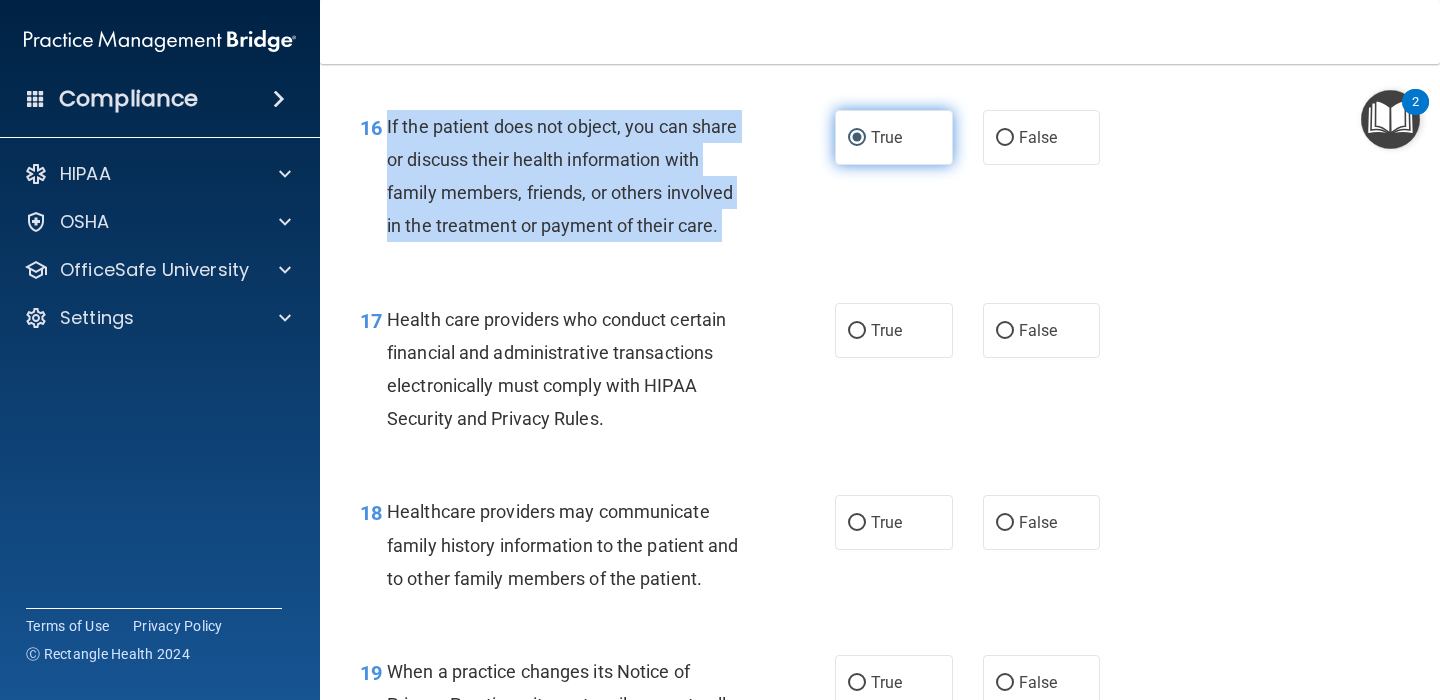 scroll, scrollTop: 2995, scrollLeft: 0, axis: vertical 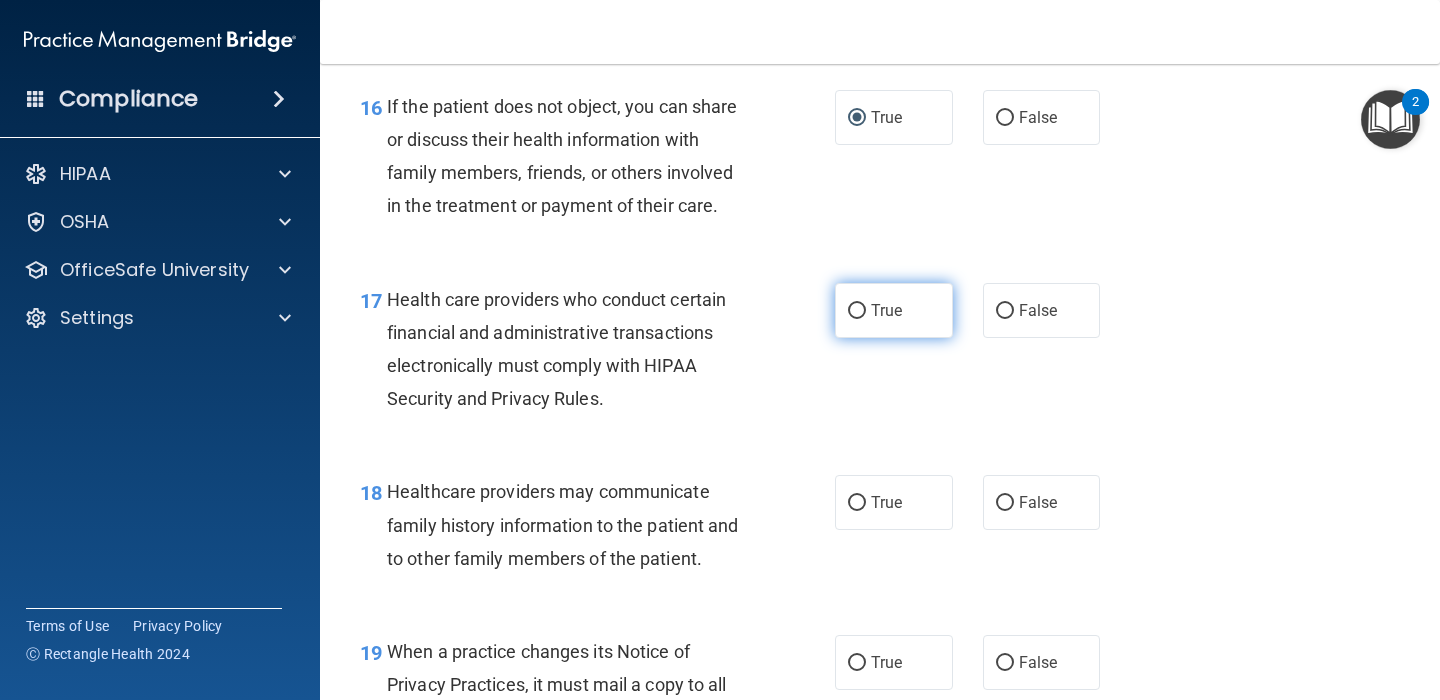 click on "True" at bounding box center [894, 310] 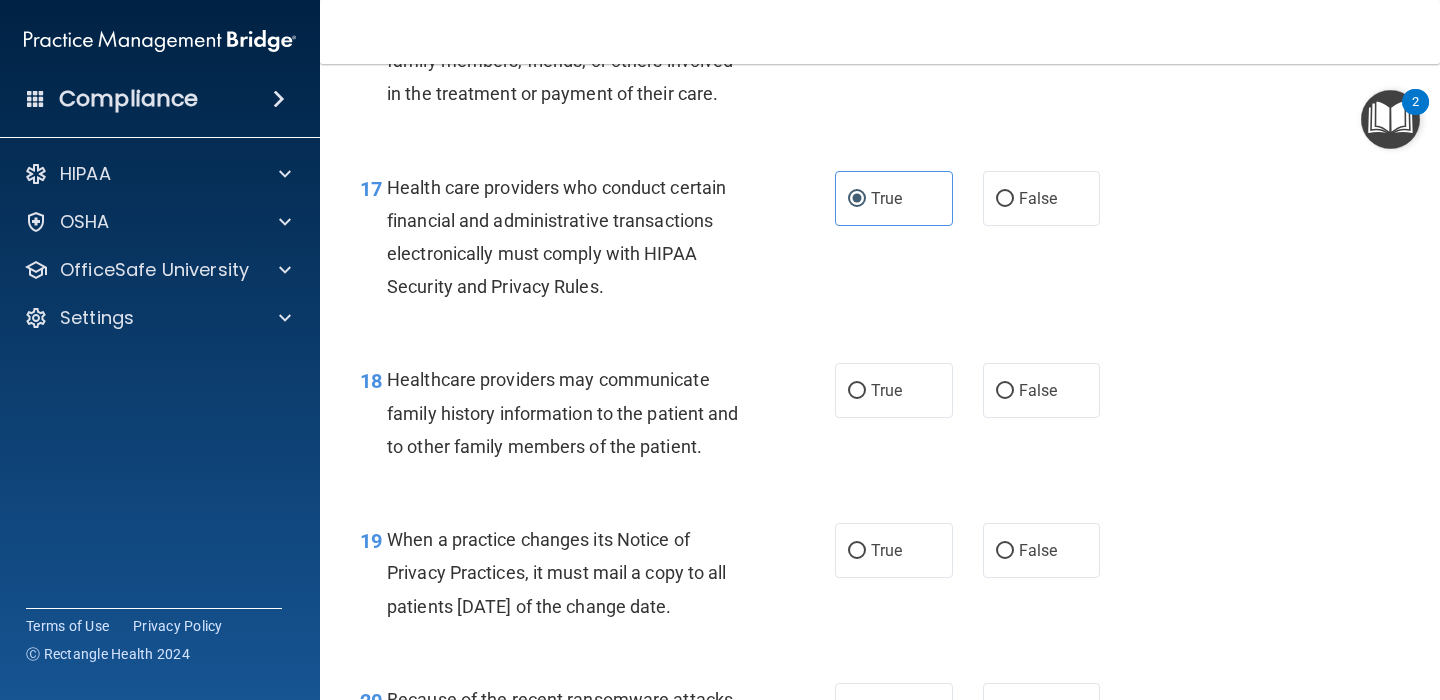scroll, scrollTop: 3129, scrollLeft: 0, axis: vertical 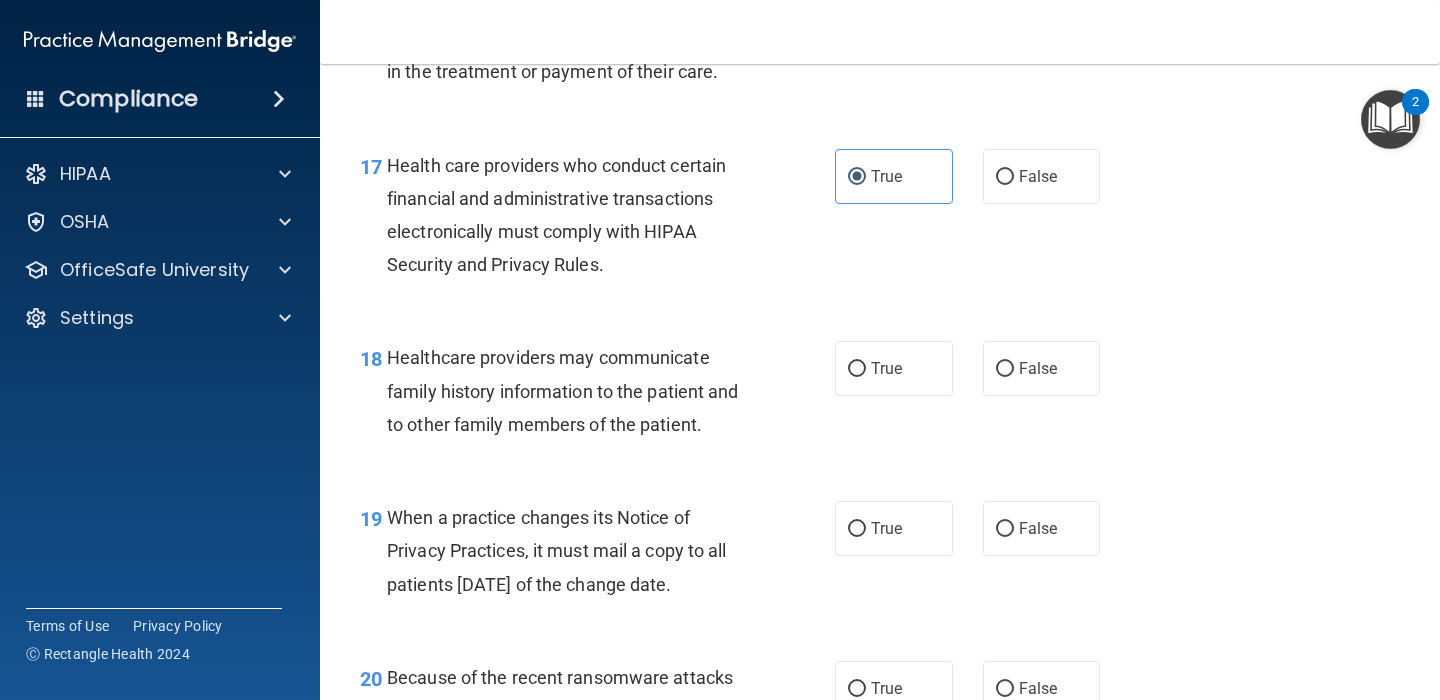 click on "Healthcare providers may communicate family history information to the patient and to other family members of the patient." at bounding box center [576, 391] 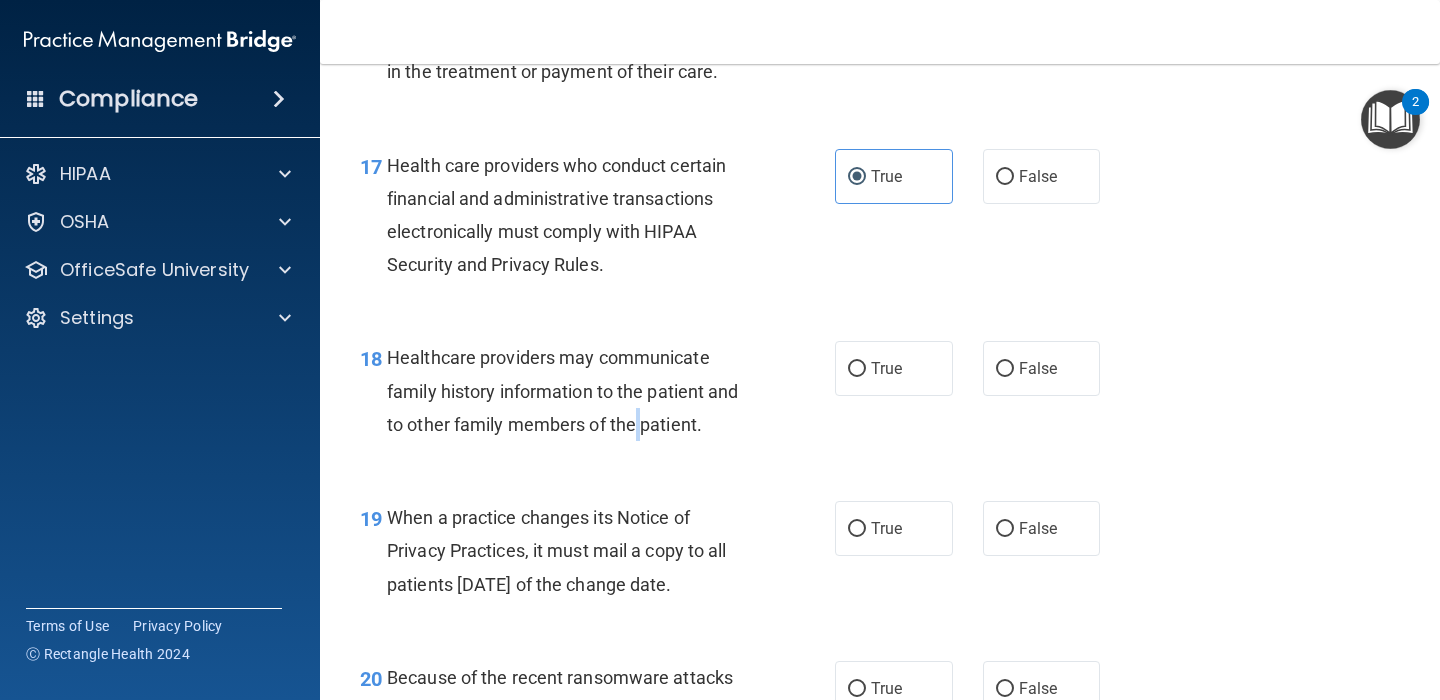 click on "Healthcare providers may communicate family history information to the patient and to other family members of the patient." at bounding box center [576, 391] 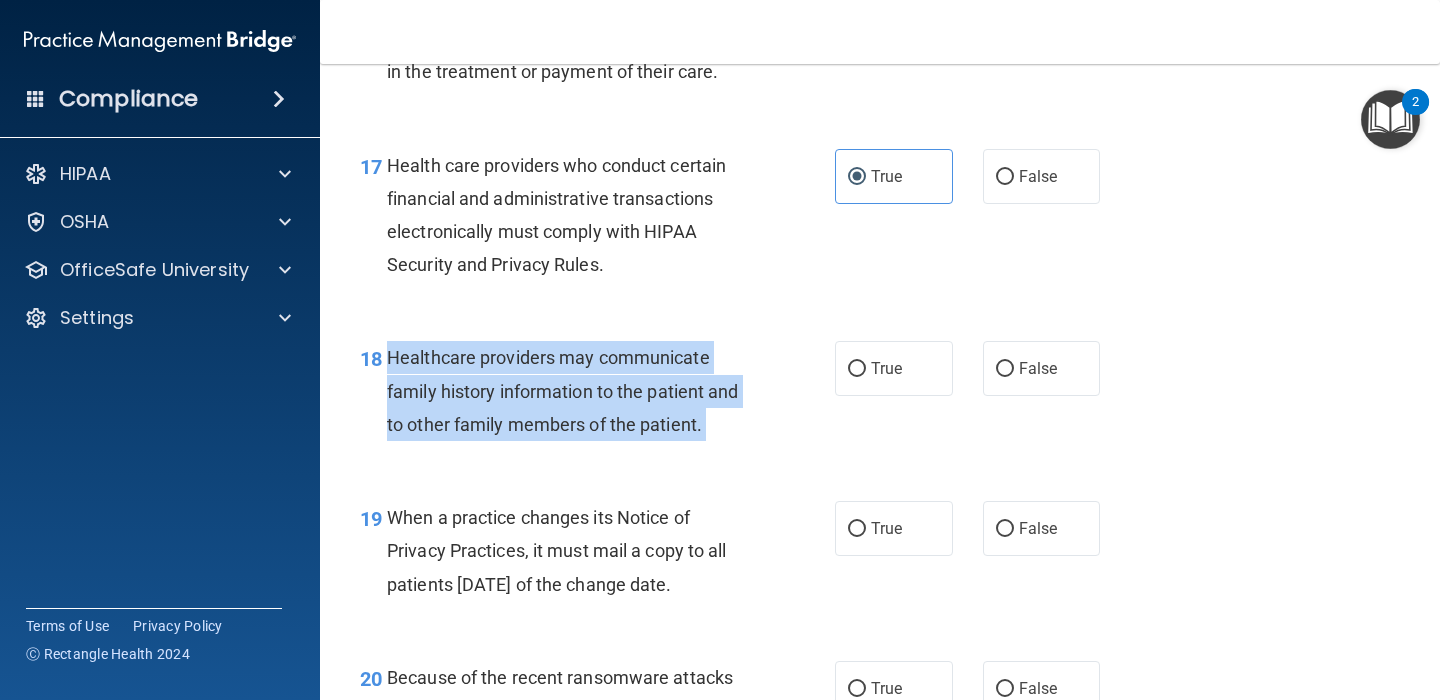click on "Healthcare providers may communicate family history information to the patient and to other family members of the patient." at bounding box center (576, 391) 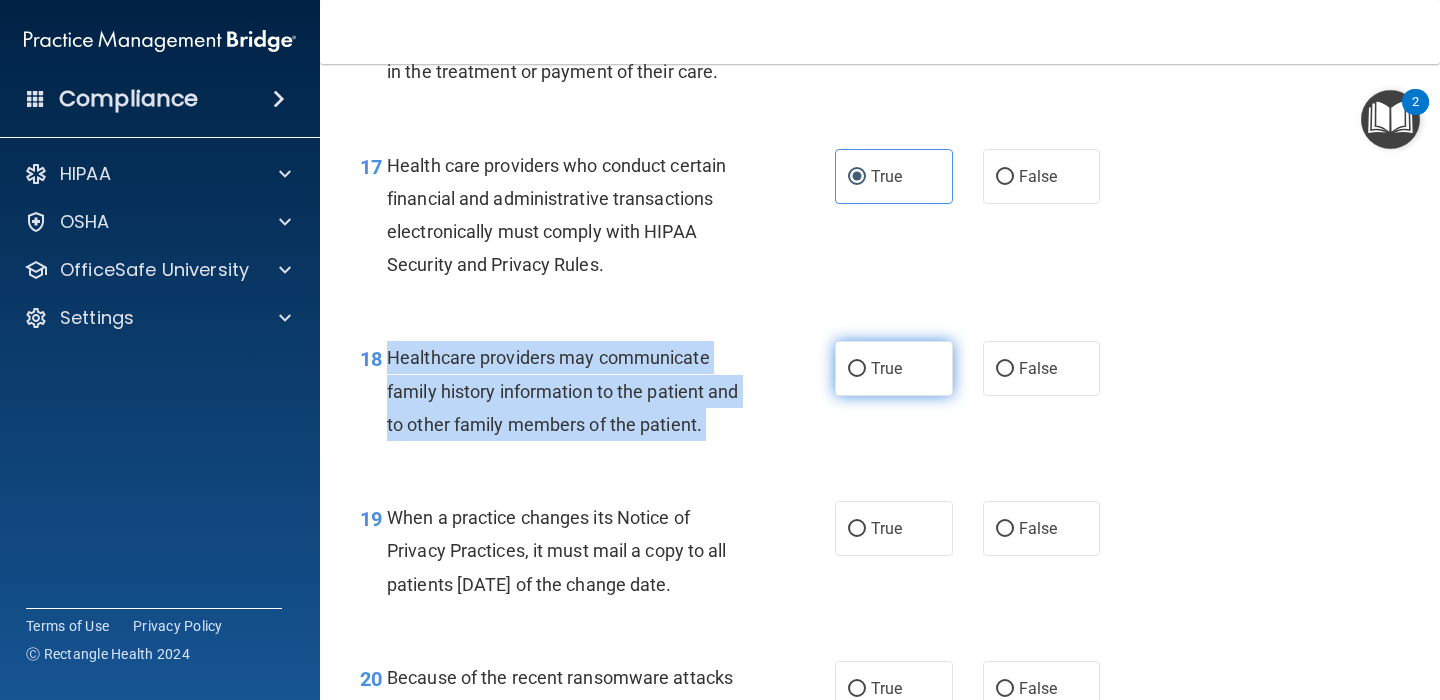 click on "True" at bounding box center [857, 369] 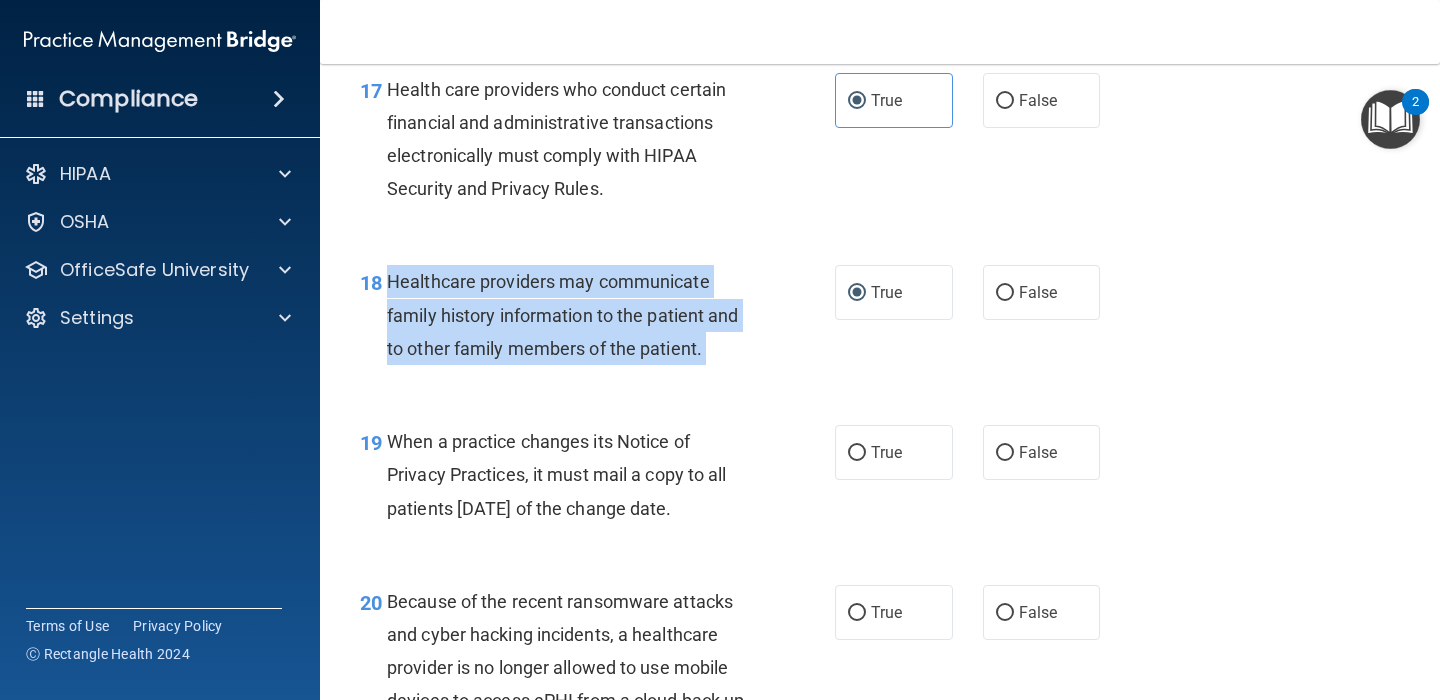 scroll, scrollTop: 3208, scrollLeft: 0, axis: vertical 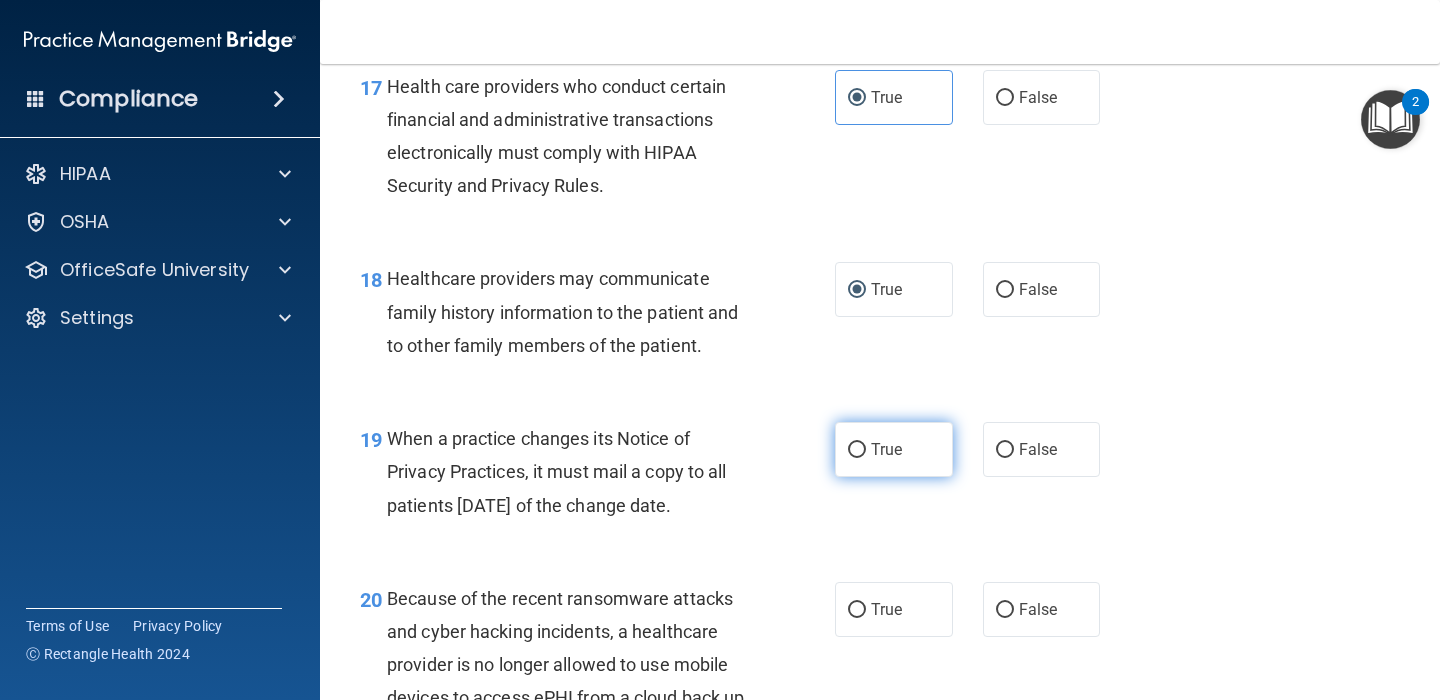 click on "True" at bounding box center [894, 449] 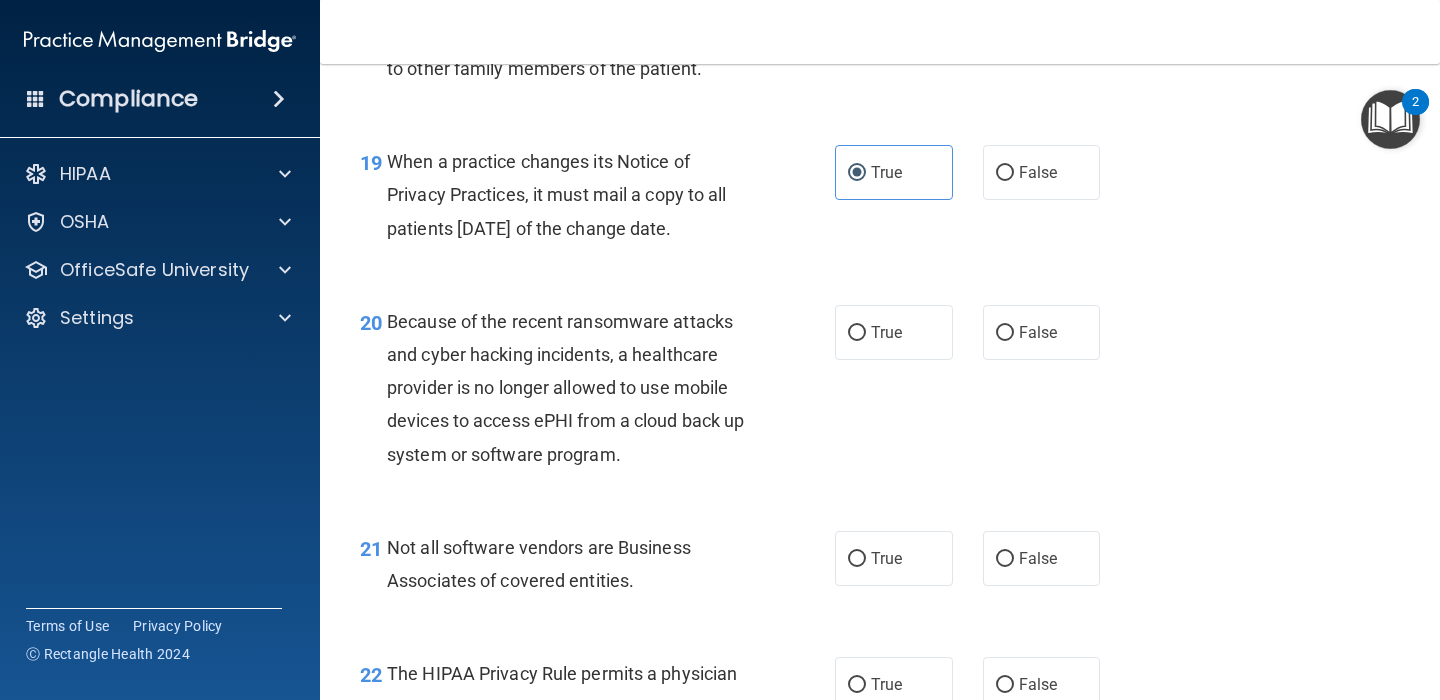 scroll, scrollTop: 3490, scrollLeft: 0, axis: vertical 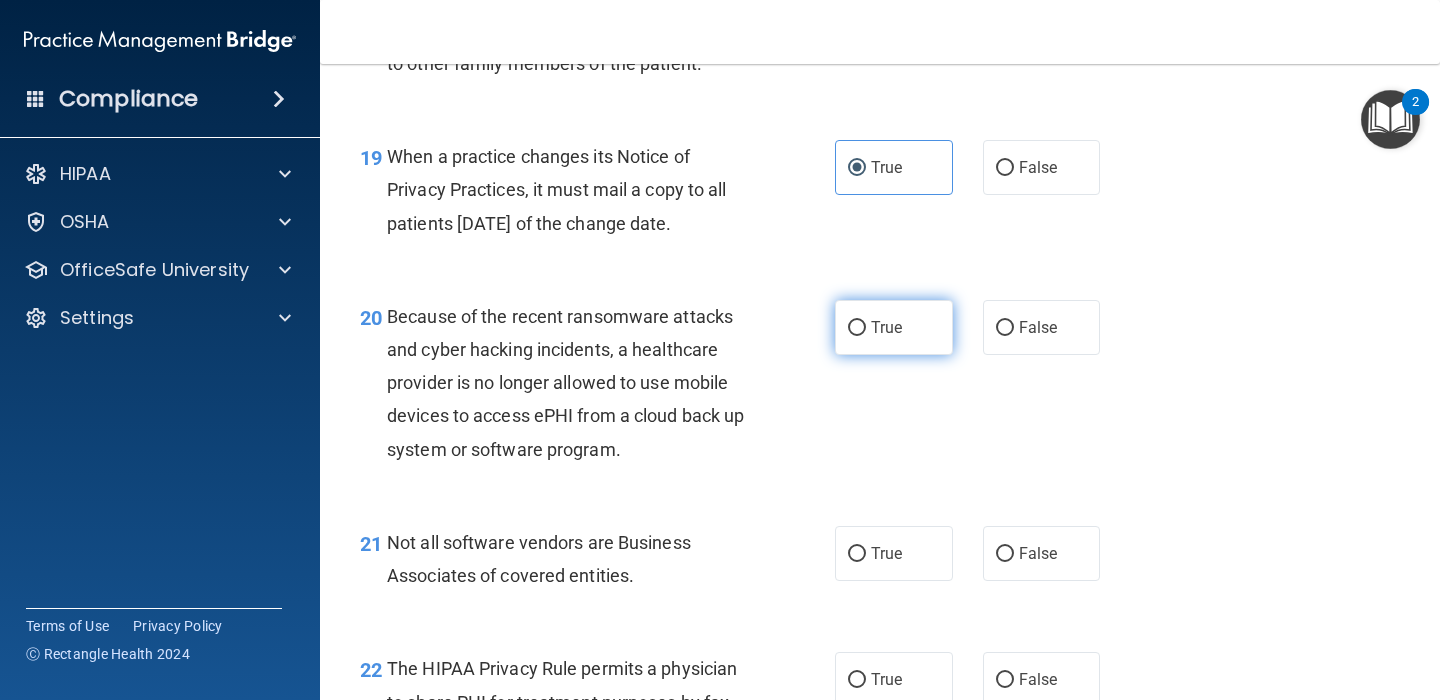 click on "True" at bounding box center [857, 328] 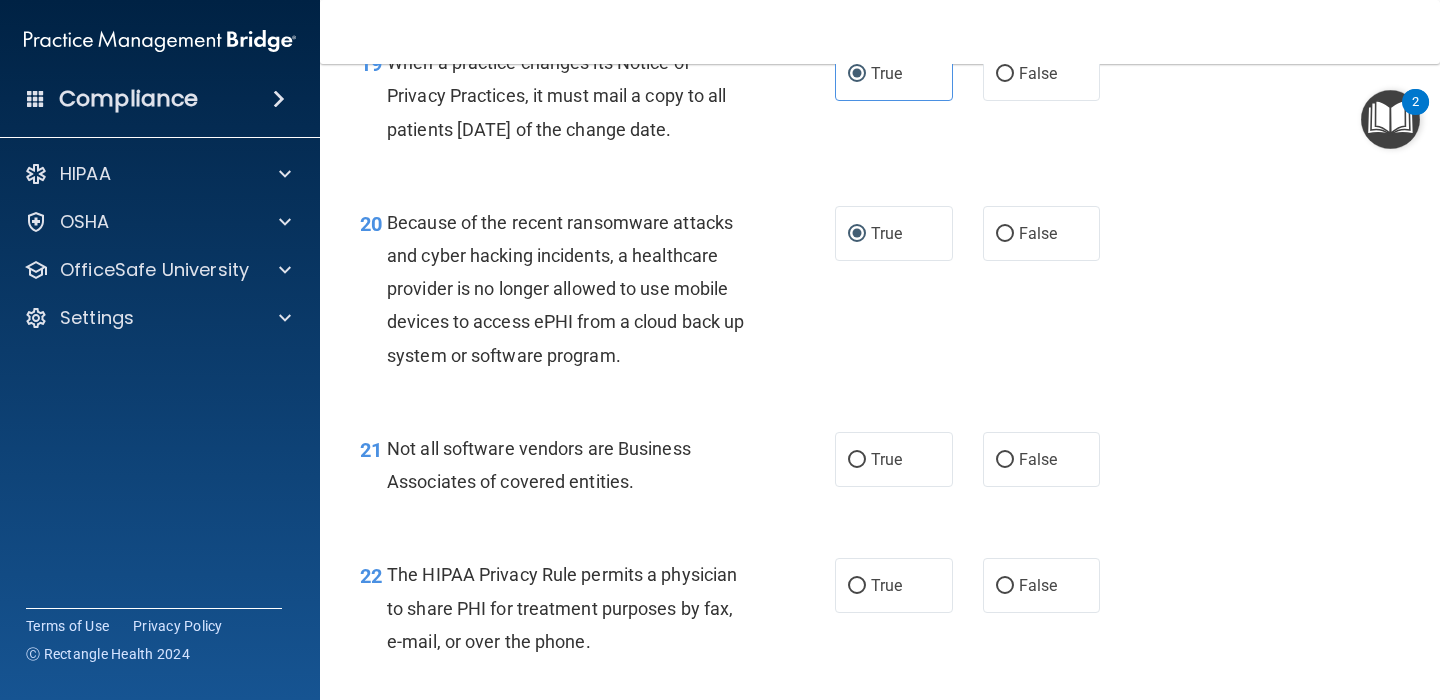 scroll, scrollTop: 3595, scrollLeft: 0, axis: vertical 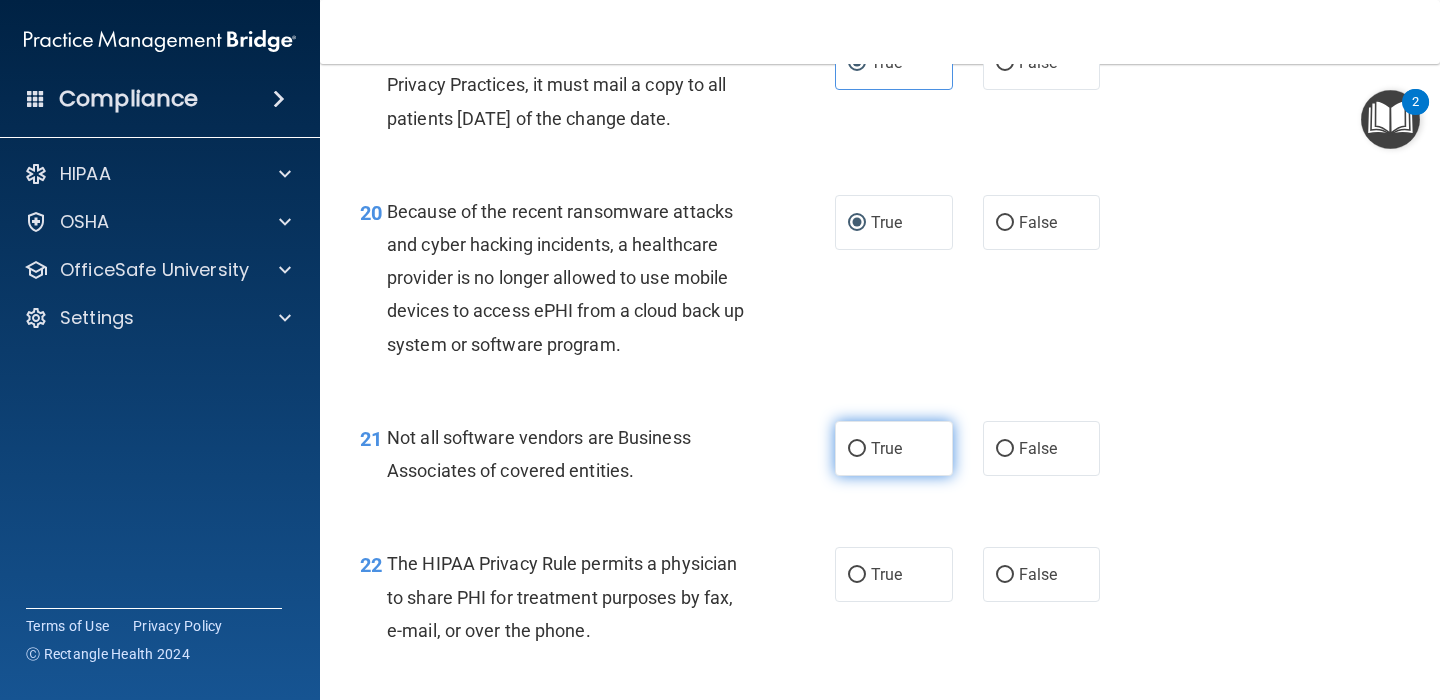 click on "True" at bounding box center (894, 448) 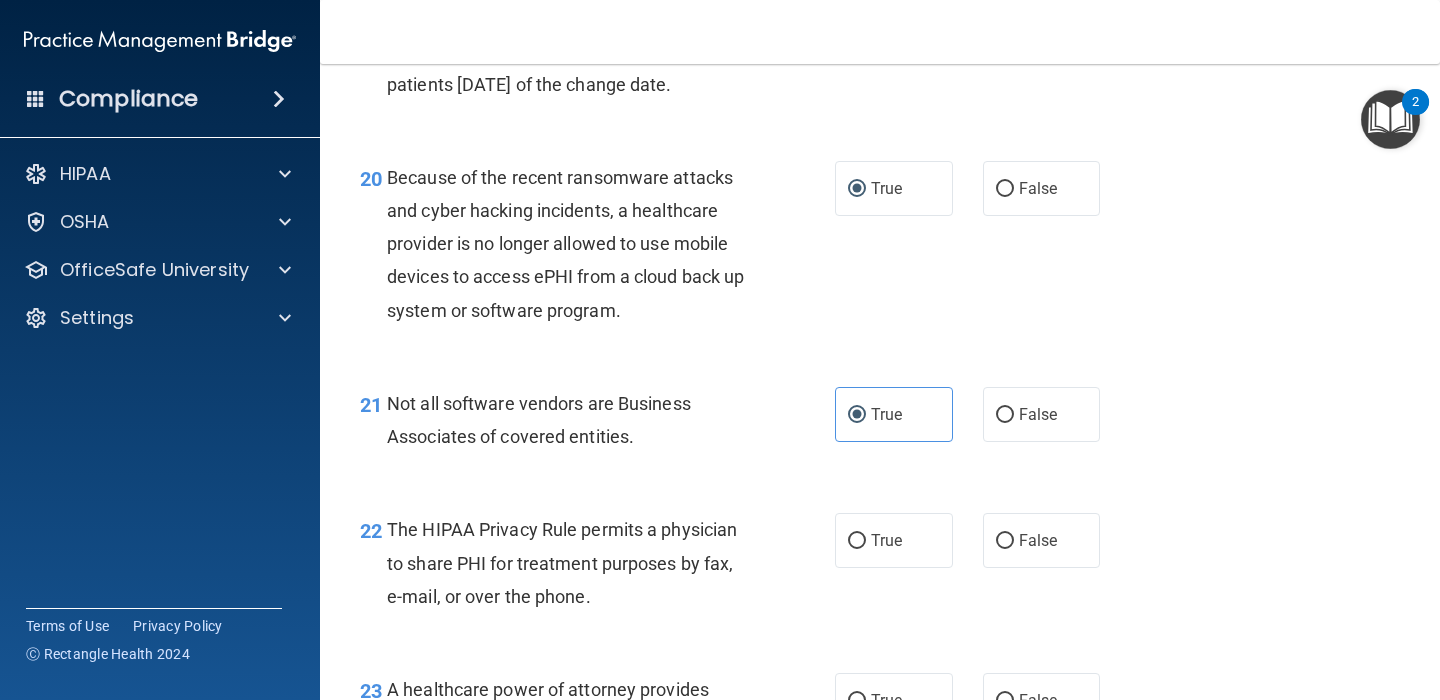 scroll, scrollTop: 3630, scrollLeft: 0, axis: vertical 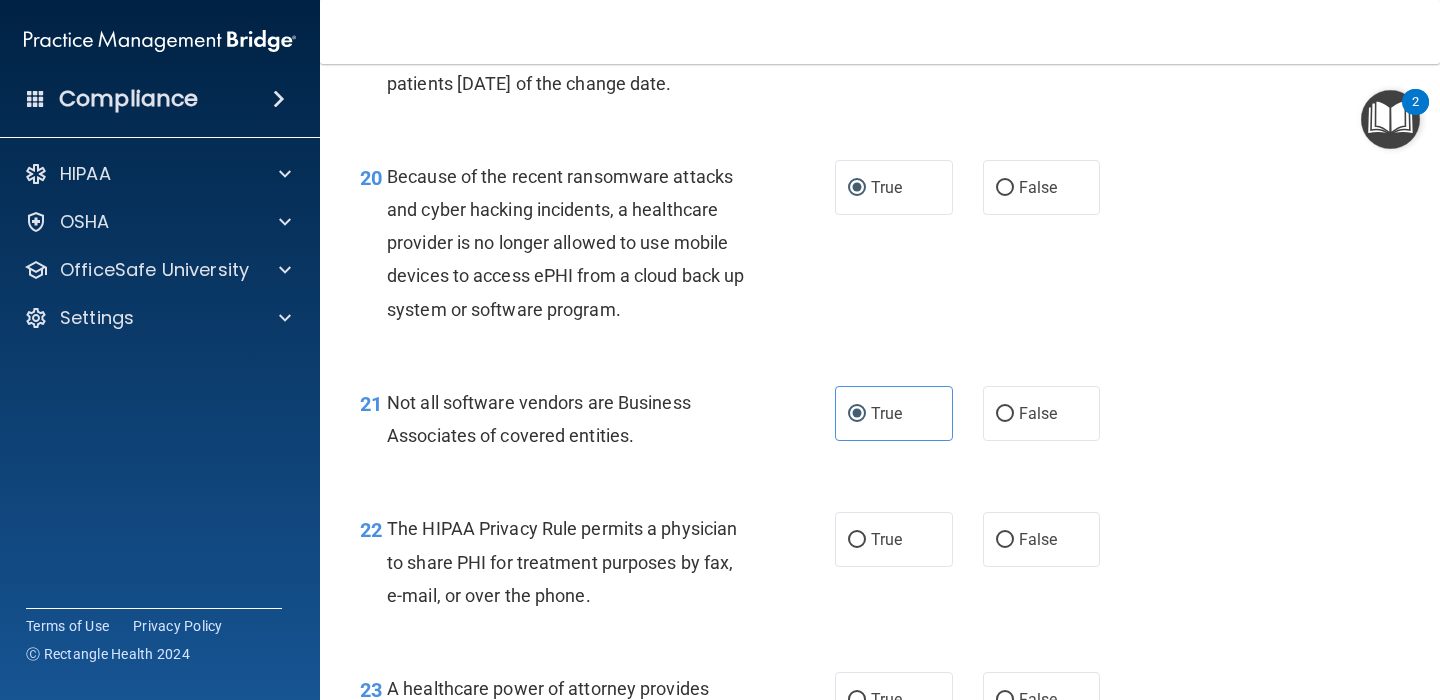 click on "Not all software vendors are Business Associates of covered entities." at bounding box center [576, 419] 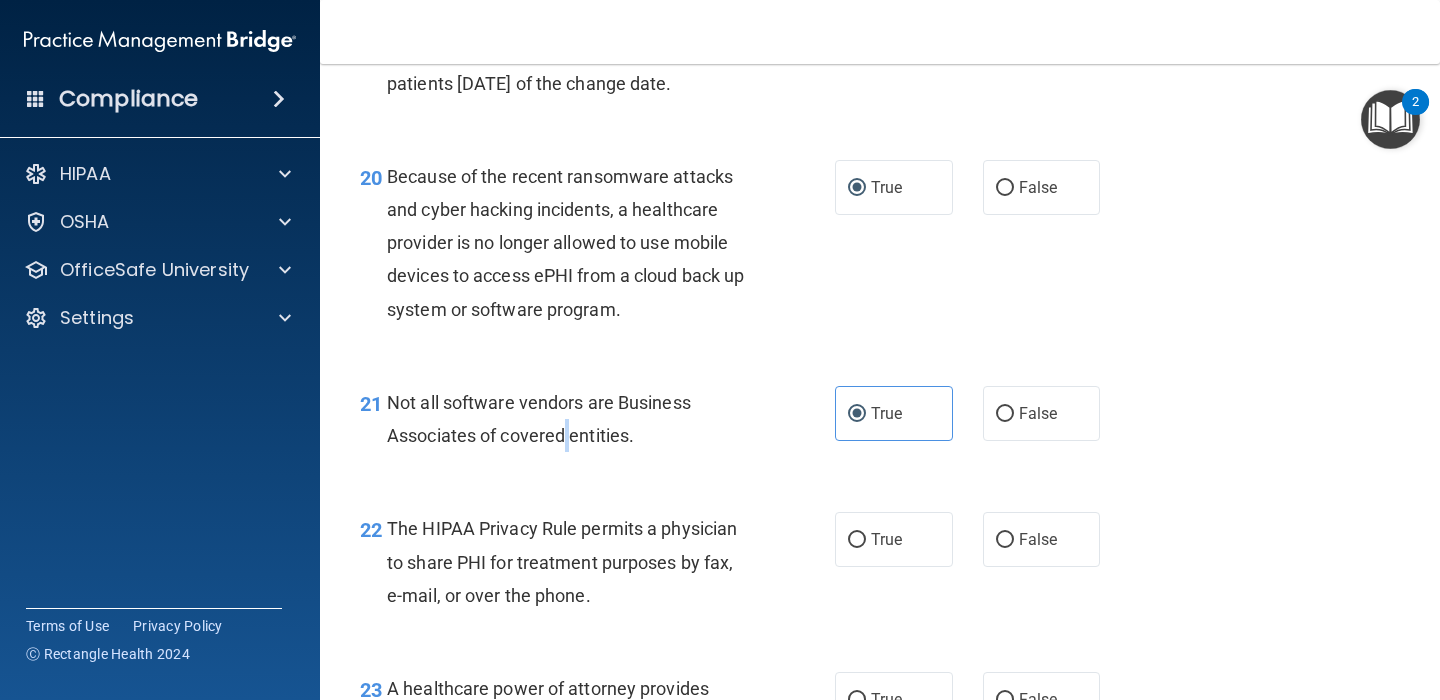 click on "Not all software vendors are Business Associates of covered entities." at bounding box center (576, 419) 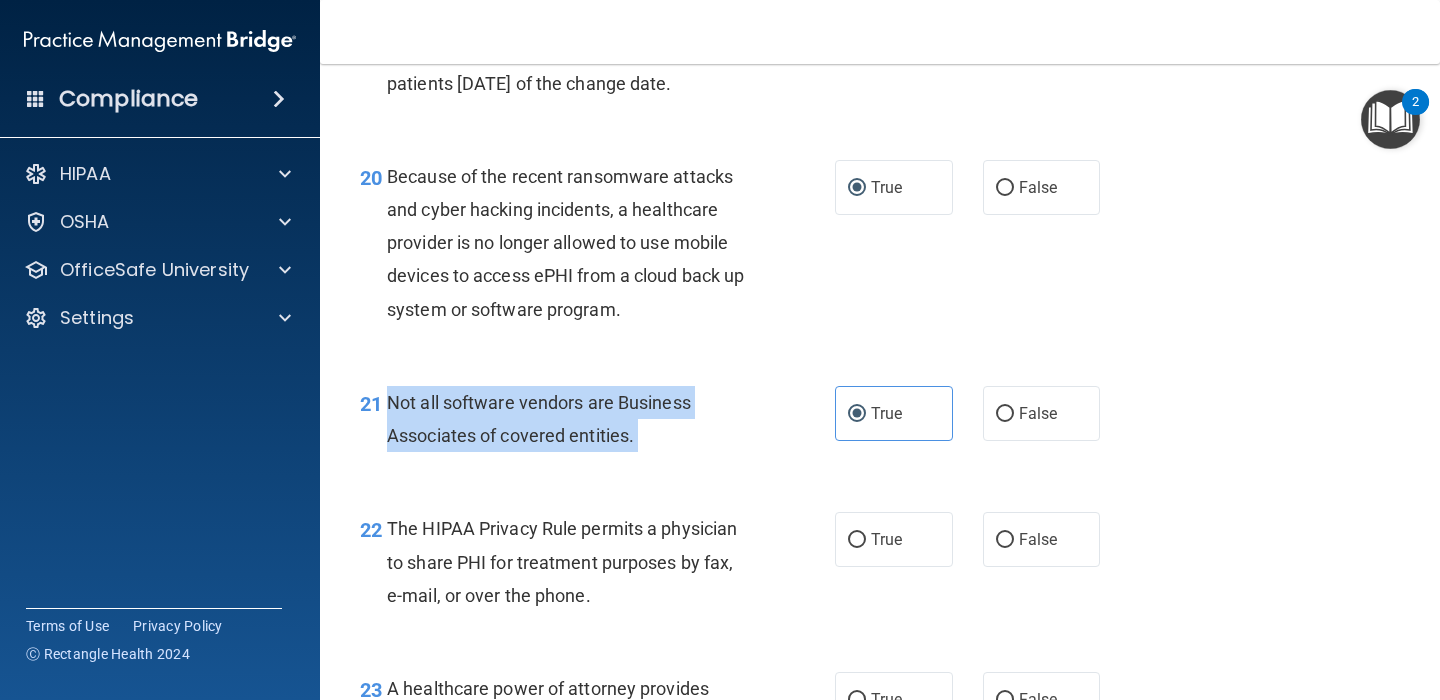 click on "Not all software vendors are Business Associates of covered entities." at bounding box center [576, 419] 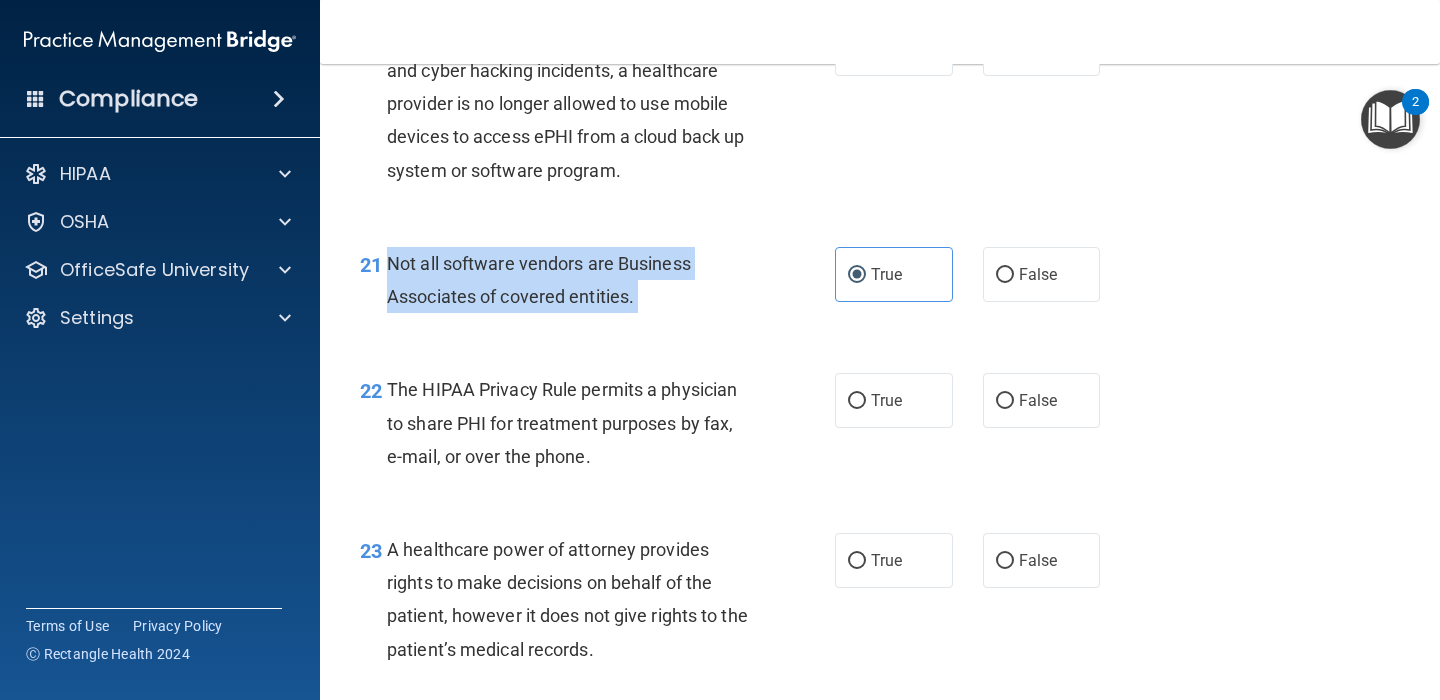 scroll, scrollTop: 3770, scrollLeft: 0, axis: vertical 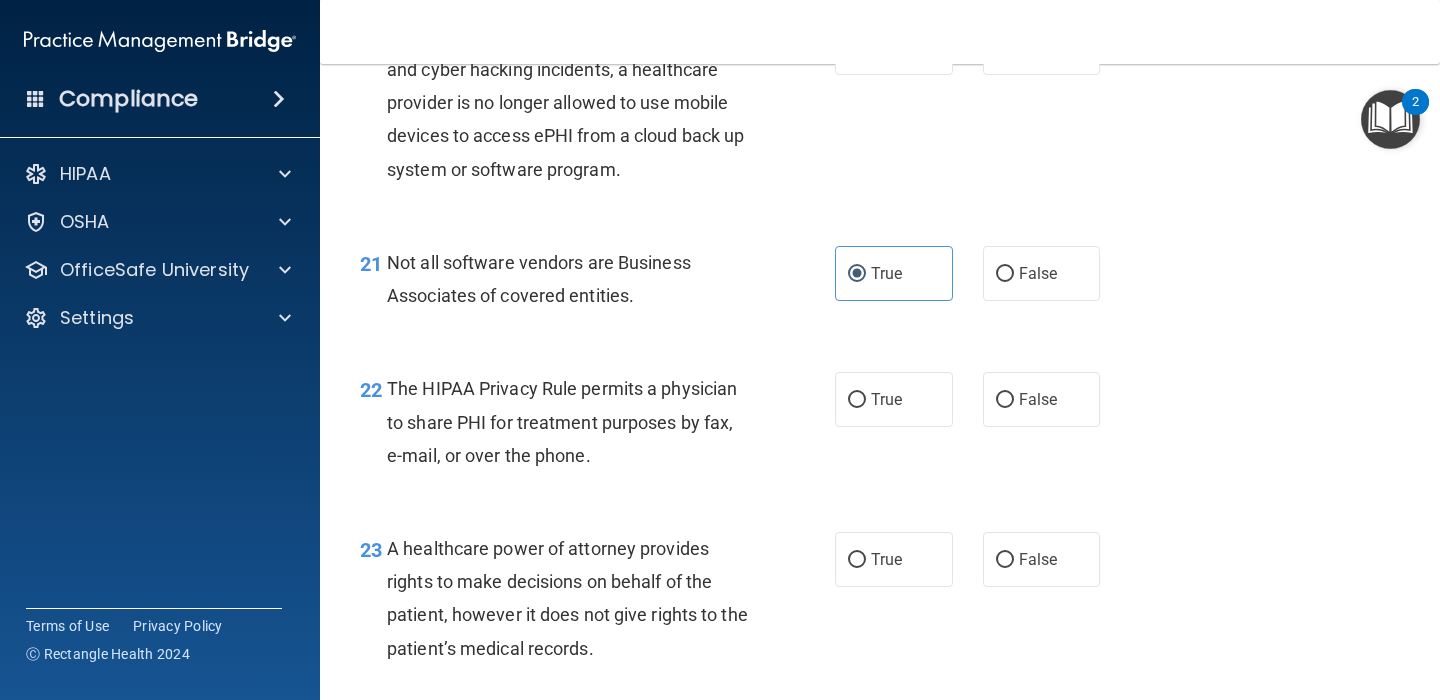 click on "22       The HIPAA Privacy Rule permits a physician to share PHI for treatment purposes by fax, e-mail, or over the phone." at bounding box center (597, 427) 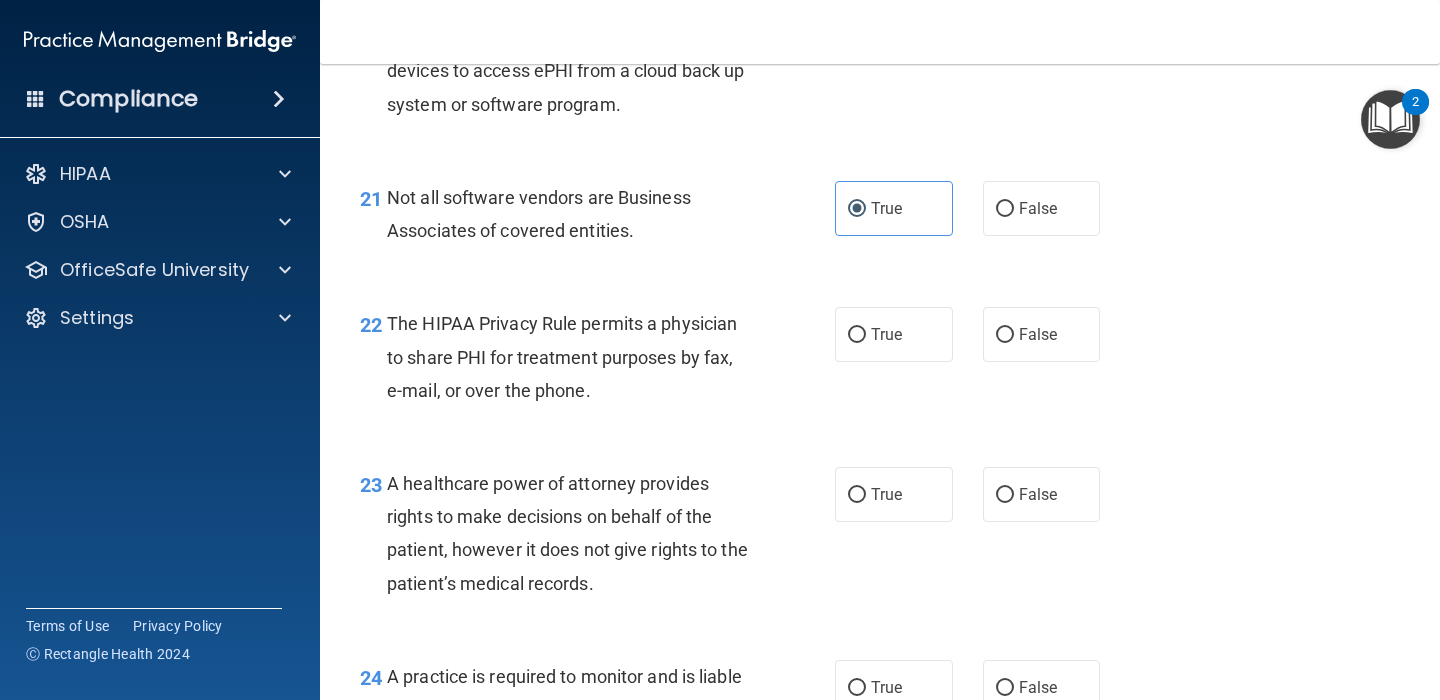 scroll, scrollTop: 3858, scrollLeft: 0, axis: vertical 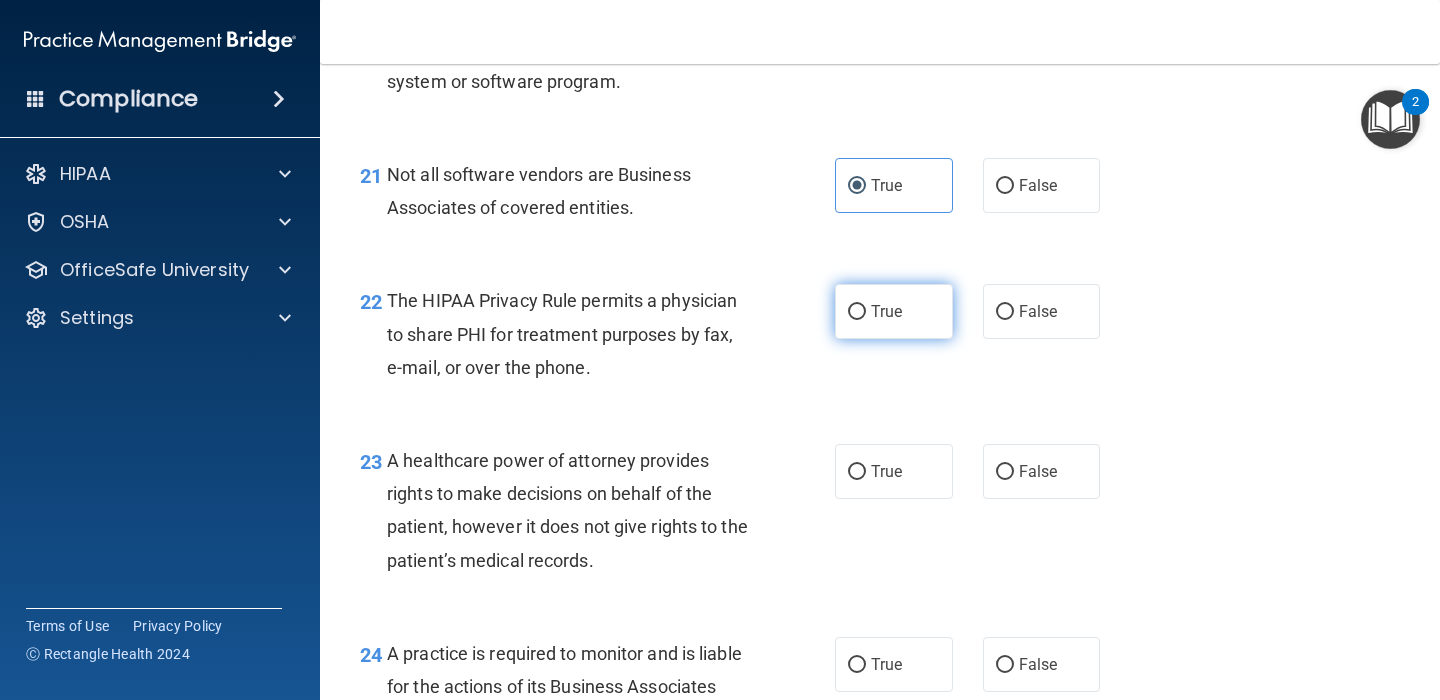 click on "True" at bounding box center (894, 311) 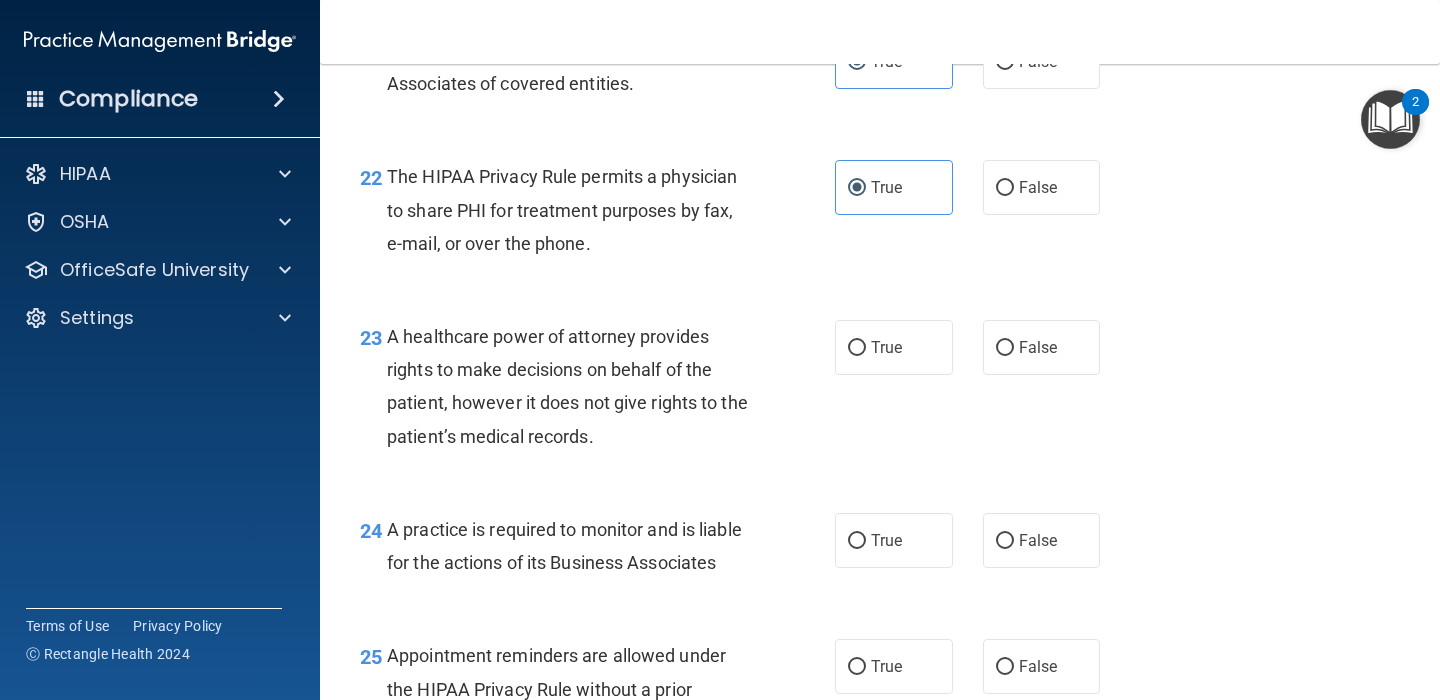 scroll, scrollTop: 3988, scrollLeft: 0, axis: vertical 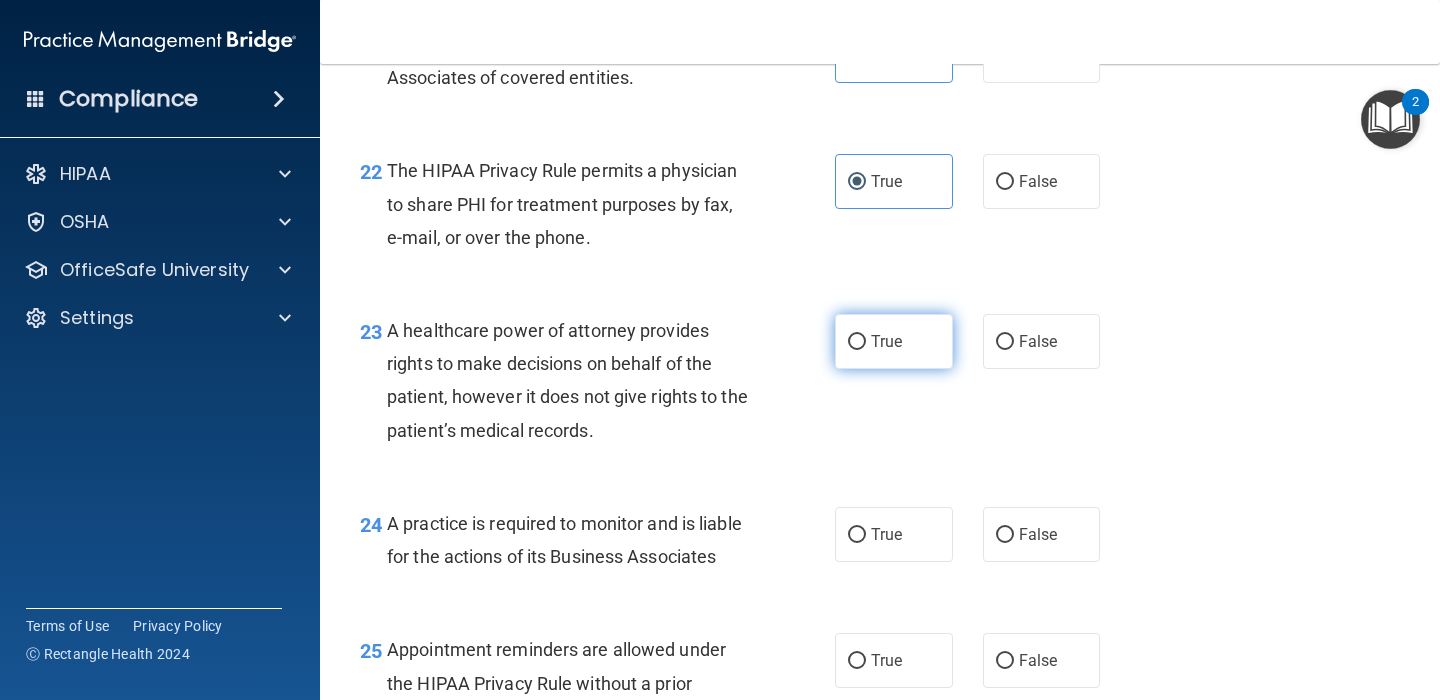 click on "True" at bounding box center [894, 341] 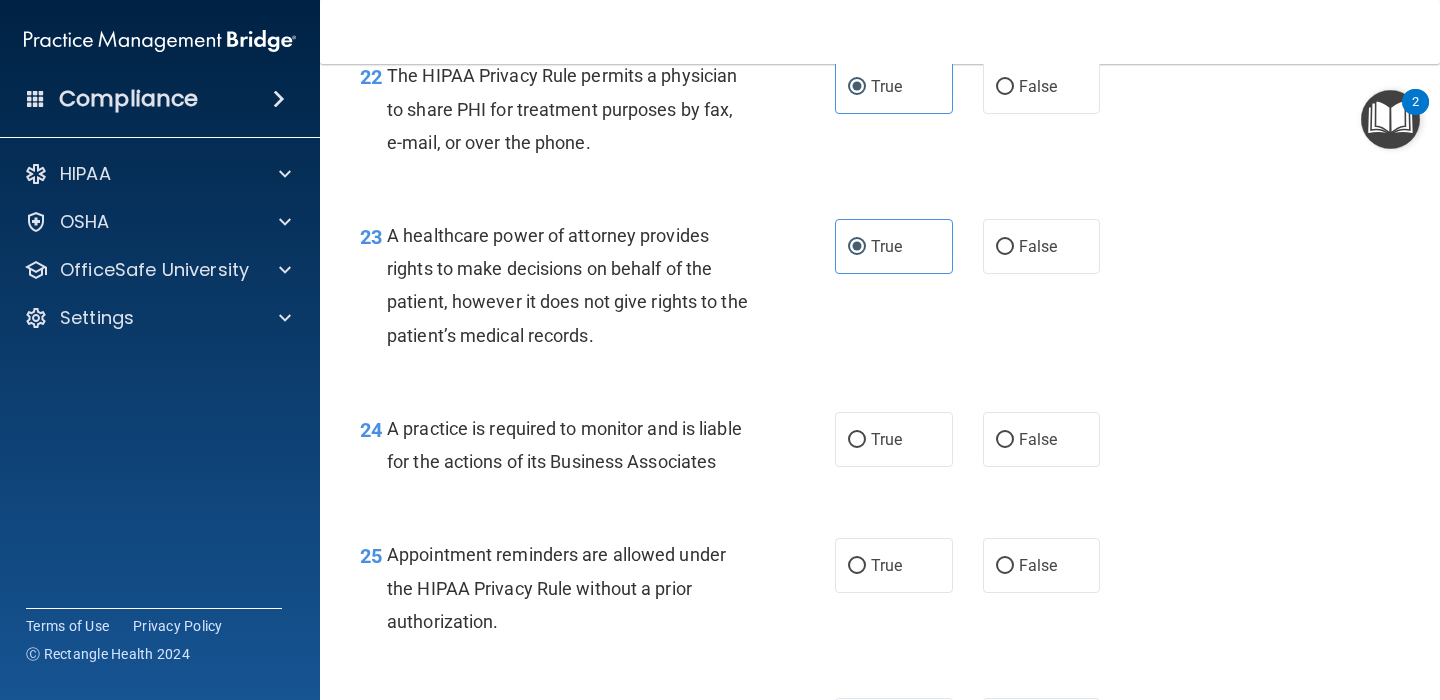scroll, scrollTop: 4106, scrollLeft: 0, axis: vertical 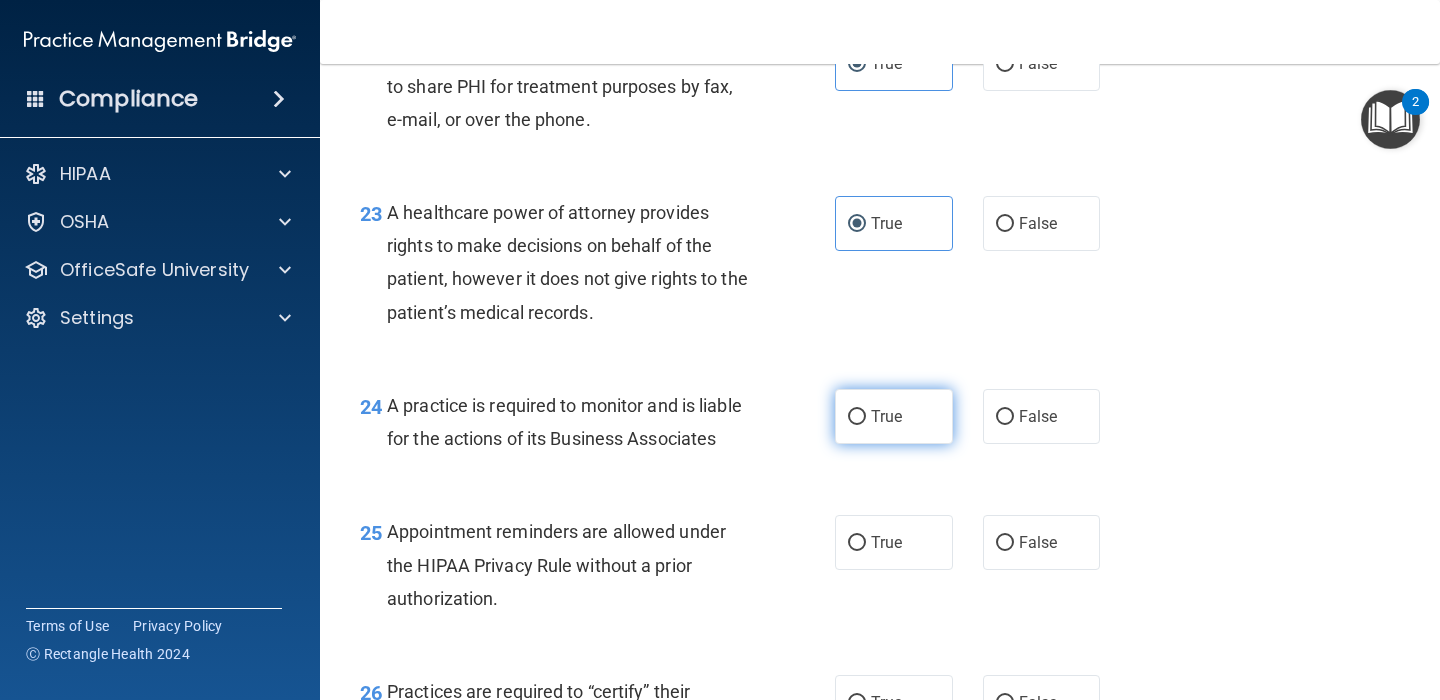 click on "True" at bounding box center [857, 417] 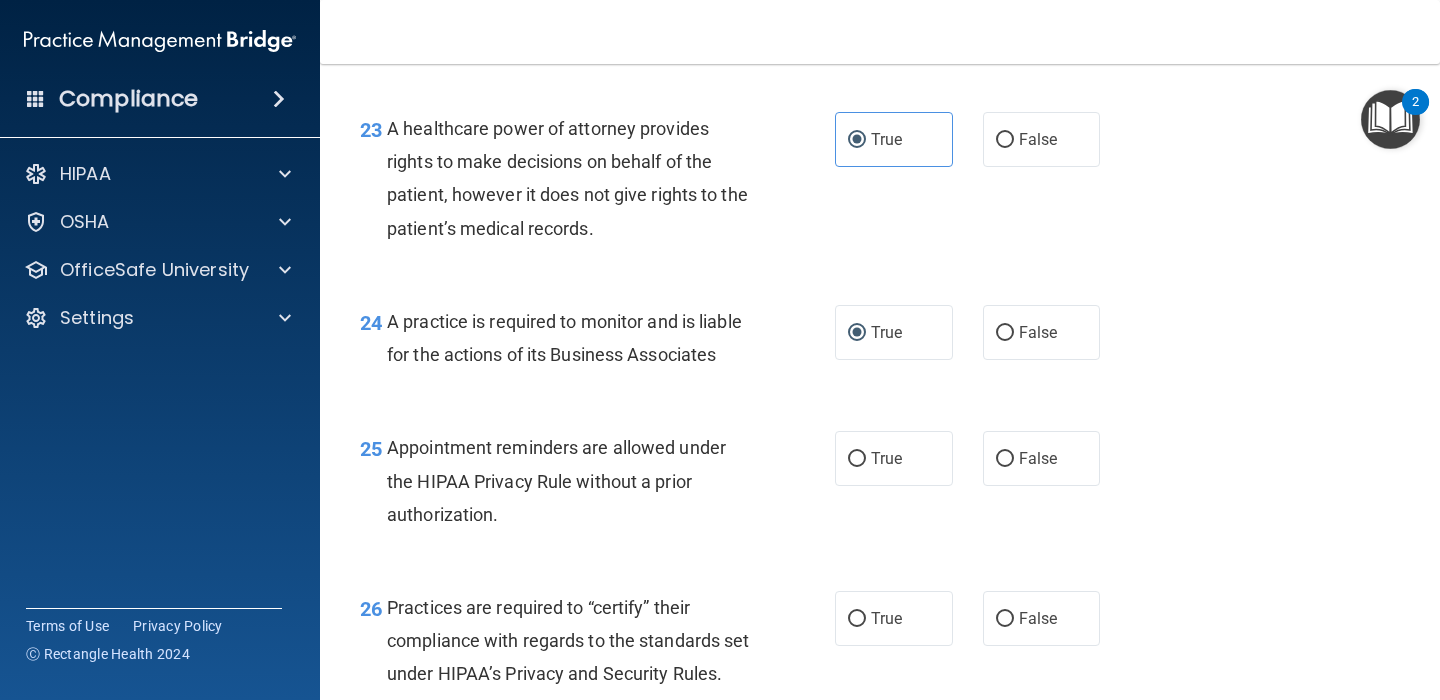 scroll, scrollTop: 4220, scrollLeft: 0, axis: vertical 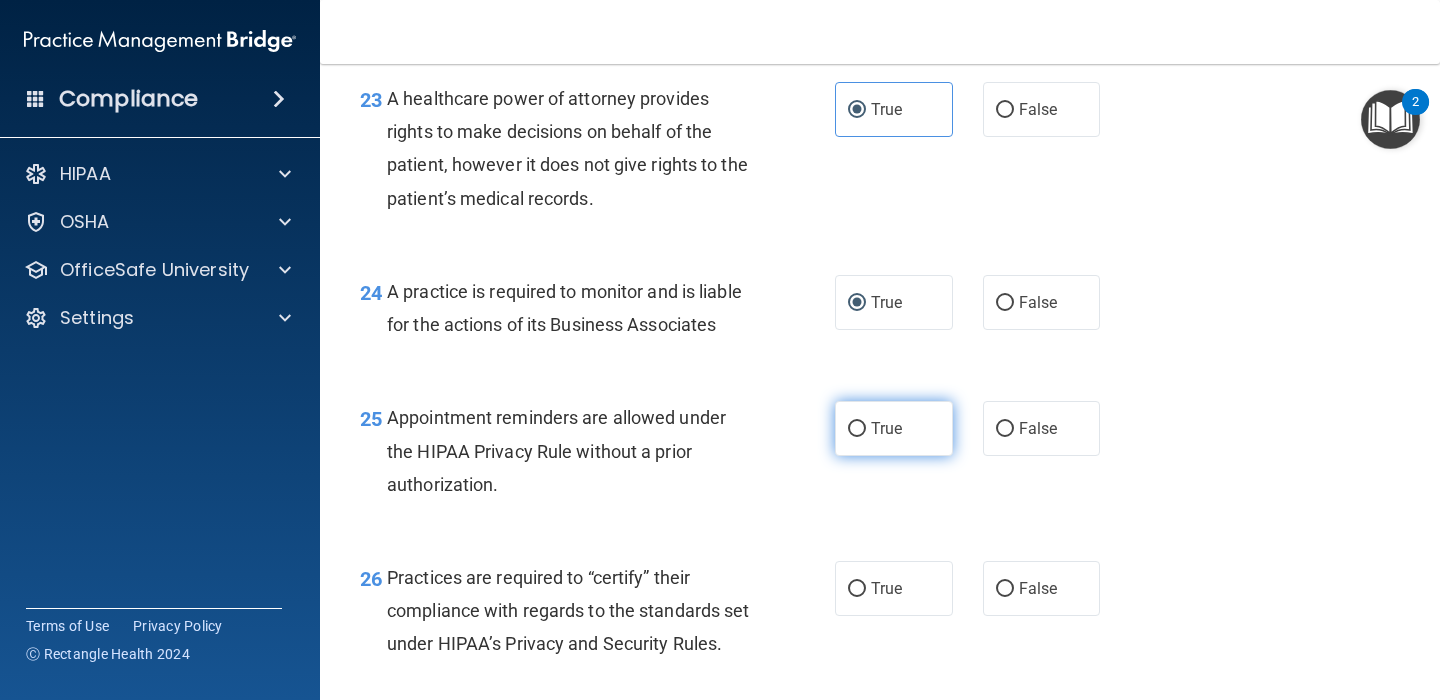 click on "True" at bounding box center (894, 428) 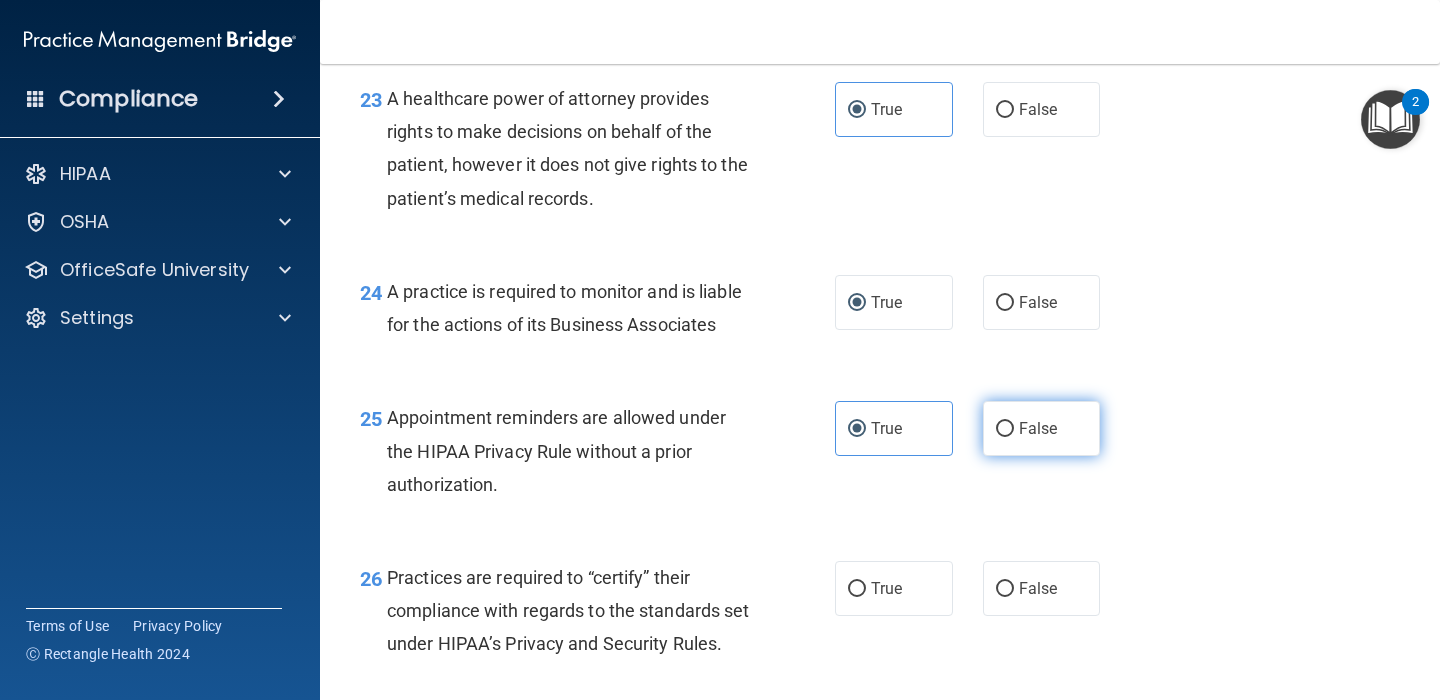 click on "False" at bounding box center [1042, 428] 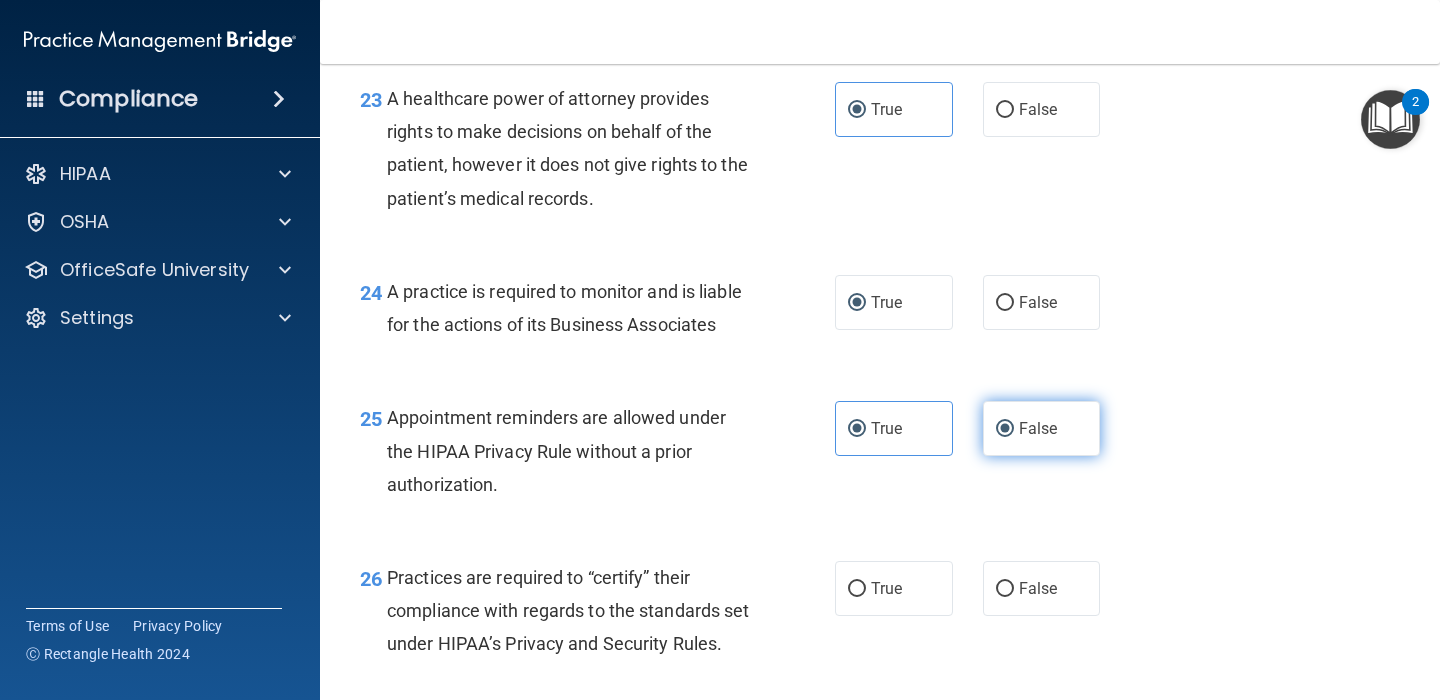 radio on "false" 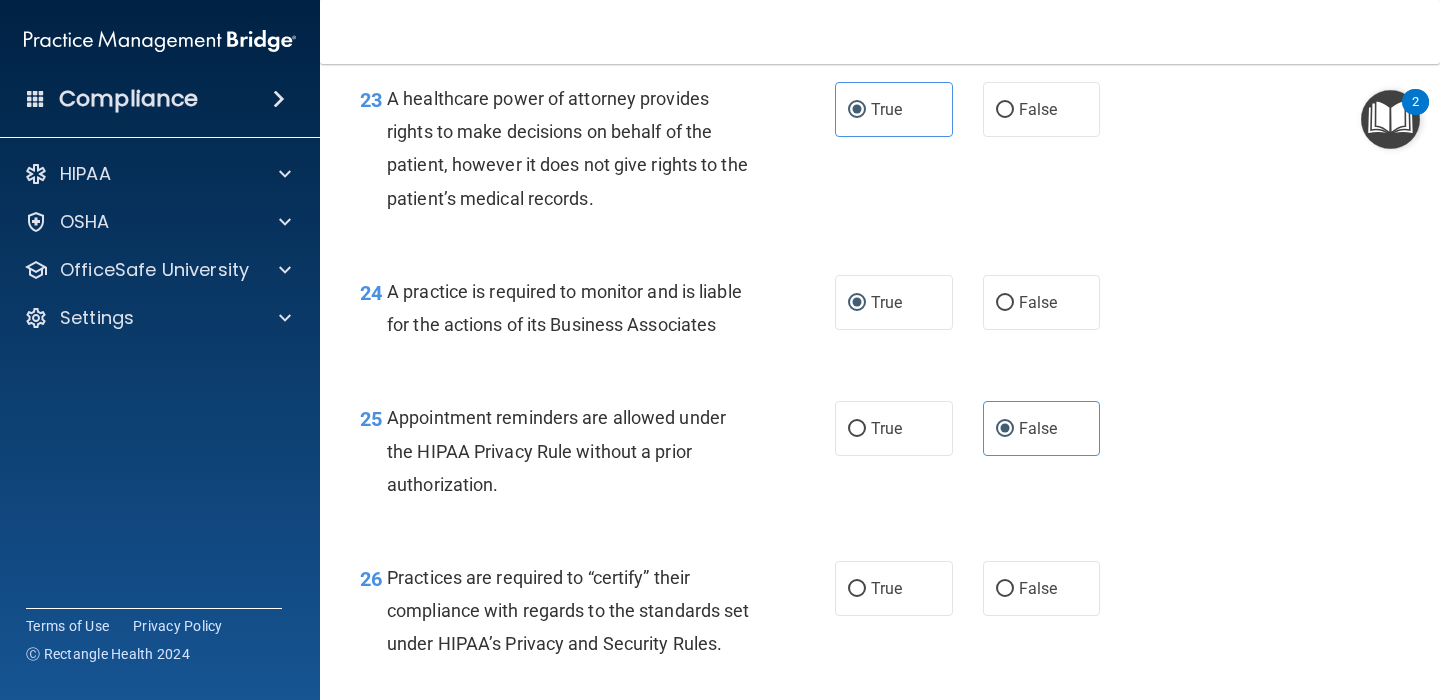 click on "Appointment reminders are allowed under the HIPAA Privacy Rule without a prior authorization." at bounding box center (576, 451) 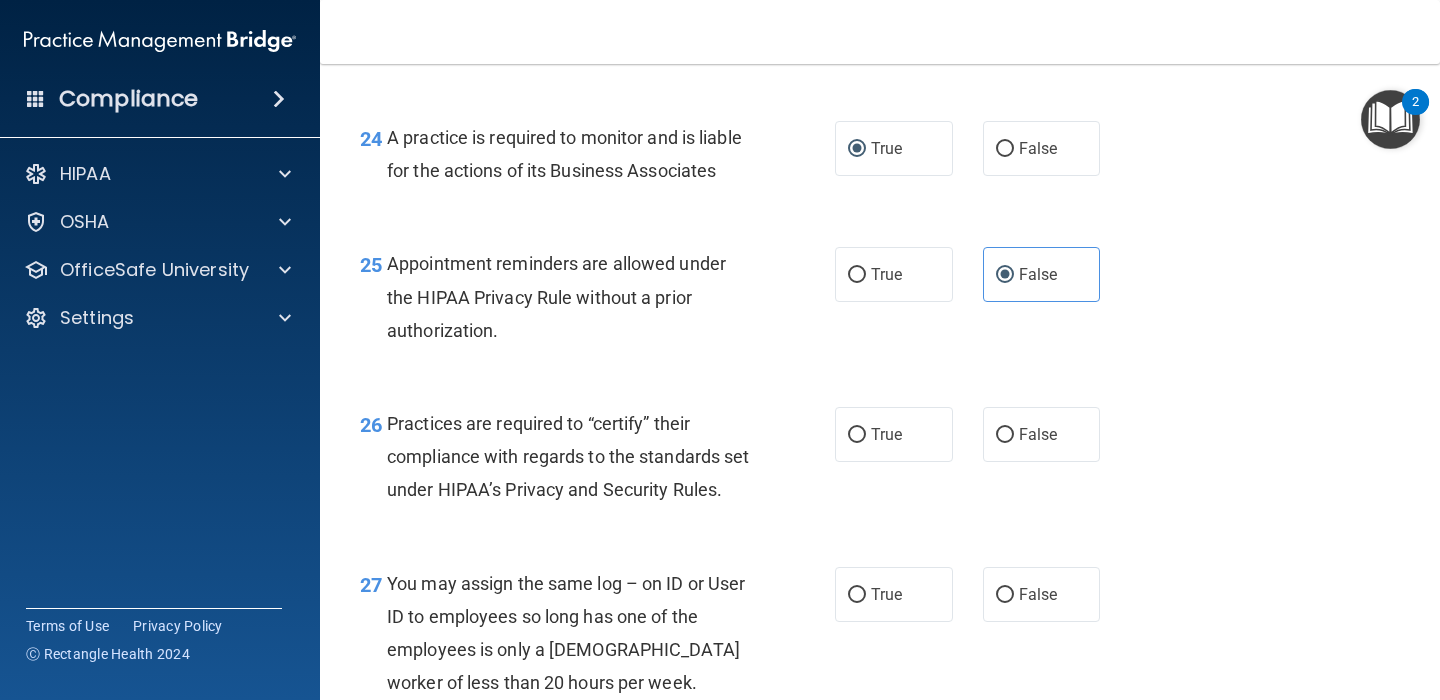 scroll, scrollTop: 4379, scrollLeft: 0, axis: vertical 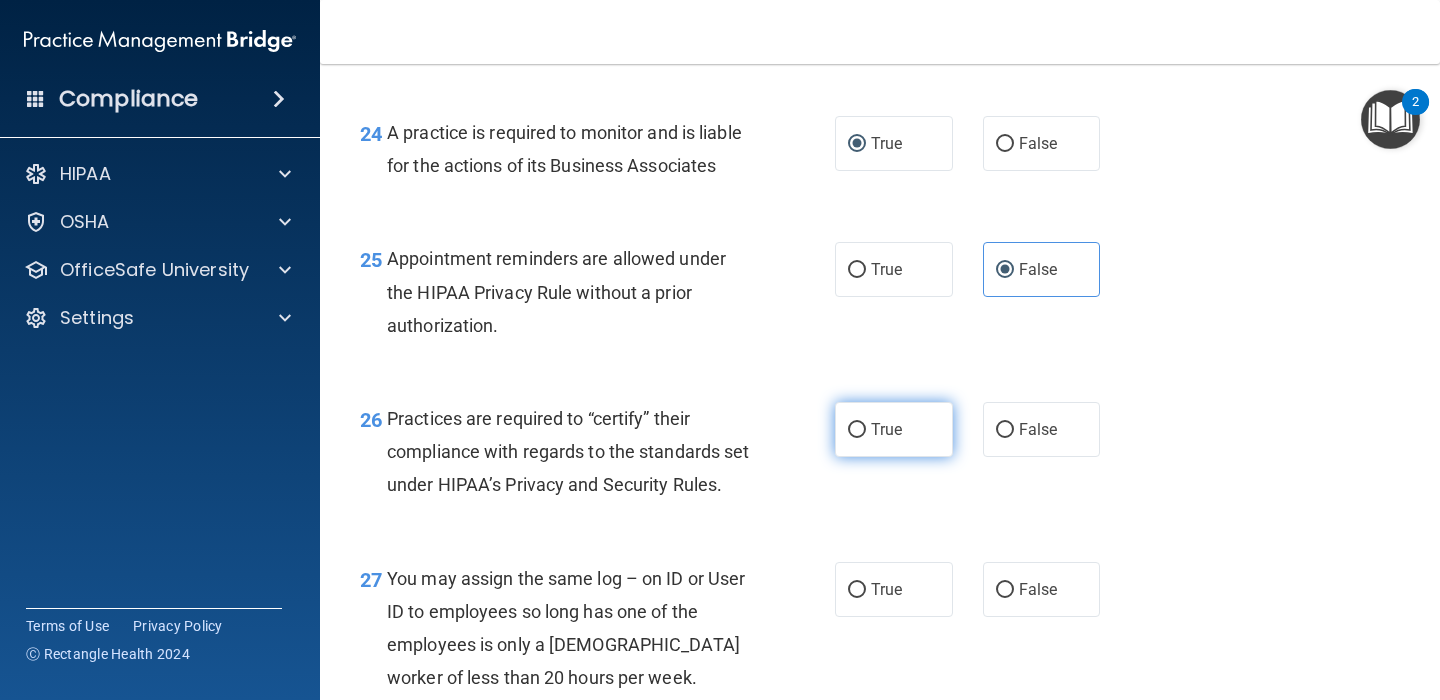 click on "True" at bounding box center (857, 430) 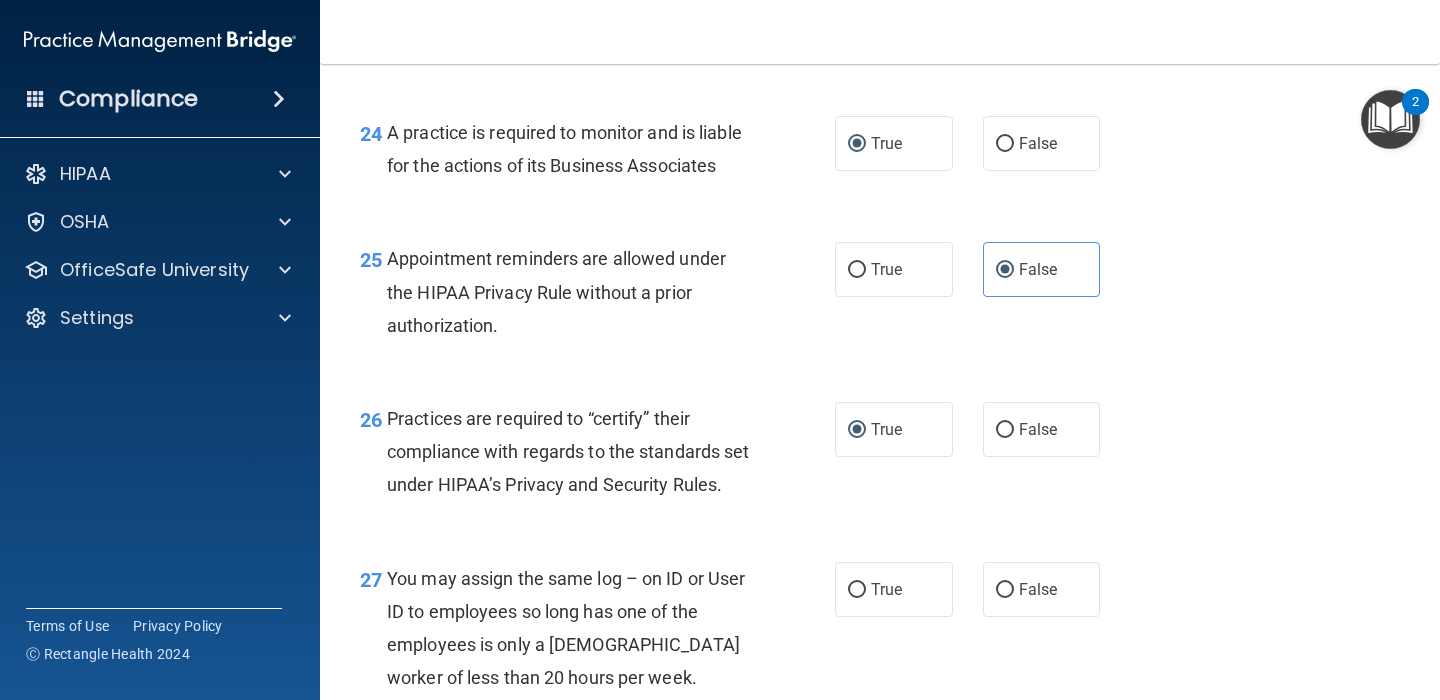 click on "Appointment reminders are allowed under the HIPAA Privacy Rule without a prior authorization." at bounding box center [556, 291] 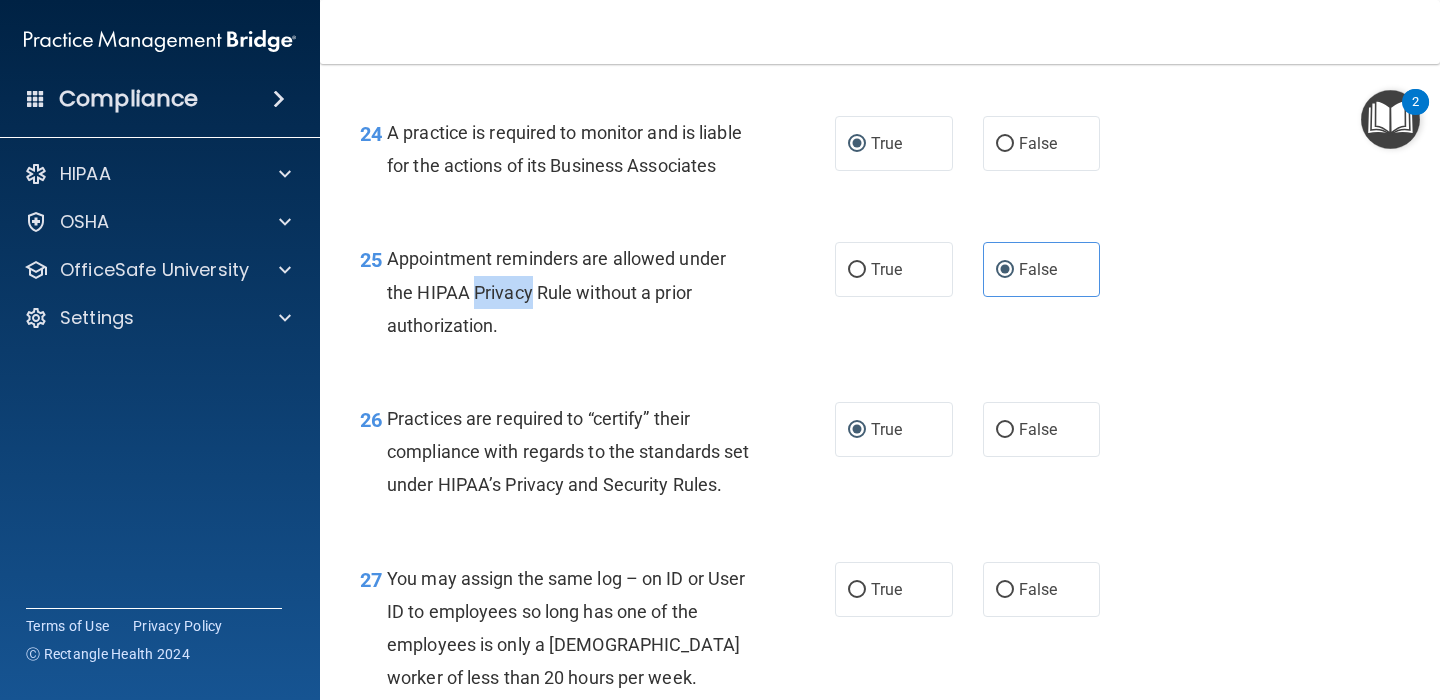 click on "Appointment reminders are allowed under the HIPAA Privacy Rule without a prior authorization." at bounding box center [556, 291] 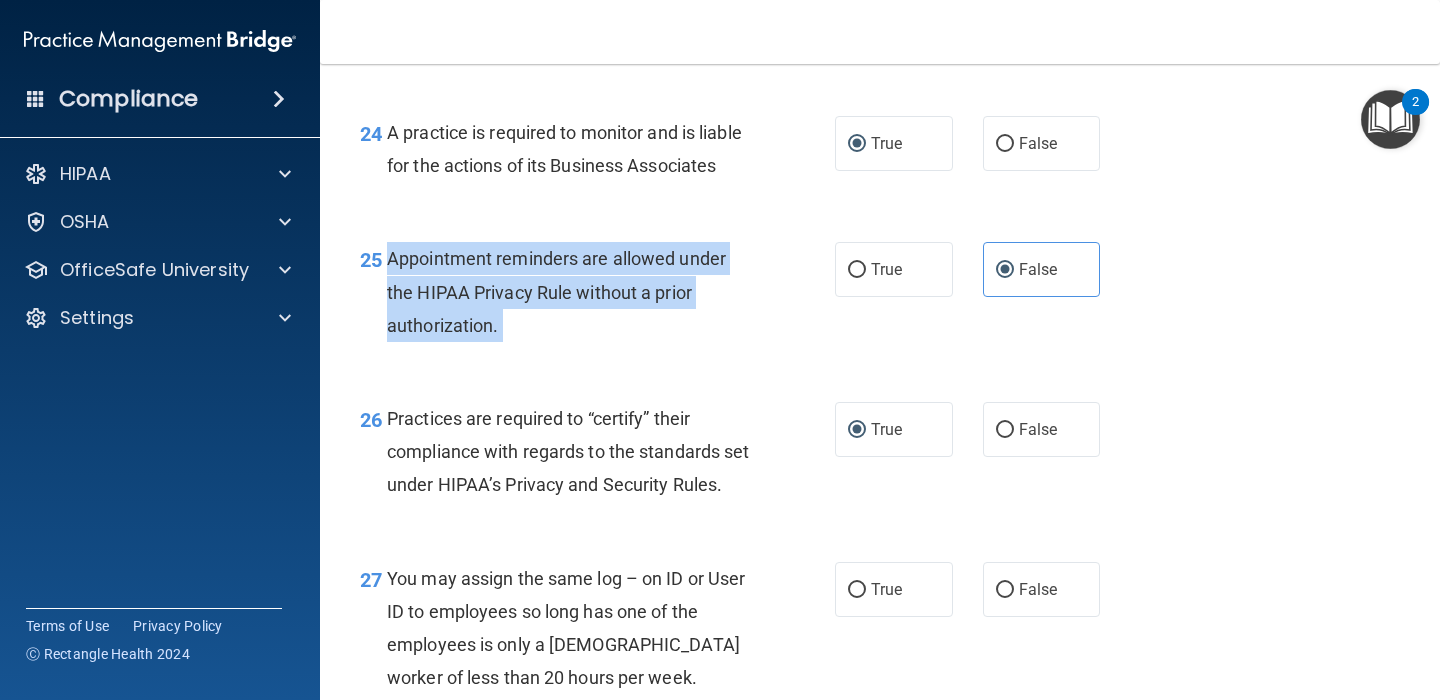 click on "Appointment reminders are allowed under the HIPAA Privacy Rule without a prior authorization." at bounding box center (556, 291) 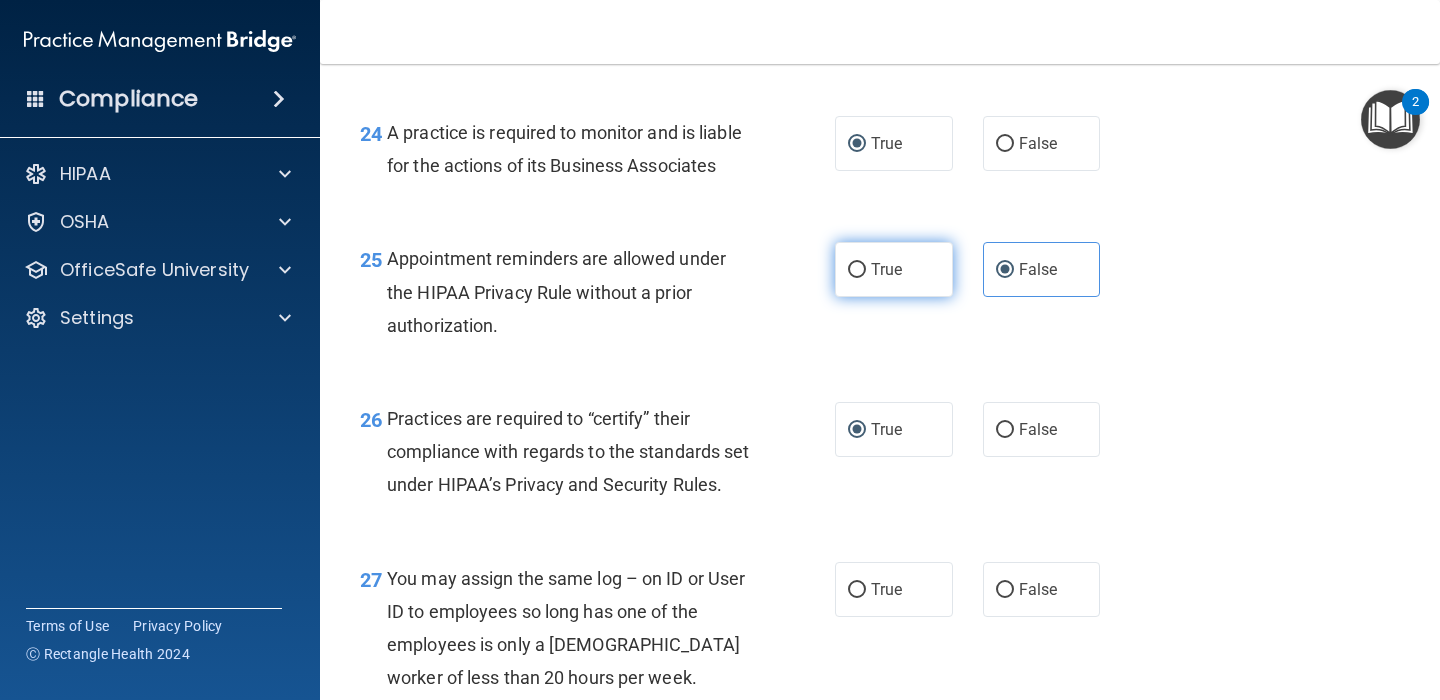 click on "True" at bounding box center [857, 270] 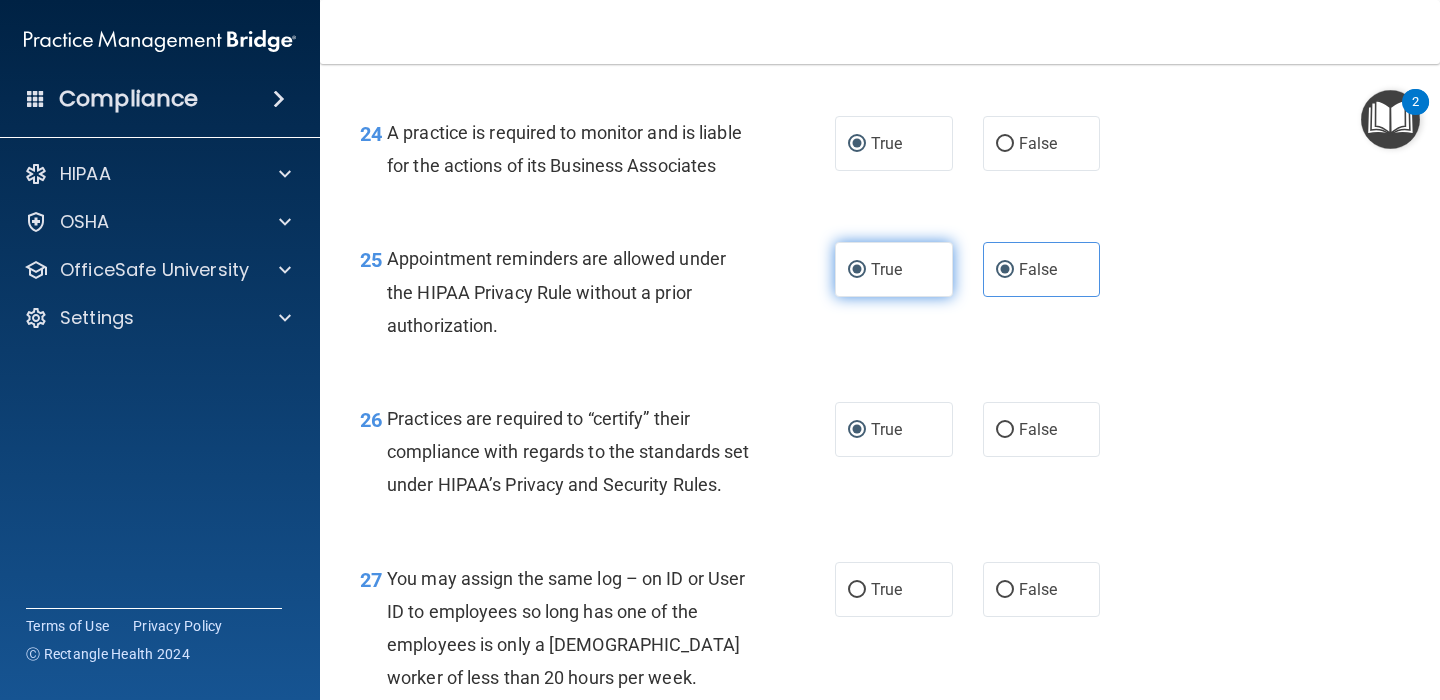 radio on "false" 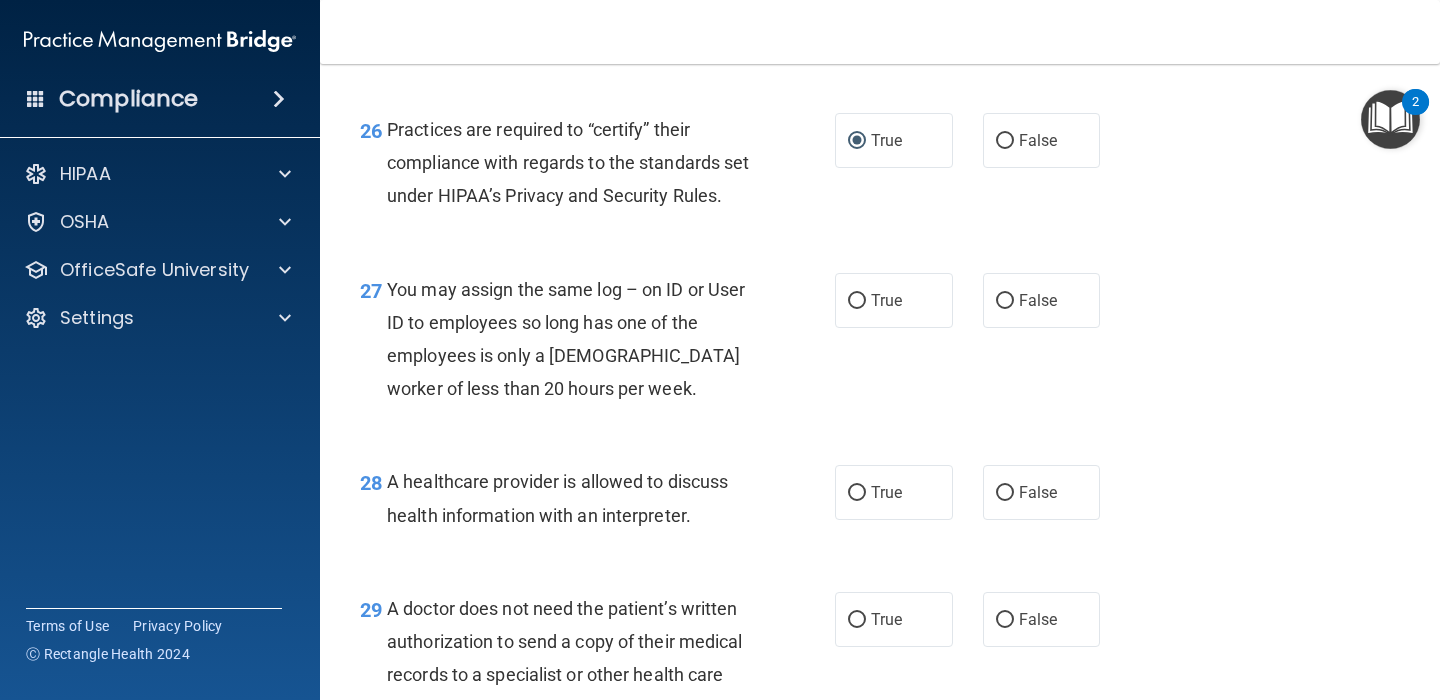 scroll, scrollTop: 4673, scrollLeft: 0, axis: vertical 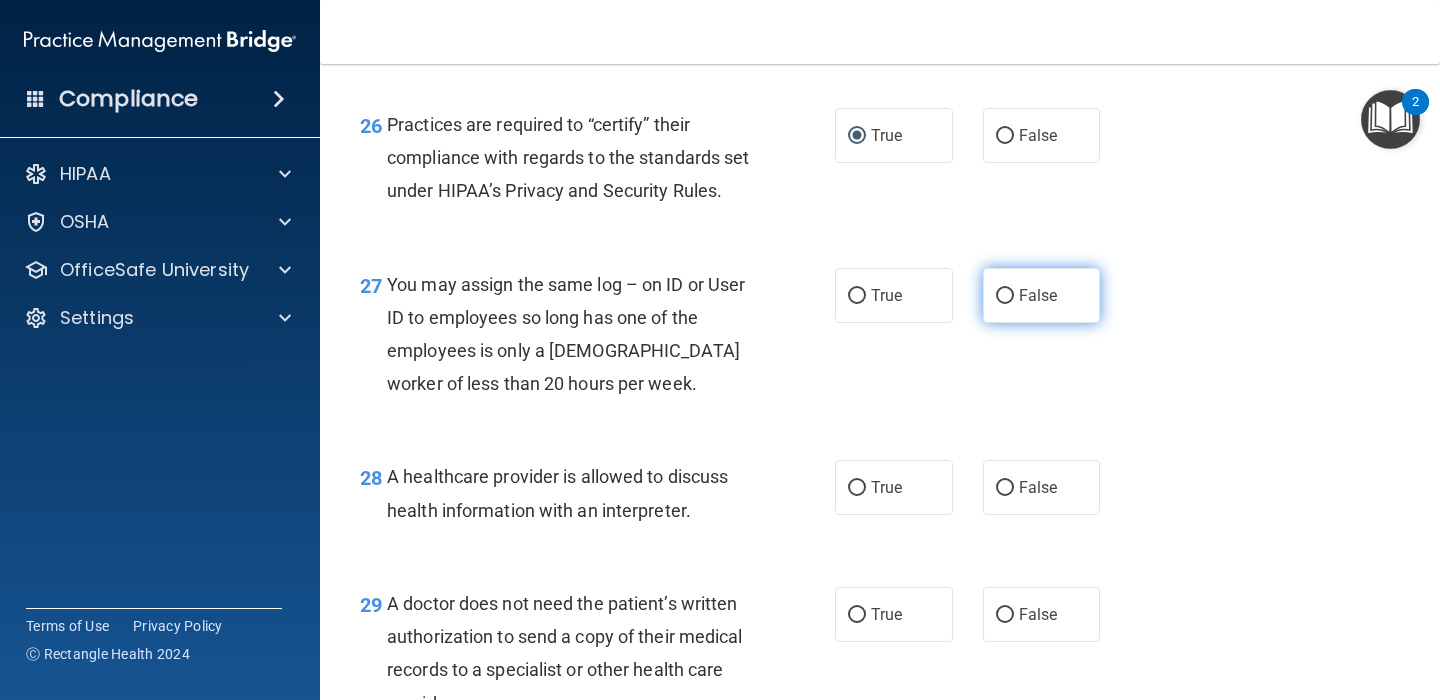 click on "False" at bounding box center [1042, 295] 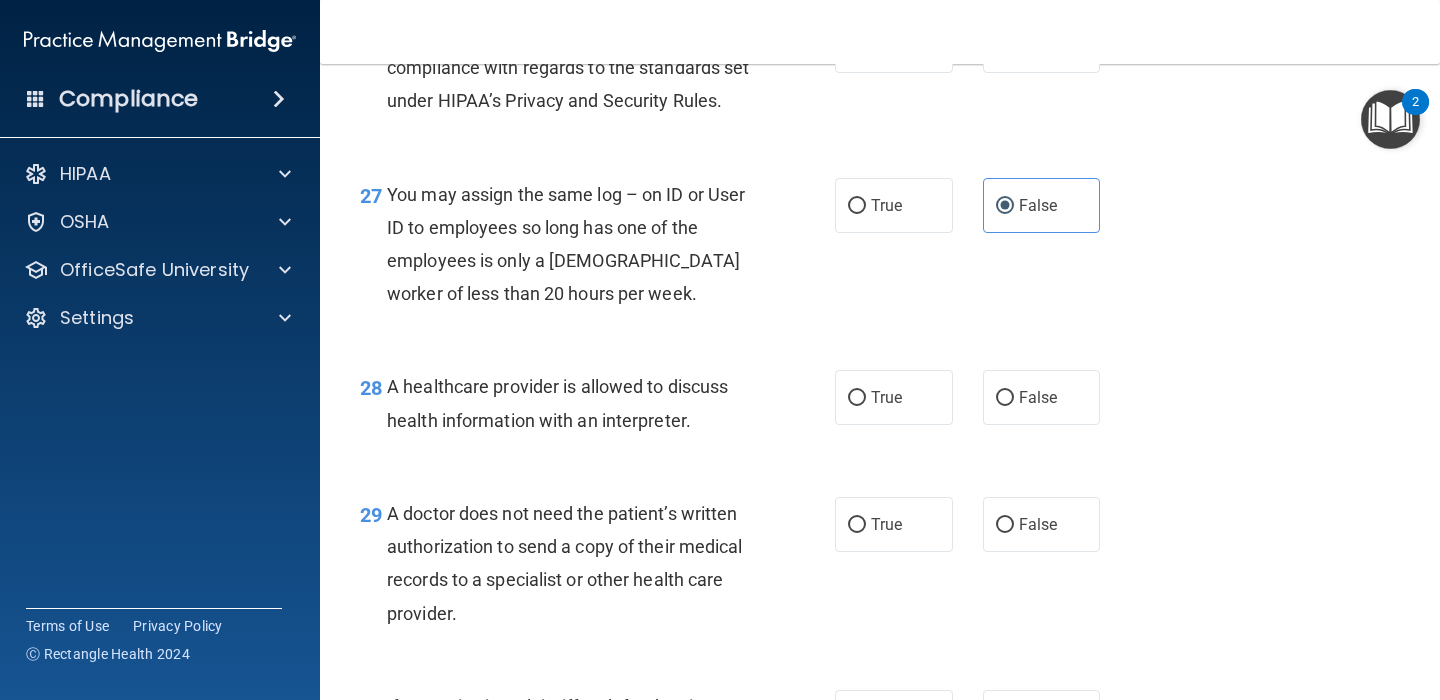 scroll, scrollTop: 4769, scrollLeft: 0, axis: vertical 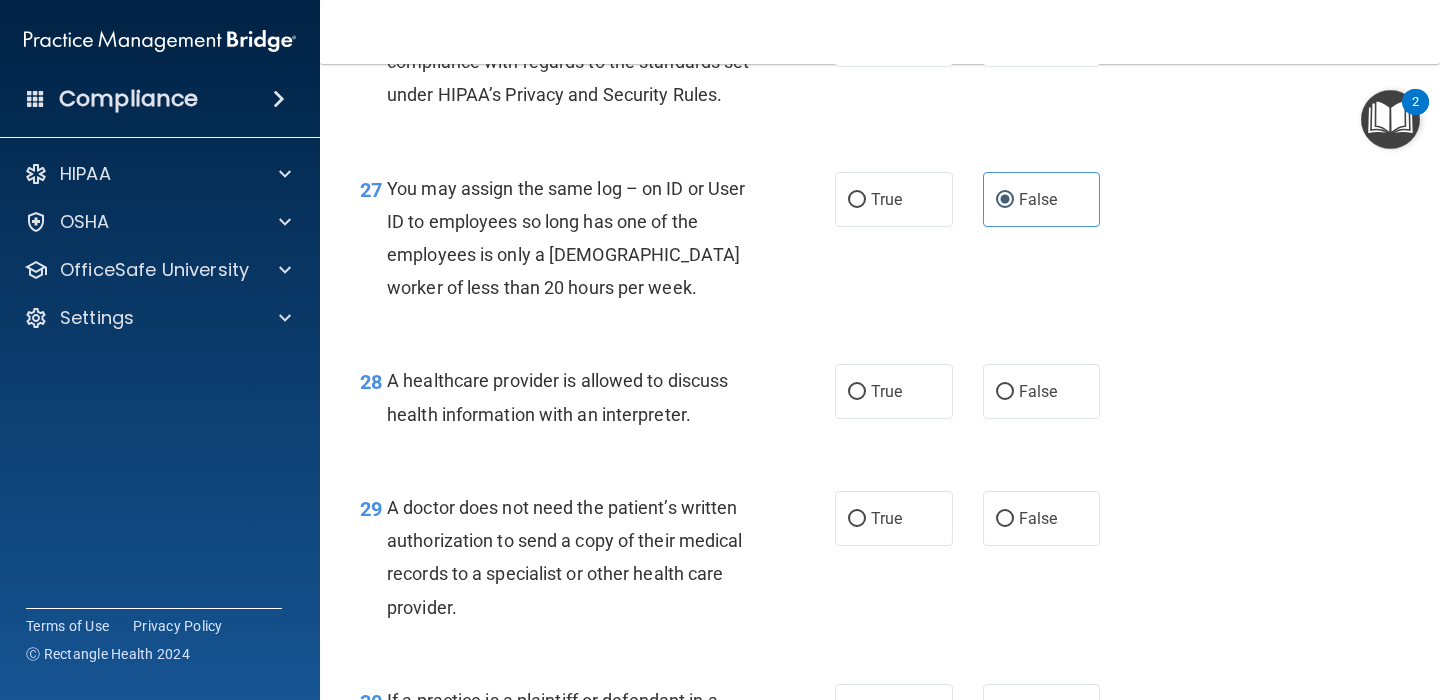 click on "A healthcare provider is allowed to discuss health information with an interpreter." at bounding box center [557, 397] 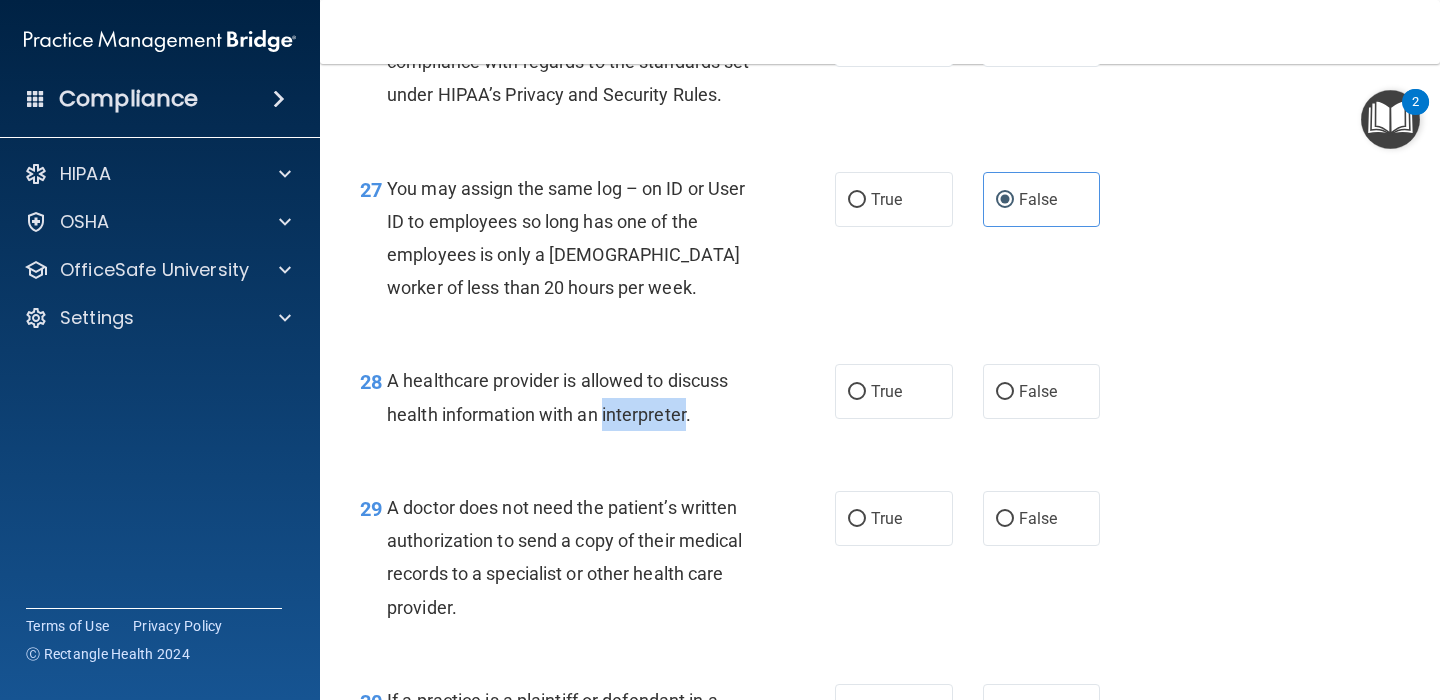 click on "A healthcare provider is allowed to discuss health information with an interpreter." at bounding box center (557, 397) 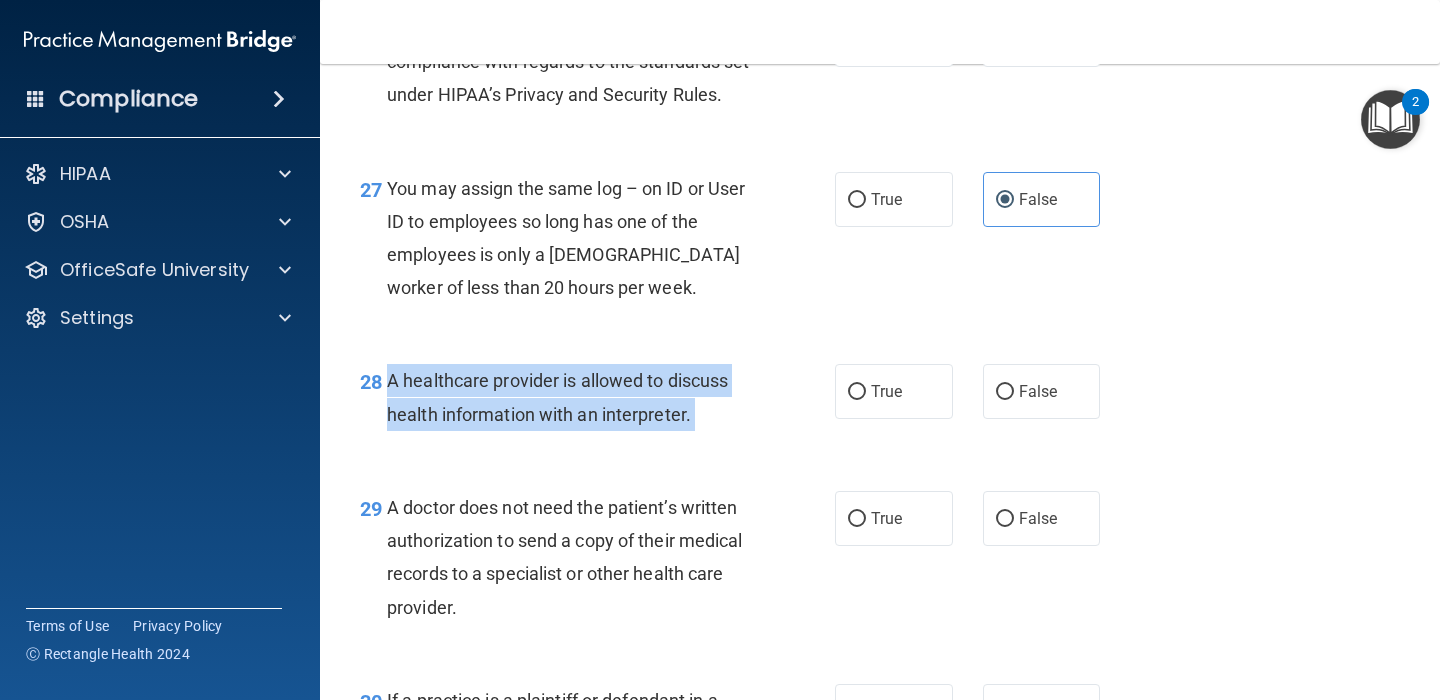 click on "A healthcare provider is allowed to discuss health information with an interpreter." at bounding box center (557, 397) 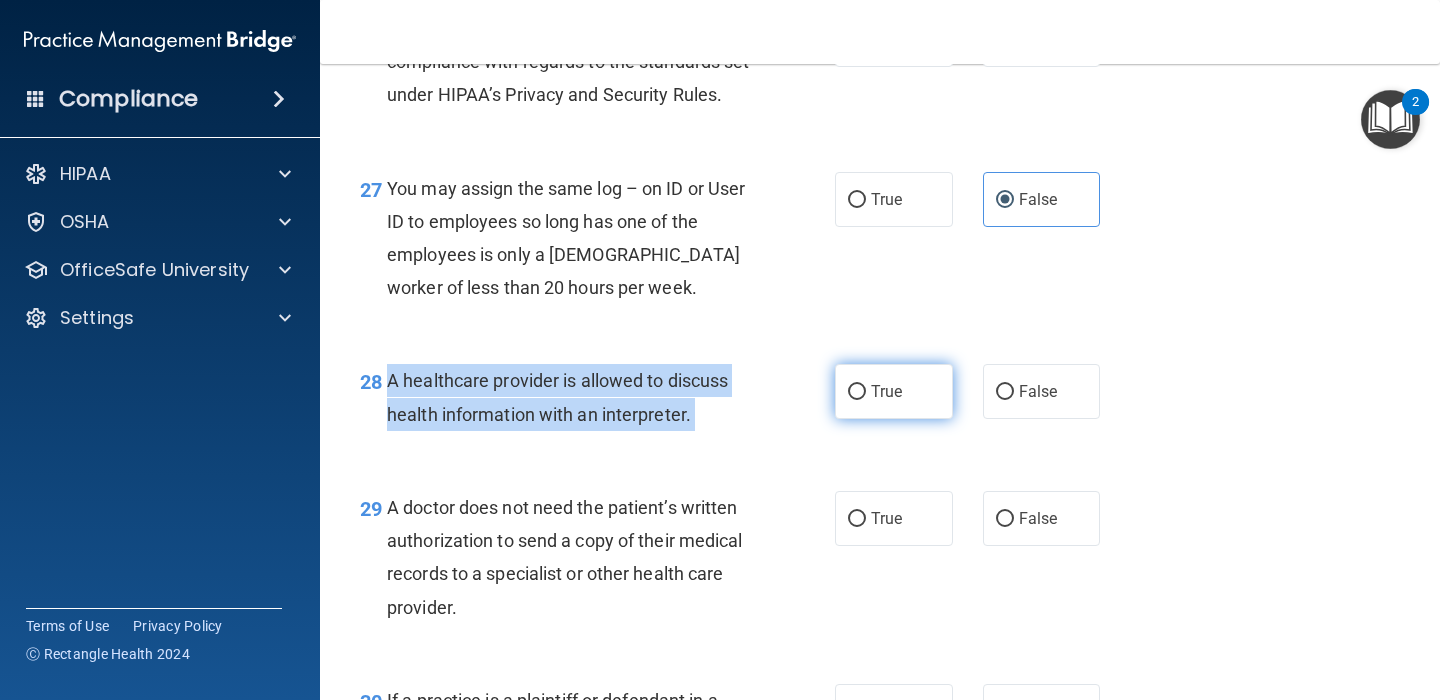 click on "True" at bounding box center [857, 392] 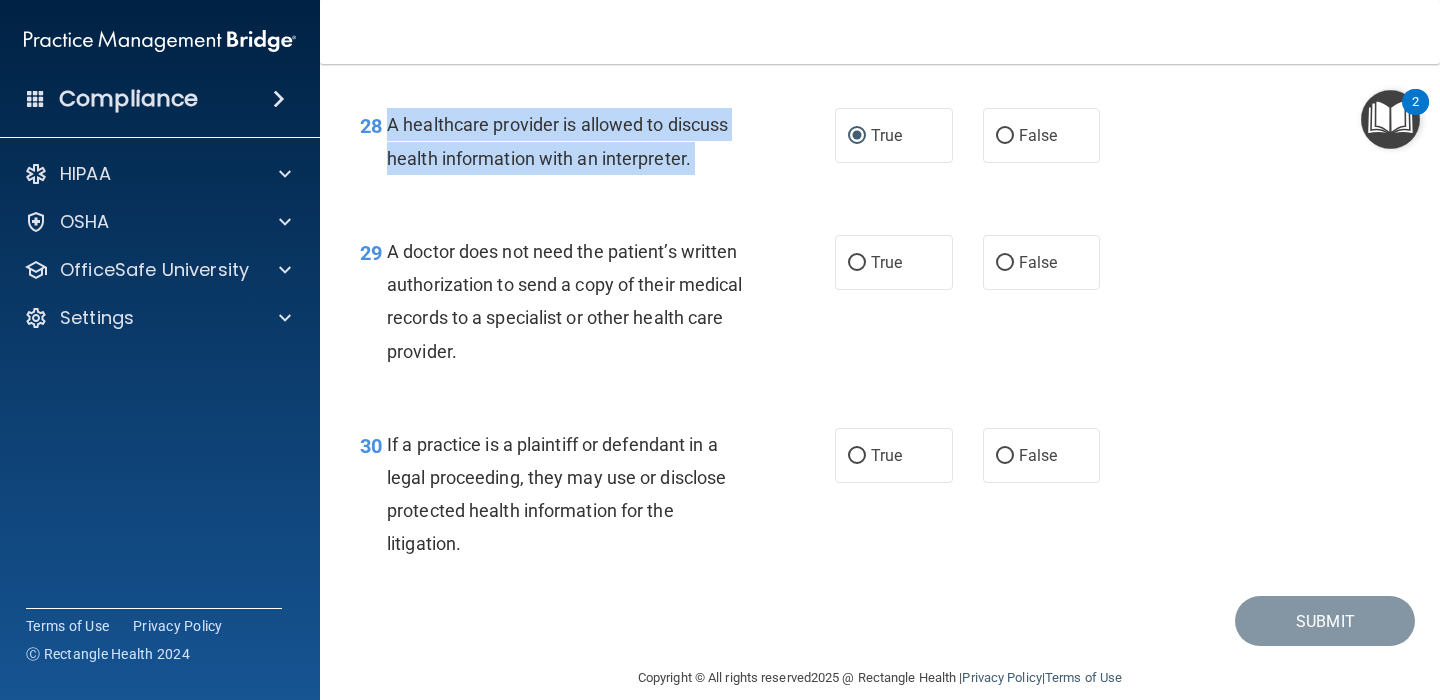 scroll, scrollTop: 5033, scrollLeft: 0, axis: vertical 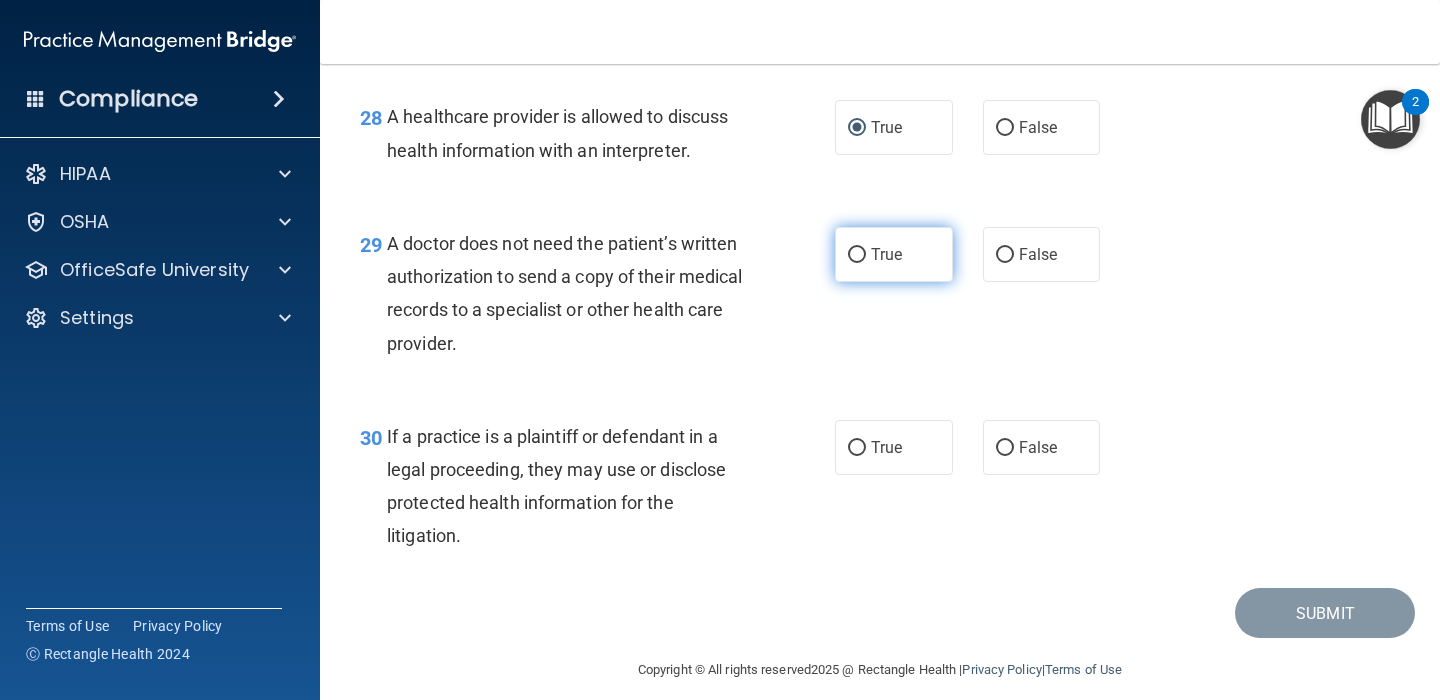 click on "True" at bounding box center (894, 254) 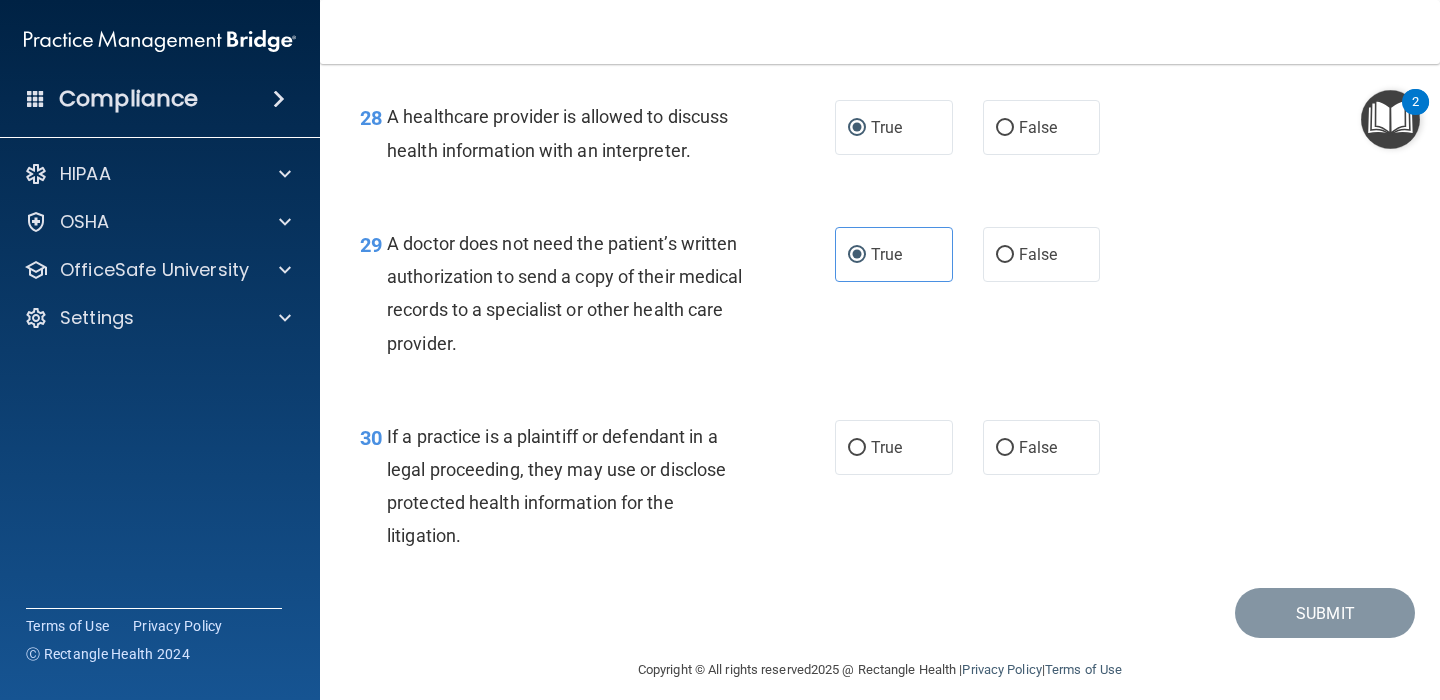 click on "If a practice is a plaintiff or defendant in a legal proceeding, they may use or disclose protected health information for the litigation." at bounding box center [576, 486] 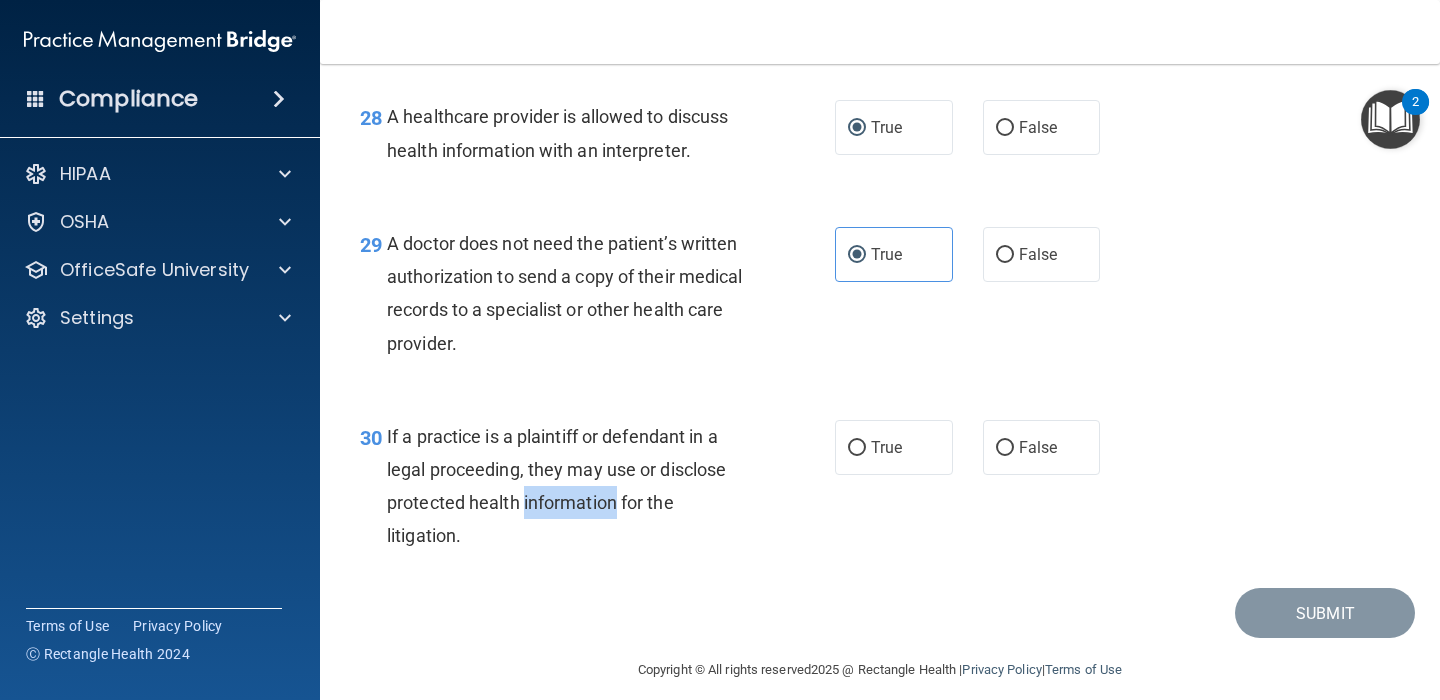 click on "If a practice is a plaintiff or defendant in a legal proceeding, they may use or disclose protected health information for the litigation." at bounding box center (576, 486) 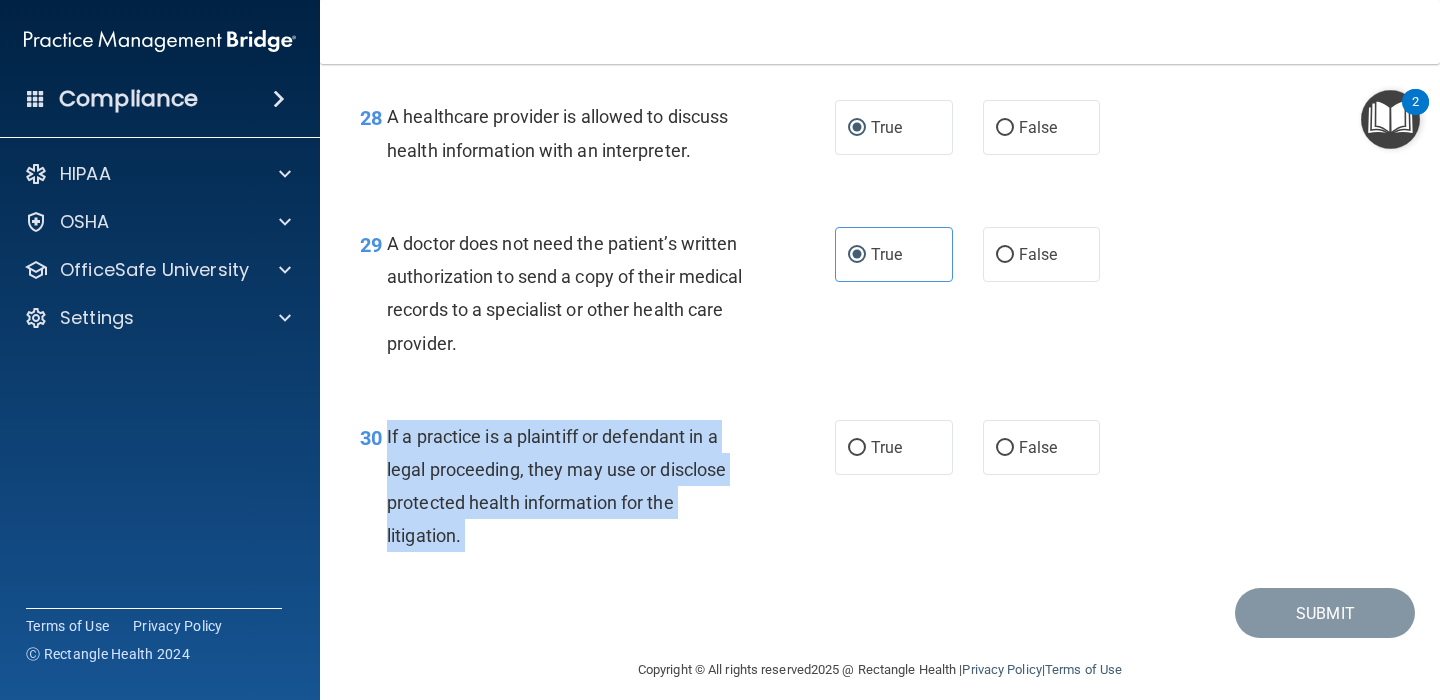 click on "If a practice is a plaintiff or defendant in a legal proceeding, they may use or disclose protected health information for the litigation." at bounding box center (576, 486) 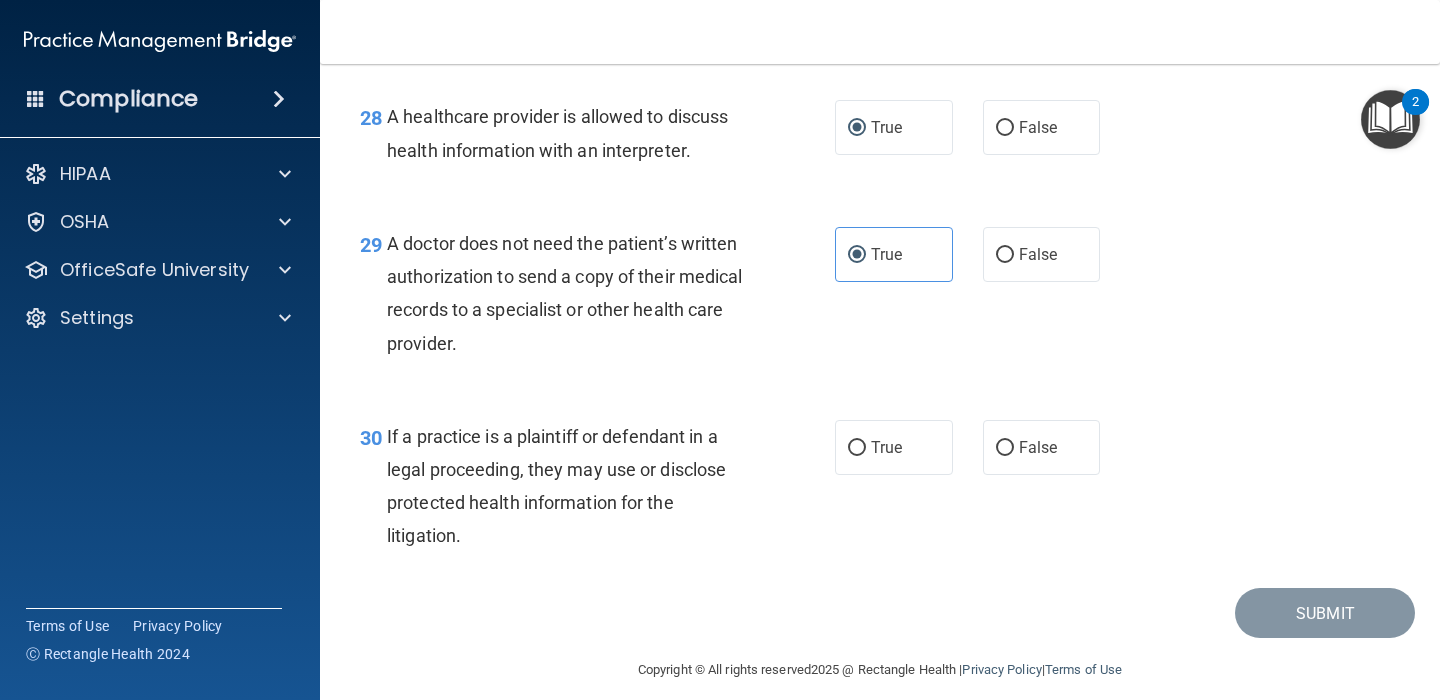 click at bounding box center (958, 0) 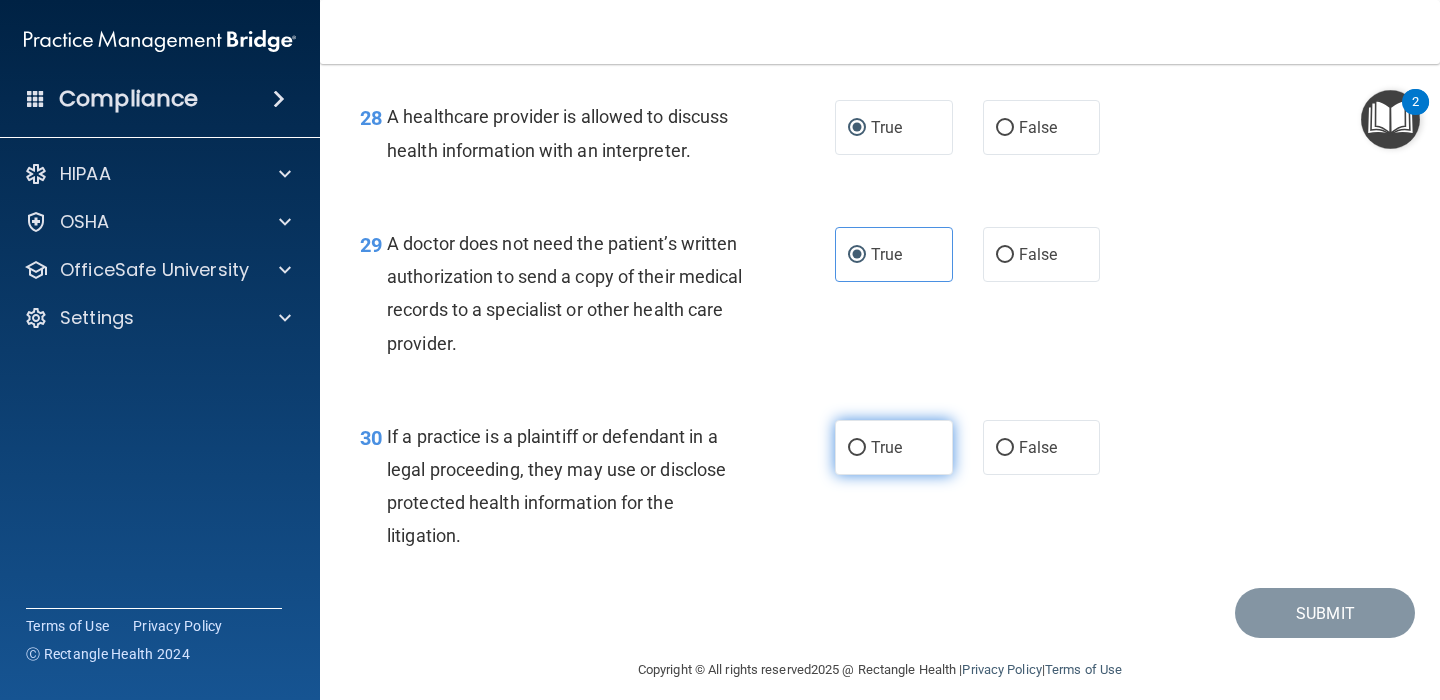 click on "True" at bounding box center [886, 447] 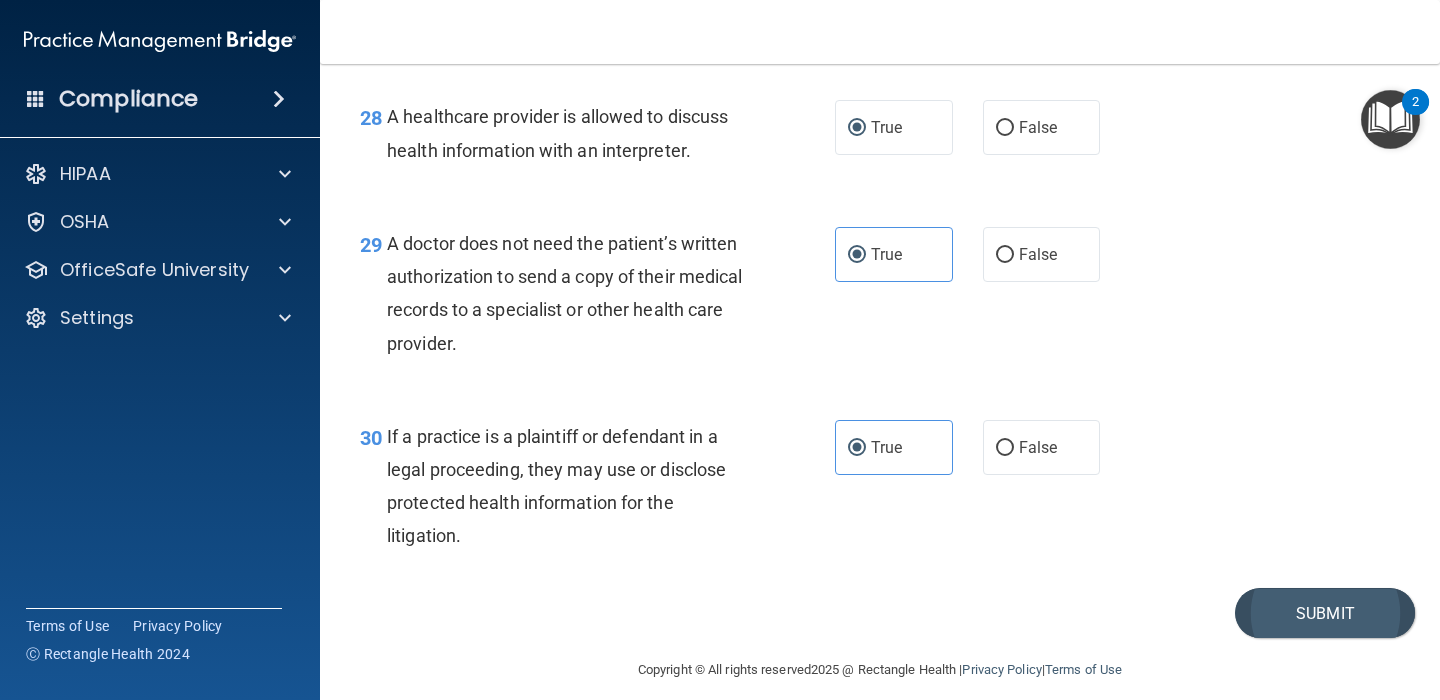 click on "Submit" at bounding box center (1325, 613) 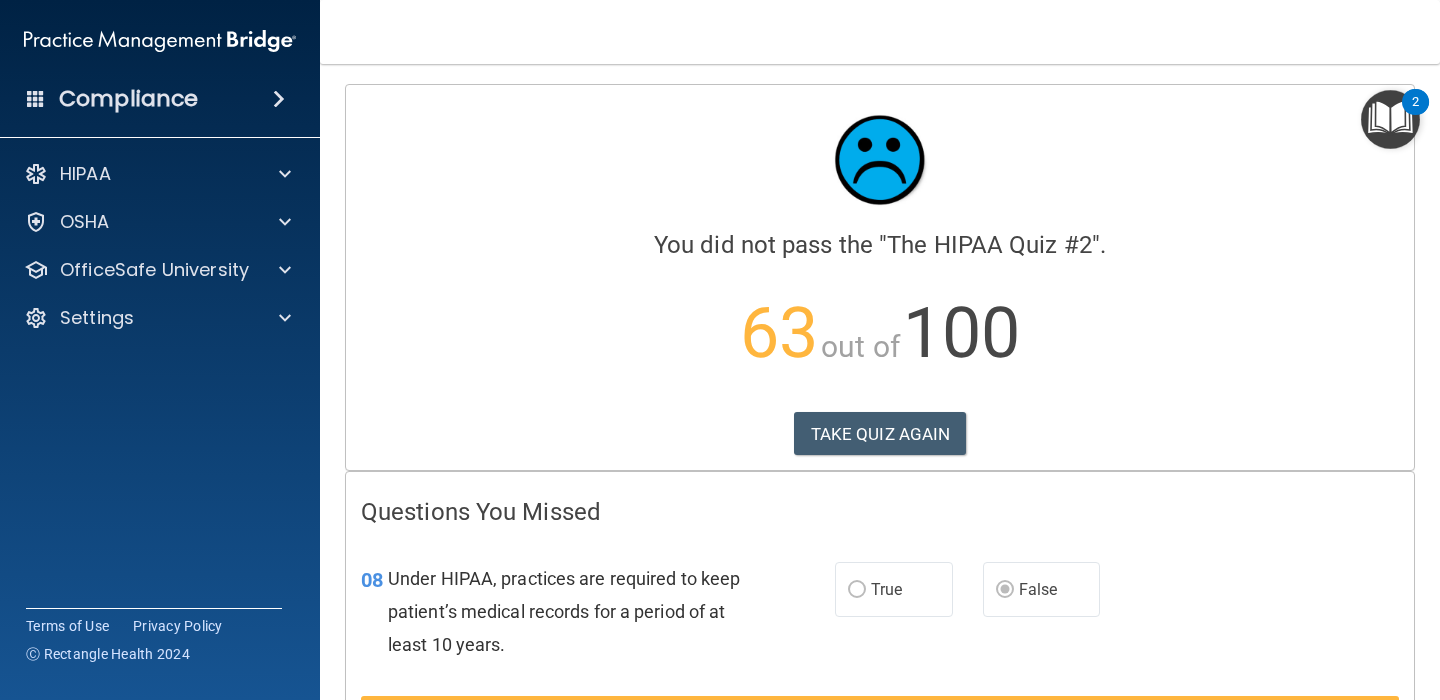 scroll, scrollTop: 0, scrollLeft: 0, axis: both 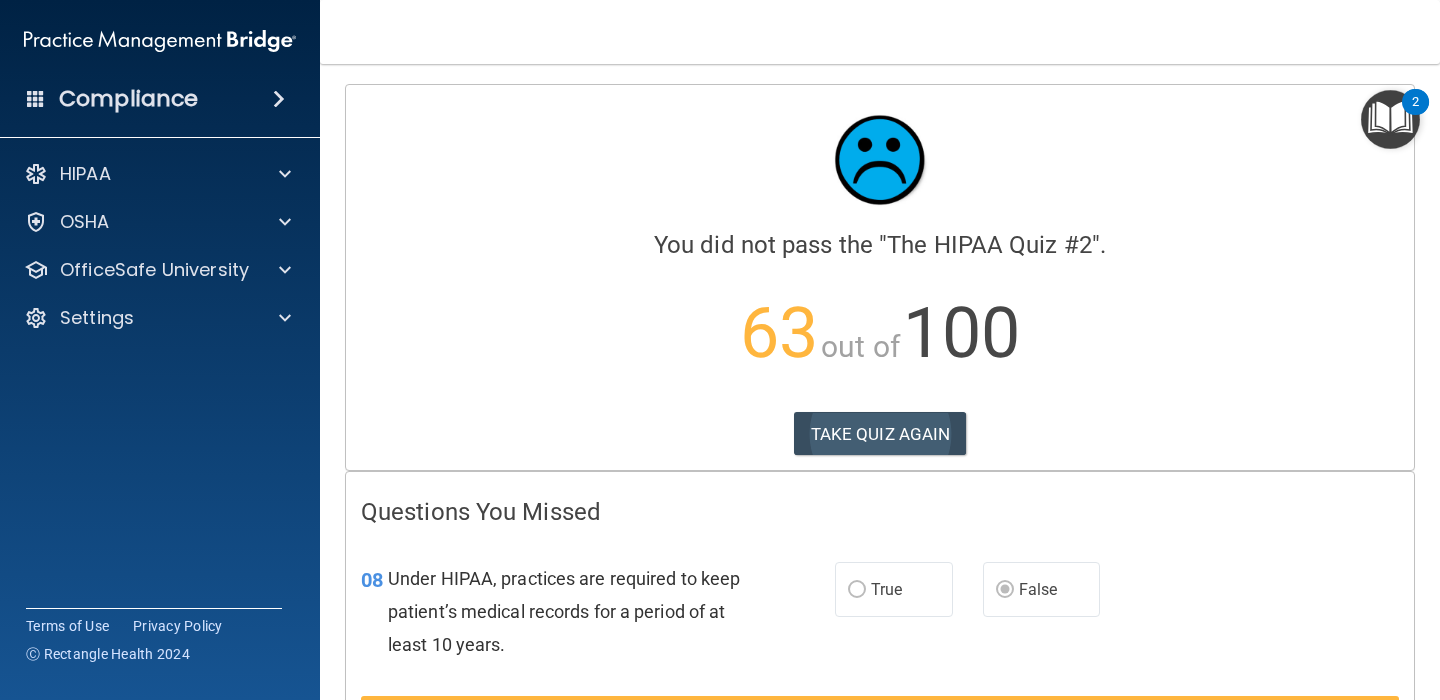 click on "TAKE QUIZ AGAIN" at bounding box center (880, 434) 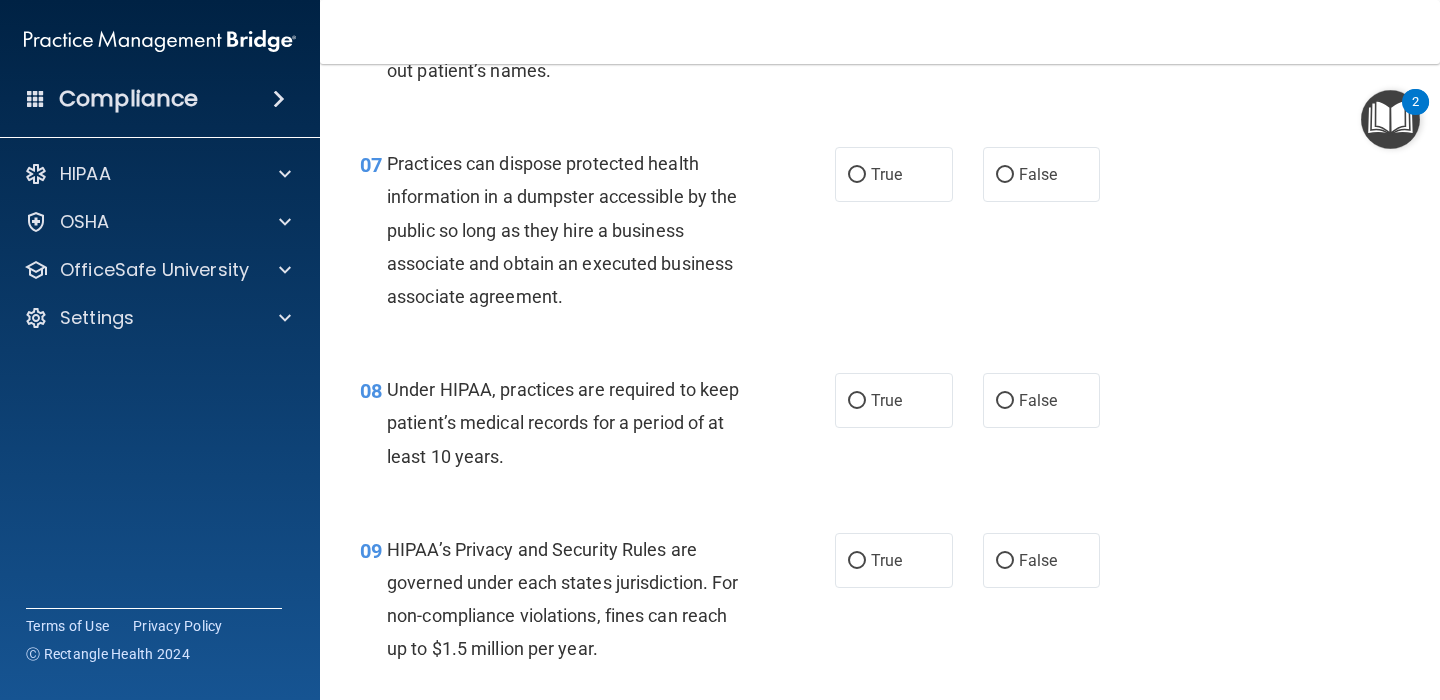 scroll, scrollTop: 1237, scrollLeft: 0, axis: vertical 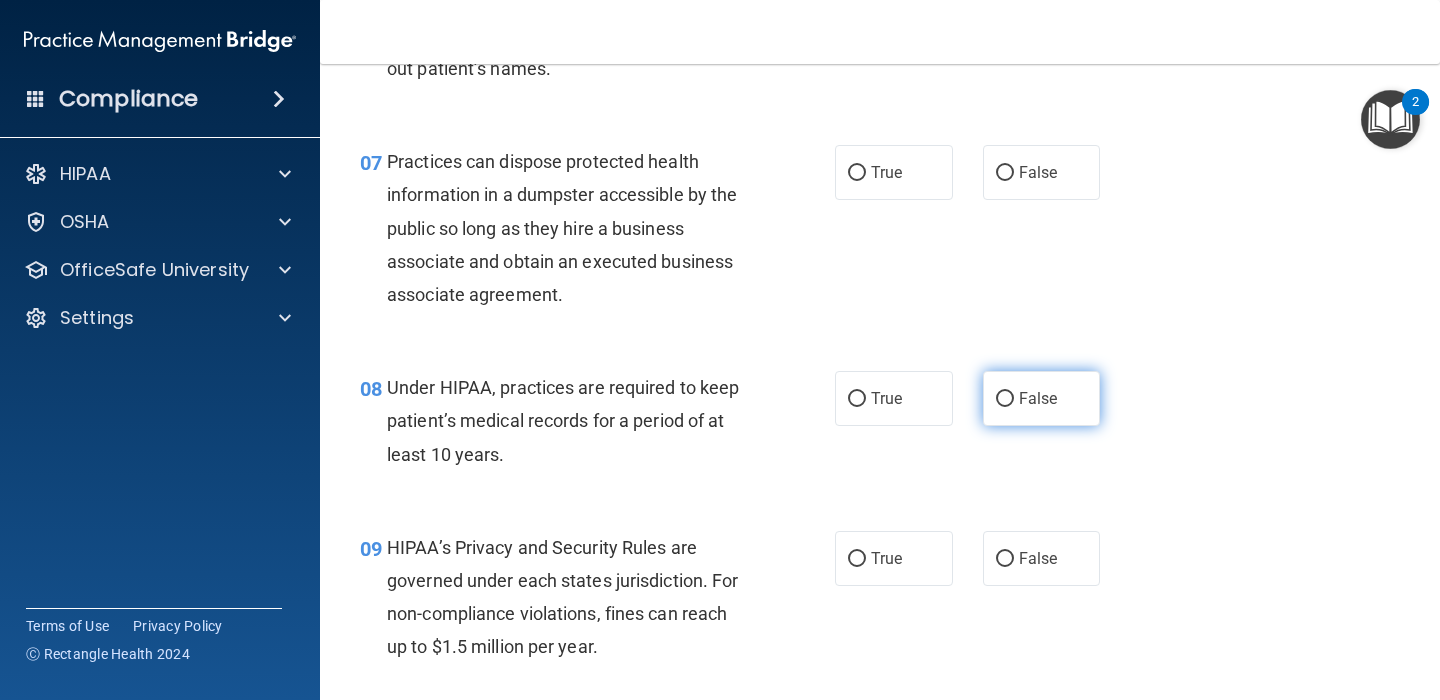 click on "False" at bounding box center (1005, 399) 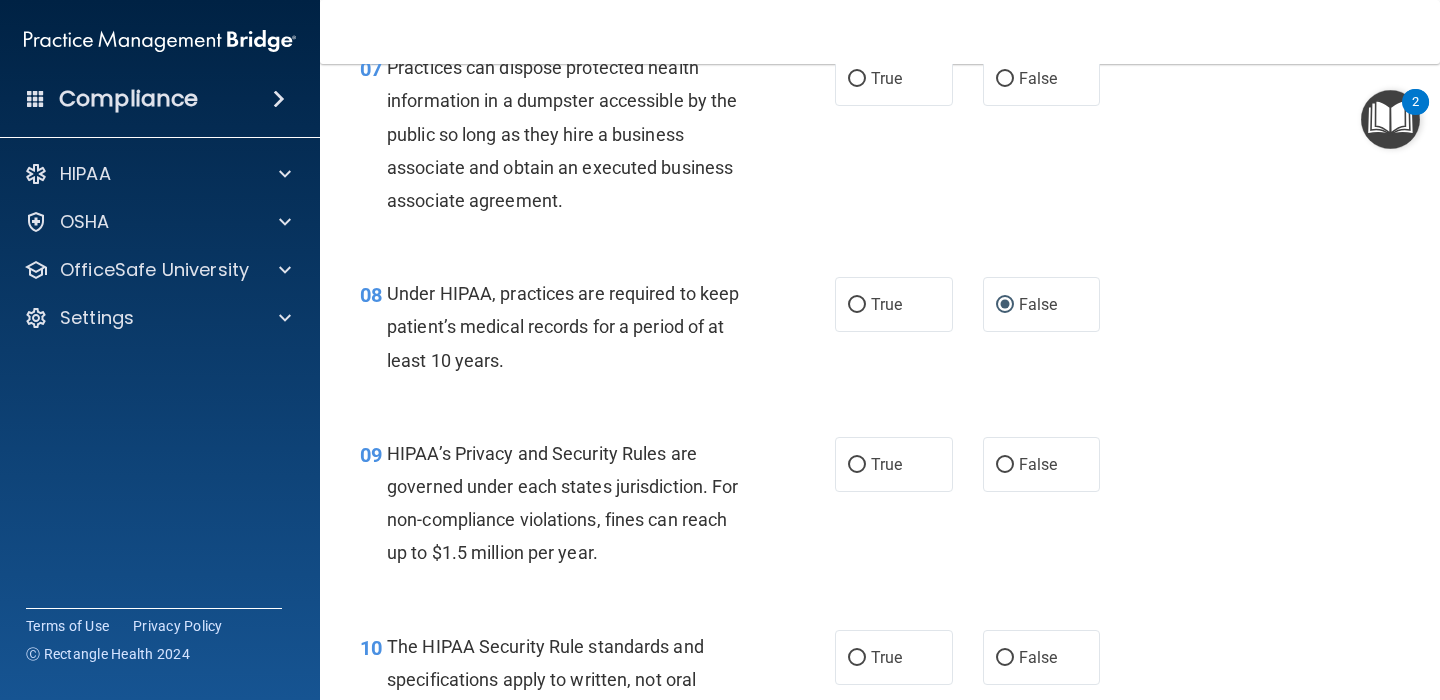 scroll, scrollTop: 1338, scrollLeft: 0, axis: vertical 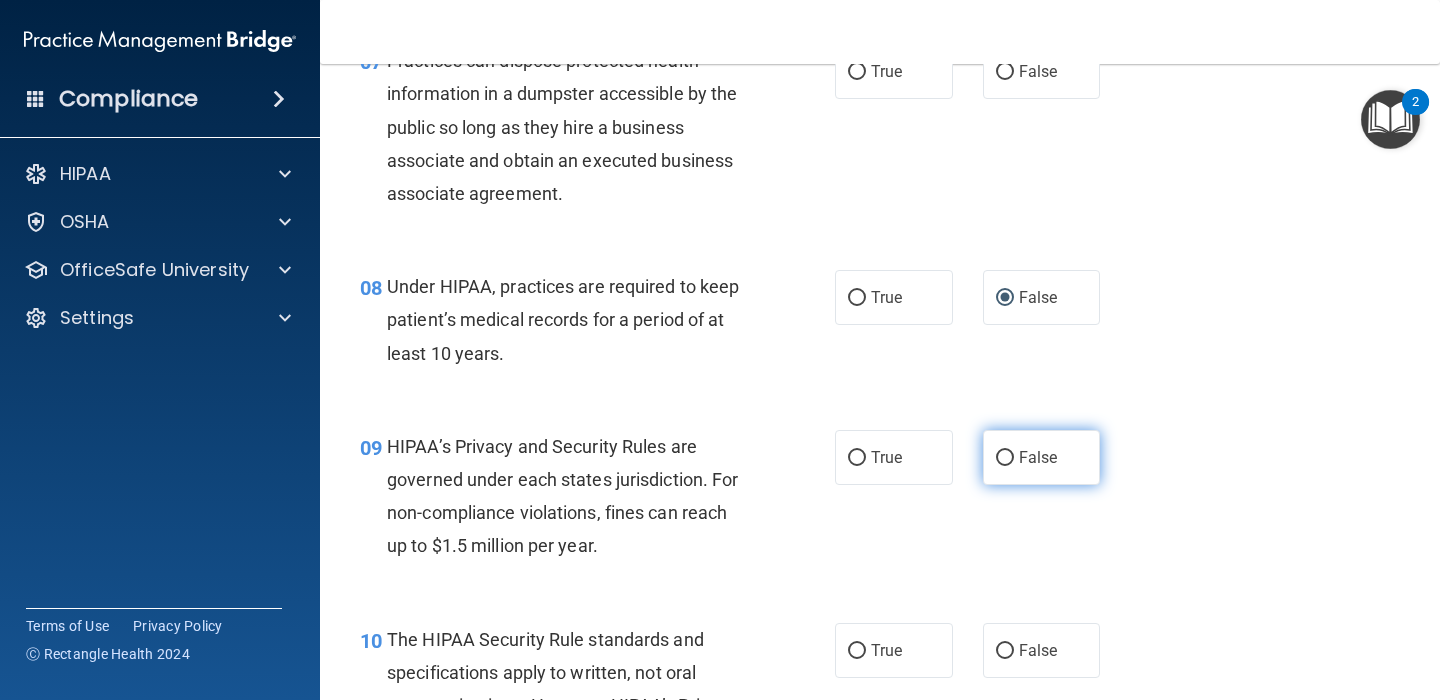 click on "False" at bounding box center [1042, 457] 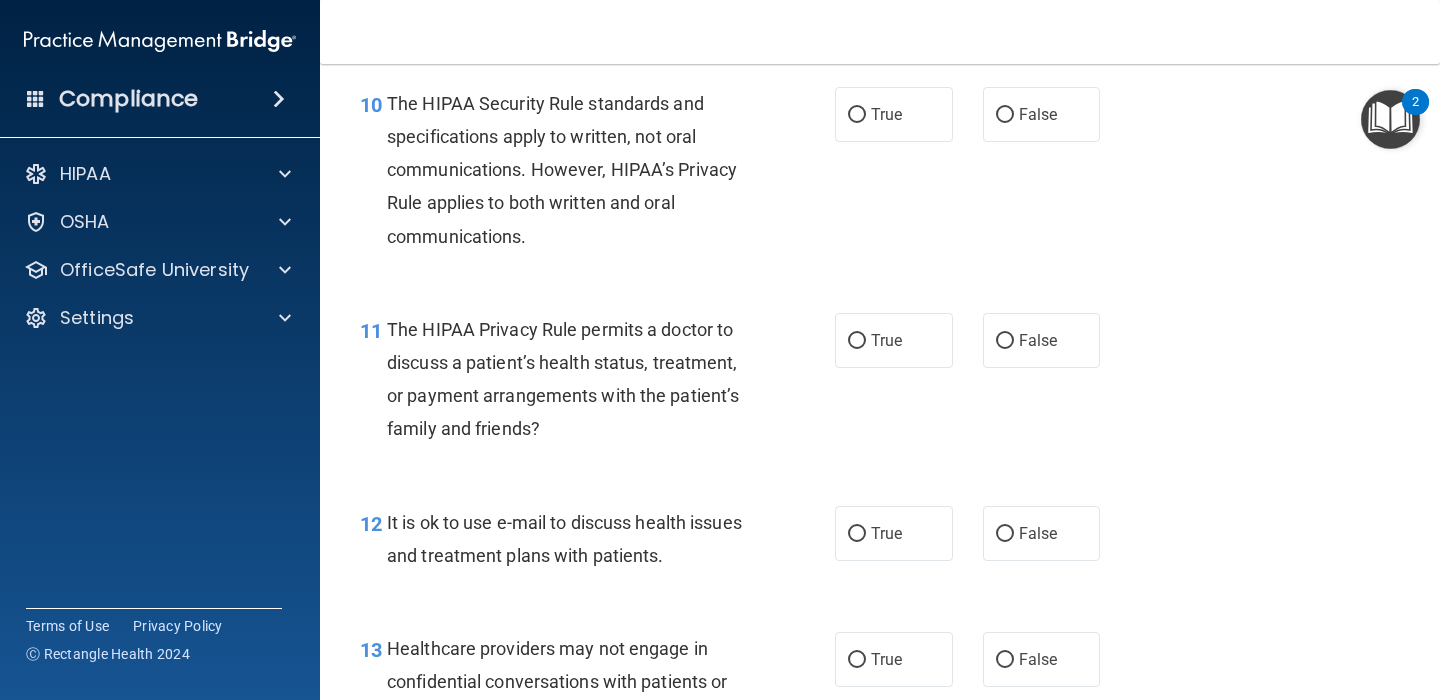 scroll, scrollTop: 1875, scrollLeft: 0, axis: vertical 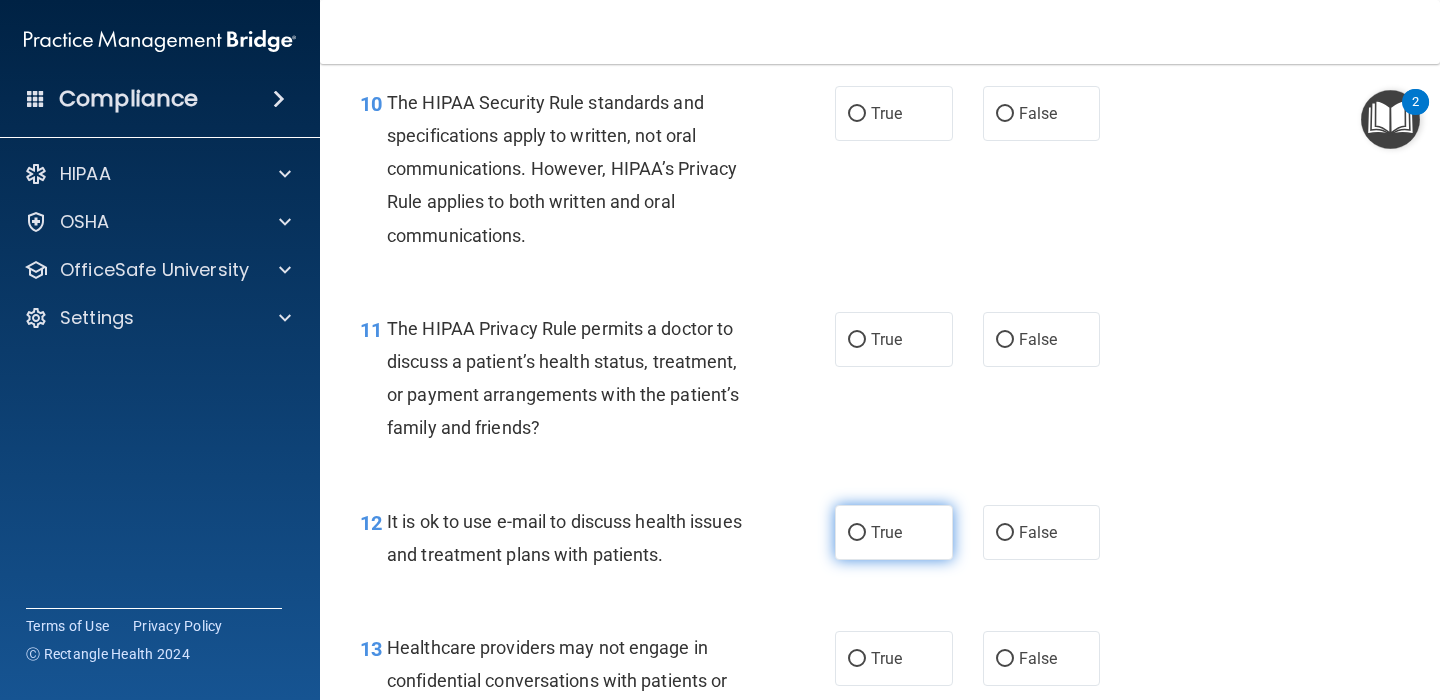 click on "True" at bounding box center (894, 532) 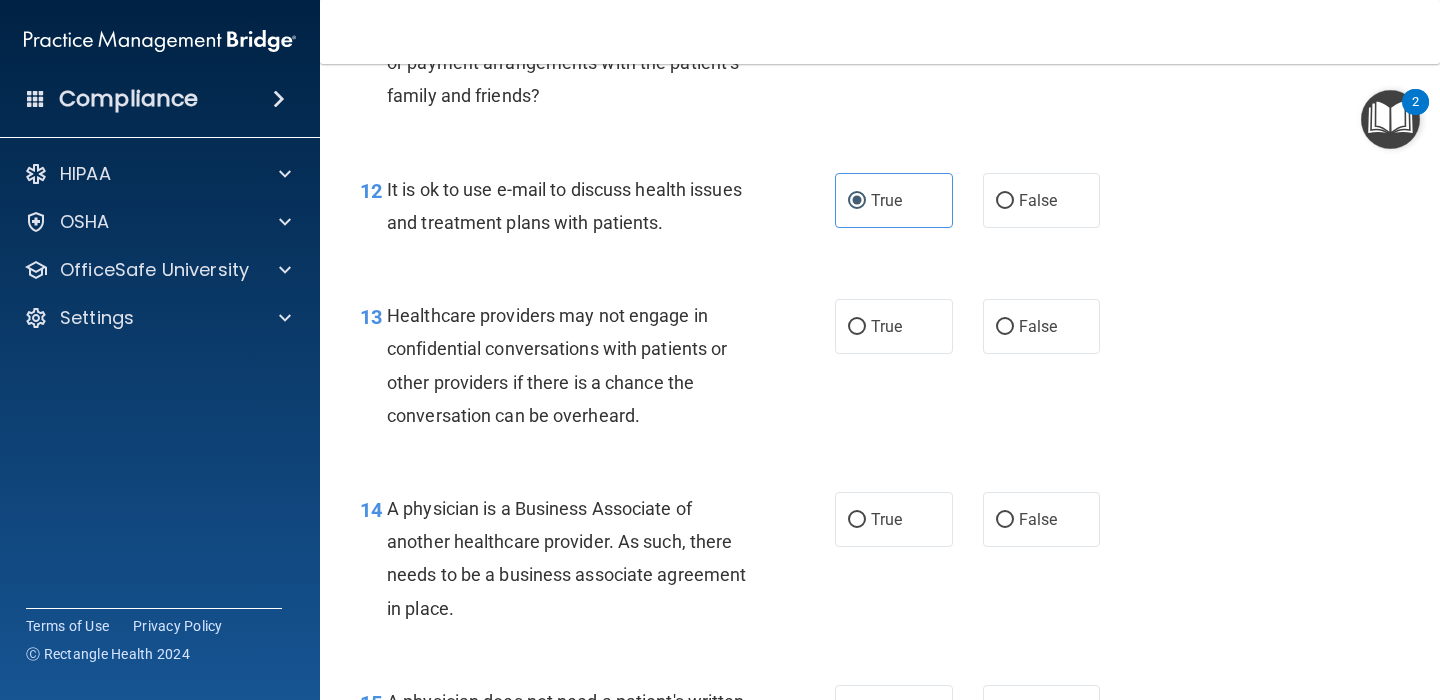 scroll, scrollTop: 2216, scrollLeft: 0, axis: vertical 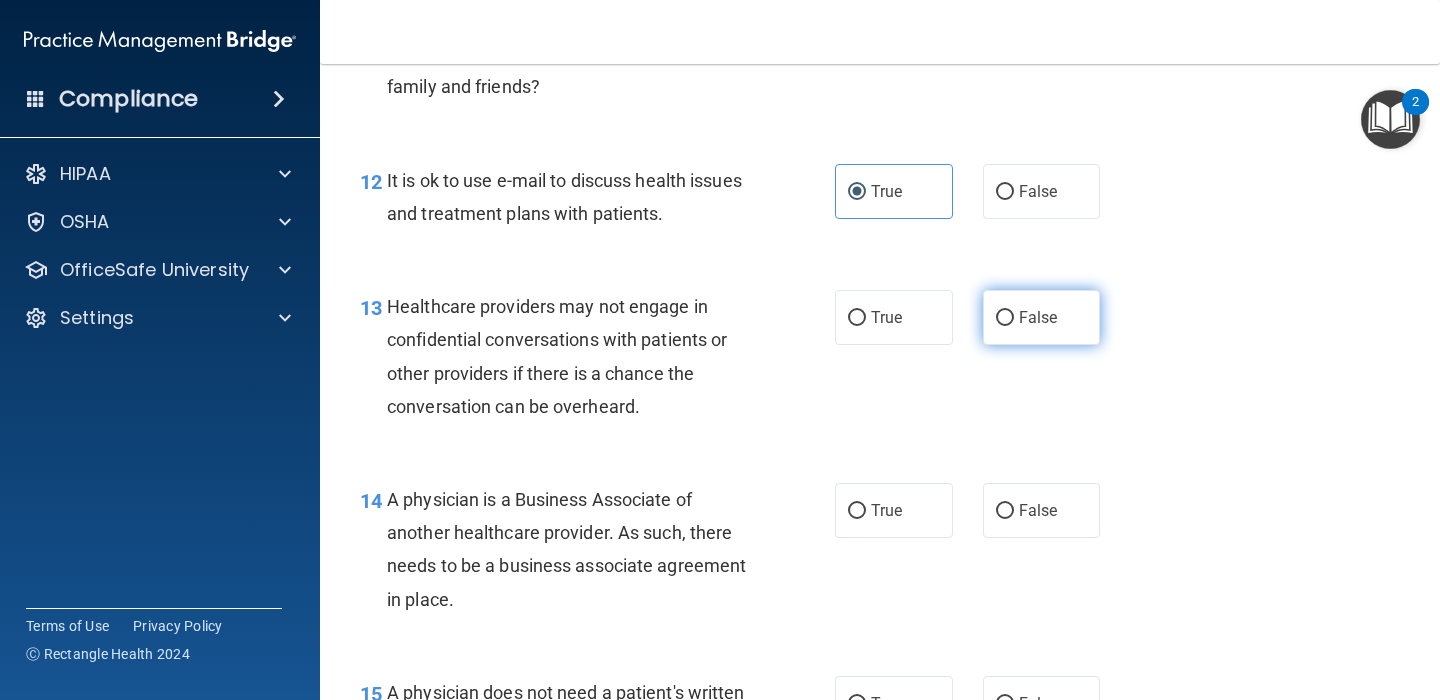 click on "False" at bounding box center (1042, 317) 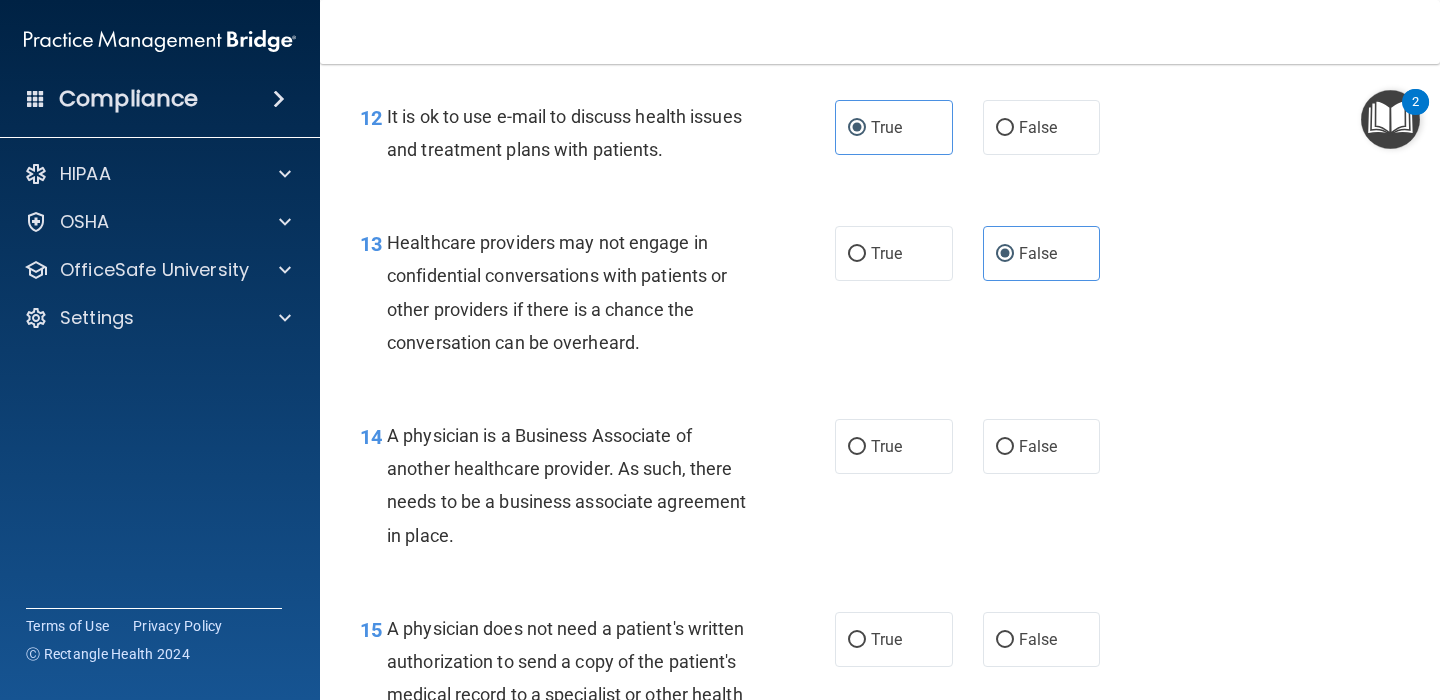 scroll, scrollTop: 2301, scrollLeft: 0, axis: vertical 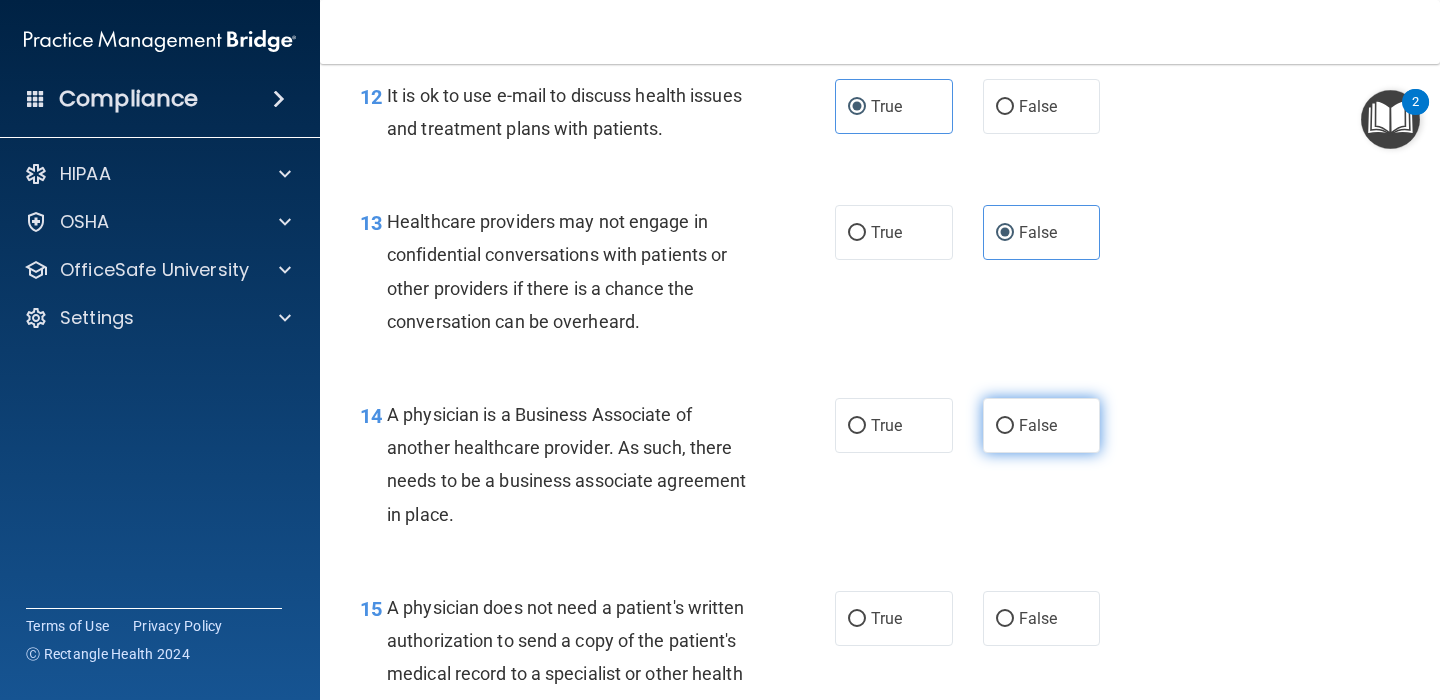 click on "False" at bounding box center (1005, 426) 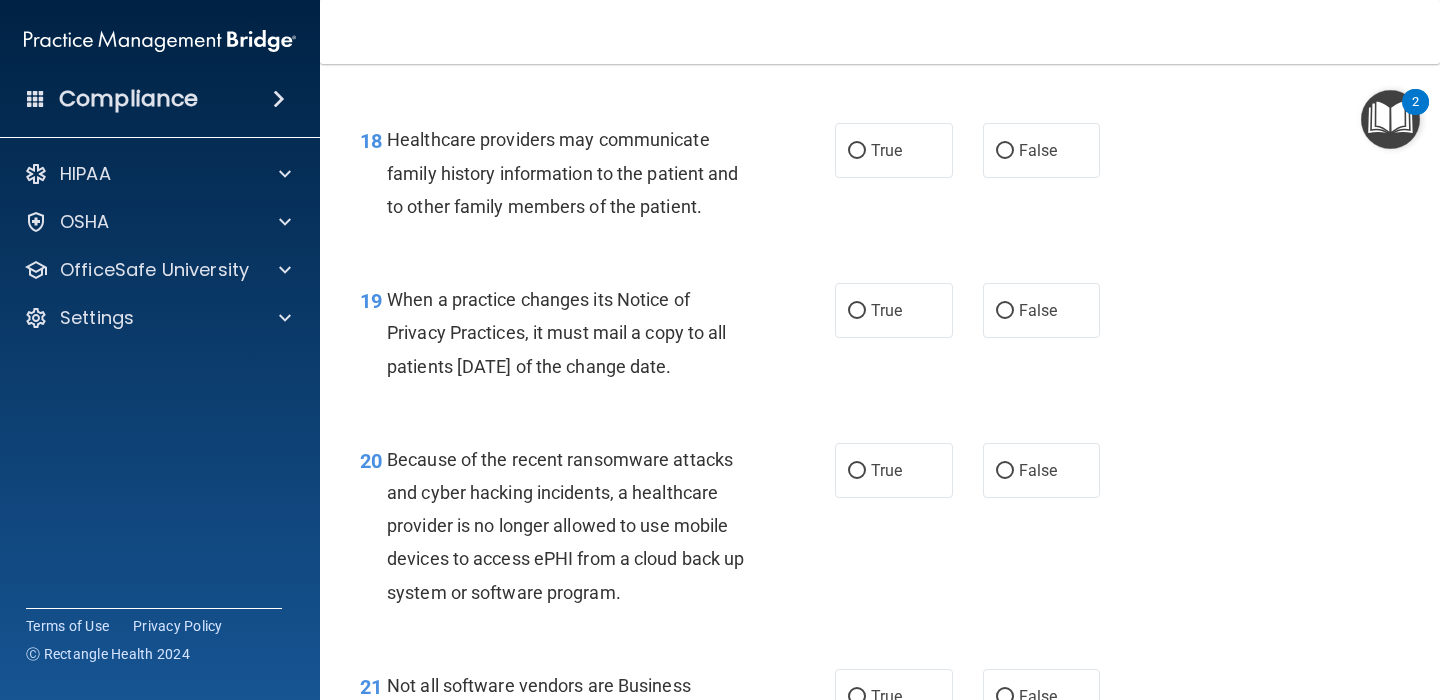 scroll, scrollTop: 3391, scrollLeft: 0, axis: vertical 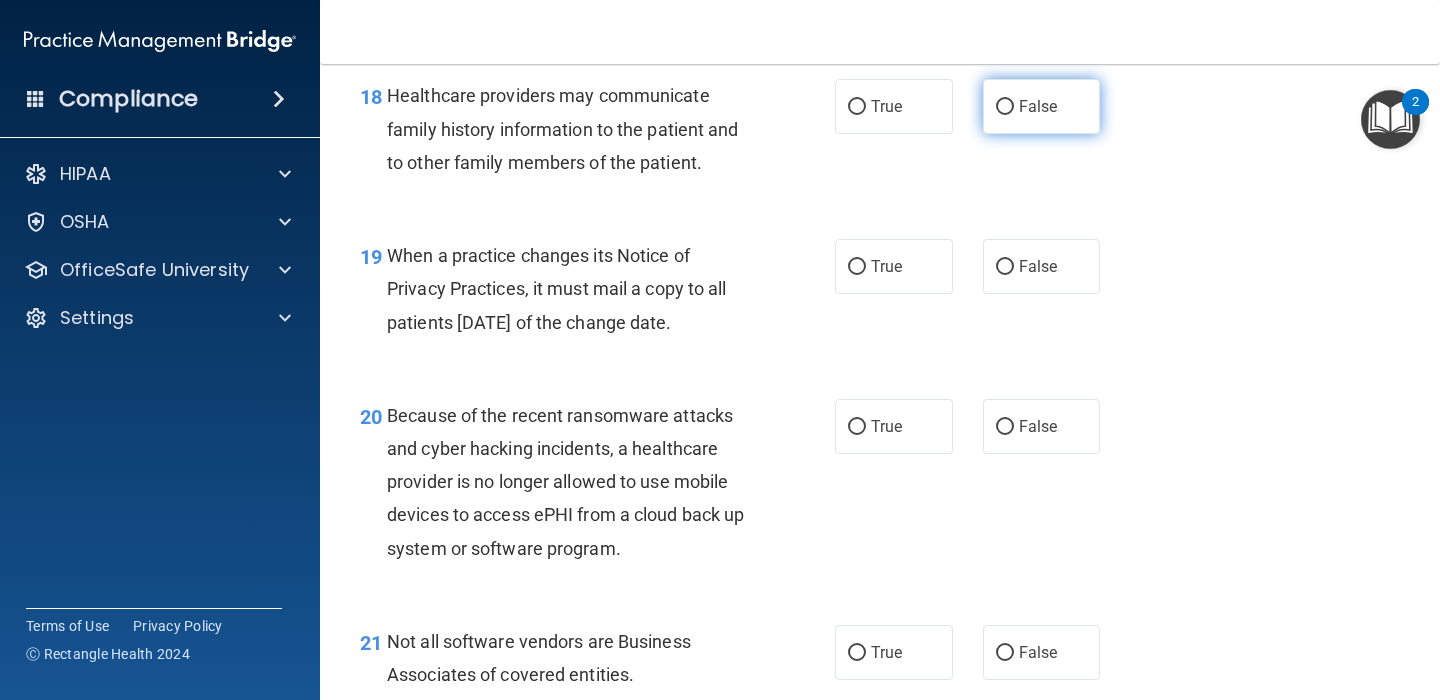 click on "False" at bounding box center (1005, 107) 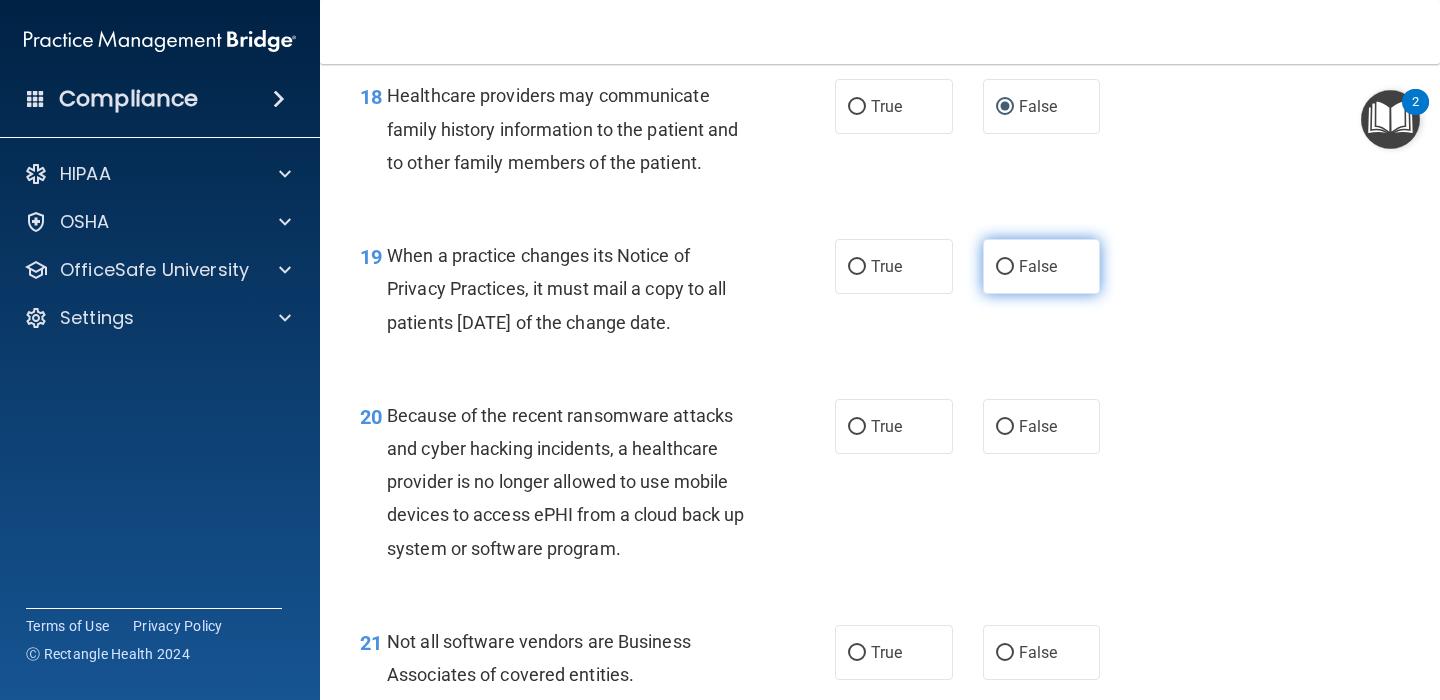 click on "False" at bounding box center (1042, 266) 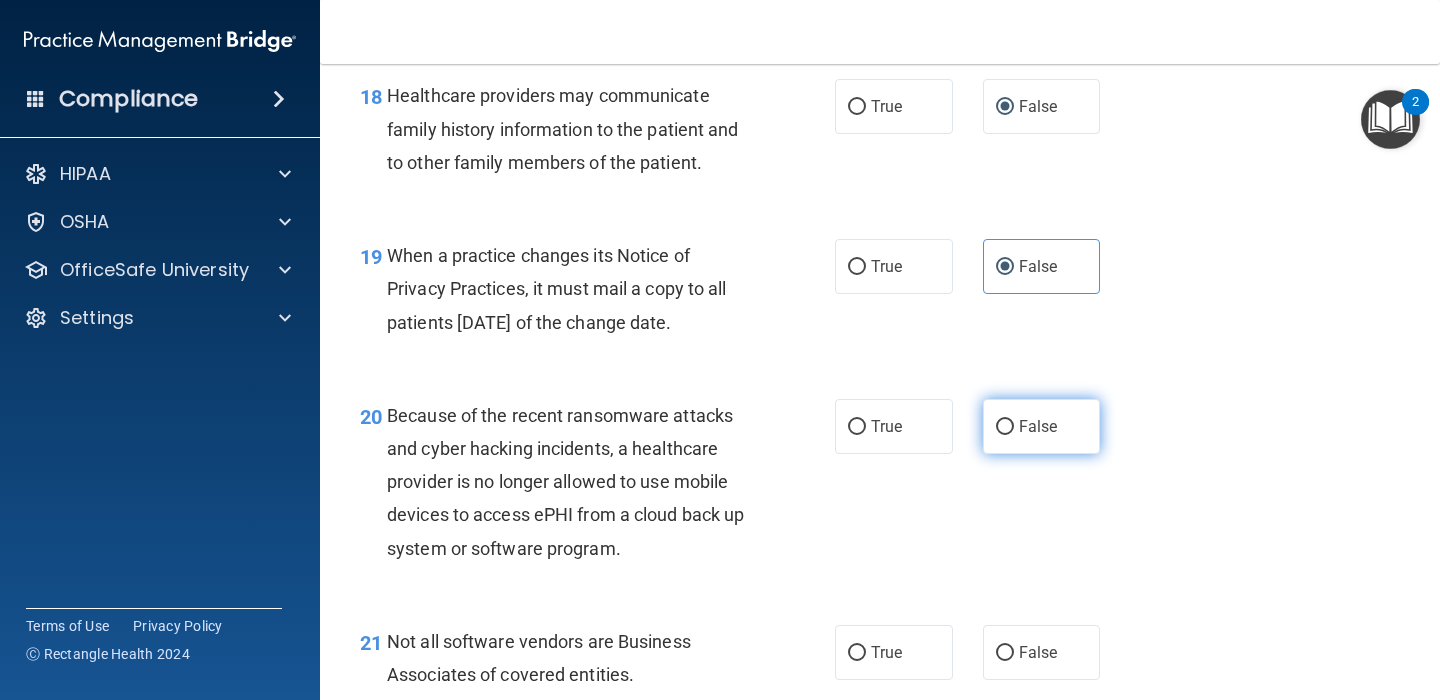 click on "False" at bounding box center (1005, 427) 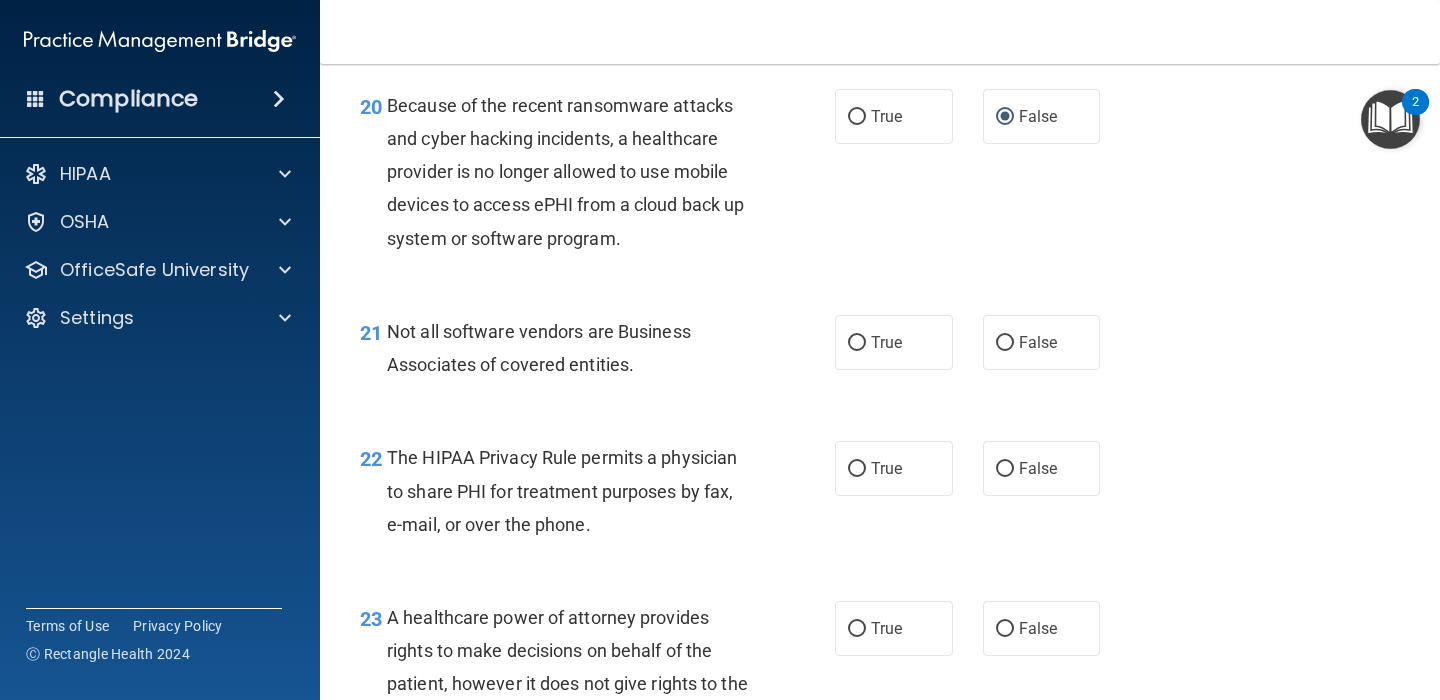 scroll, scrollTop: 3705, scrollLeft: 0, axis: vertical 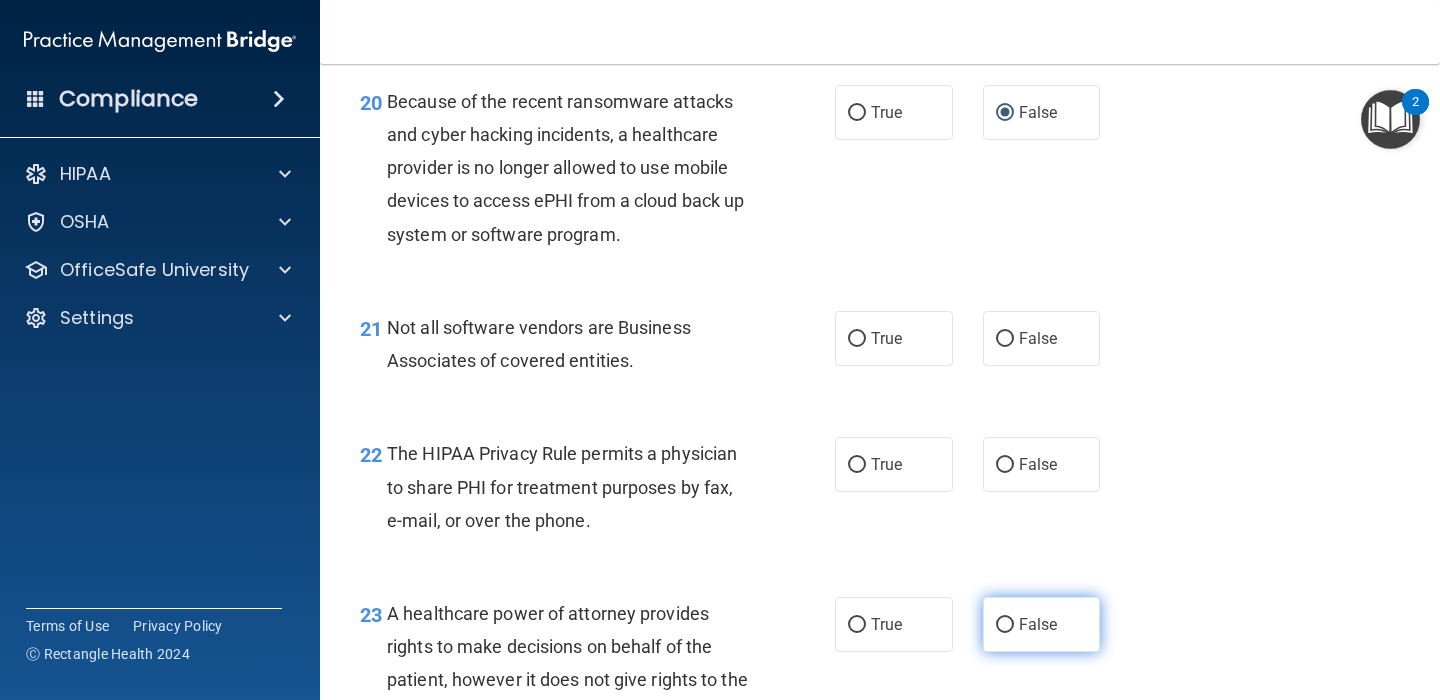 click on "False" at bounding box center [1042, 624] 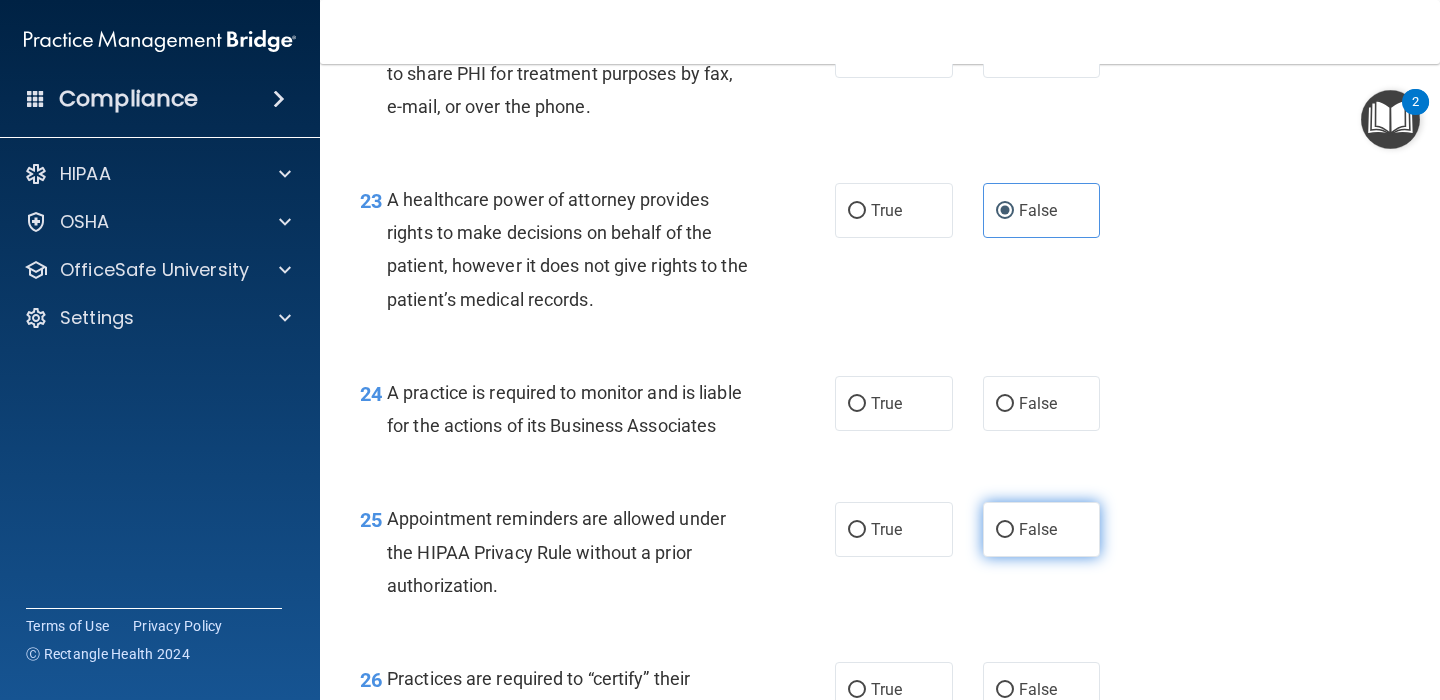 scroll, scrollTop: 4123, scrollLeft: 0, axis: vertical 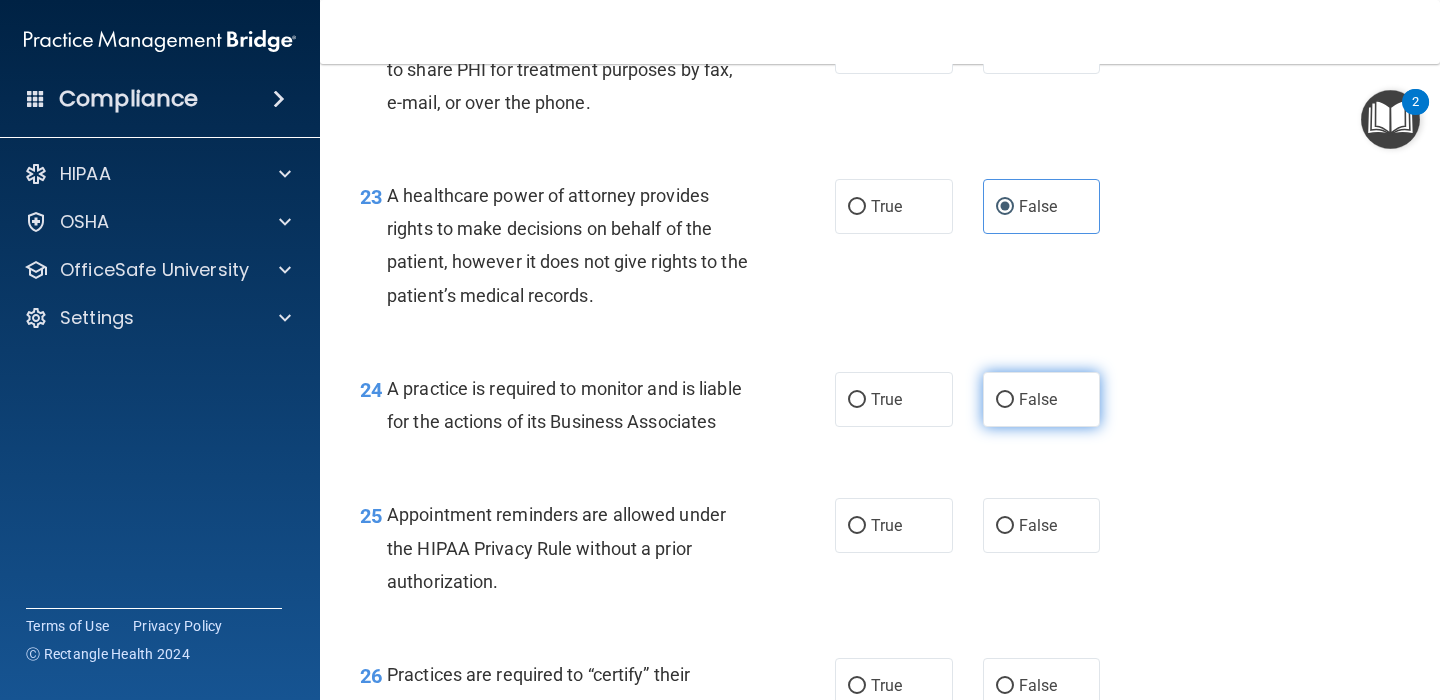 click on "False" at bounding box center (1042, 399) 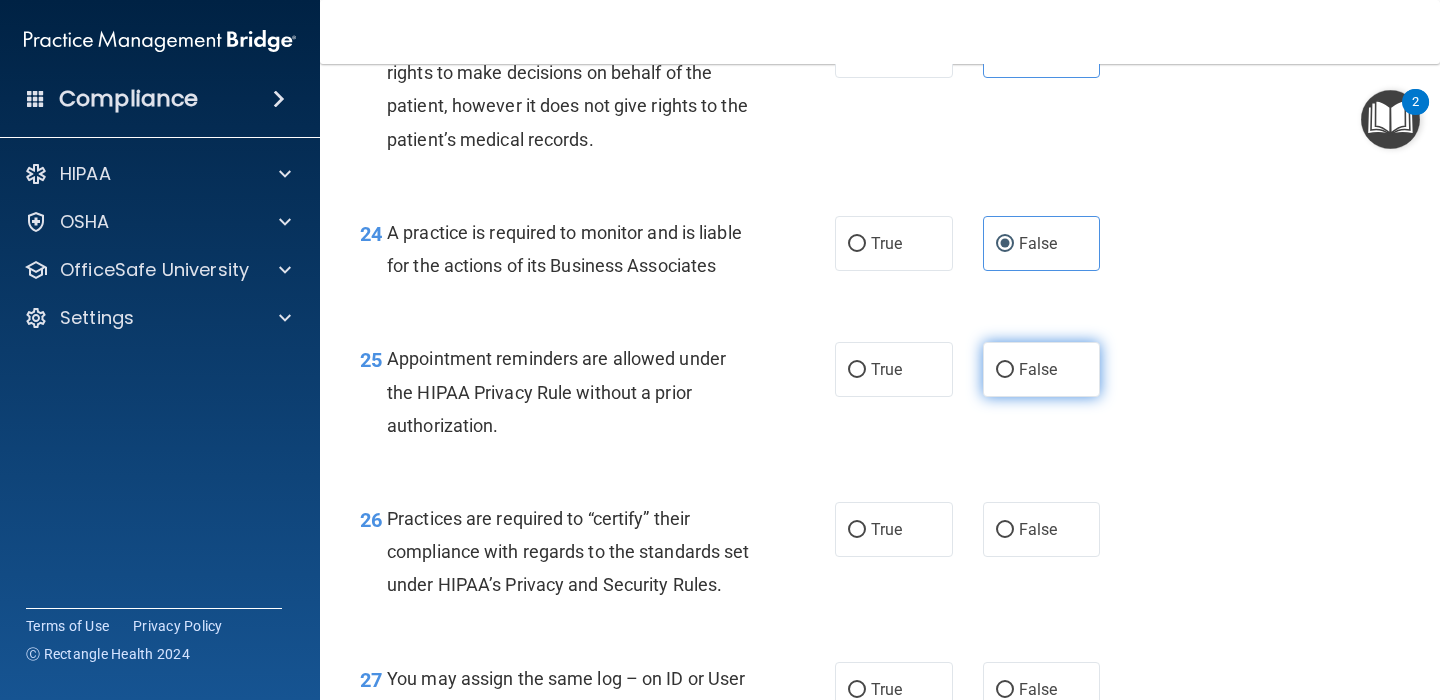 scroll, scrollTop: 4282, scrollLeft: 0, axis: vertical 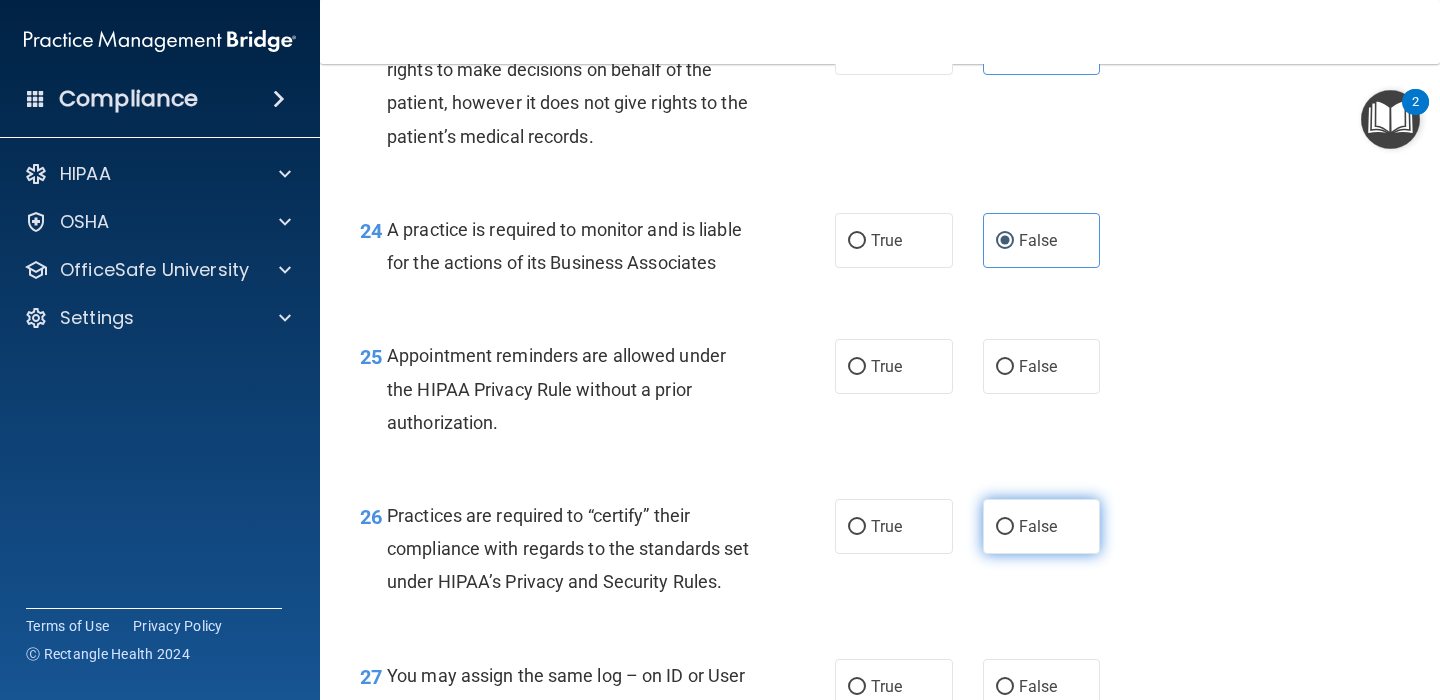 click on "False" at bounding box center [1005, 527] 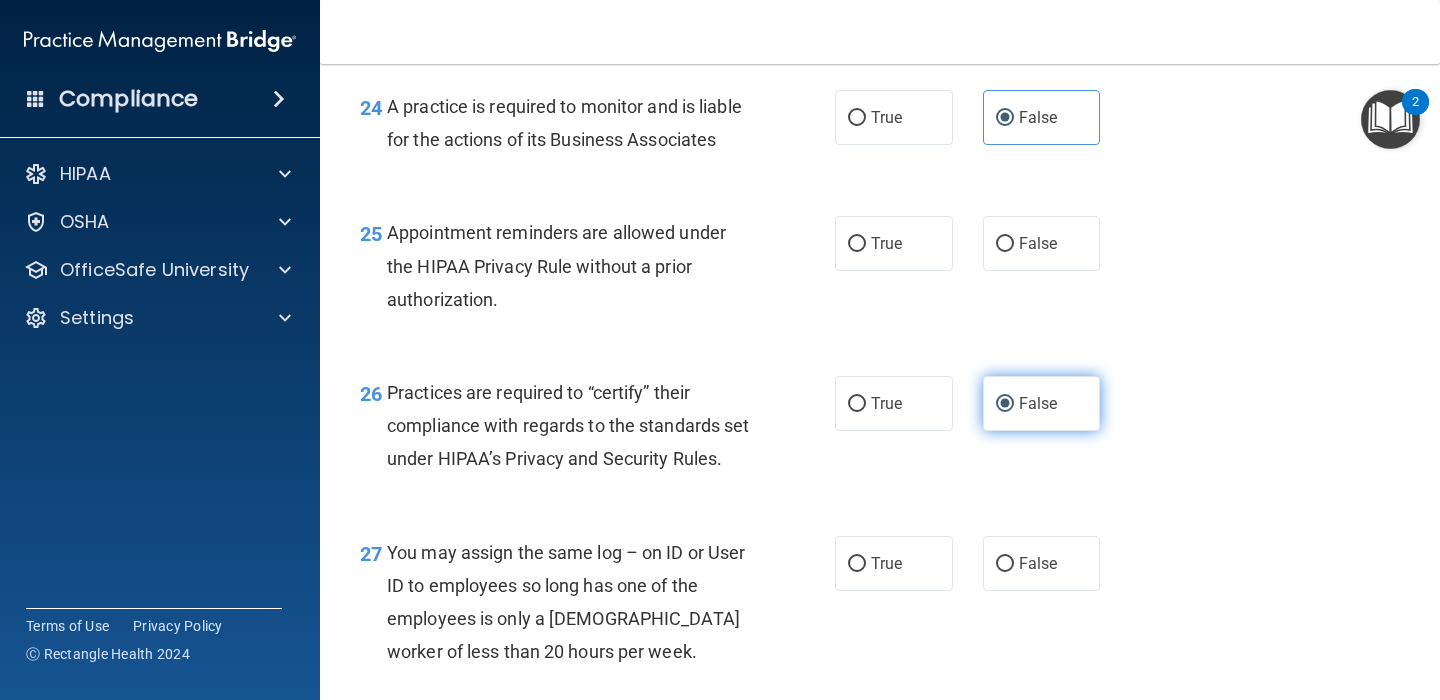 scroll, scrollTop: 4439, scrollLeft: 0, axis: vertical 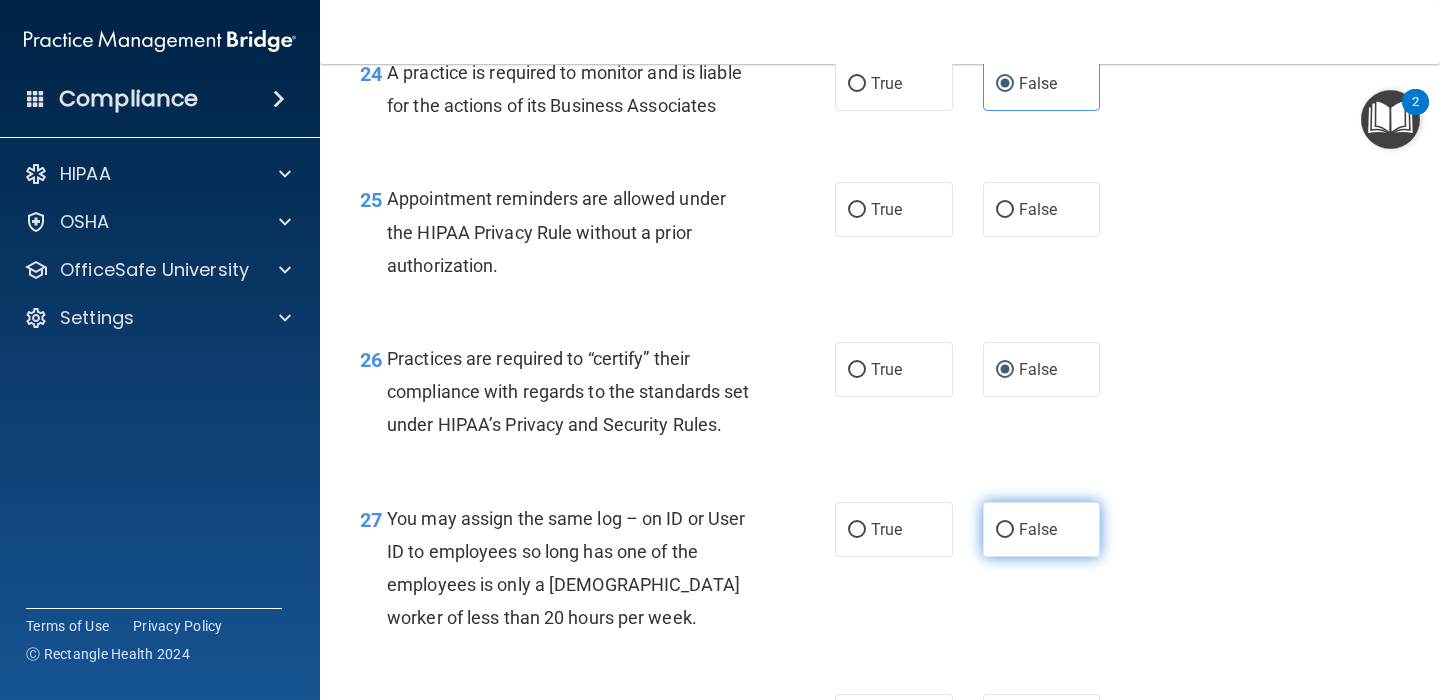 click on "False" at bounding box center (1005, 530) 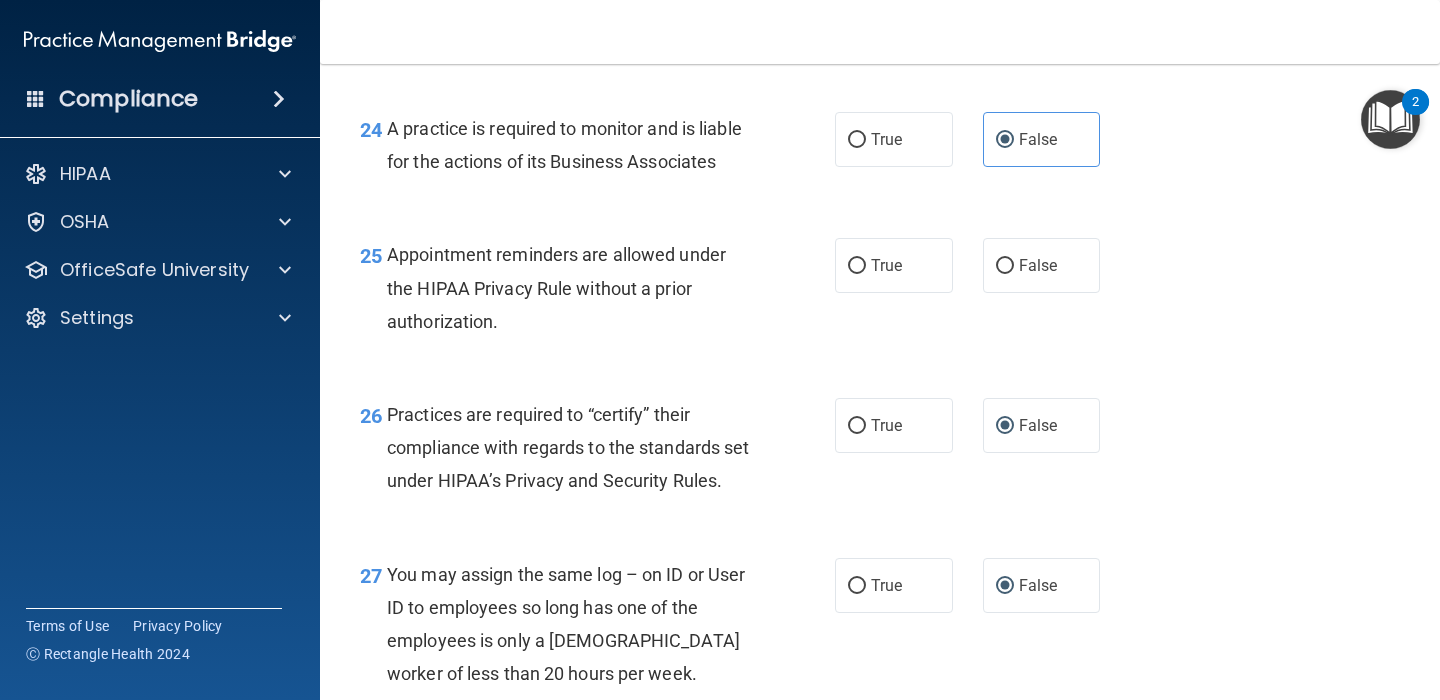 scroll, scrollTop: 4344, scrollLeft: 0, axis: vertical 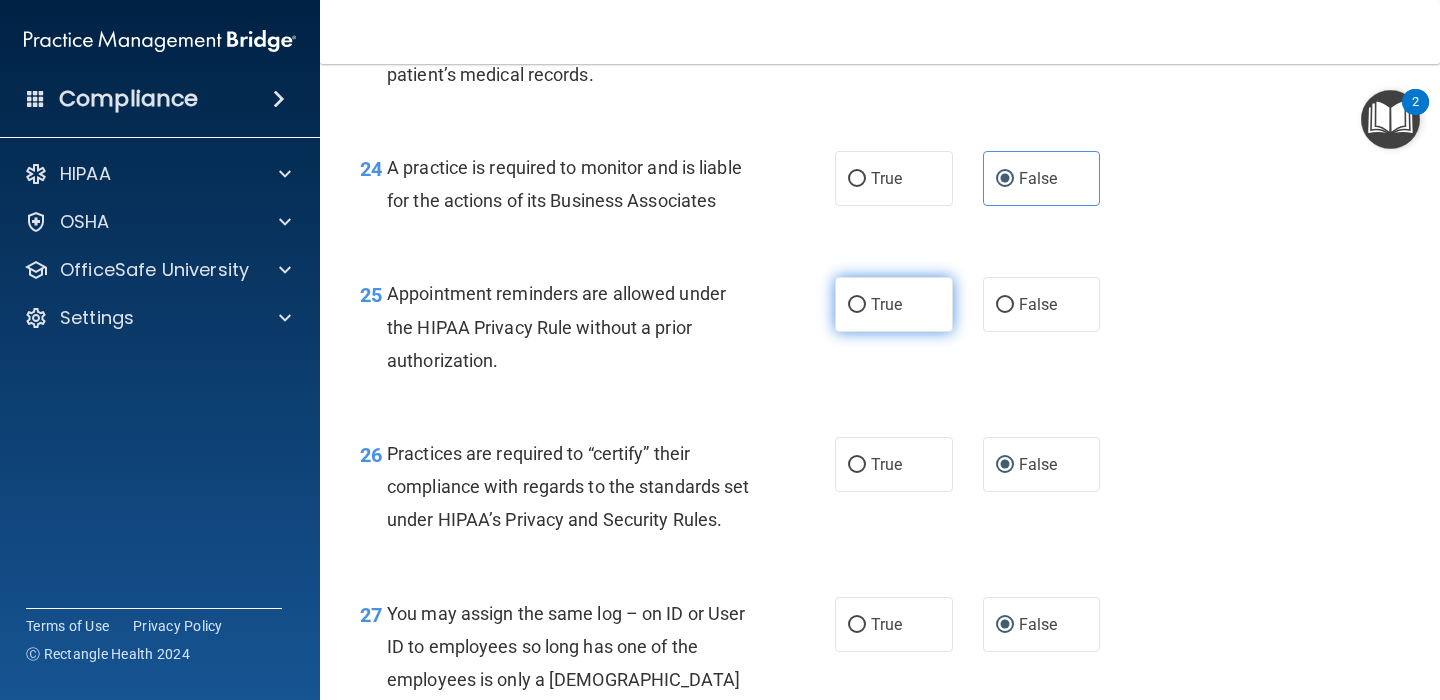 click on "True" at bounding box center [857, 305] 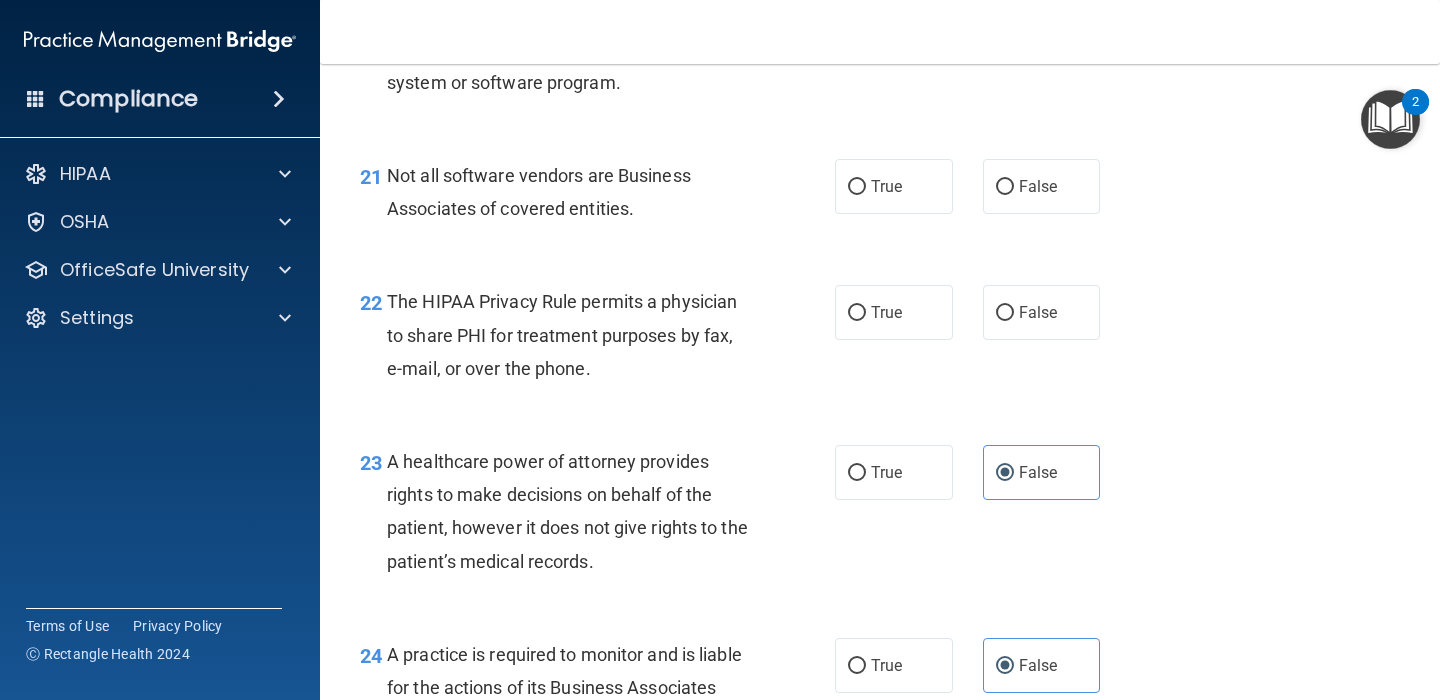 scroll, scrollTop: 3845, scrollLeft: 0, axis: vertical 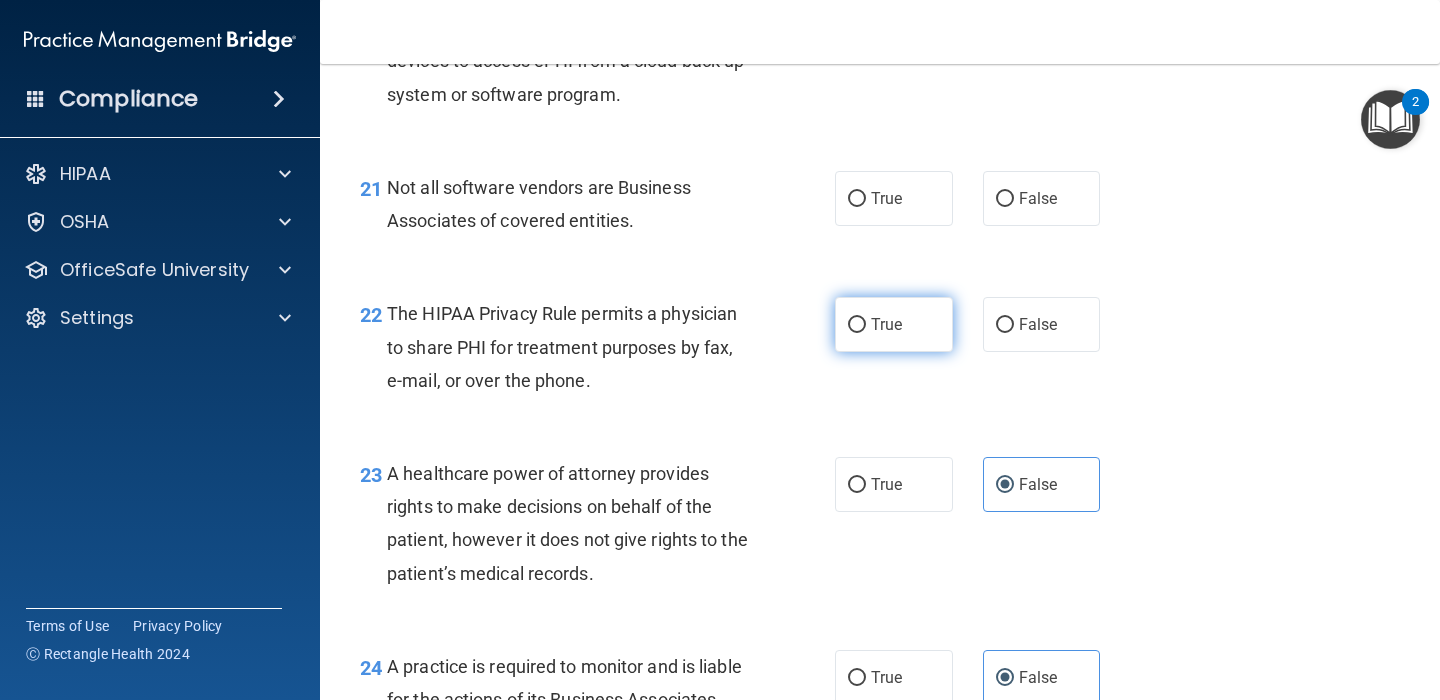 click on "True" at bounding box center [894, 324] 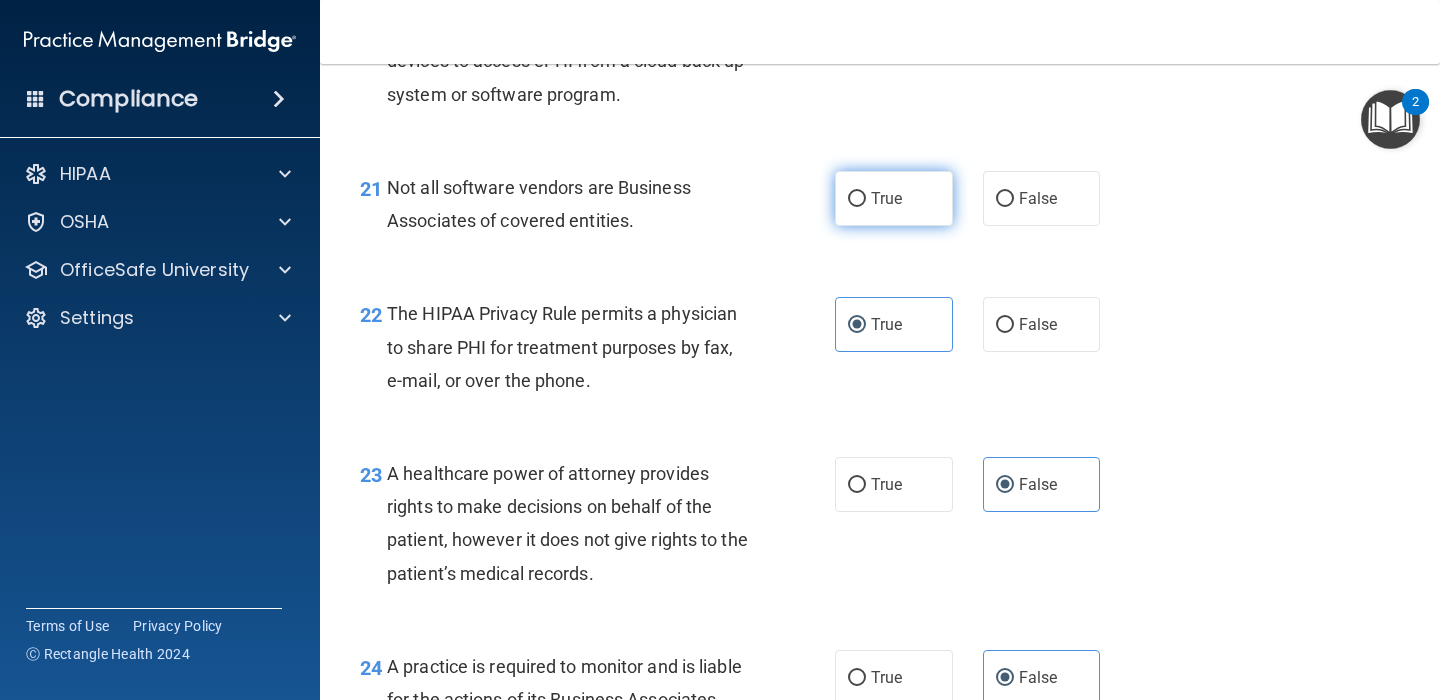 click on "True" at bounding box center [894, 198] 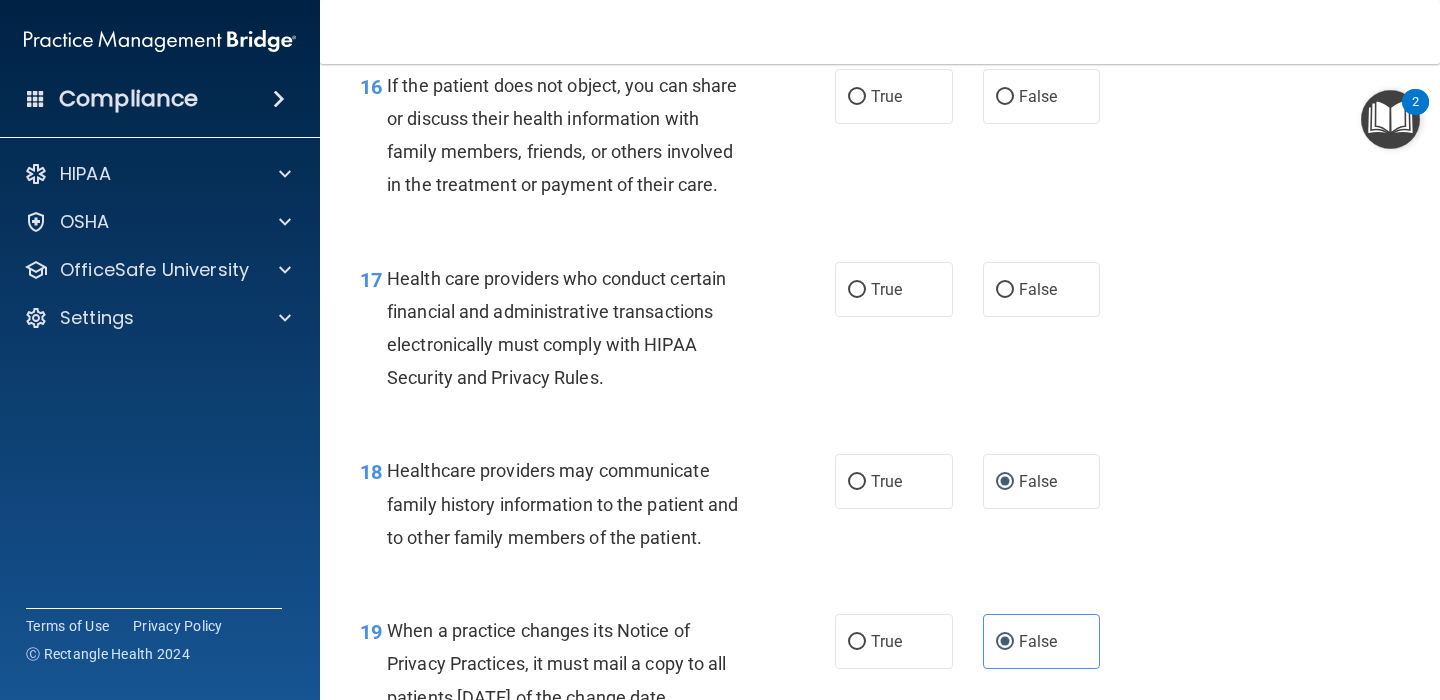 scroll, scrollTop: 3006, scrollLeft: 0, axis: vertical 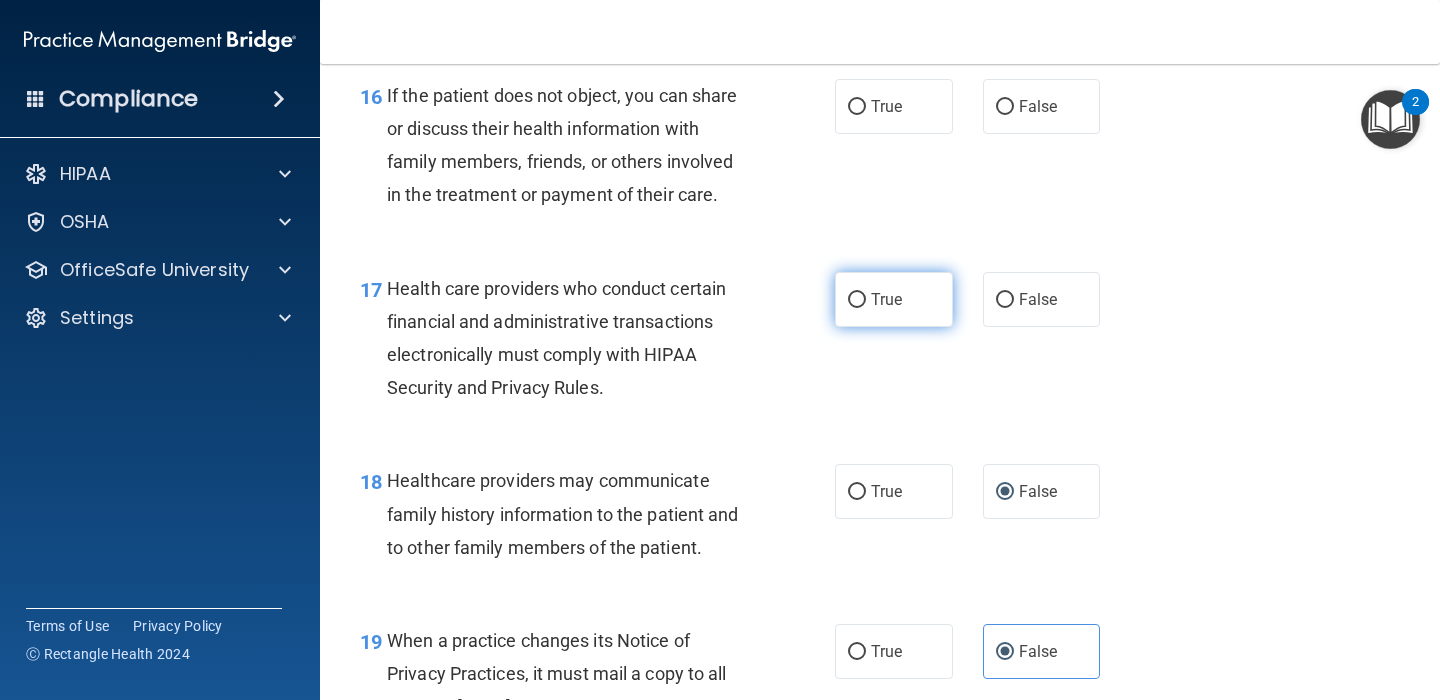 click on "True" at bounding box center (894, 299) 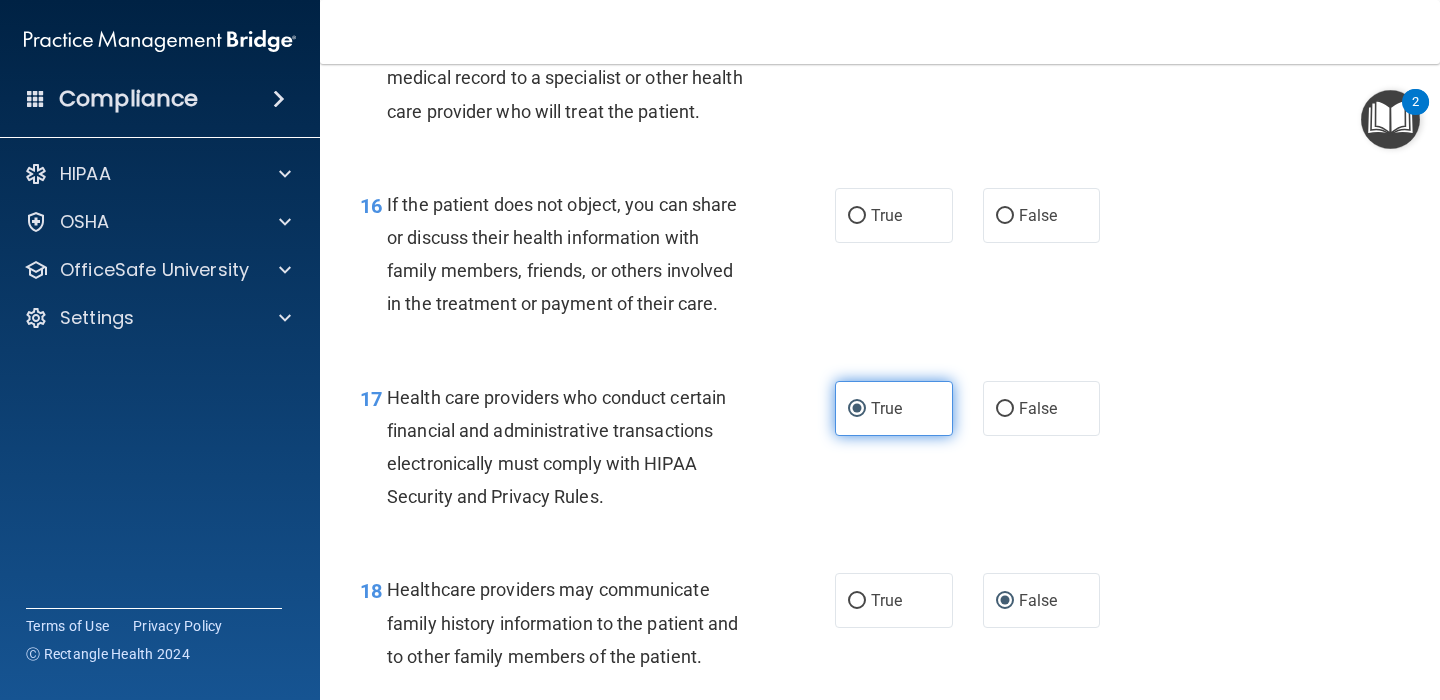 scroll, scrollTop: 2896, scrollLeft: 0, axis: vertical 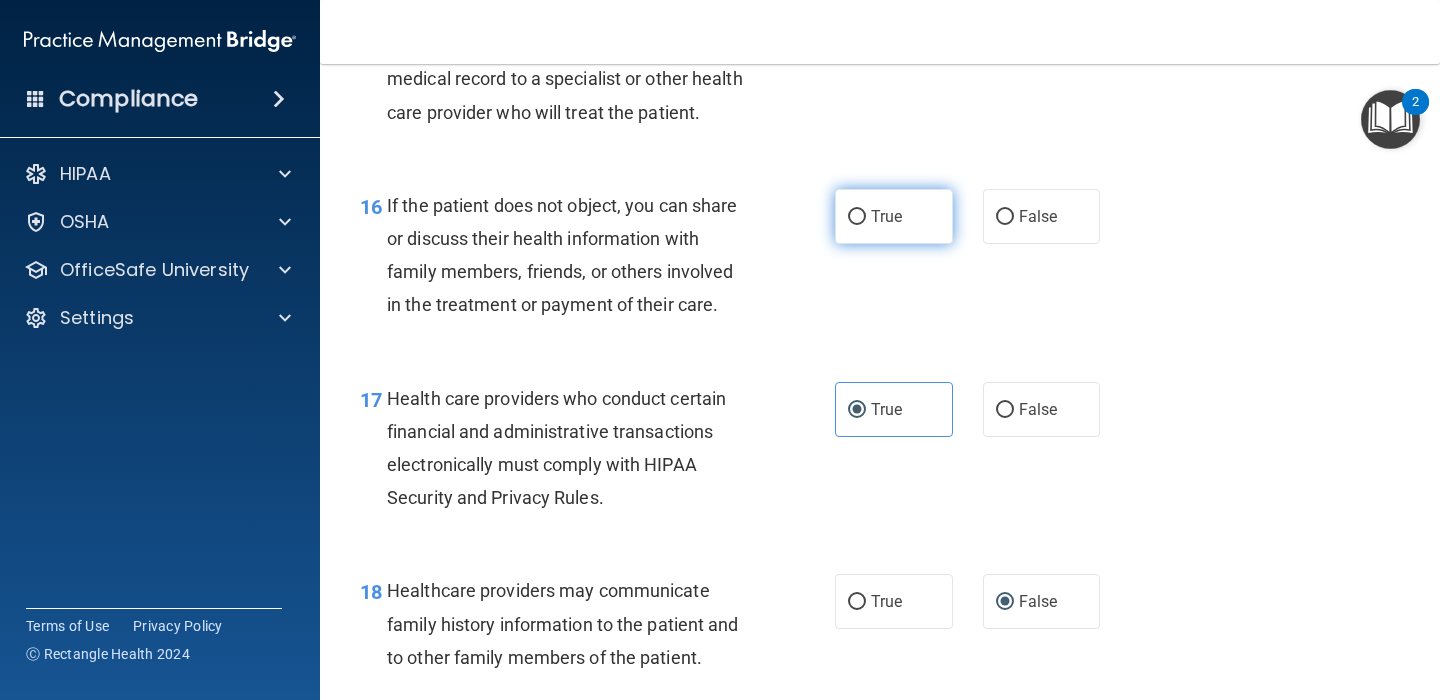 click on "True" at bounding box center [857, 217] 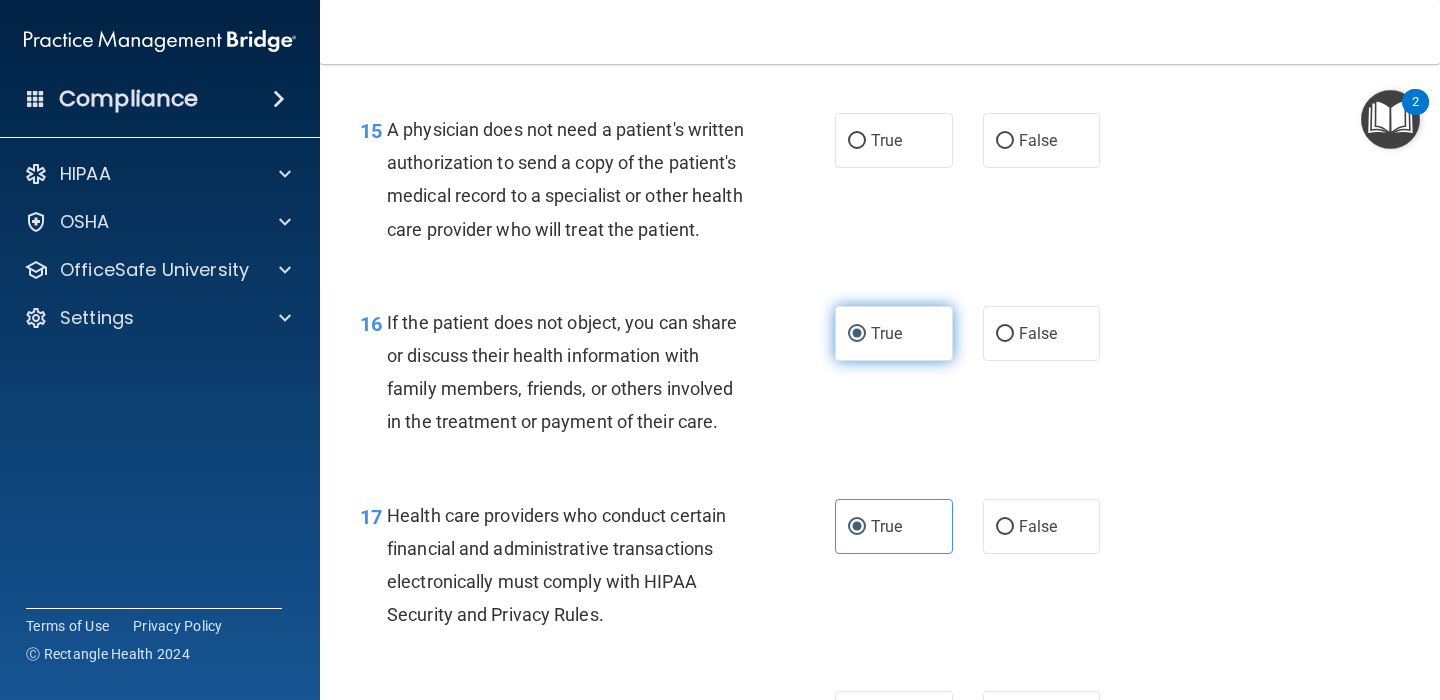 scroll, scrollTop: 2746, scrollLeft: 0, axis: vertical 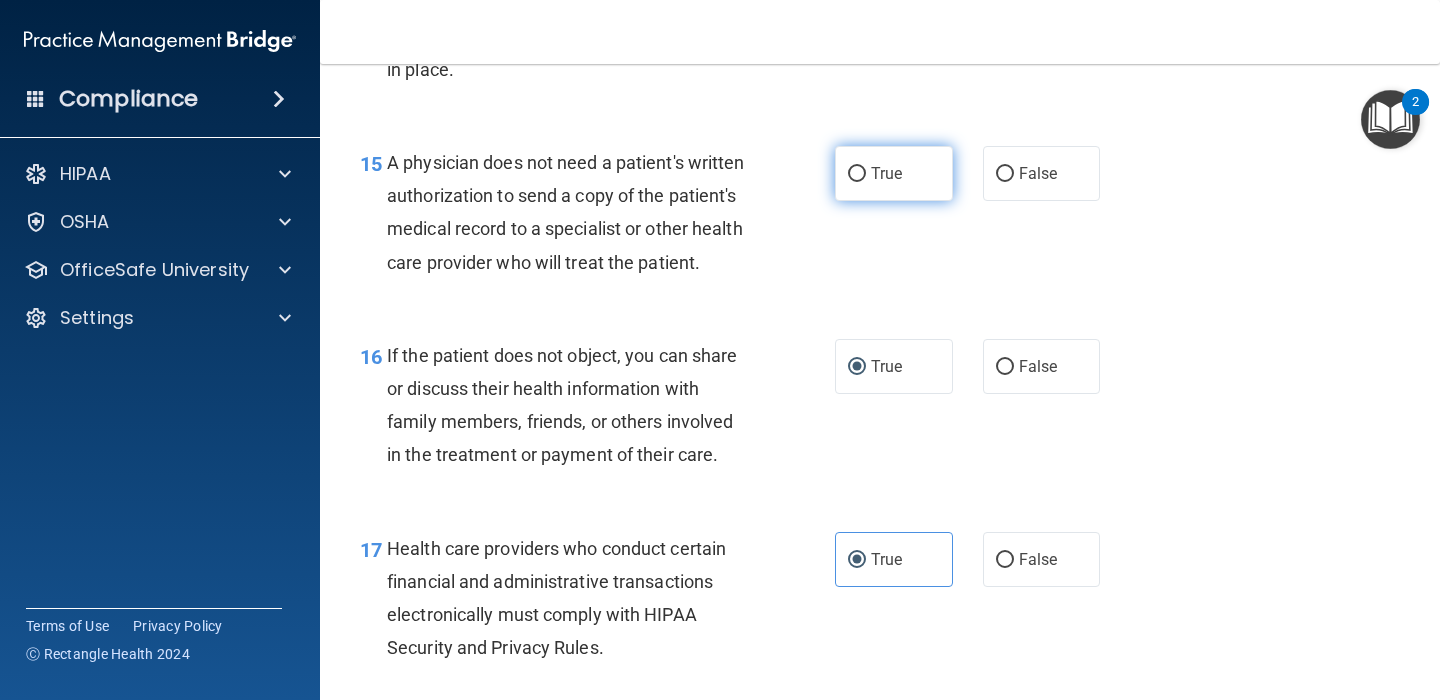 click on "True" at bounding box center (894, 173) 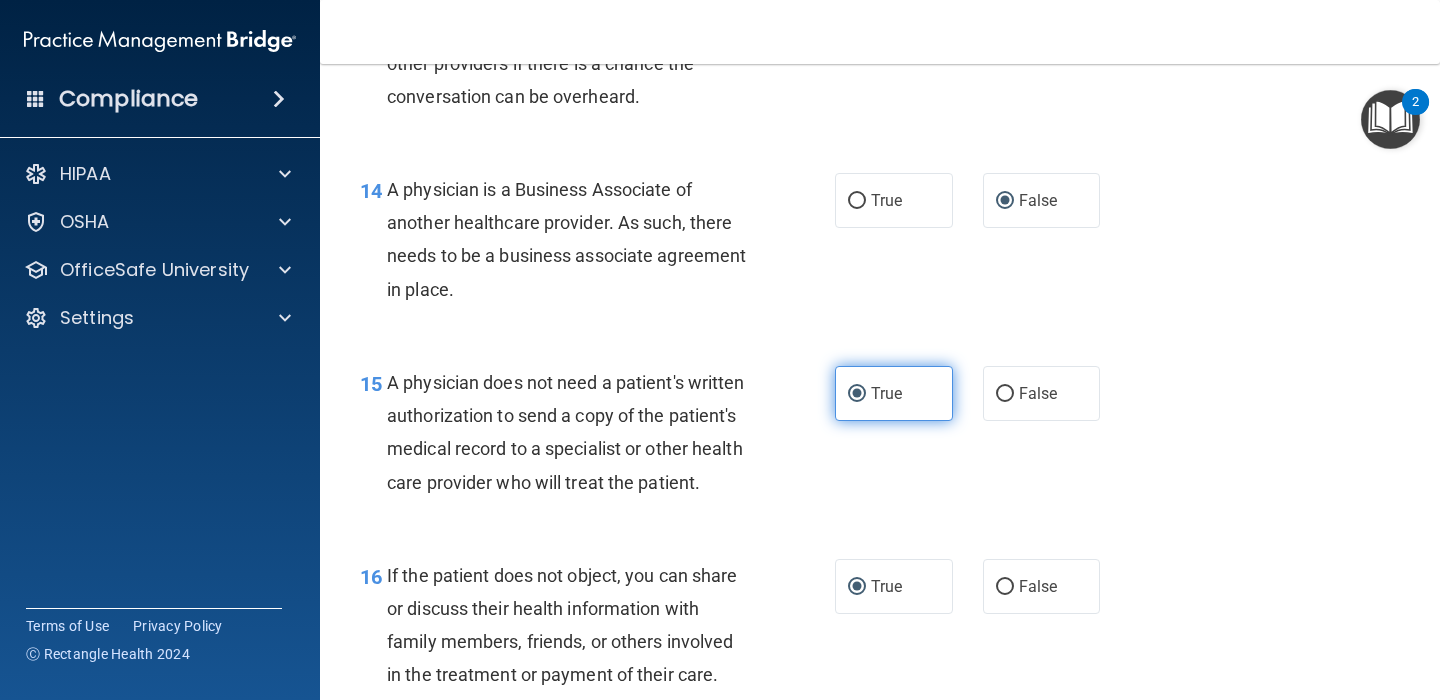 scroll, scrollTop: 2524, scrollLeft: 0, axis: vertical 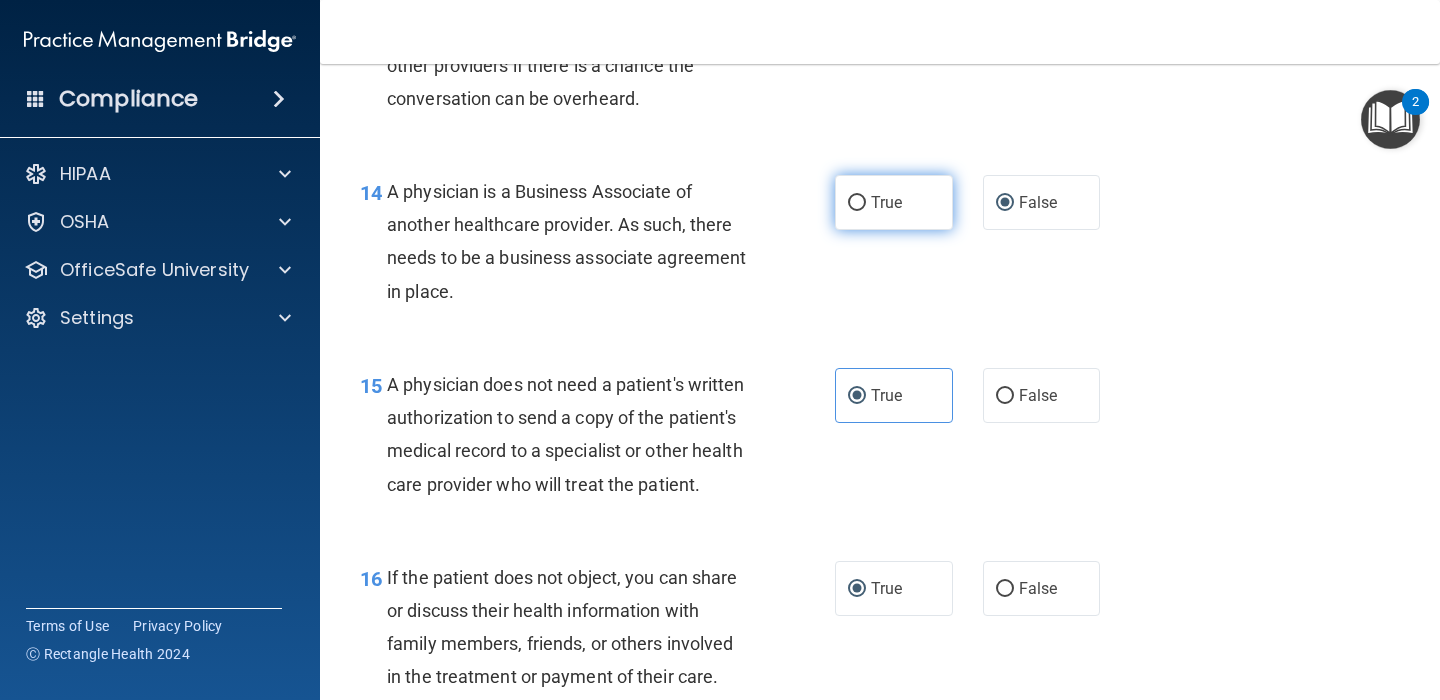 click on "True" at bounding box center [894, 202] 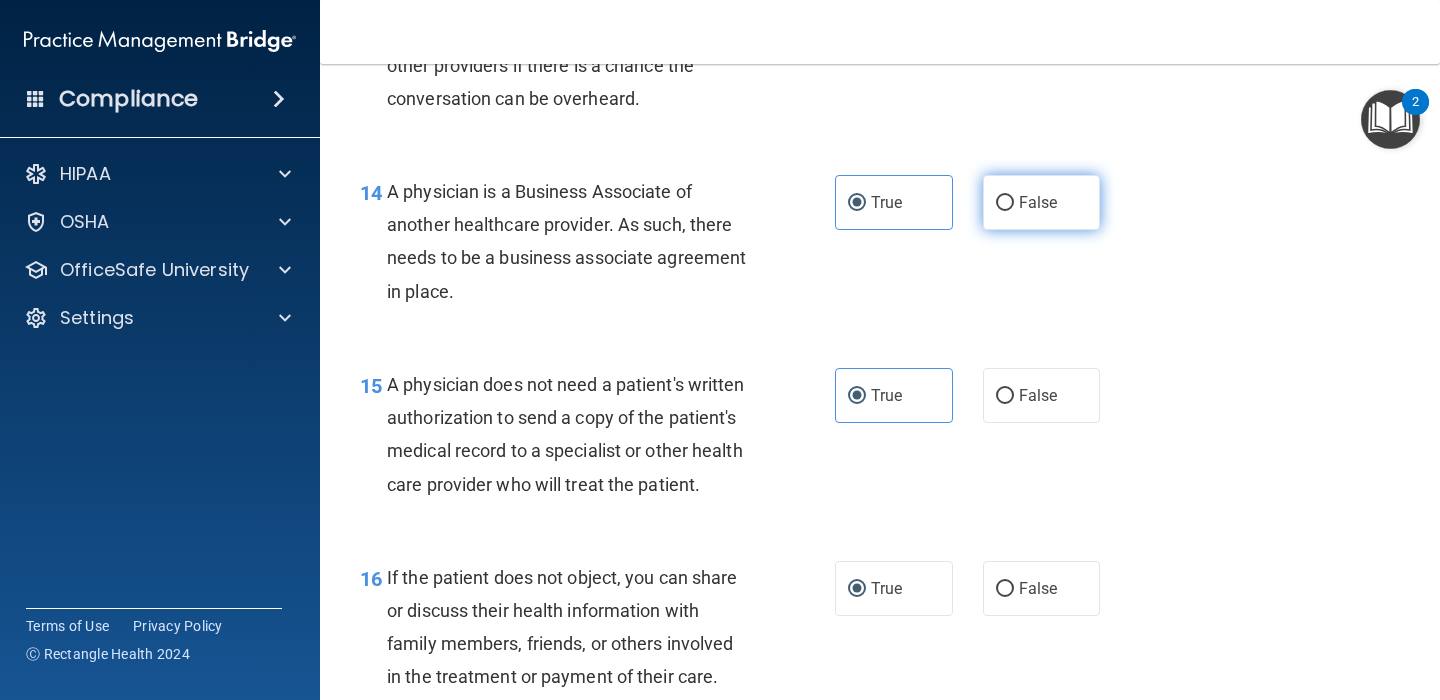 click on "False" at bounding box center [1005, 203] 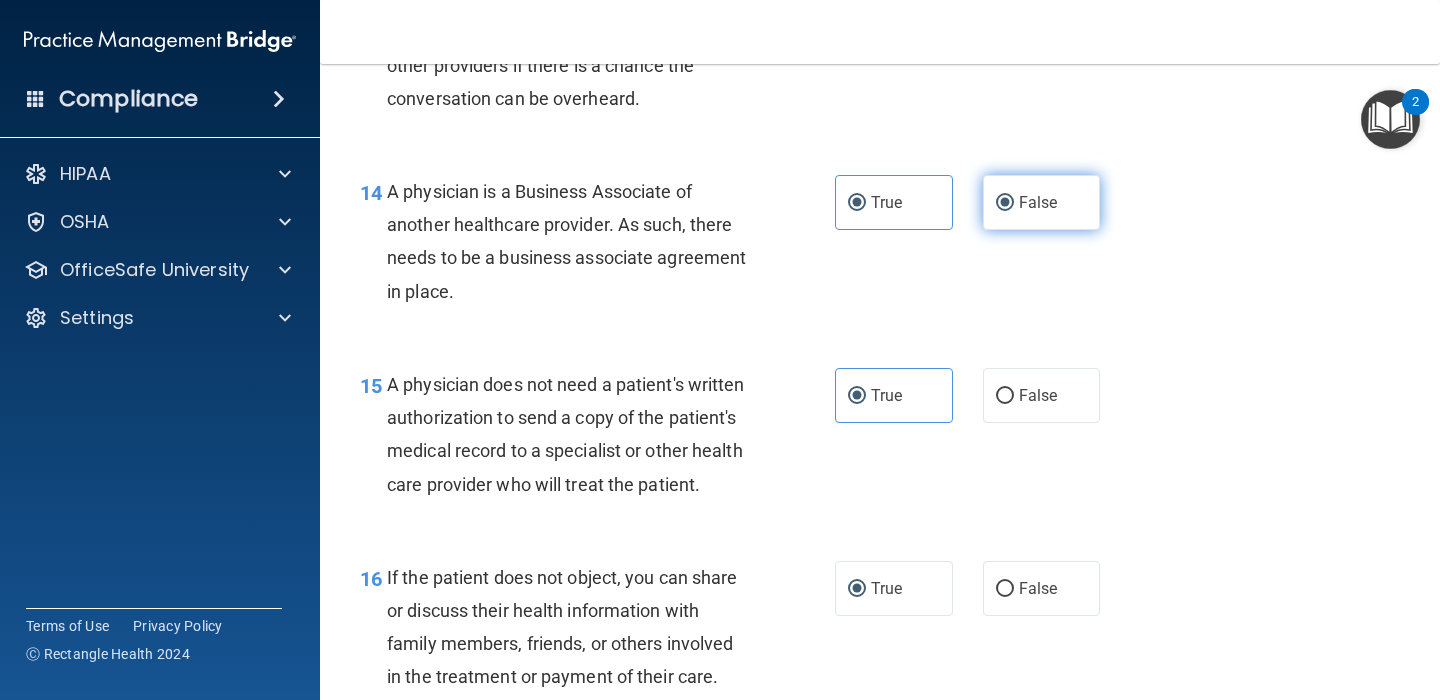 radio on "false" 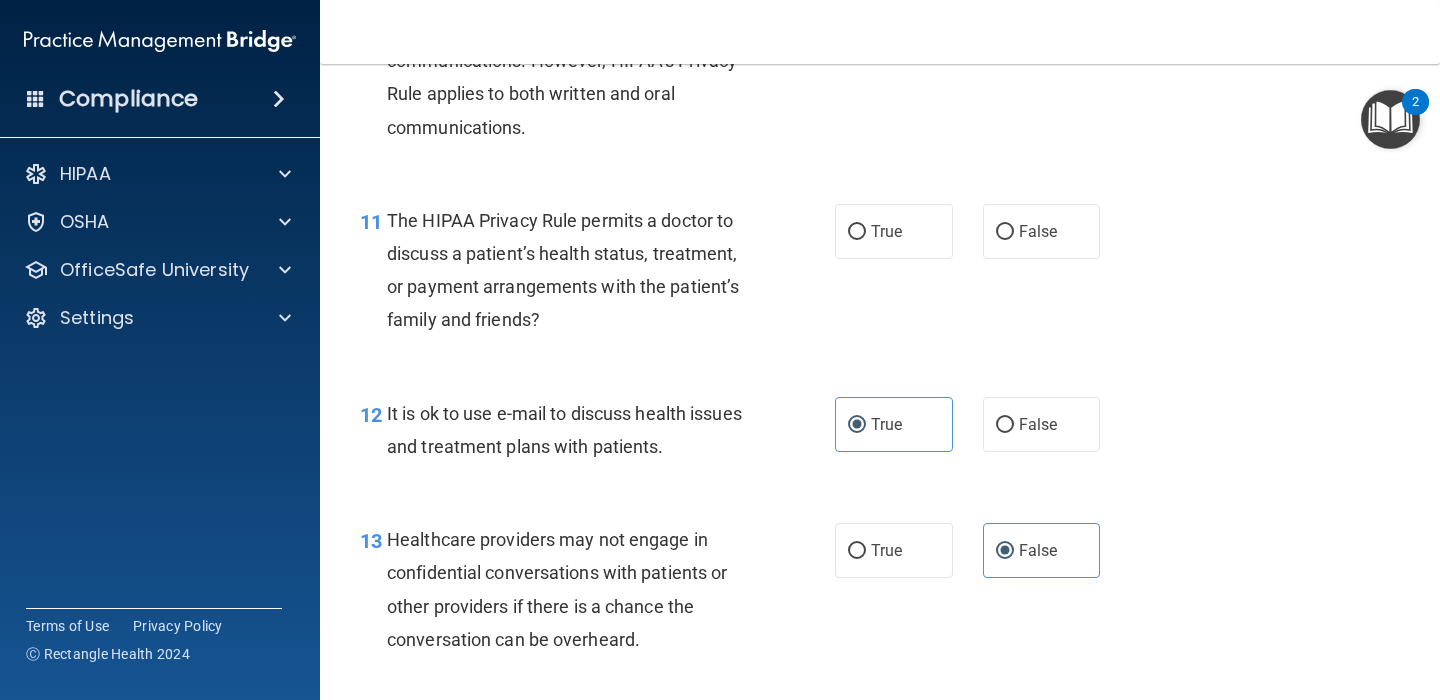 scroll, scrollTop: 1981, scrollLeft: 0, axis: vertical 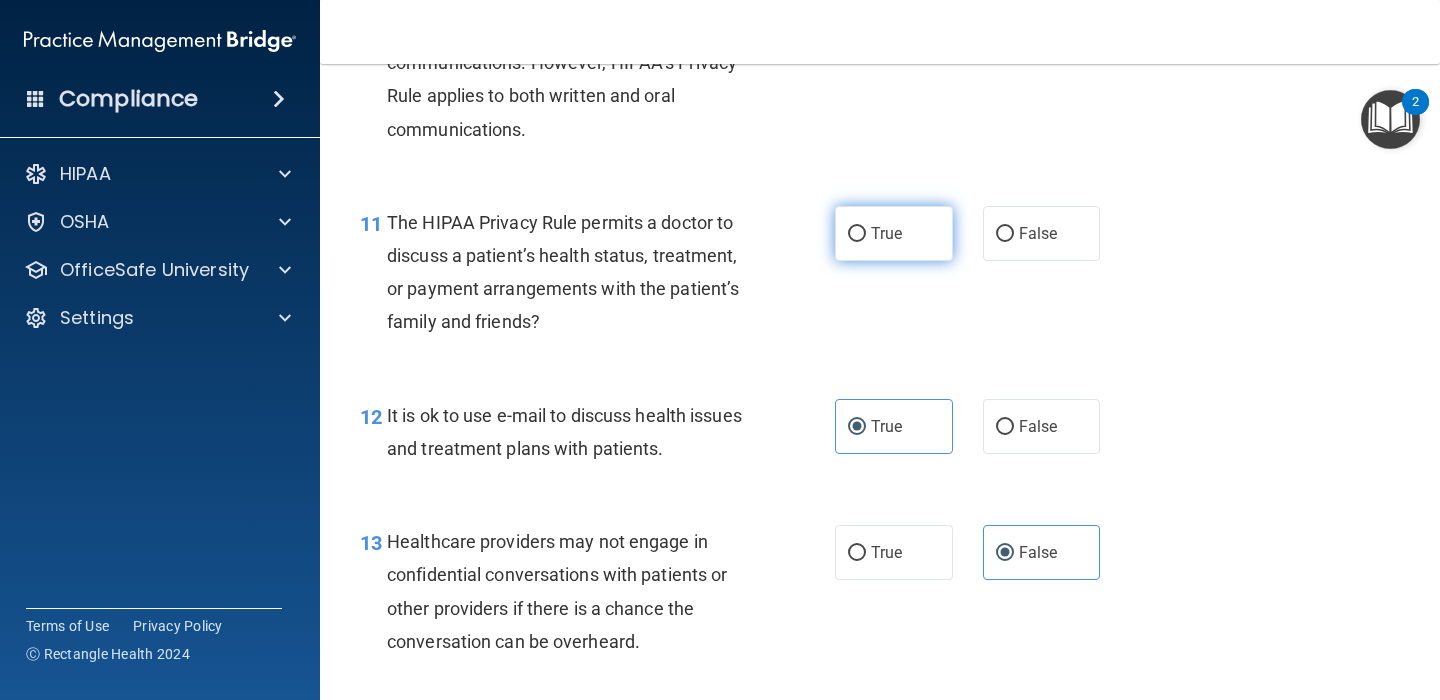 click on "True" at bounding box center (857, 234) 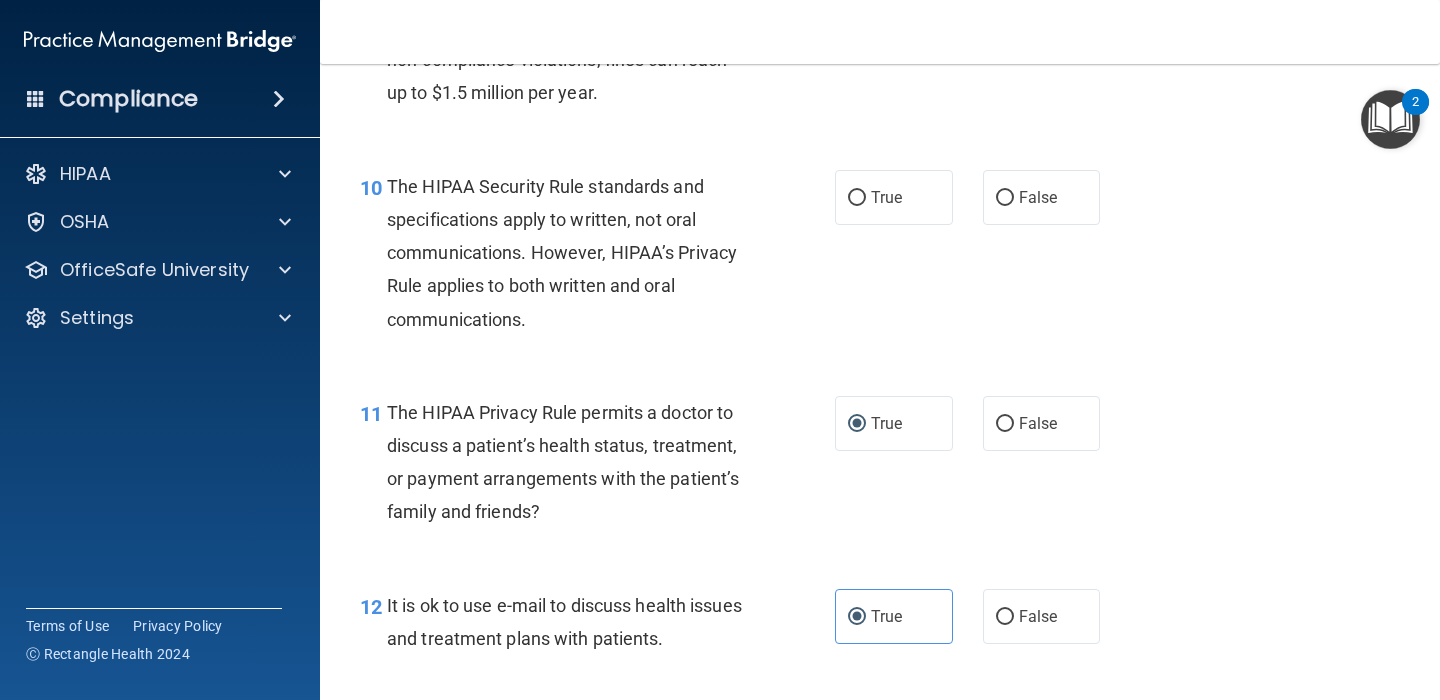 scroll, scrollTop: 1786, scrollLeft: 0, axis: vertical 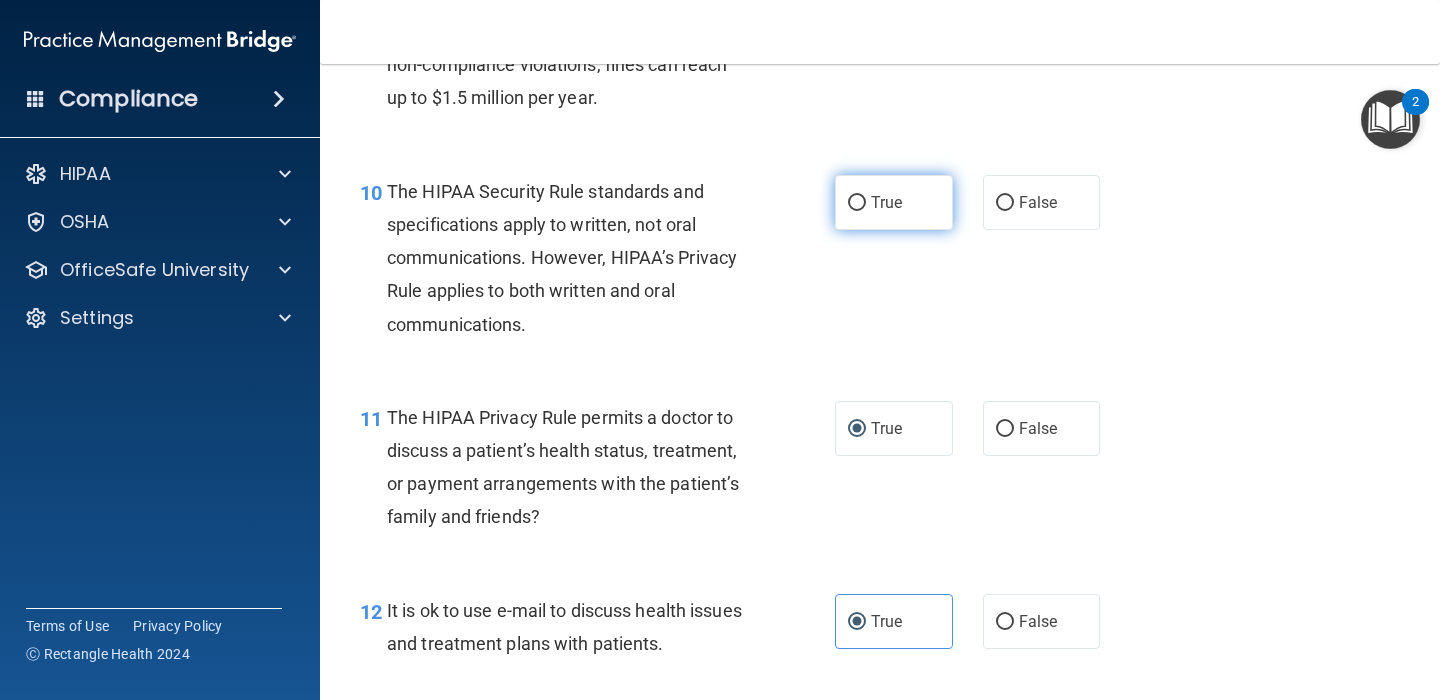 click on "True" at bounding box center [894, 202] 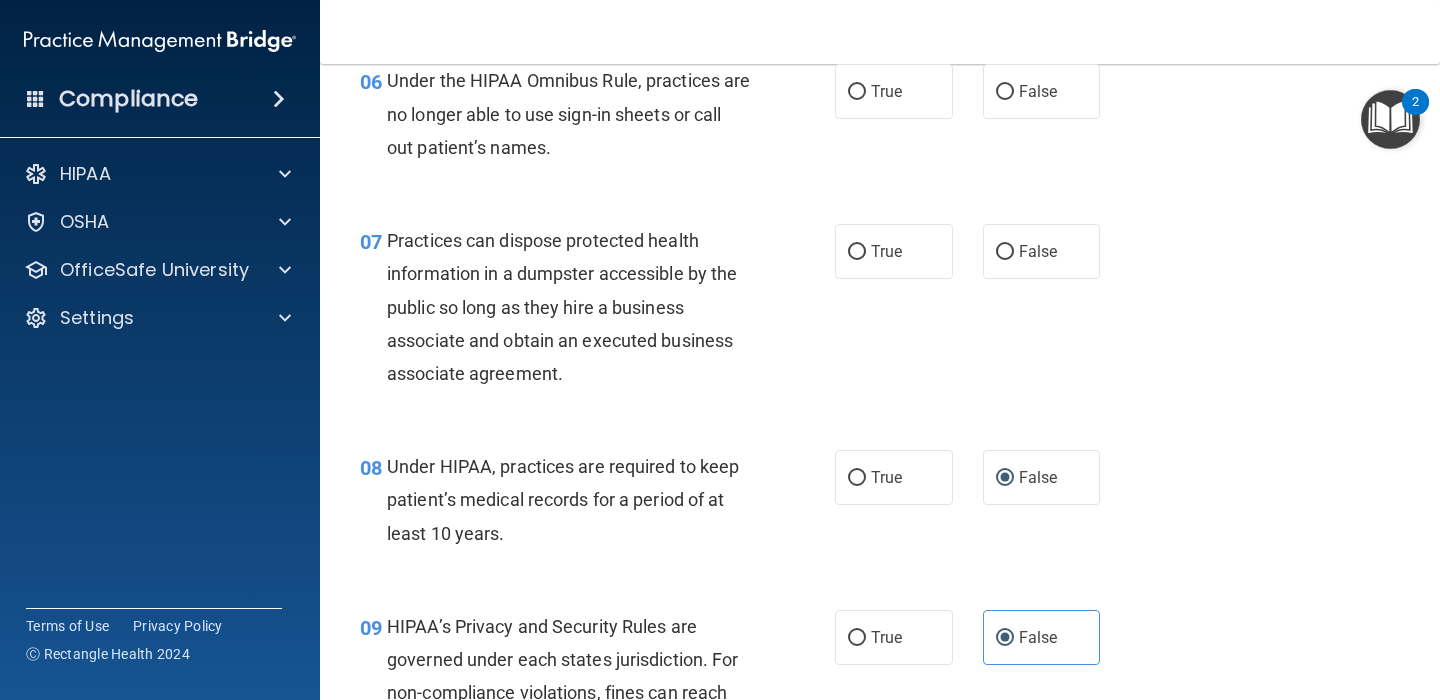 scroll, scrollTop: 1146, scrollLeft: 0, axis: vertical 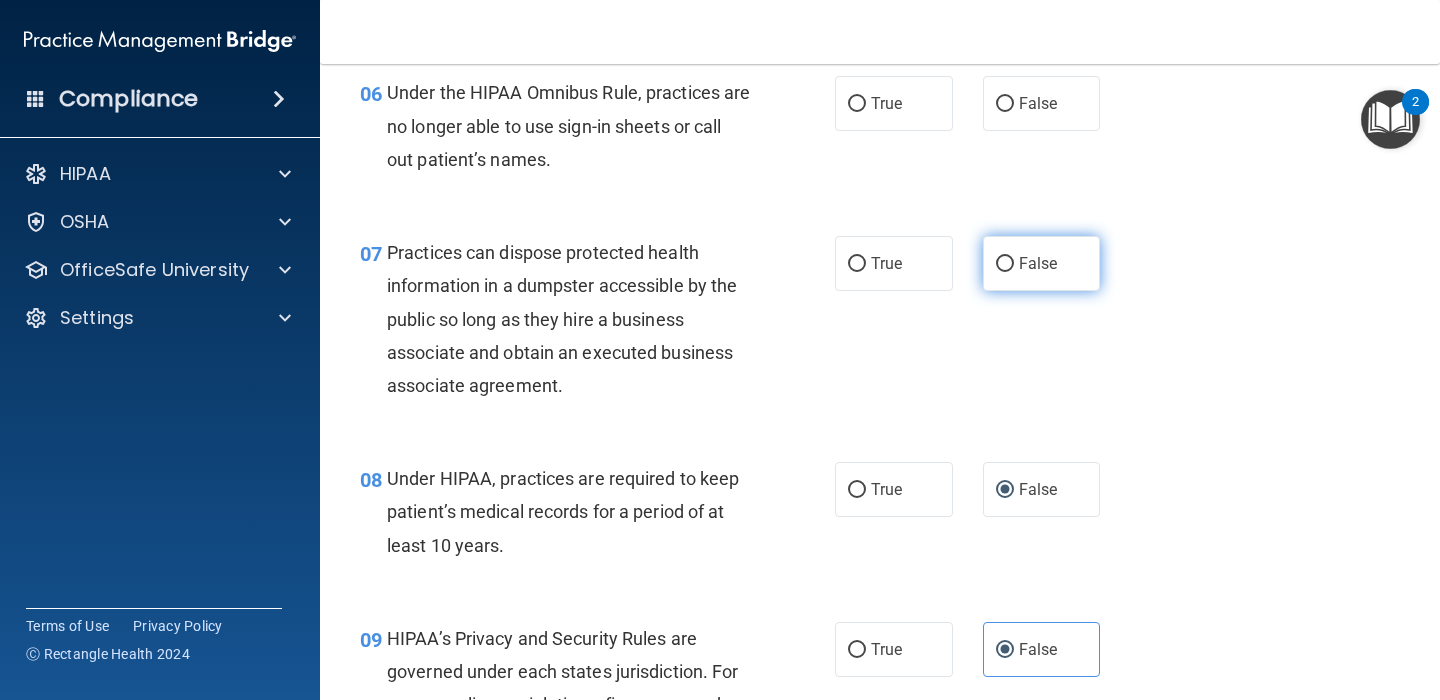 click on "False" at bounding box center [1005, 264] 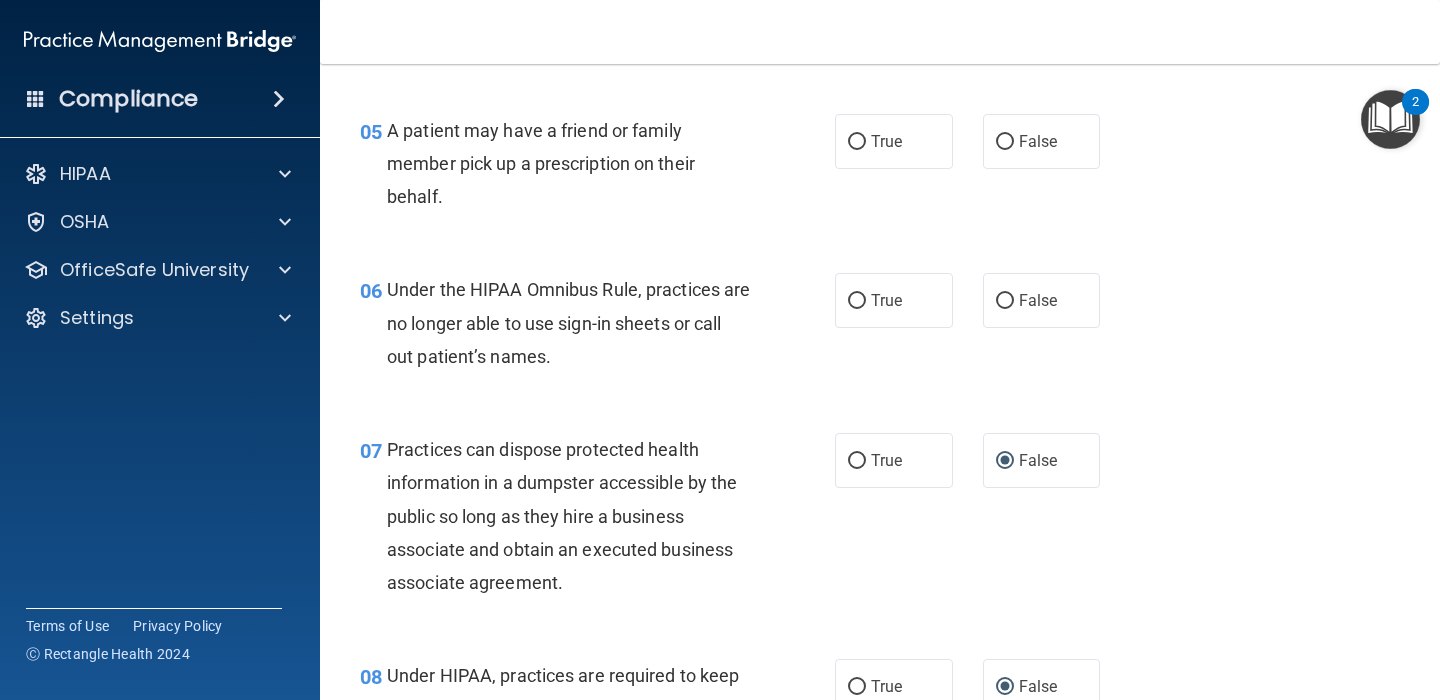scroll, scrollTop: 949, scrollLeft: 0, axis: vertical 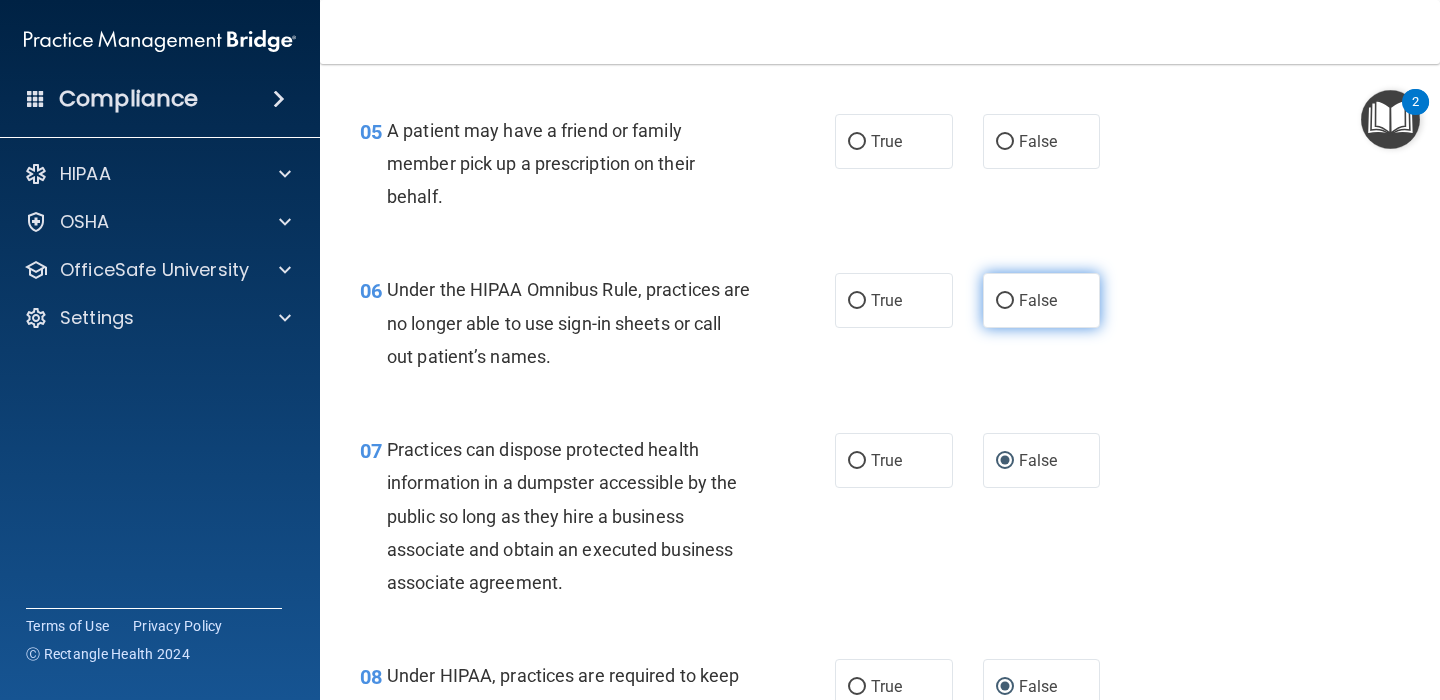 click on "False" at bounding box center (1005, 301) 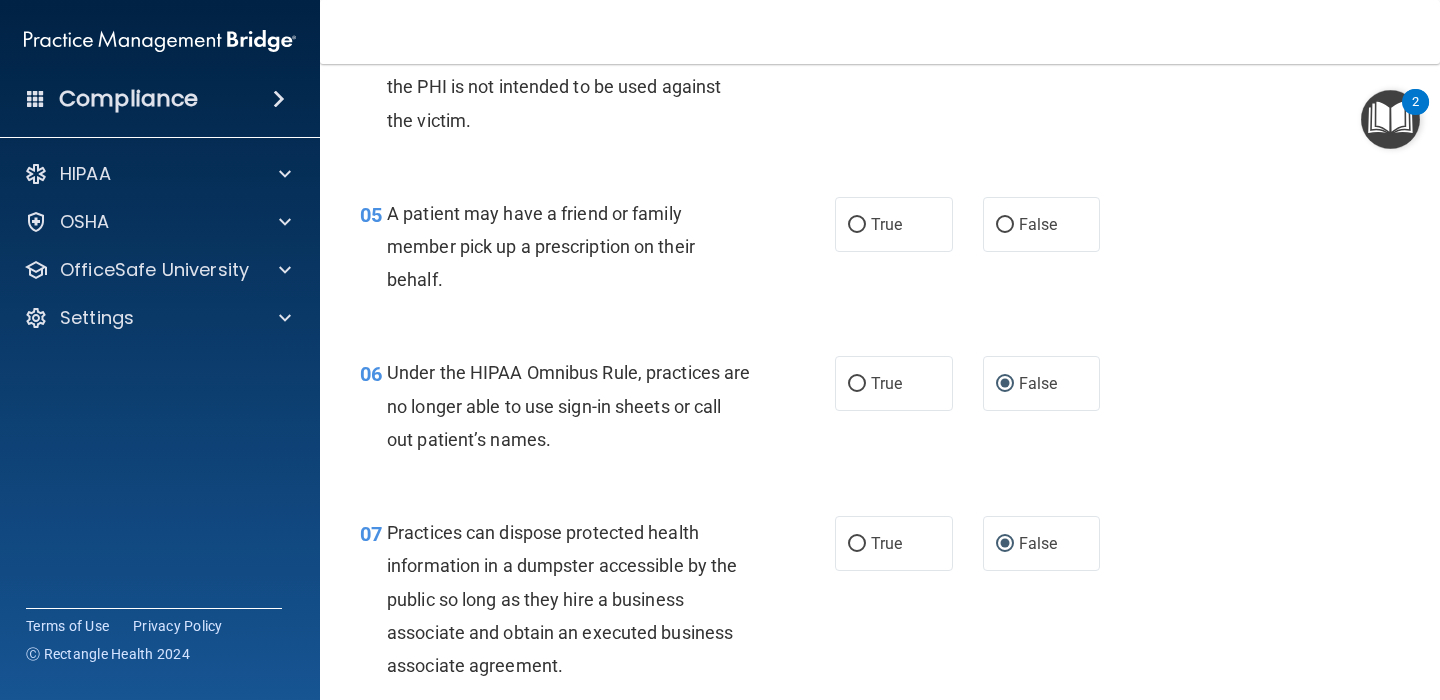 scroll, scrollTop: 848, scrollLeft: 0, axis: vertical 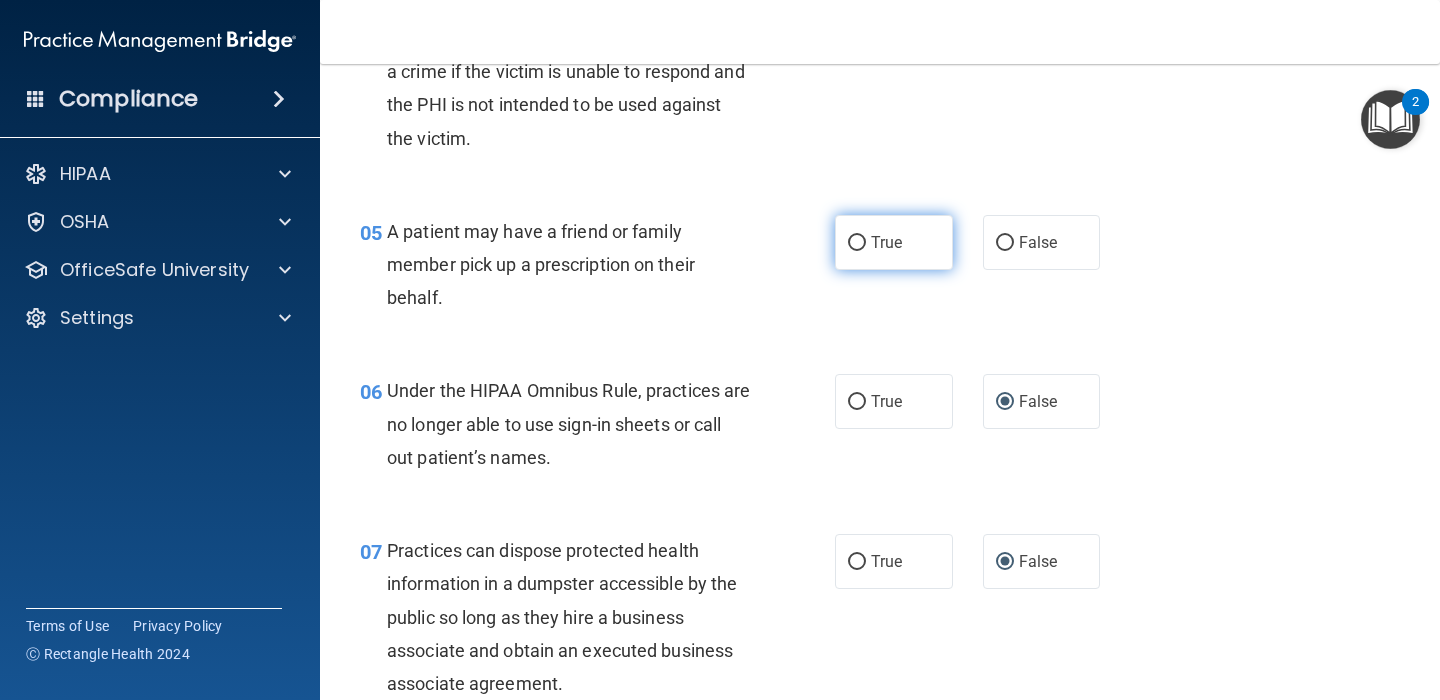 click on "True" at bounding box center [894, 242] 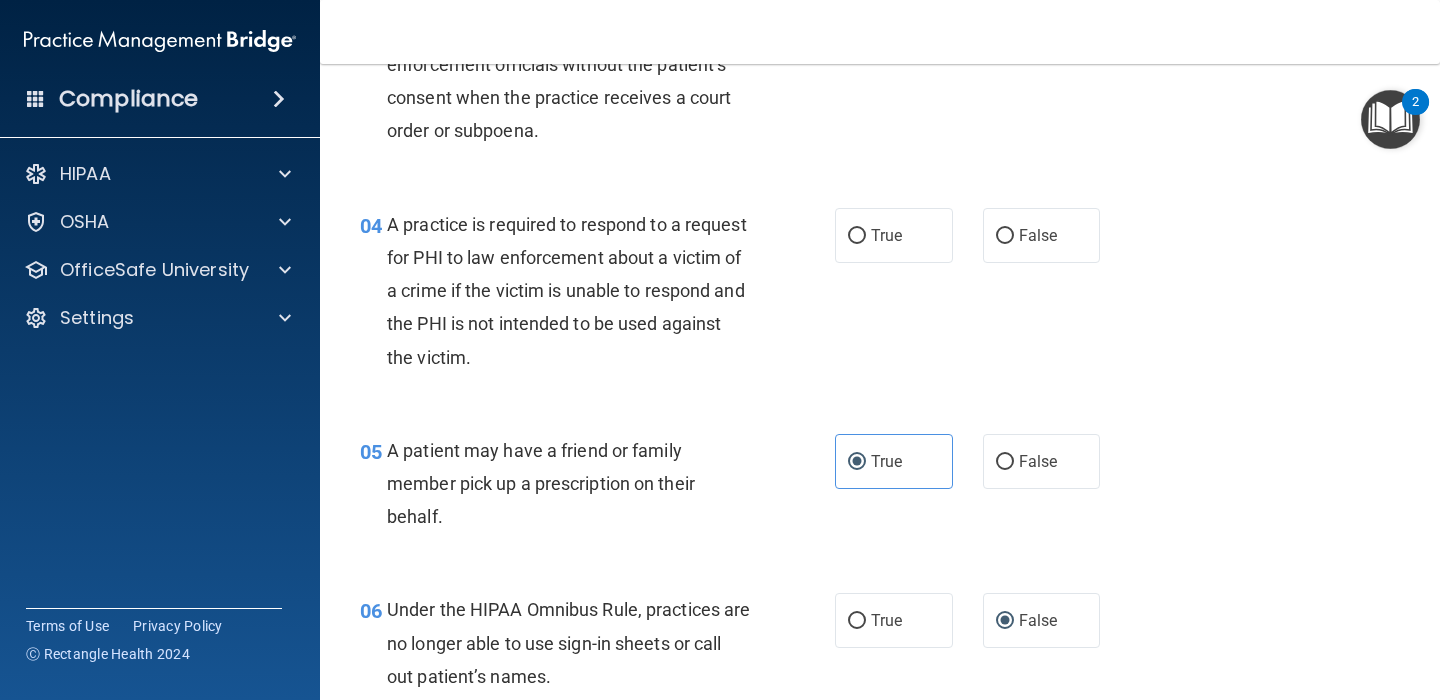 scroll, scrollTop: 630, scrollLeft: 0, axis: vertical 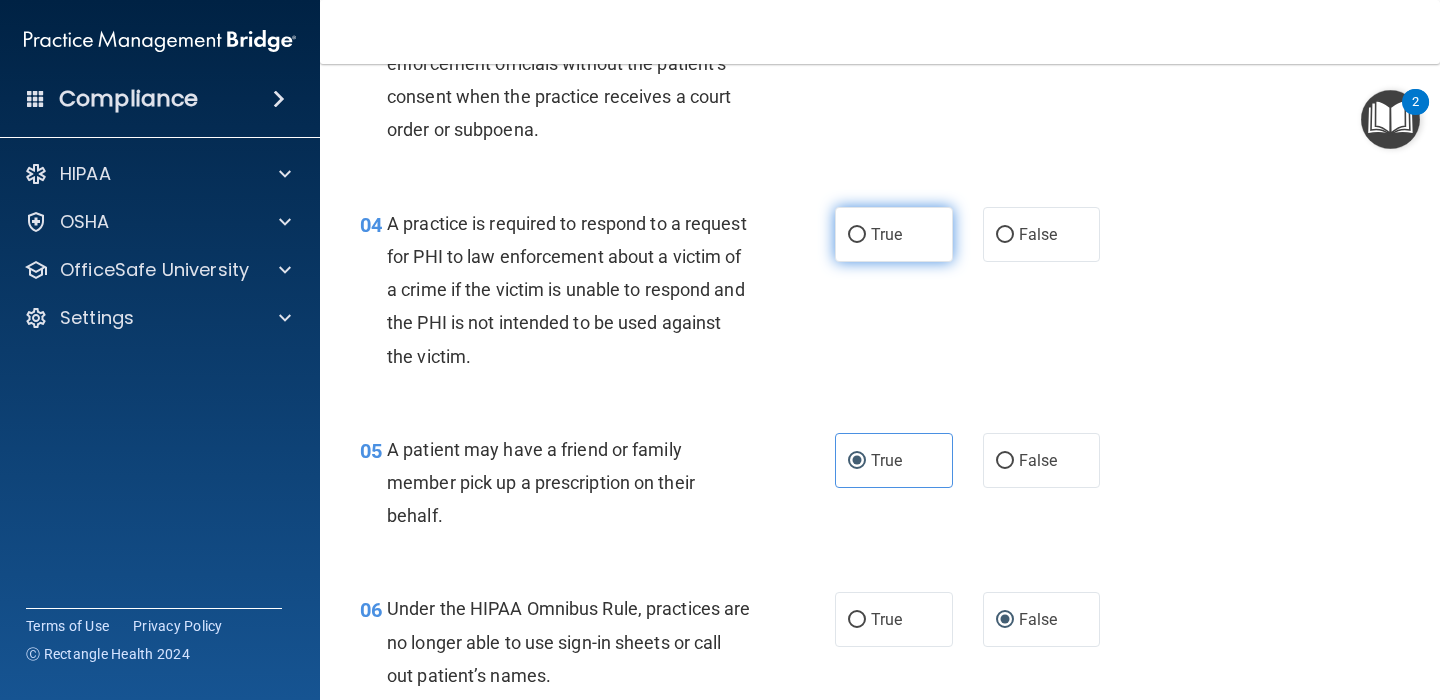 click on "True" at bounding box center (857, 235) 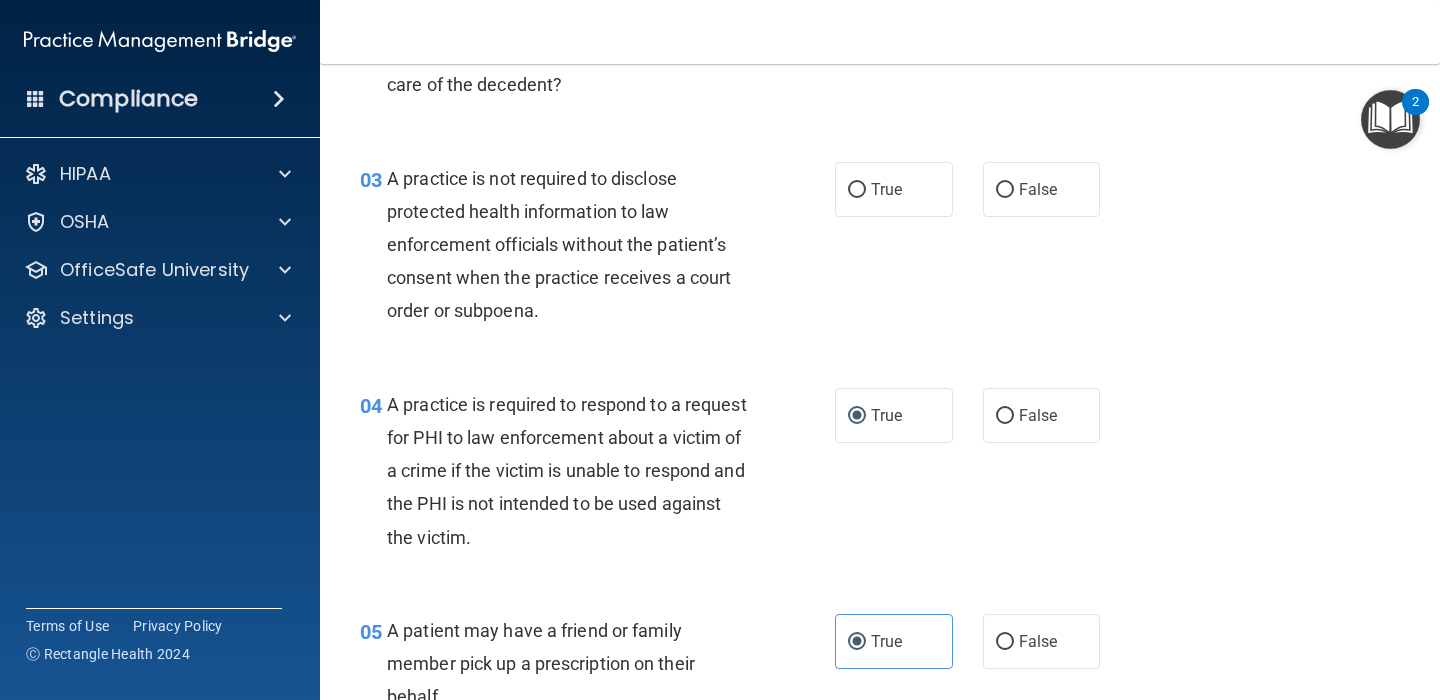 scroll, scrollTop: 447, scrollLeft: 0, axis: vertical 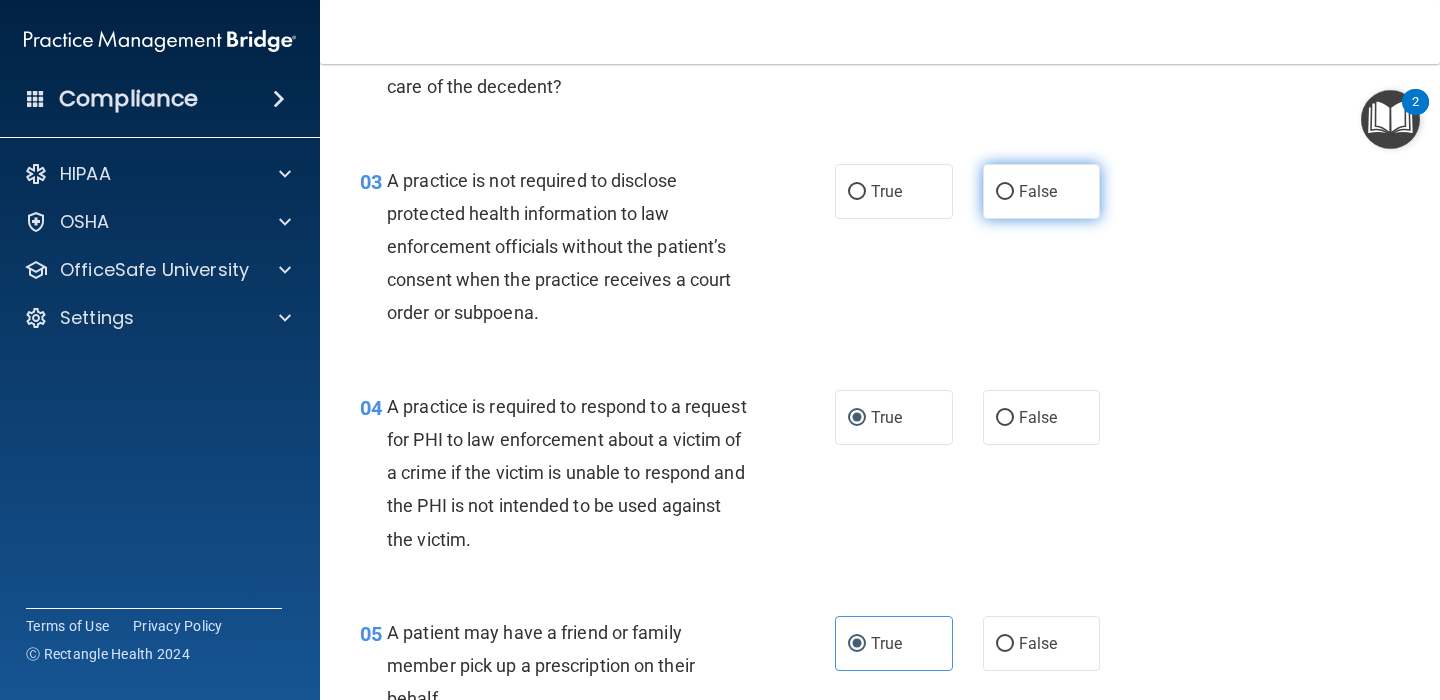 click on "False" at bounding box center [1038, 191] 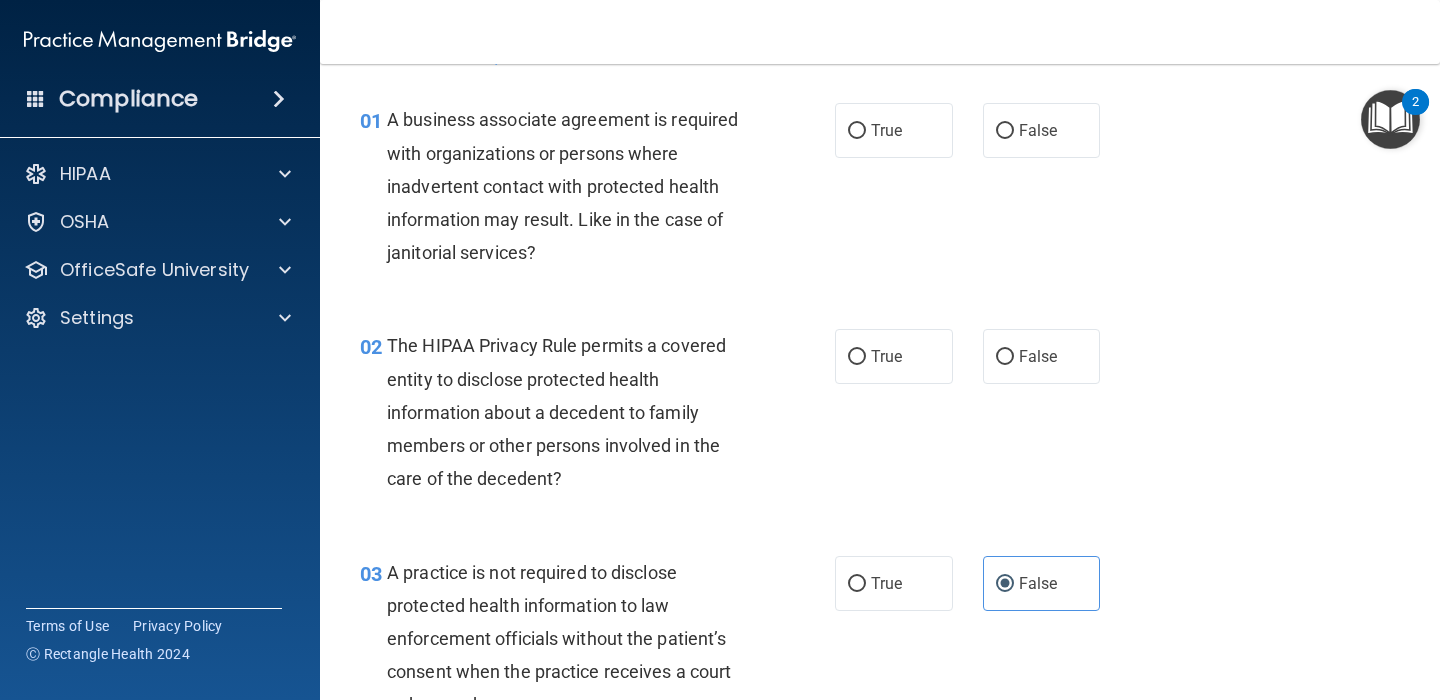 scroll, scrollTop: 53, scrollLeft: 0, axis: vertical 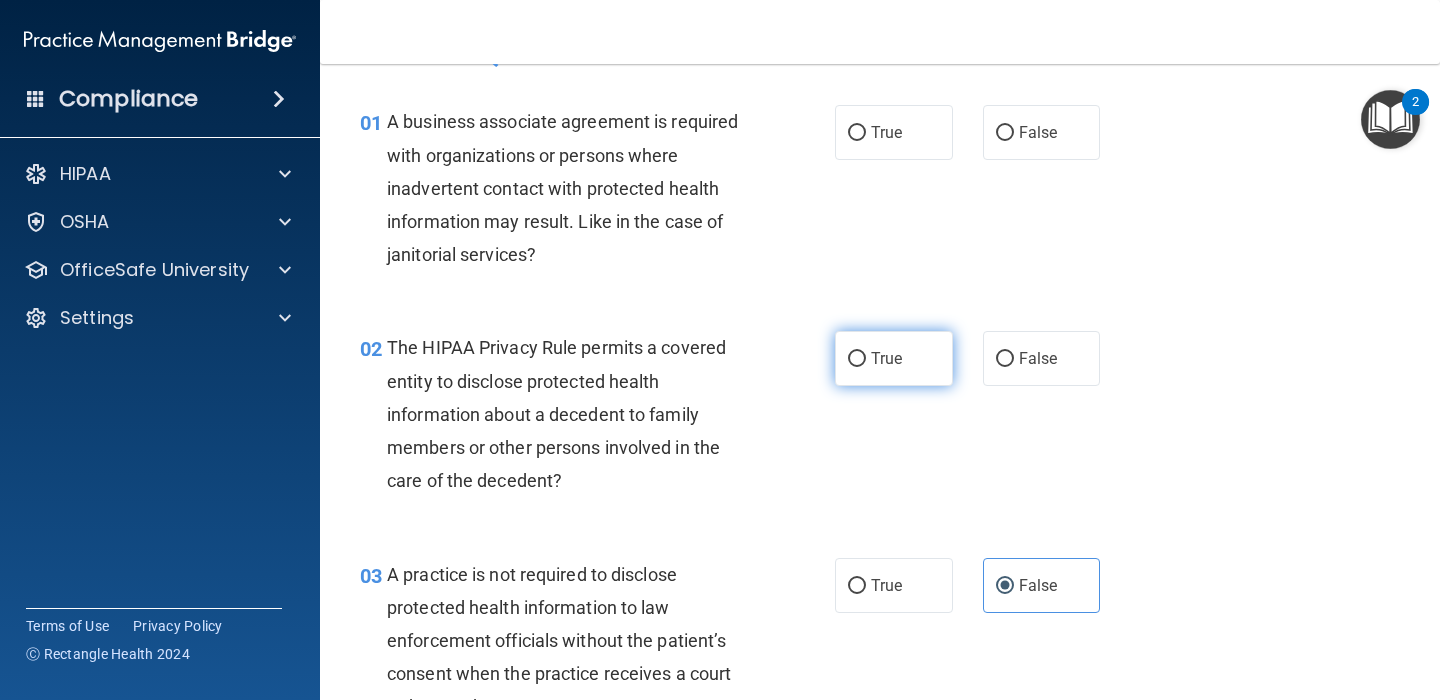 click on "True" at bounding box center [894, 358] 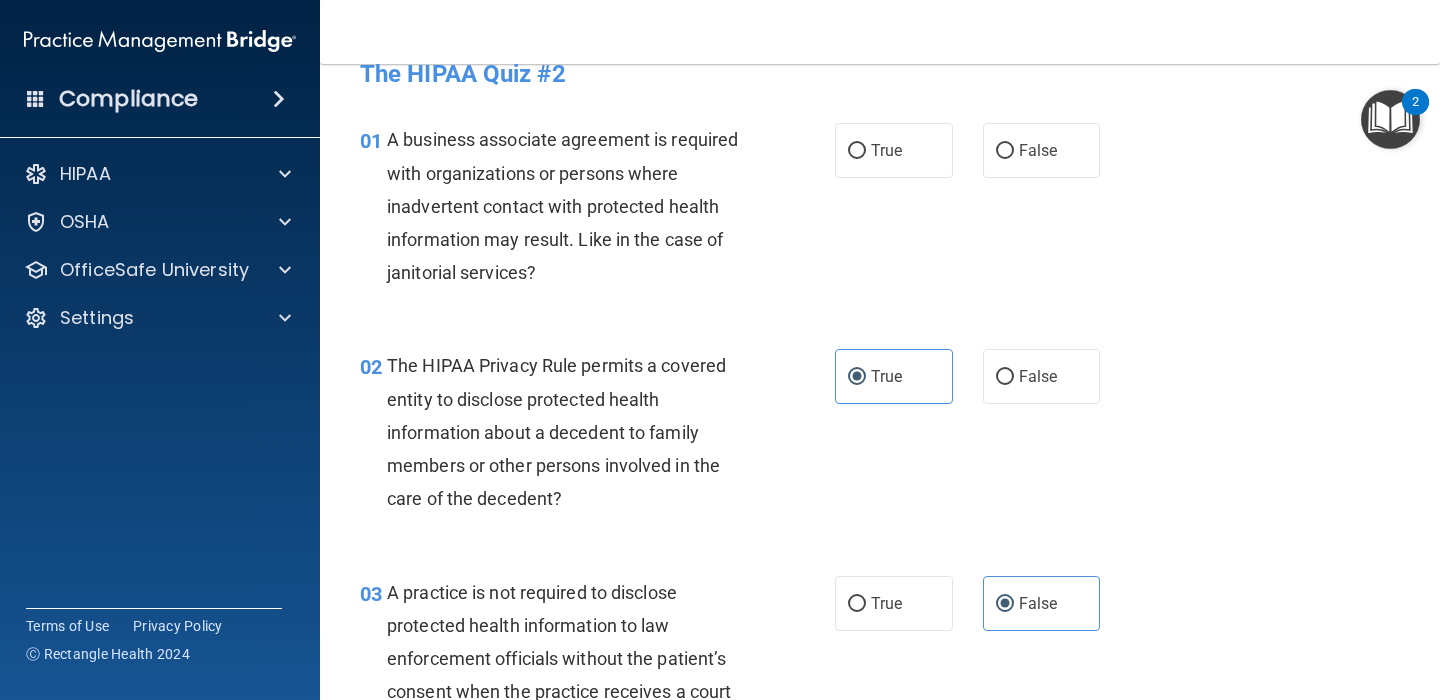 scroll, scrollTop: 23, scrollLeft: 0, axis: vertical 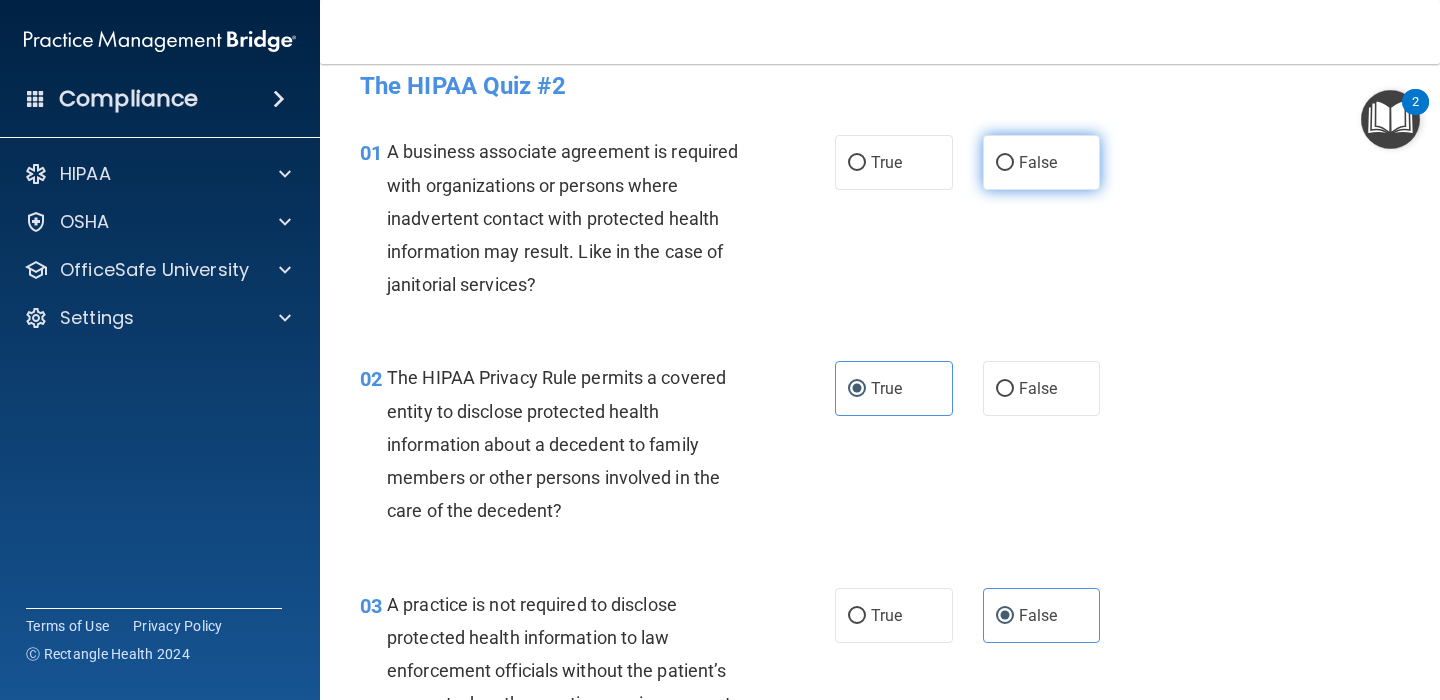 click on "False" at bounding box center [1042, 162] 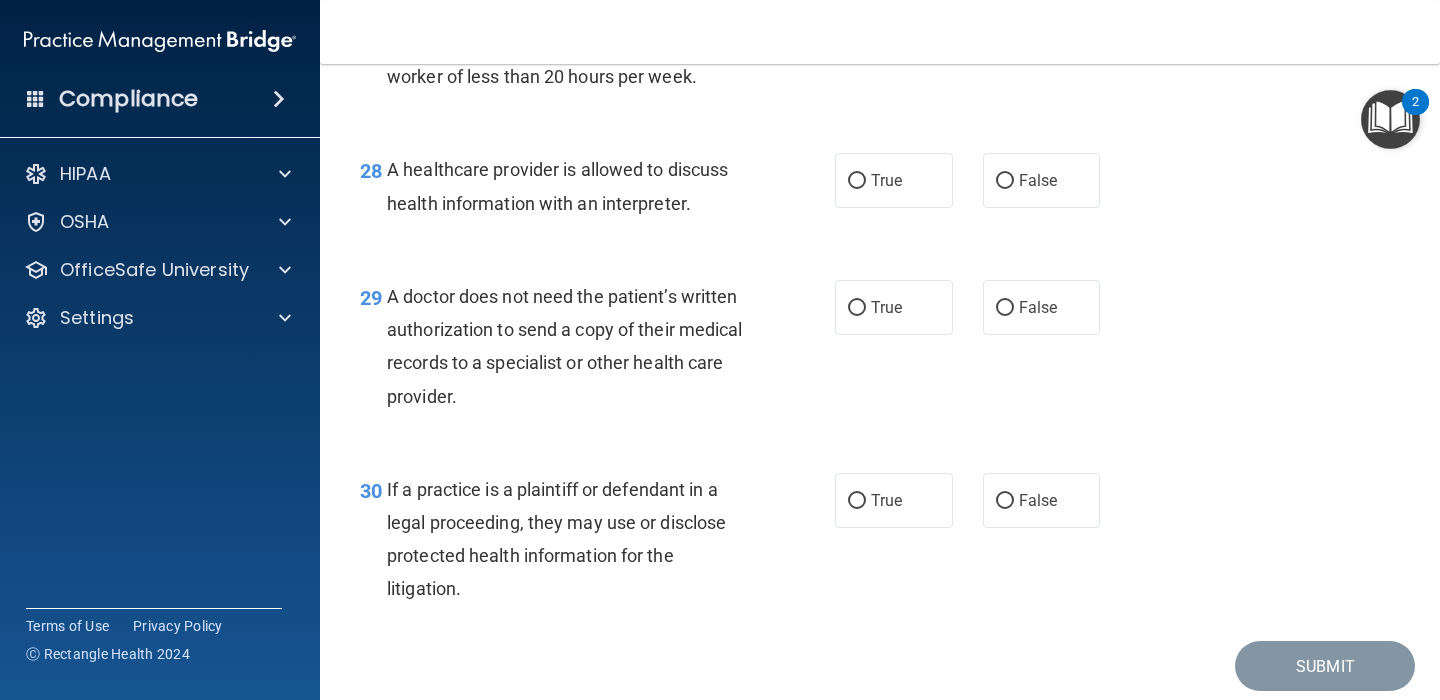 scroll, scrollTop: 4985, scrollLeft: 0, axis: vertical 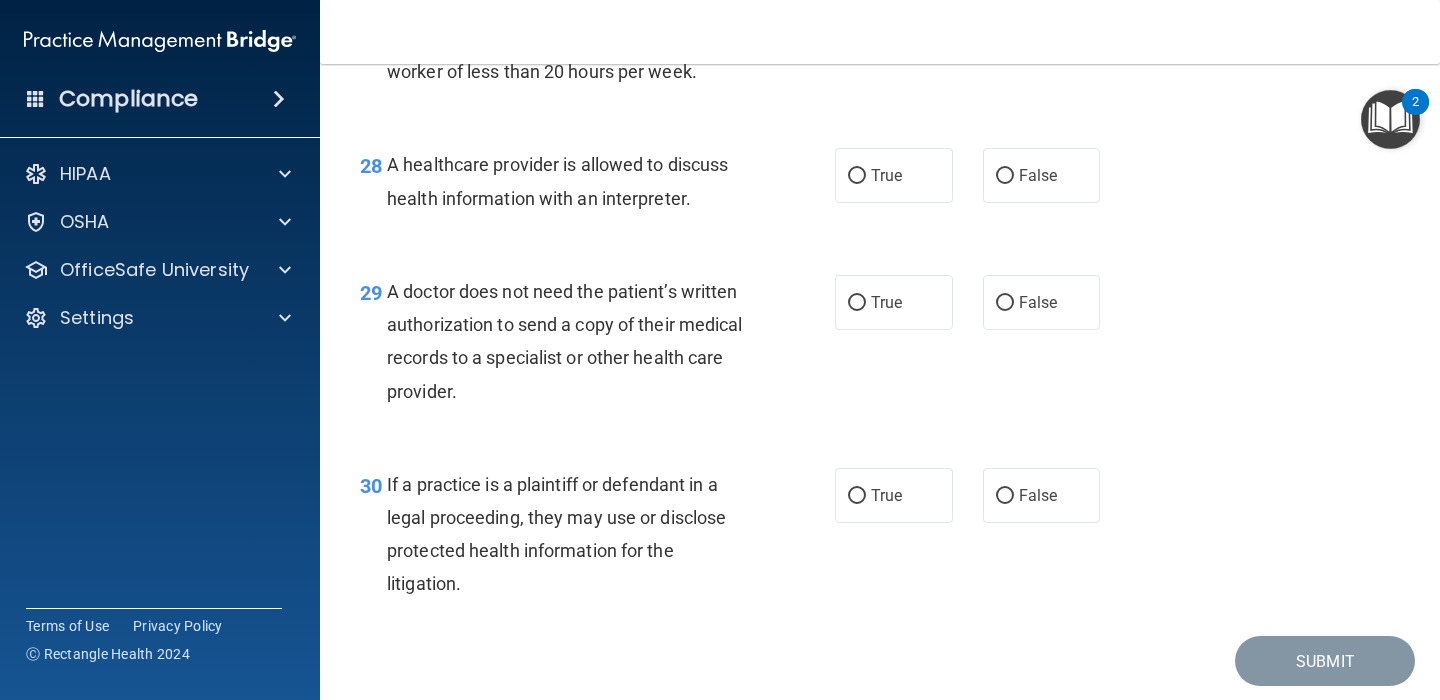 click on "If a practice is a plaintiff or defendant in a legal proceeding, they may use or disclose protected health information for the litigation." at bounding box center [556, 534] 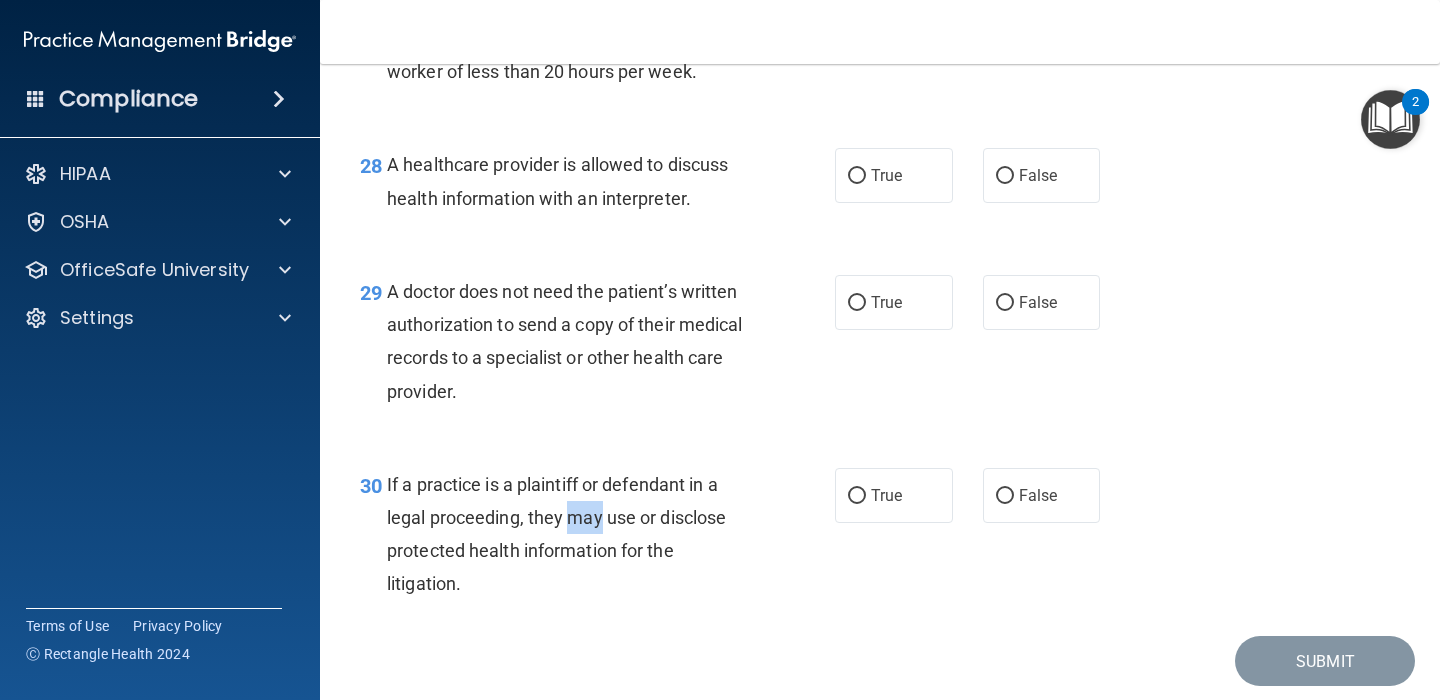 click on "If a practice is a plaintiff or defendant in a legal proceeding, they may use or disclose protected health information for the litigation." at bounding box center (556, 534) 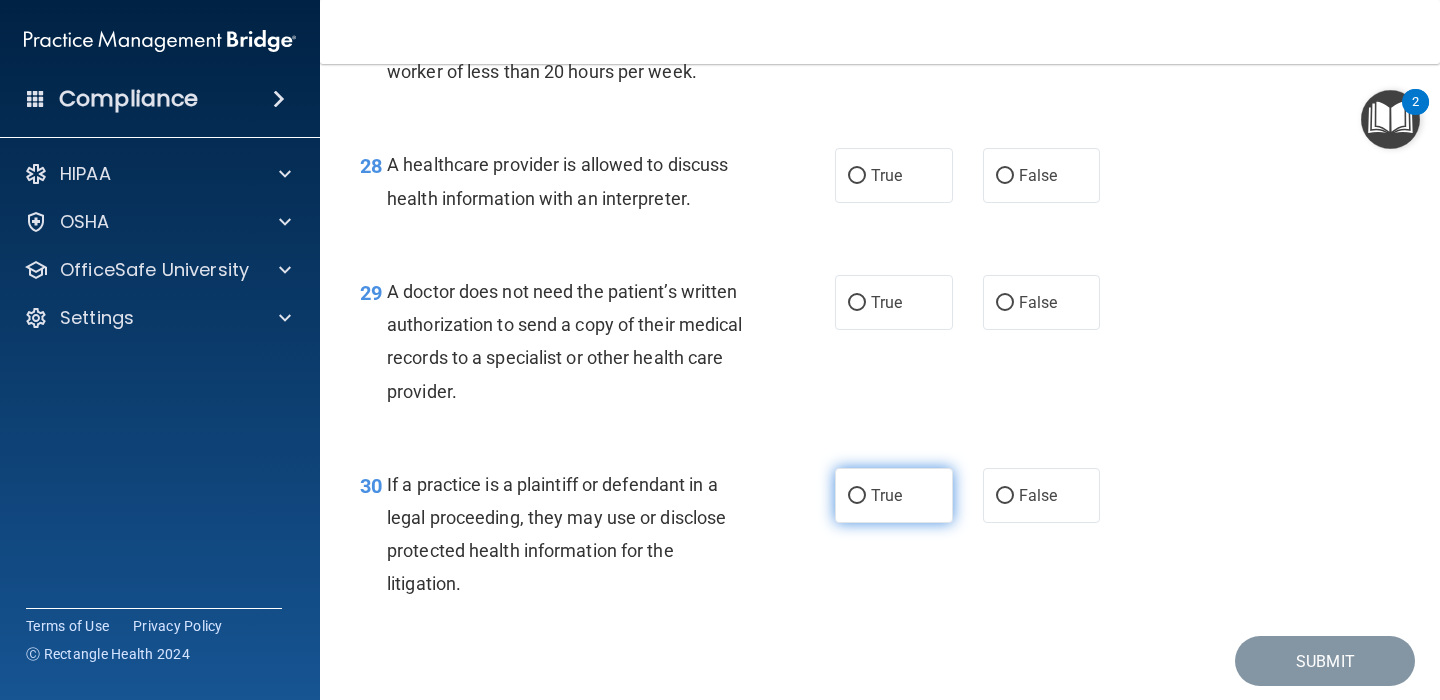 click on "True" at bounding box center [894, 495] 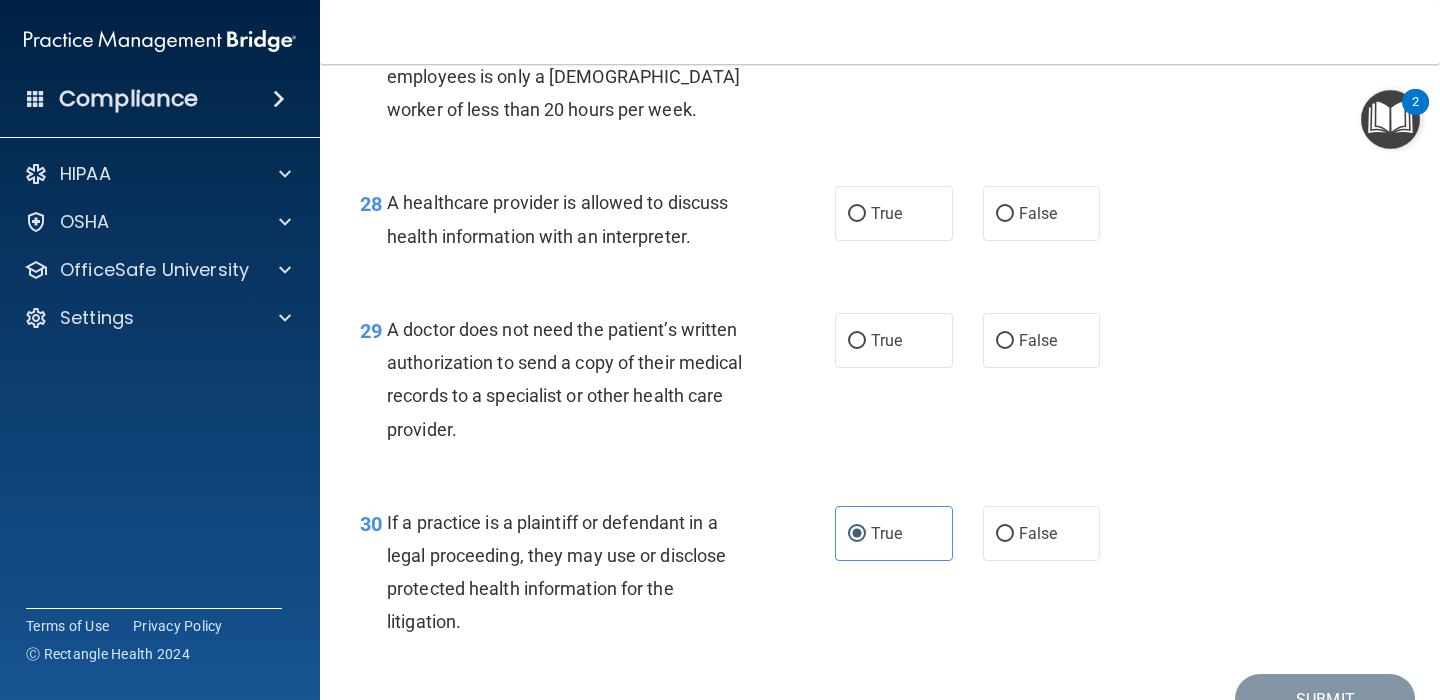 scroll, scrollTop: 4946, scrollLeft: 0, axis: vertical 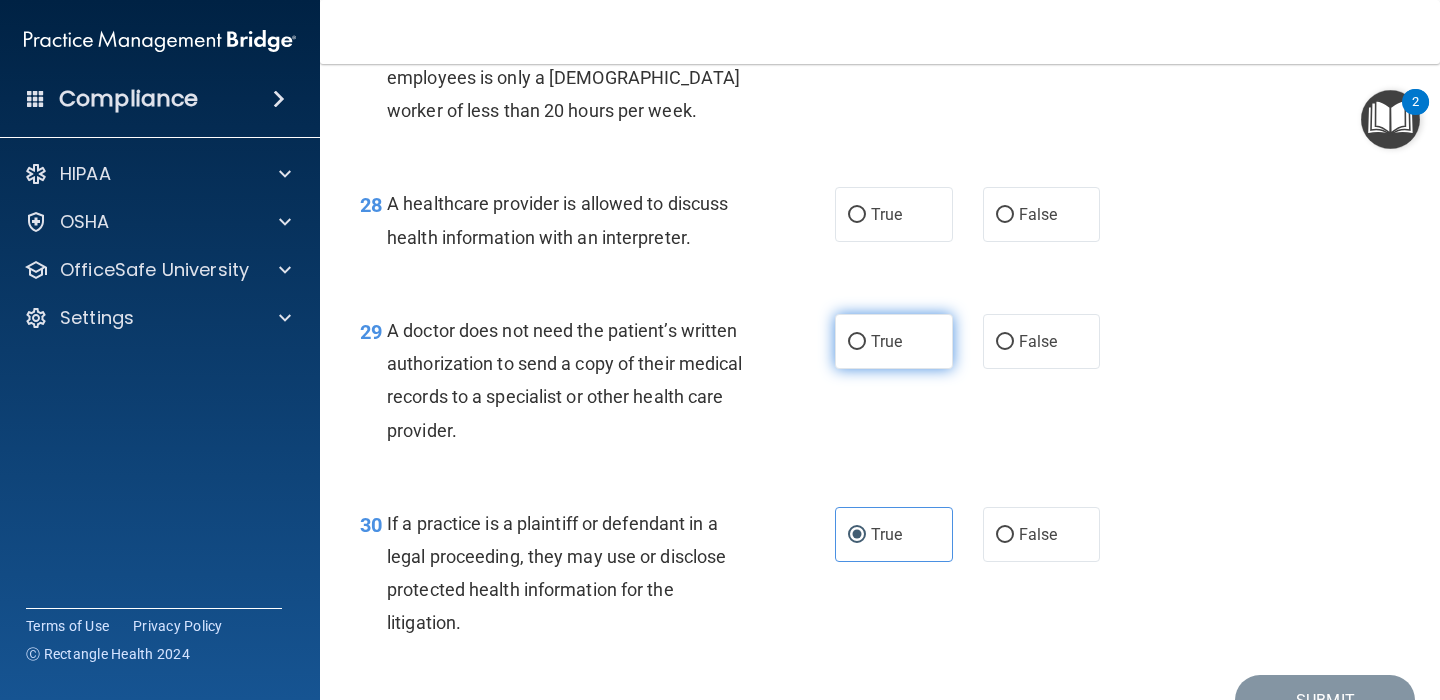 click on "True" at bounding box center [894, 341] 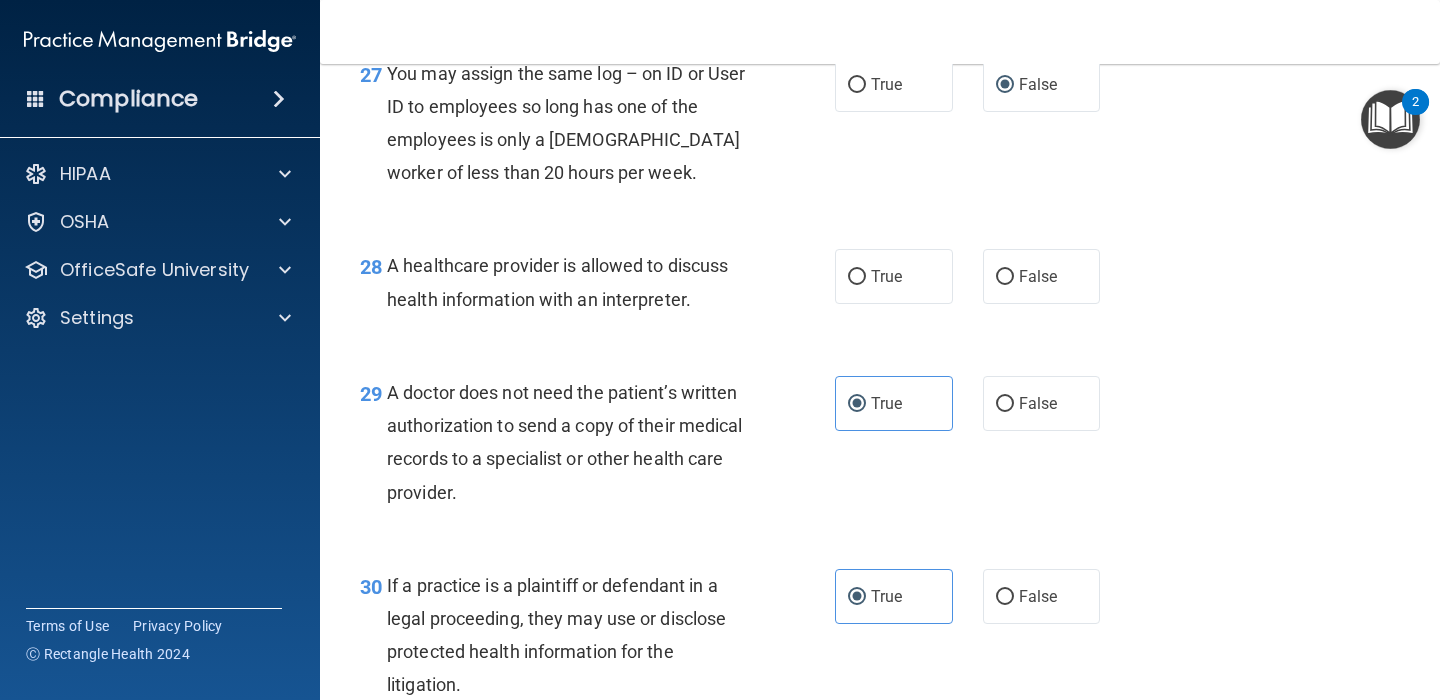 scroll, scrollTop: 4871, scrollLeft: 0, axis: vertical 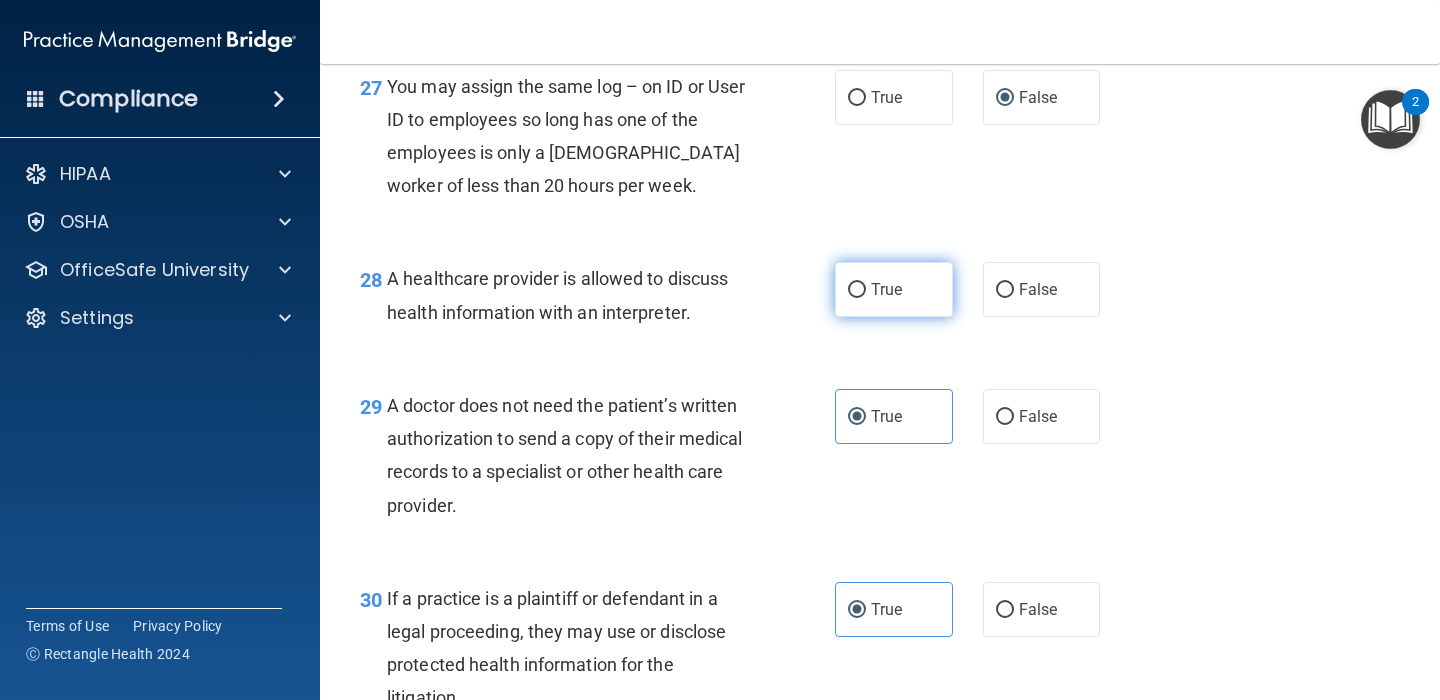 click on "True" at bounding box center [894, 289] 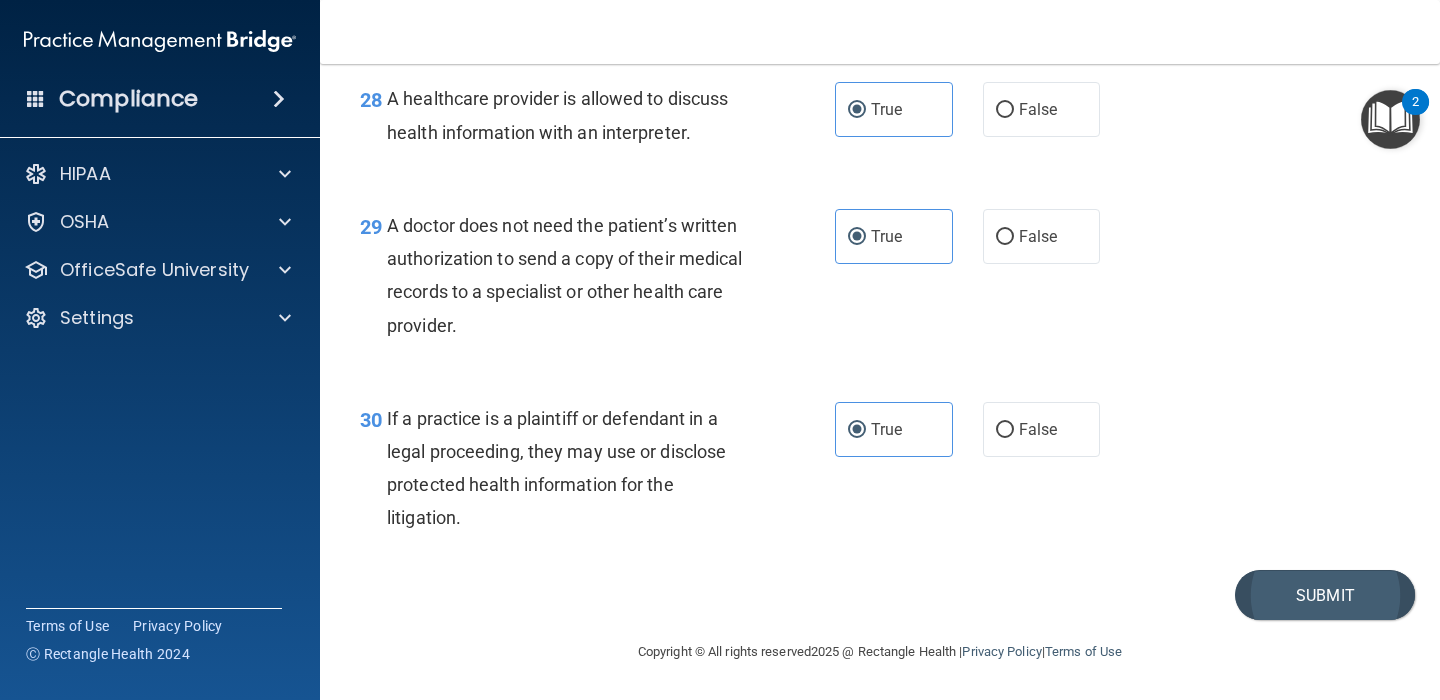 scroll, scrollTop: 5059, scrollLeft: 0, axis: vertical 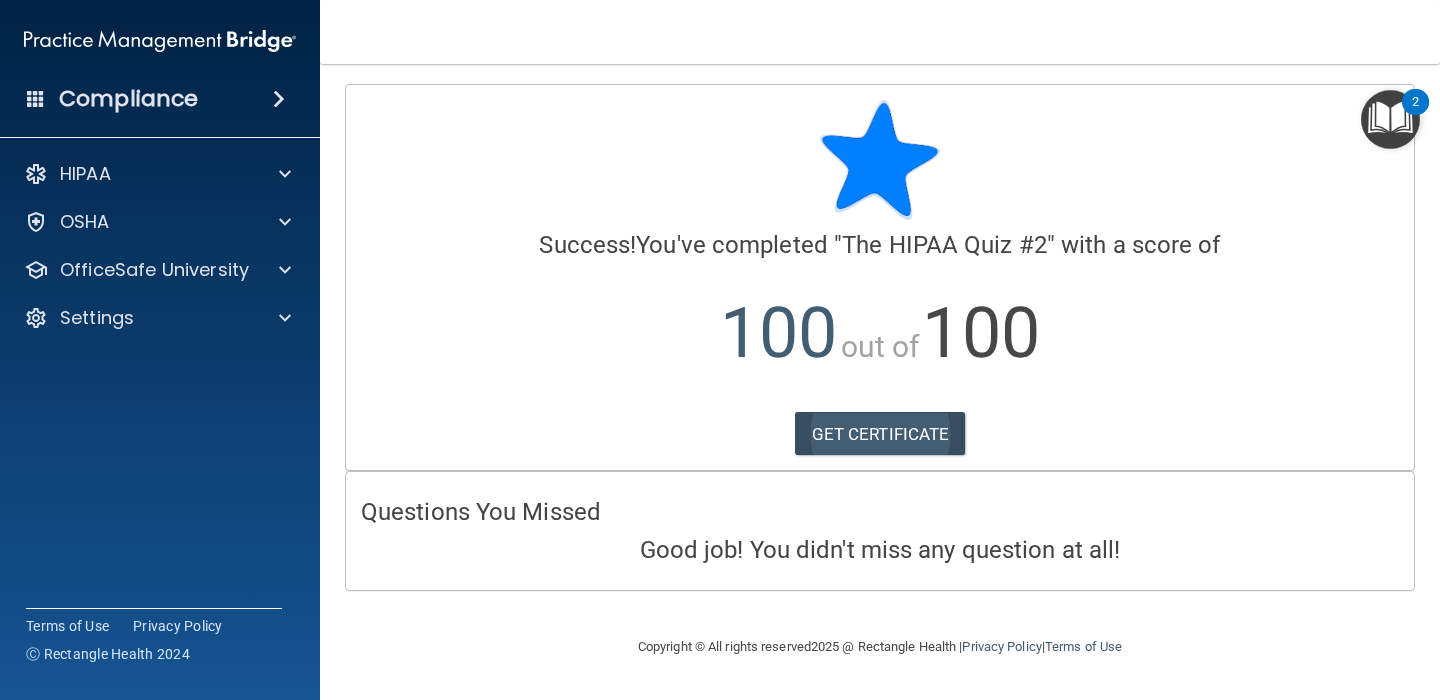 click on "GET CERTIFICATE" at bounding box center (880, 434) 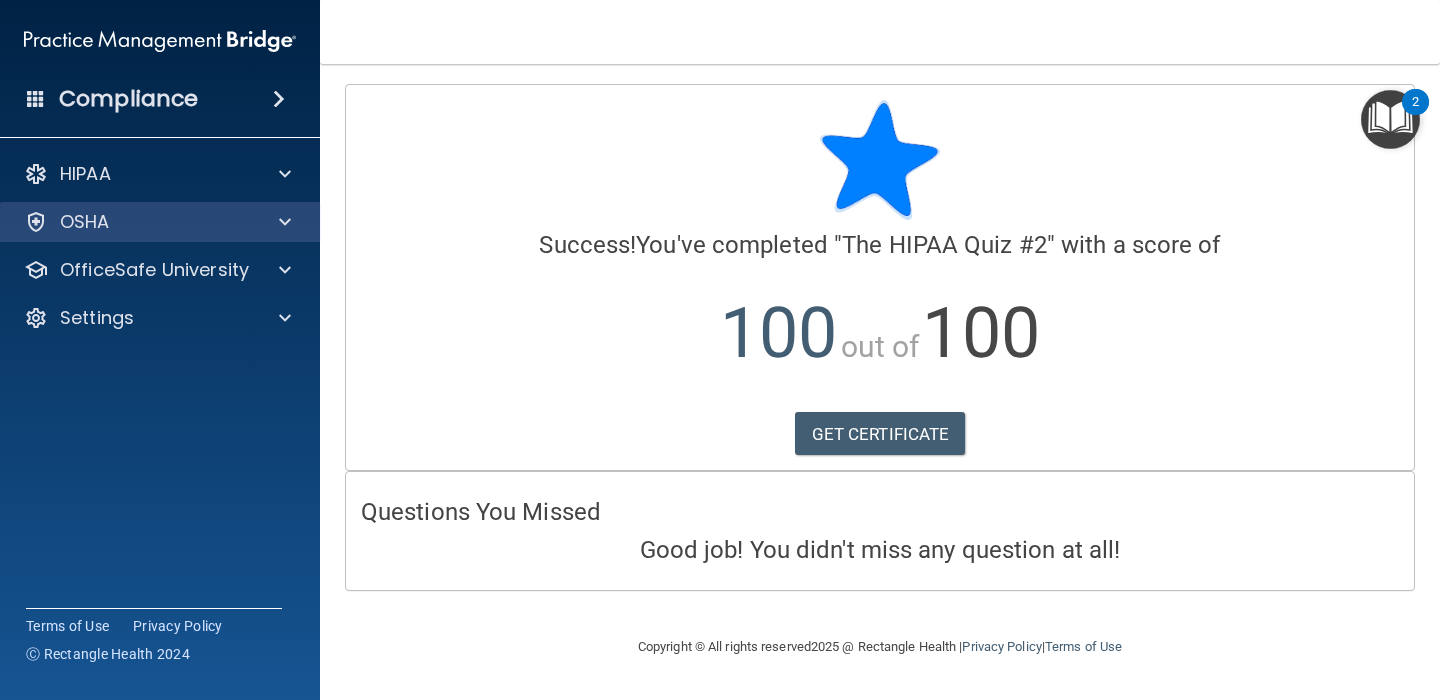 click at bounding box center [285, 222] 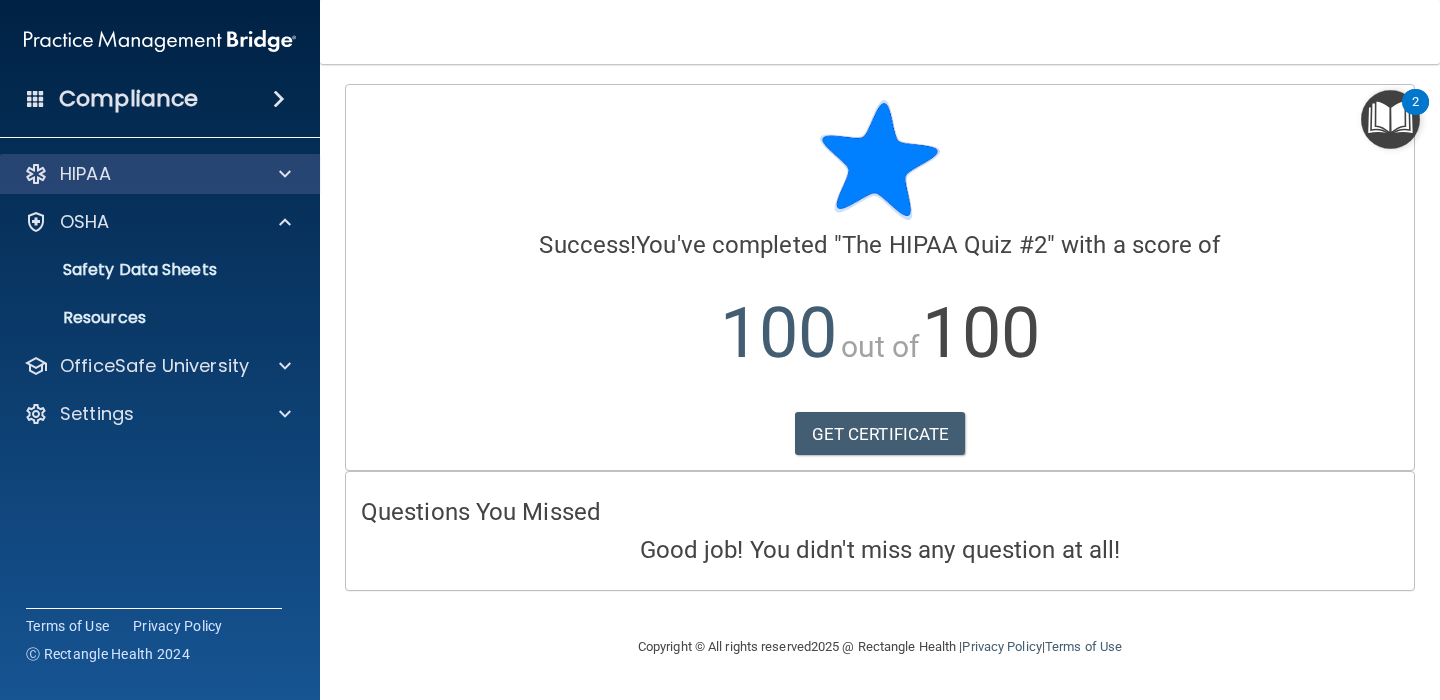 click at bounding box center [282, 174] 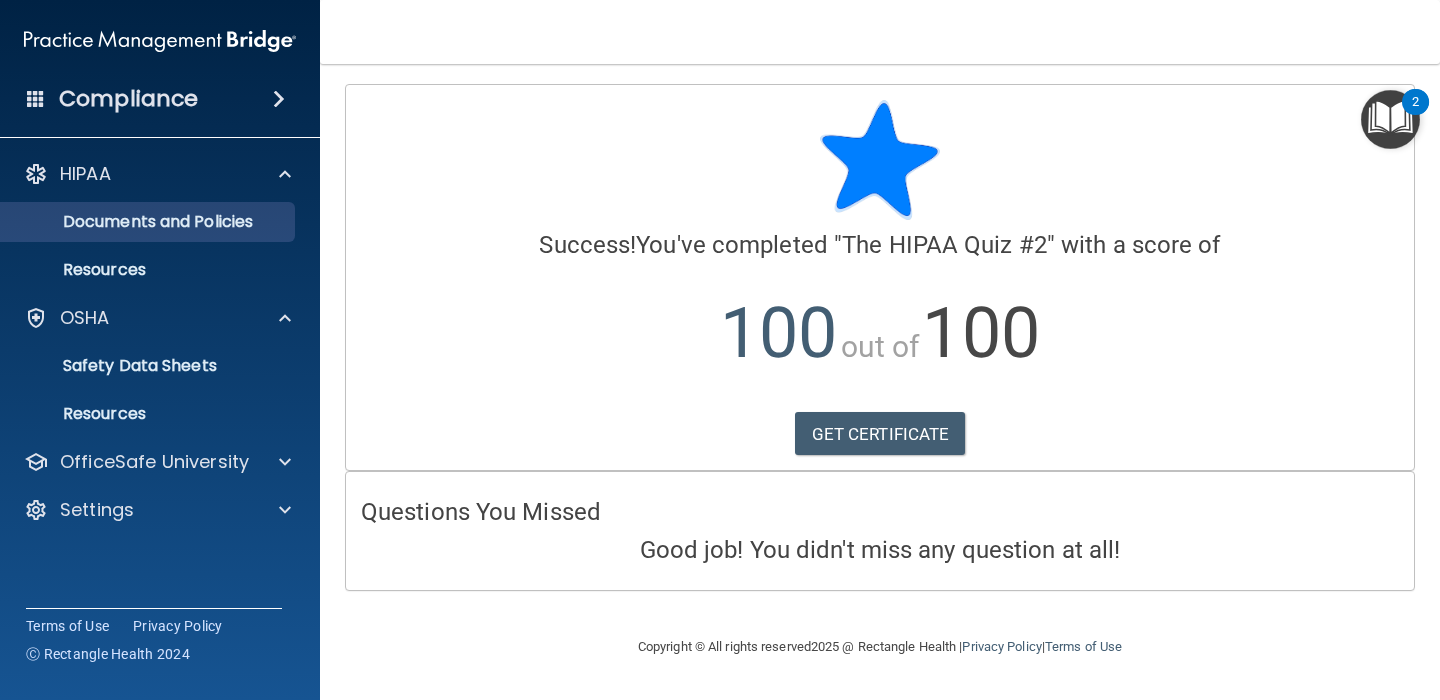 click on "Documents and Policies" at bounding box center (149, 222) 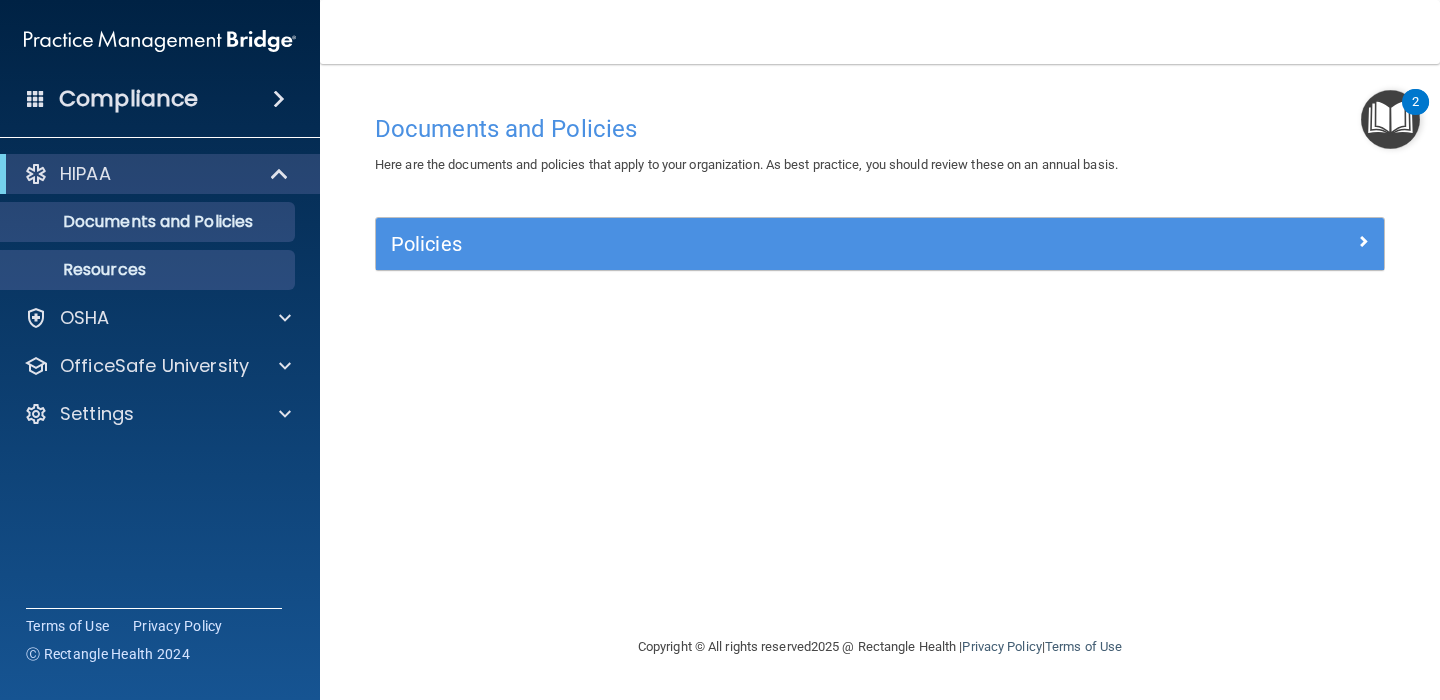 click on "Resources" at bounding box center (137, 270) 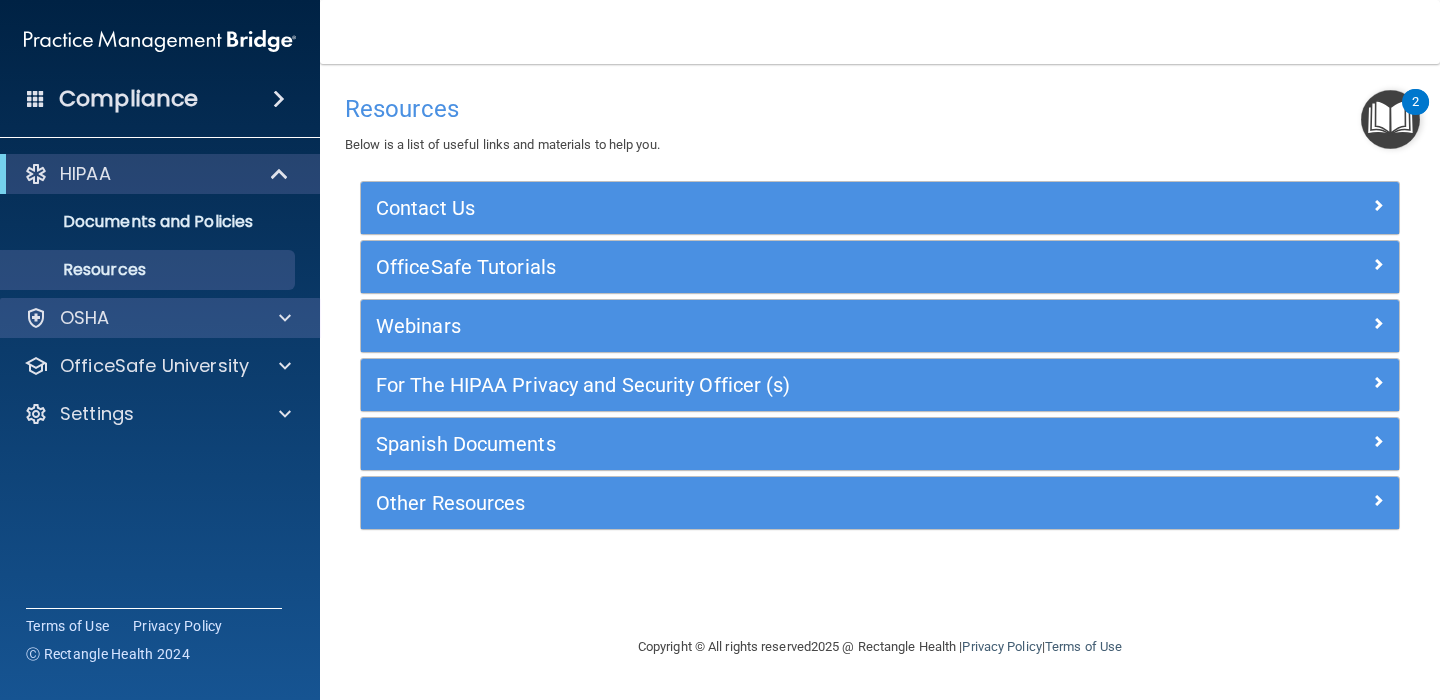 click at bounding box center (285, 318) 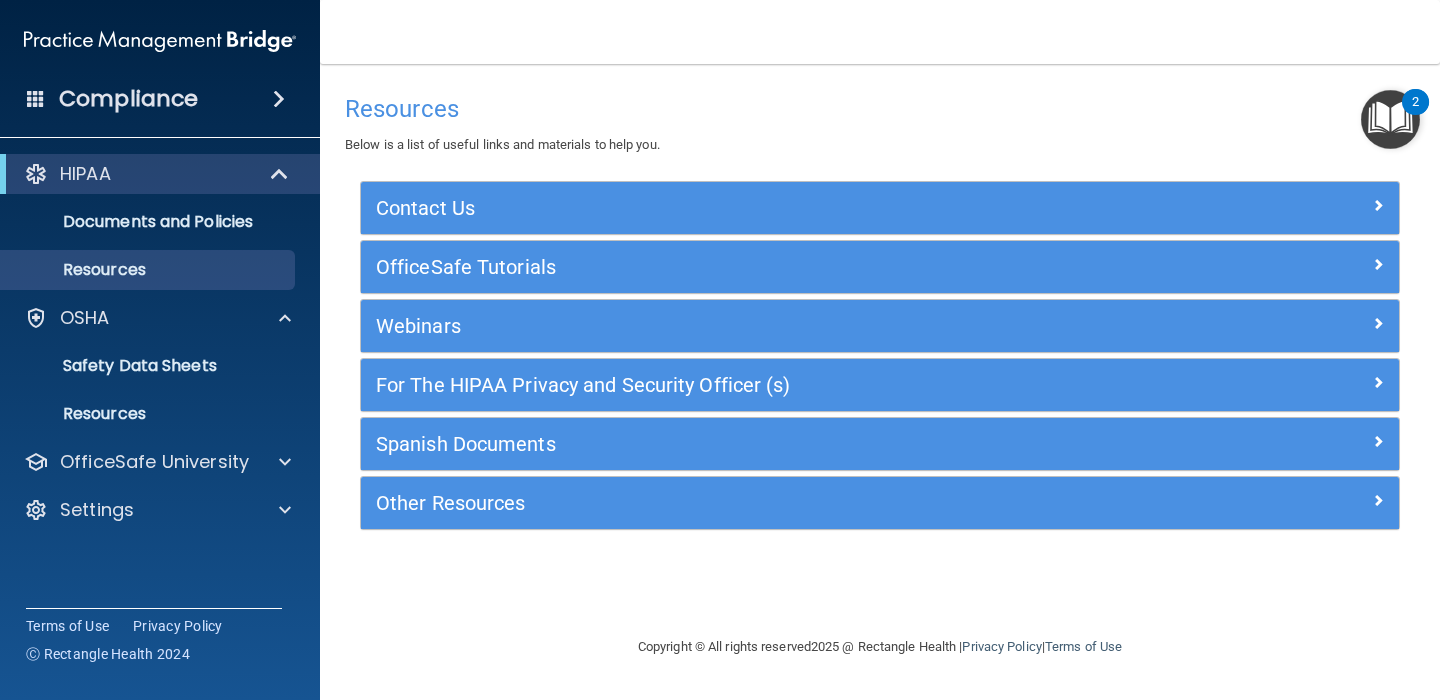click at bounding box center [279, 99] 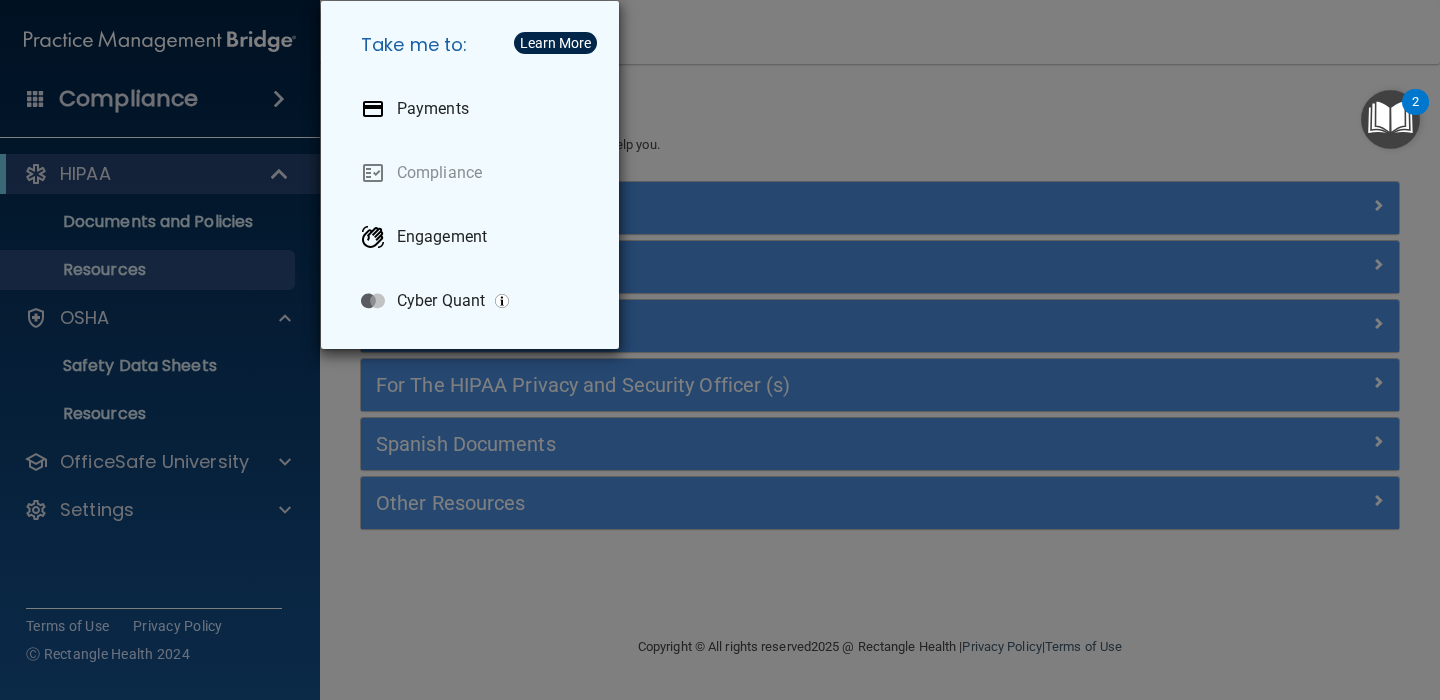 click on "Take me to:             Payments                   Compliance                     Engagement                     Cyber Quant" at bounding box center [720, 350] 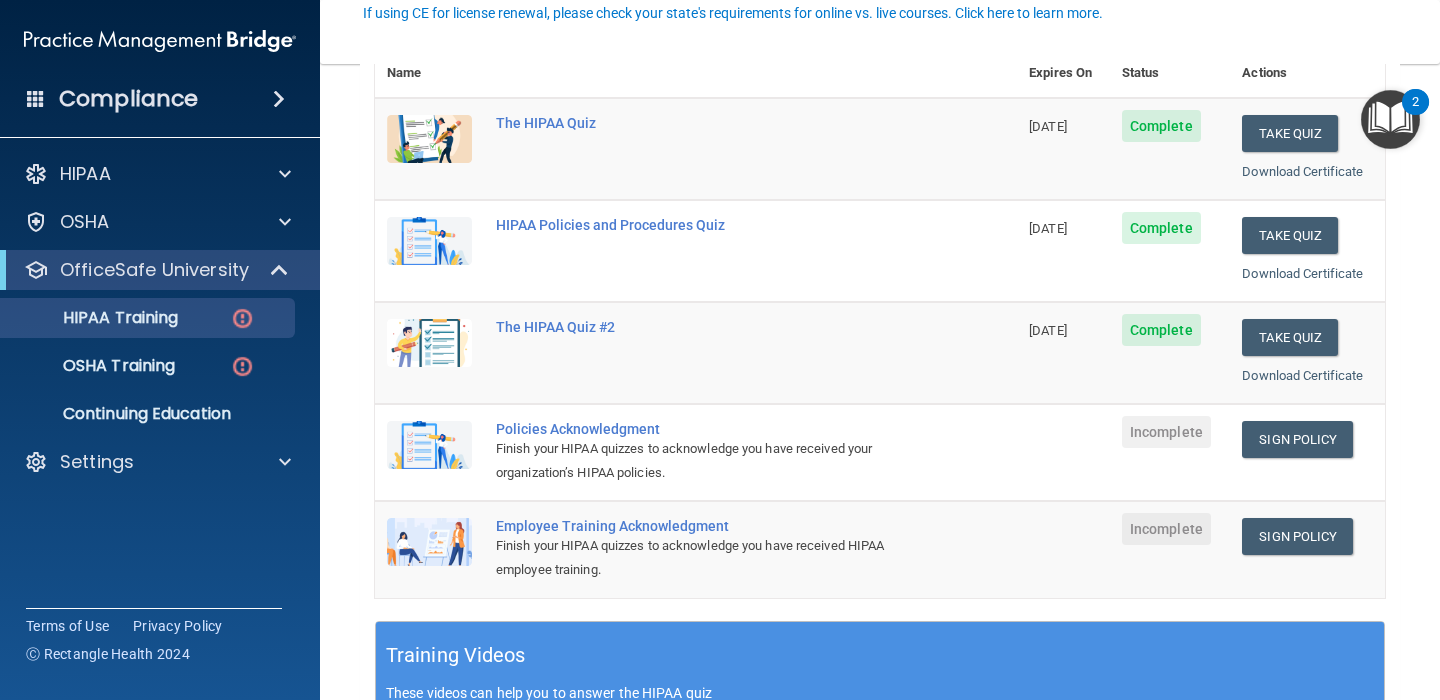 scroll, scrollTop: 280, scrollLeft: 0, axis: vertical 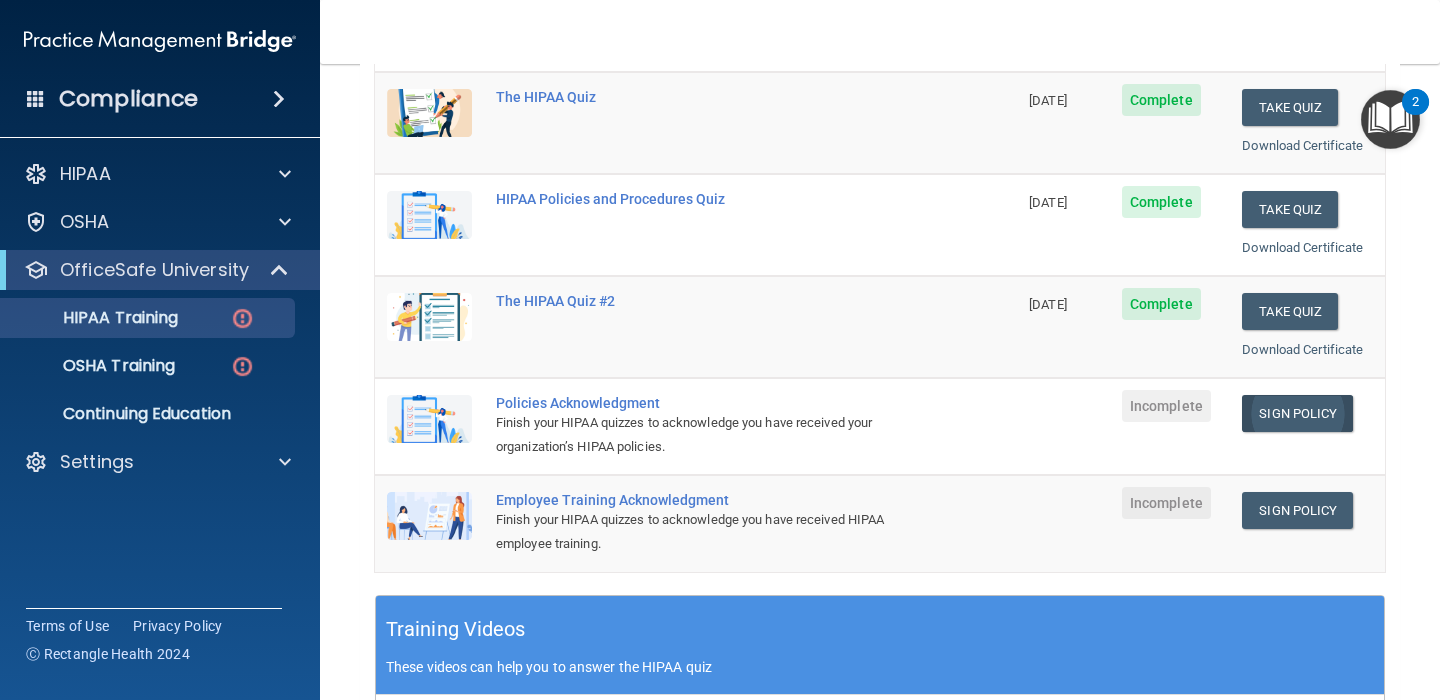 click on "Sign Policy" at bounding box center [1297, 413] 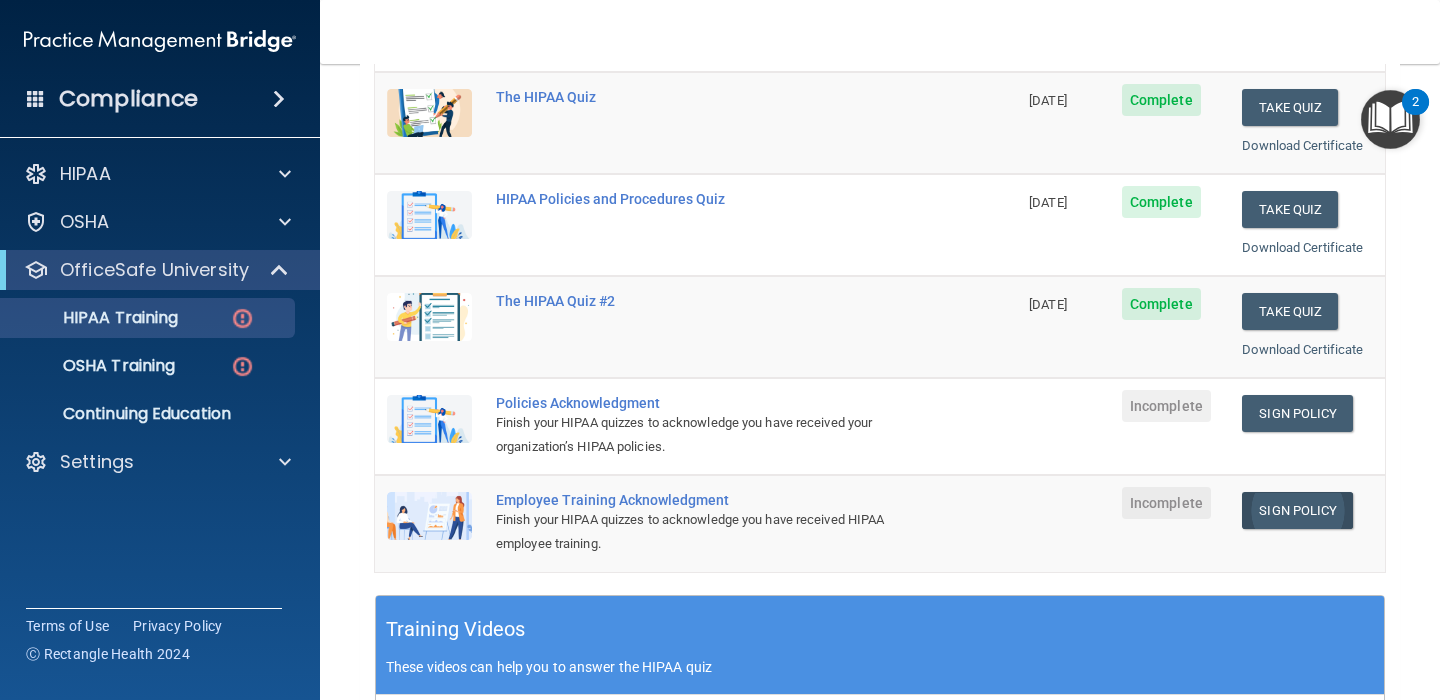 click on "Sign Policy" at bounding box center (1297, 510) 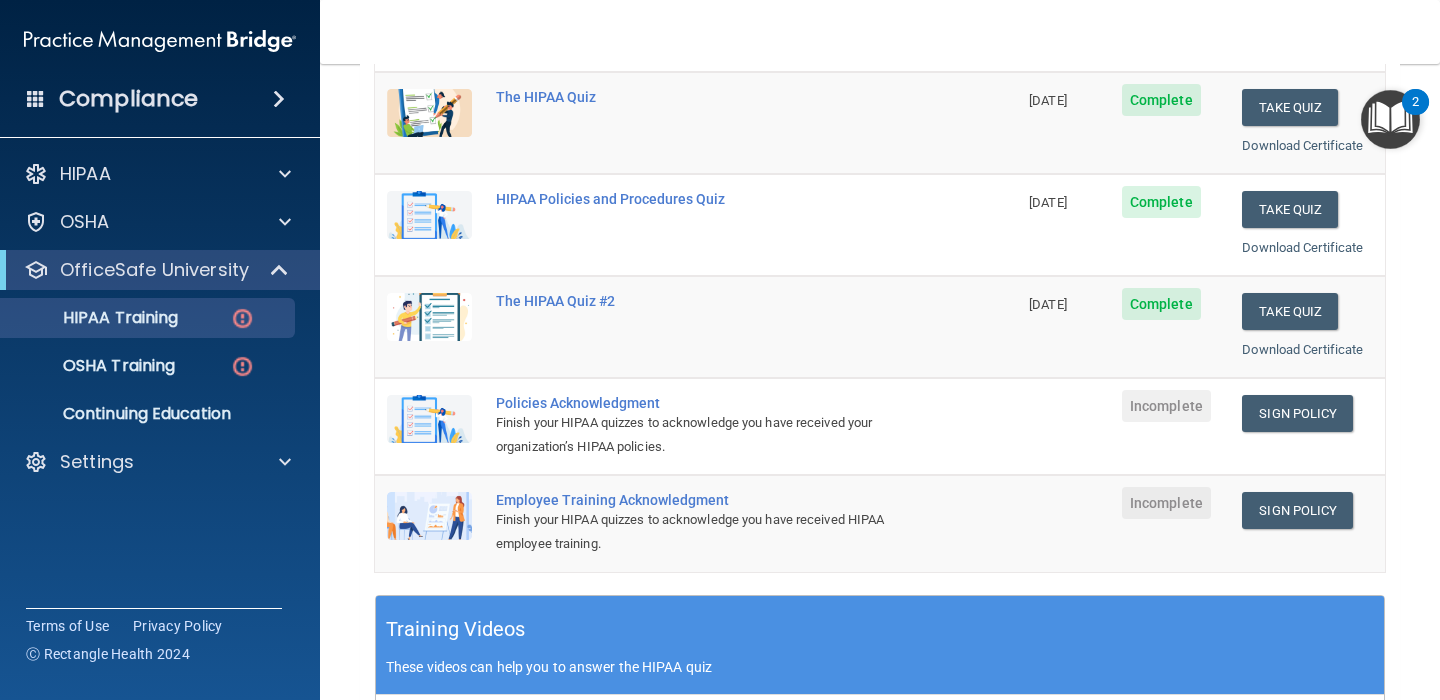 click on "Policies Acknowledgment" at bounding box center [706, 403] 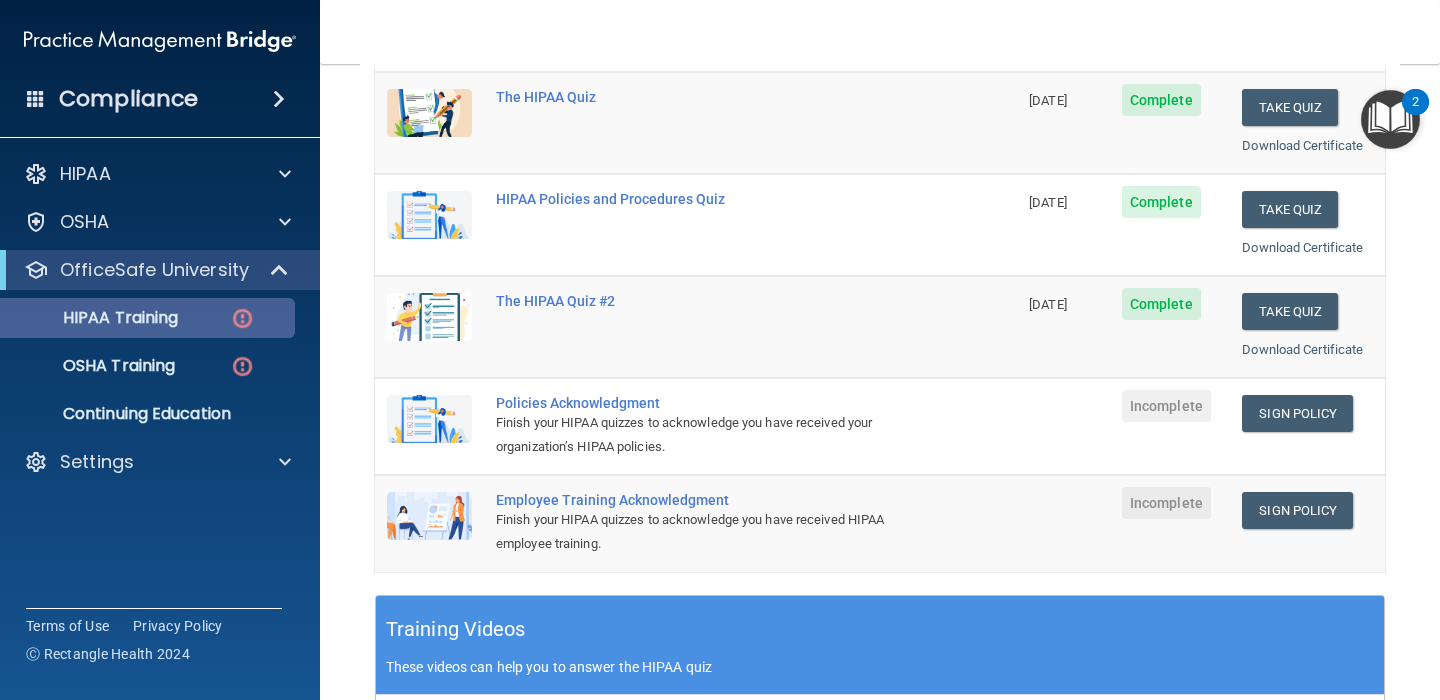 click at bounding box center [242, 318] 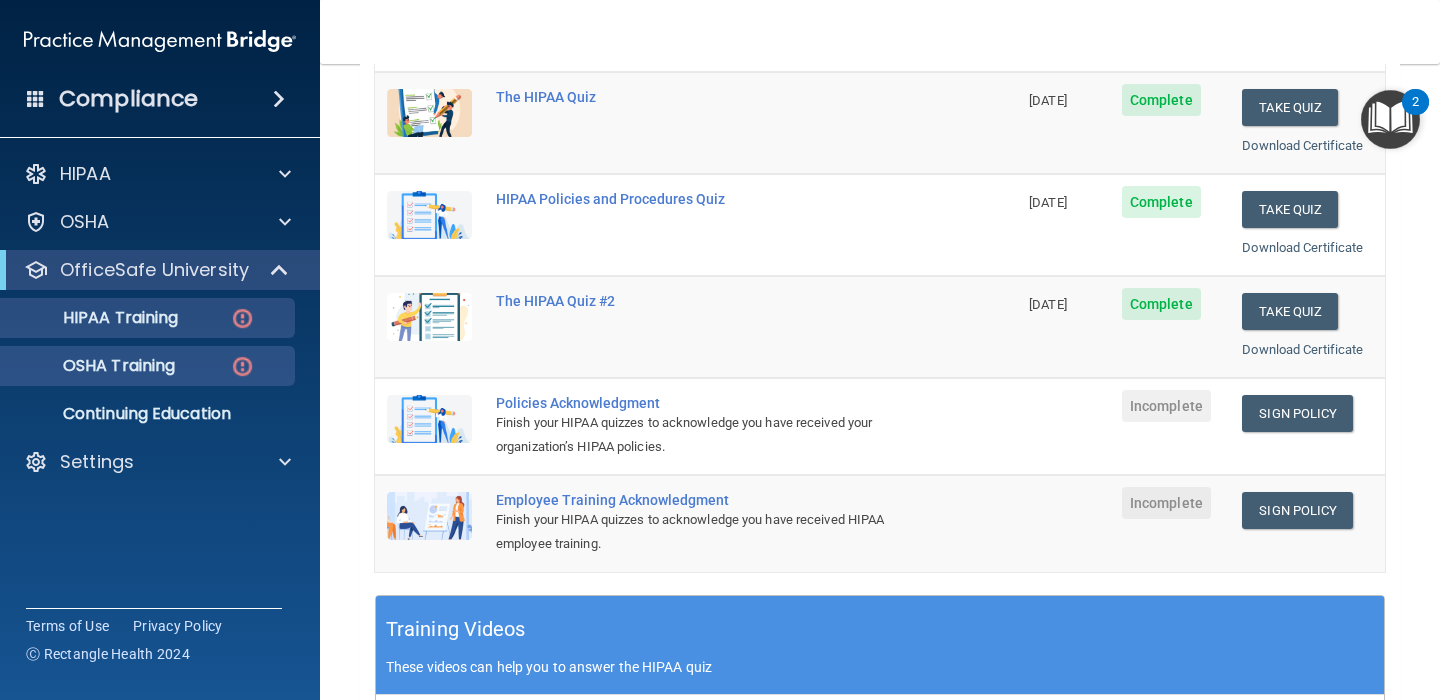 click at bounding box center [242, 366] 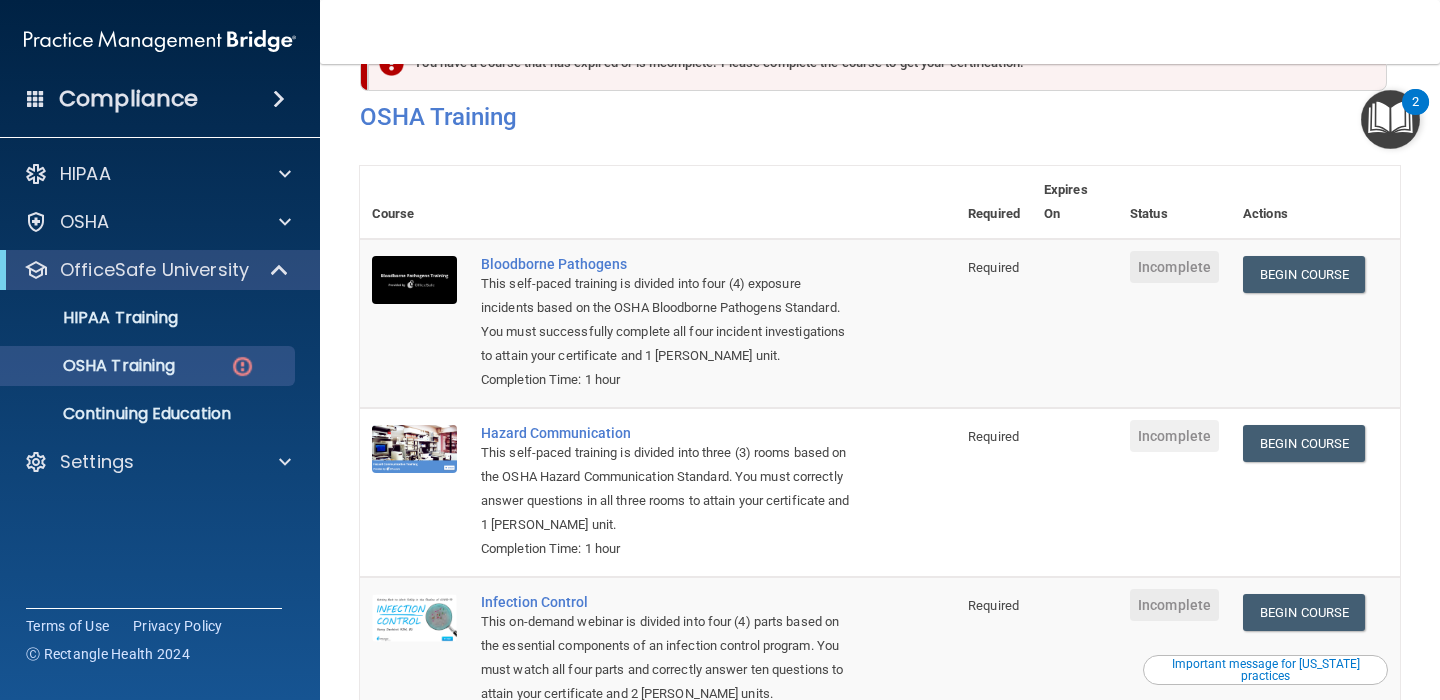 scroll, scrollTop: 44, scrollLeft: 0, axis: vertical 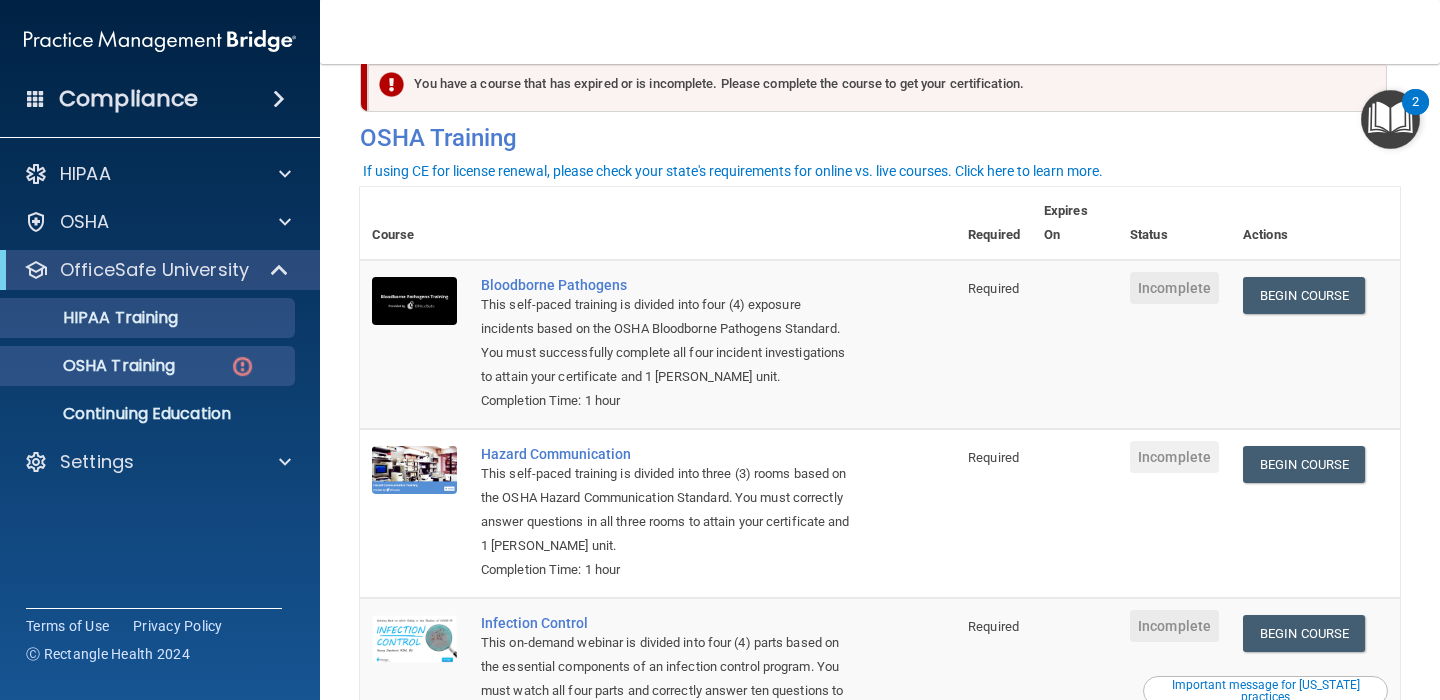 click on "HIPAA Training" at bounding box center (137, 318) 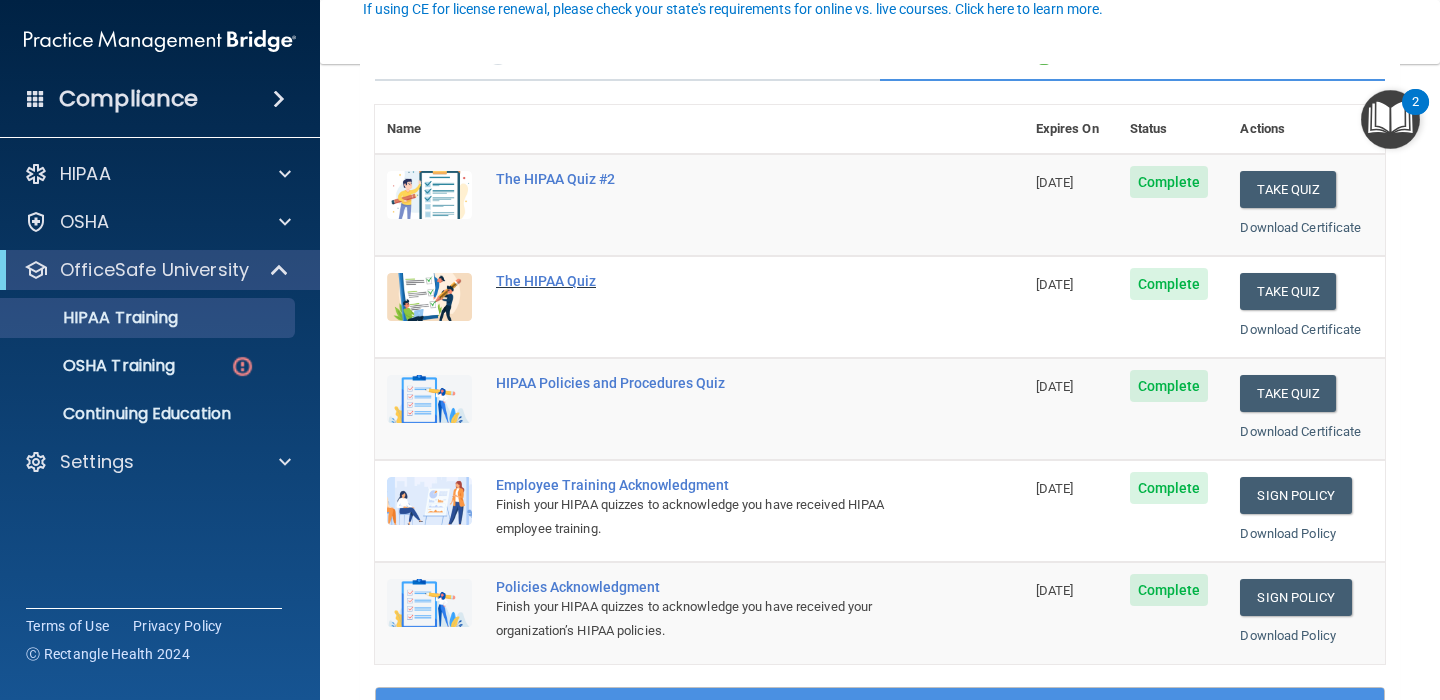 scroll, scrollTop: 203, scrollLeft: 0, axis: vertical 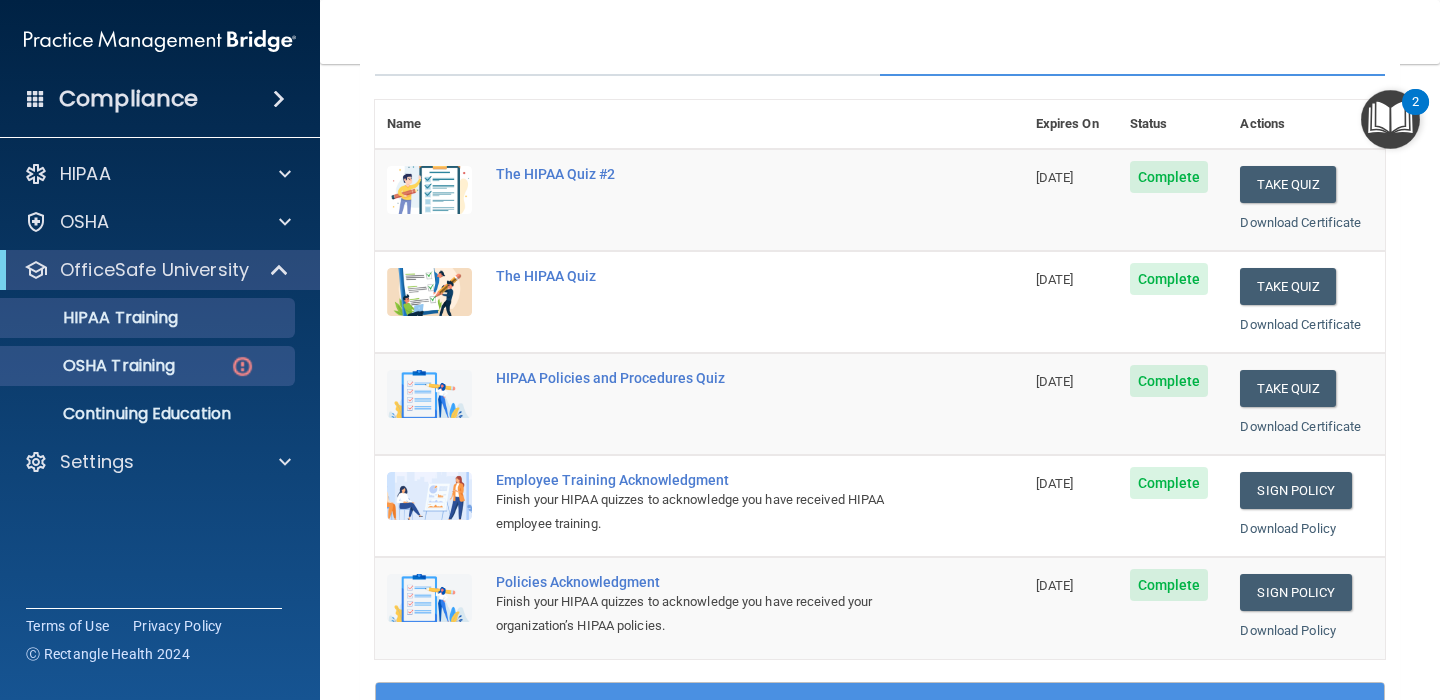 click on "OSHA Training" at bounding box center (94, 366) 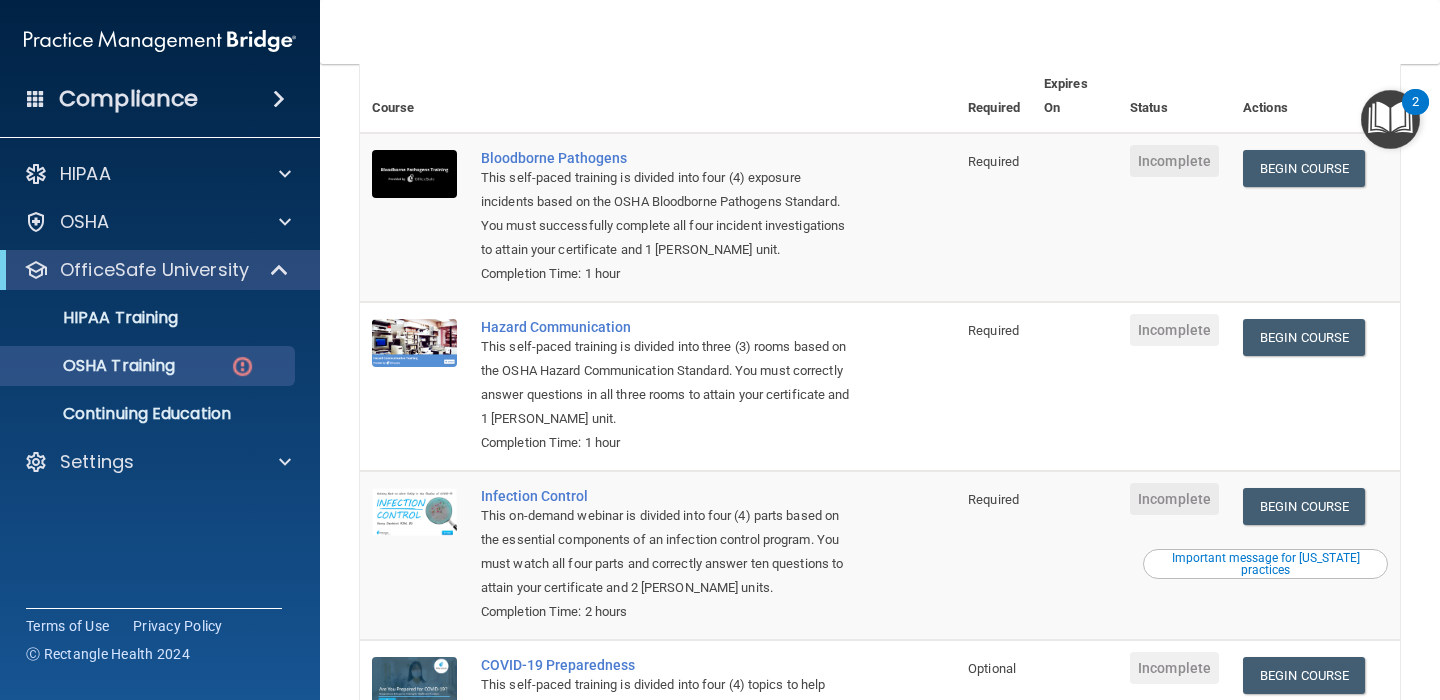 scroll, scrollTop: 12, scrollLeft: 0, axis: vertical 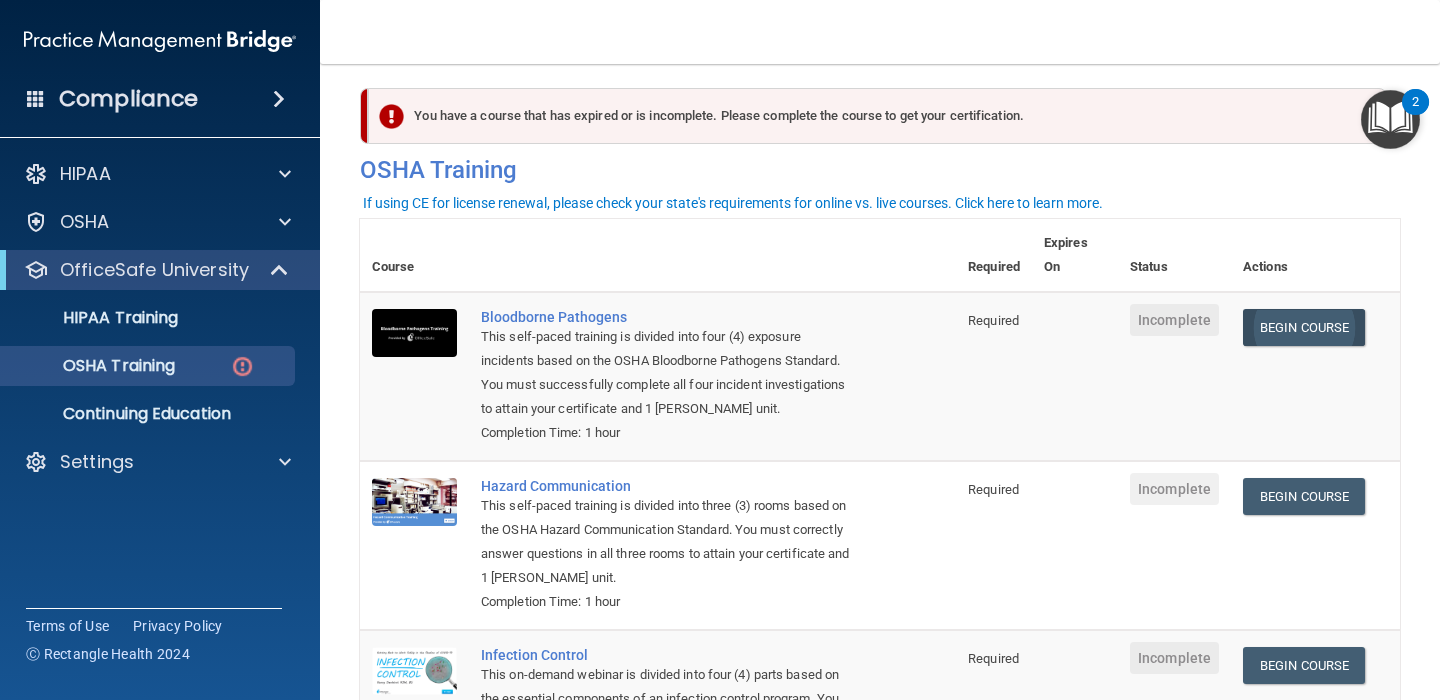 click on "Begin Course" at bounding box center (1304, 327) 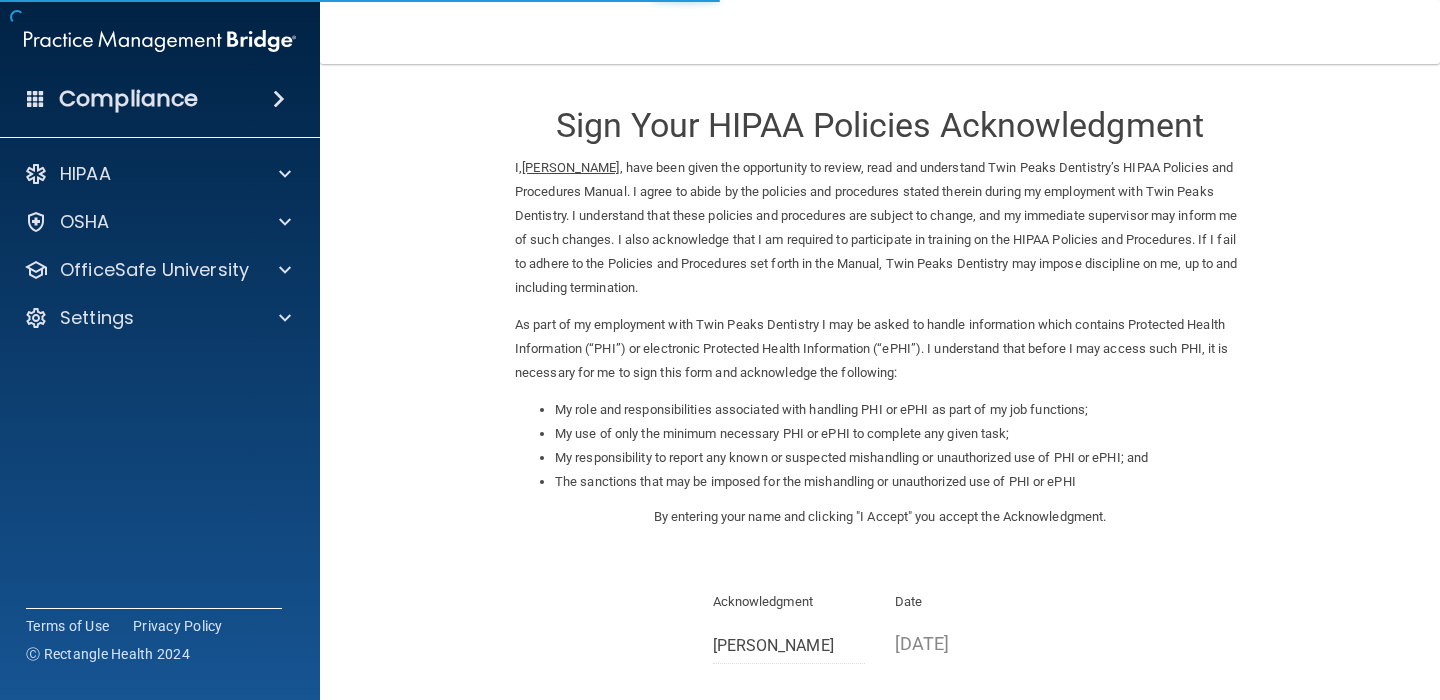 scroll, scrollTop: 0, scrollLeft: 0, axis: both 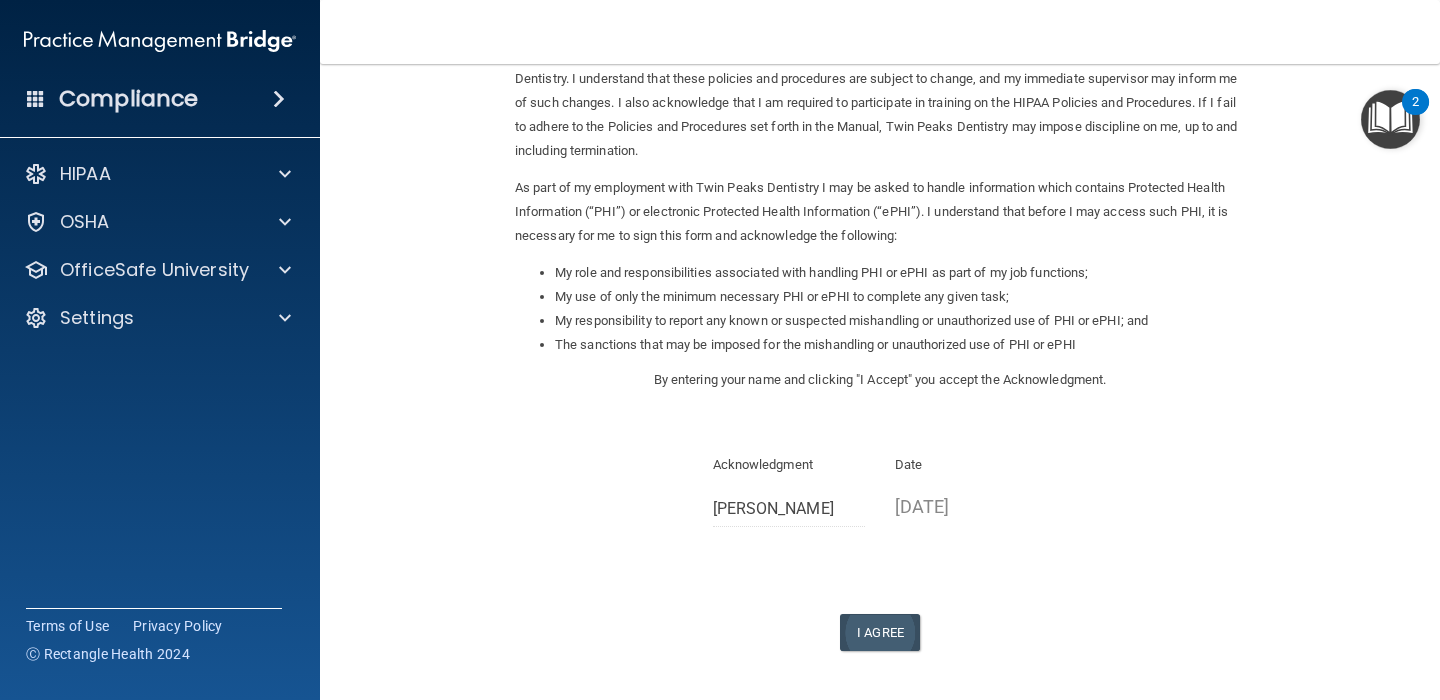 click on "I Agree" at bounding box center [880, 632] 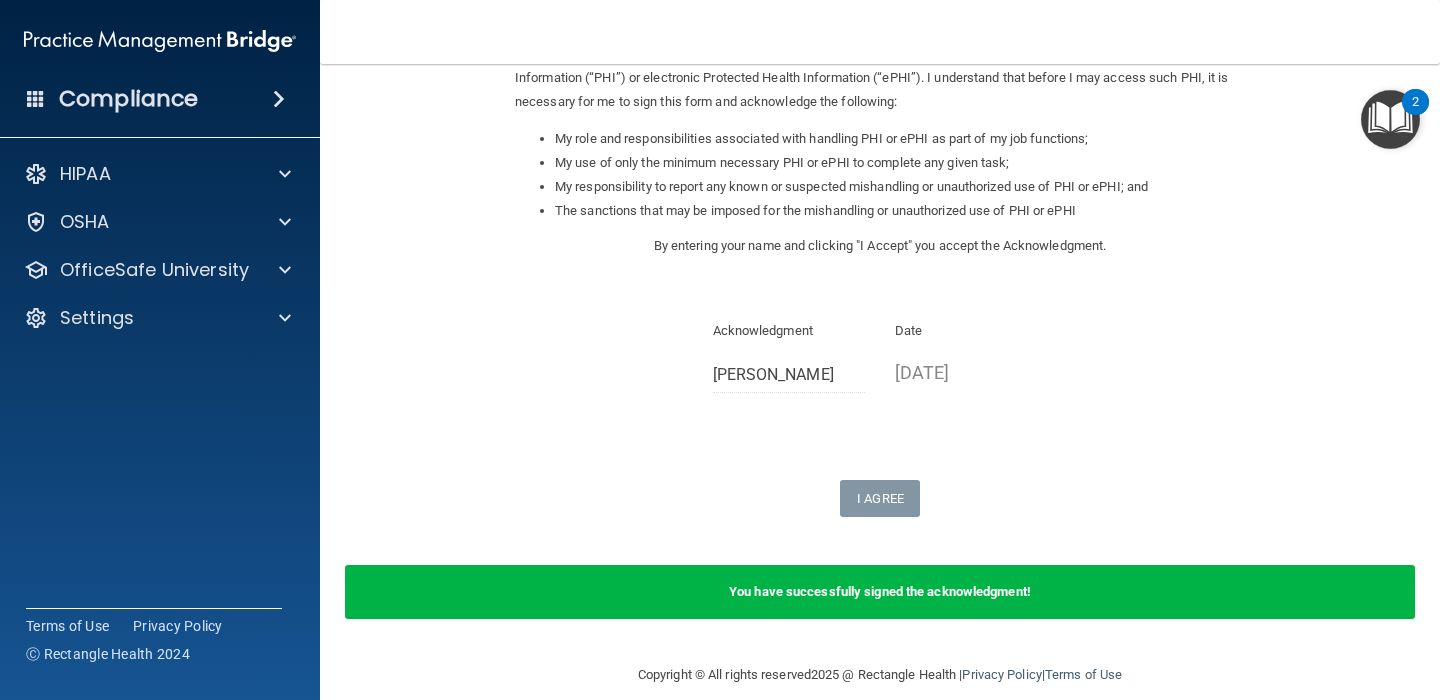 scroll, scrollTop: 270, scrollLeft: 0, axis: vertical 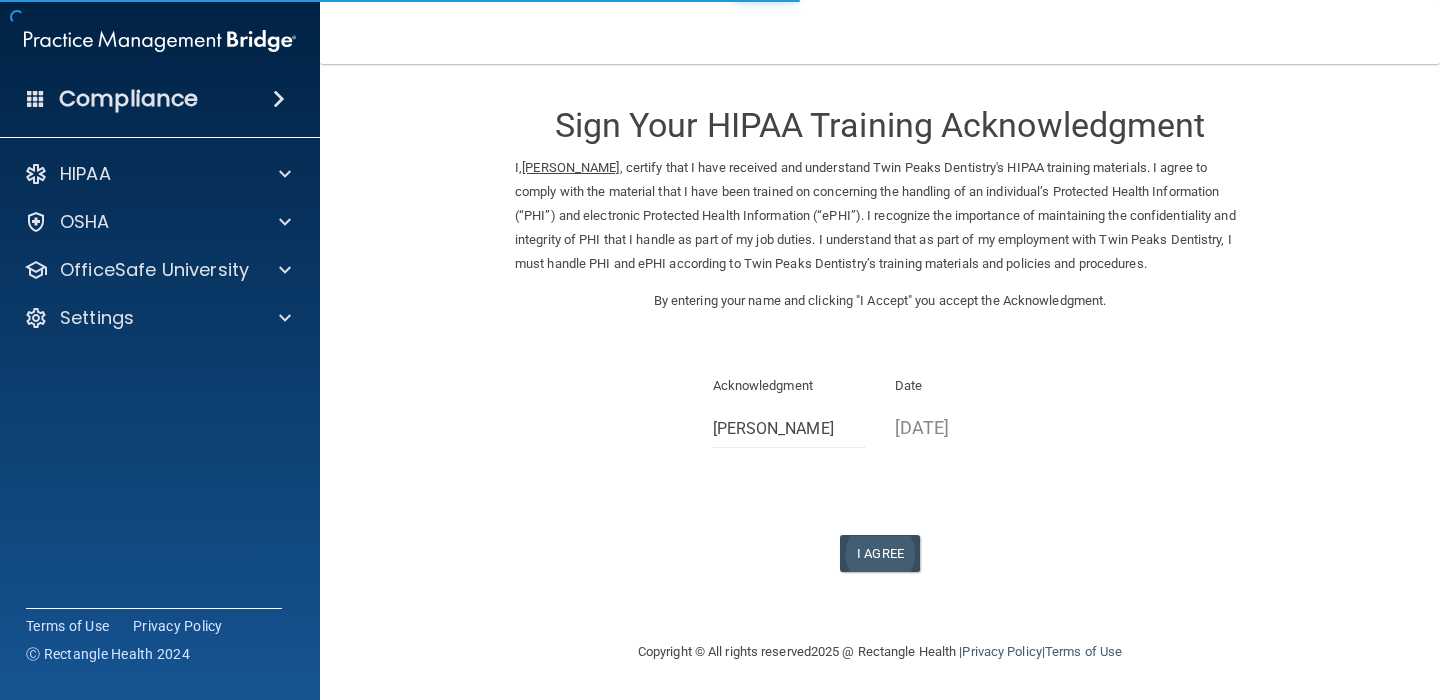 click on "I Agree" at bounding box center [880, 553] 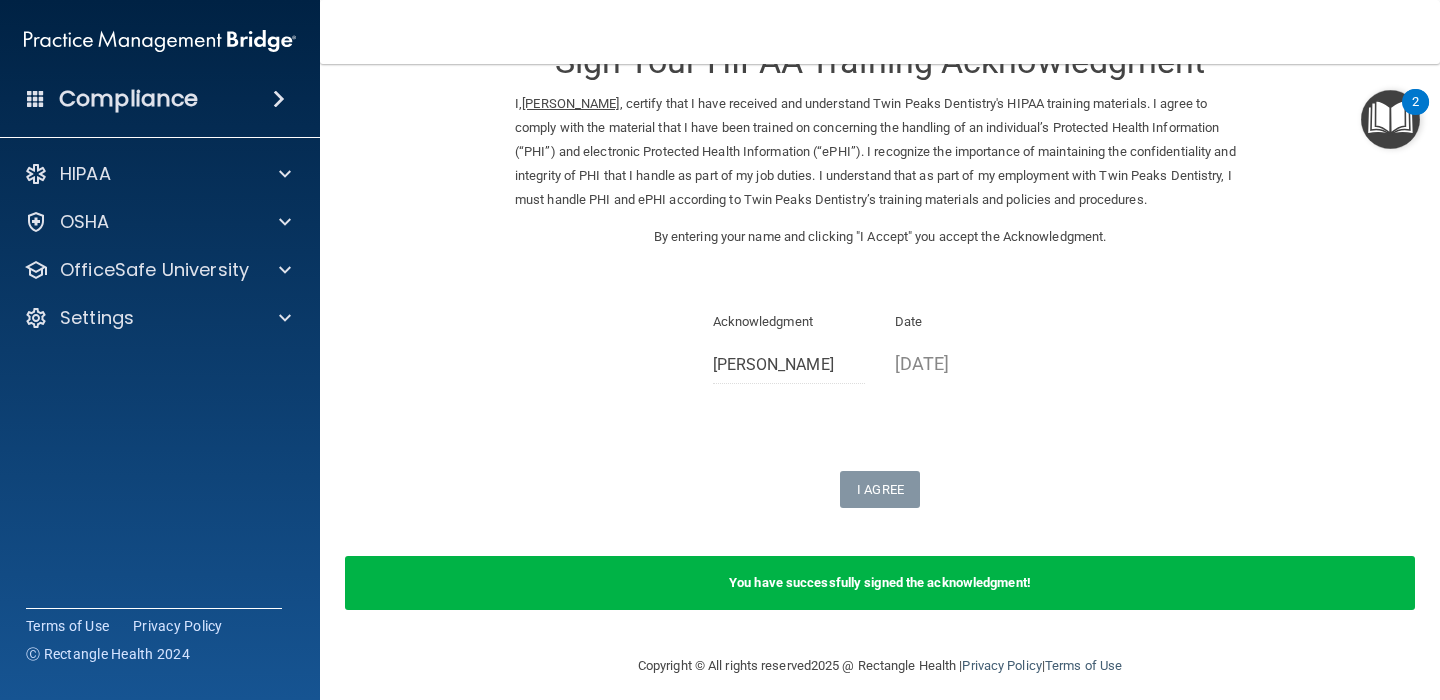 scroll, scrollTop: 62, scrollLeft: 0, axis: vertical 